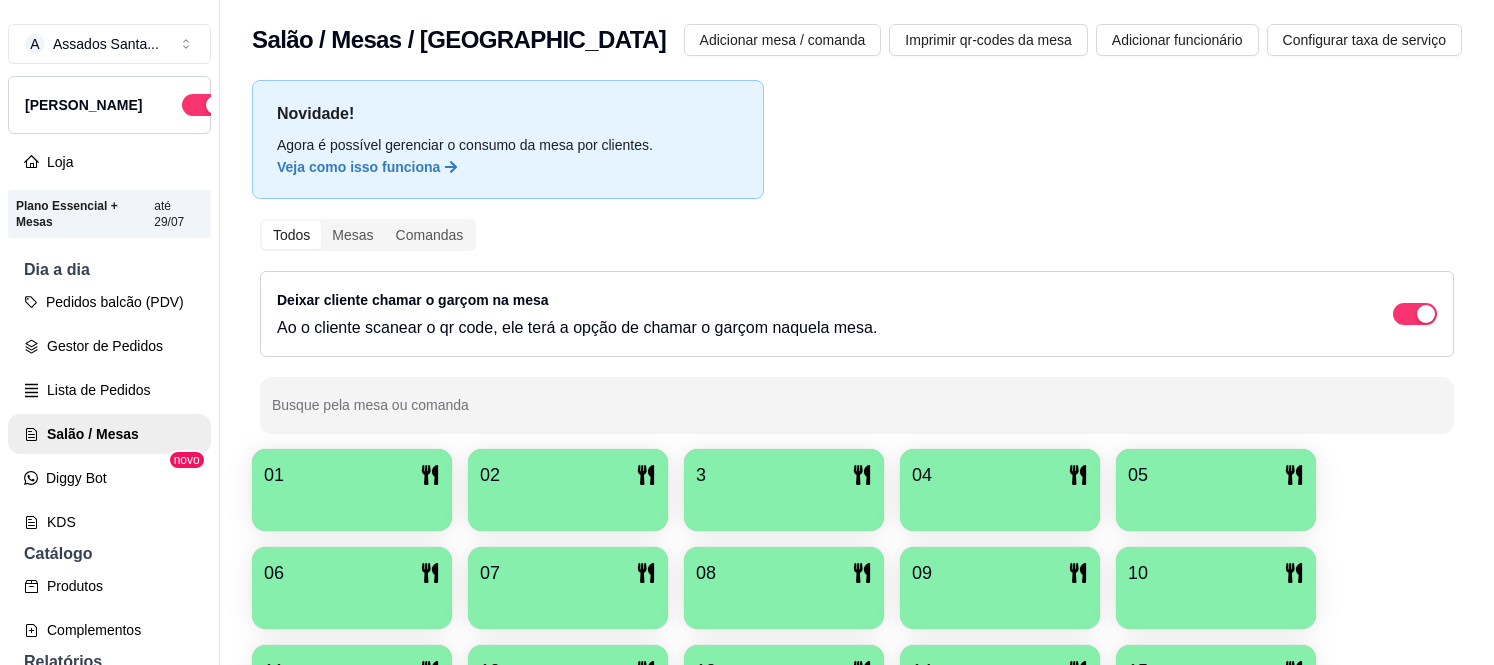 scroll, scrollTop: 0, scrollLeft: 0, axis: both 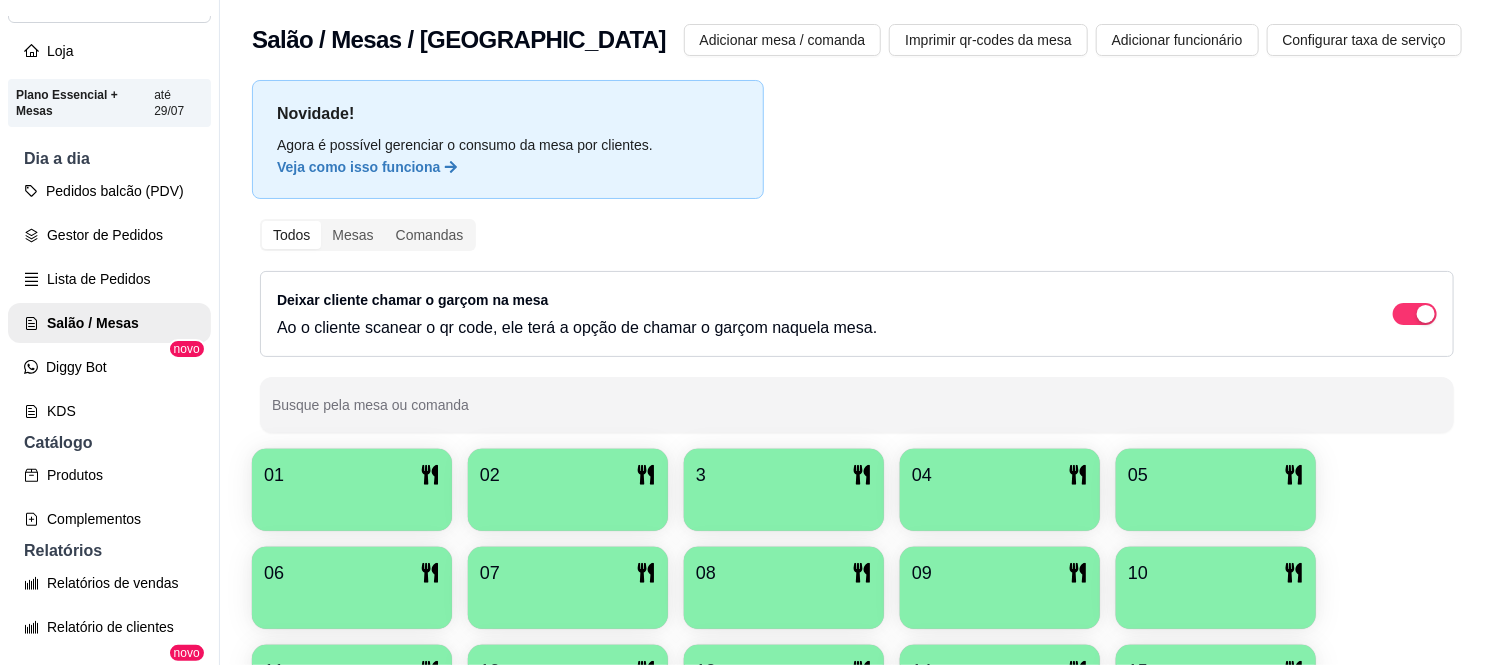 click on "01" at bounding box center [352, 475] 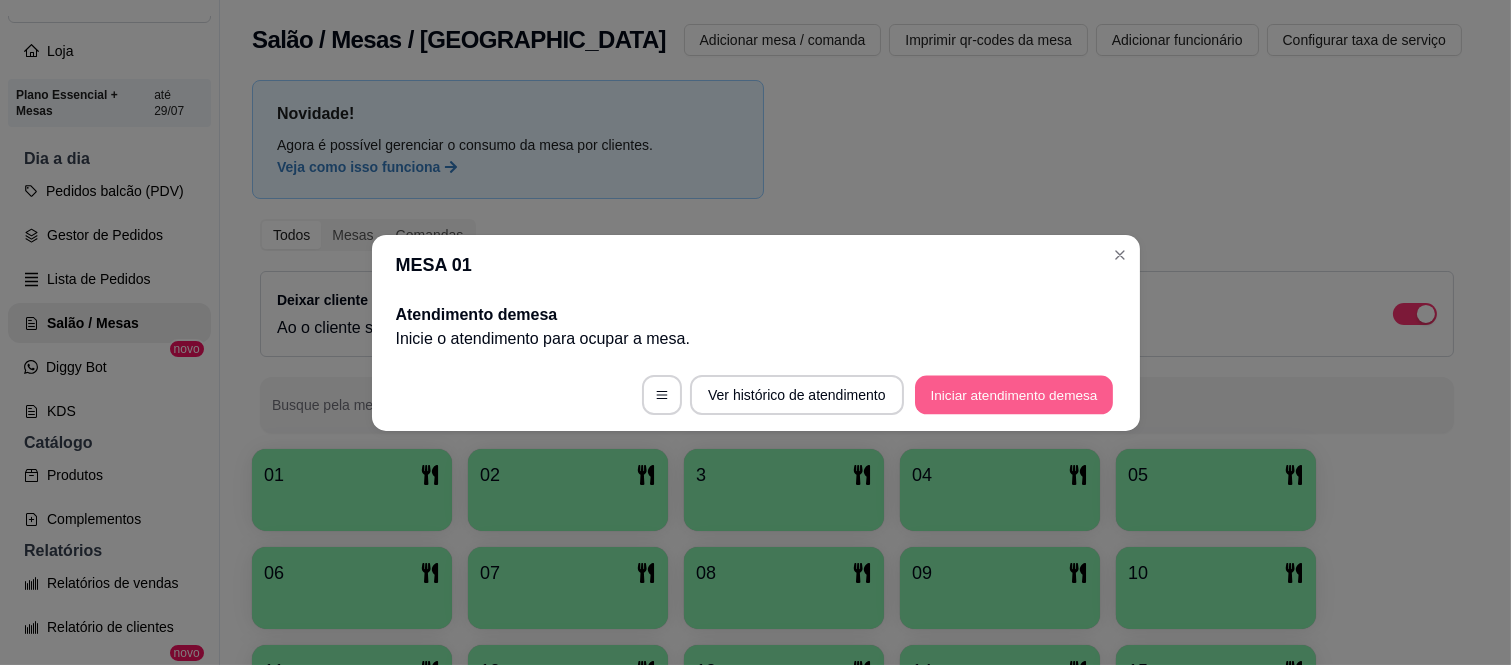 click on "Iniciar atendimento de  mesa" at bounding box center [1014, 394] 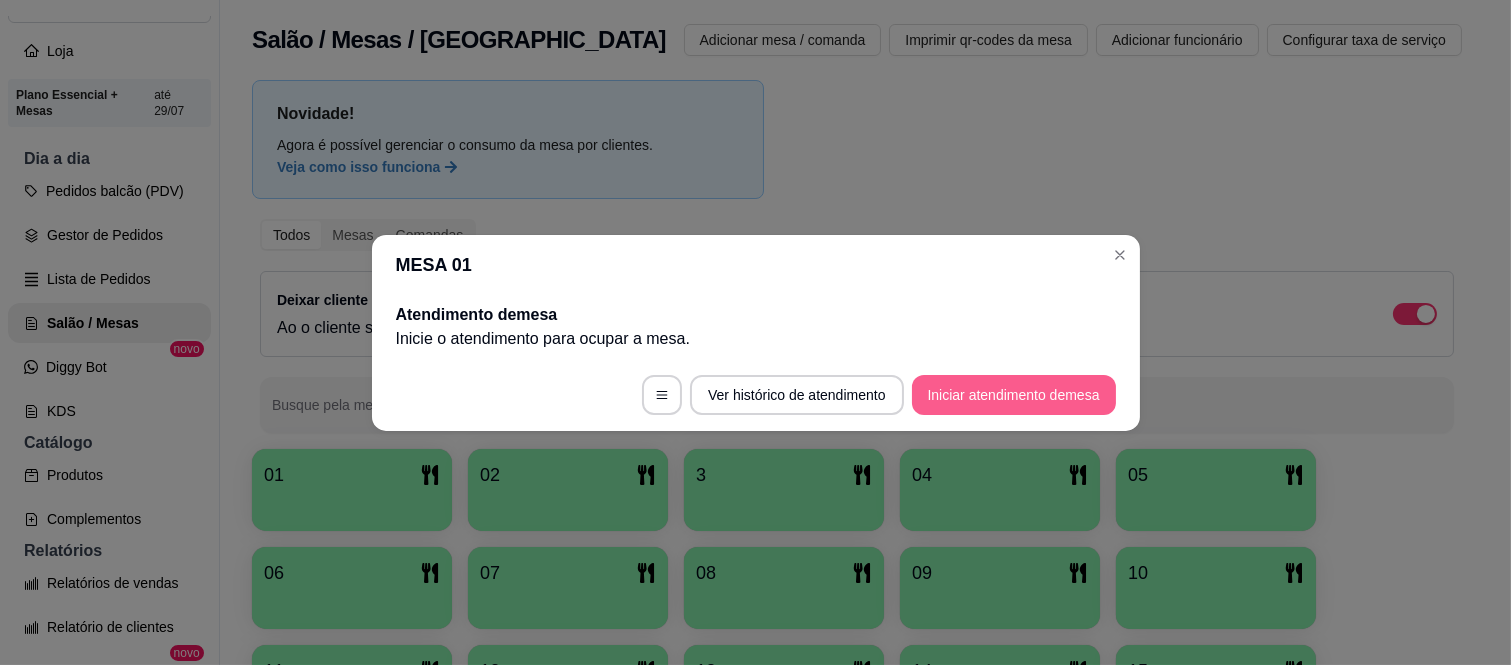 click on "Iniciar atendimento de  mesa" at bounding box center [1014, 395] 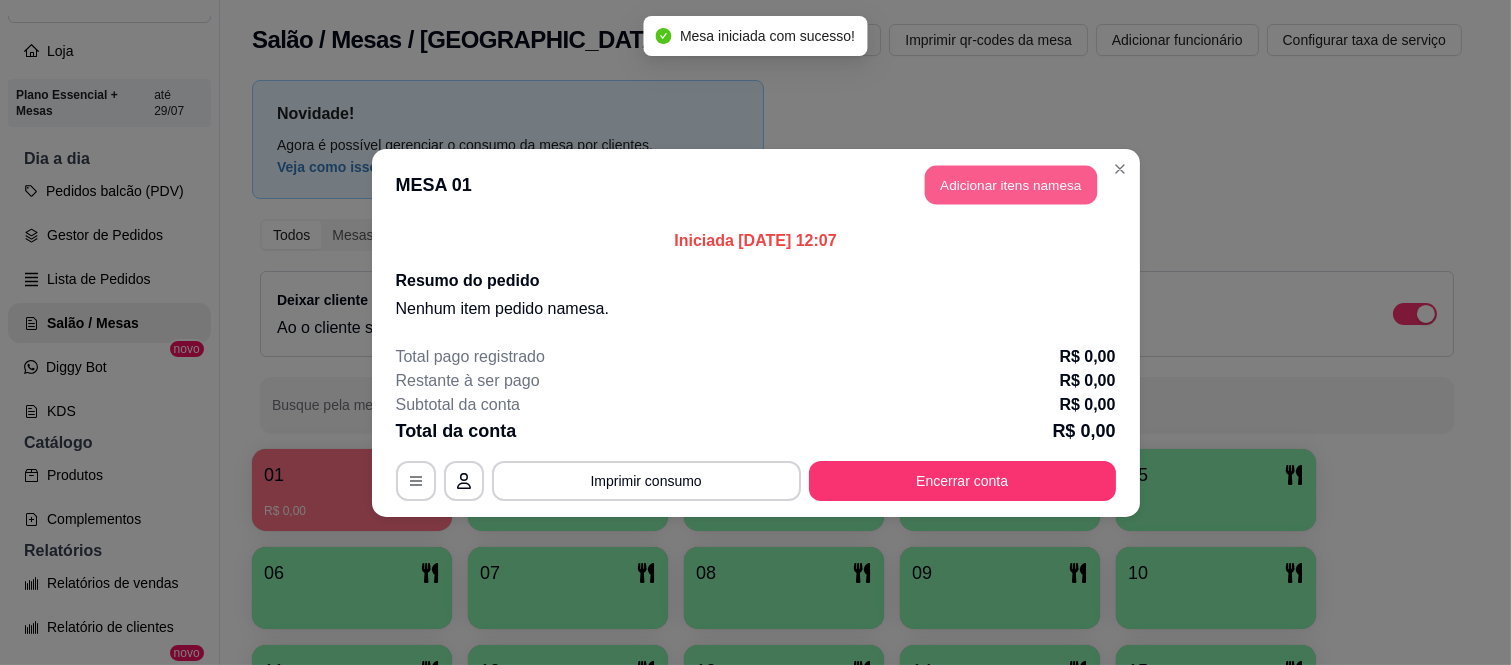 click on "Adicionar itens na  mesa" at bounding box center (1011, 184) 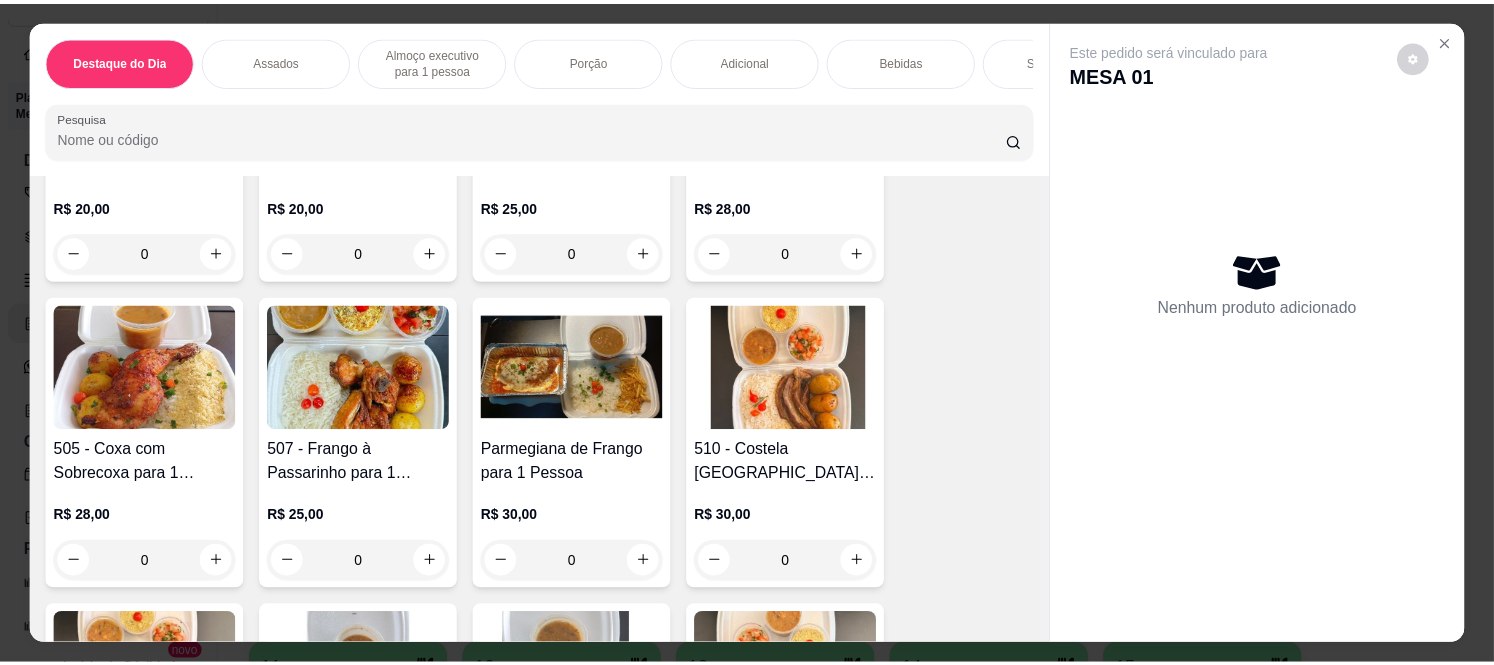 scroll, scrollTop: 1555, scrollLeft: 0, axis: vertical 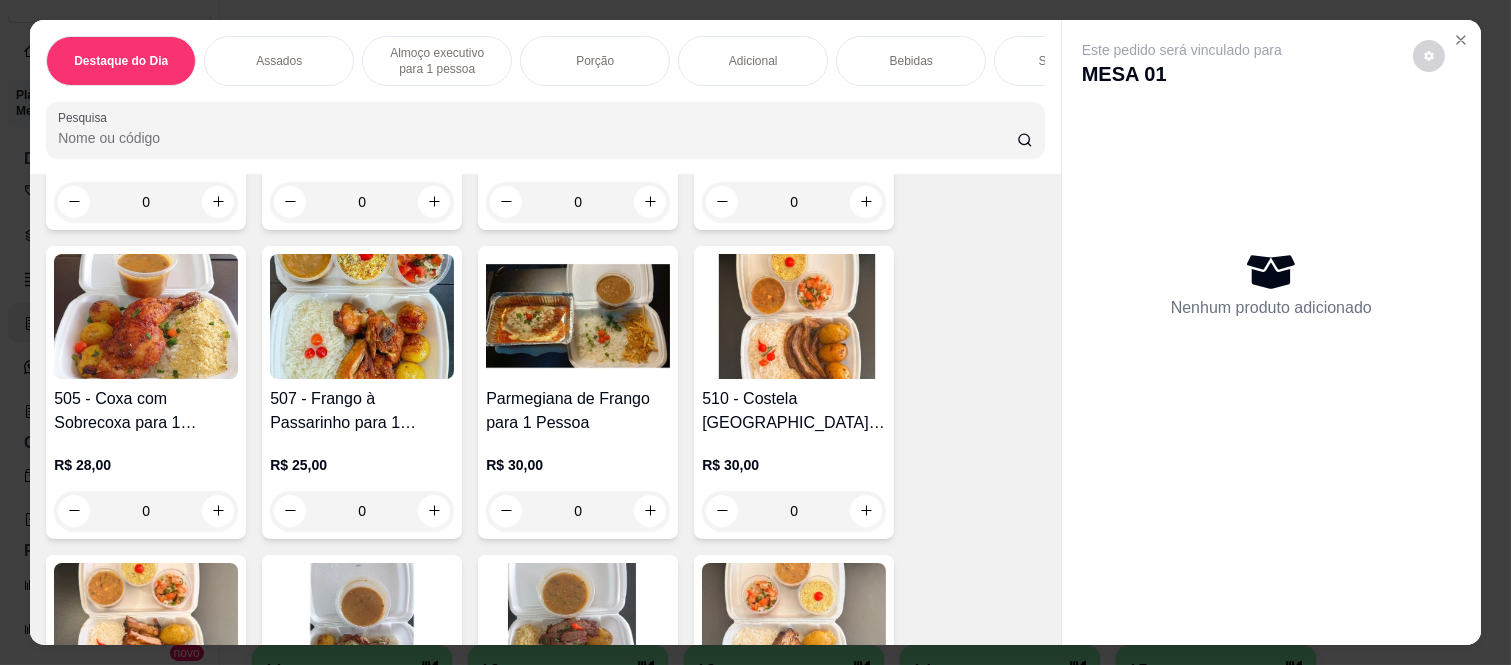click on "0" at bounding box center [146, 511] 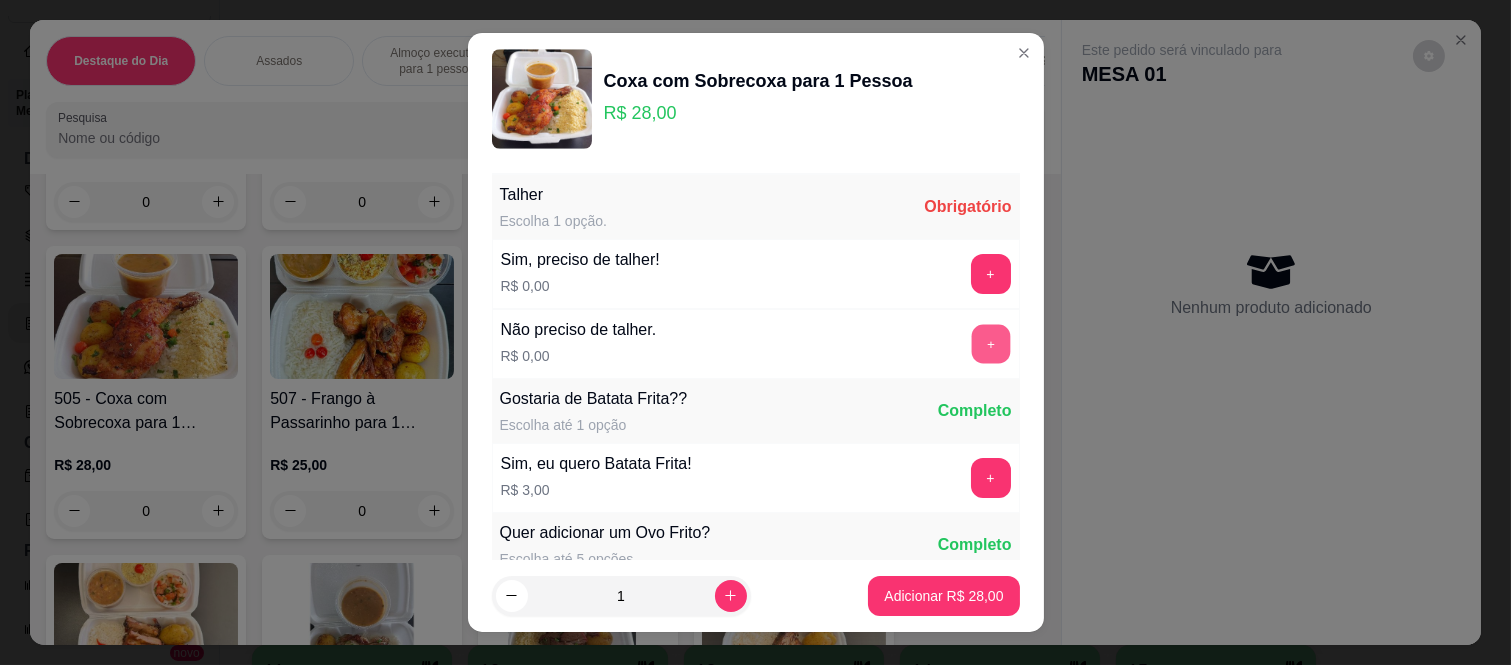 click on "+" at bounding box center (990, 344) 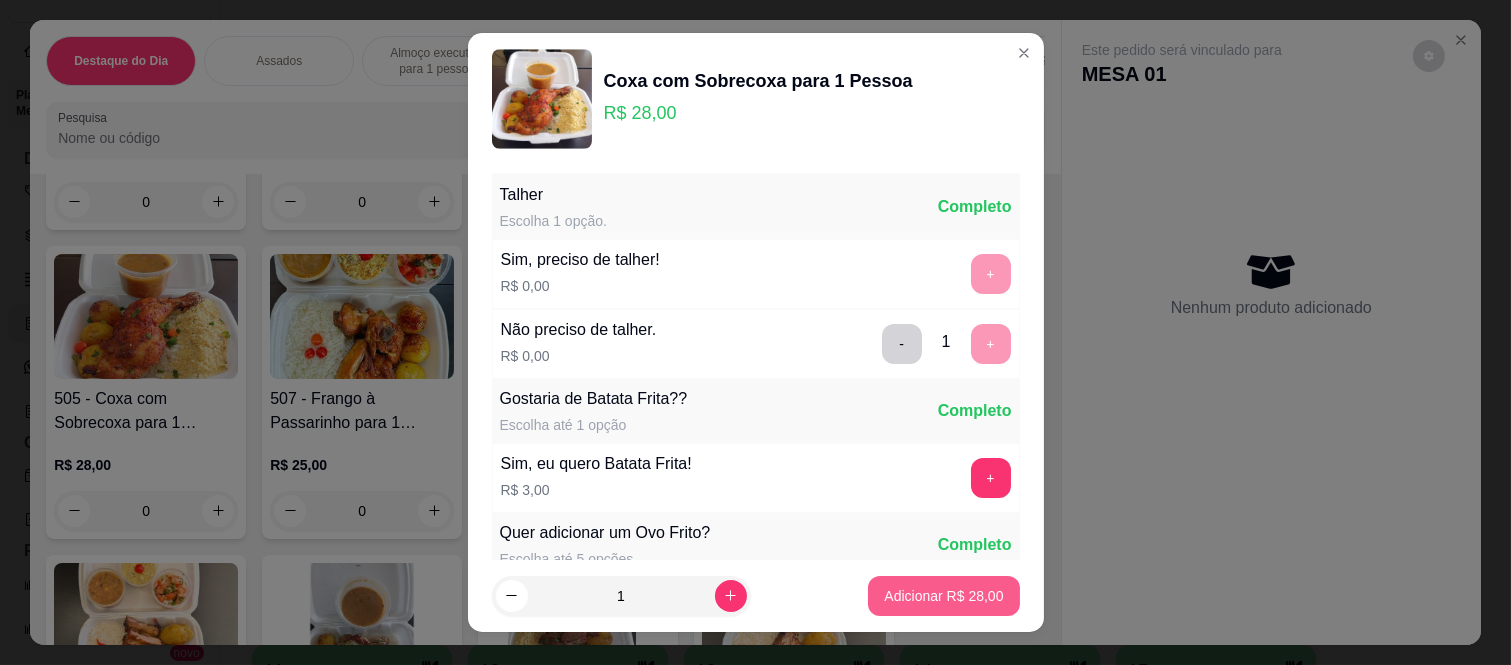 click on "Adicionar   R$ 28,00" at bounding box center [943, 596] 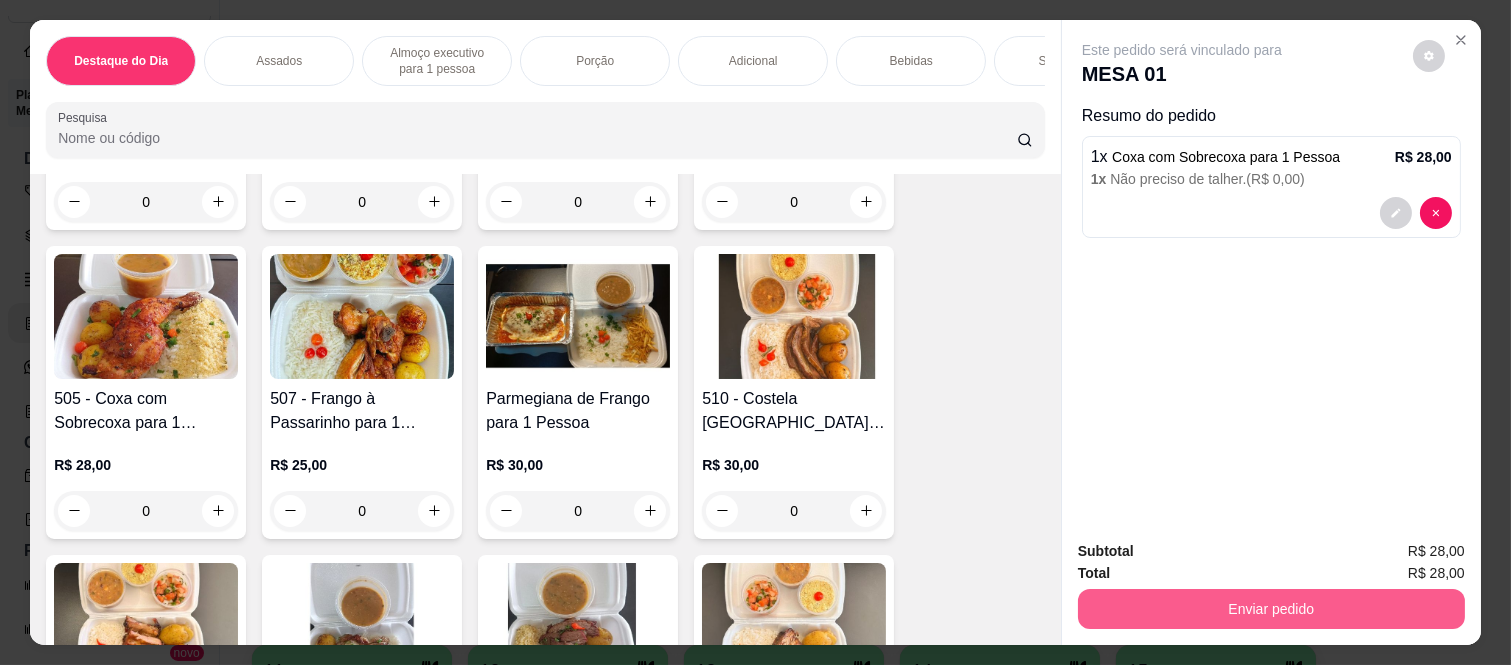 click on "Enviar pedido" at bounding box center [1271, 609] 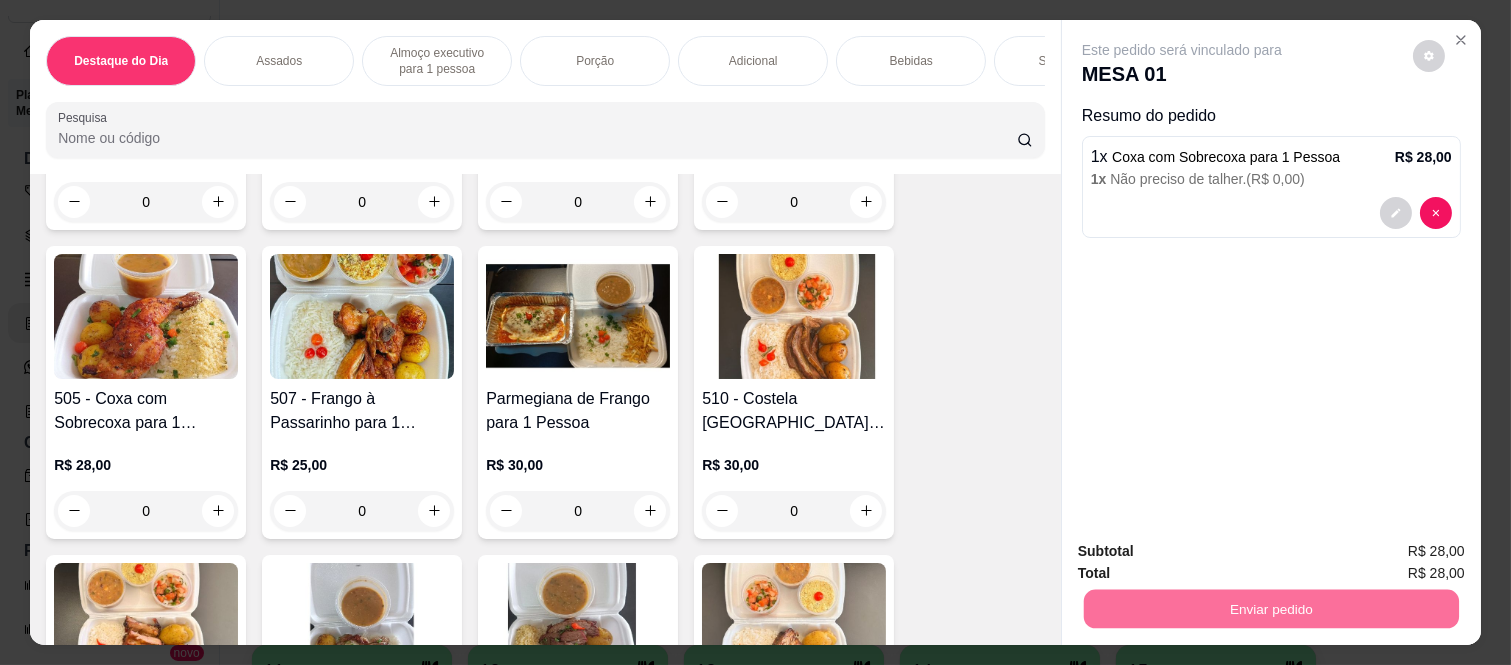 click on "Não registrar e enviar pedido" at bounding box center (1204, 552) 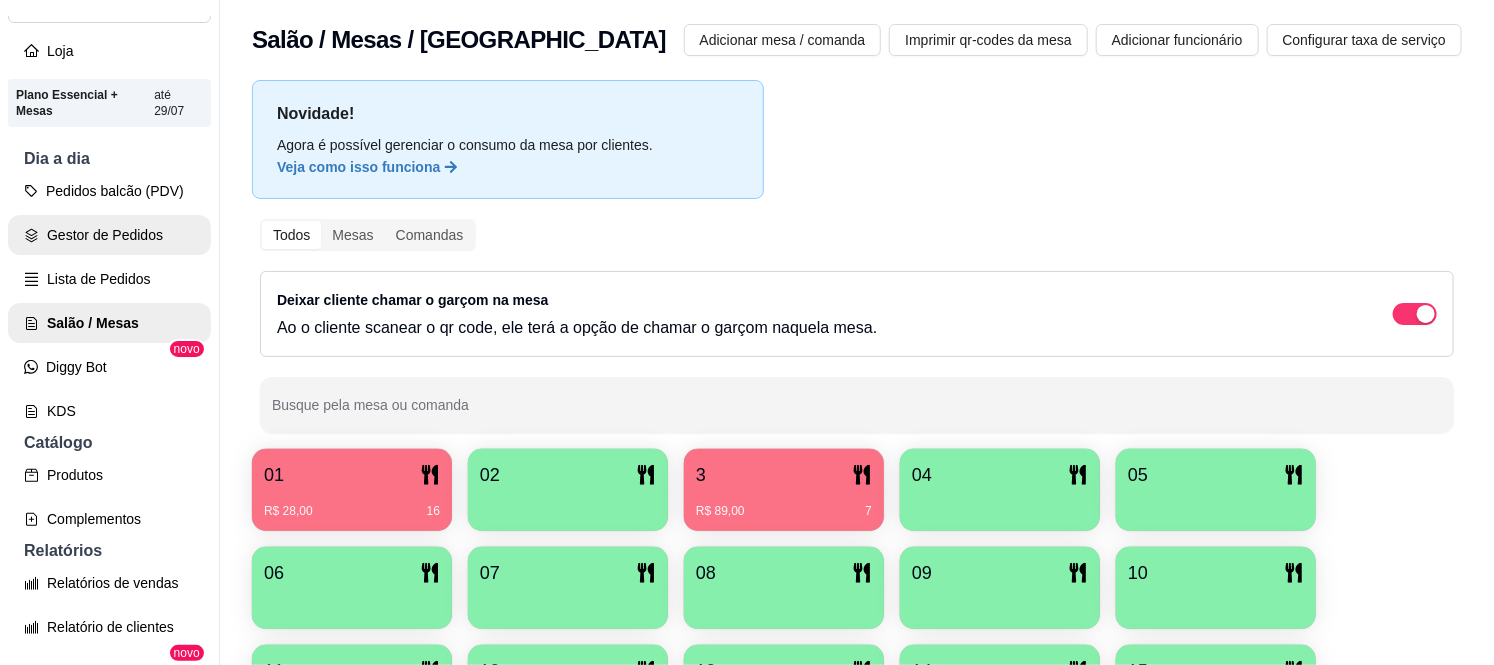 click on "Gestor de Pedidos" at bounding box center [109, 235] 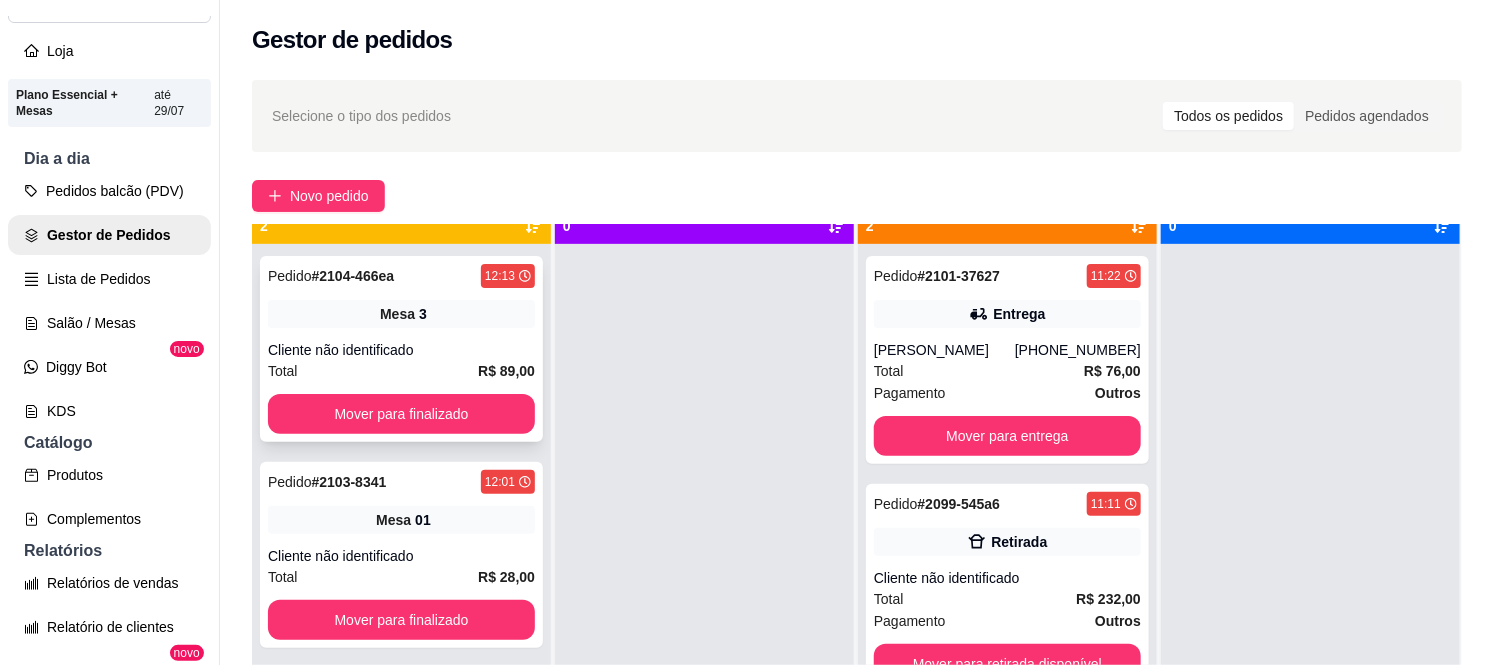 scroll, scrollTop: 55, scrollLeft: 0, axis: vertical 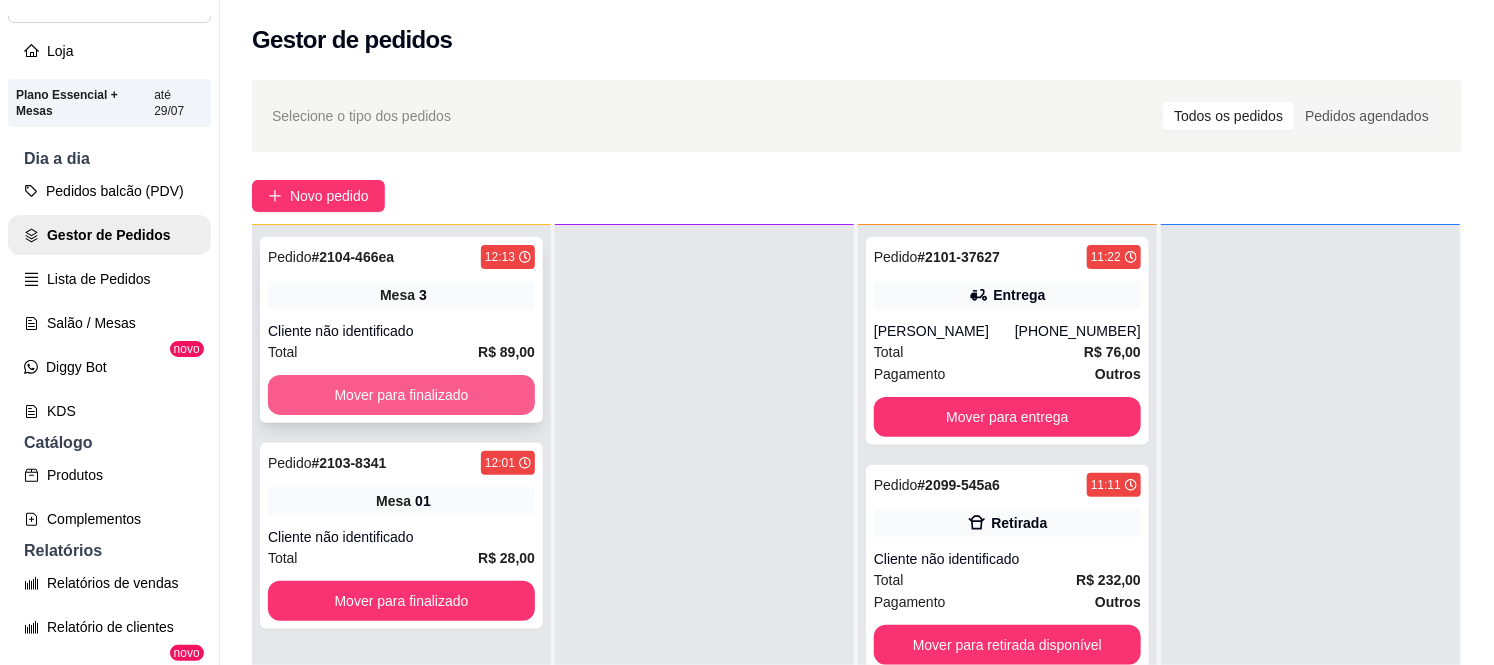 click on "Mover para finalizado" at bounding box center (401, 395) 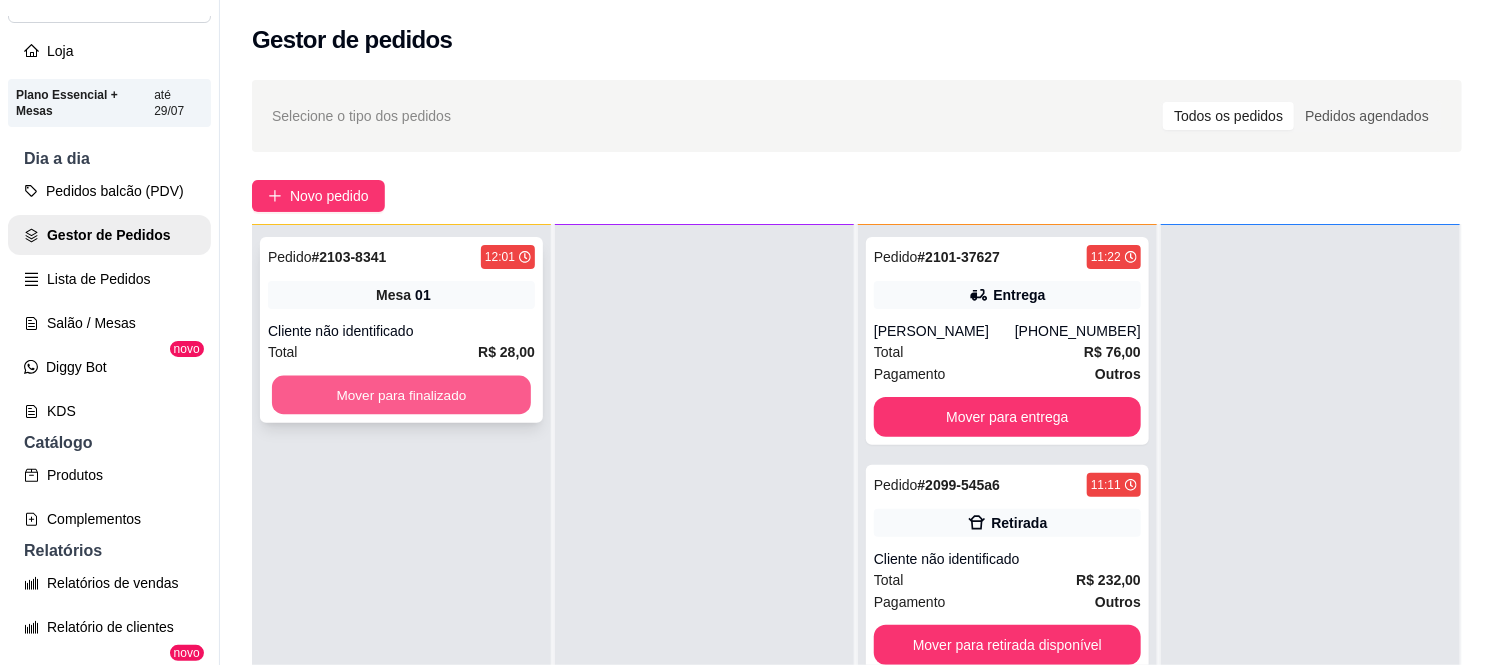 click on "Mover para finalizado" at bounding box center [401, 395] 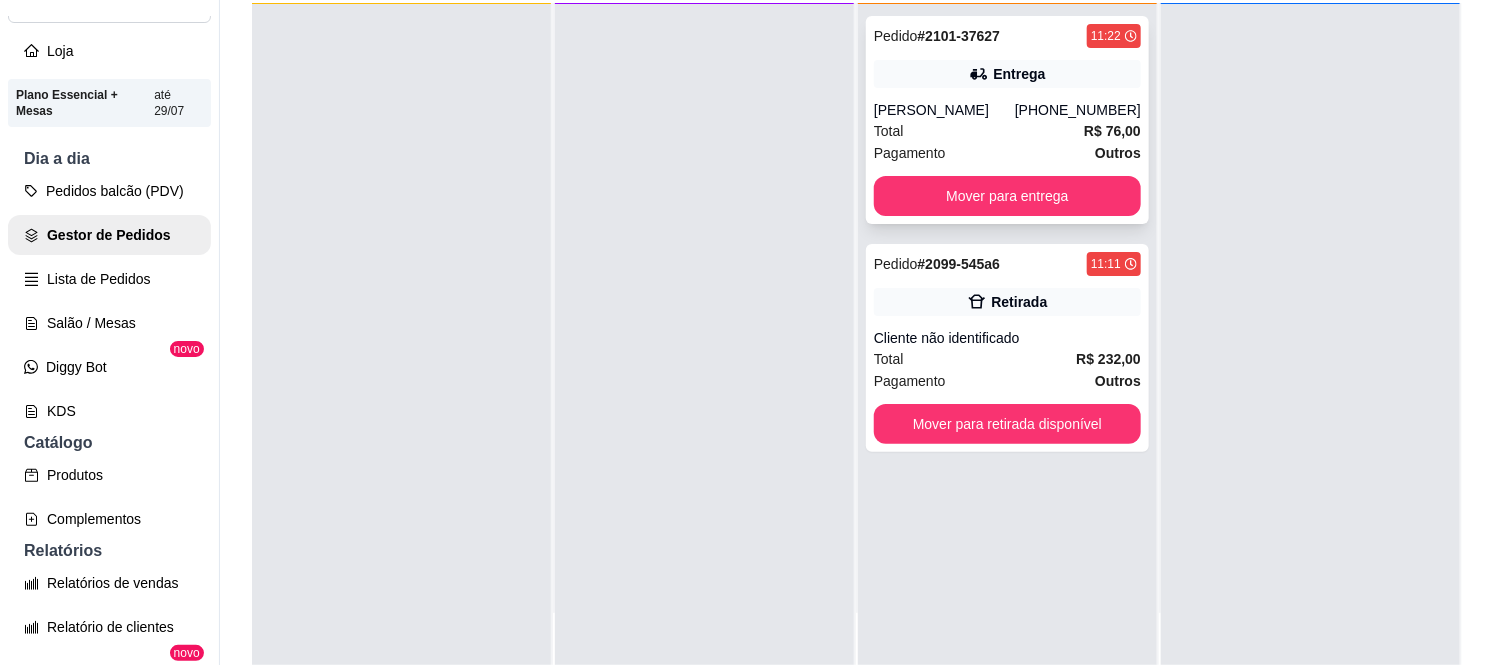 scroll, scrollTop: 222, scrollLeft: 0, axis: vertical 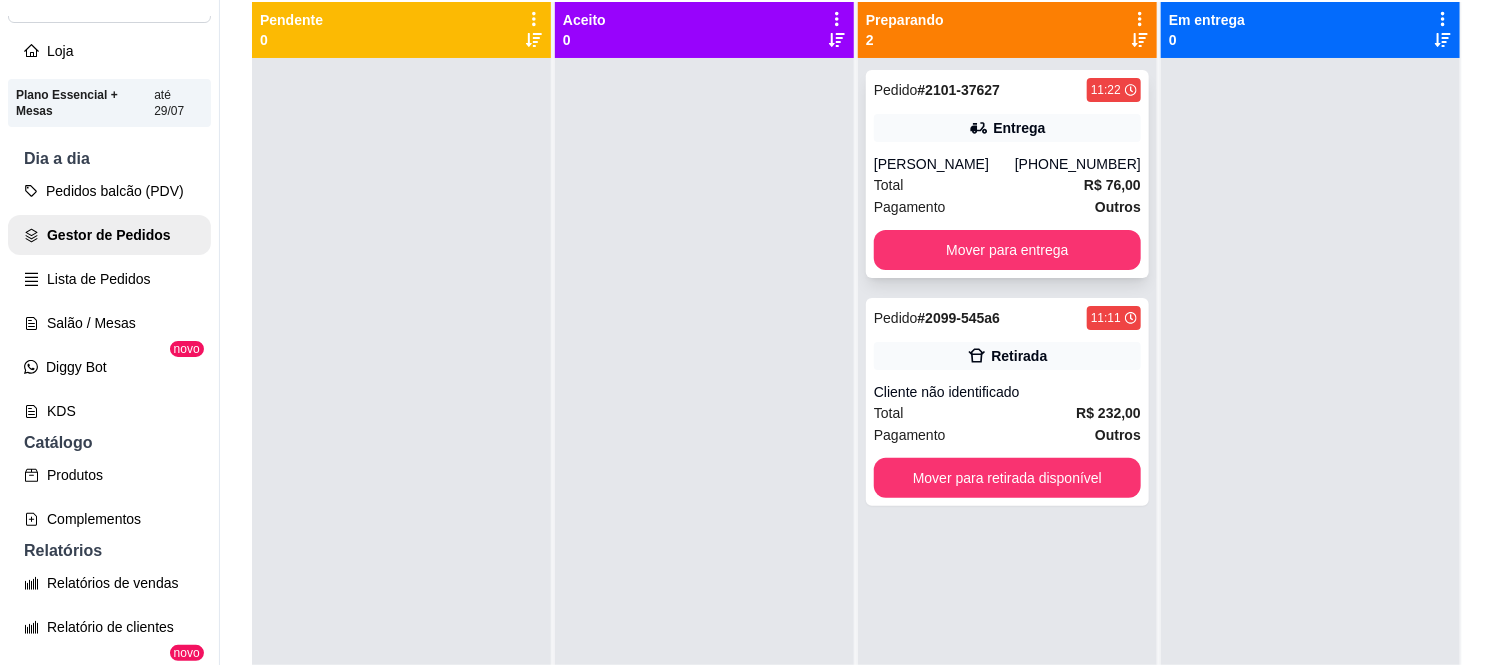 click on "Entrega" at bounding box center (1007, 128) 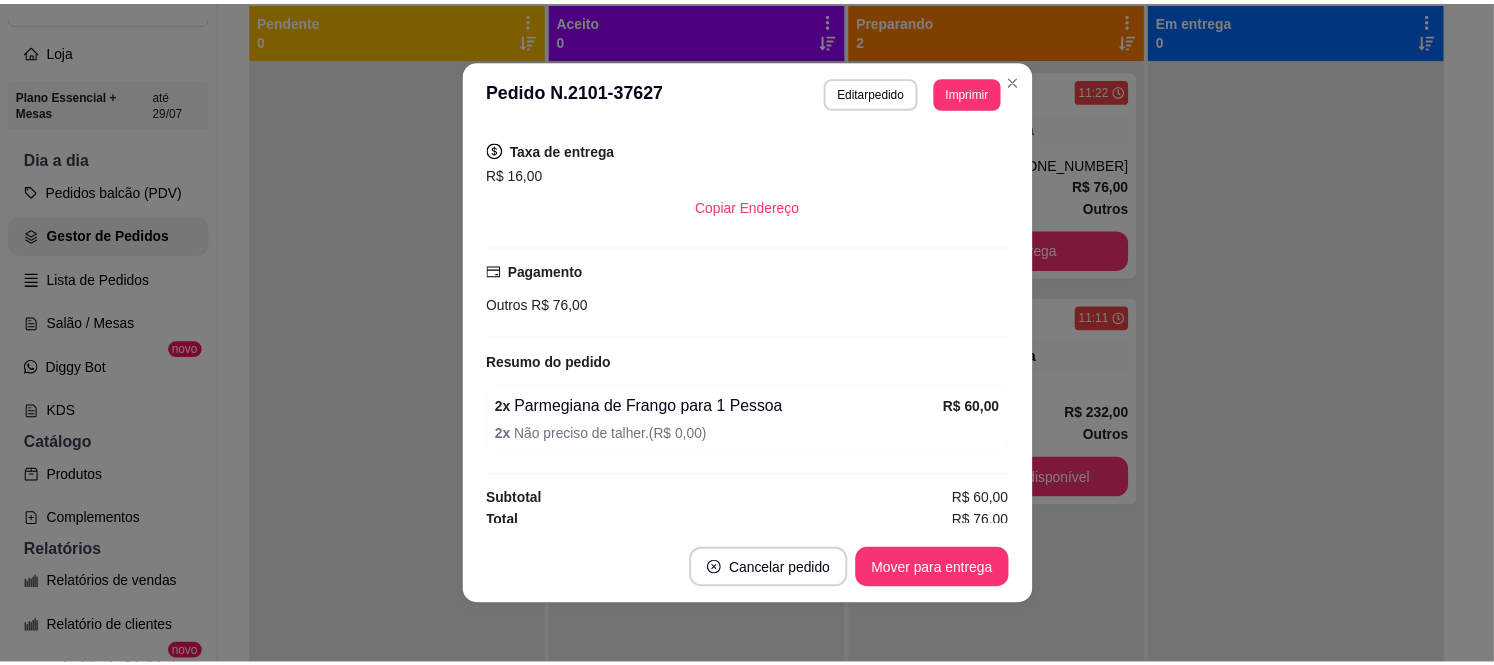 scroll, scrollTop: 352, scrollLeft: 0, axis: vertical 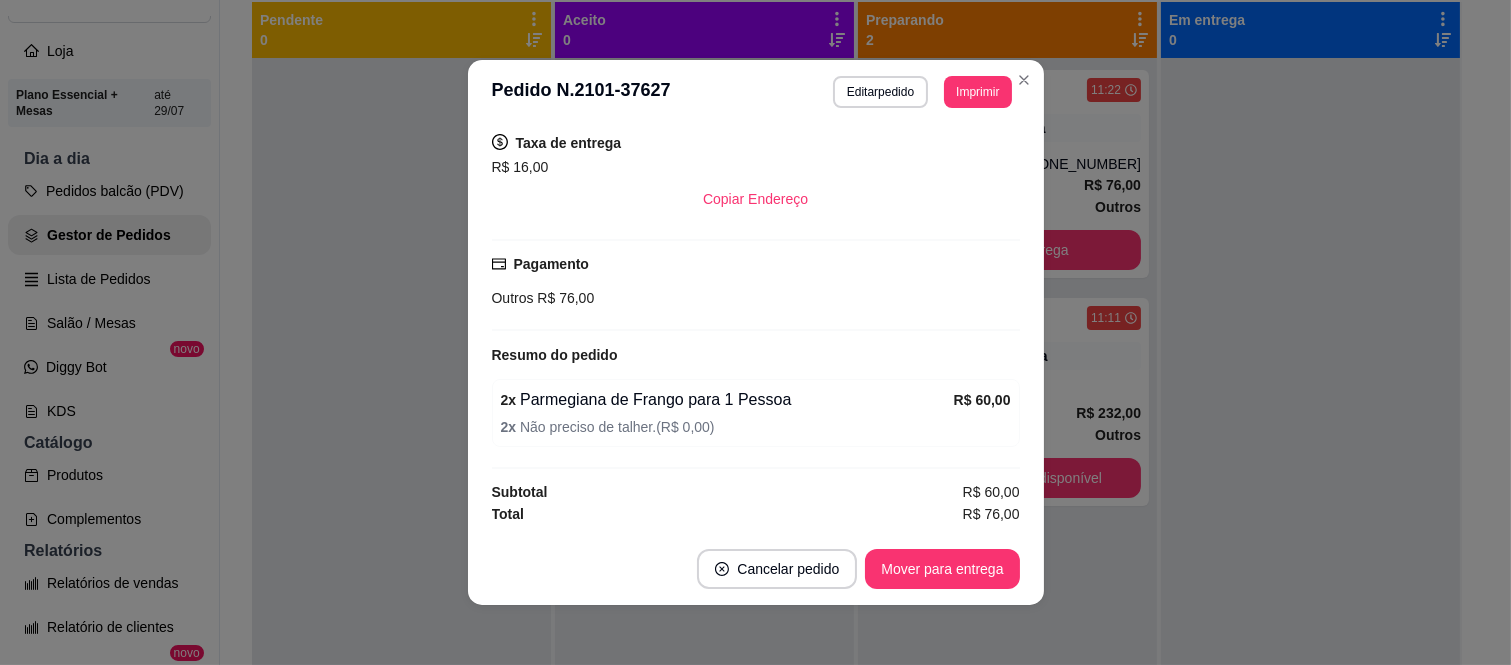click on "Pagamento Outros   R$ 76,00" at bounding box center (756, 285) 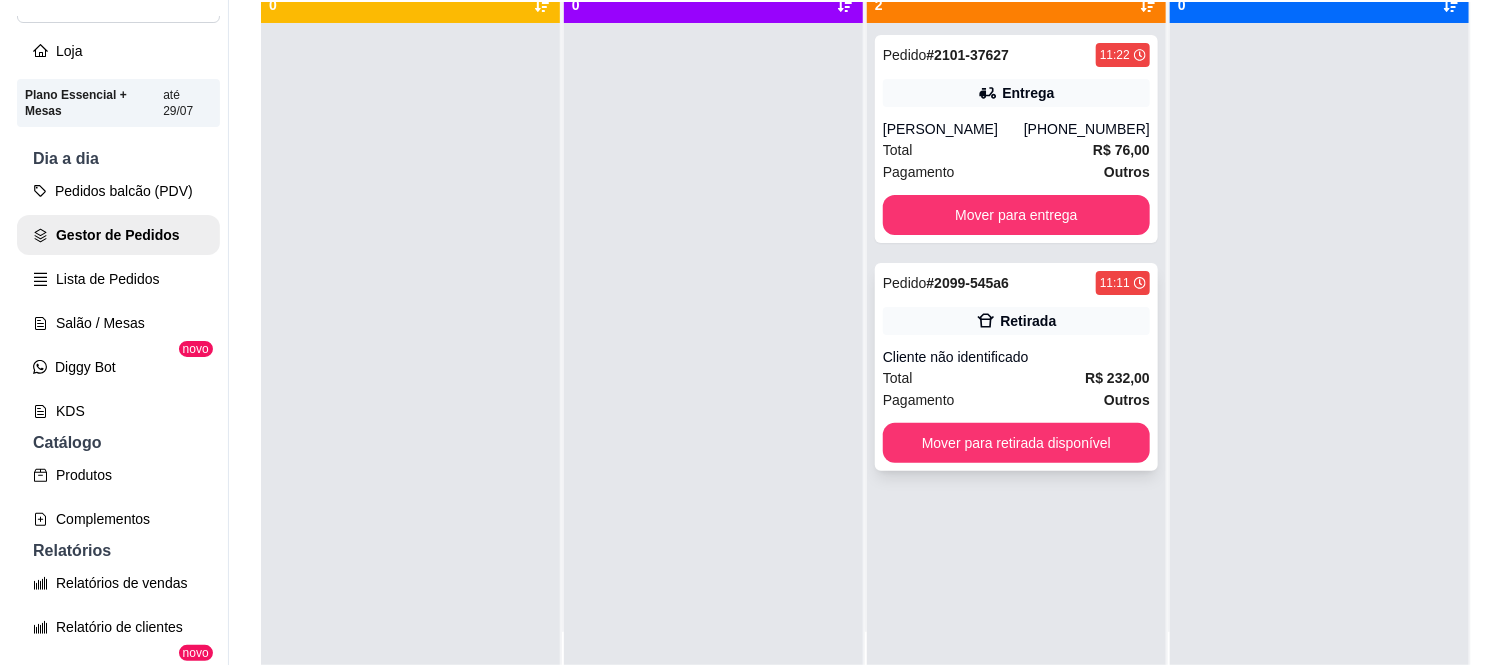 scroll, scrollTop: 55, scrollLeft: 0, axis: vertical 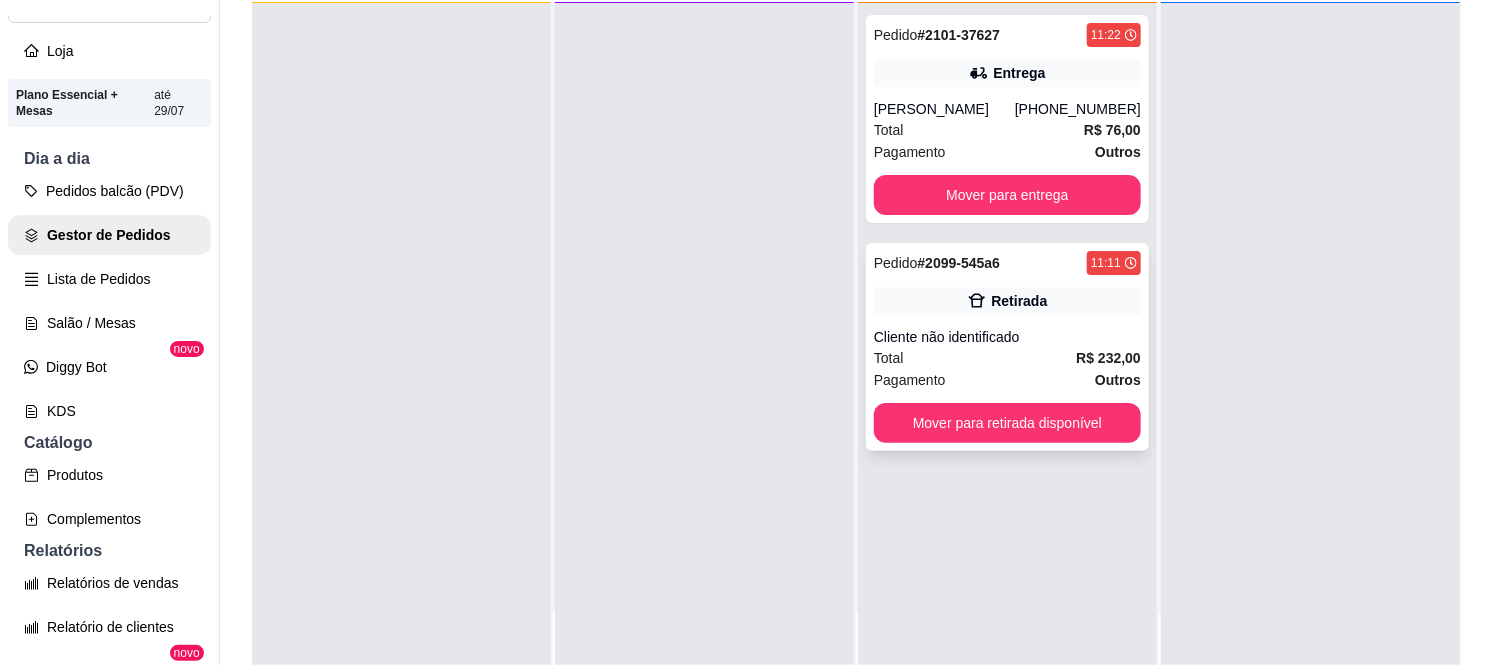 click on "Pedido  # 2099-545a6 11:11" at bounding box center (1007, 263) 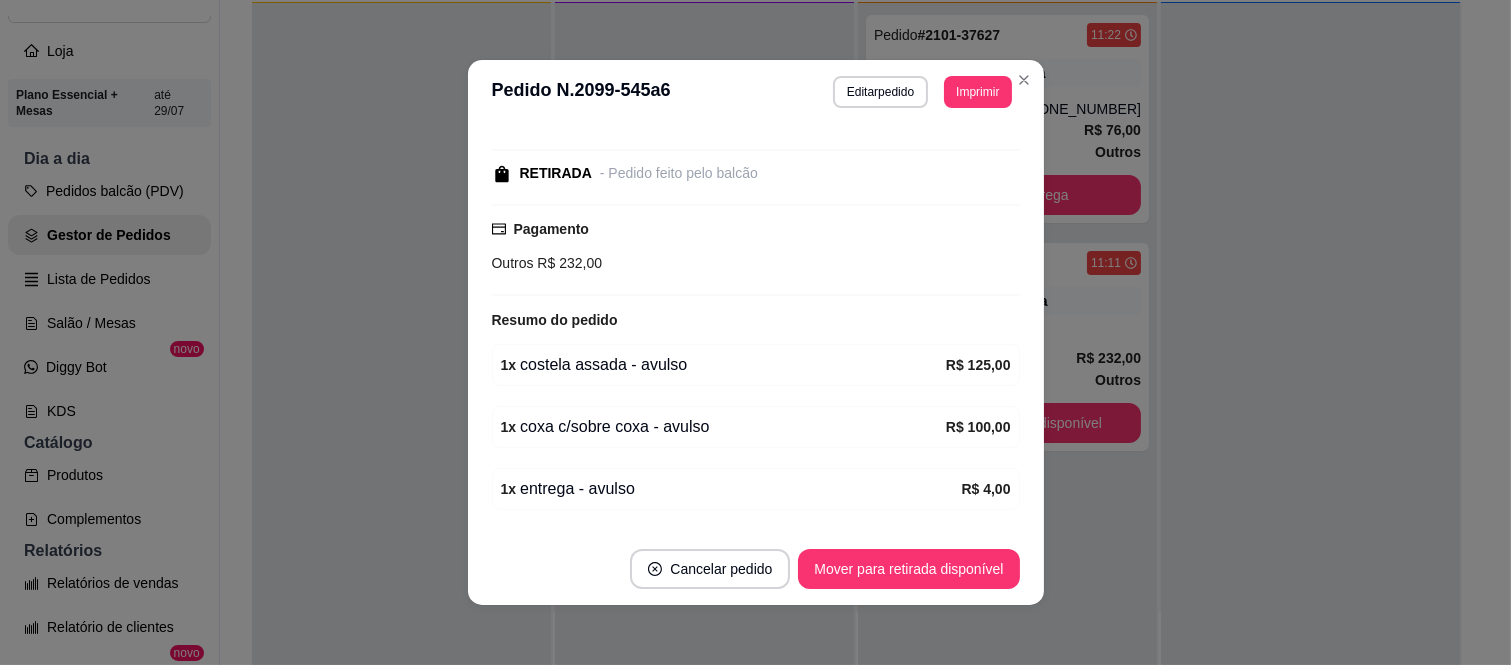 scroll, scrollTop: 312, scrollLeft: 0, axis: vertical 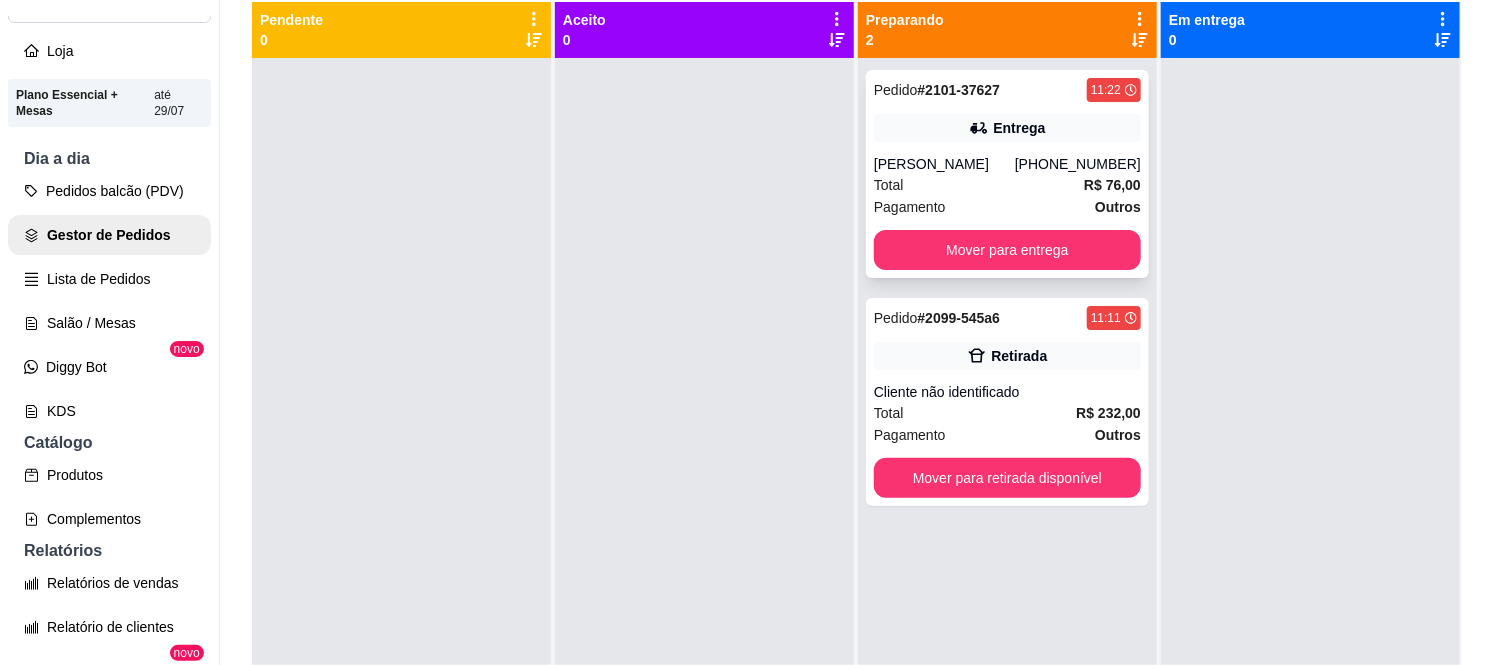 click on "Pedido  # 2101-37627 11:22 Entrega [PERSON_NAME] [PHONE_NUMBER] Total R$ 76,00 Pagamento Outros Mover para entrega" at bounding box center [1007, 174] 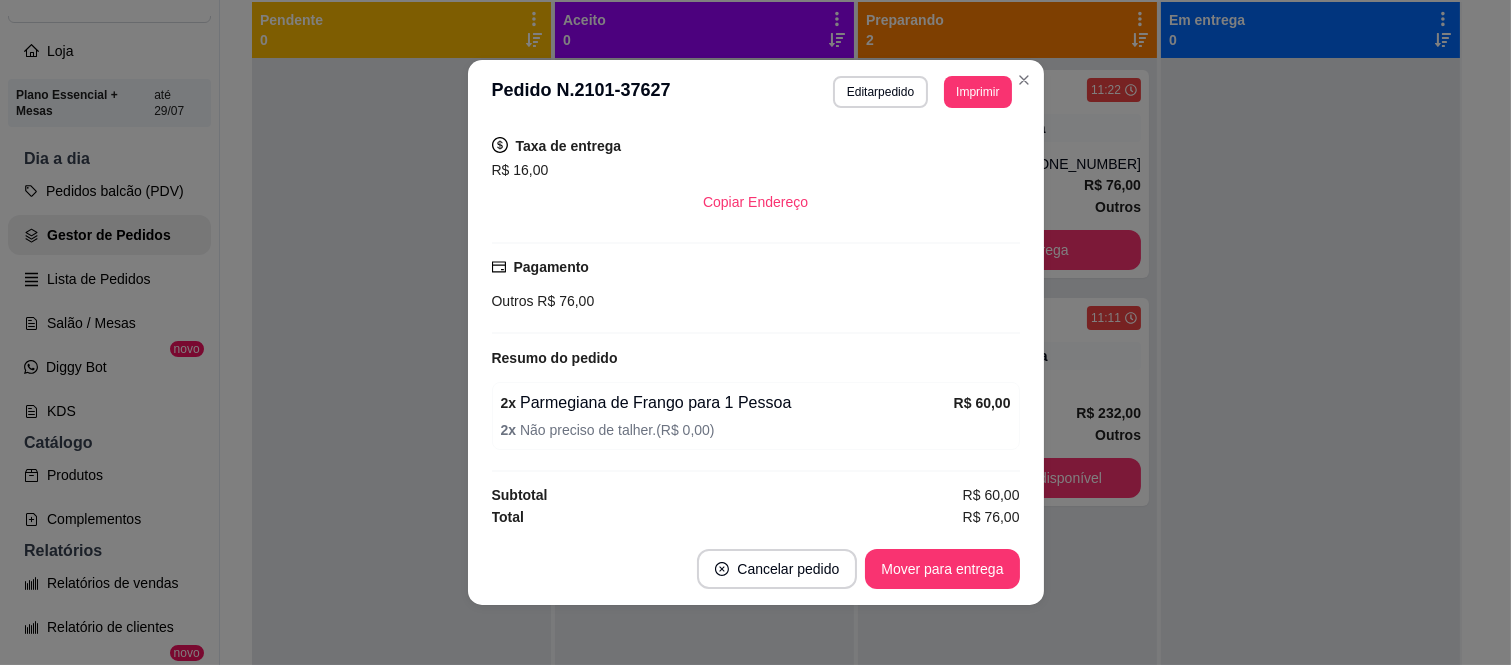 scroll, scrollTop: 352, scrollLeft: 0, axis: vertical 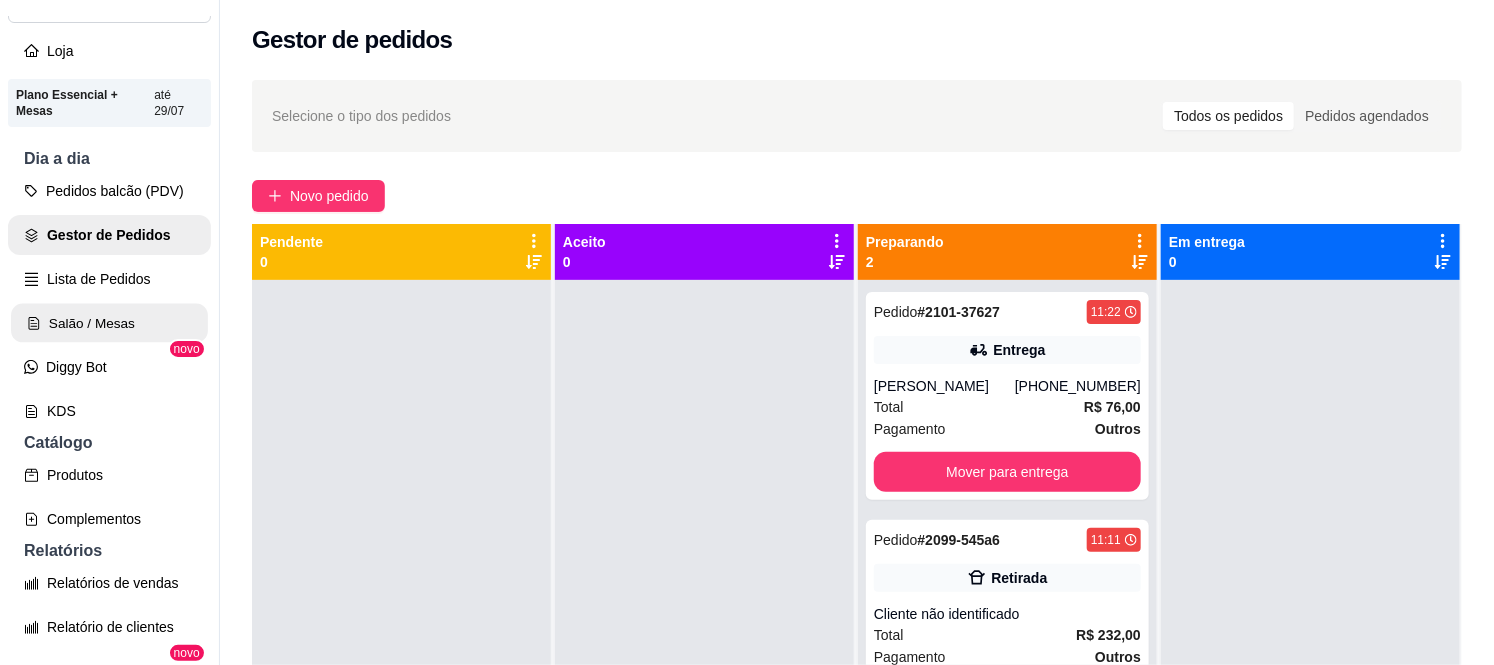 click on "Salão / Mesas" at bounding box center [109, 323] 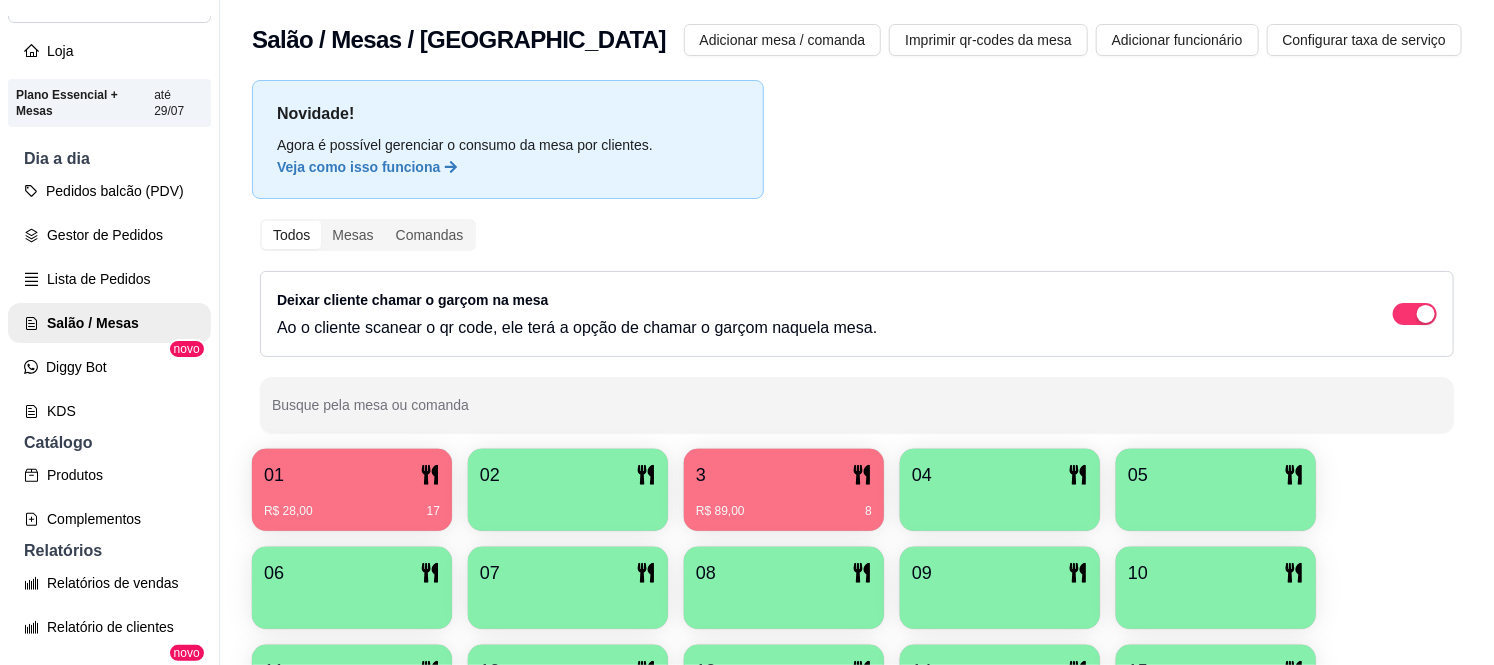 click on "01 R$ 28,00 17" at bounding box center (352, 490) 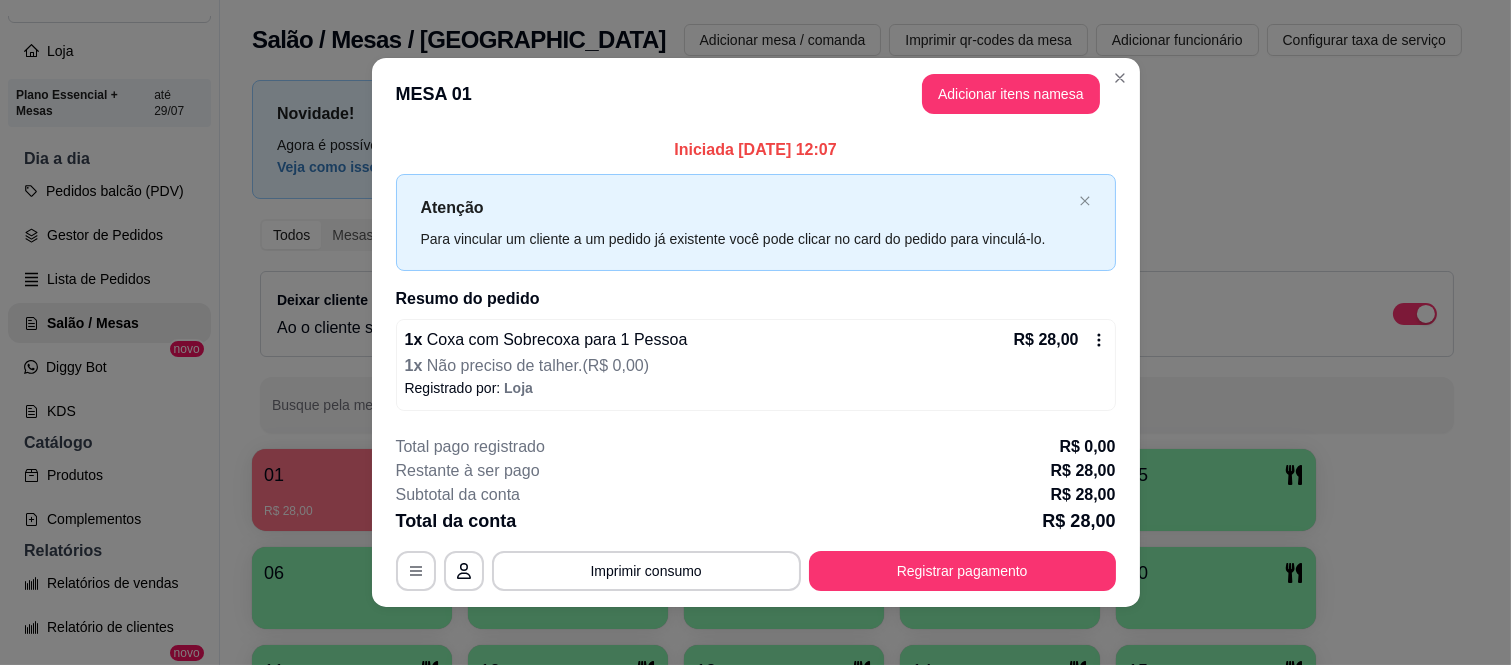 click on "Subtotal da conta R$ 28,00" at bounding box center (756, 495) 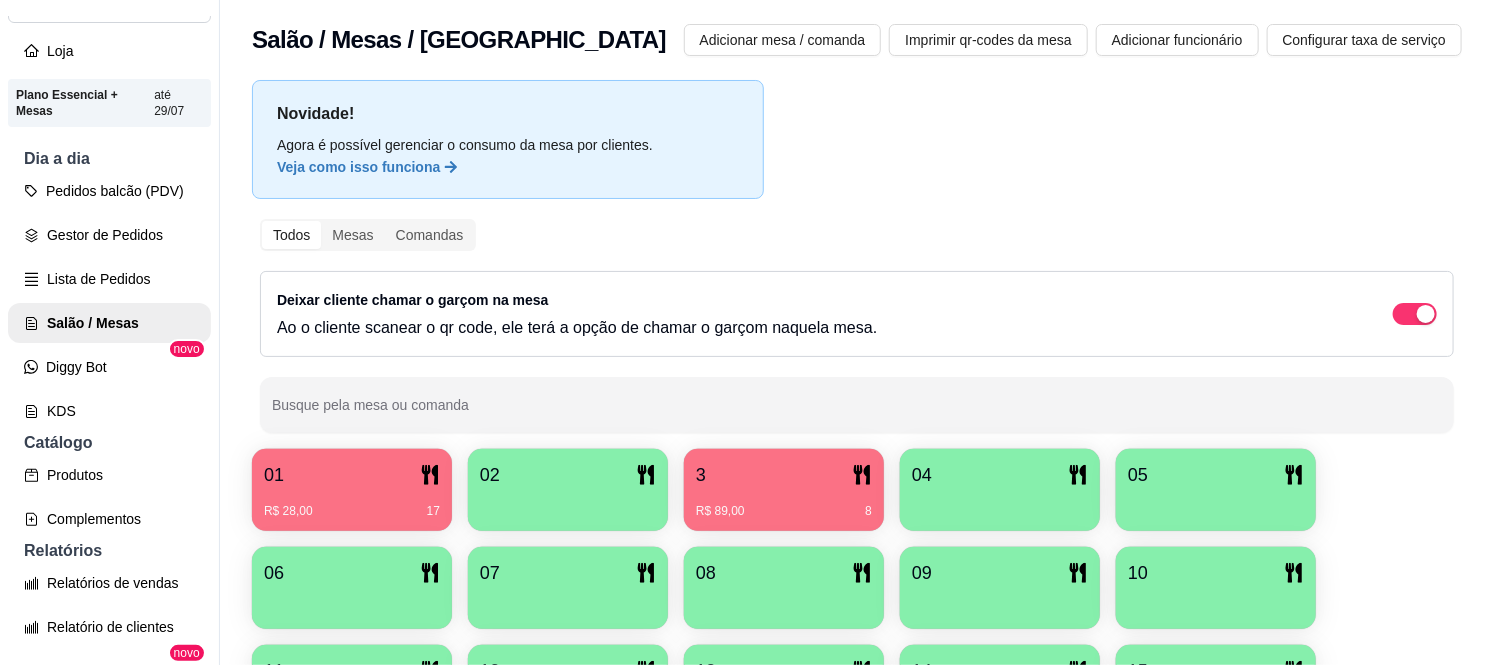 click on "3" at bounding box center [784, 475] 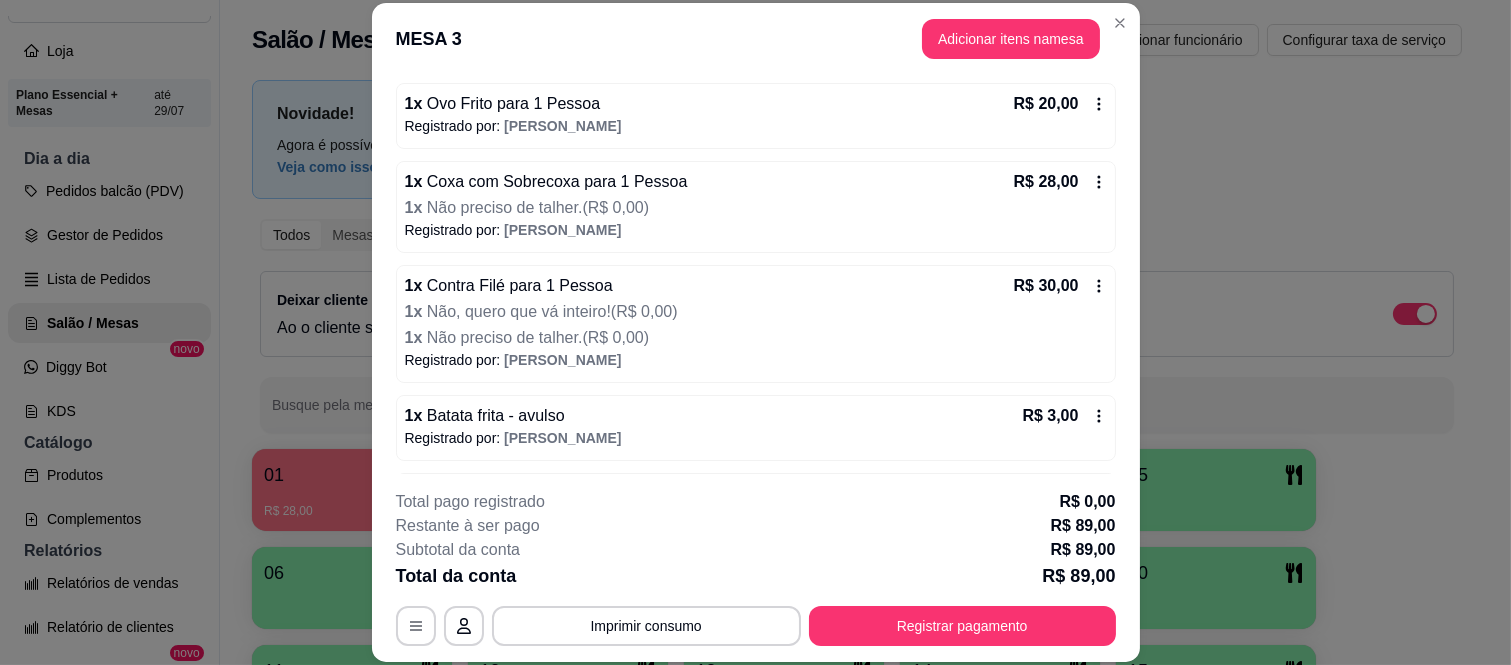 scroll, scrollTop: 144, scrollLeft: 0, axis: vertical 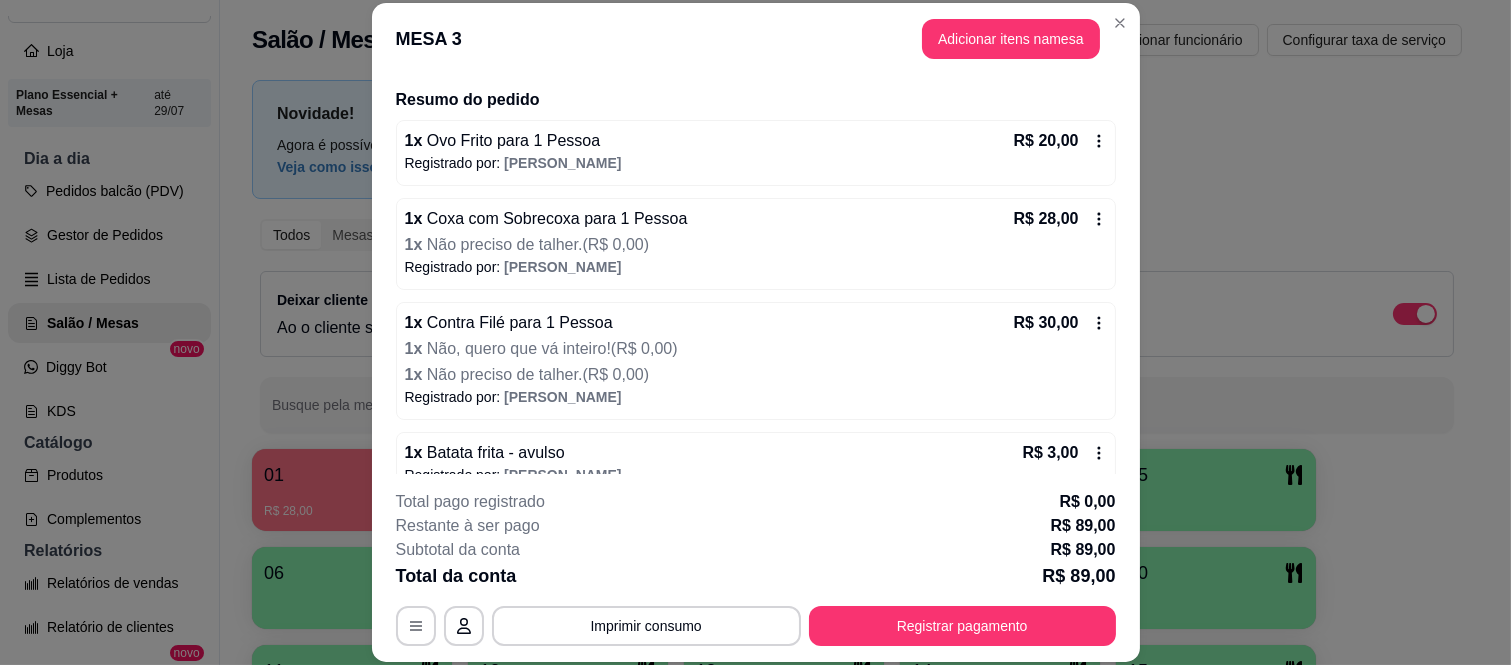 click 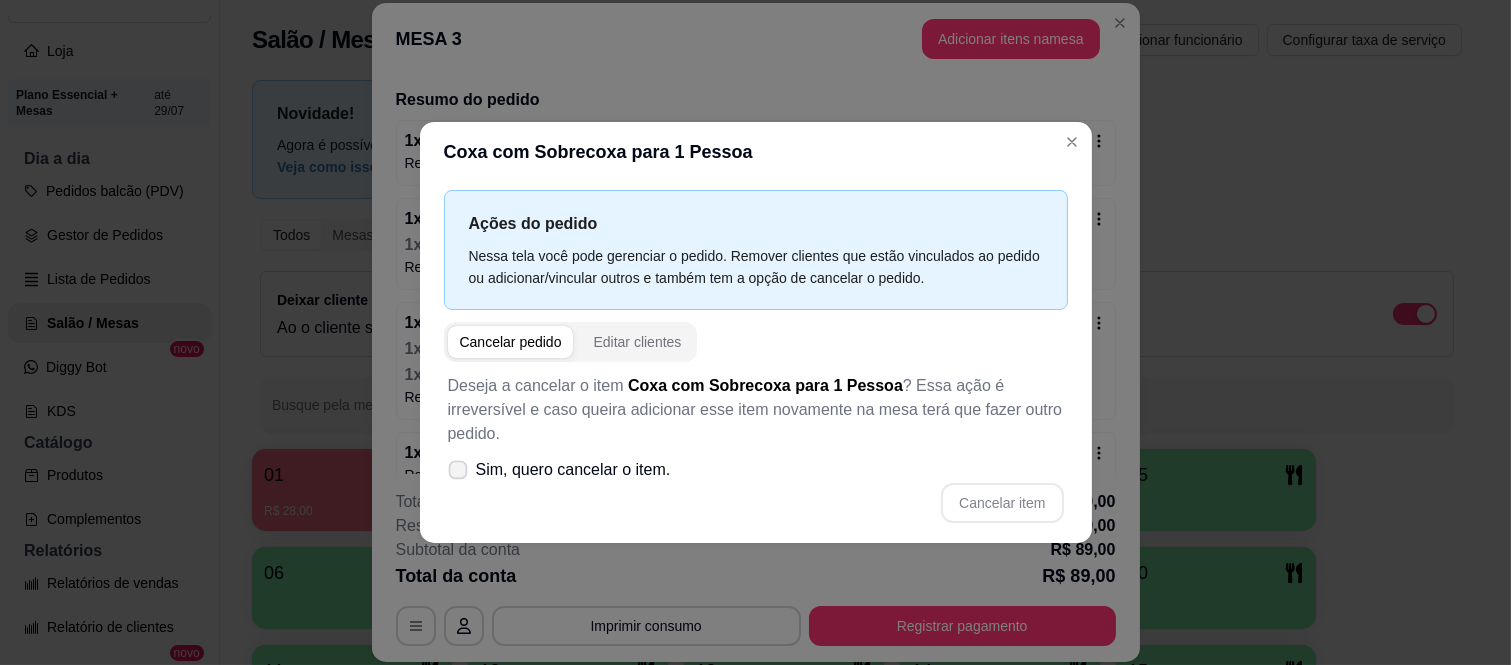 click 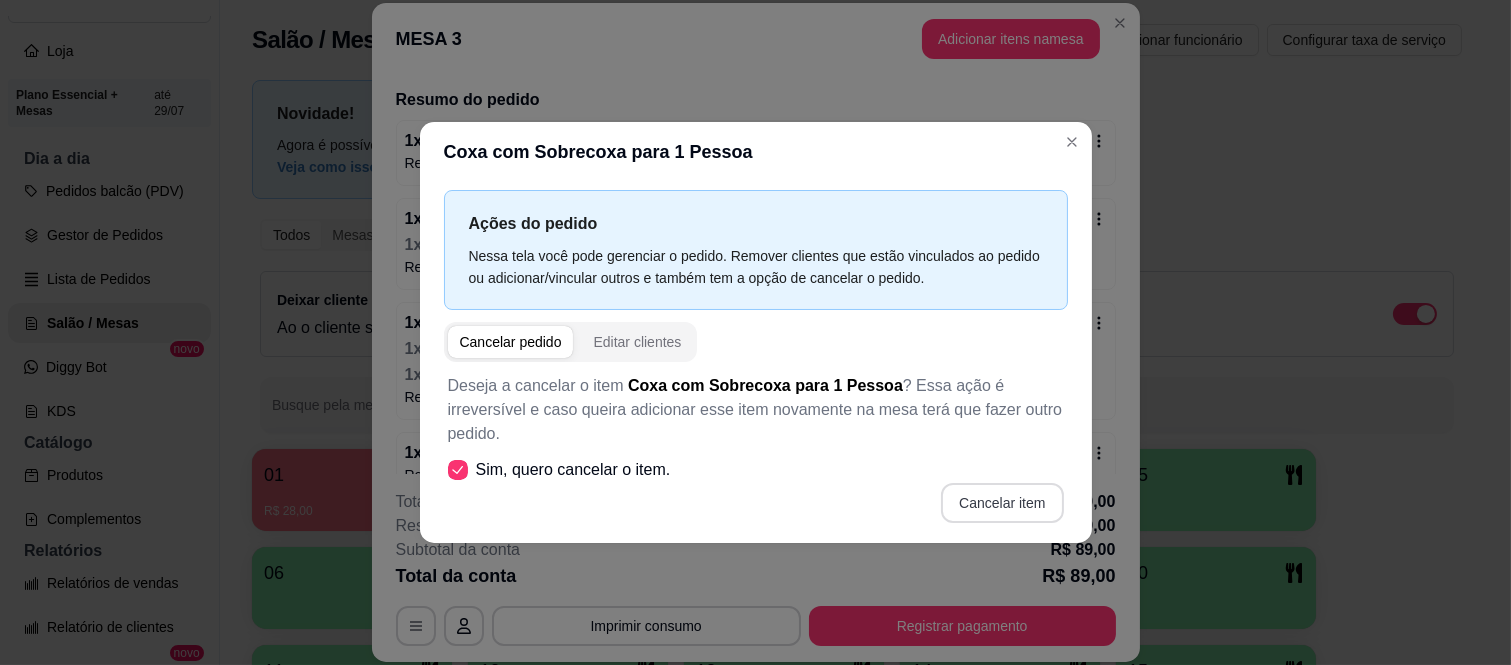 click on "Cancelar item" at bounding box center [1002, 503] 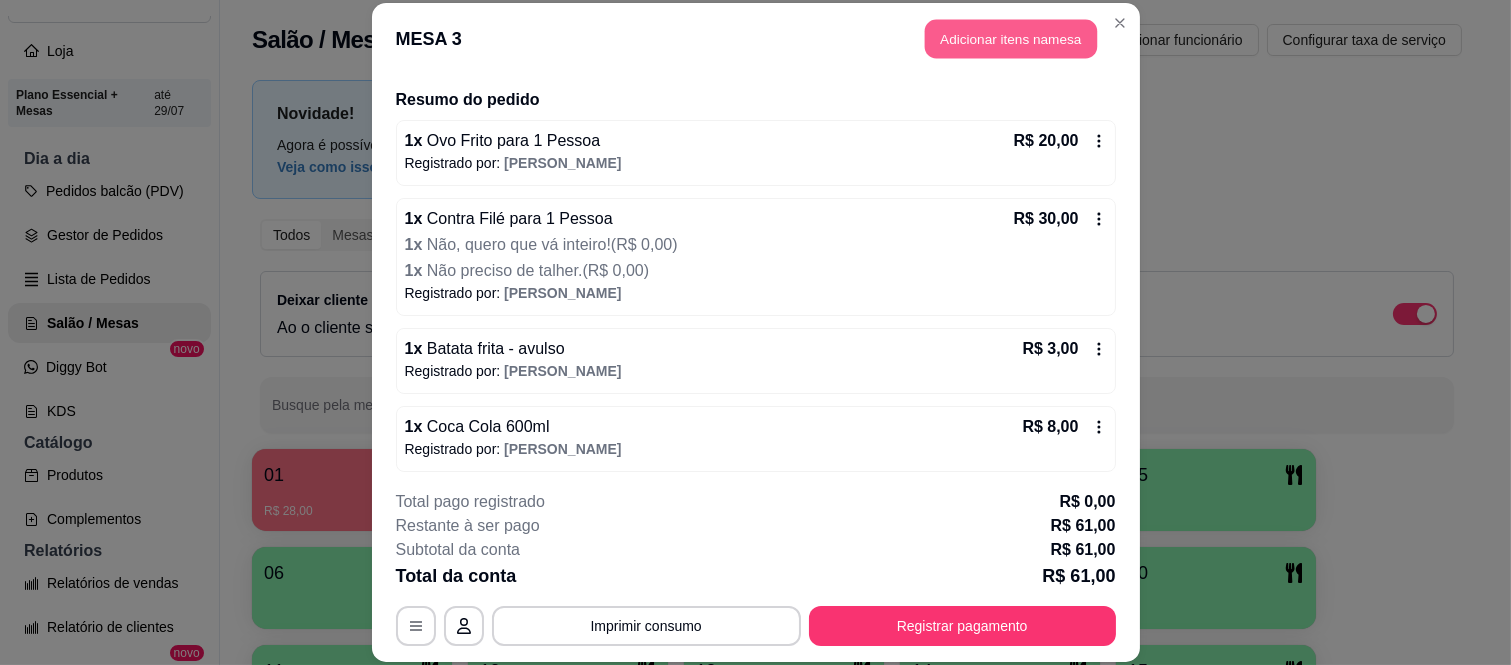 click on "Adicionar itens na  mesa" at bounding box center [1011, 39] 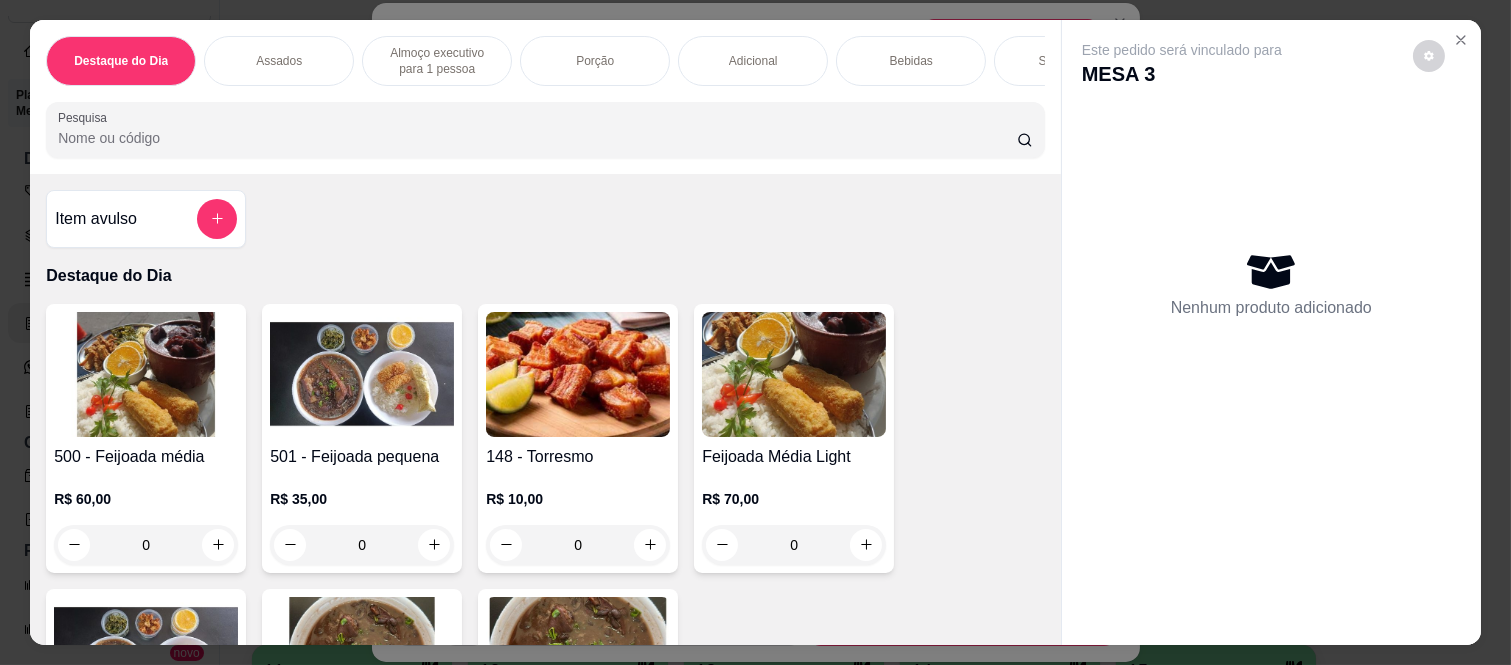scroll, scrollTop: 111, scrollLeft: 0, axis: vertical 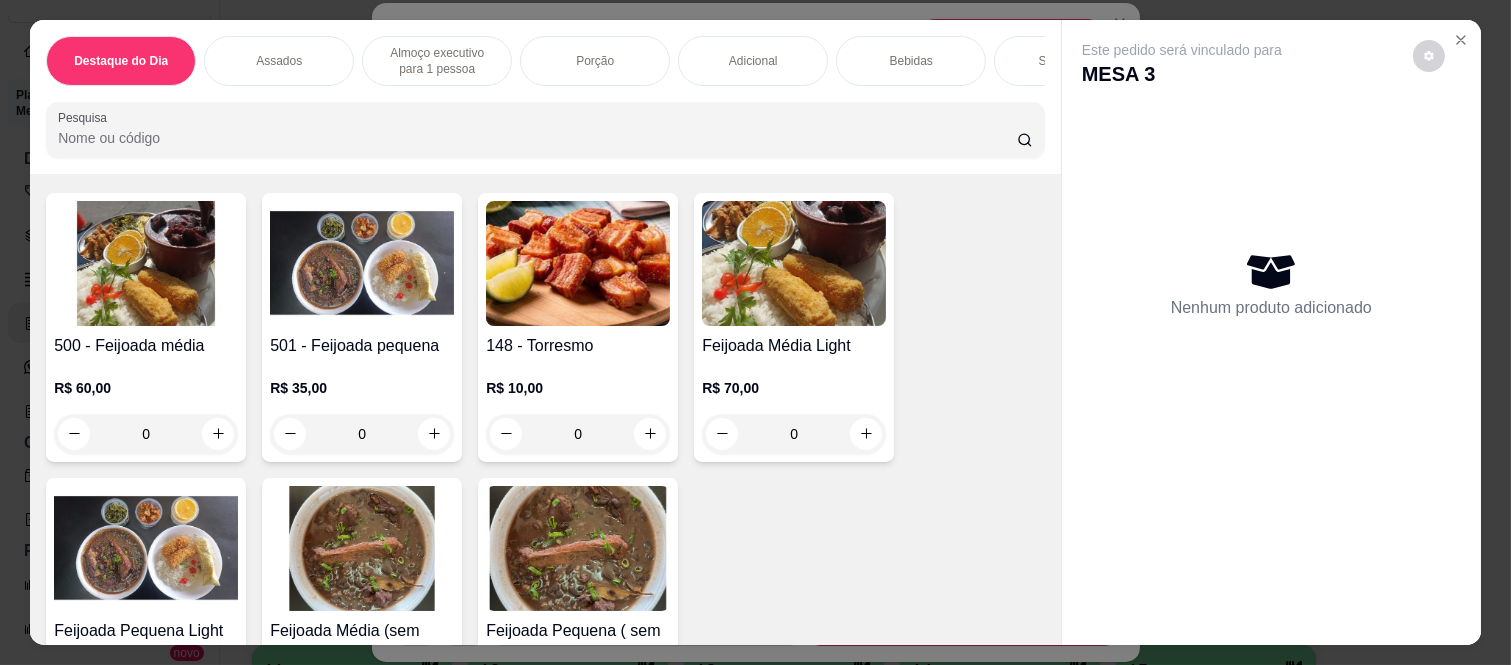 click on "0" at bounding box center [362, 434] 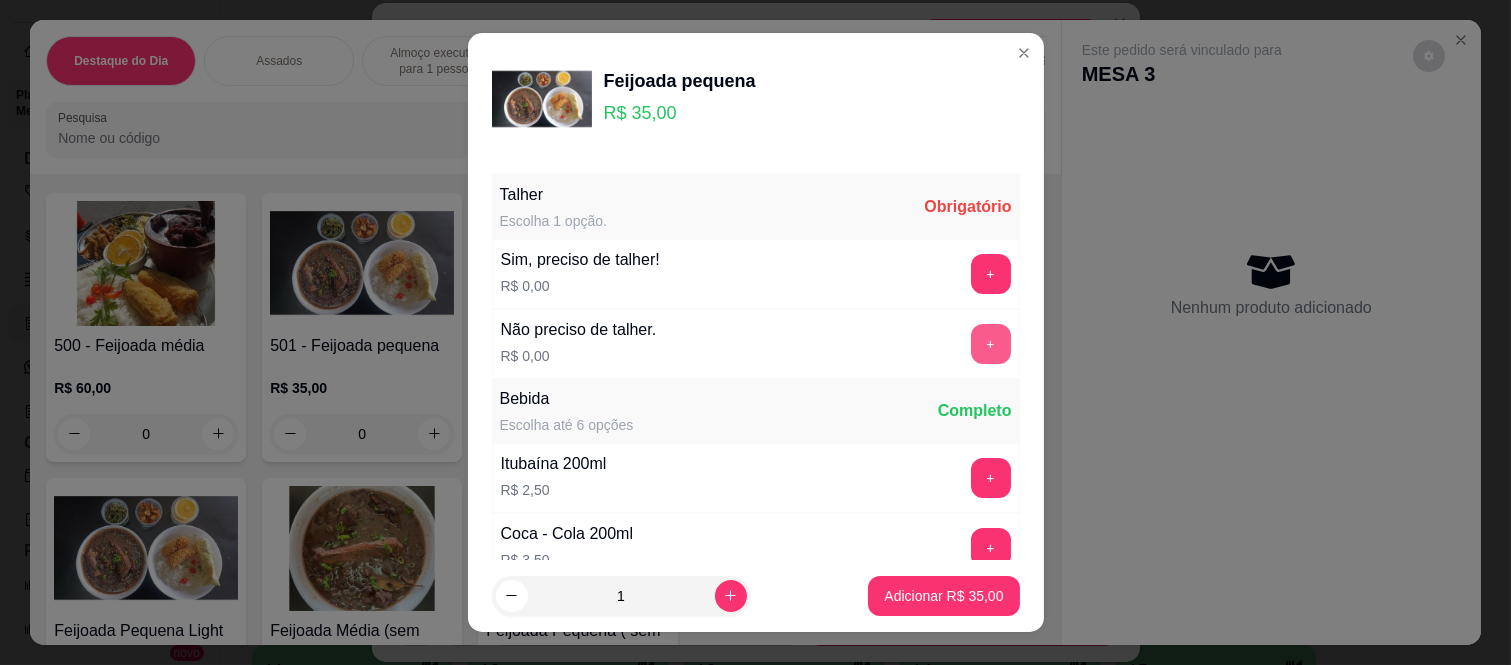 click on "+" at bounding box center [991, 344] 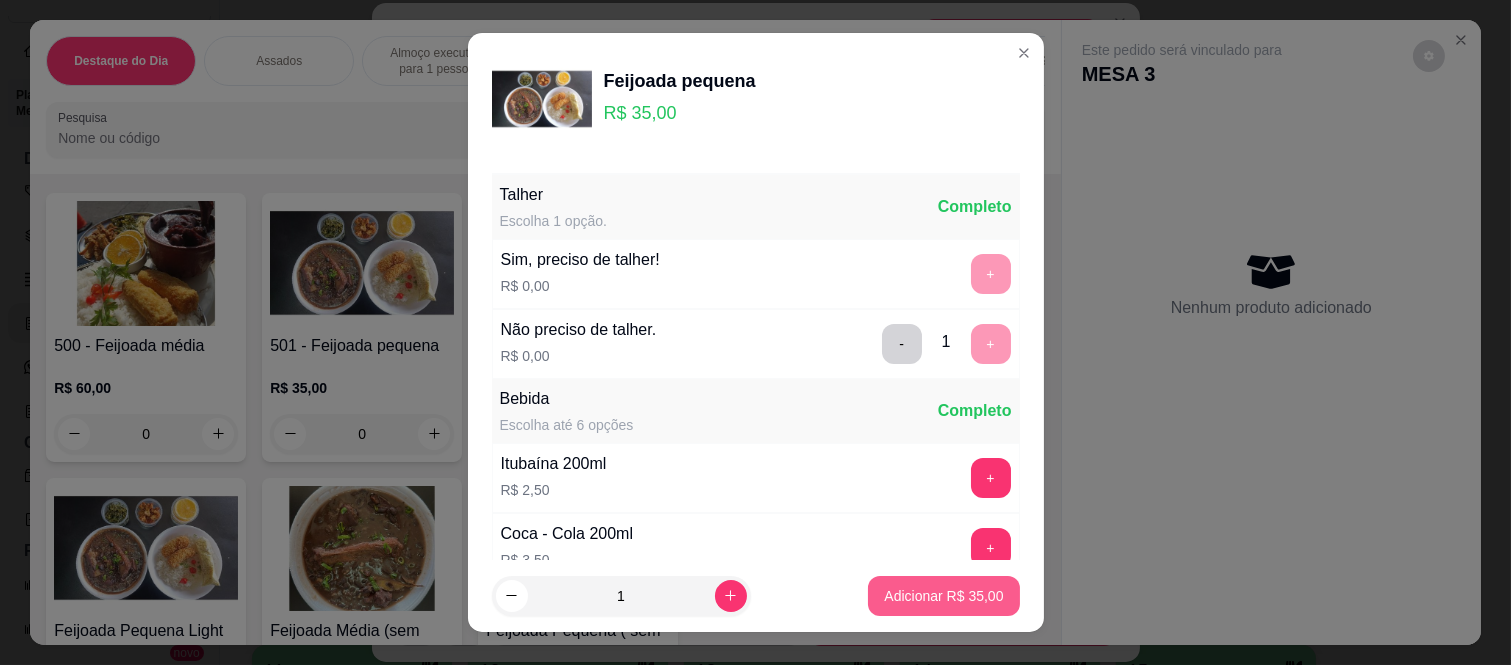 click on "Adicionar   R$ 35,00" at bounding box center (943, 596) 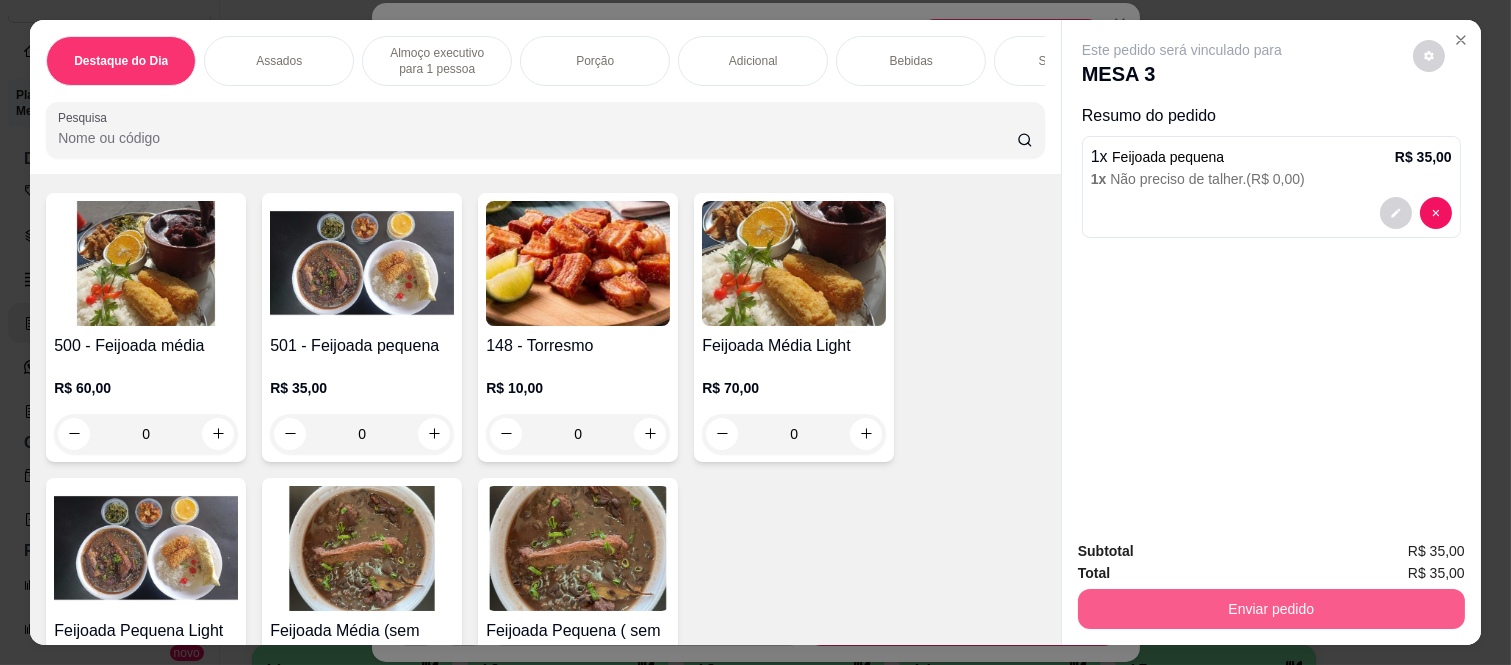 click on "Enviar pedido" at bounding box center [1271, 609] 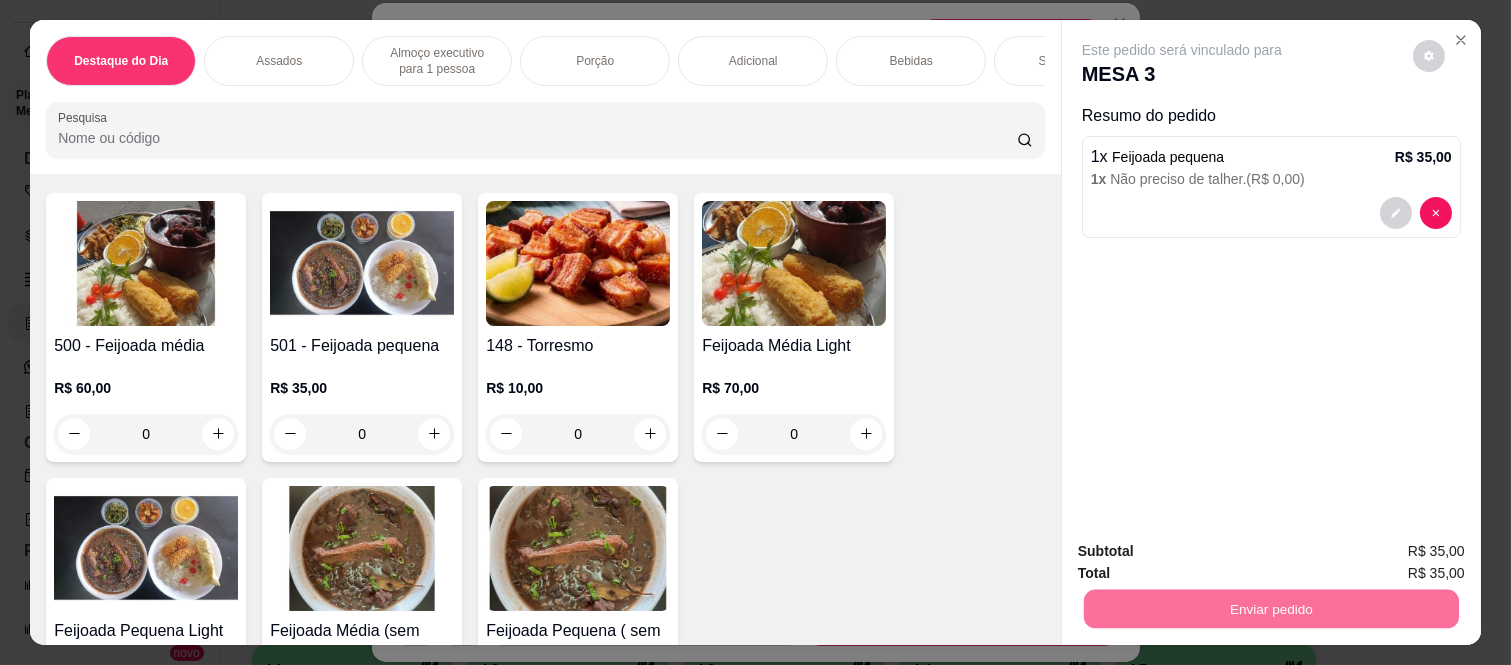 click on "Não registrar e enviar pedido" at bounding box center [1204, 552] 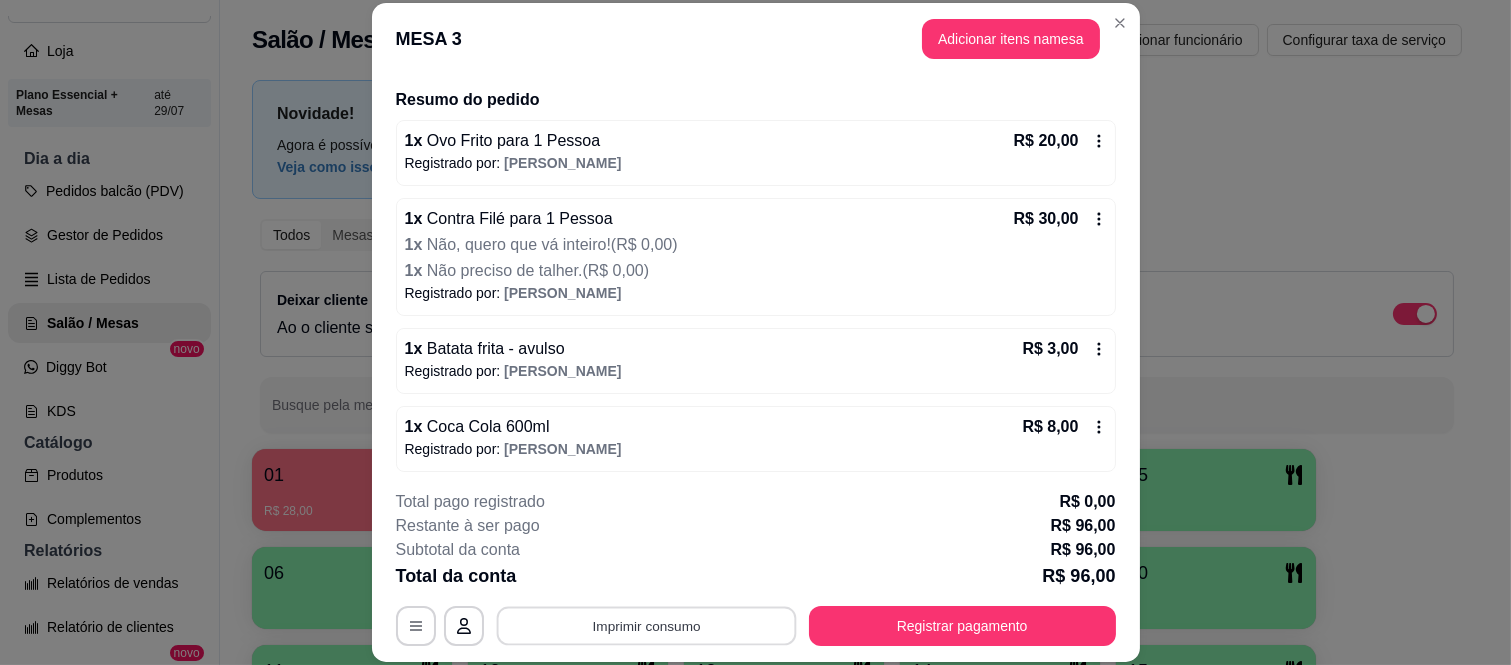 click on "Imprimir consumo" at bounding box center [646, 625] 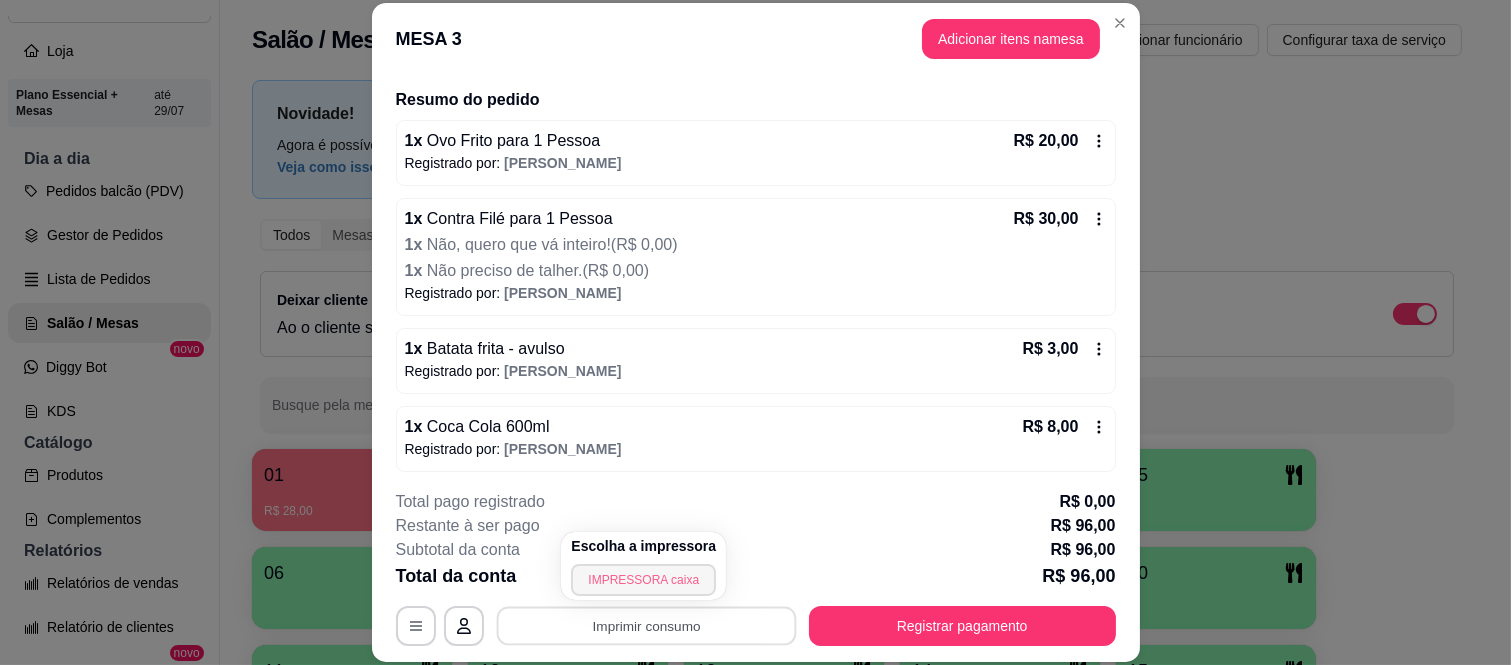 click on "IMPRESSORA caixa" at bounding box center (643, 580) 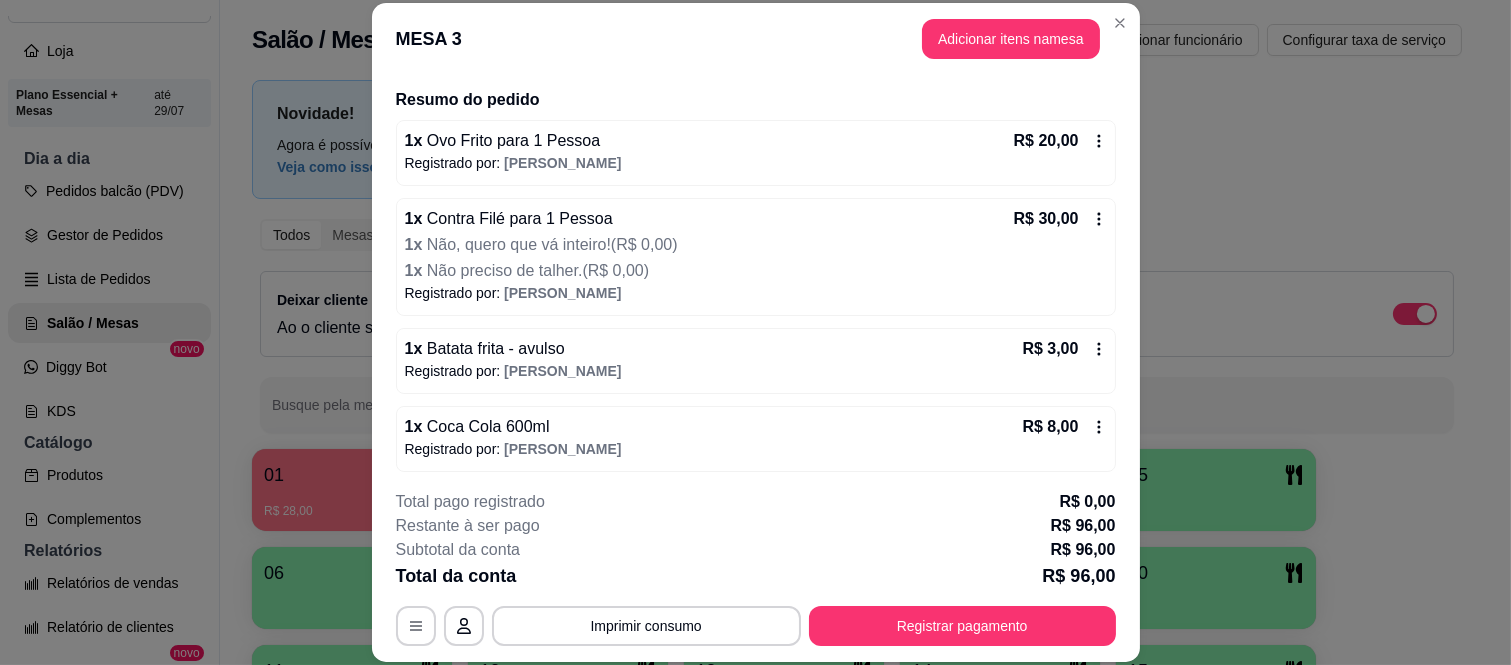 click 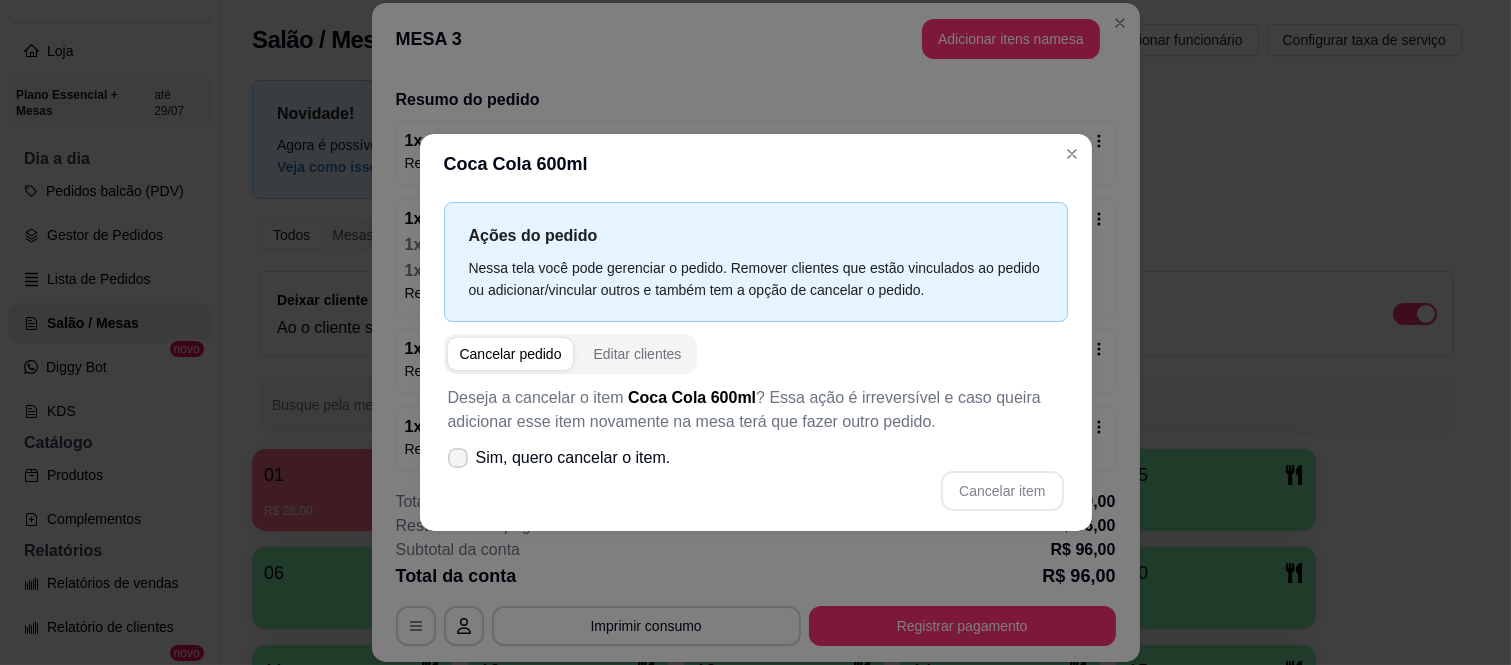 click at bounding box center (458, 458) 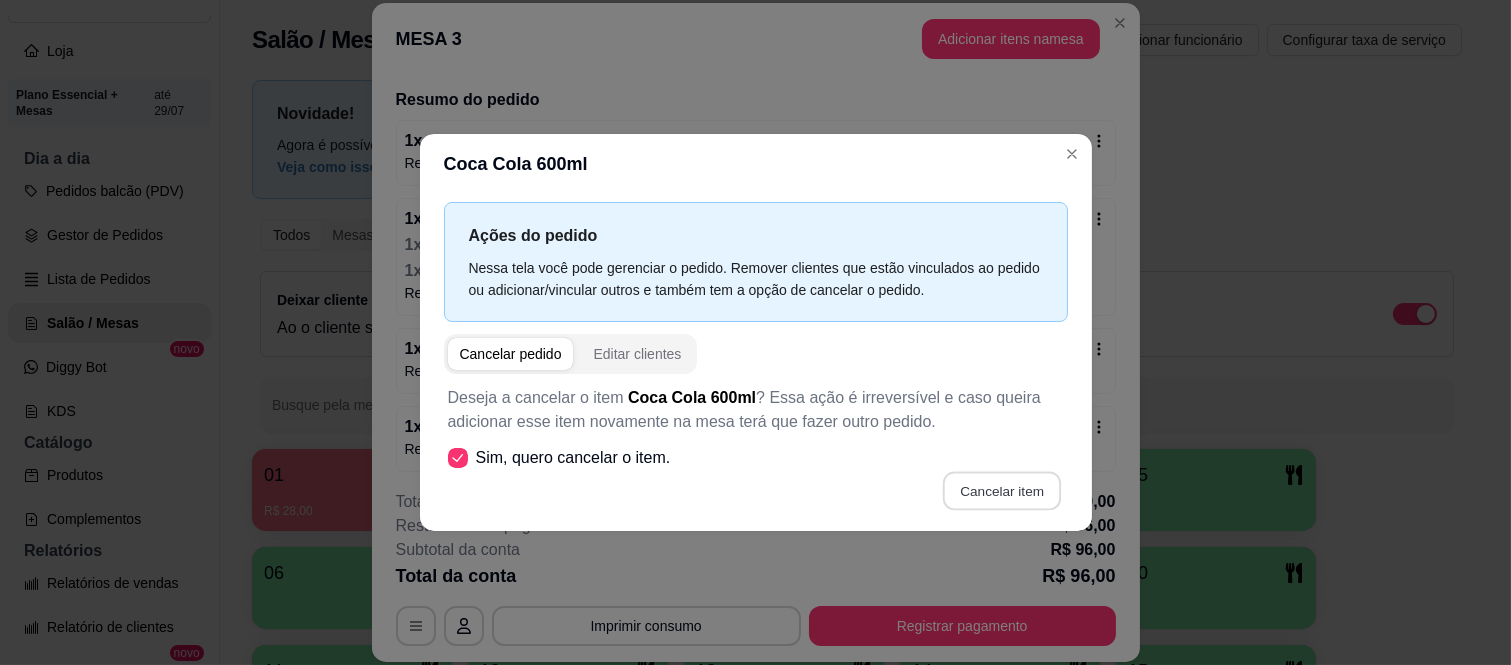 click on "Cancelar item" at bounding box center [1002, 490] 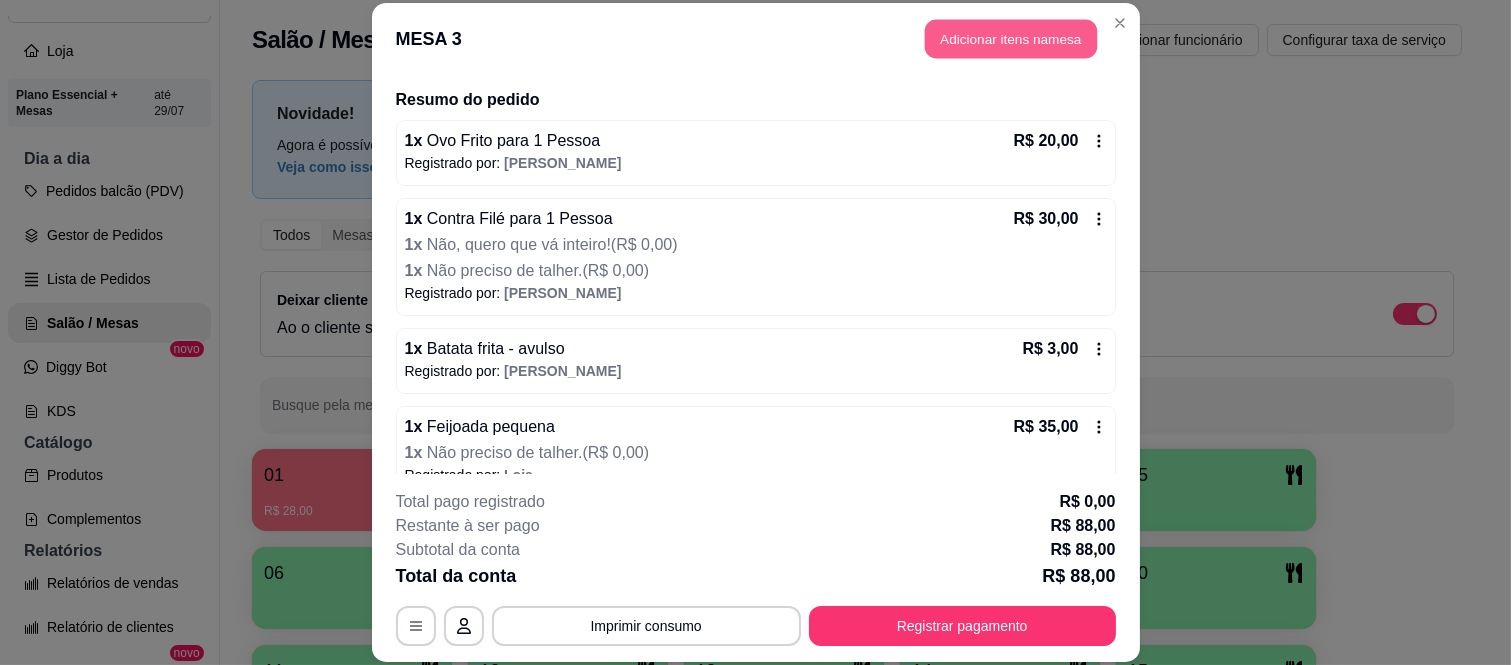 click on "Adicionar itens na  mesa" at bounding box center [1011, 39] 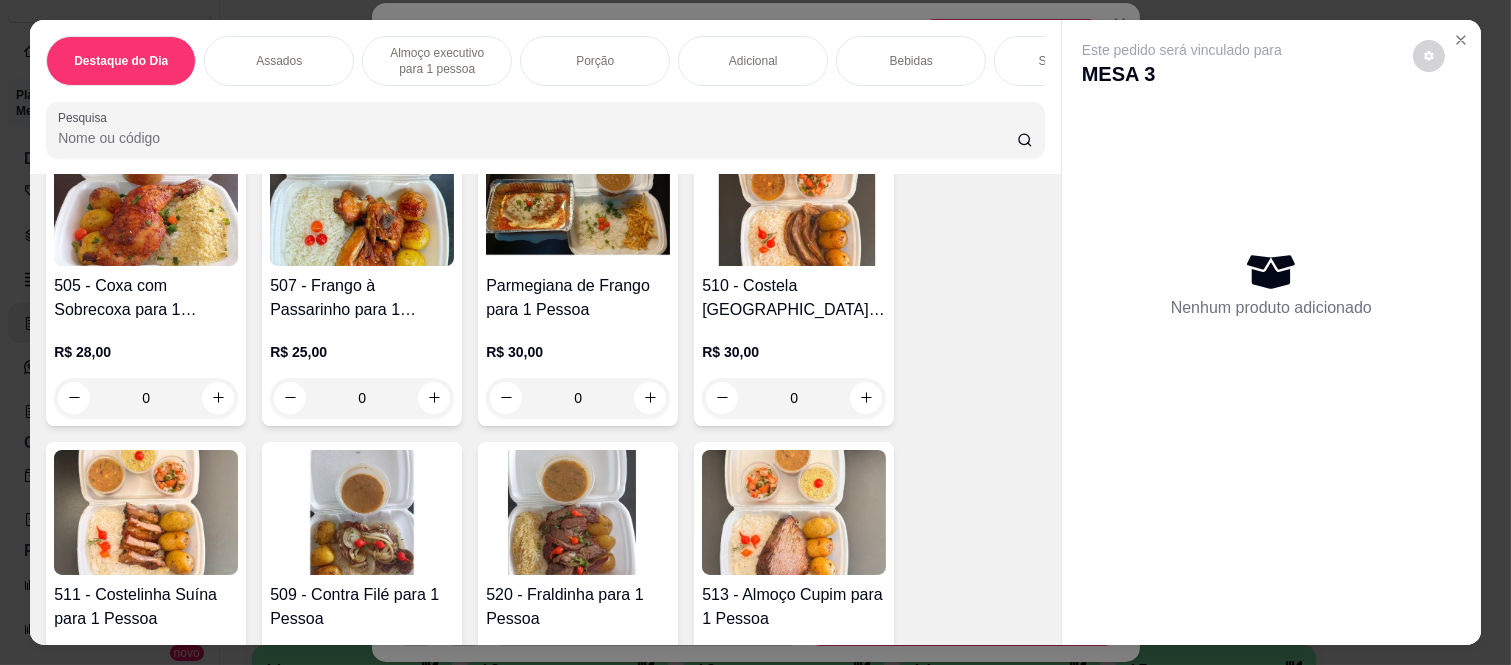 scroll, scrollTop: 1666, scrollLeft: 0, axis: vertical 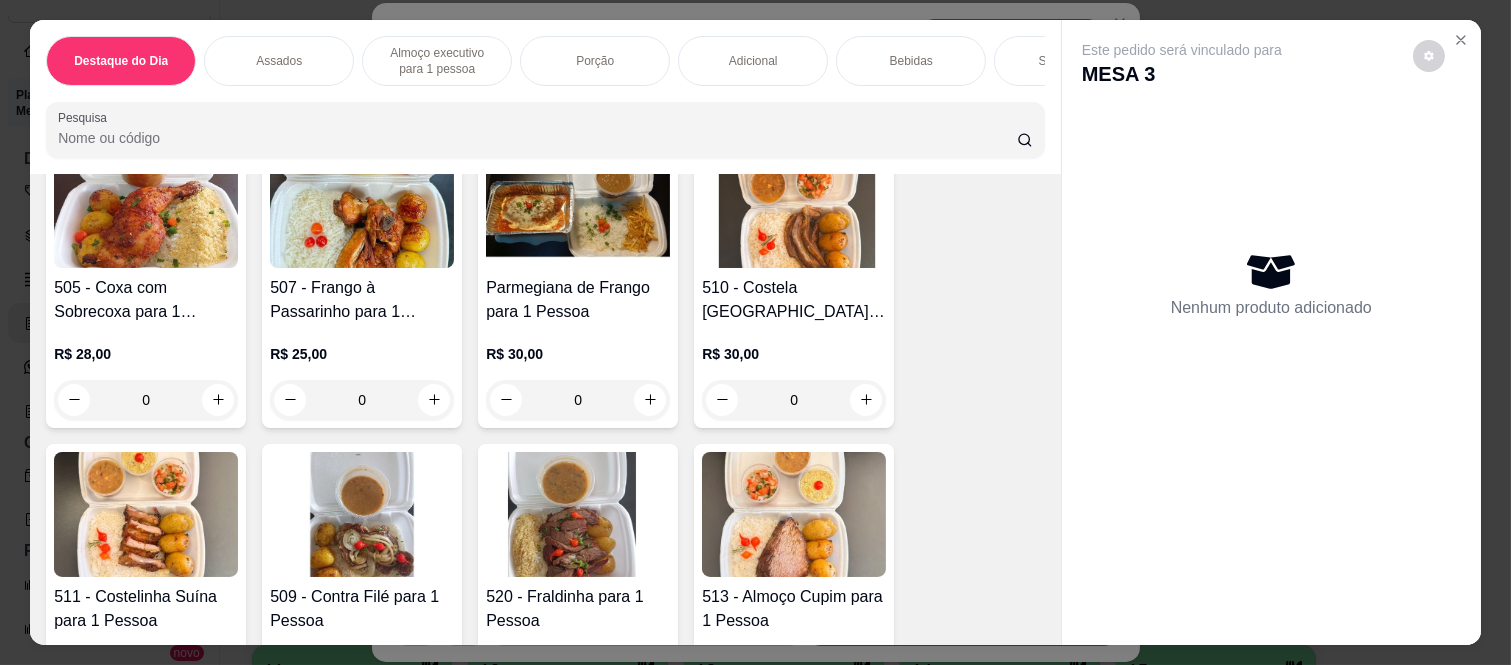 click on "0" at bounding box center [146, 400] 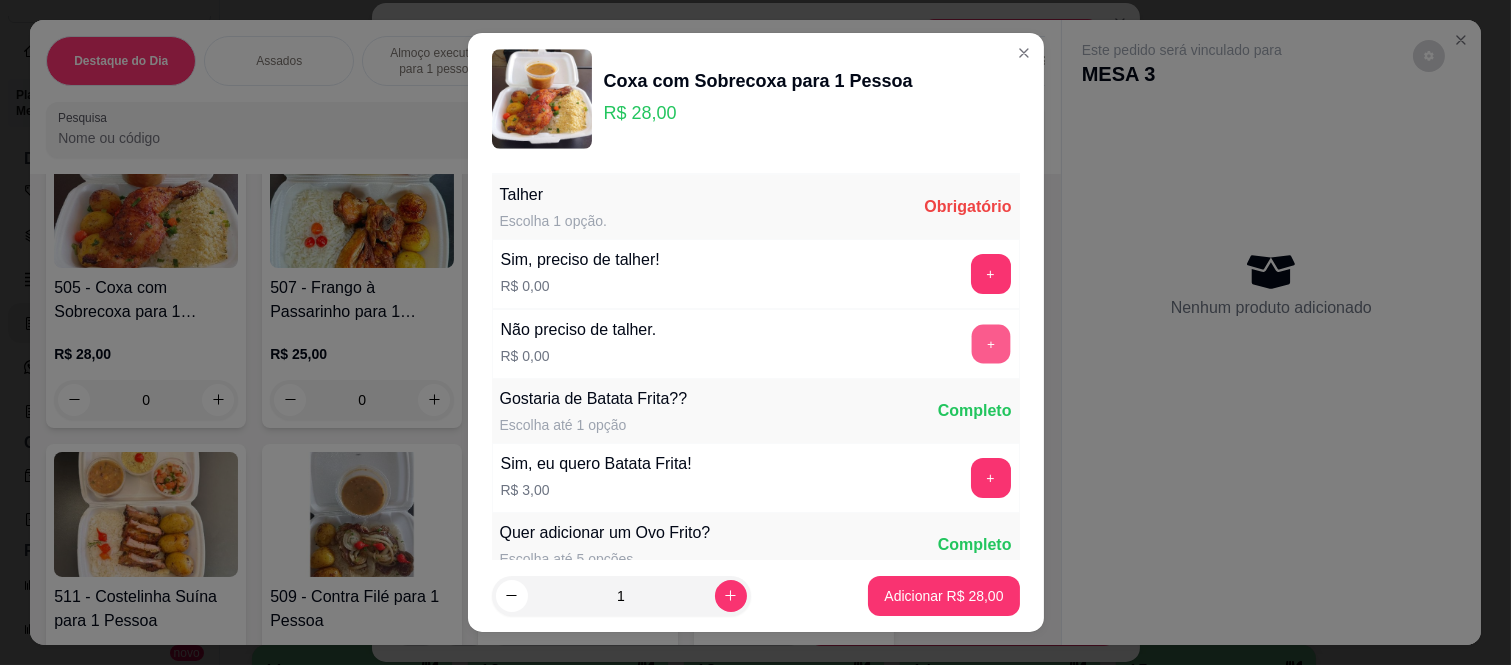 click on "+" at bounding box center (990, 344) 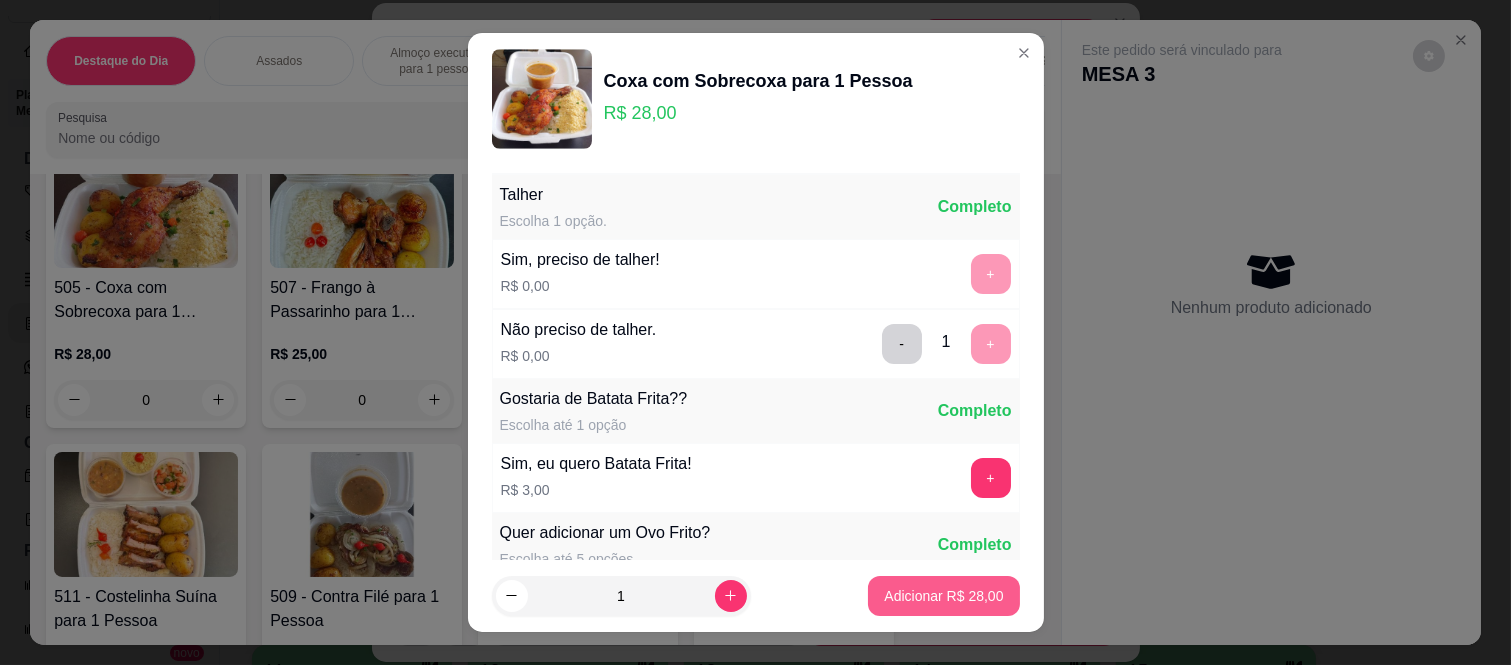 click on "Adicionar   R$ 28,00" at bounding box center [943, 596] 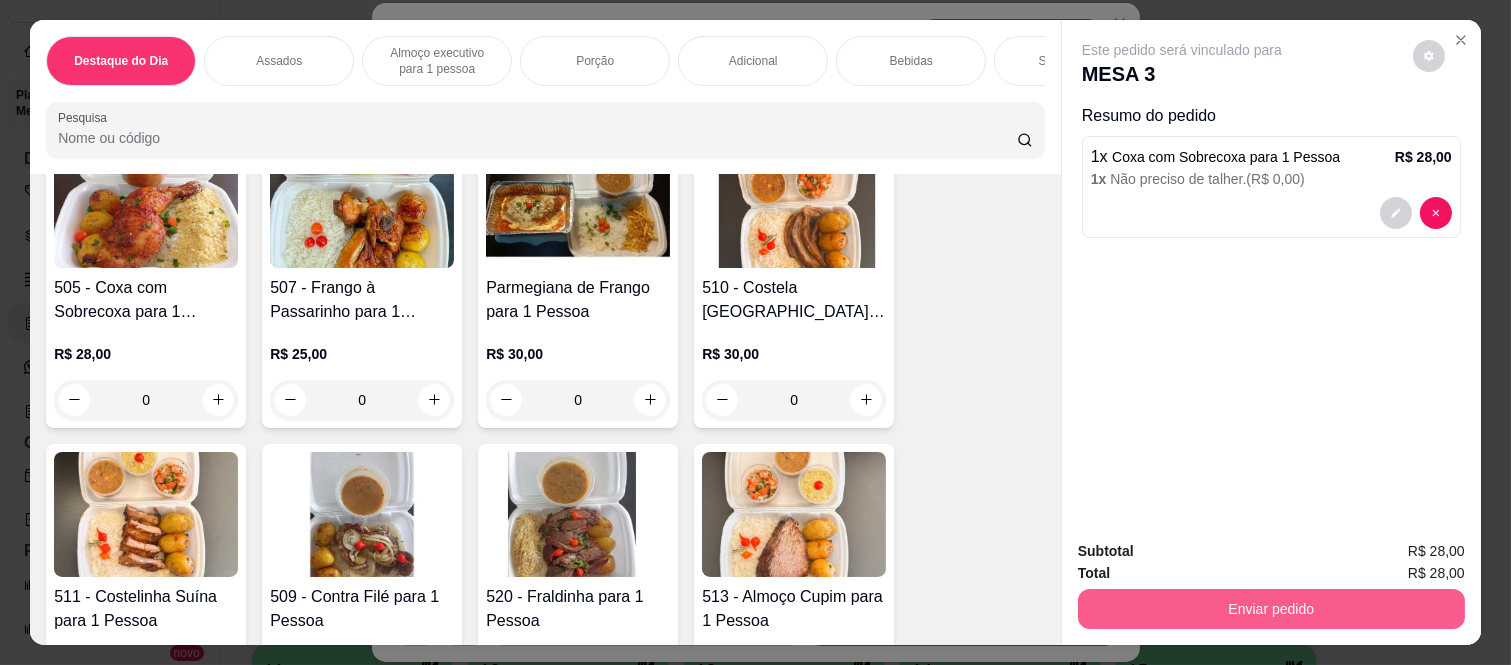 click on "Enviar pedido" at bounding box center [1271, 609] 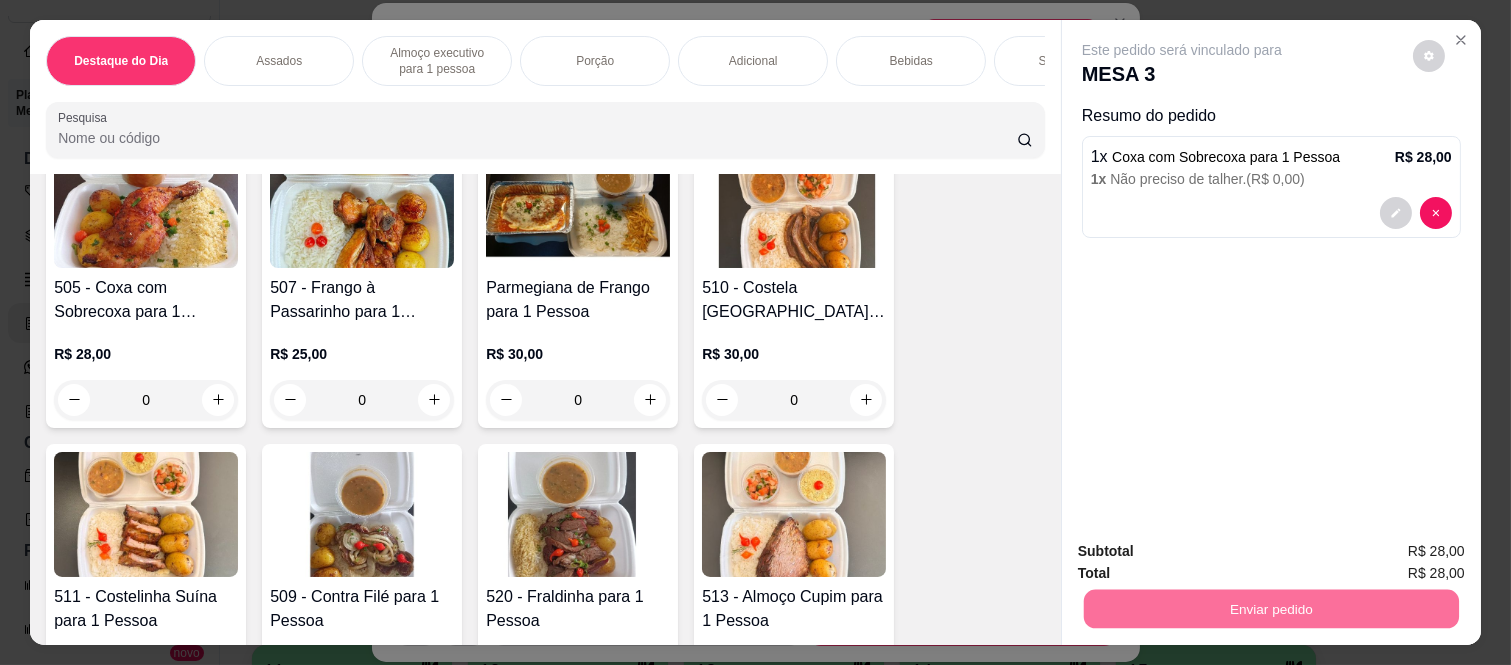 click on "Não registrar e enviar pedido" at bounding box center (1204, 552) 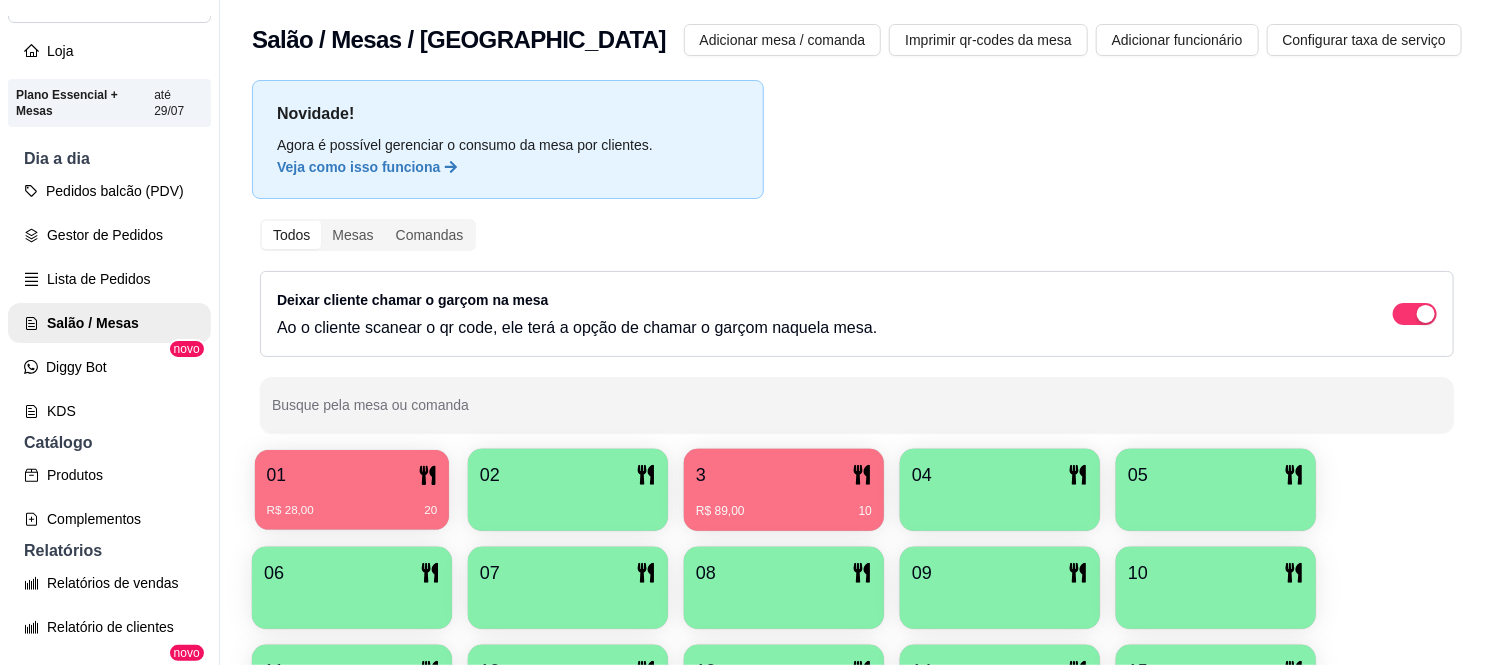 click on "01" at bounding box center [352, 475] 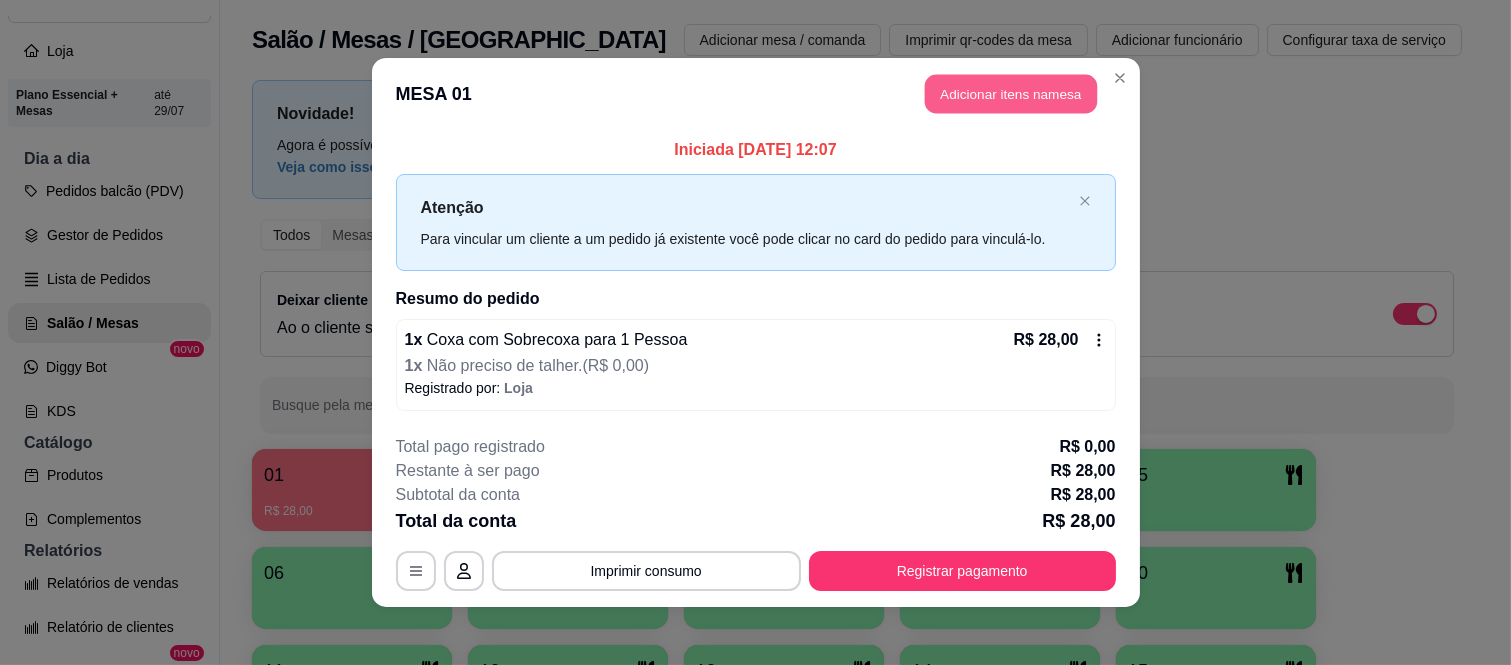 click on "Adicionar itens na  mesa" at bounding box center [1011, 94] 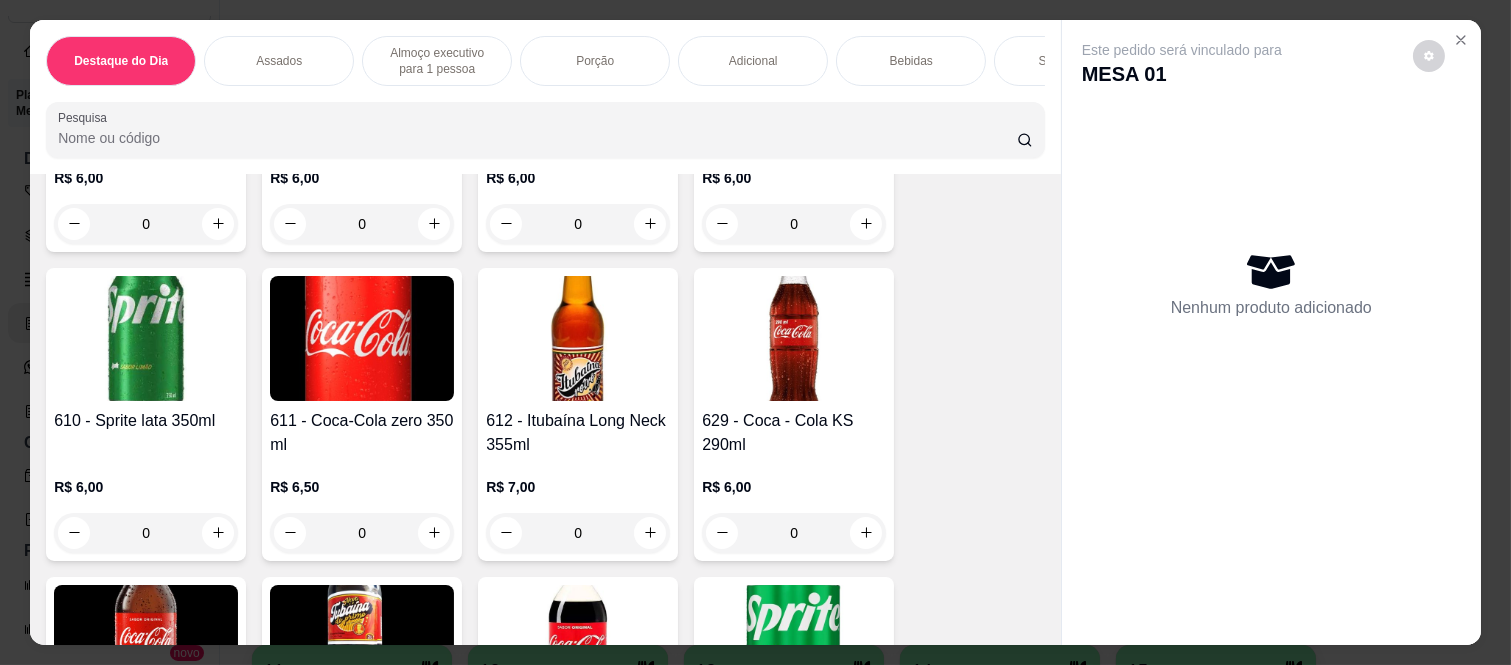 scroll, scrollTop: 5444, scrollLeft: 0, axis: vertical 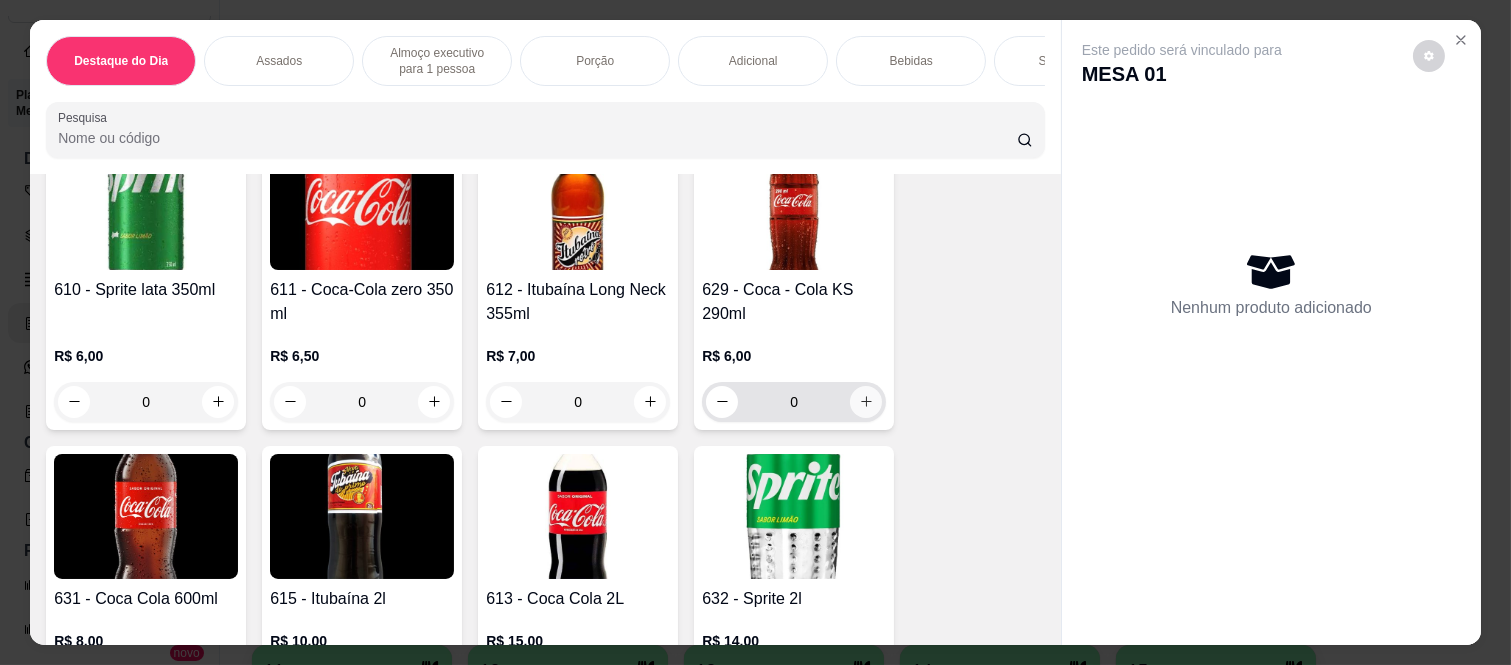 click 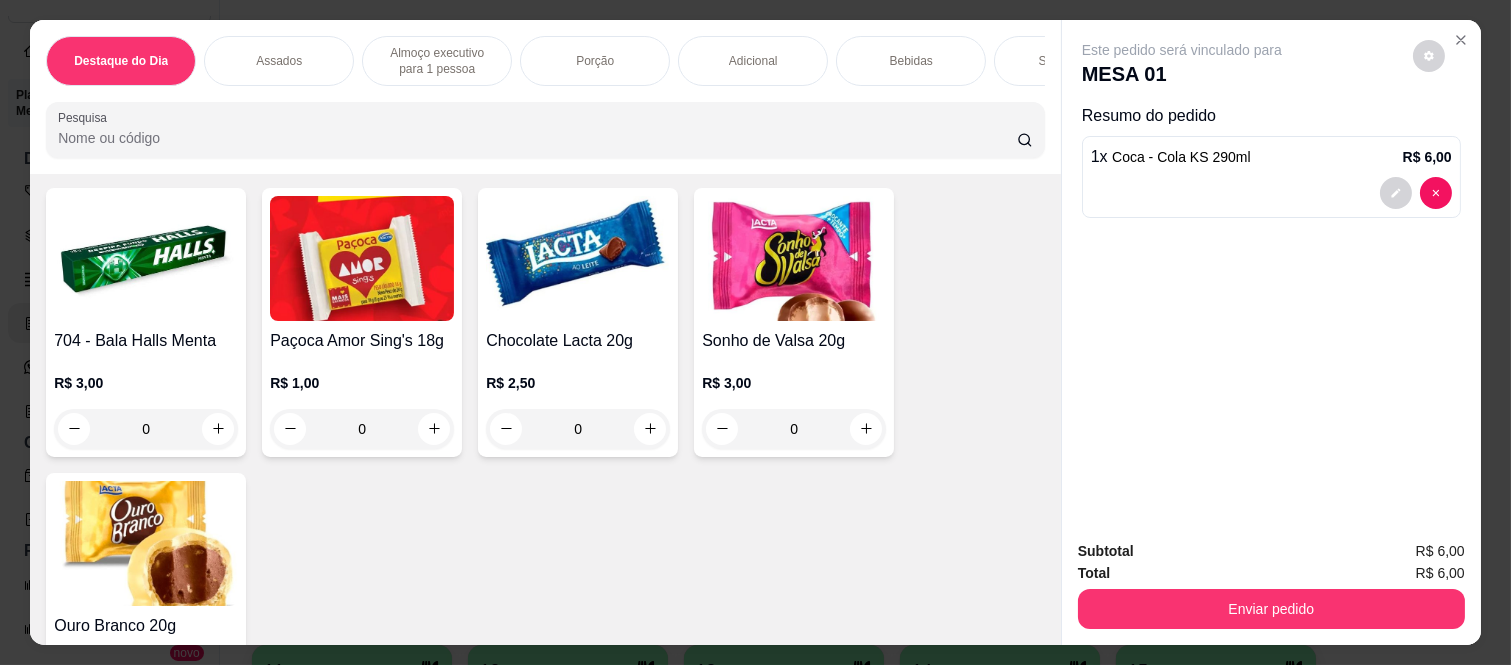 scroll, scrollTop: 7100, scrollLeft: 0, axis: vertical 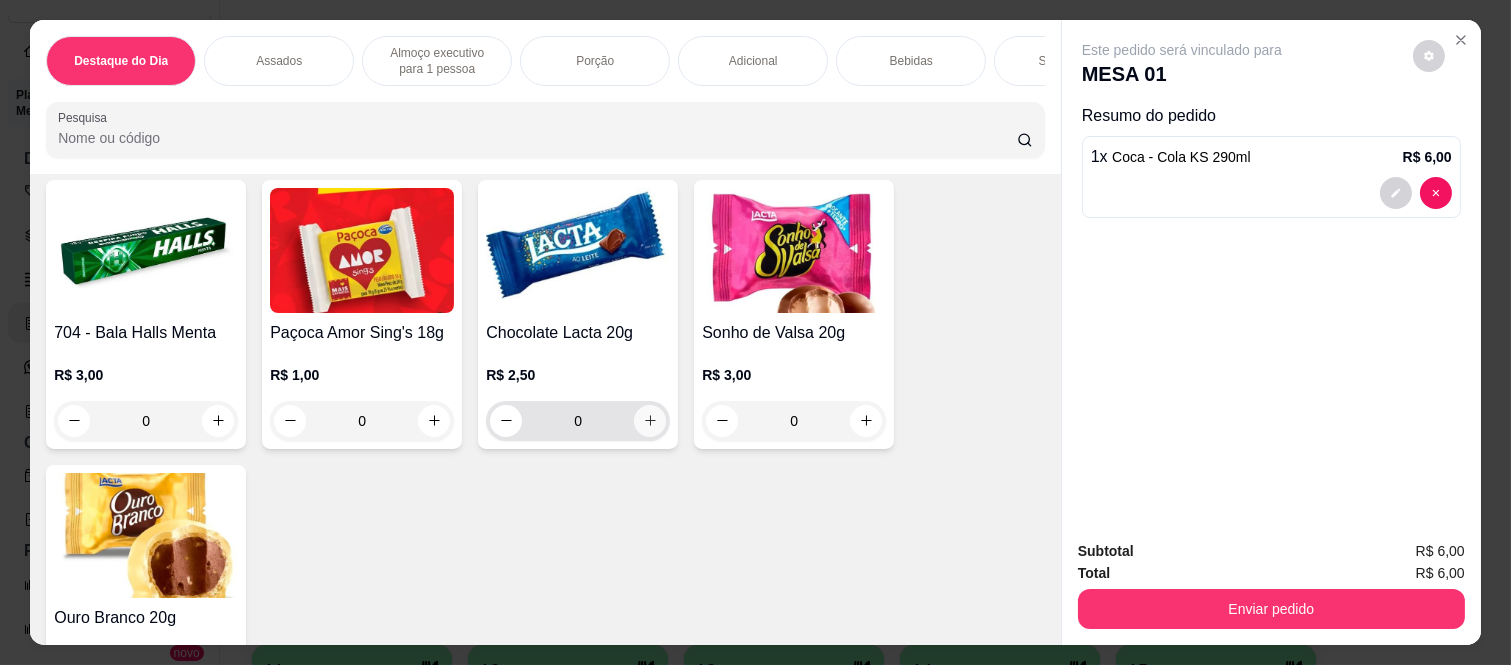 click at bounding box center [650, 421] 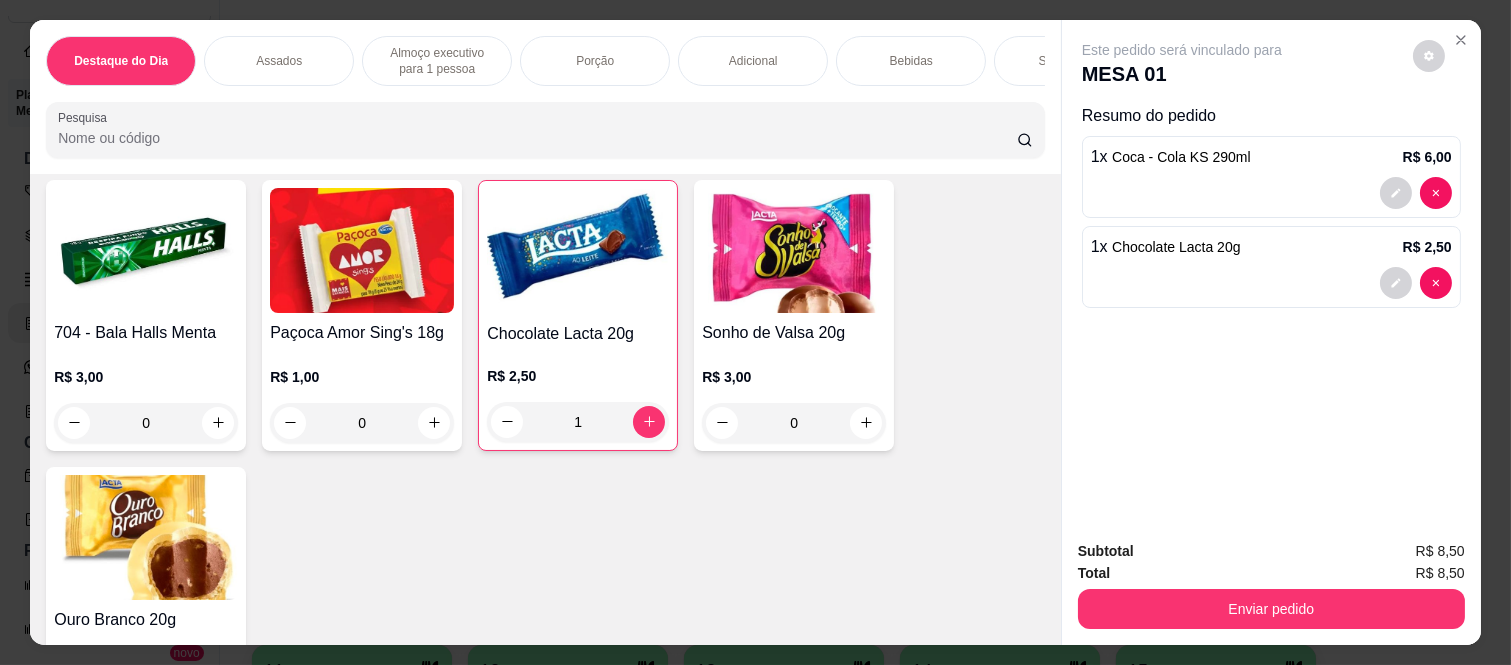 click on "Subtotal R$ 8,50 Total R$ 8,50 Enviar pedido" at bounding box center (1271, 584) 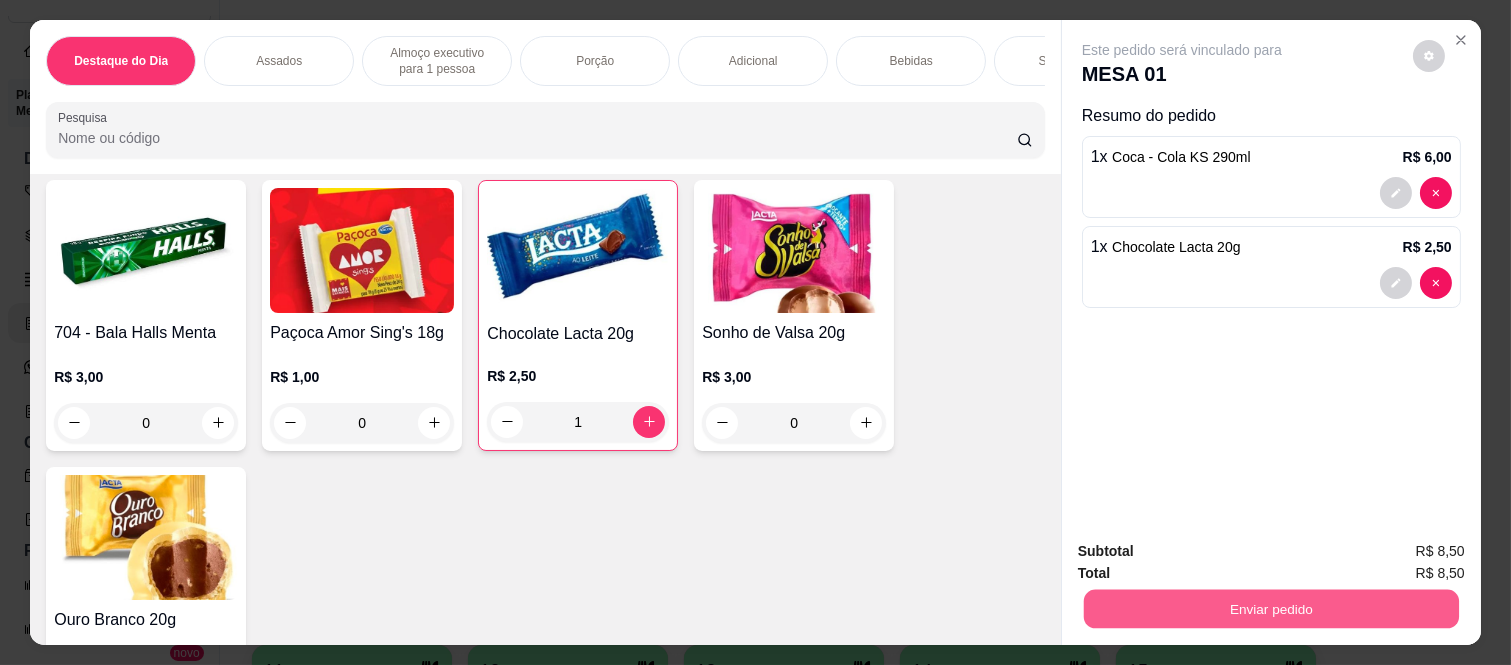 click on "Enviar pedido" at bounding box center (1271, 609) 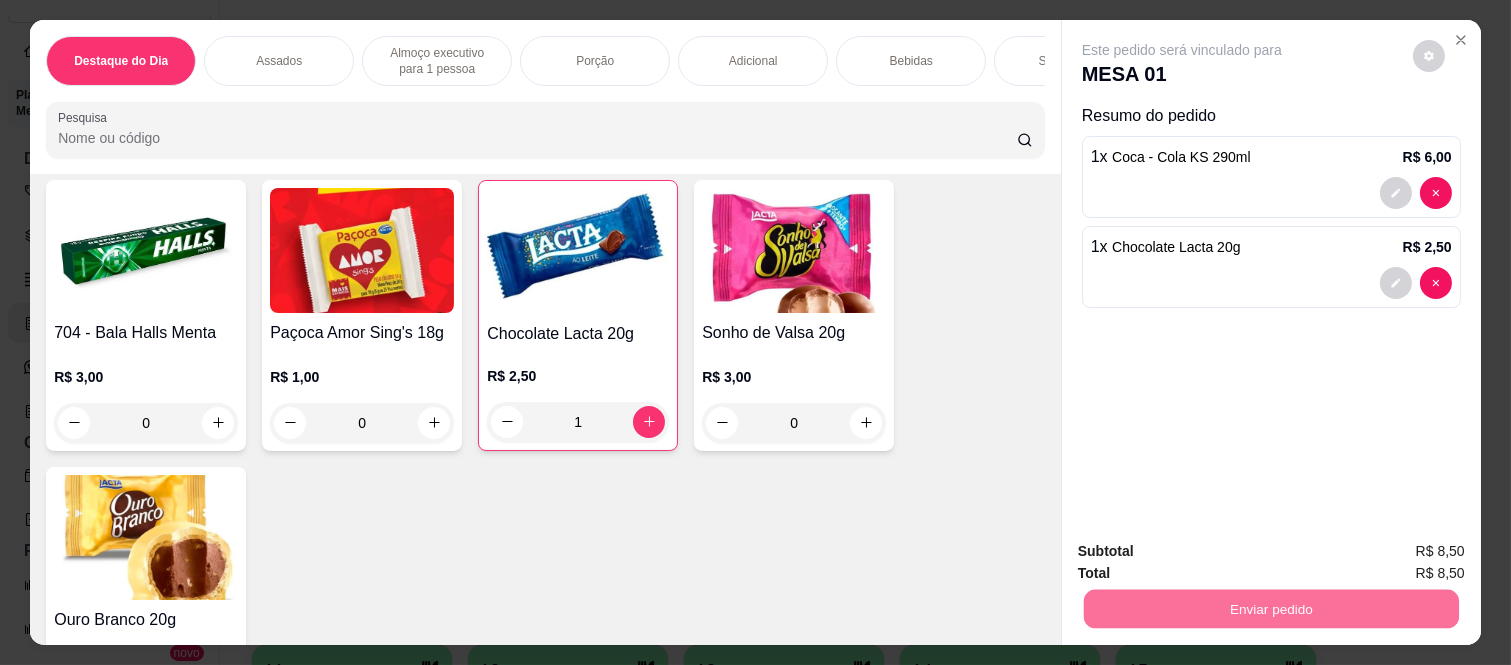 click on "Não registrar e enviar pedido" at bounding box center (1202, 551) 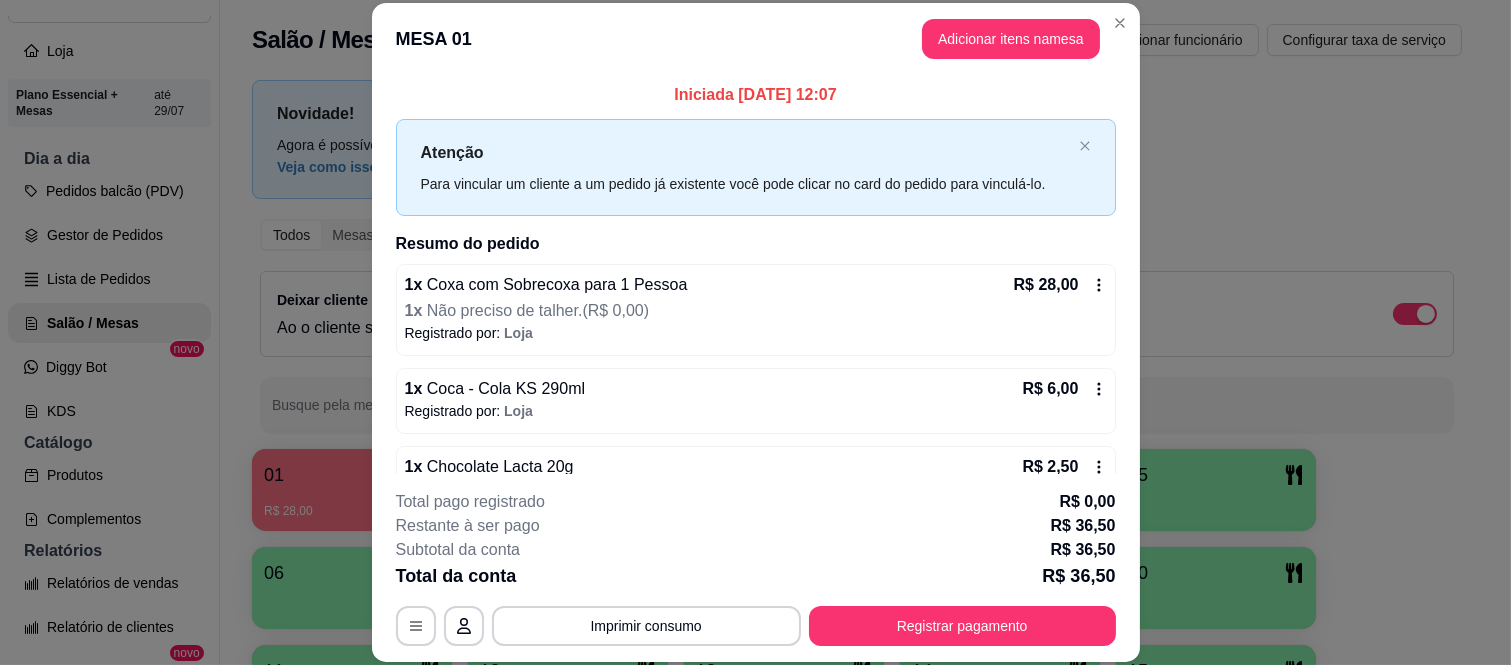 click on "**********" at bounding box center (756, 568) 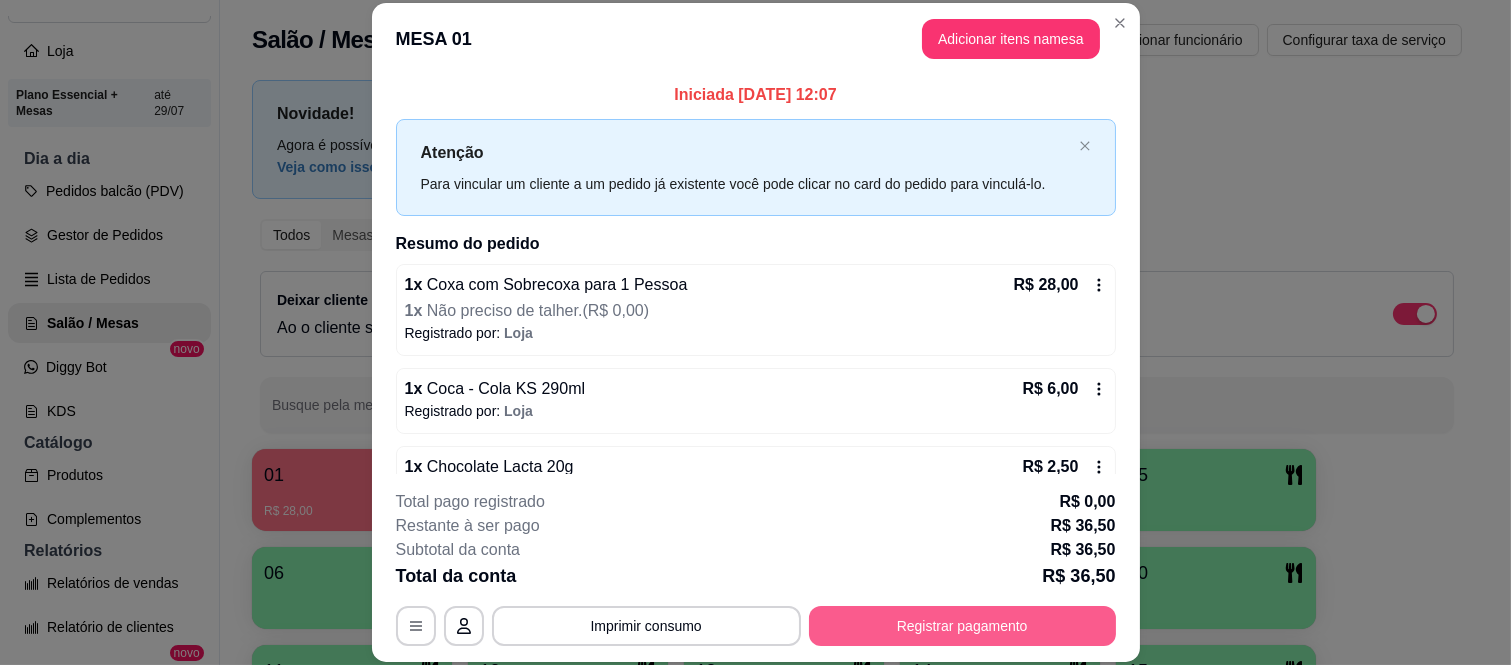 click on "Registrar pagamento" at bounding box center [962, 626] 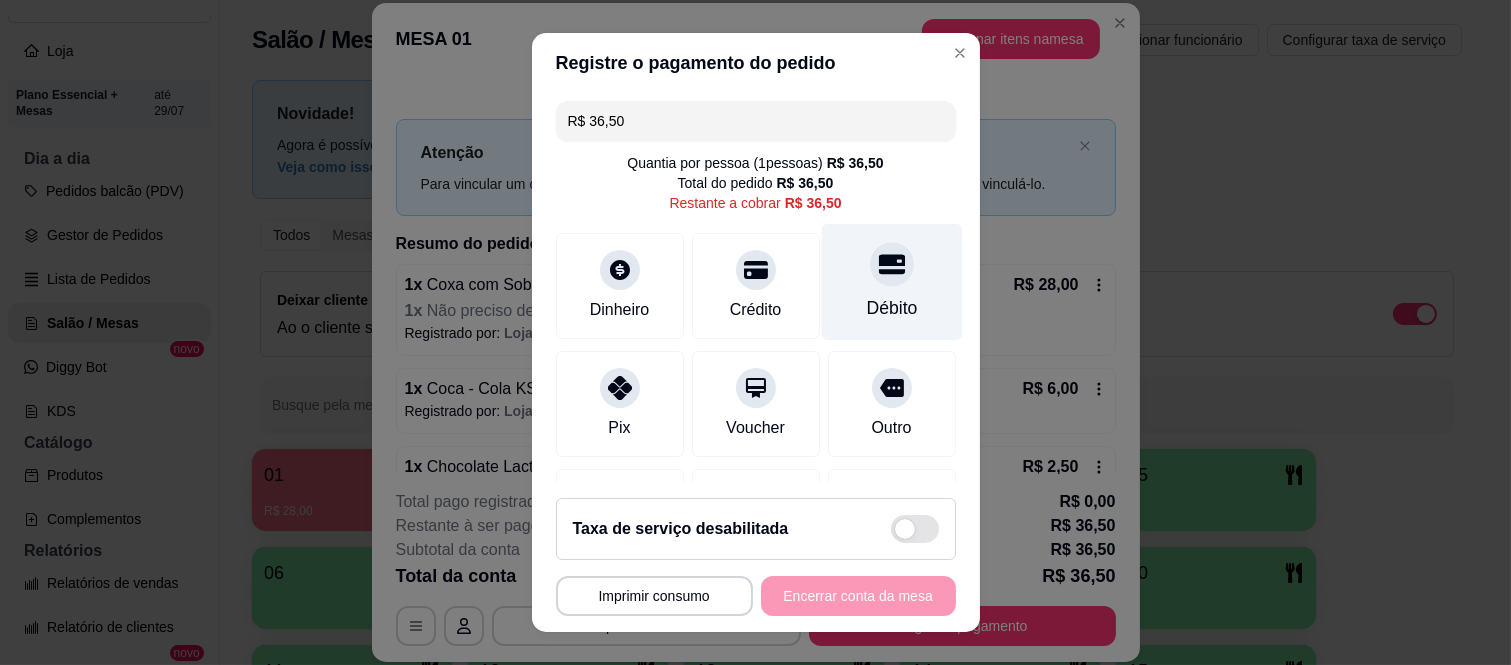 click on "Débito" at bounding box center (891, 308) 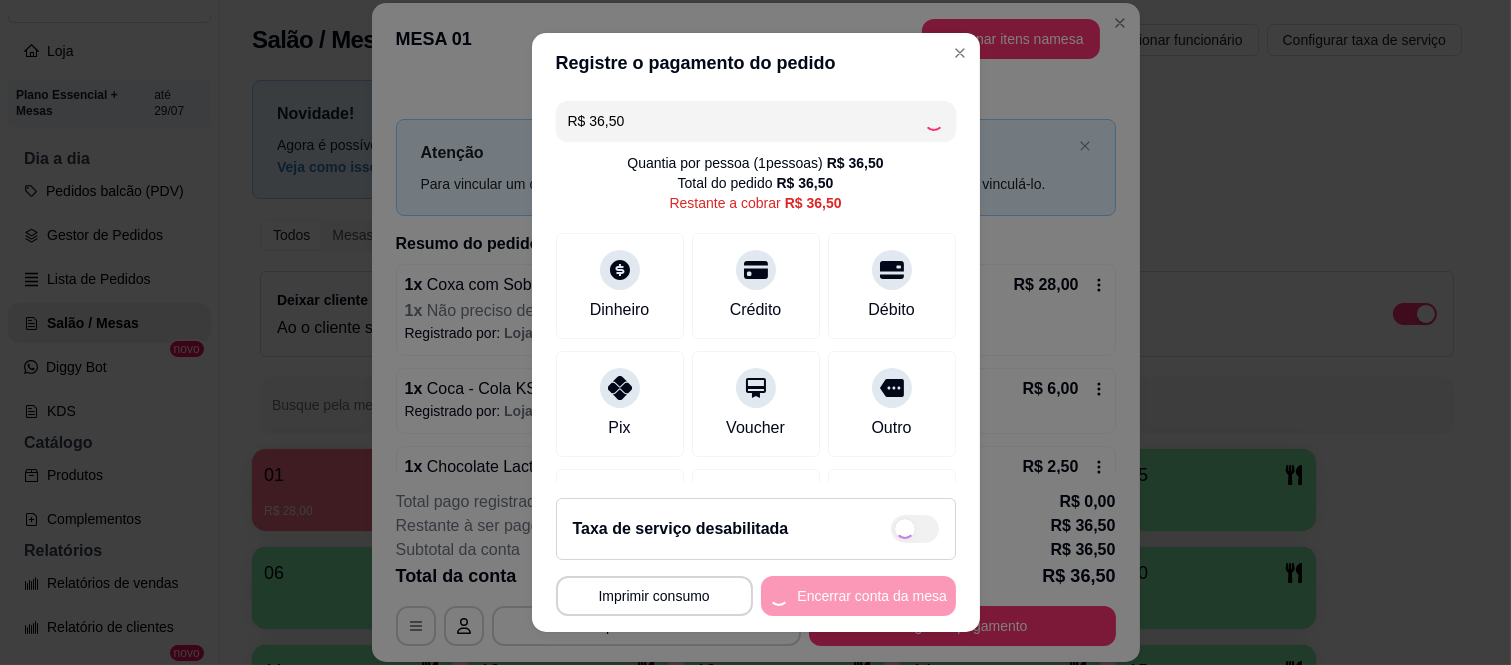 type on "R$ 0,00" 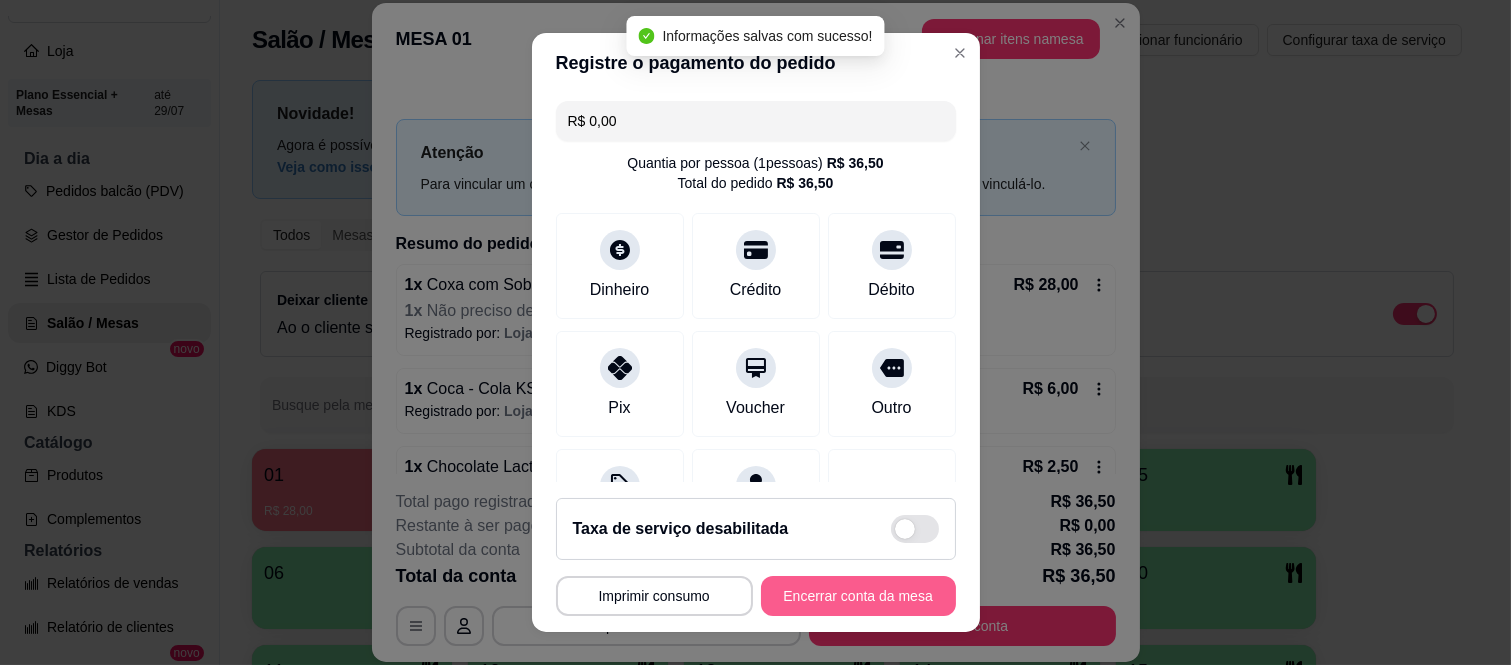 click on "Encerrar conta da mesa" at bounding box center [858, 596] 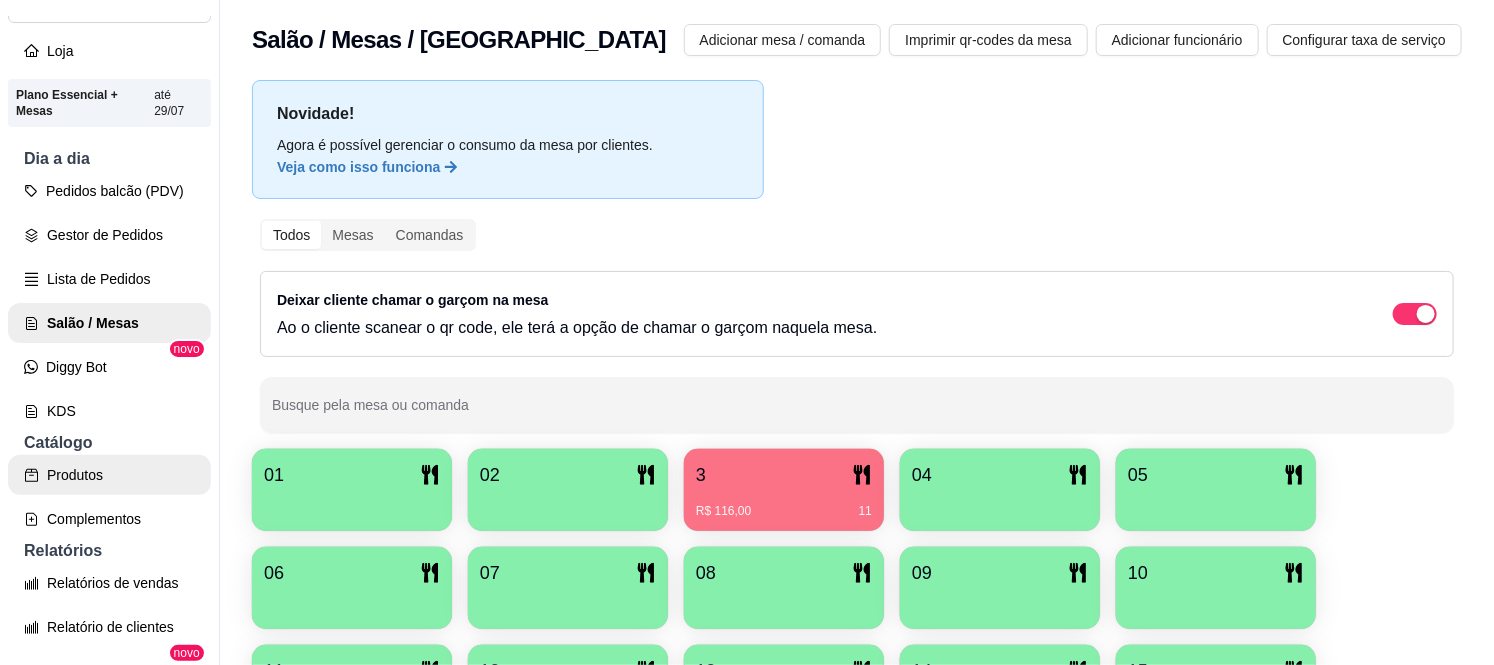 click on "Produtos" at bounding box center [109, 475] 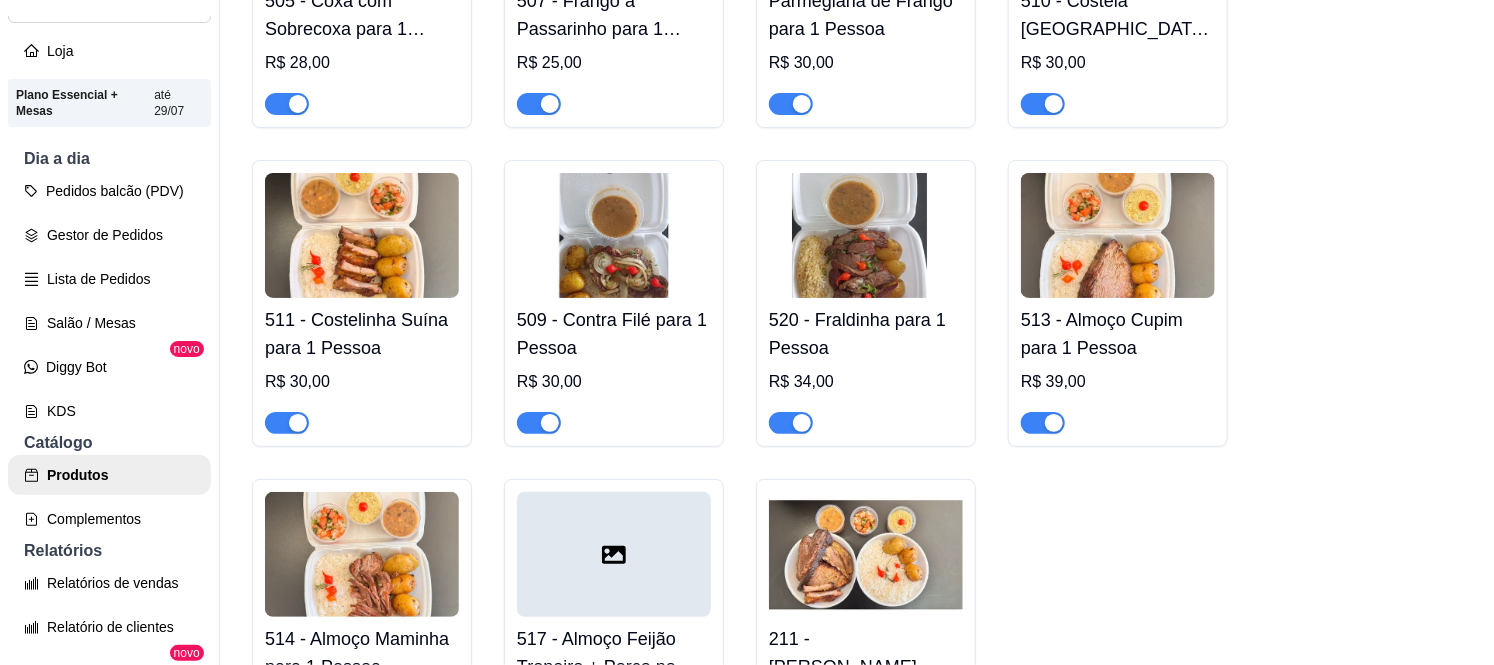 scroll, scrollTop: 3000, scrollLeft: 0, axis: vertical 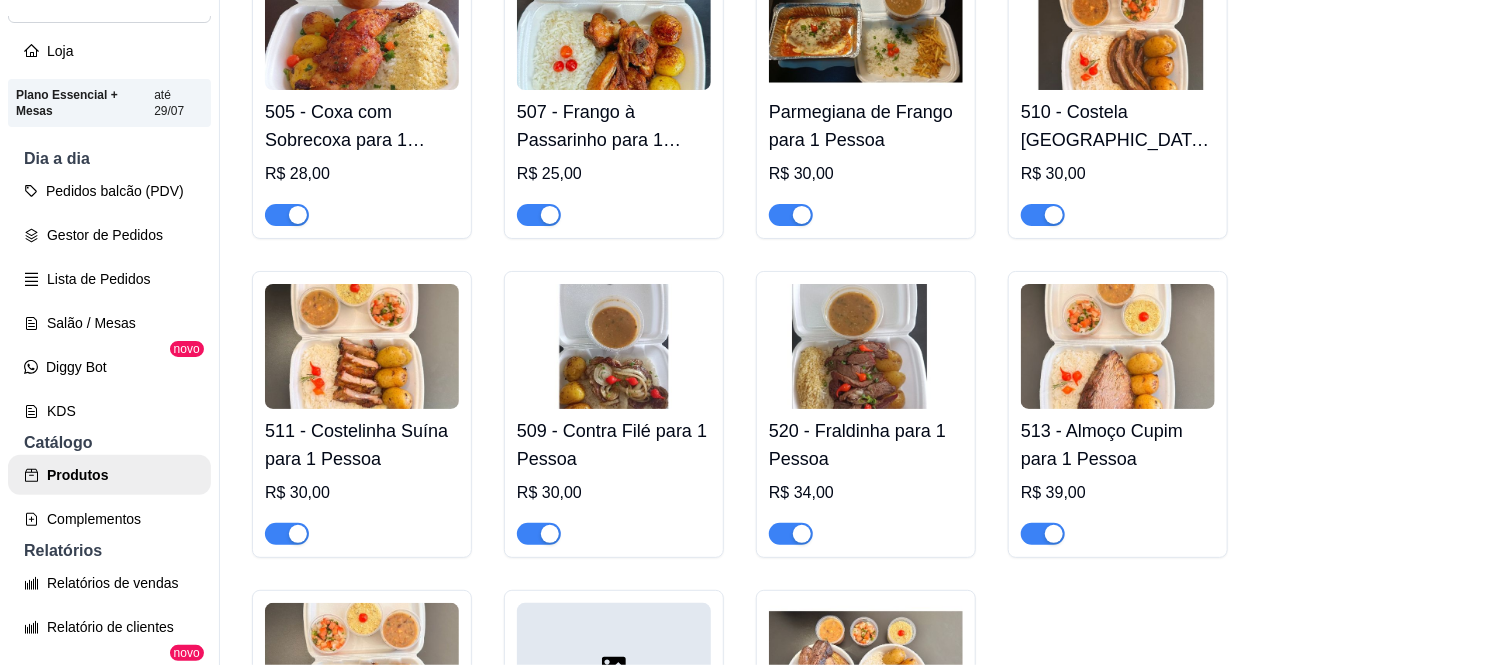click at bounding box center (550, 534) 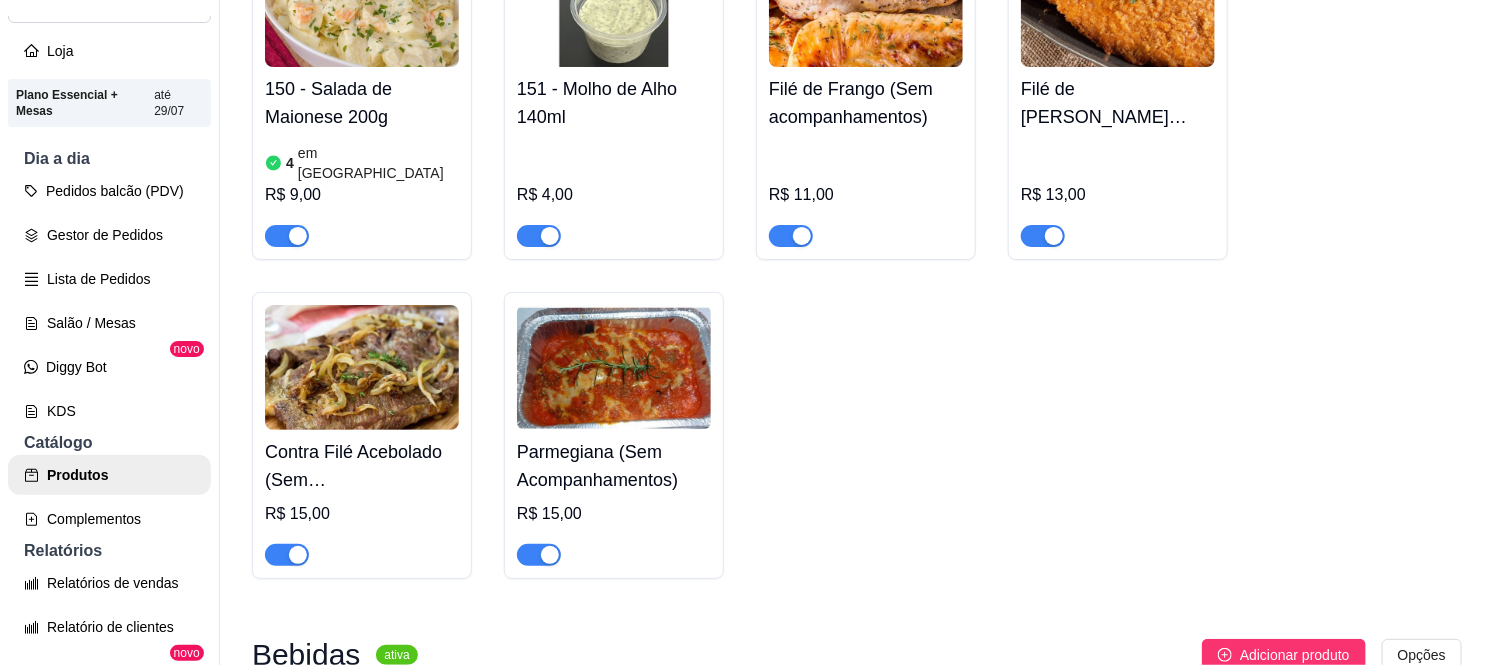 scroll, scrollTop: 8333, scrollLeft: 0, axis: vertical 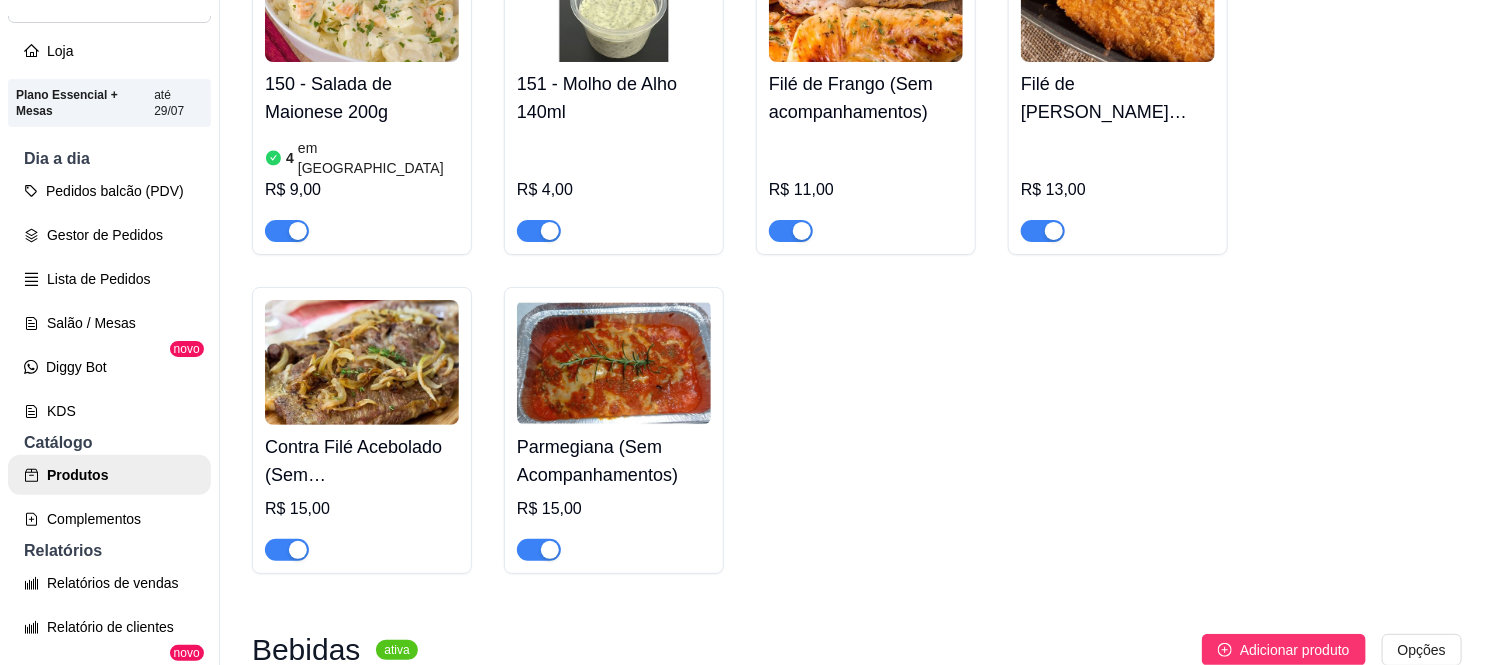 click at bounding box center [298, 550] 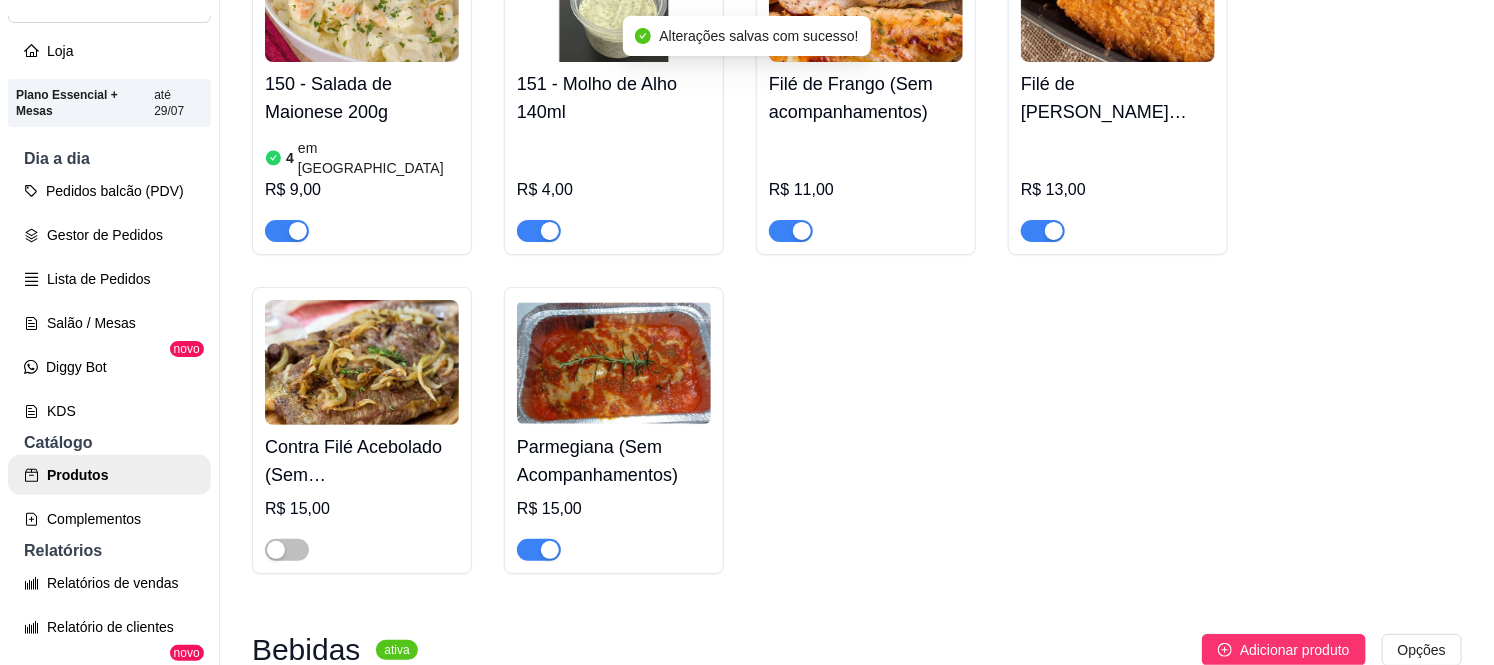 scroll, scrollTop: 0, scrollLeft: 0, axis: both 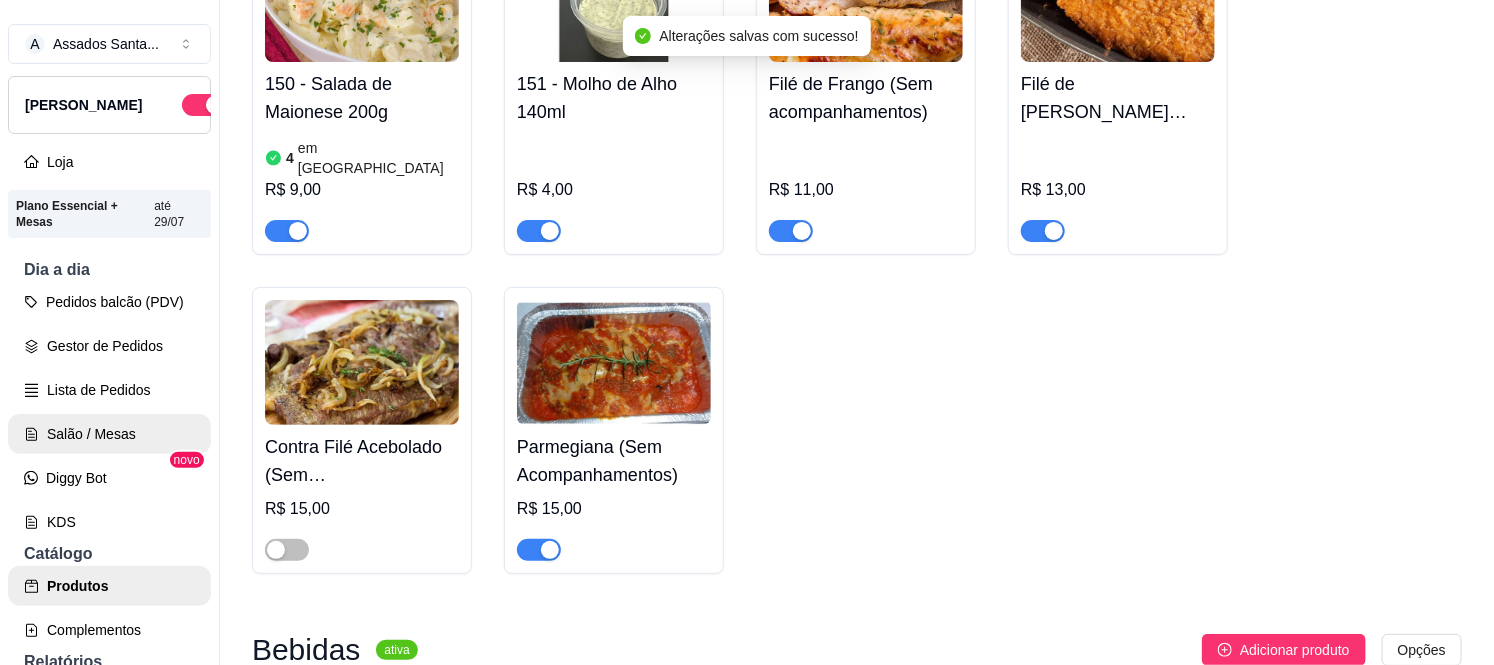 click on "Salão / Mesas" at bounding box center [109, 434] 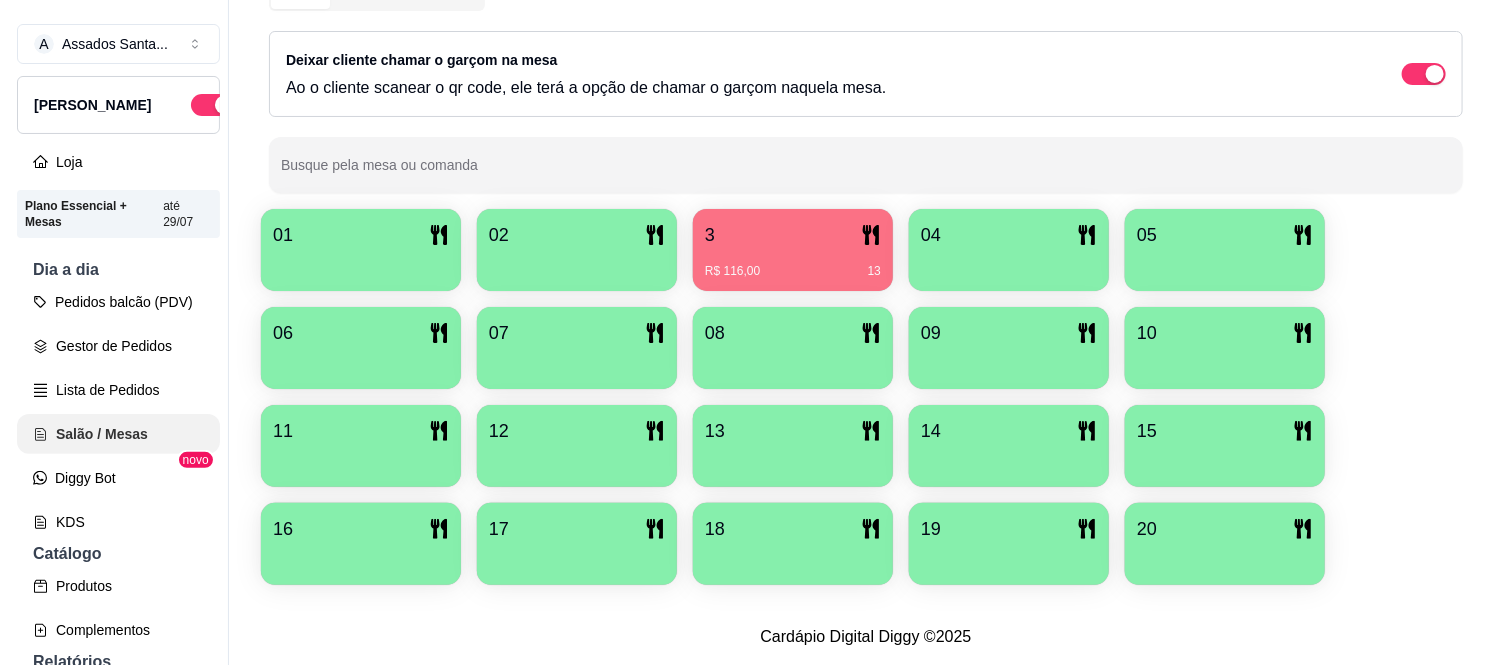 scroll, scrollTop: 0, scrollLeft: 0, axis: both 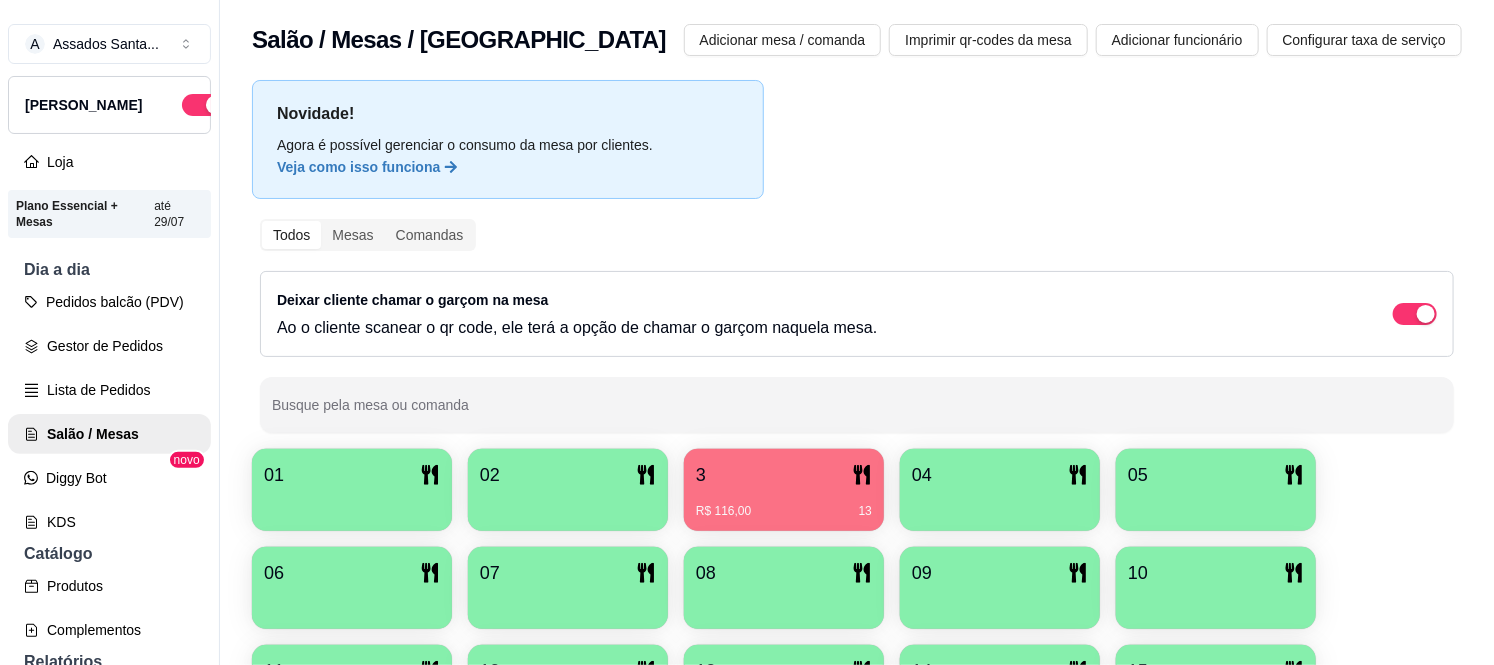 click on "3" at bounding box center (784, 475) 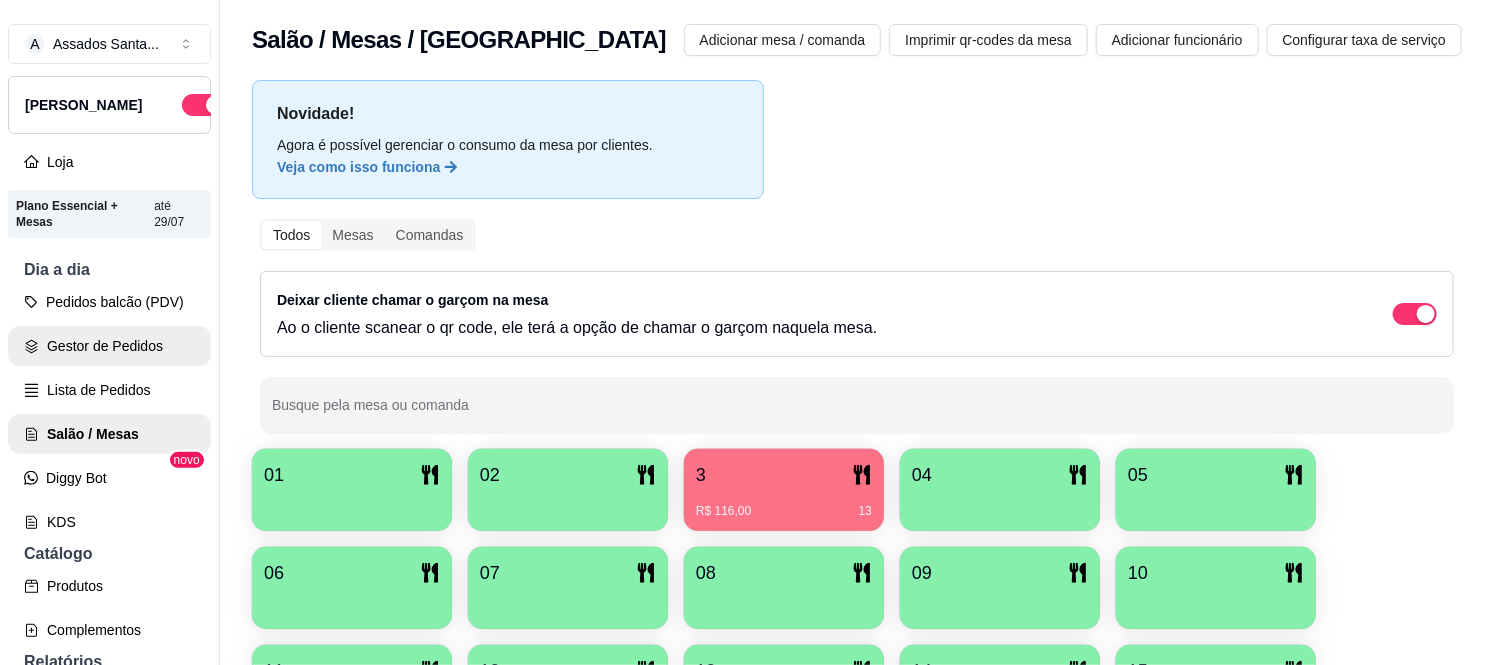 click on "Gestor de Pedidos" at bounding box center (109, 346) 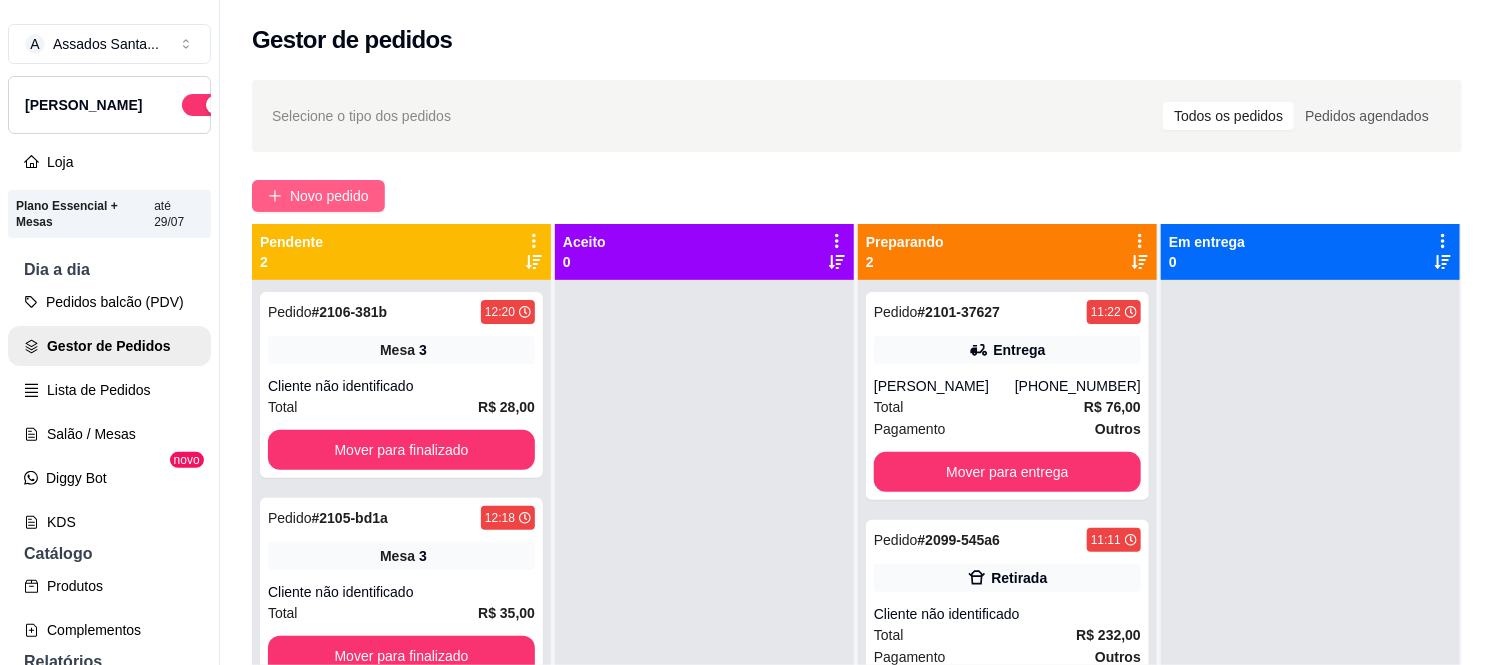 click on "Novo pedido" at bounding box center [318, 196] 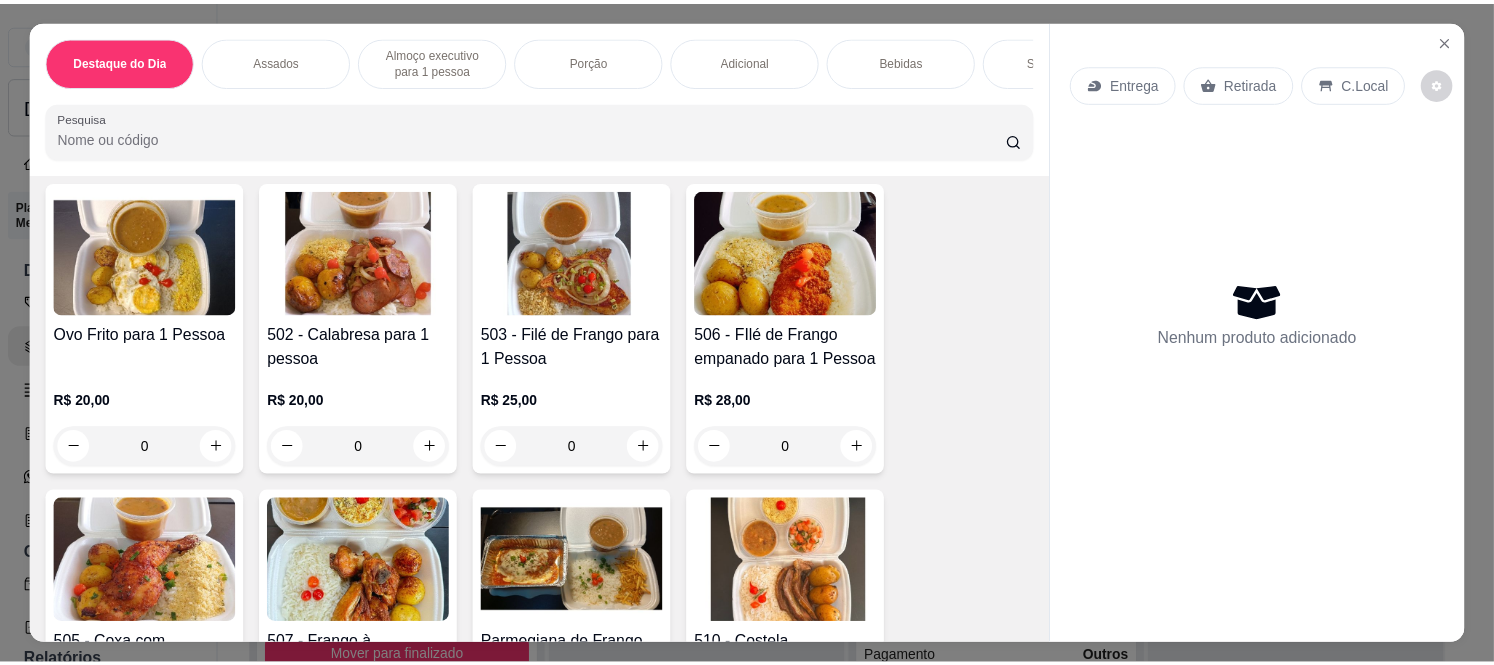 scroll, scrollTop: 1222, scrollLeft: 0, axis: vertical 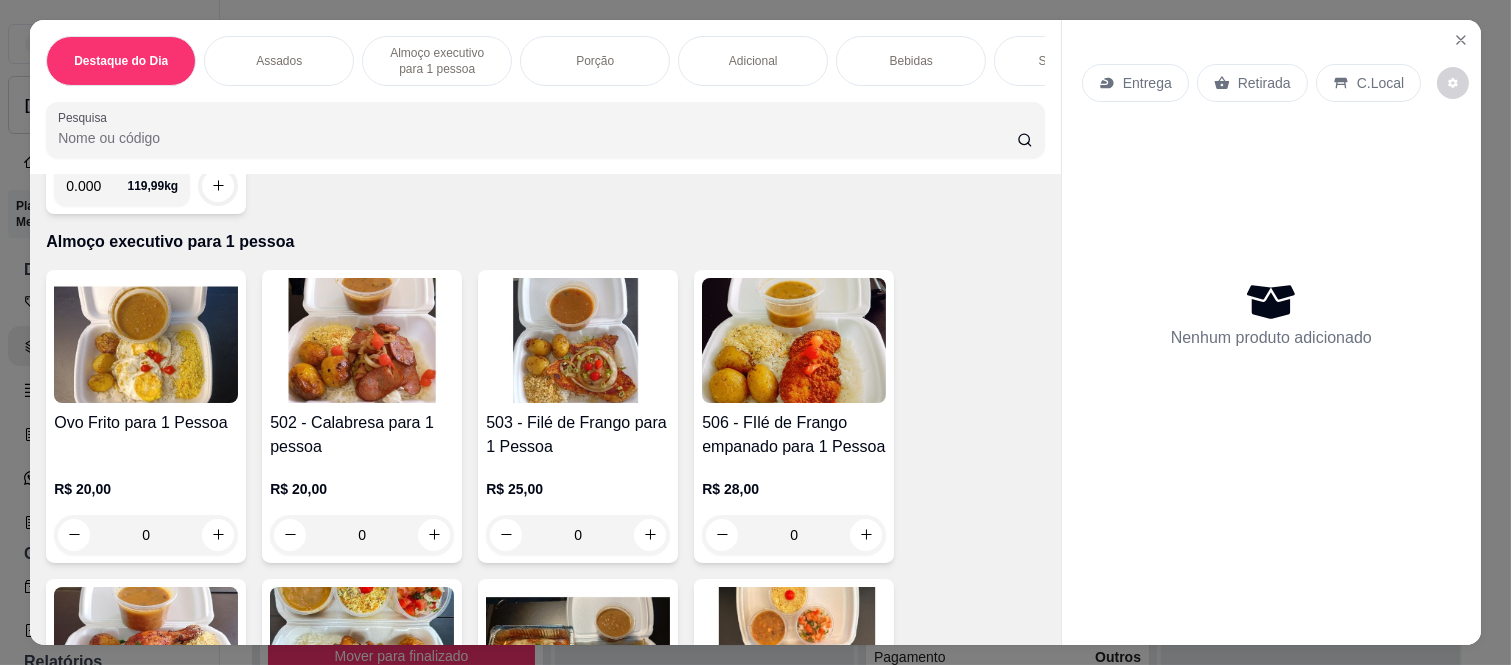 click on "0" at bounding box center (362, 535) 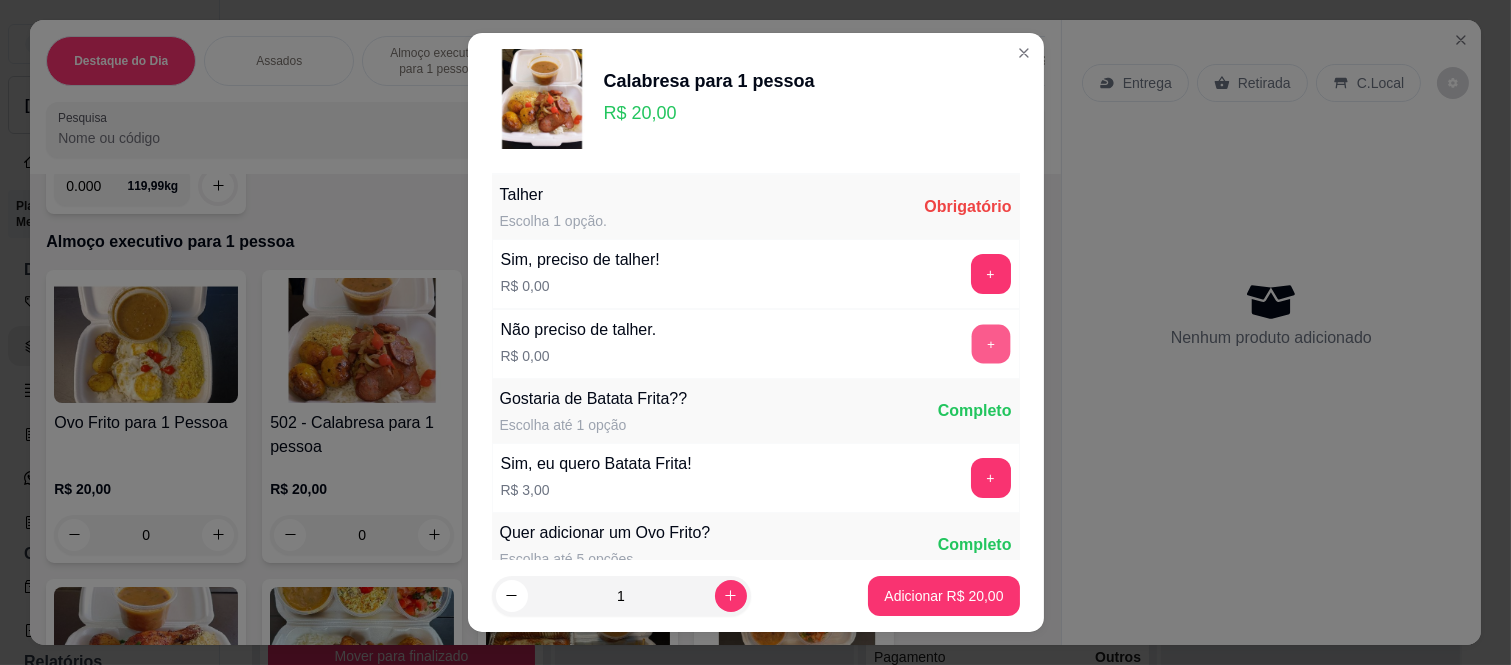 click on "+" at bounding box center [990, 344] 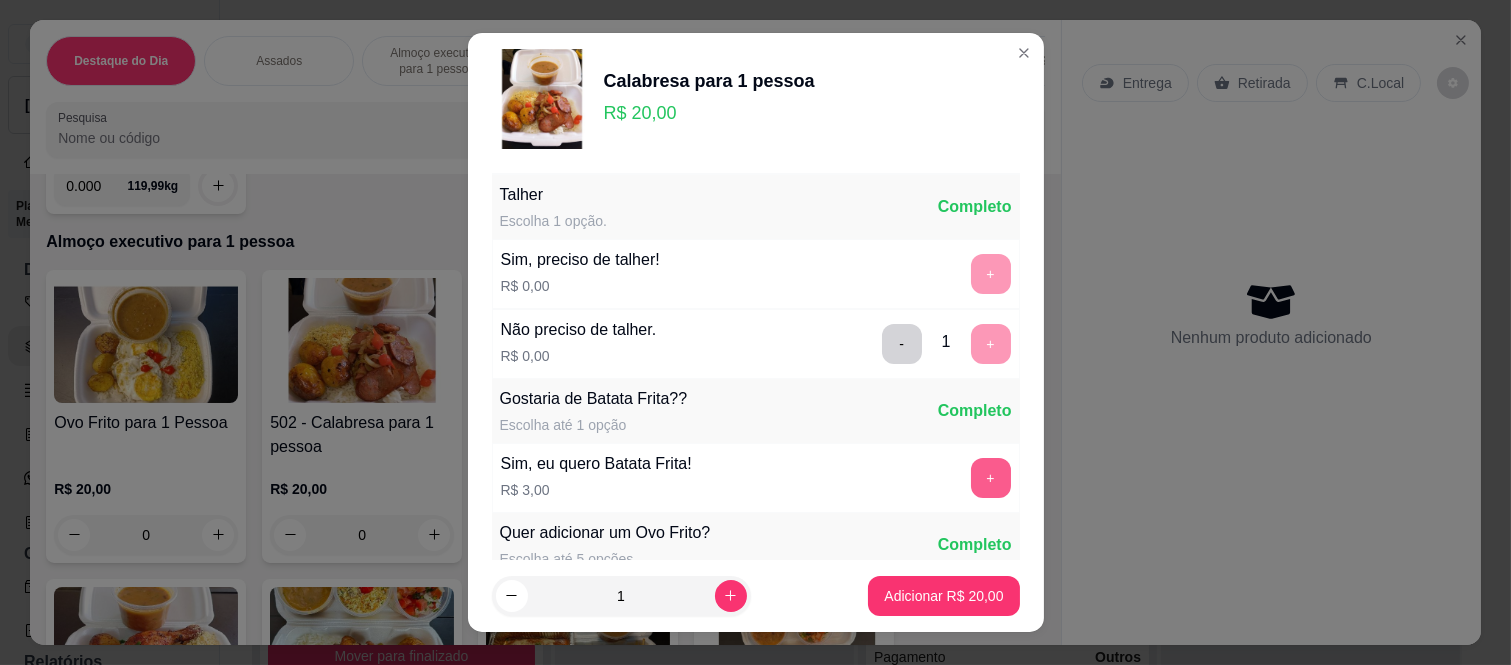 click on "+" at bounding box center [991, 478] 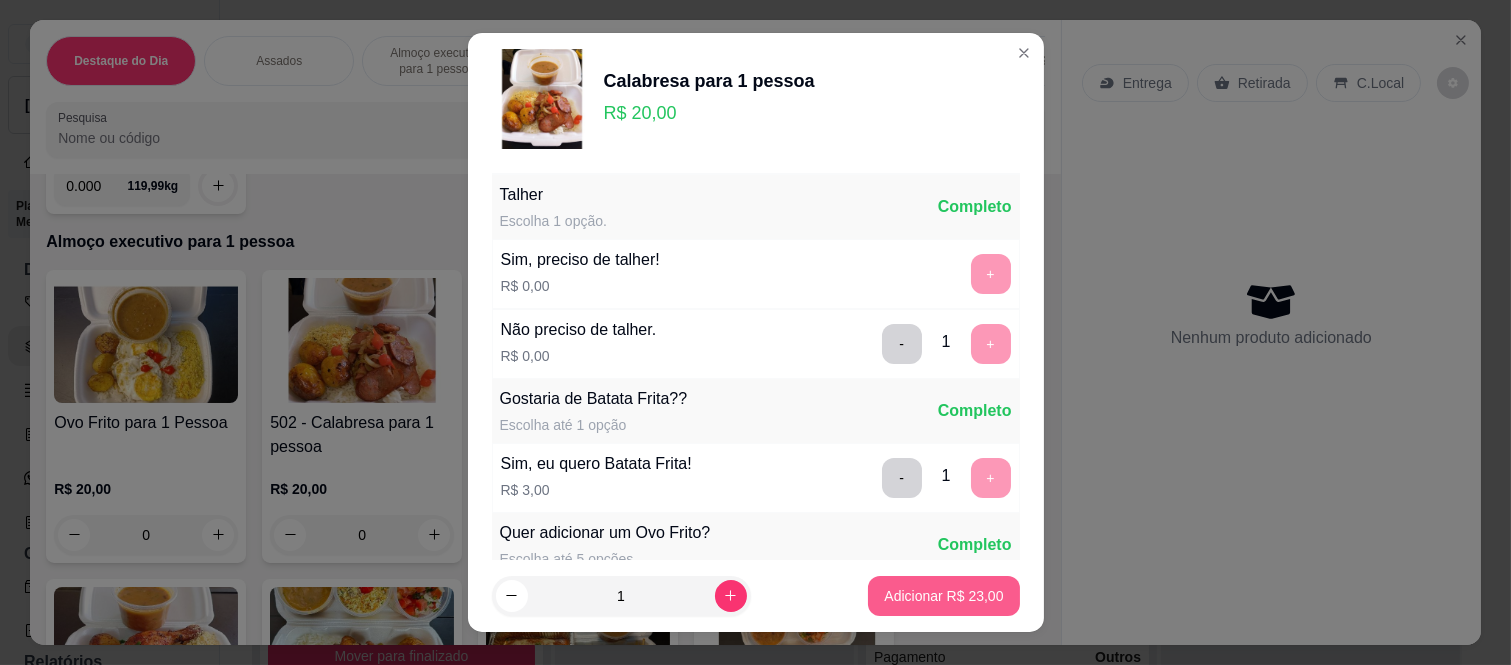 click on "Adicionar   R$ 23,00" at bounding box center (943, 596) 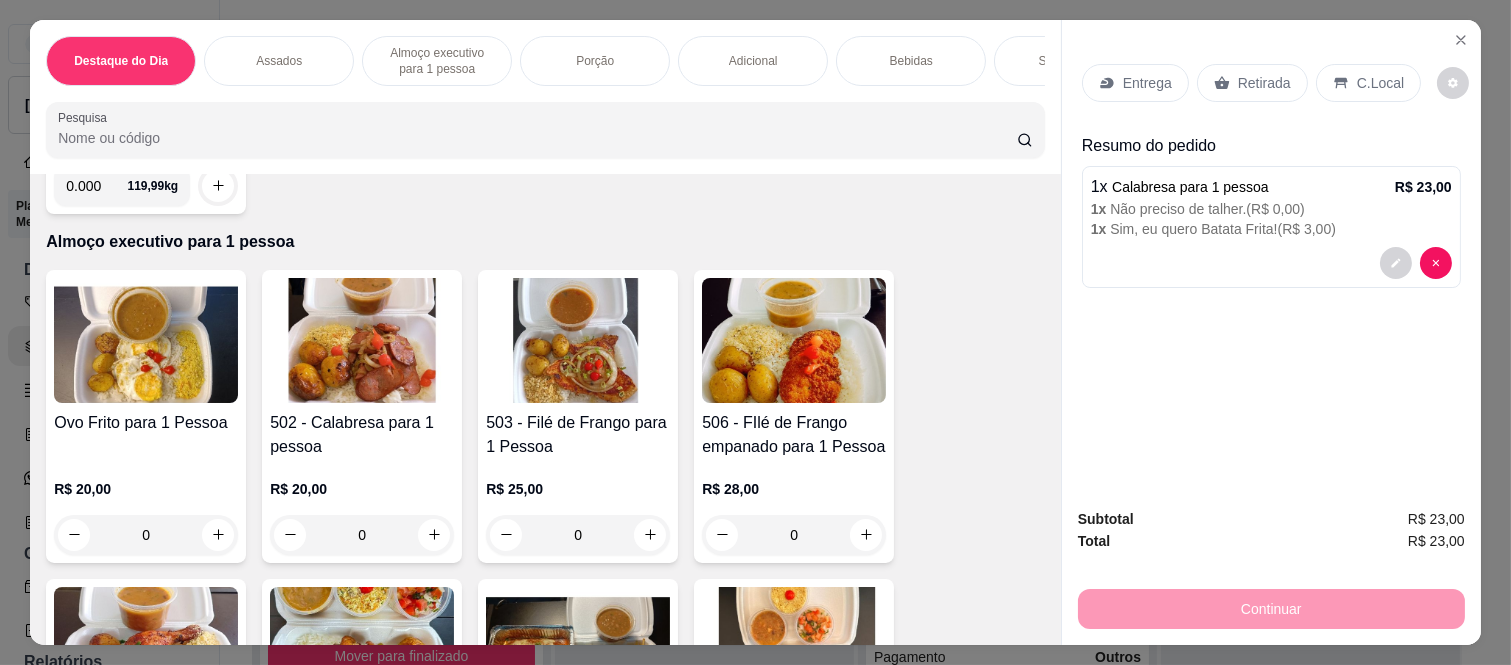 click 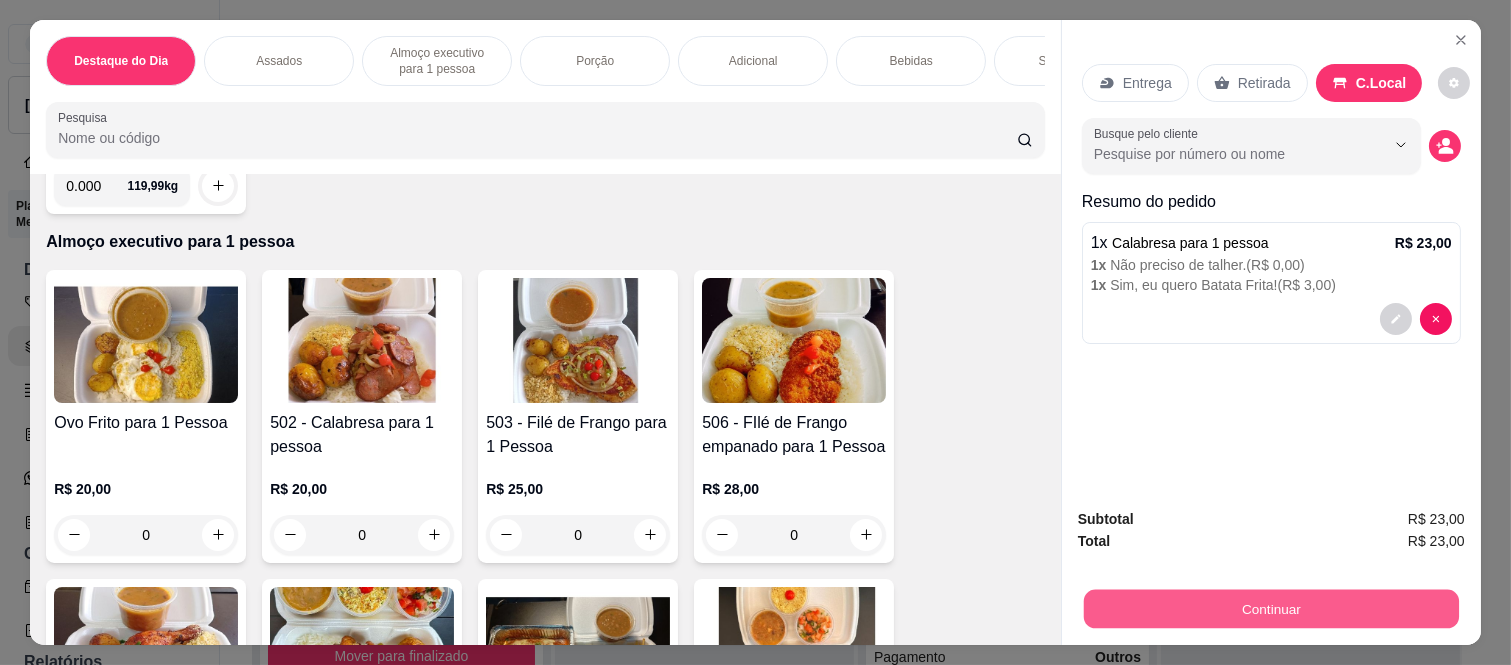 click on "Continuar" at bounding box center (1271, 609) 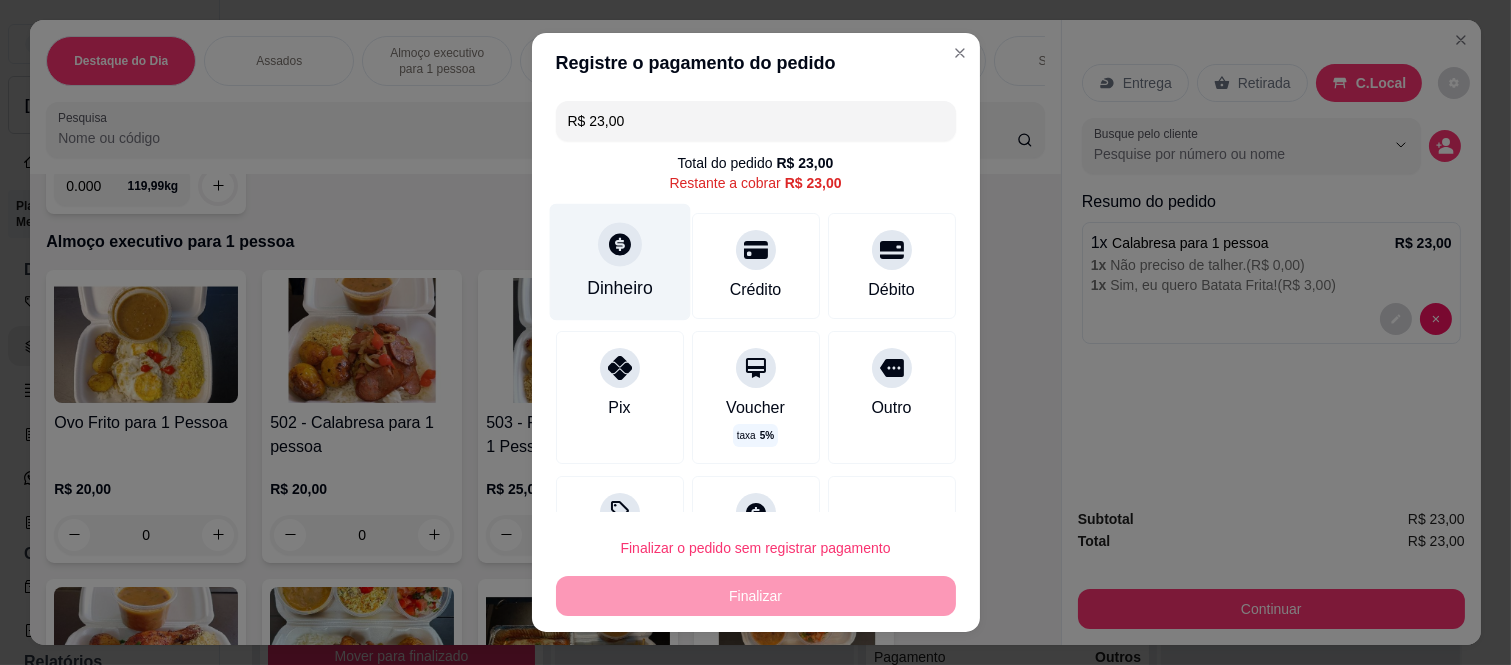 click on "Dinheiro" at bounding box center [620, 288] 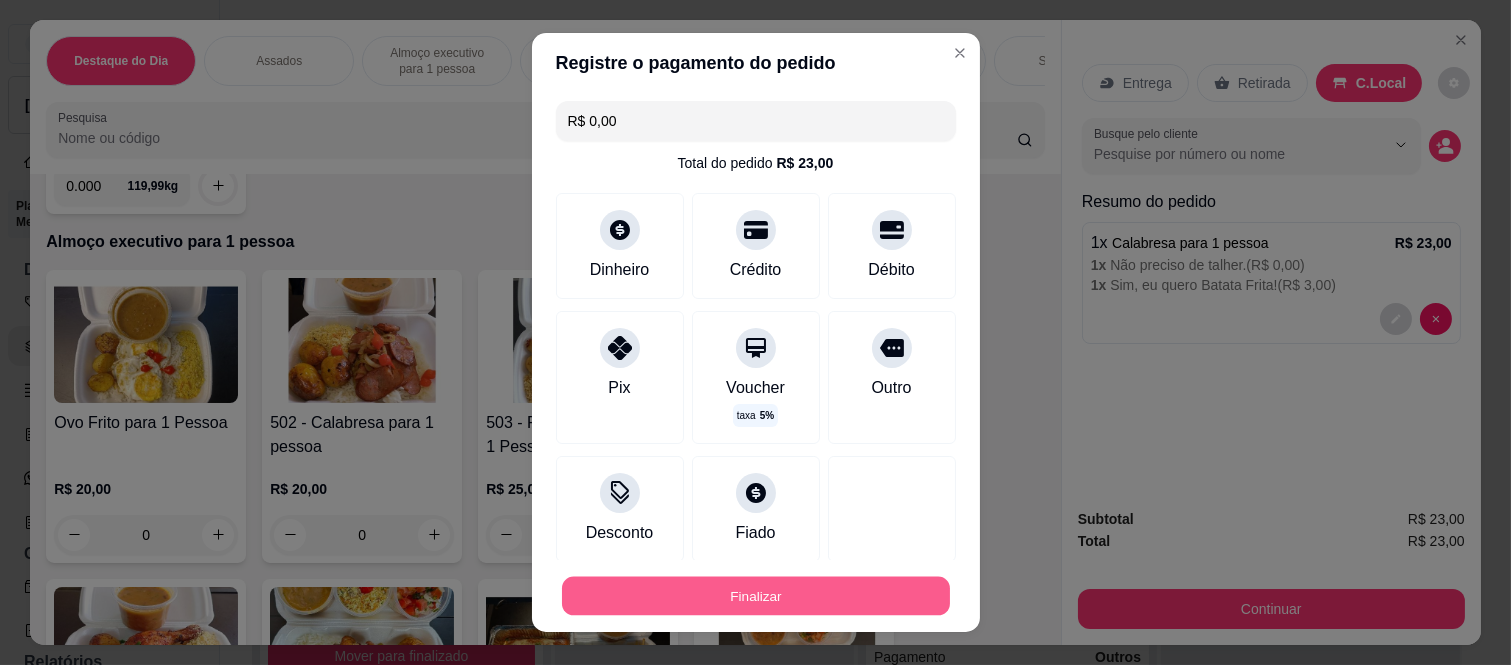 click on "Finalizar" at bounding box center [756, 595] 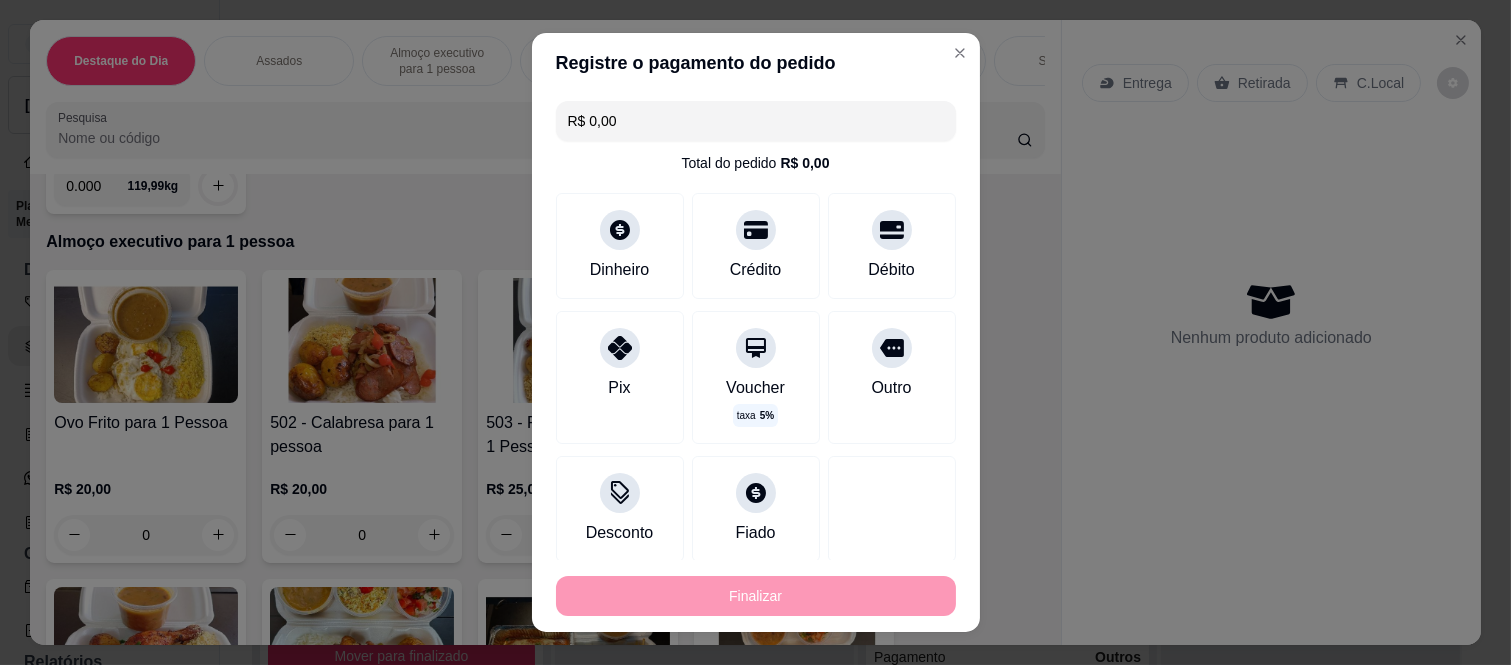 type on "-R$ 23,00" 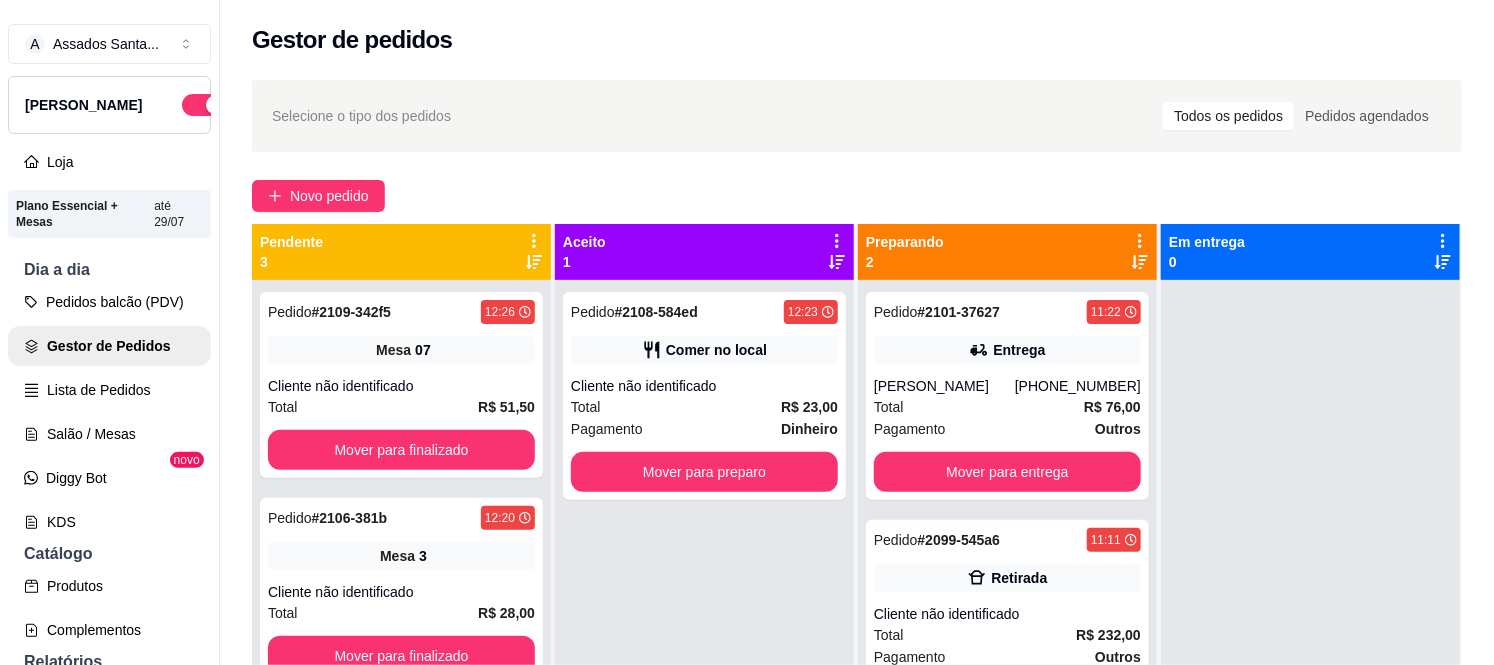 scroll, scrollTop: 55, scrollLeft: 0, axis: vertical 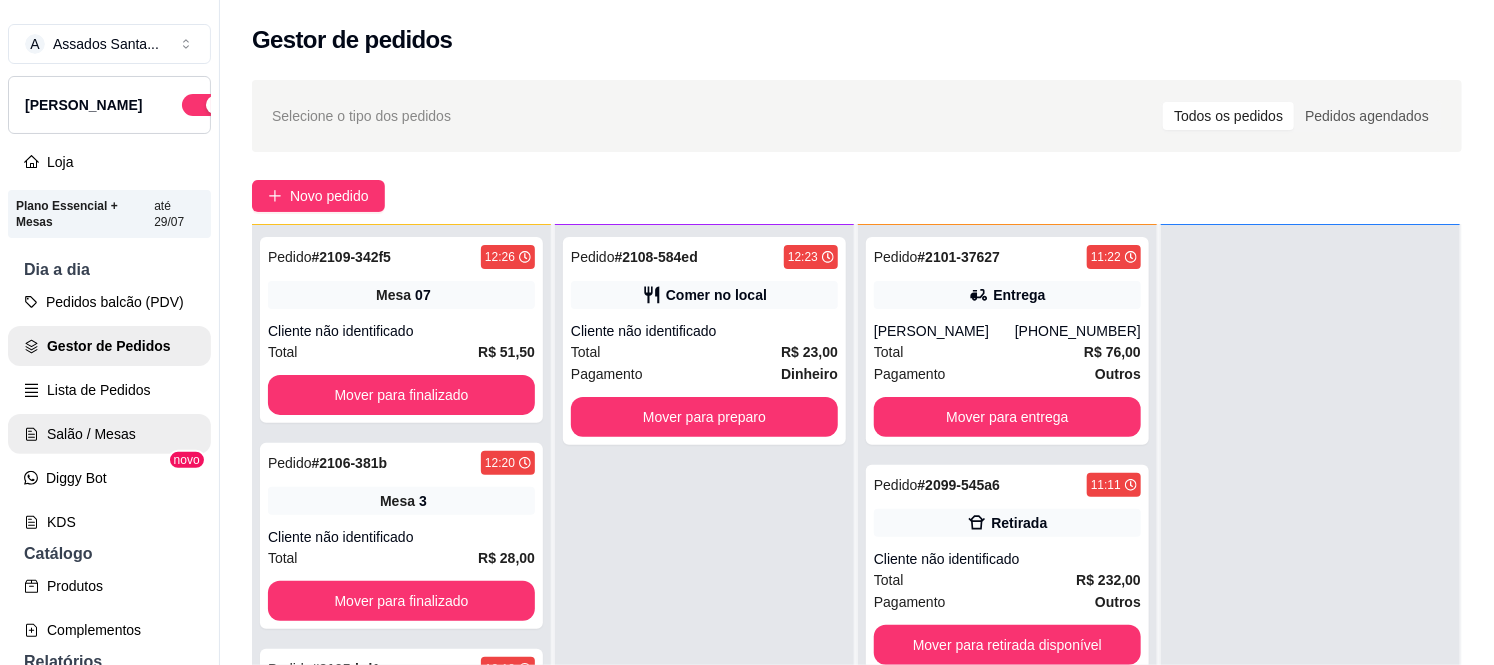 click on "Salão / Mesas" at bounding box center [109, 434] 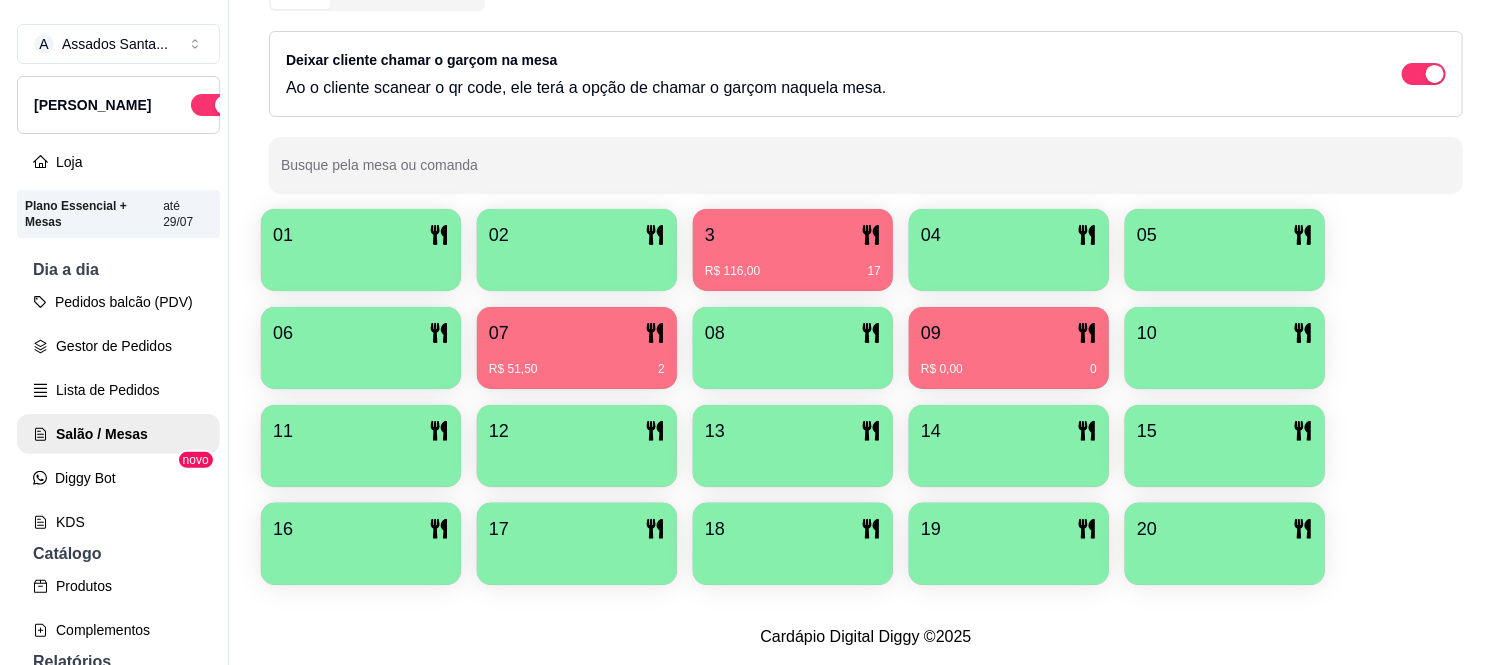 scroll, scrollTop: 256, scrollLeft: 0, axis: vertical 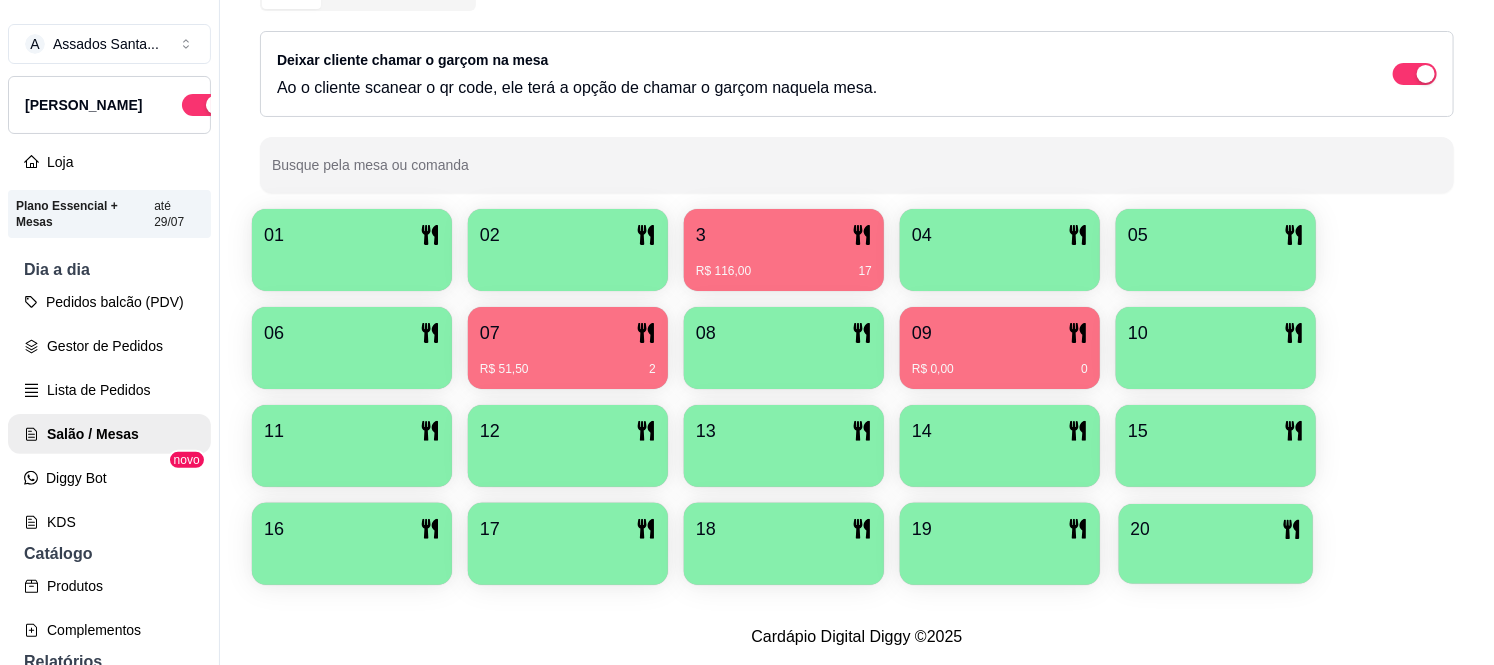 click on "20" at bounding box center (1216, 529) 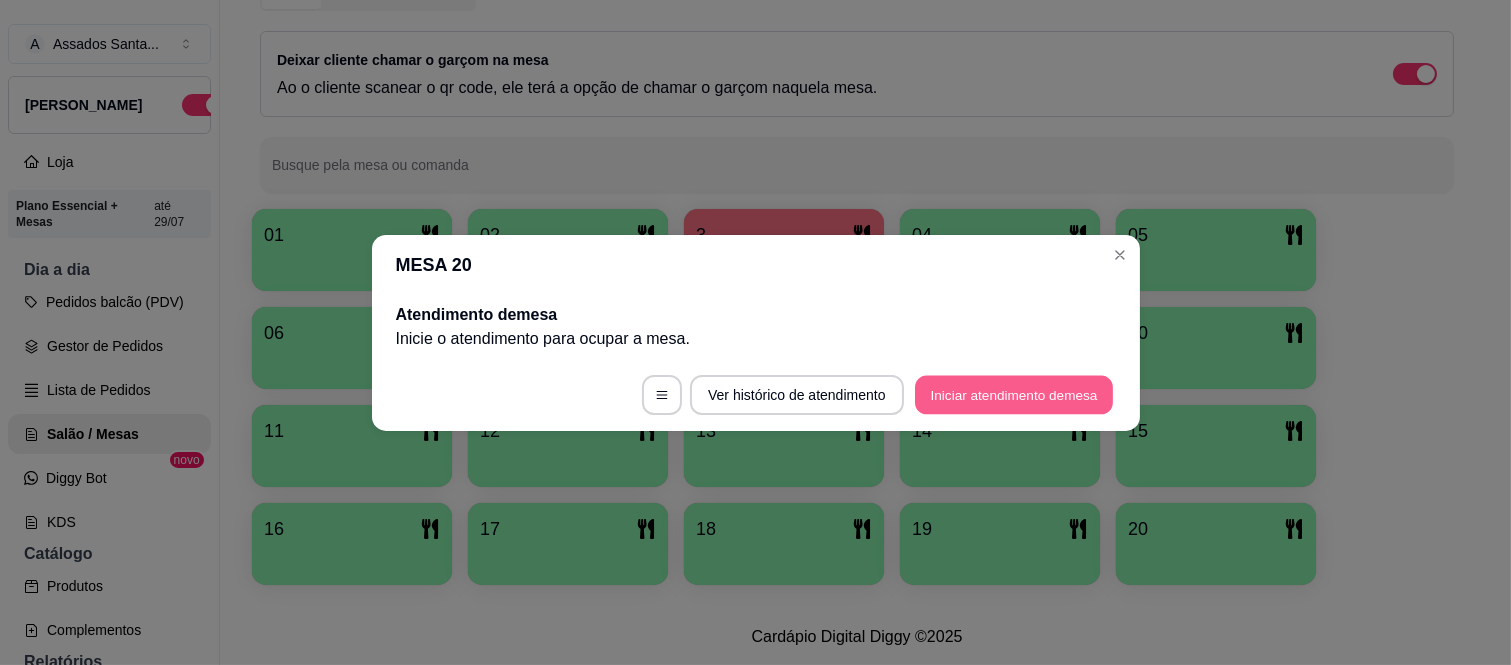 click on "Iniciar atendimento de  mesa" at bounding box center (1014, 394) 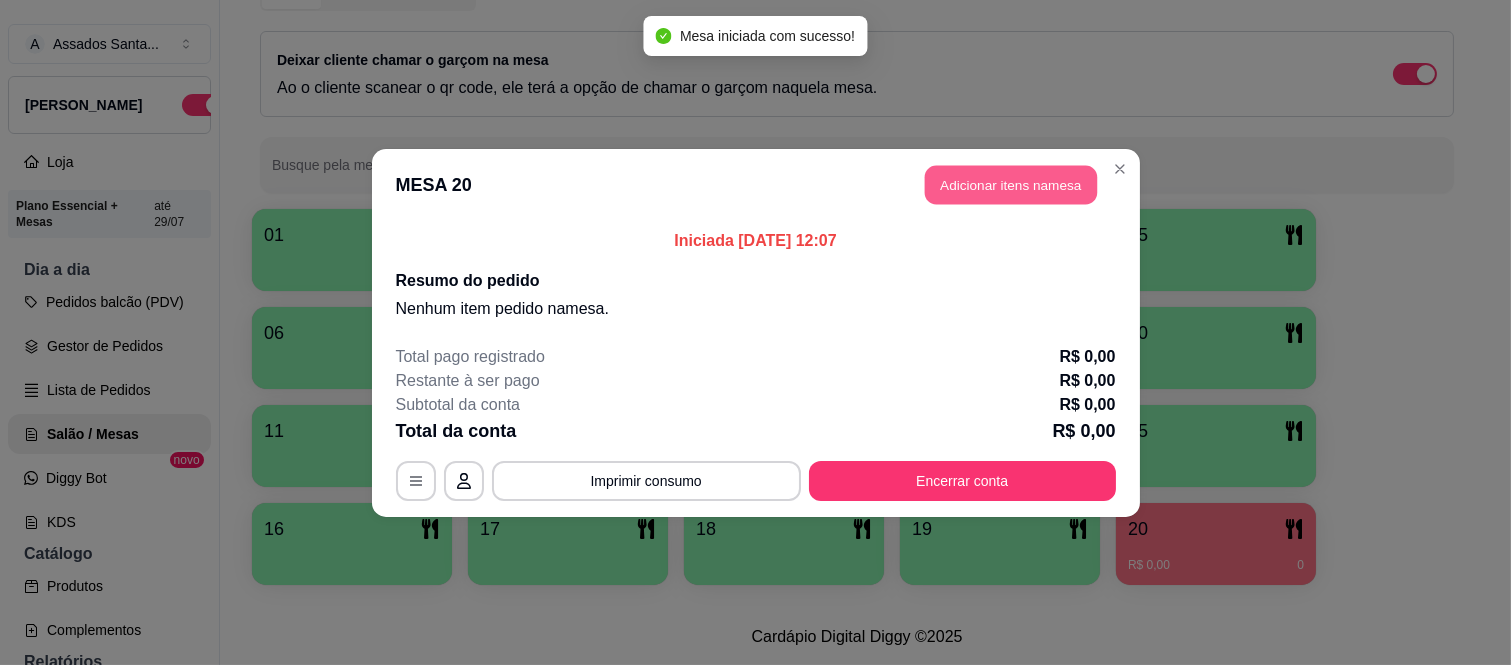 click on "Adicionar itens na  mesa" at bounding box center (1011, 184) 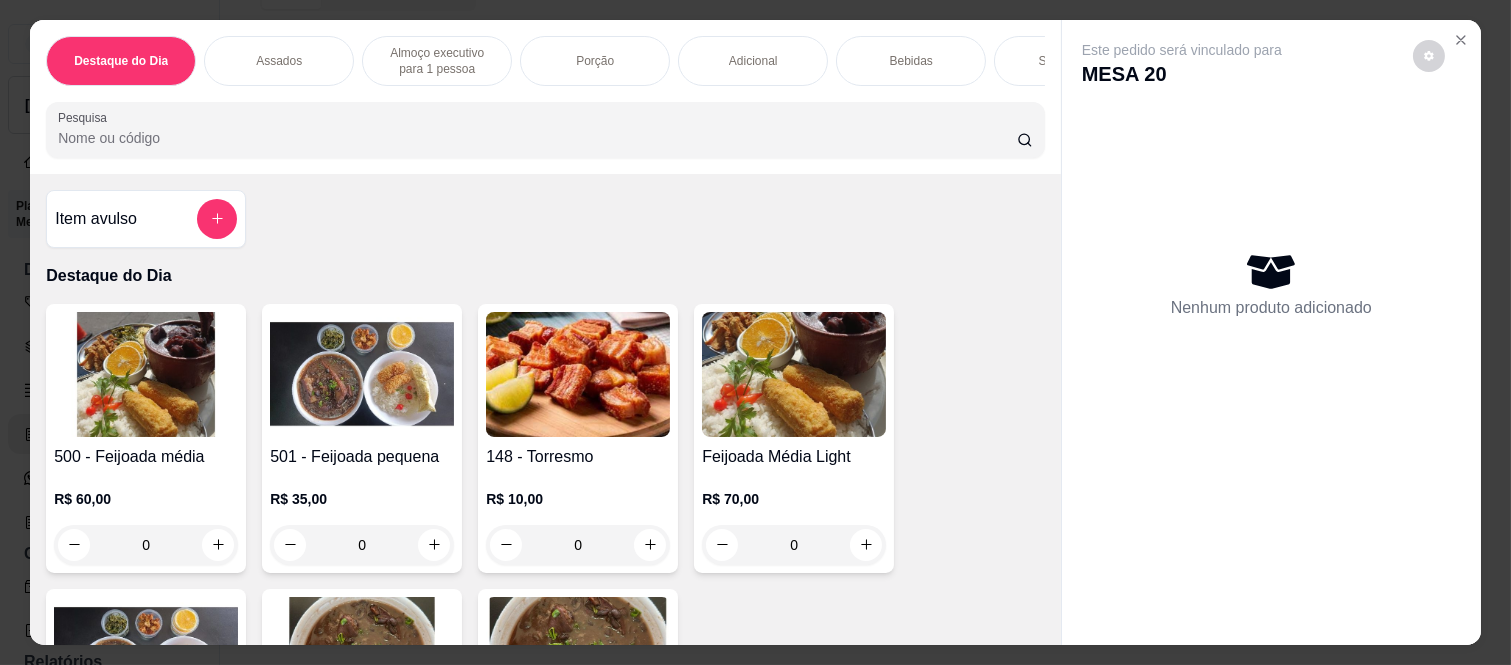 click on "0" at bounding box center [362, 545] 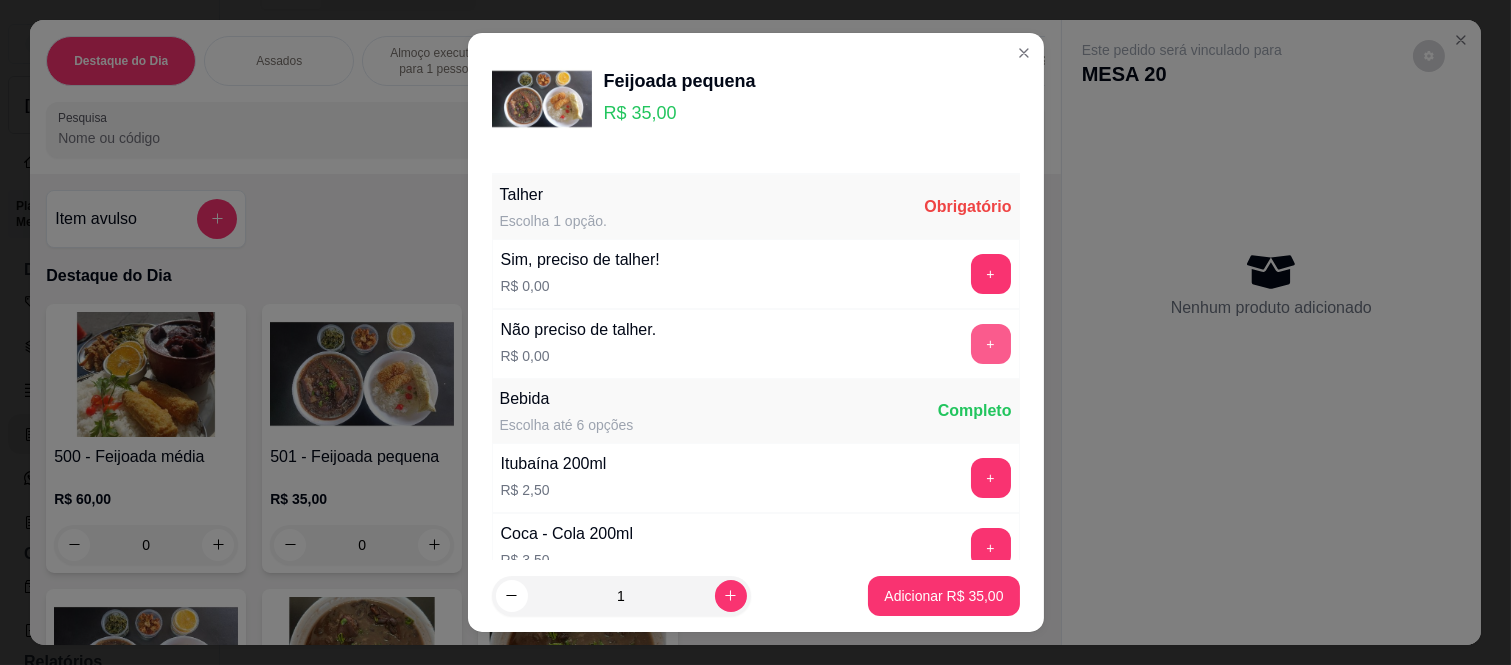 click on "+" at bounding box center [991, 344] 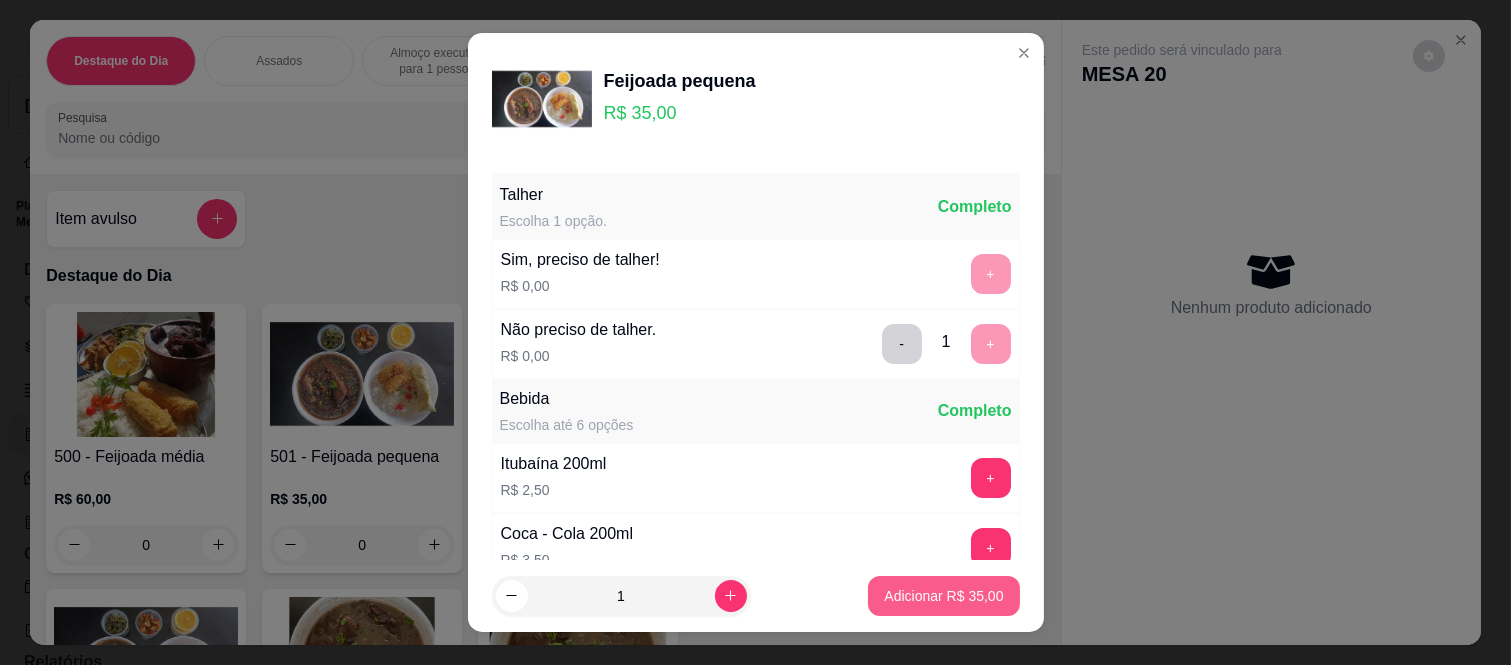 click on "Adicionar   R$ 35,00" at bounding box center [943, 596] 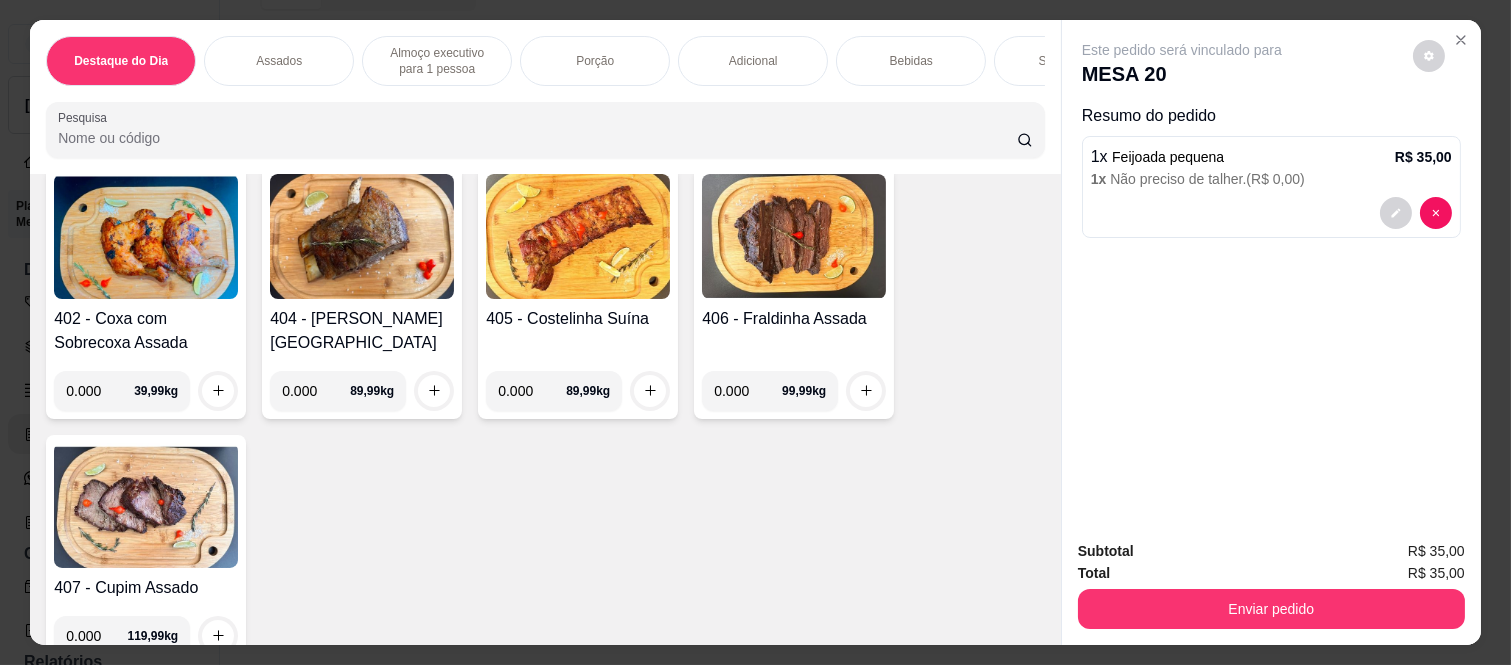 scroll, scrollTop: 888, scrollLeft: 0, axis: vertical 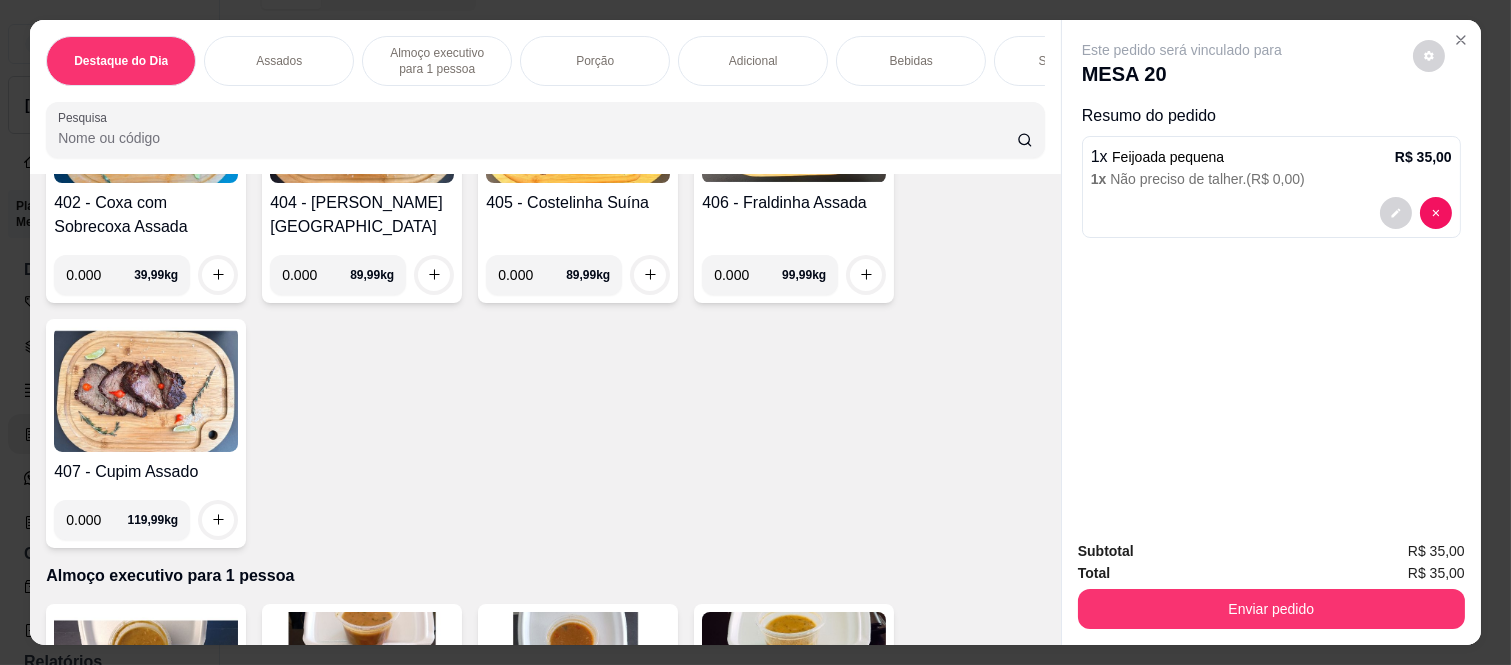 click on "Bebidas" at bounding box center (911, 61) 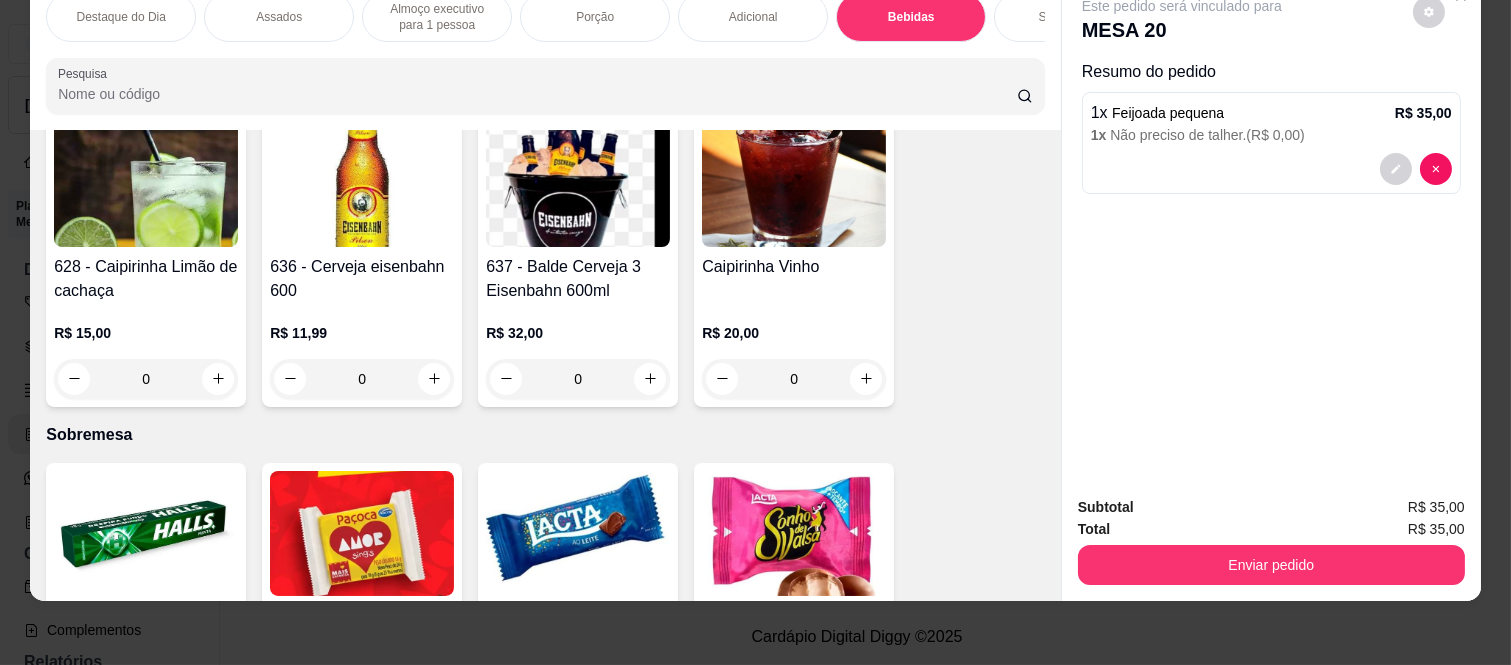 scroll, scrollTop: 5734, scrollLeft: 0, axis: vertical 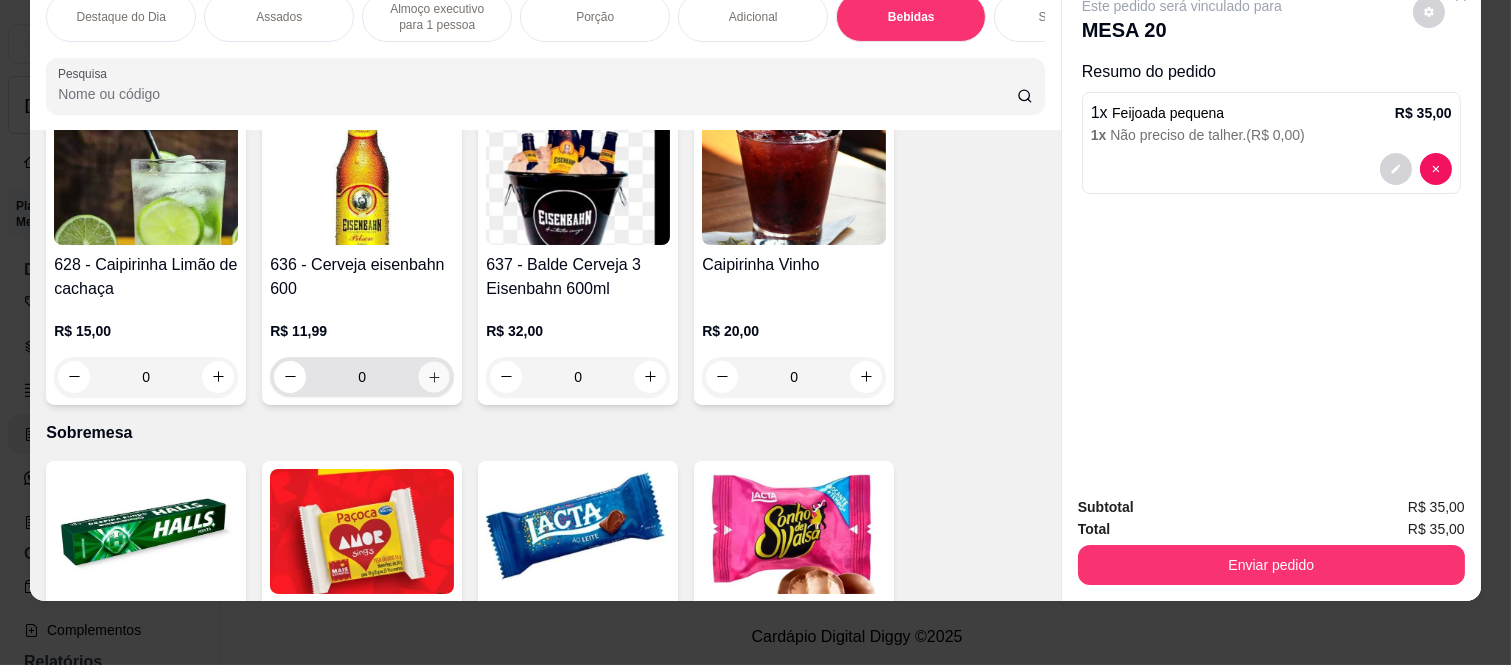 click 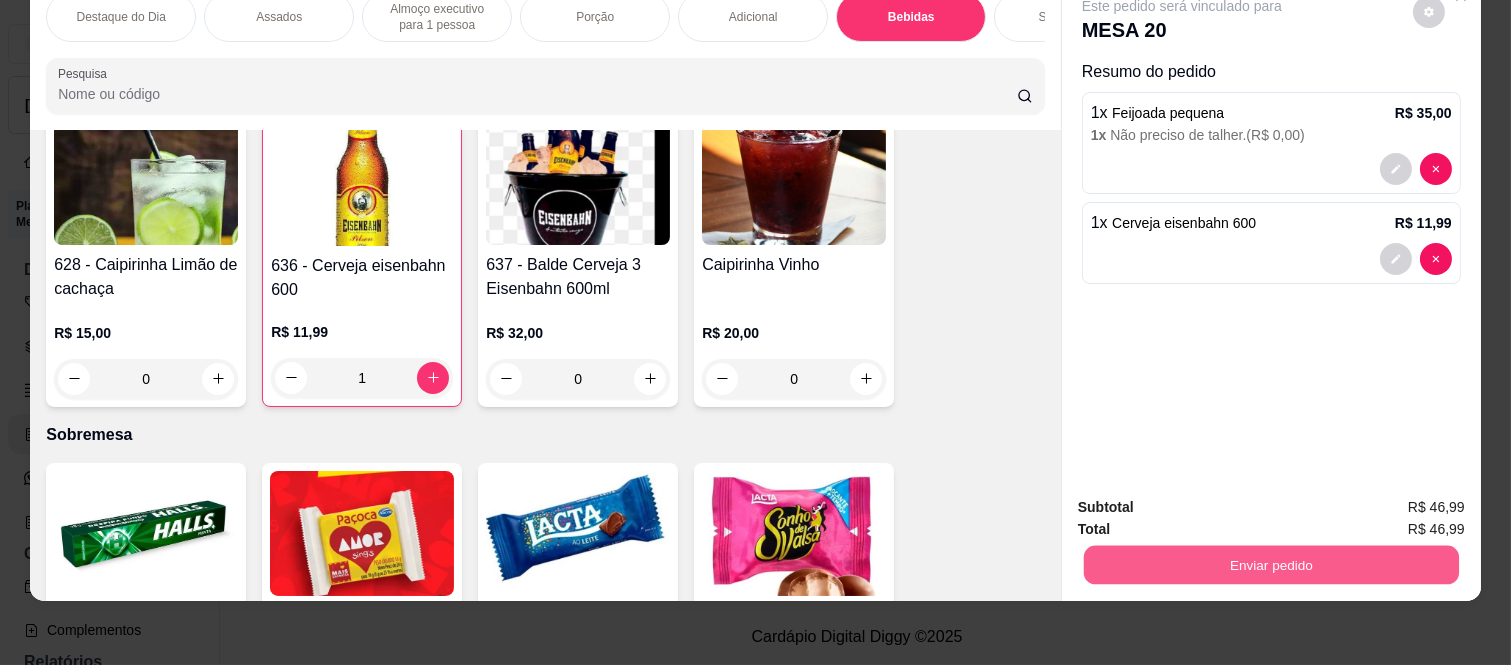 click on "Enviar pedido" at bounding box center [1271, 565] 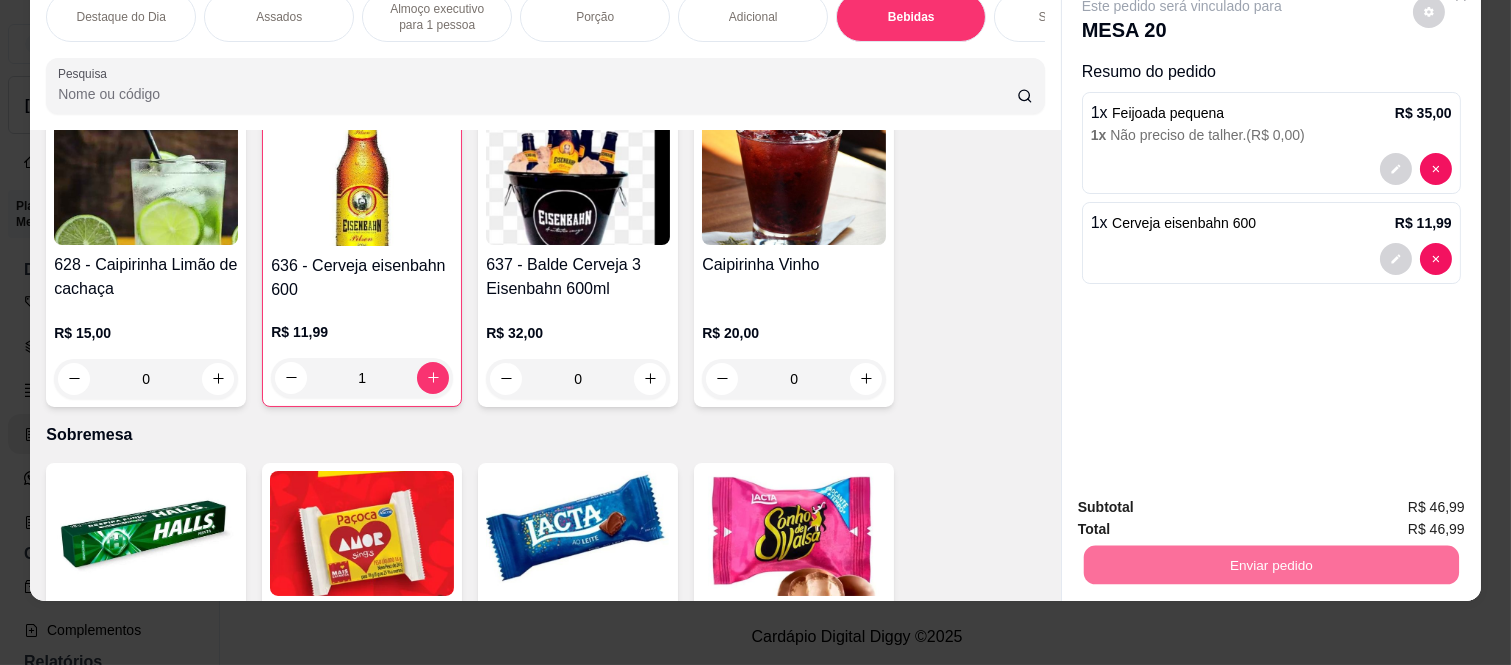 click on "Não registrar e enviar pedido" at bounding box center [1205, 499] 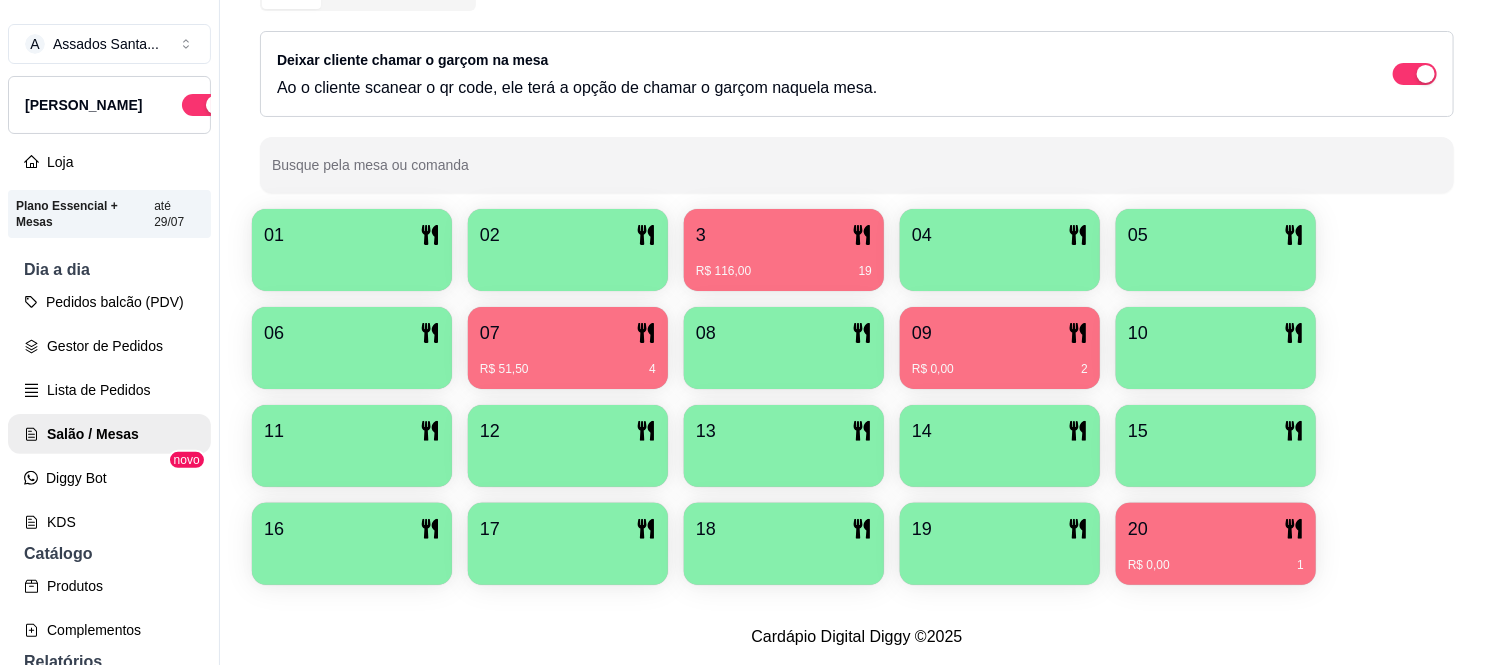 click on "R$ 0,00 2" at bounding box center (1000, 362) 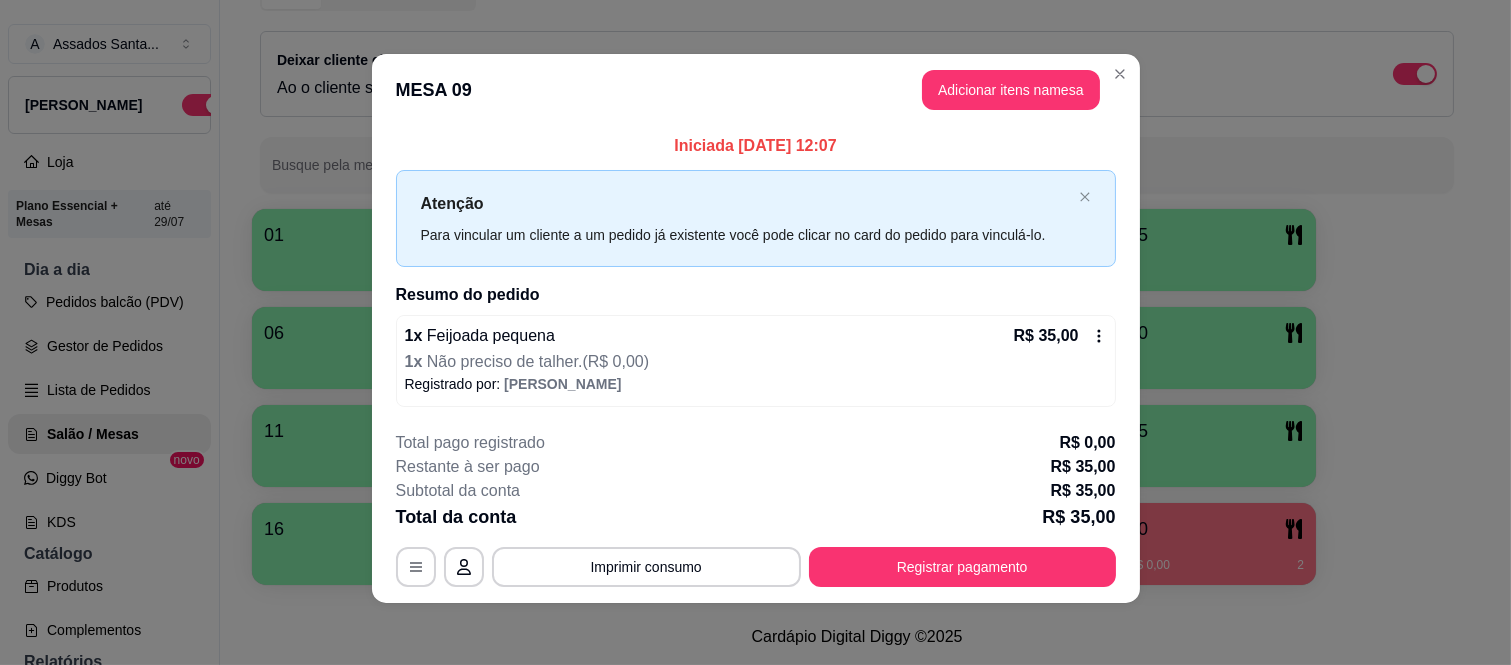 scroll, scrollTop: 5, scrollLeft: 0, axis: vertical 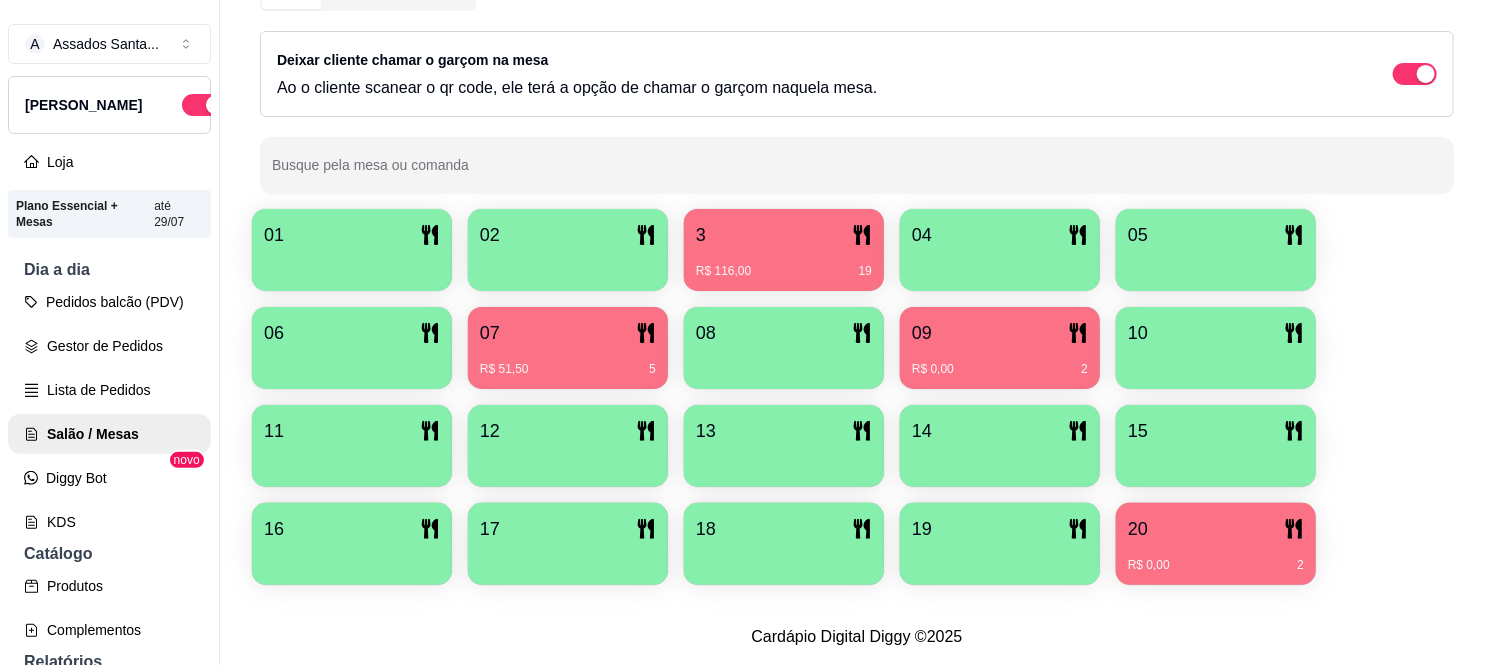 click on "07" at bounding box center [568, 333] 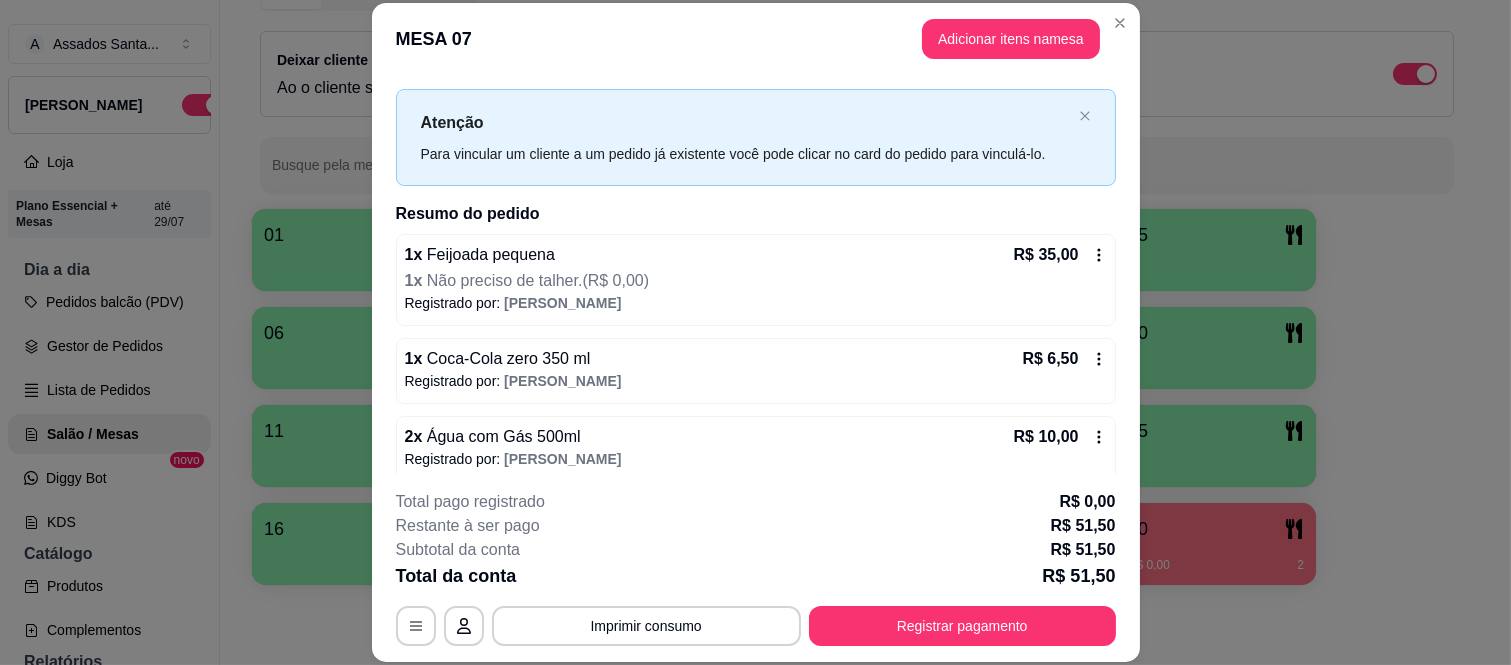 scroll, scrollTop: 46, scrollLeft: 0, axis: vertical 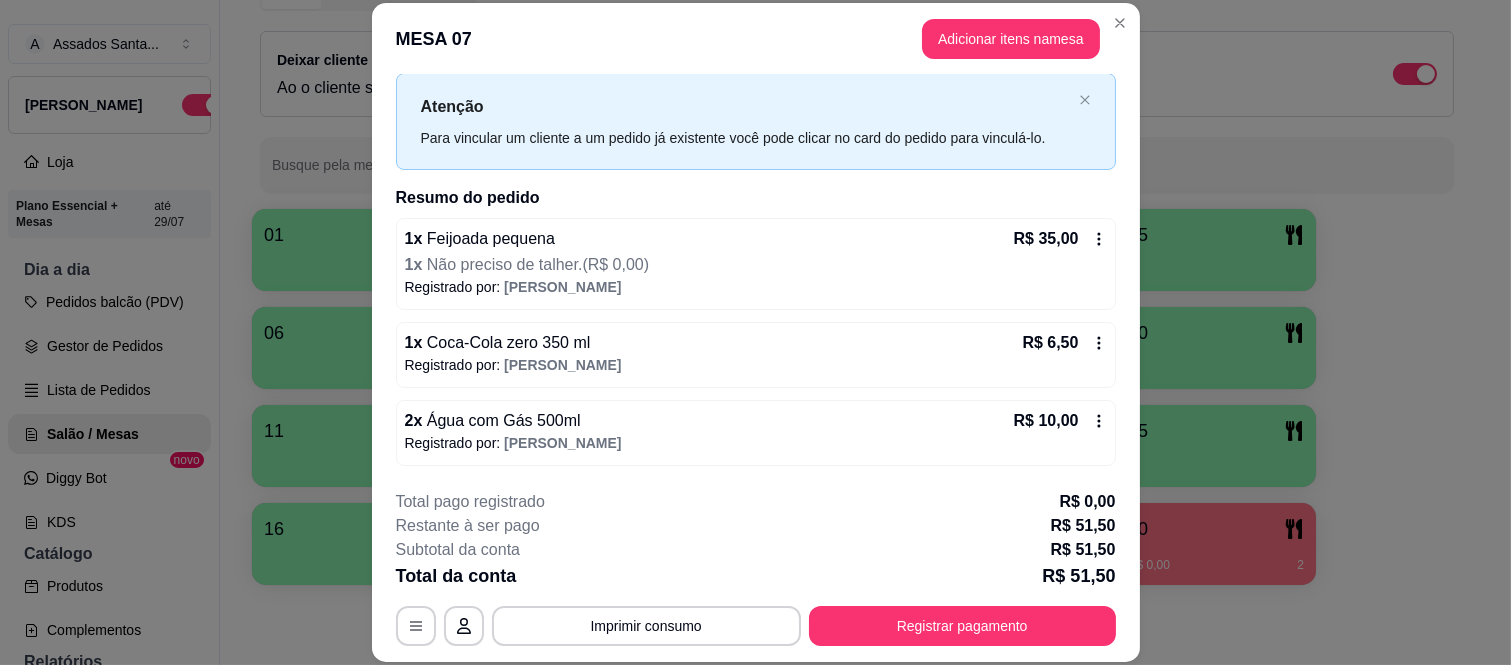 click 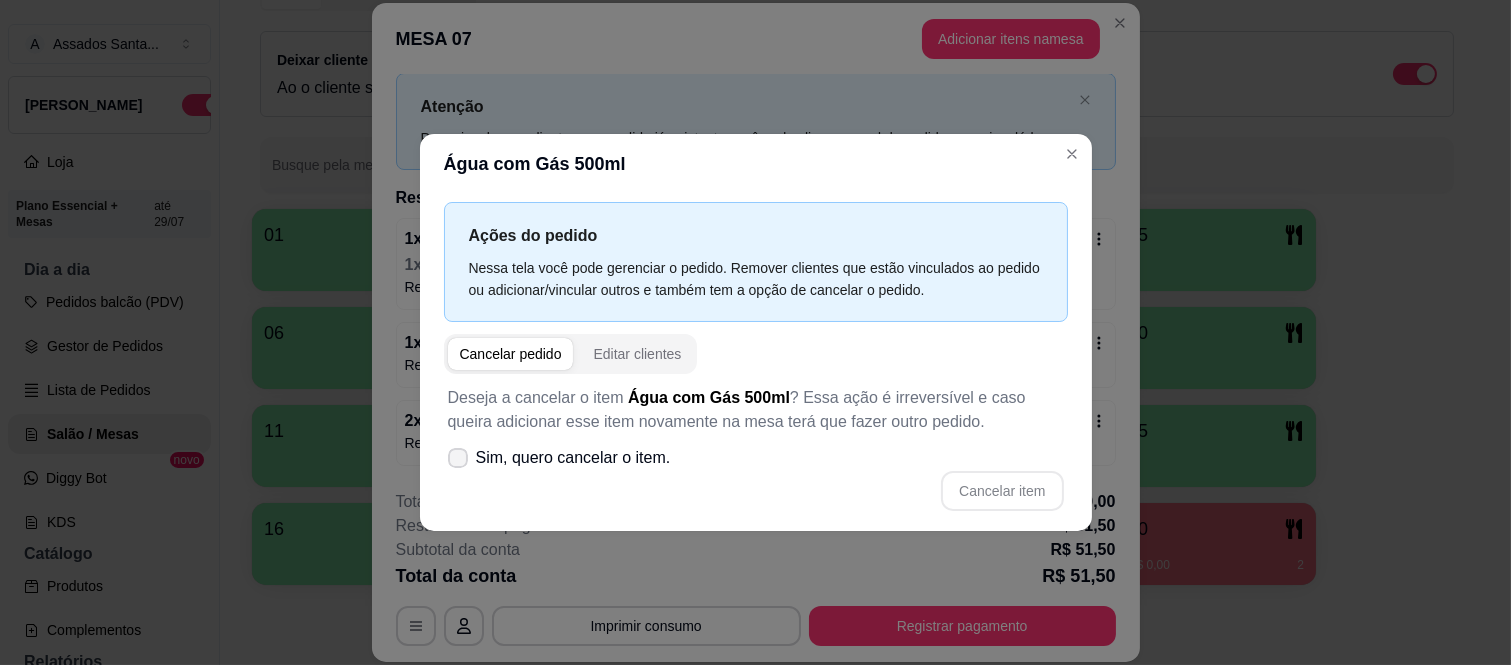 click at bounding box center [458, 458] 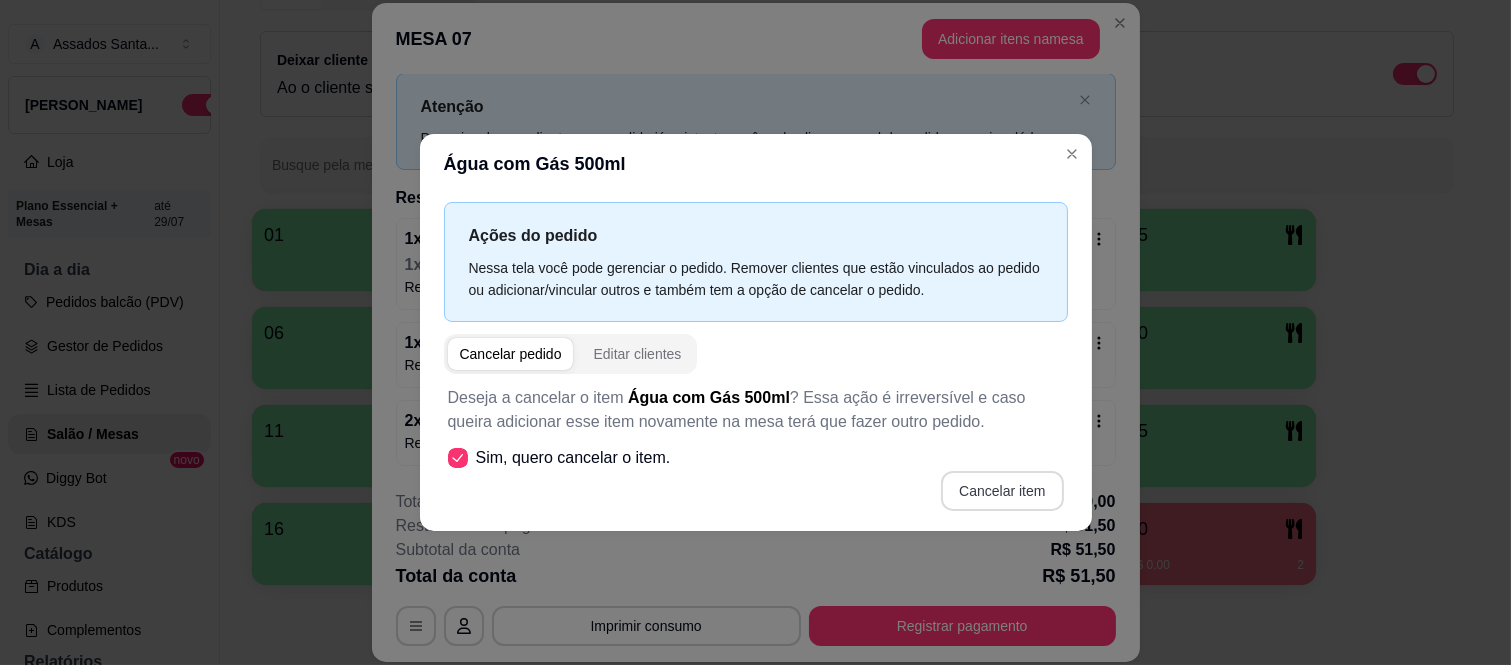 click on "Cancelar item" at bounding box center (1002, 491) 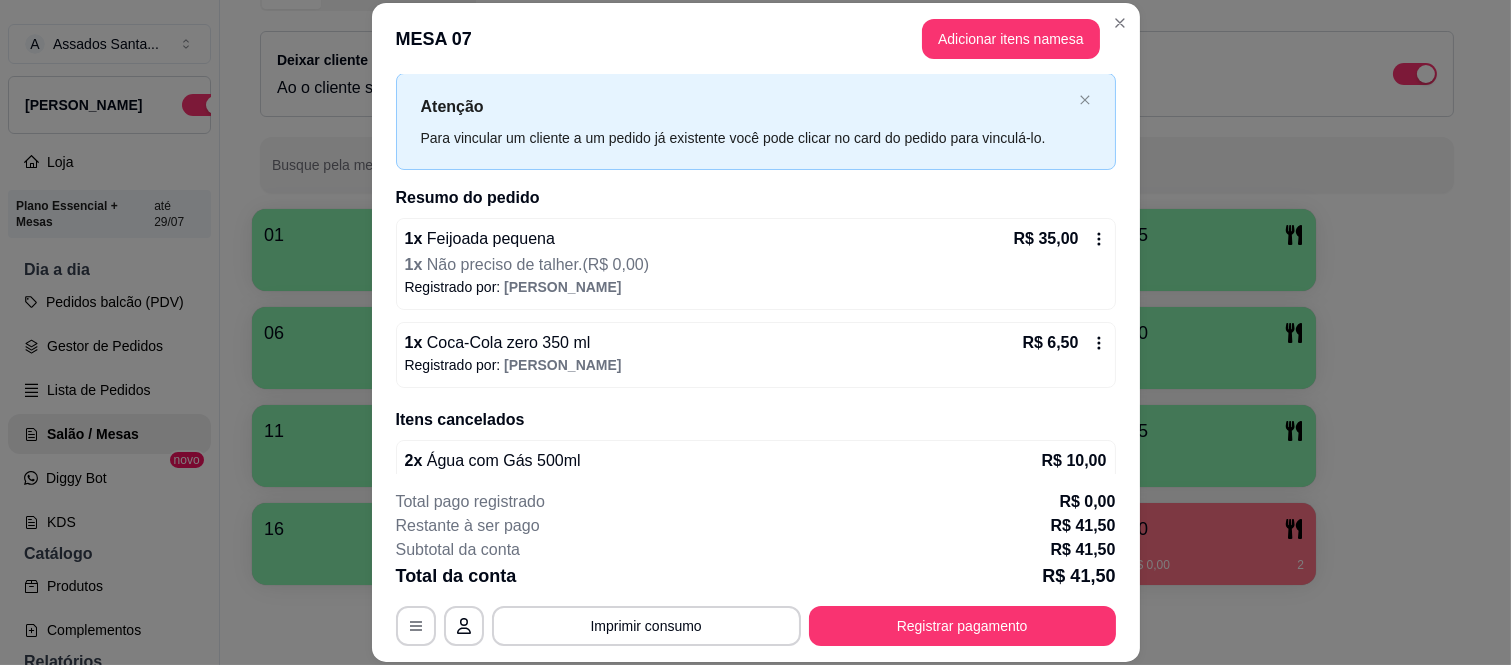 click on "MESA 07 Adicionar itens na  mesa" at bounding box center (756, 39) 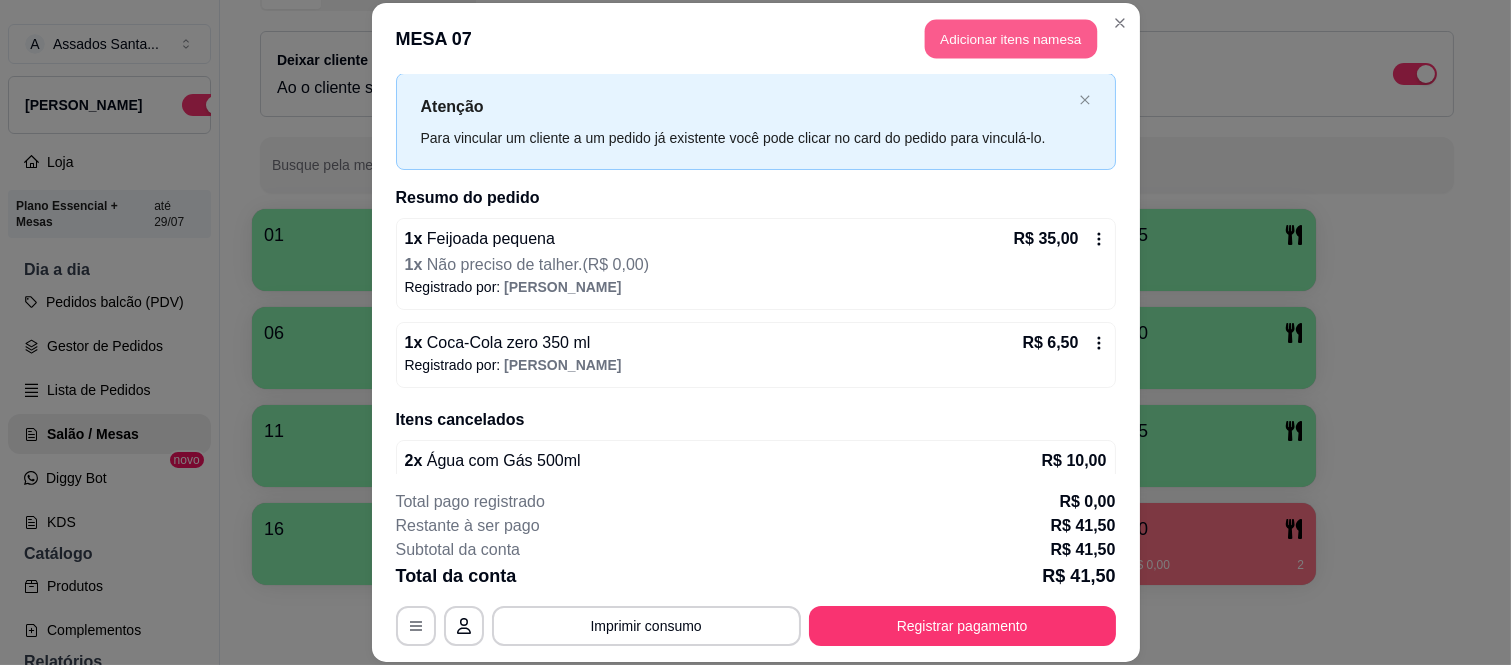 click on "Adicionar itens na  mesa" at bounding box center [1011, 39] 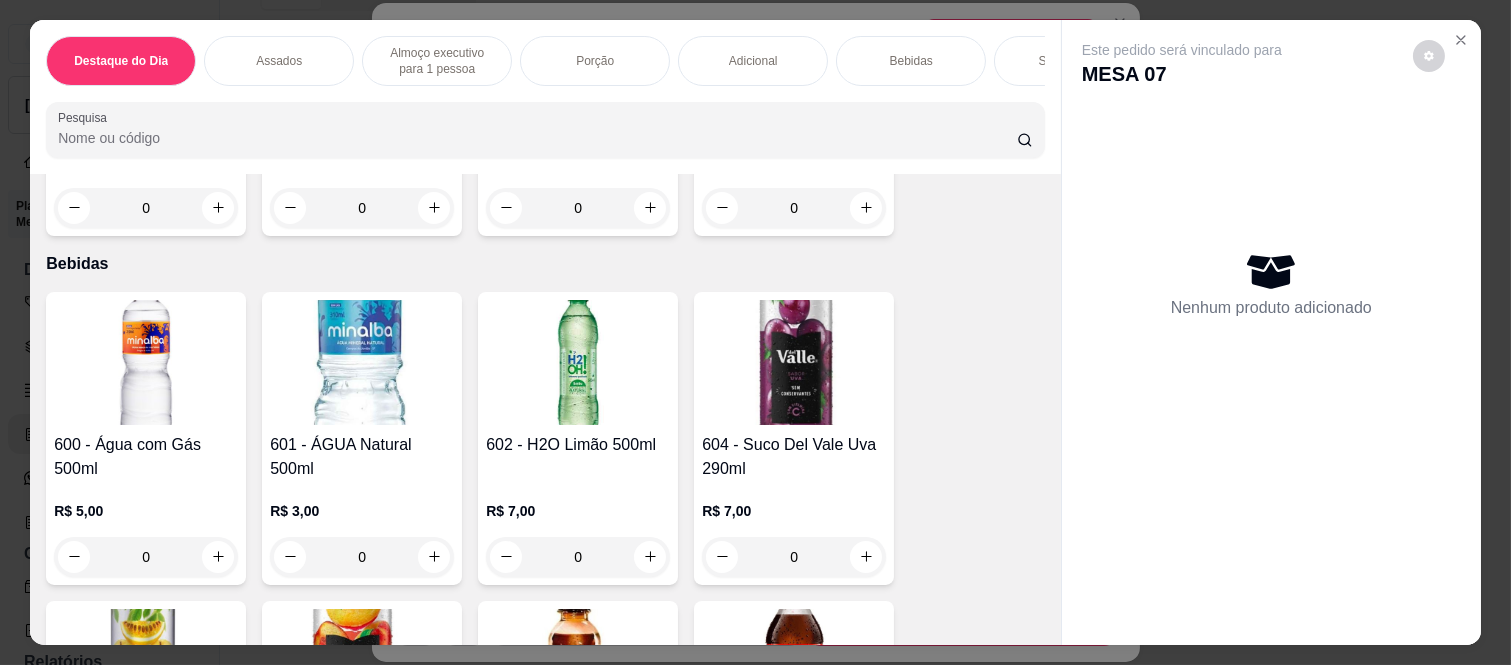 scroll, scrollTop: 3888, scrollLeft: 0, axis: vertical 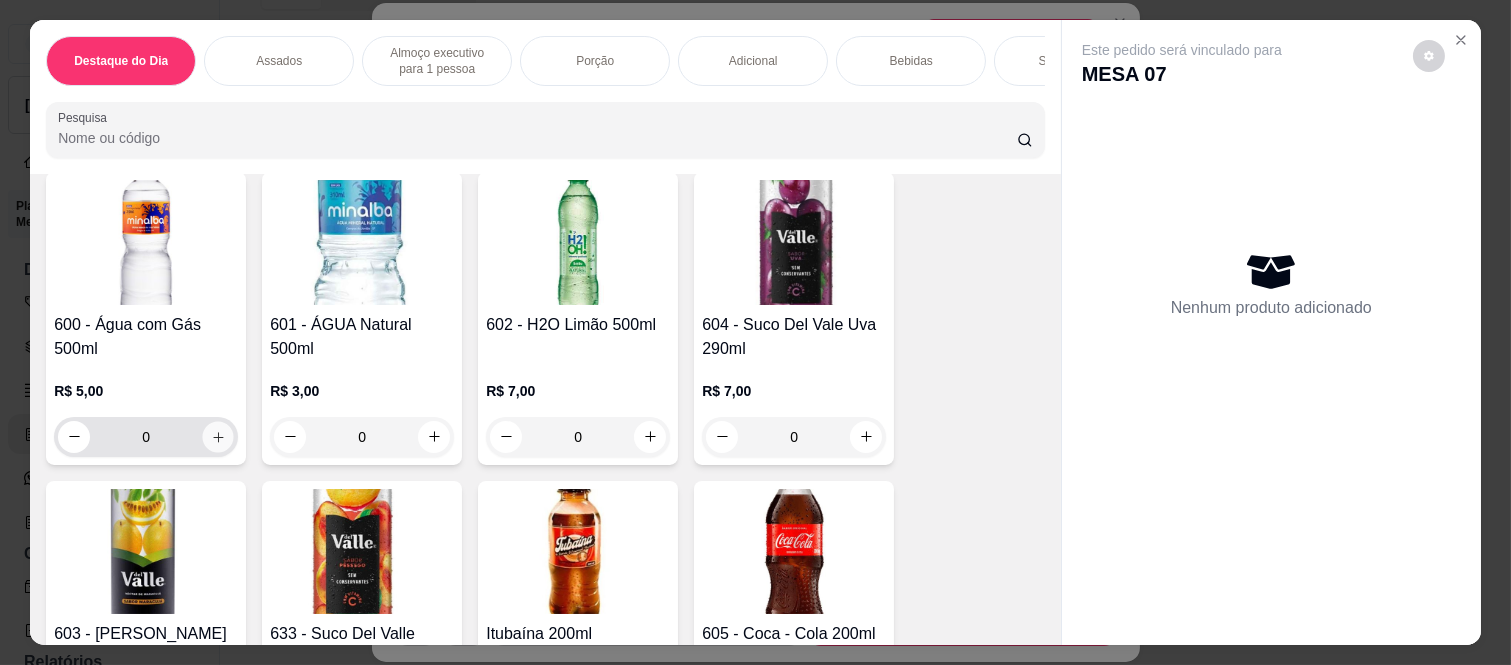 click 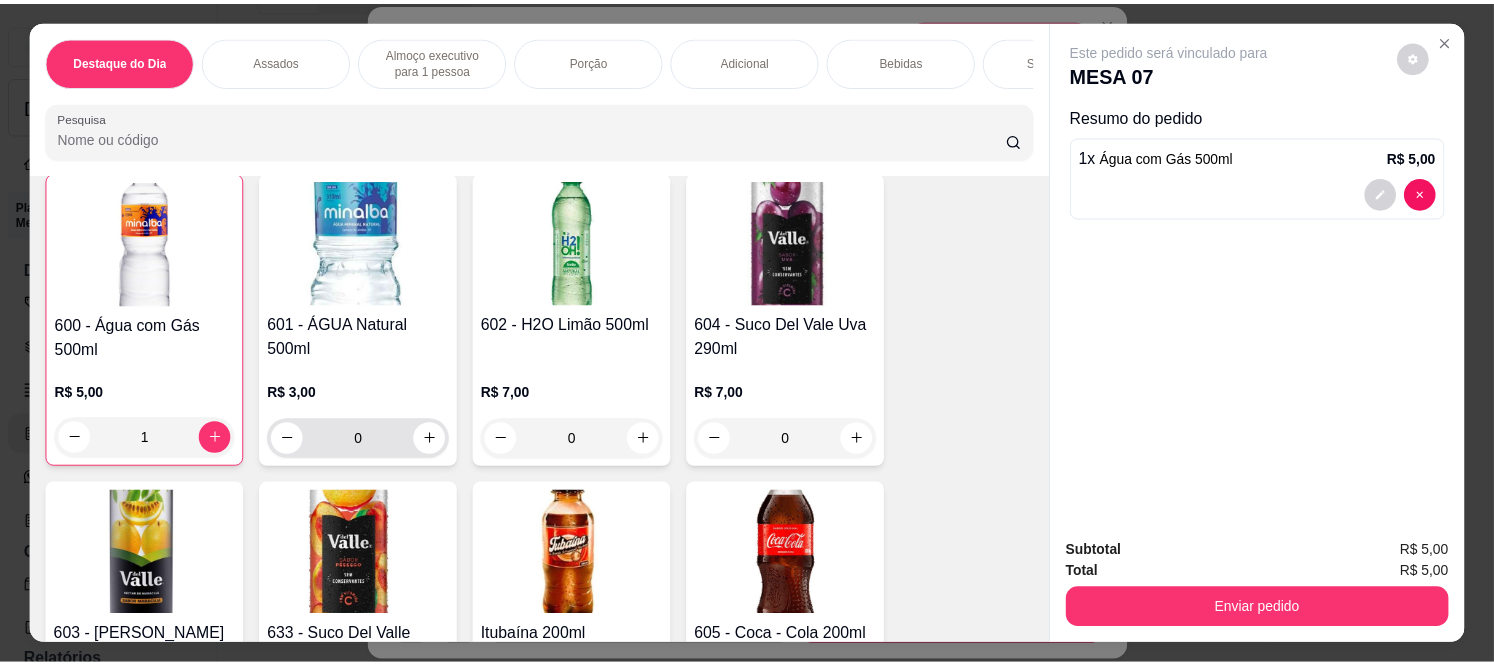 scroll, scrollTop: 3890, scrollLeft: 0, axis: vertical 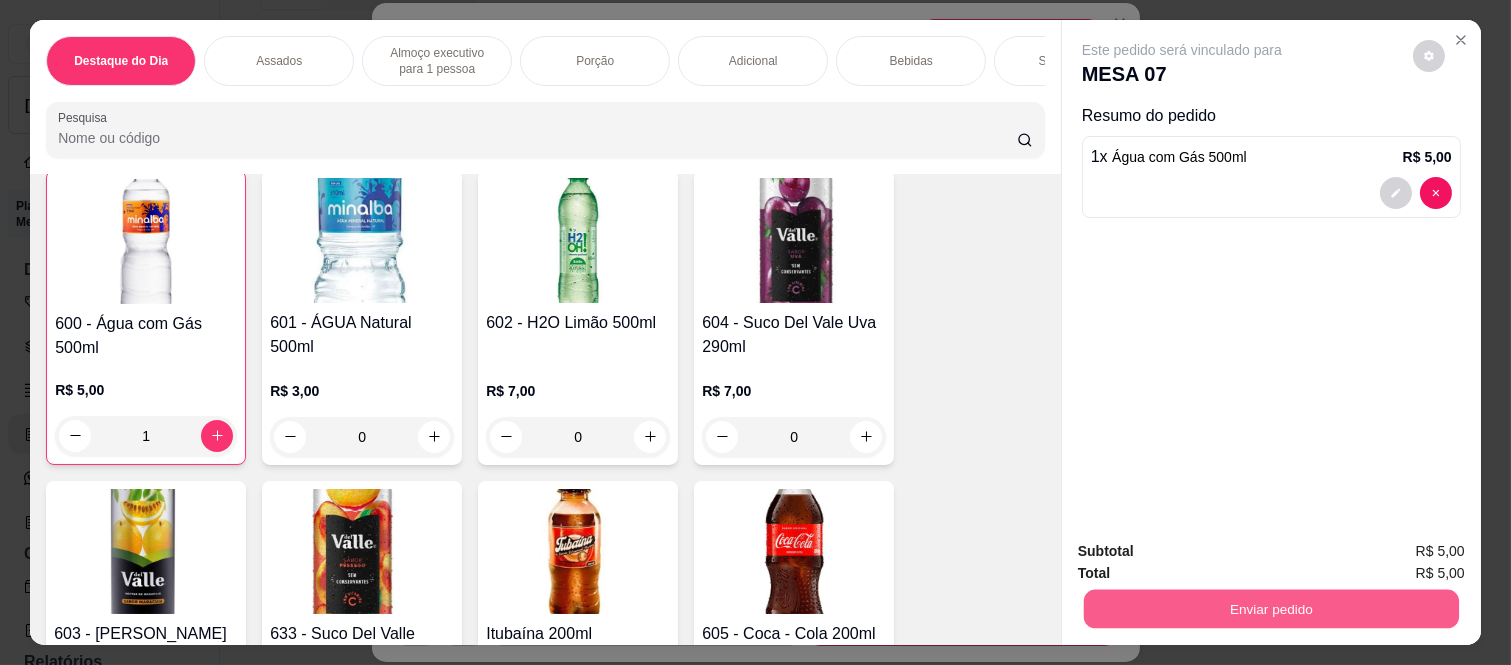 click on "Enviar pedido" at bounding box center (1271, 609) 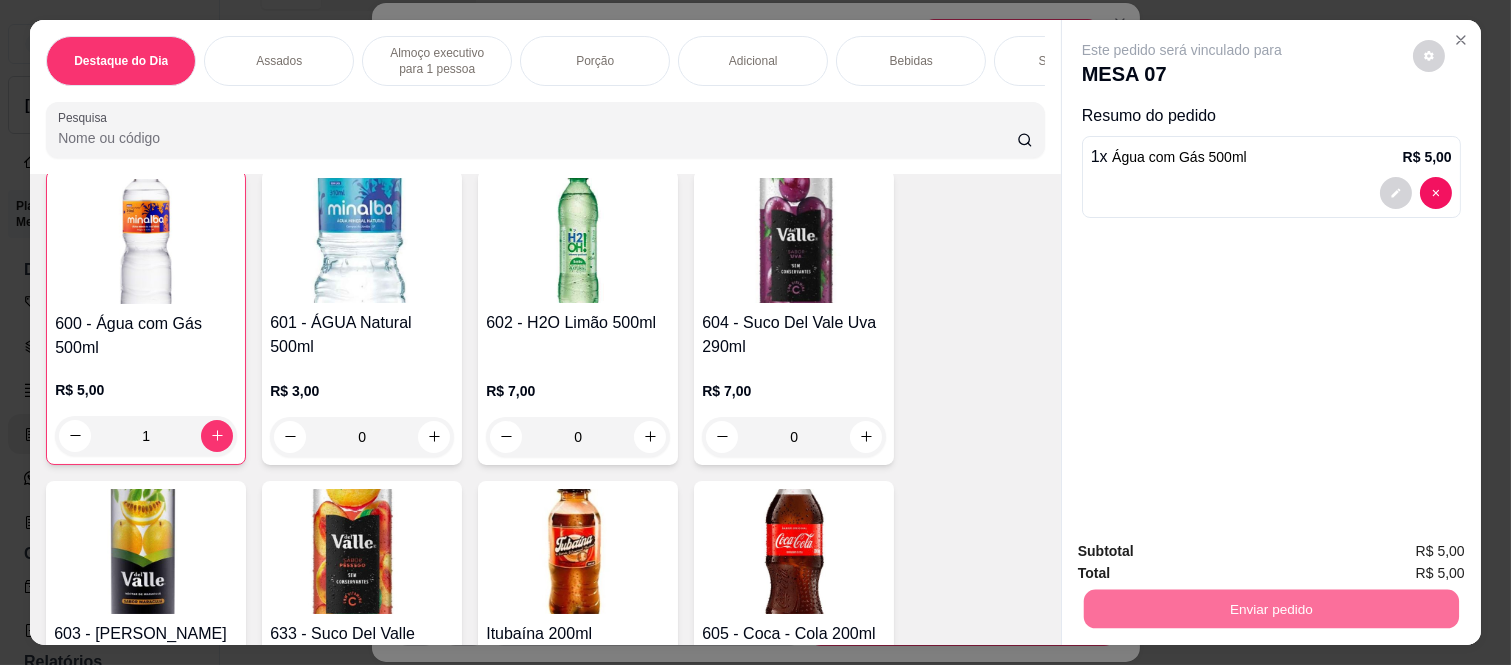 click on "Não registrar e enviar pedido" at bounding box center [1204, 552] 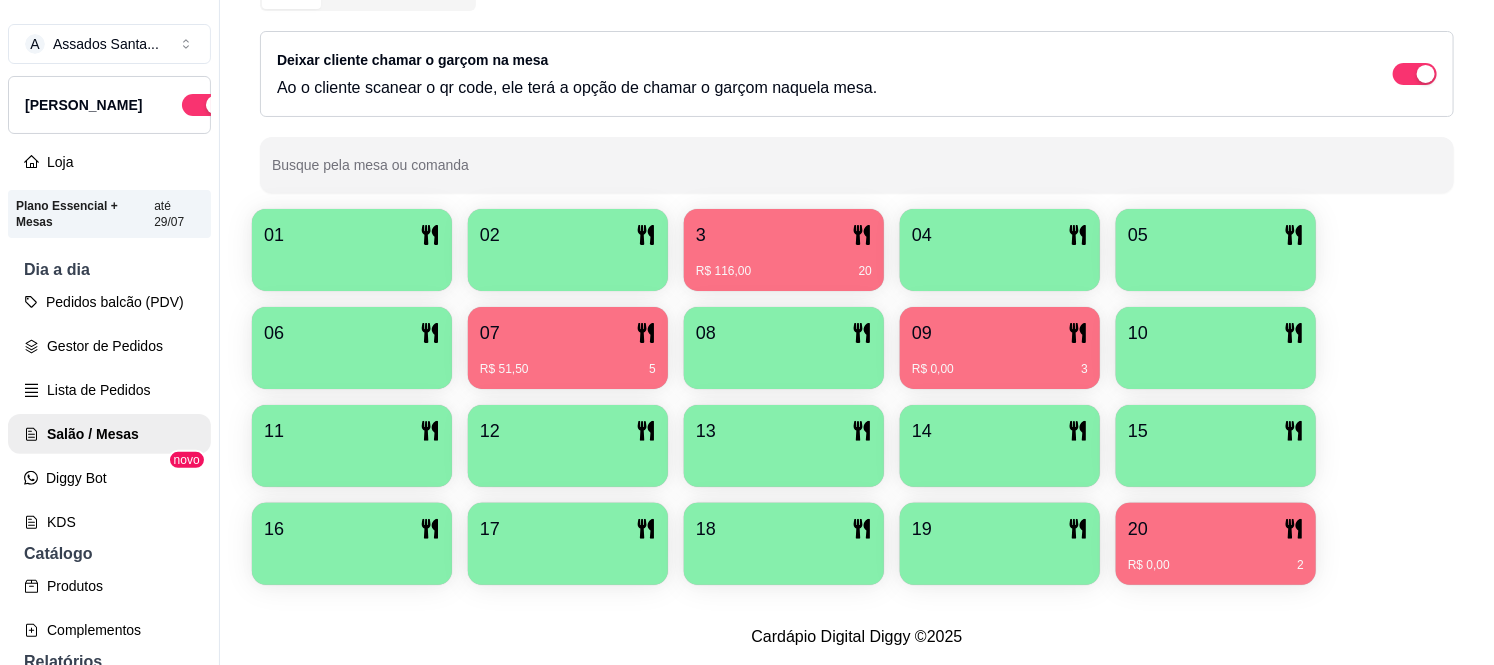 click on "Novidade! Agora é possível gerenciar o consumo da mesa por clientes.   Veja como isso funciona Todos Mesas Comandas Deixar cliente chamar o garçom na mesa Ao o cliente scanear o qr code, ele terá a opção de chamar o garçom naquela mesa. Busque pela mesa ou comanda
01 02 3 R$ 116,00 20 04 05 06 07 R$ 51,50 5 08 09 R$ 0,00 3 10 11 12 13 14 15 16 17 18 19 20 R$ 0,00 2" at bounding box center (857, 218) 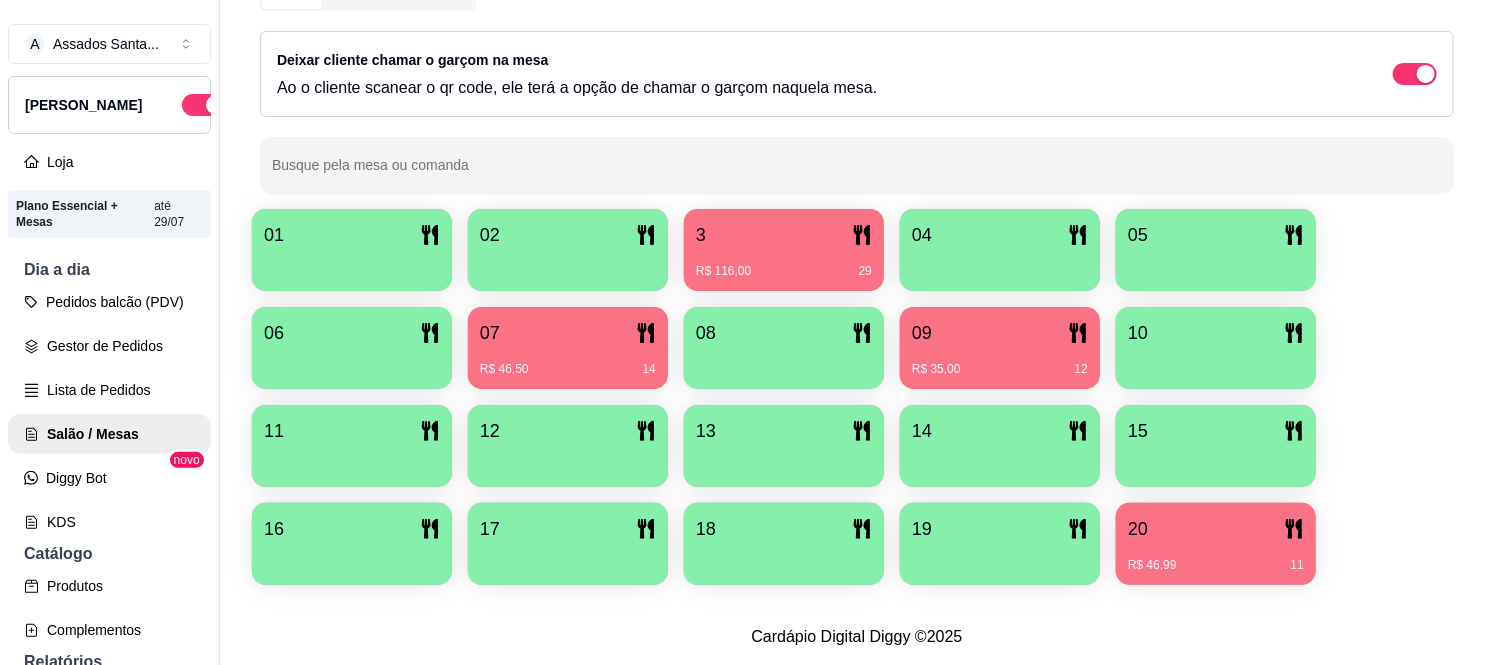 click on "Gestor de Pedidos" at bounding box center [109, 346] 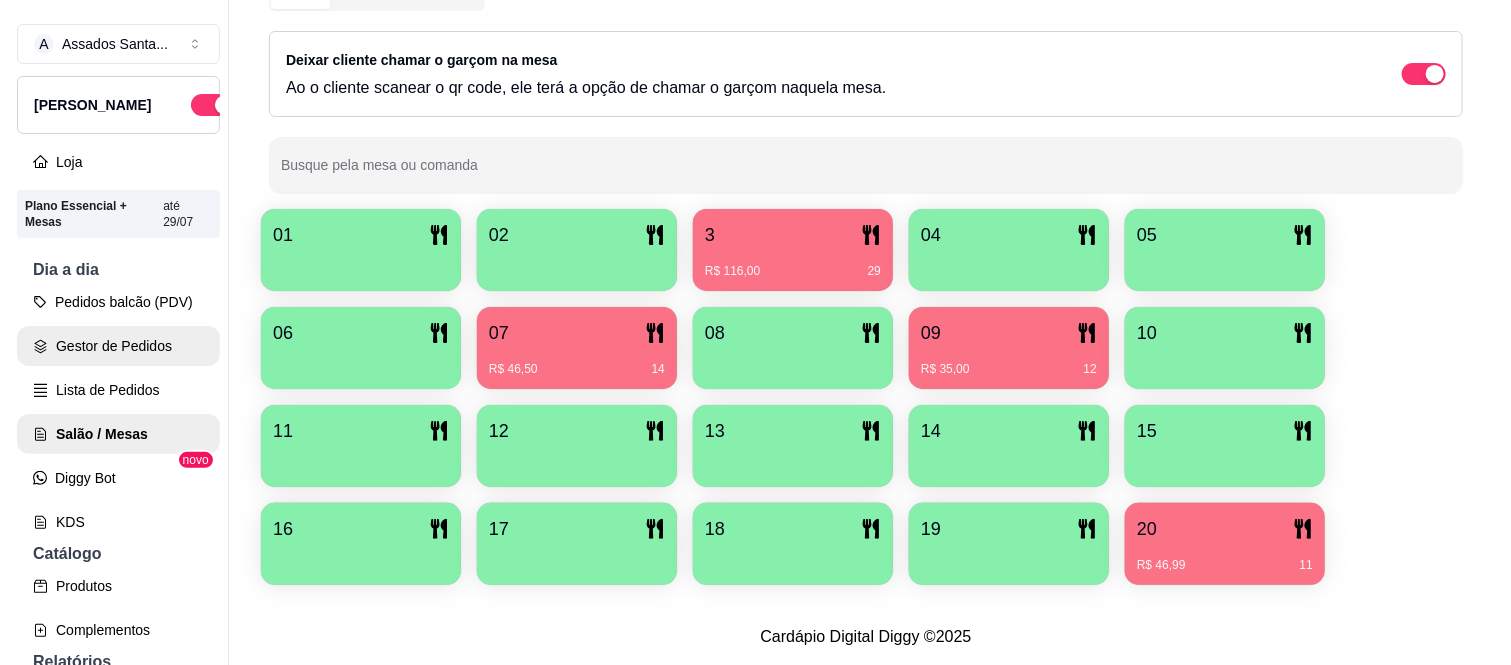 scroll, scrollTop: 0, scrollLeft: 0, axis: both 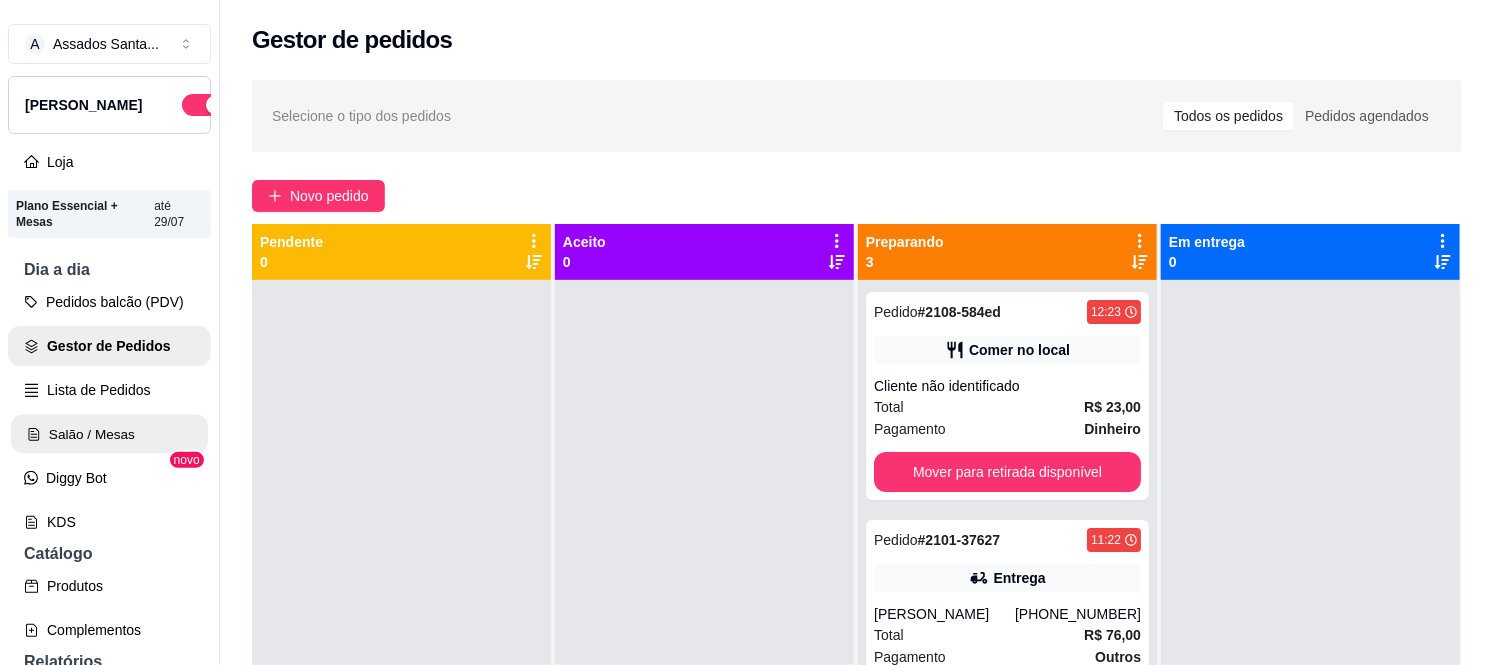 click on "Salão / Mesas" at bounding box center (109, 434) 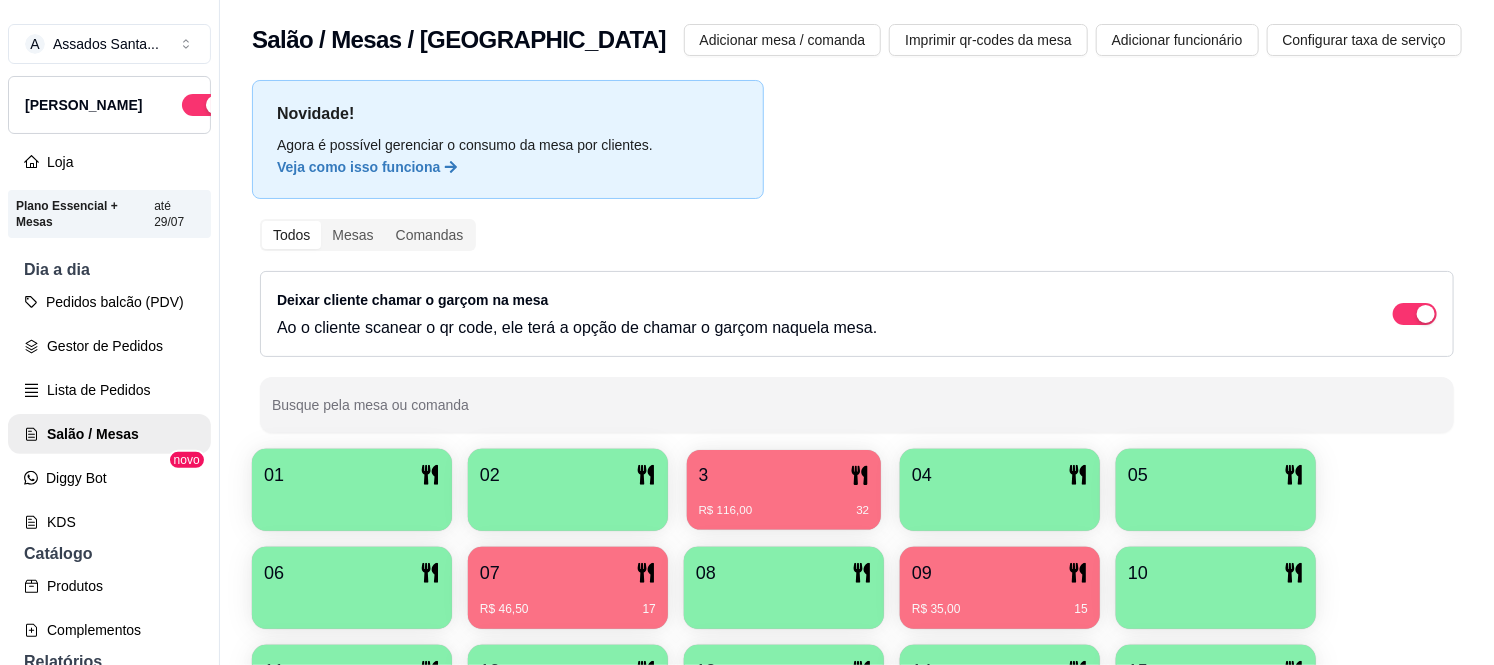 click on "R$ 116,00 32" at bounding box center [784, 511] 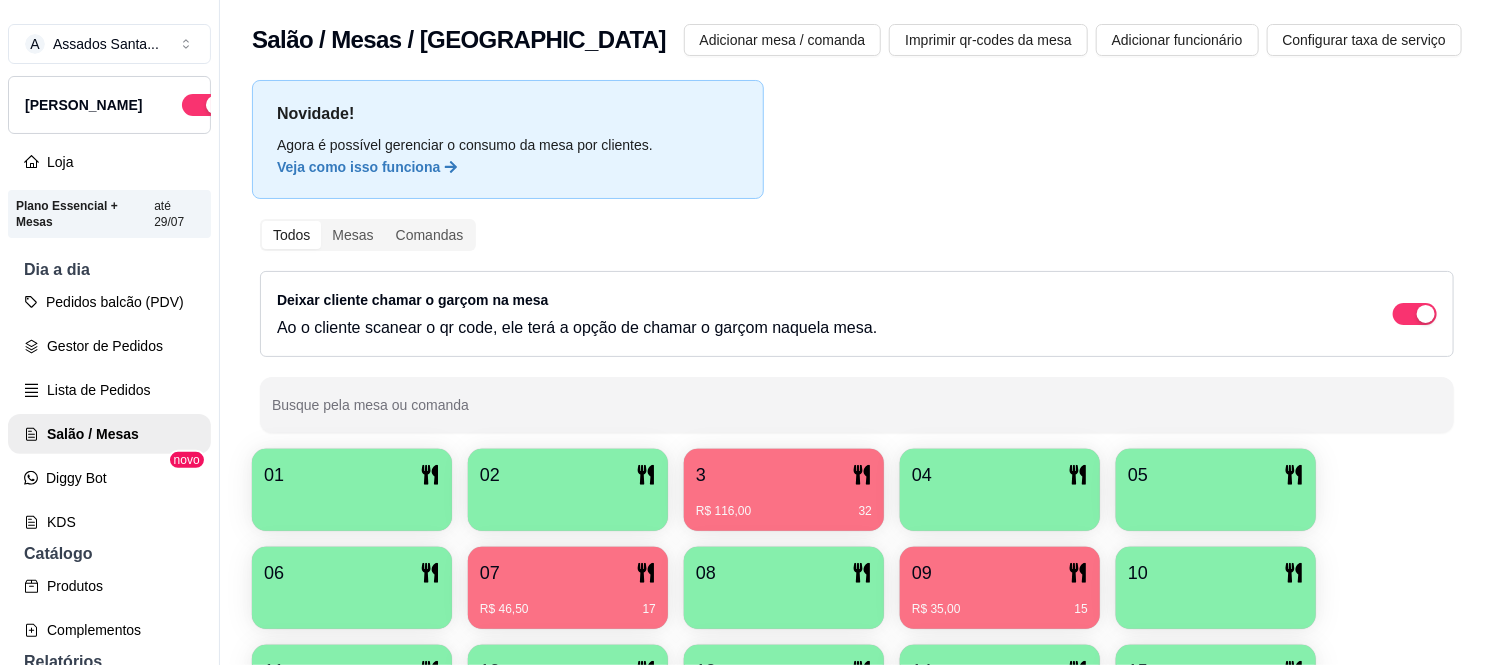 click on "R$ 46,50 17" at bounding box center [568, 609] 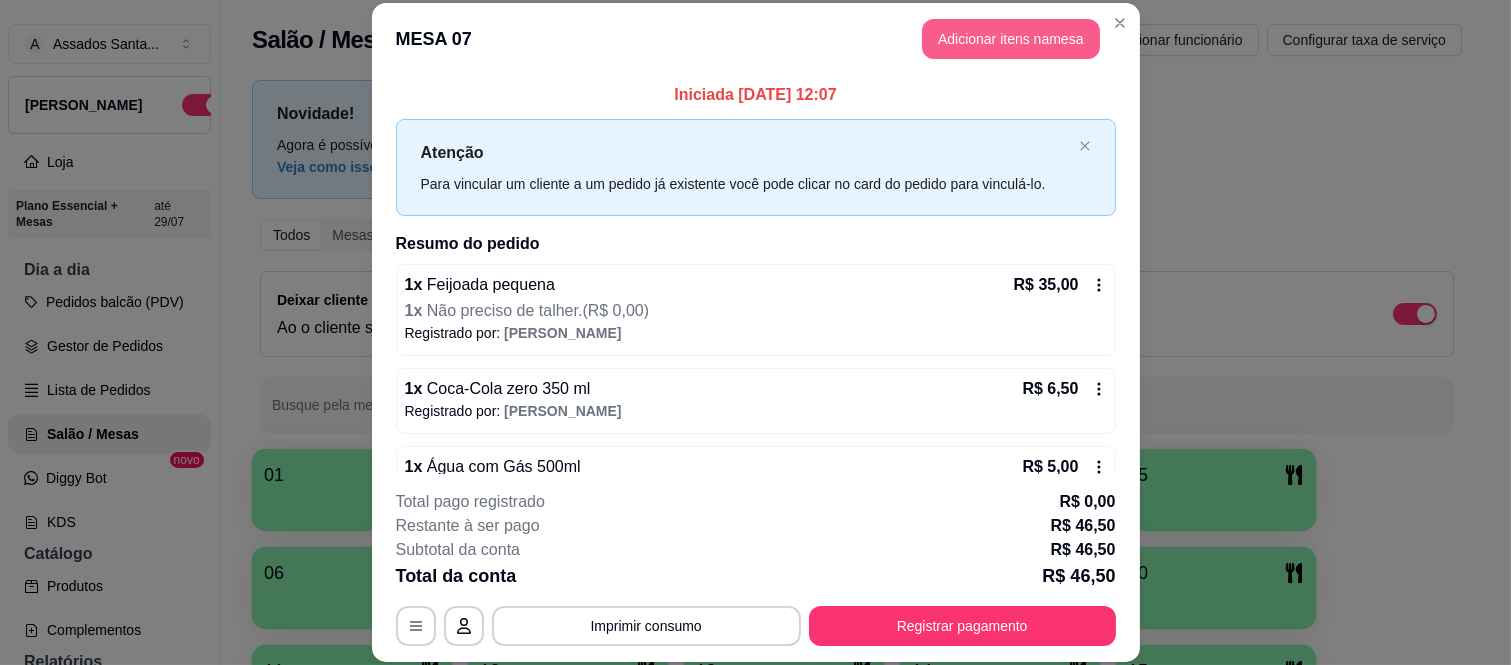 click on "Adicionar itens na  mesa" at bounding box center [1011, 39] 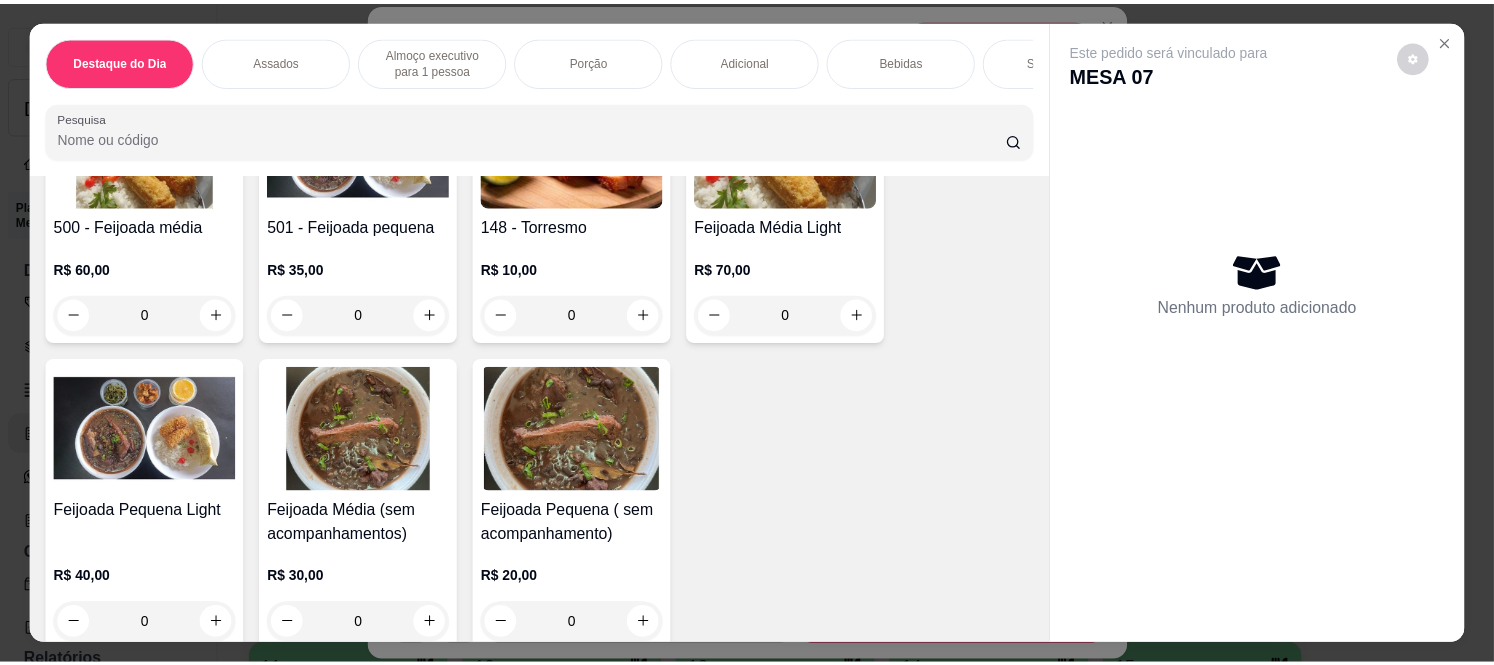 scroll, scrollTop: 0, scrollLeft: 0, axis: both 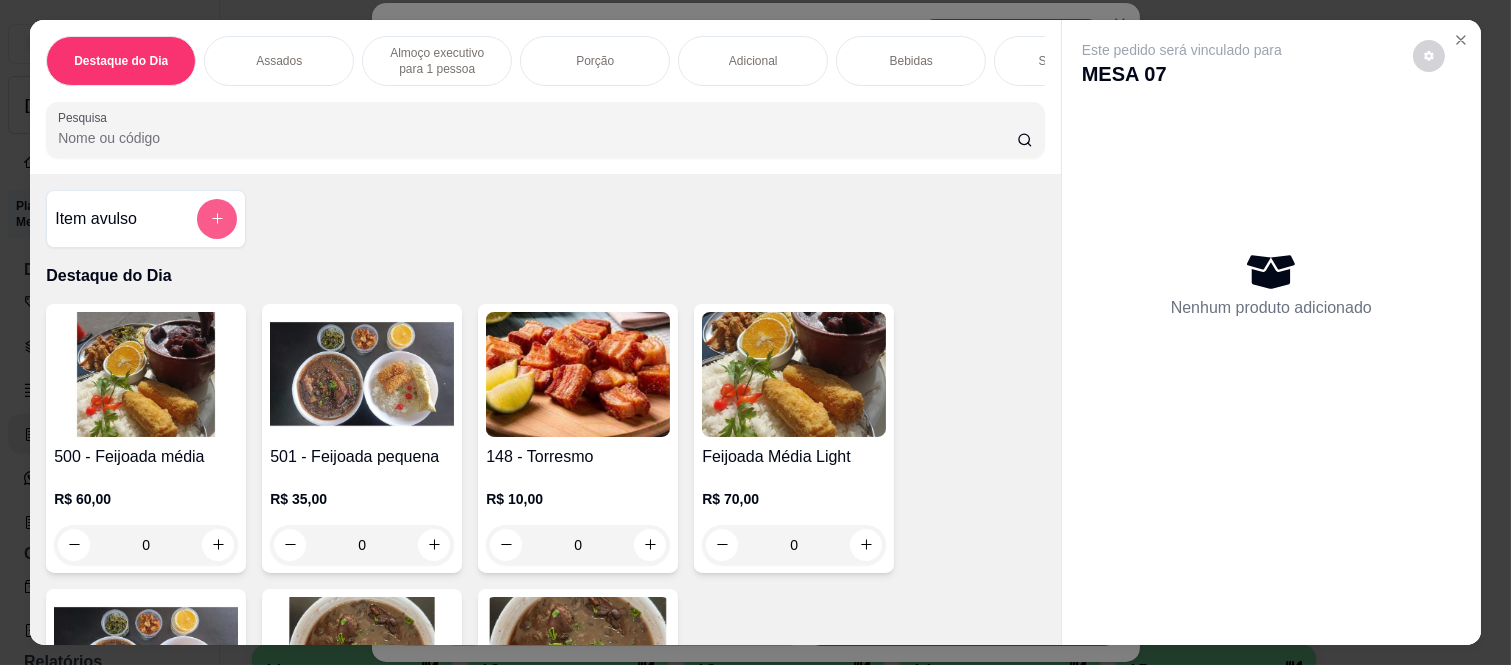 click at bounding box center [217, 219] 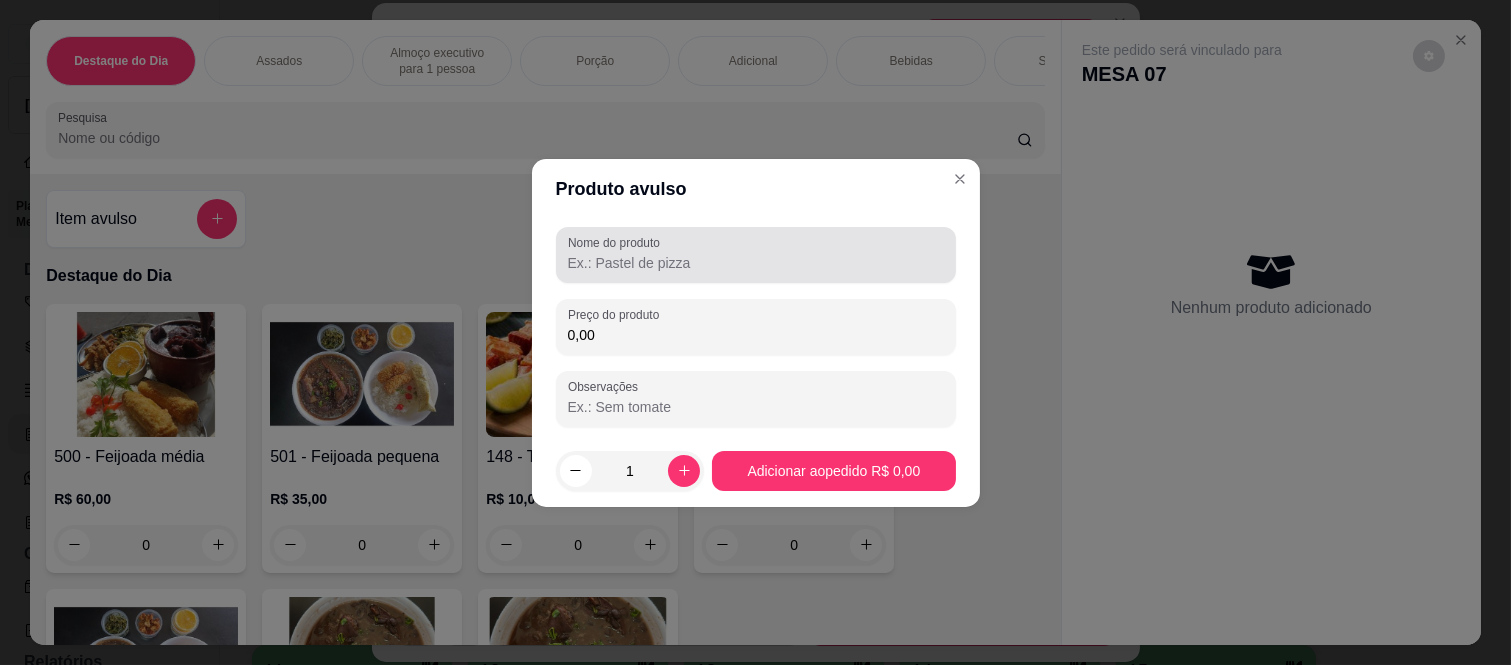 click on "Nome do produto" at bounding box center [756, 263] 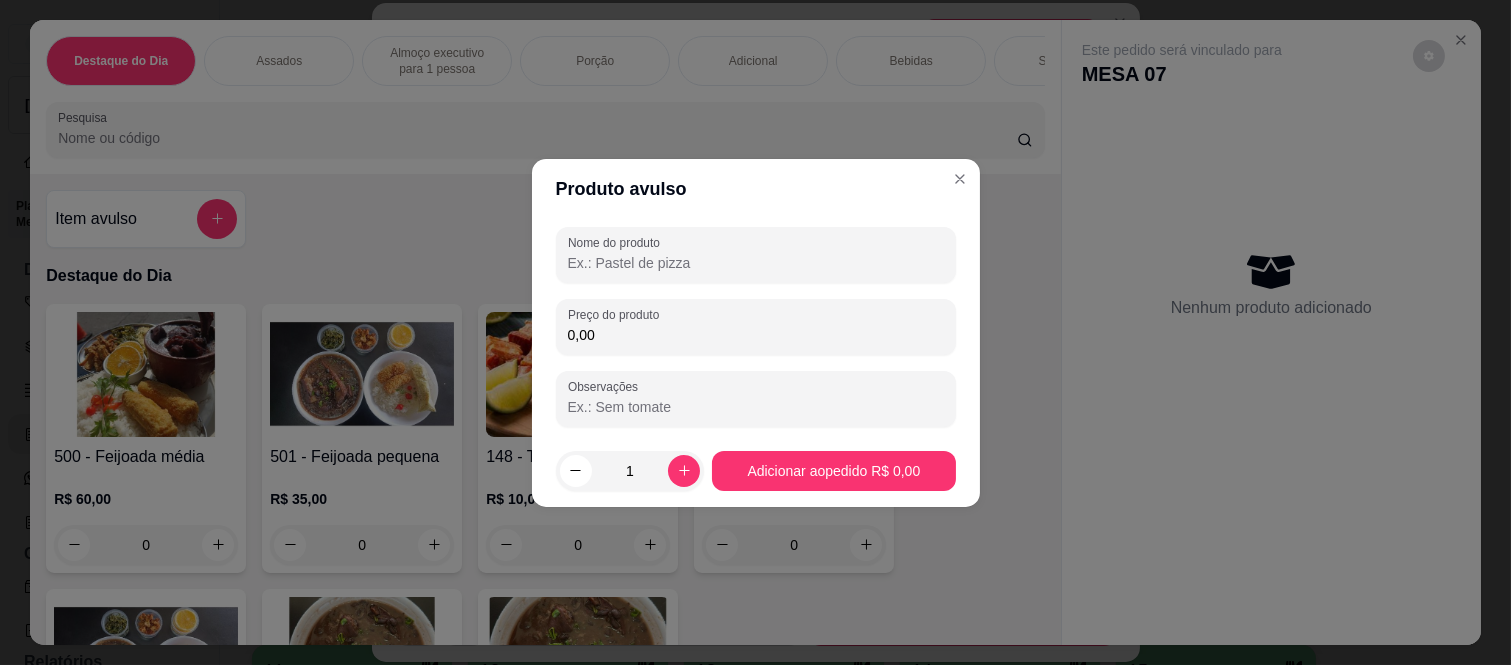 click on "0,00" at bounding box center (756, 335) 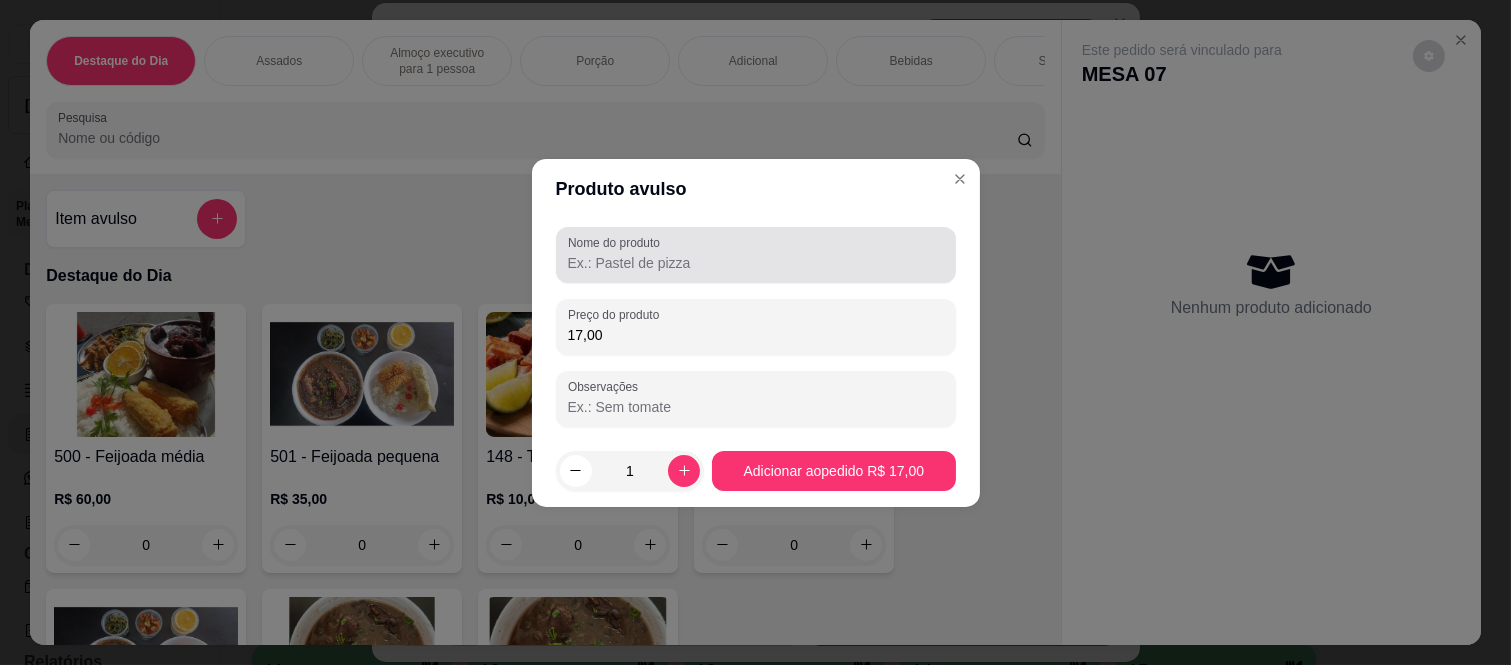type on "17,00" 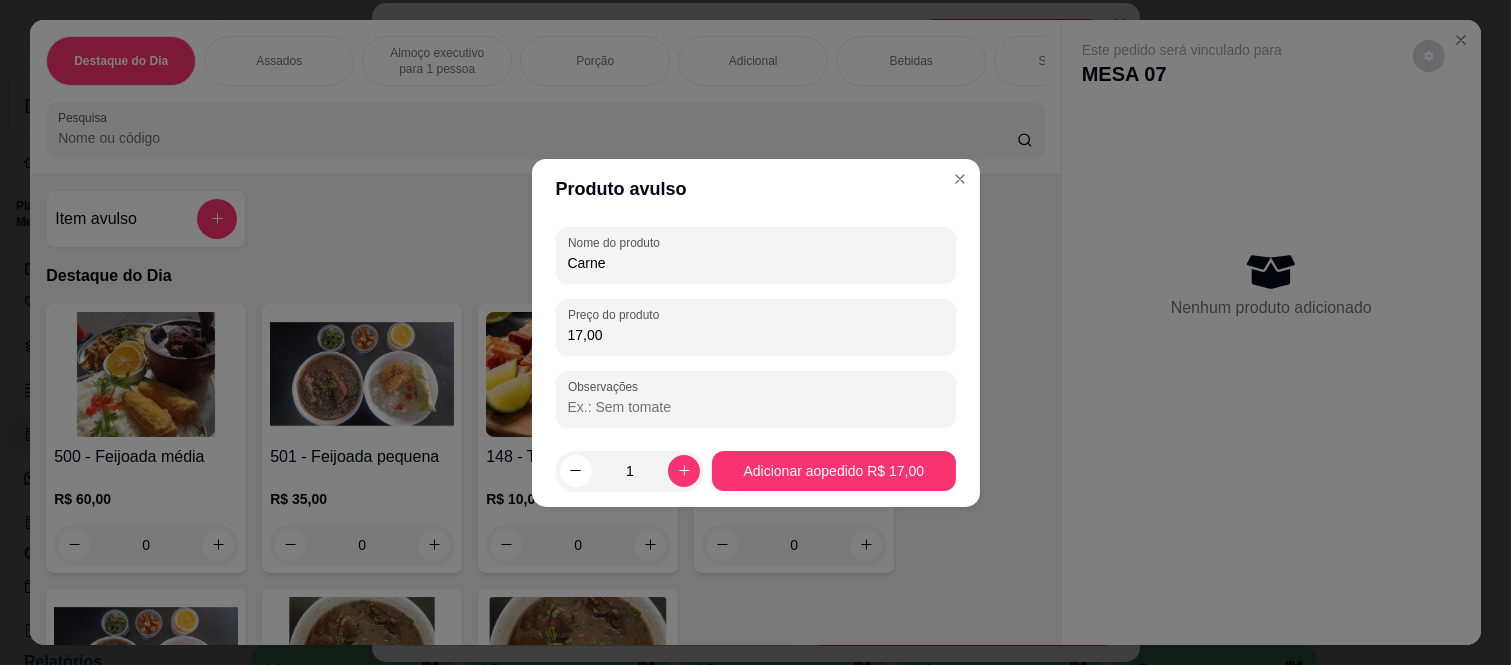 type on "Carne" 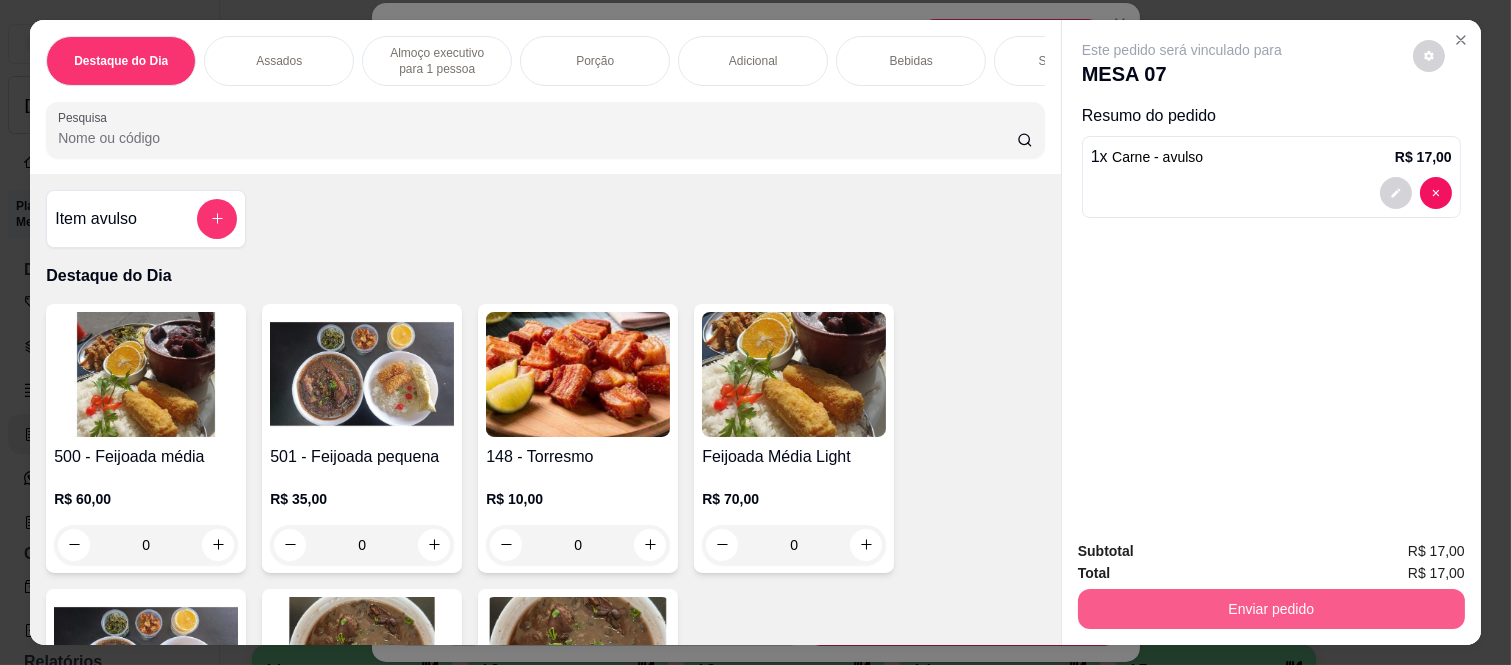 click on "Enviar pedido" at bounding box center (1271, 609) 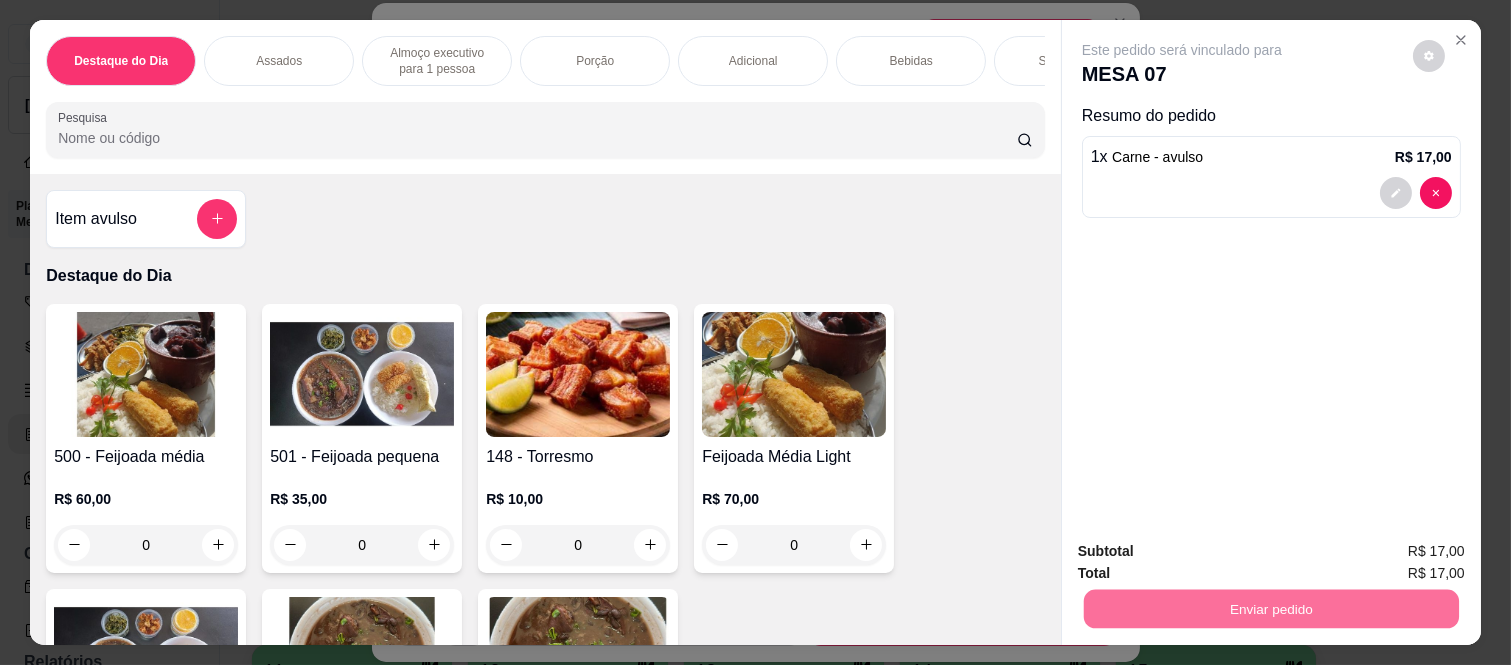 click on "Não registrar e enviar pedido" at bounding box center (1204, 552) 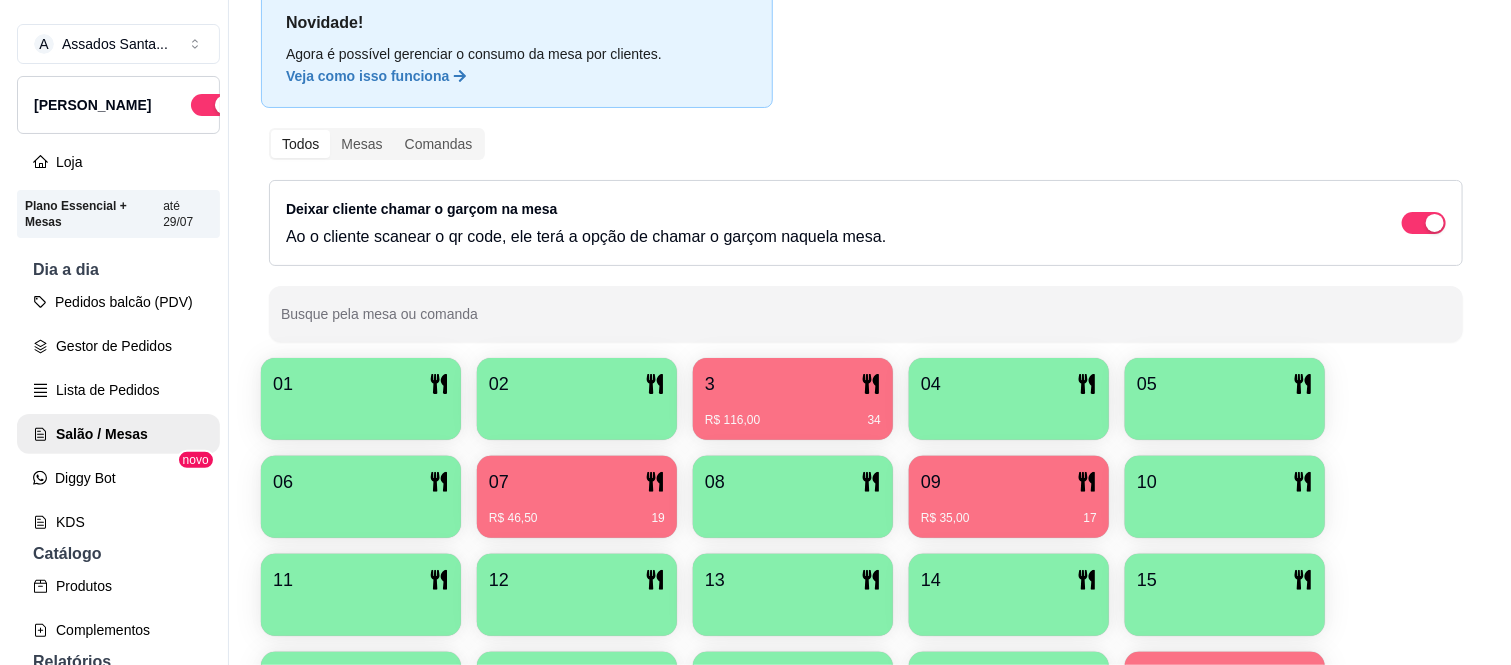 scroll, scrollTop: 256, scrollLeft: 0, axis: vertical 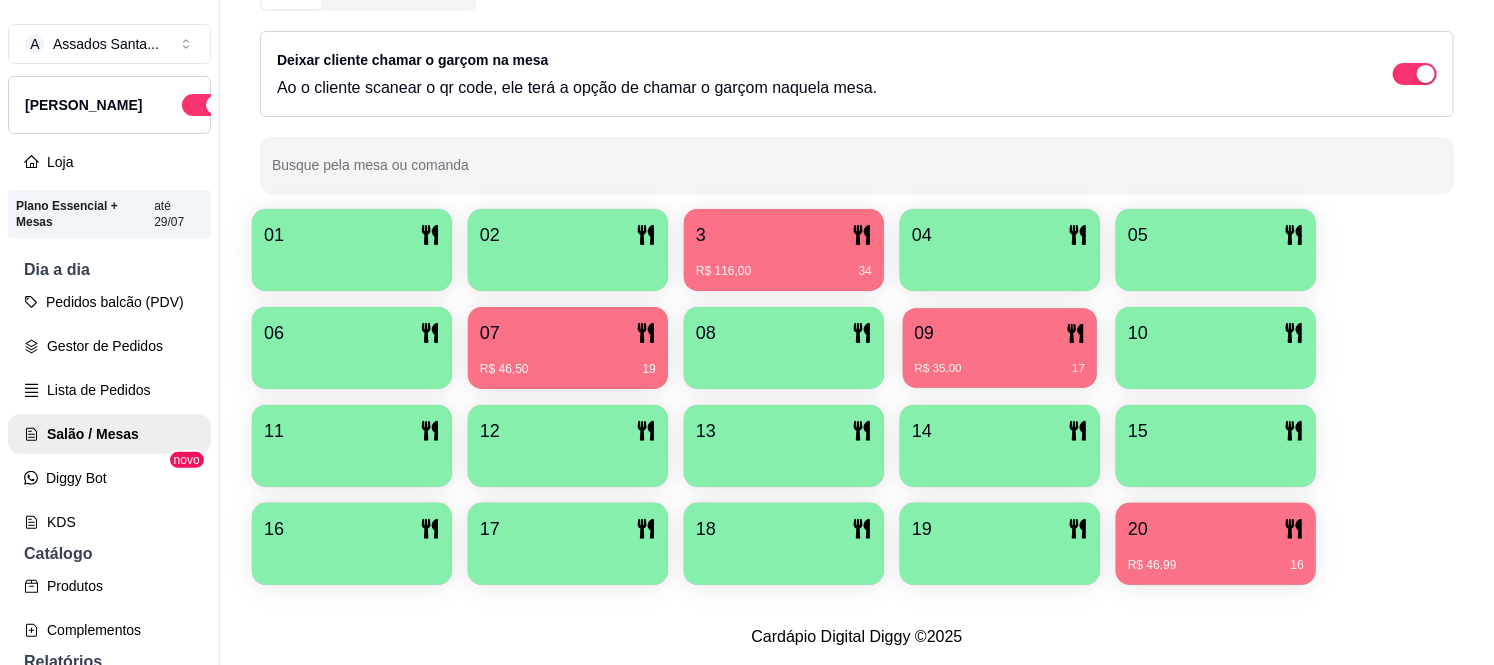 click on "R$ 35,00" at bounding box center (938, 369) 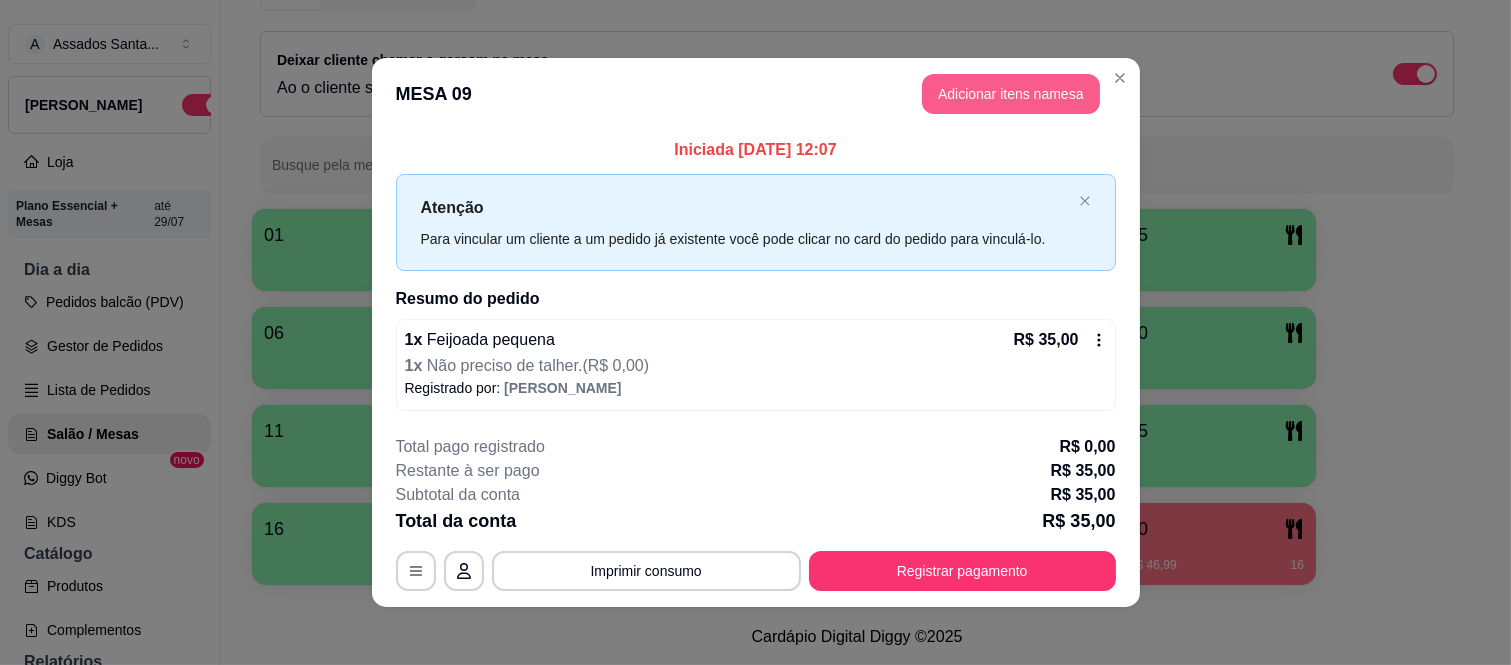 click on "Adicionar itens na  mesa" at bounding box center (1011, 94) 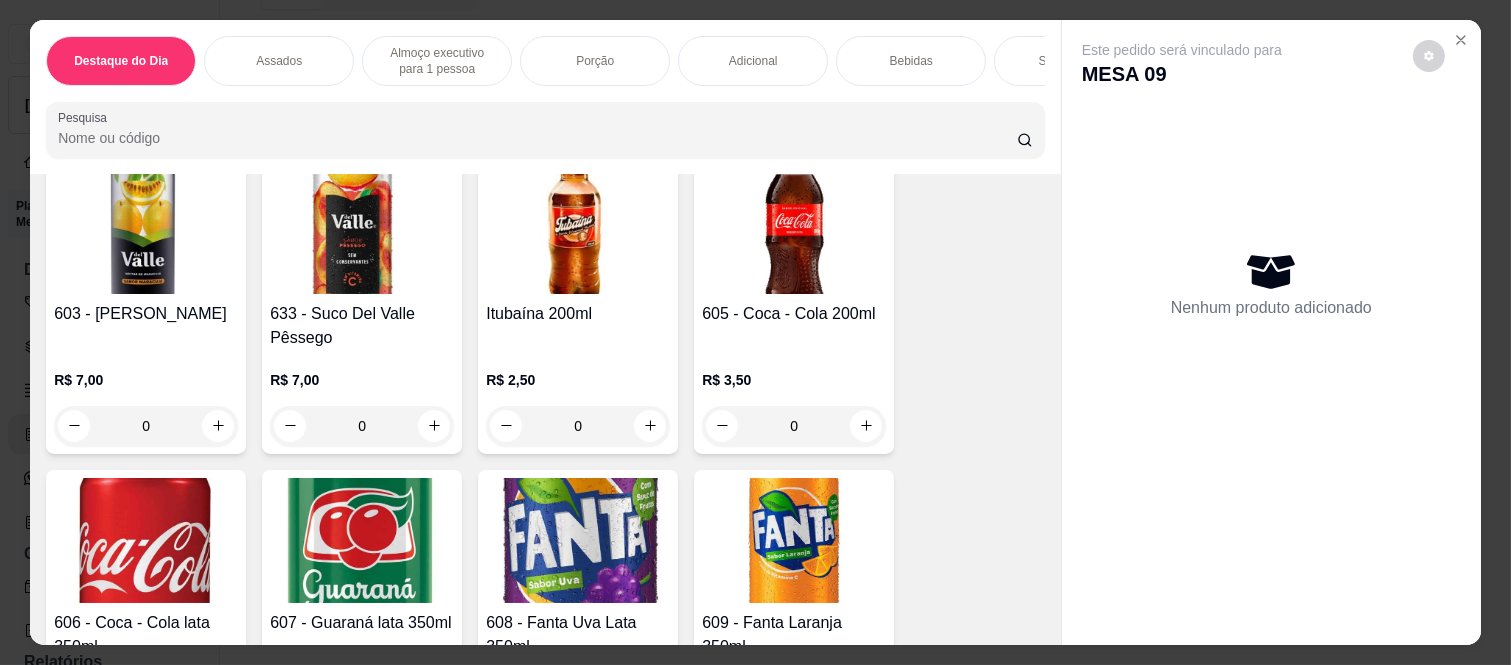 scroll, scrollTop: 4333, scrollLeft: 0, axis: vertical 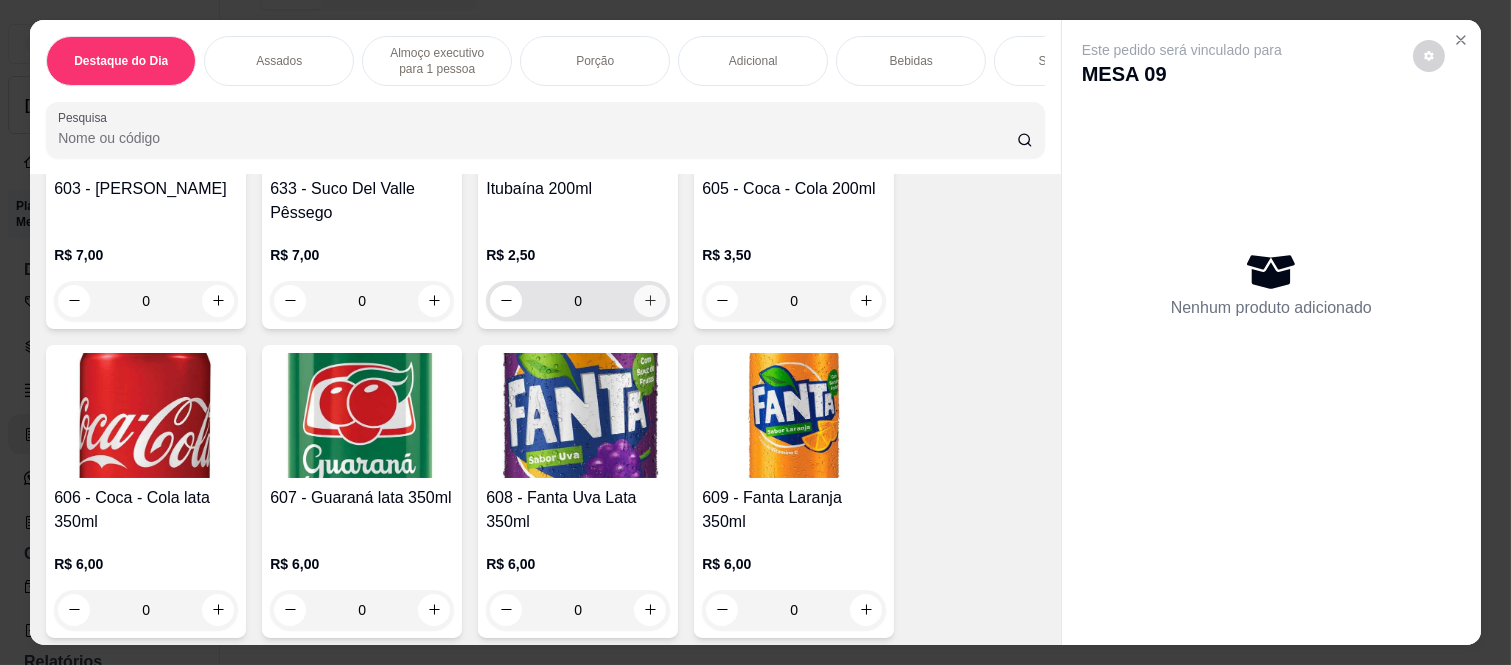 click at bounding box center (650, 301) 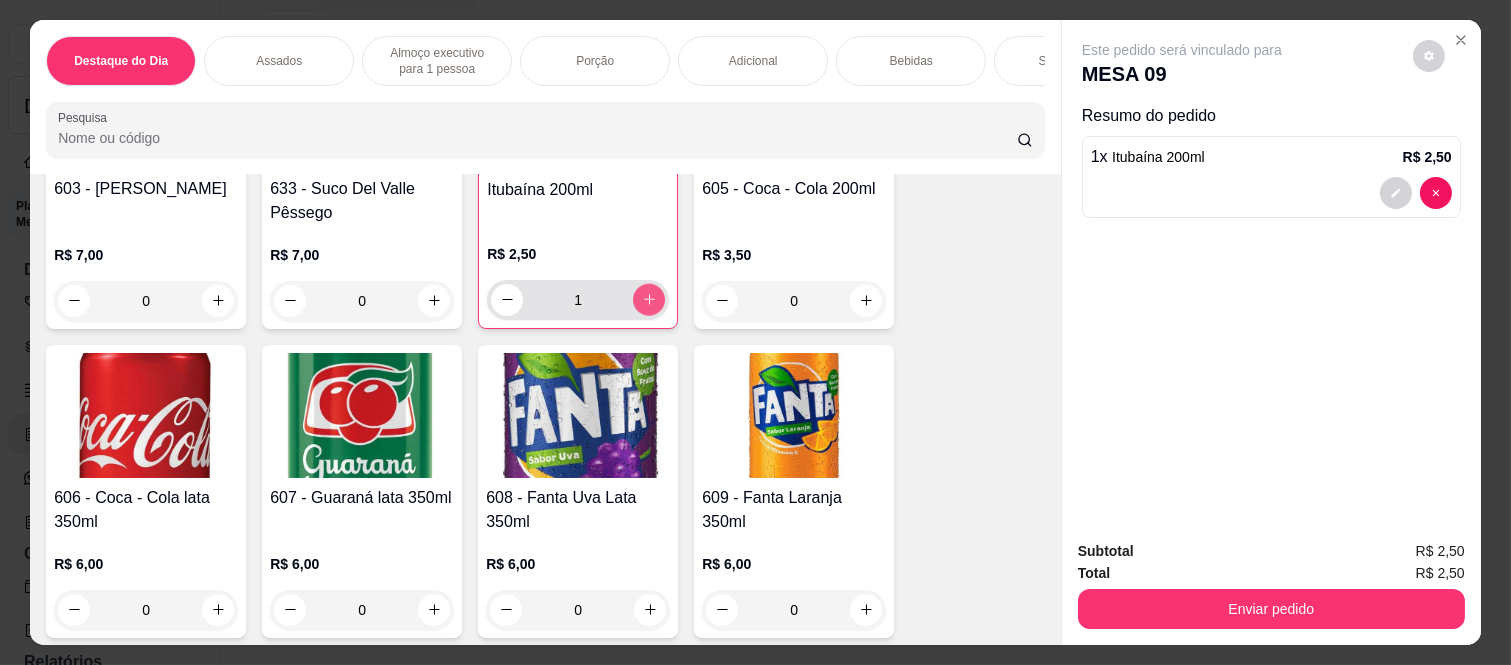 click at bounding box center (649, 300) 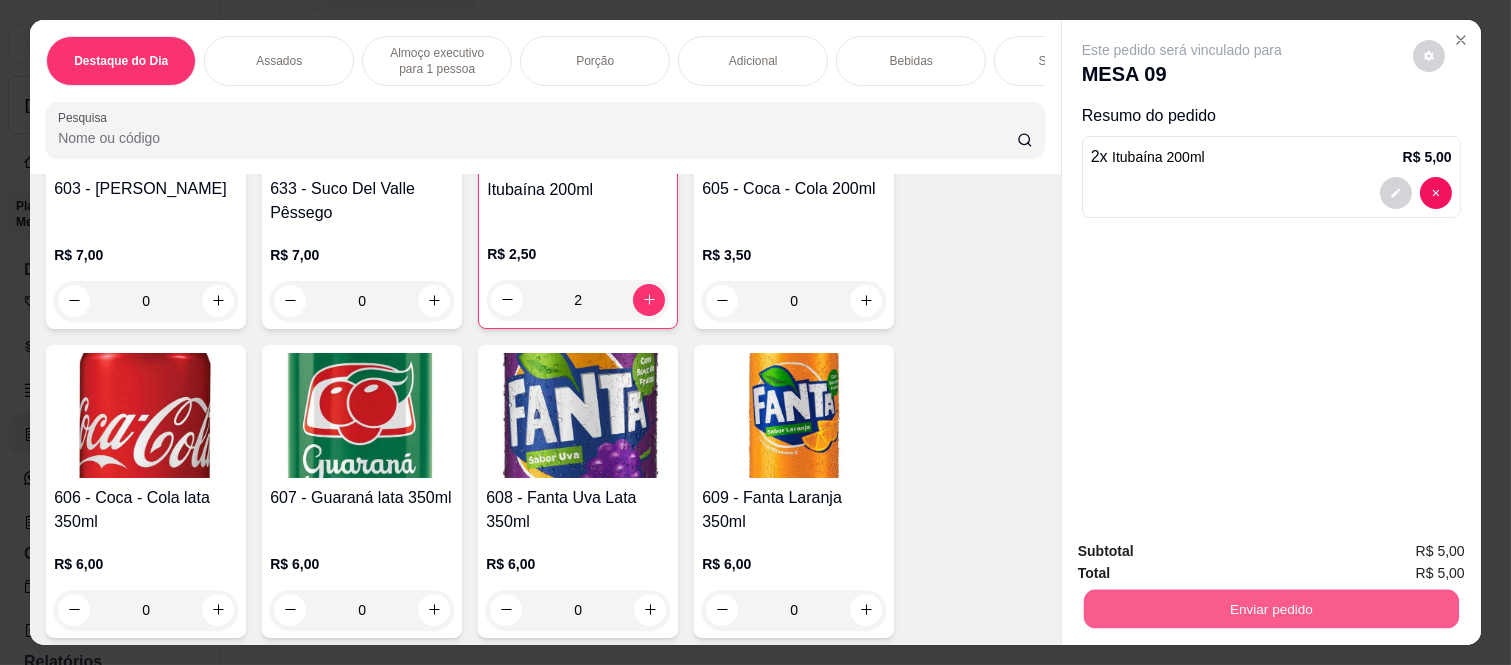 click on "Enviar pedido" at bounding box center (1271, 609) 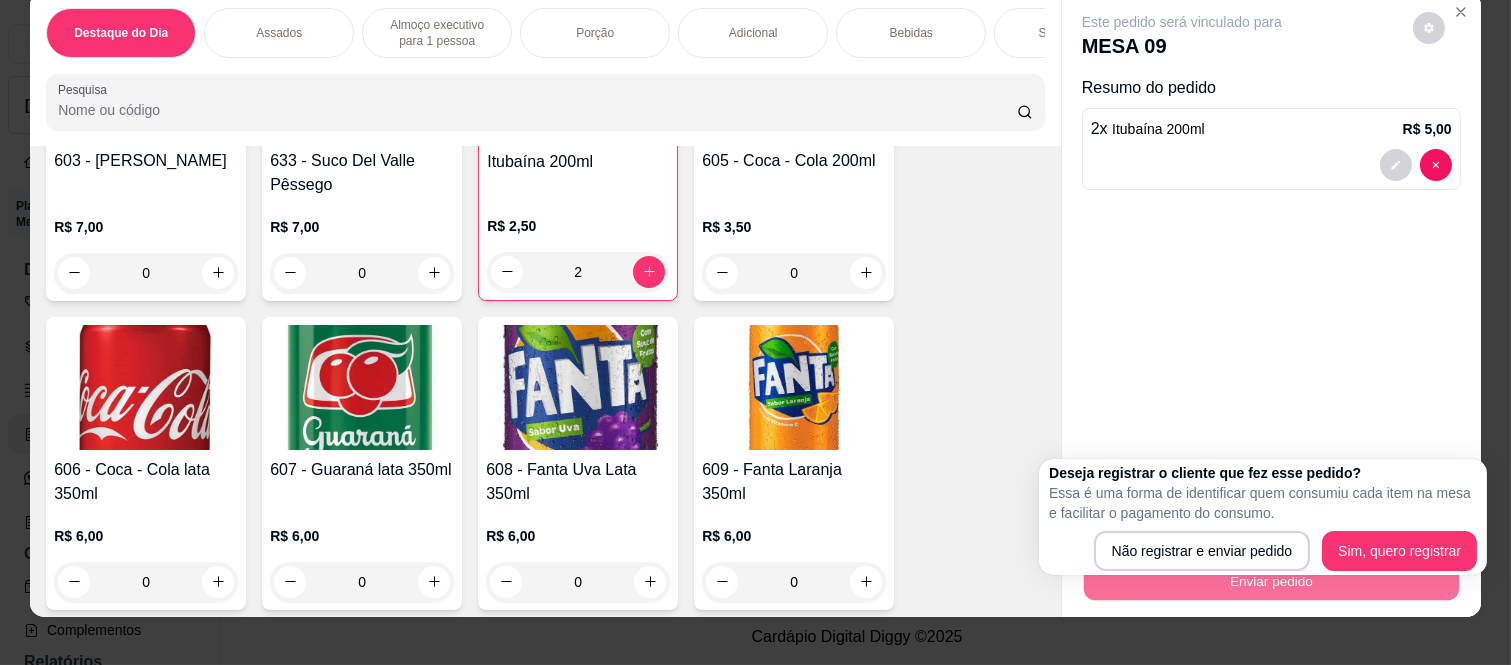scroll, scrollTop: 52, scrollLeft: 0, axis: vertical 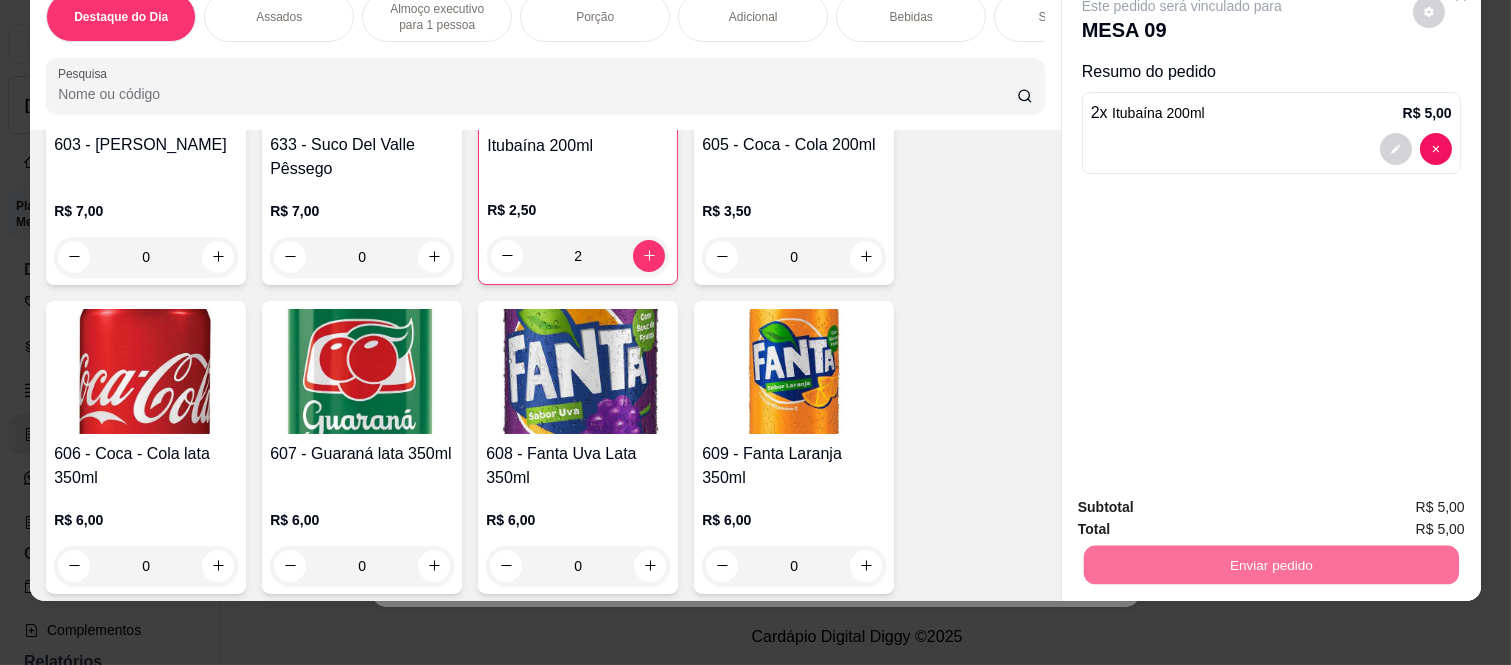 click on "Não registrar e enviar pedido" at bounding box center (1202, 551) 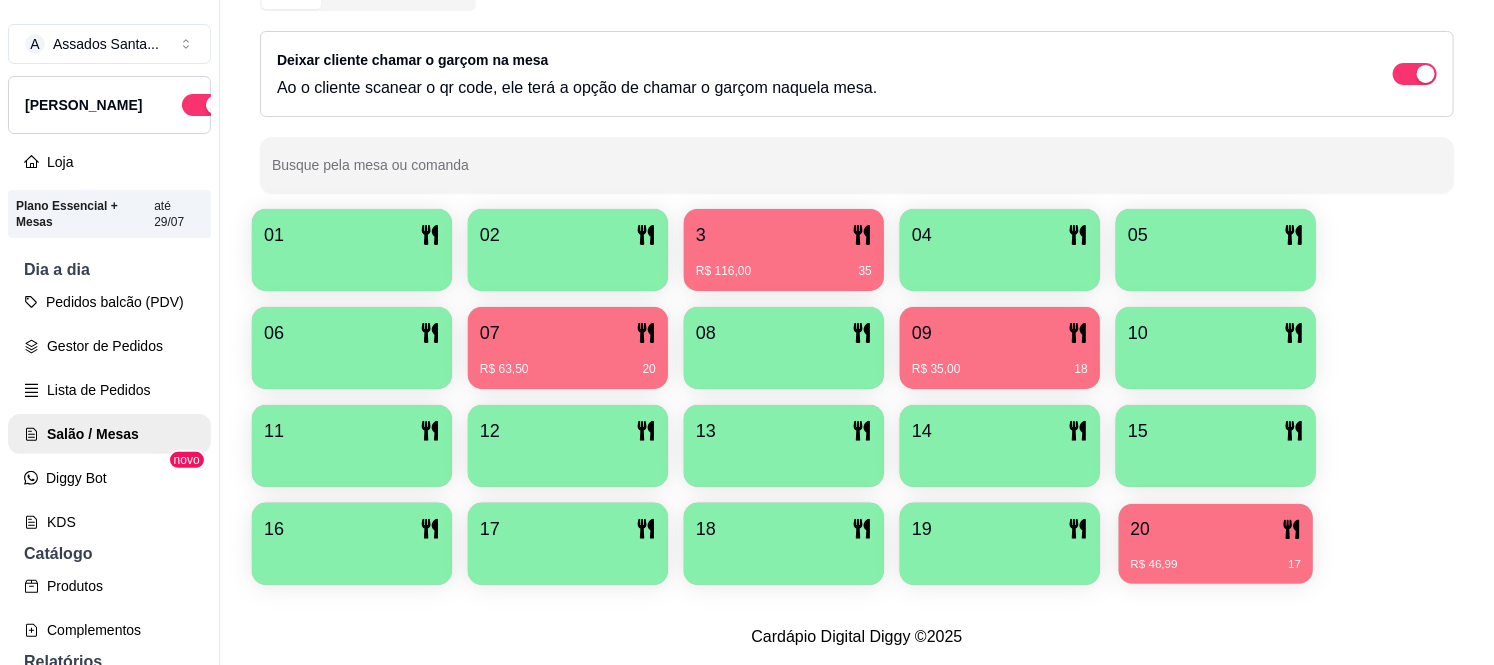 click on "R$ 46,99 17" at bounding box center (1216, 565) 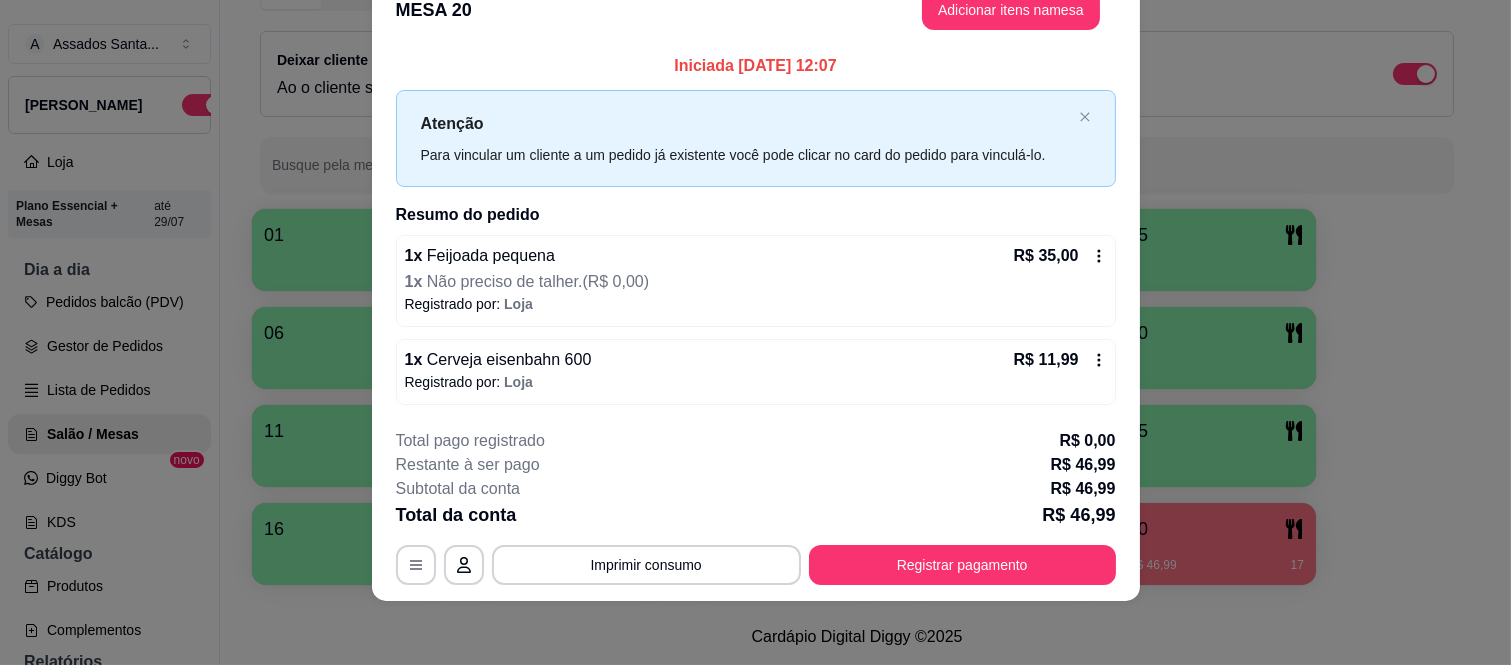 scroll, scrollTop: 0, scrollLeft: 0, axis: both 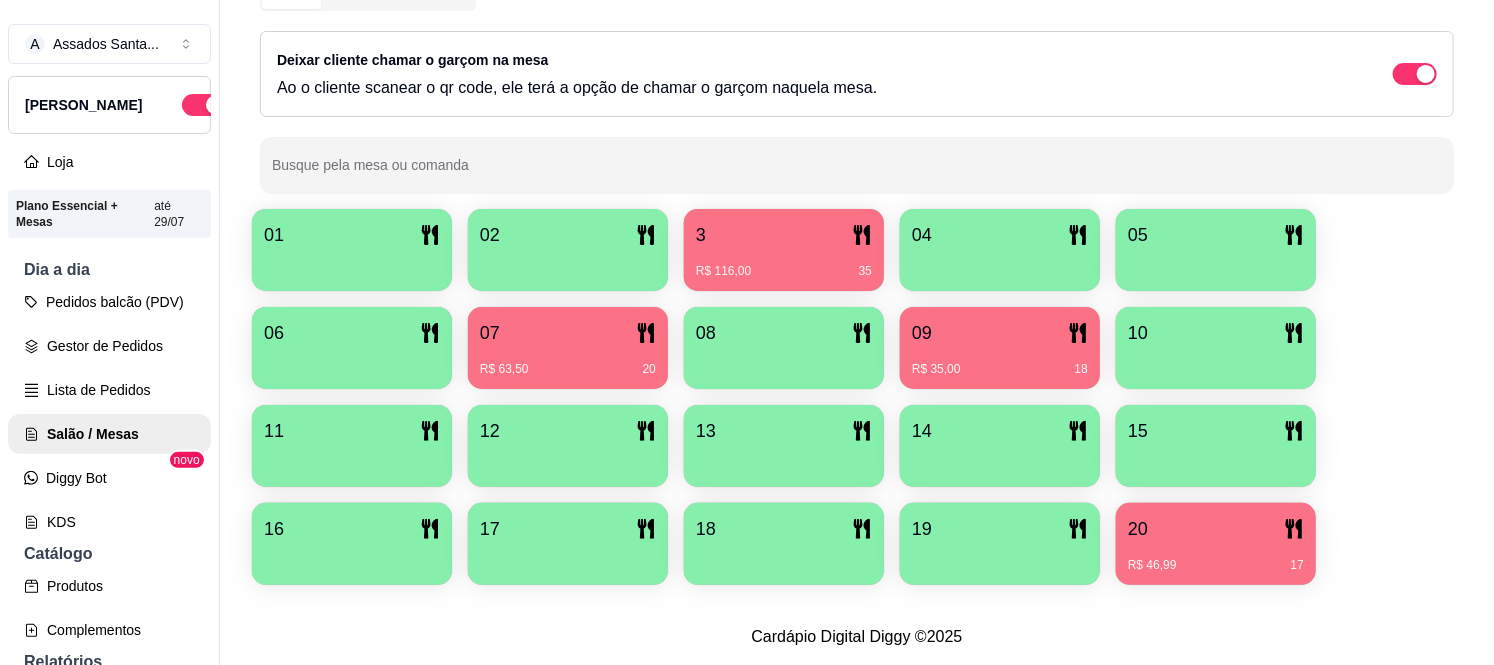 click on "Todos Mesas Comandas Deixar cliente chamar o garçom na mesa Ao o cliente scanear o qr code, ele terá a opção de chamar o garçom naquela mesa. Busque pela mesa ou comanda" at bounding box center (857, 86) 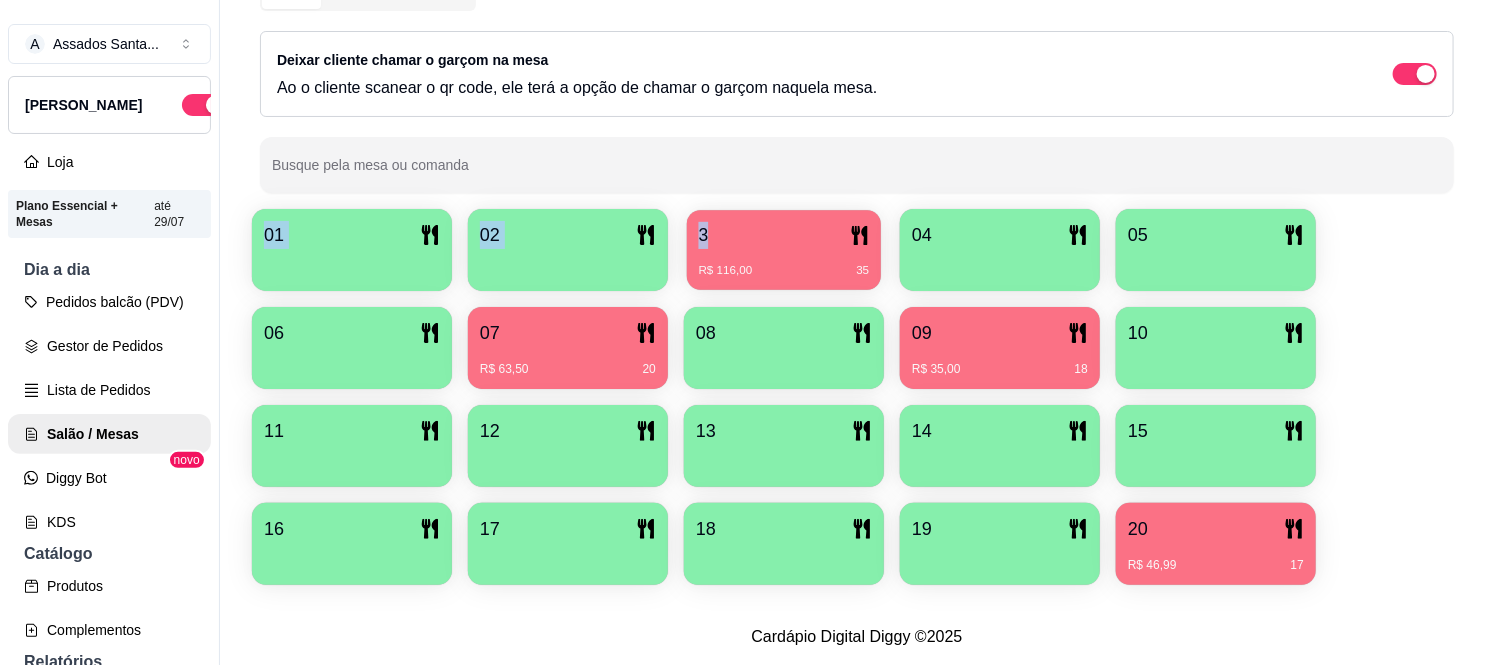 click on "R$ 116,00" at bounding box center (726, 271) 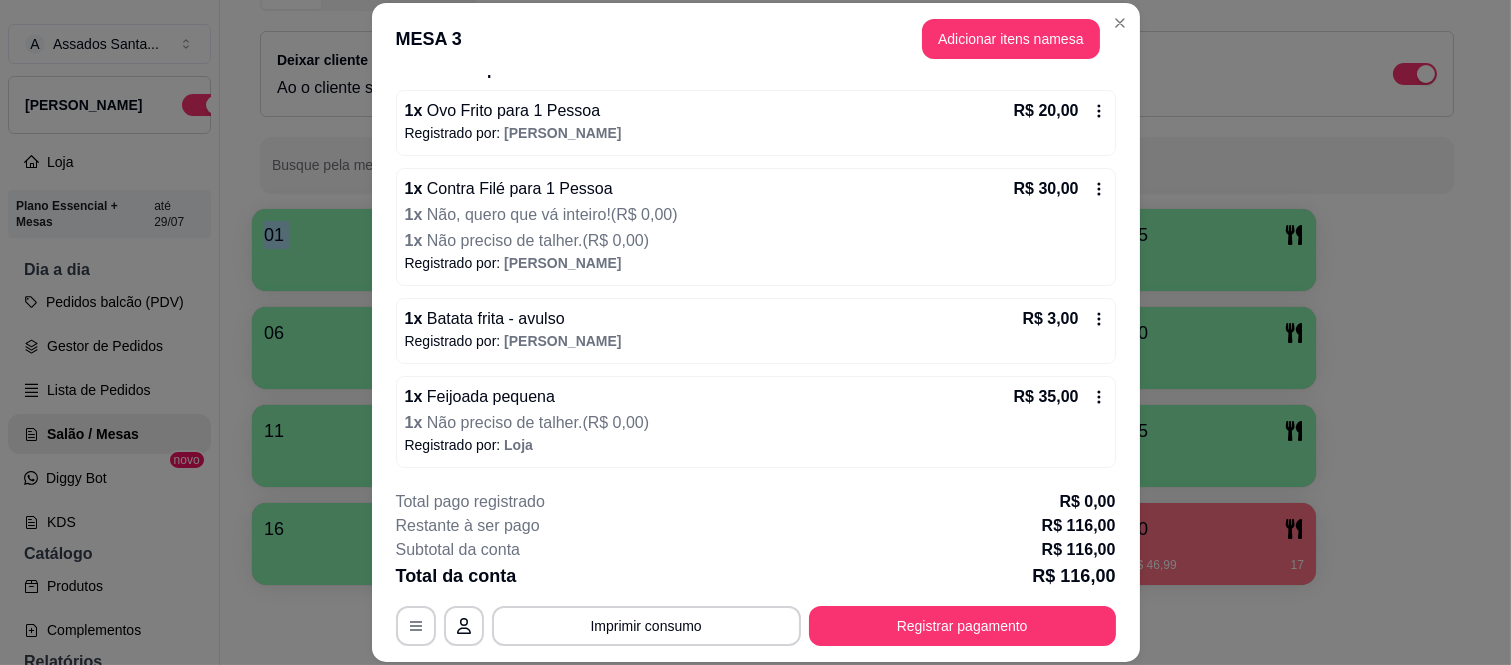scroll, scrollTop: 162, scrollLeft: 0, axis: vertical 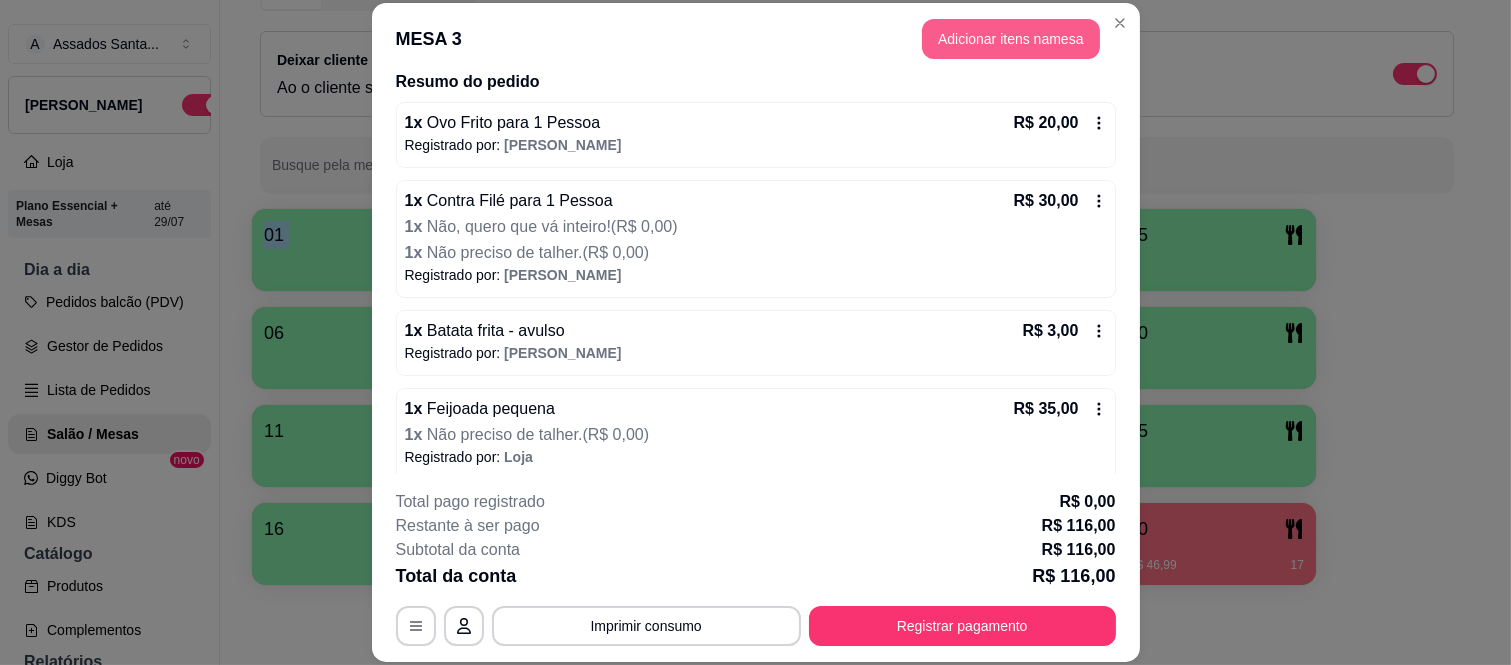 click on "Adicionar itens na  mesa" at bounding box center (1011, 39) 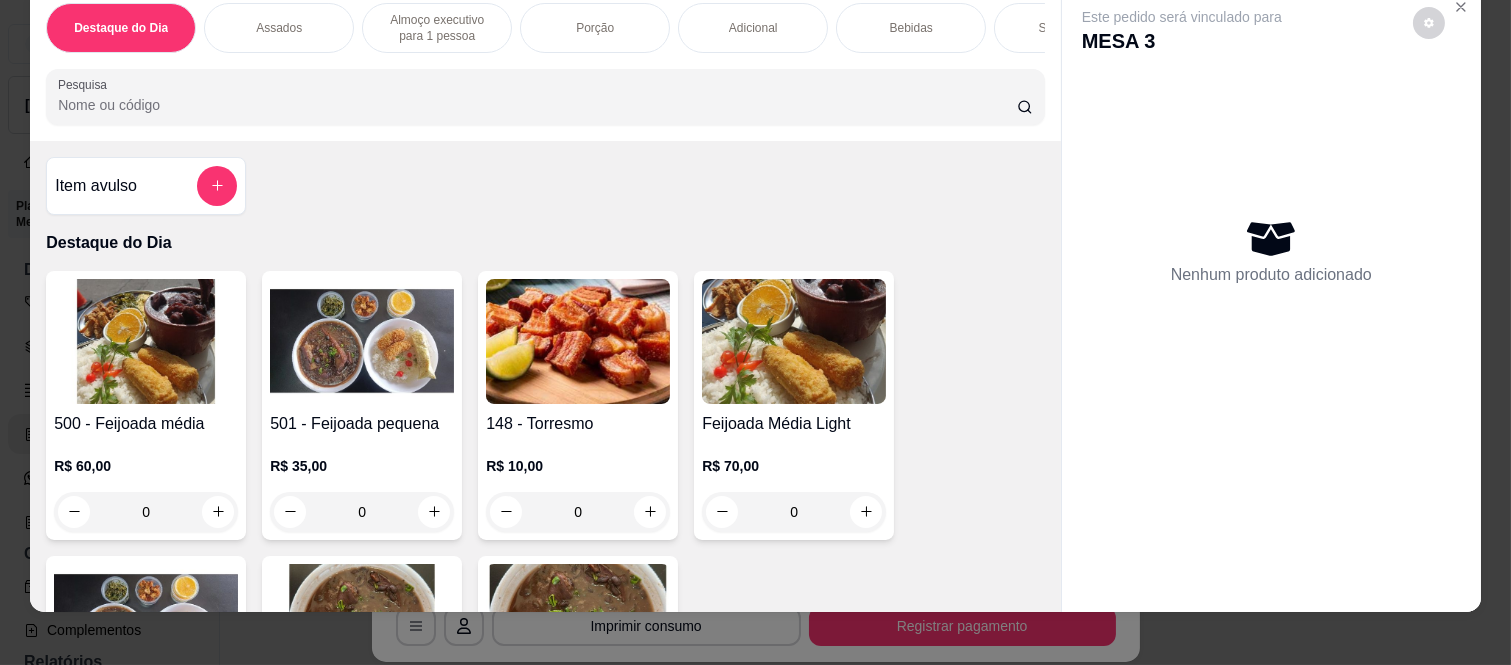scroll, scrollTop: 52, scrollLeft: 0, axis: vertical 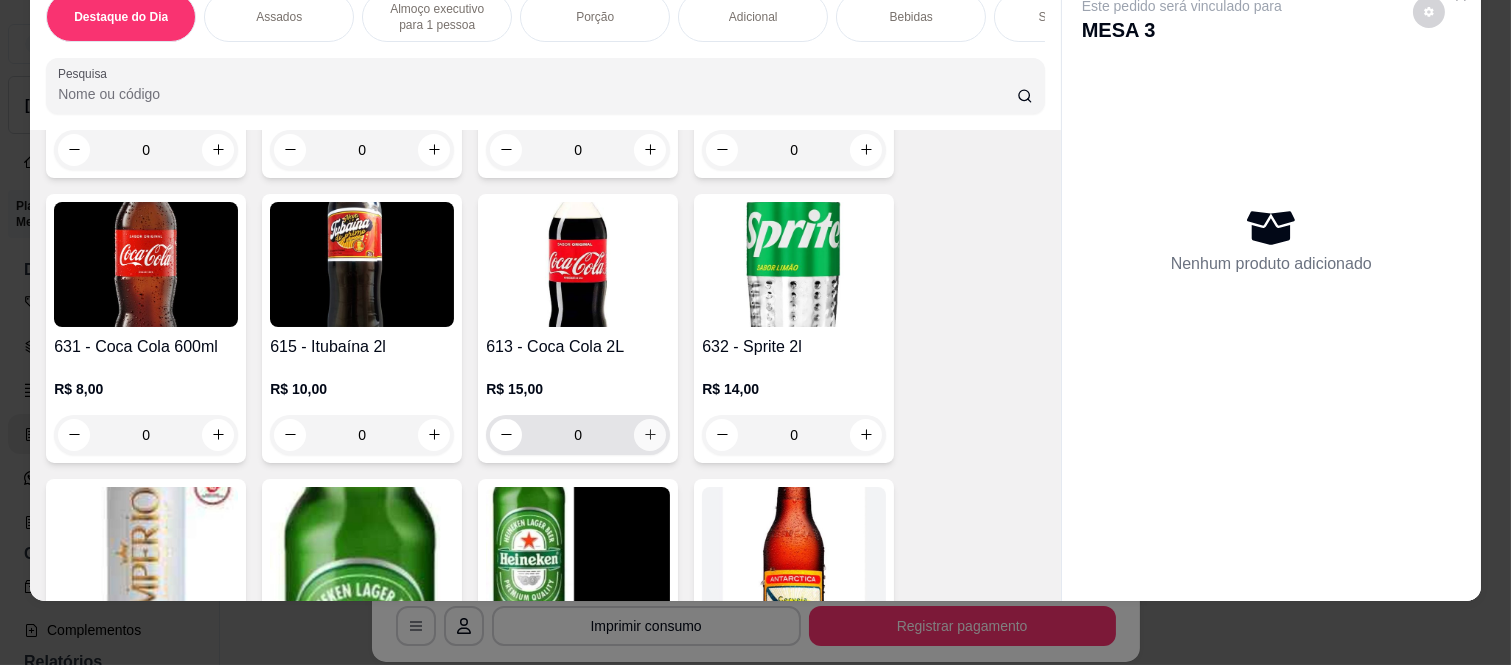 click 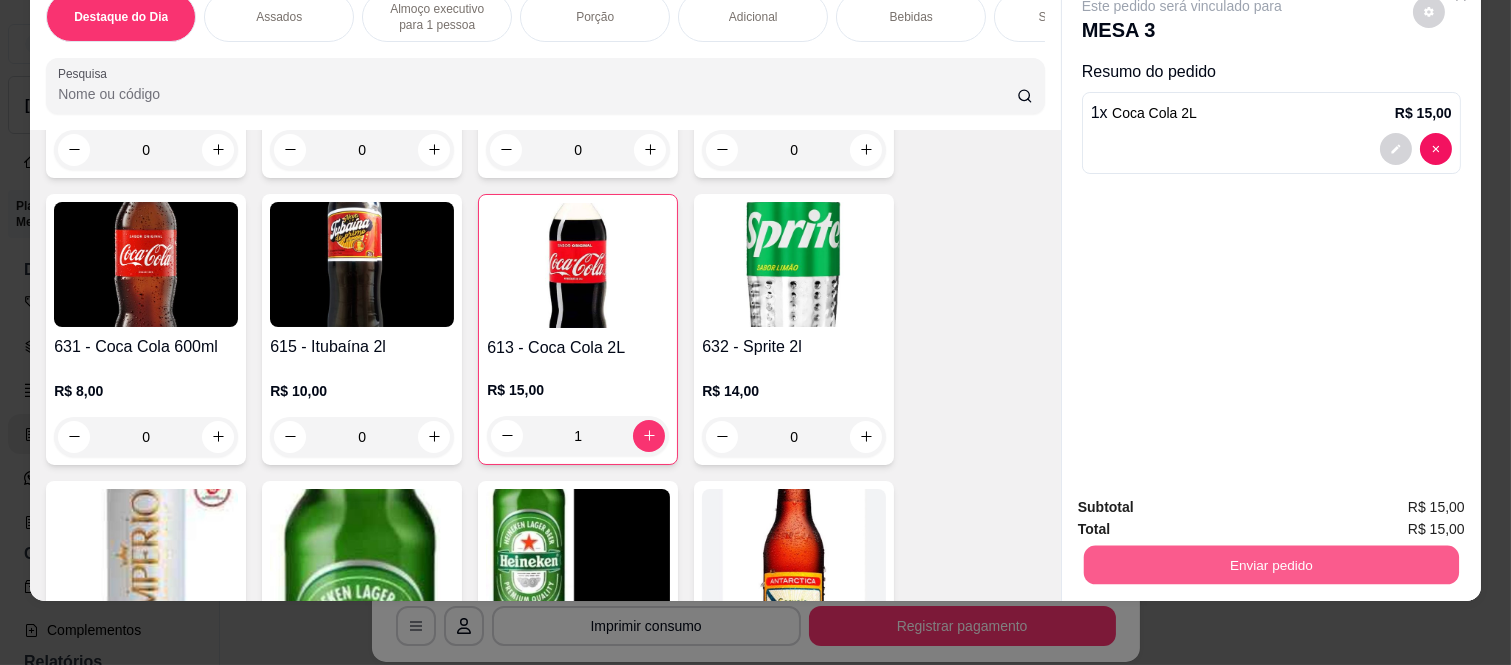 click on "Enviar pedido" at bounding box center (1271, 565) 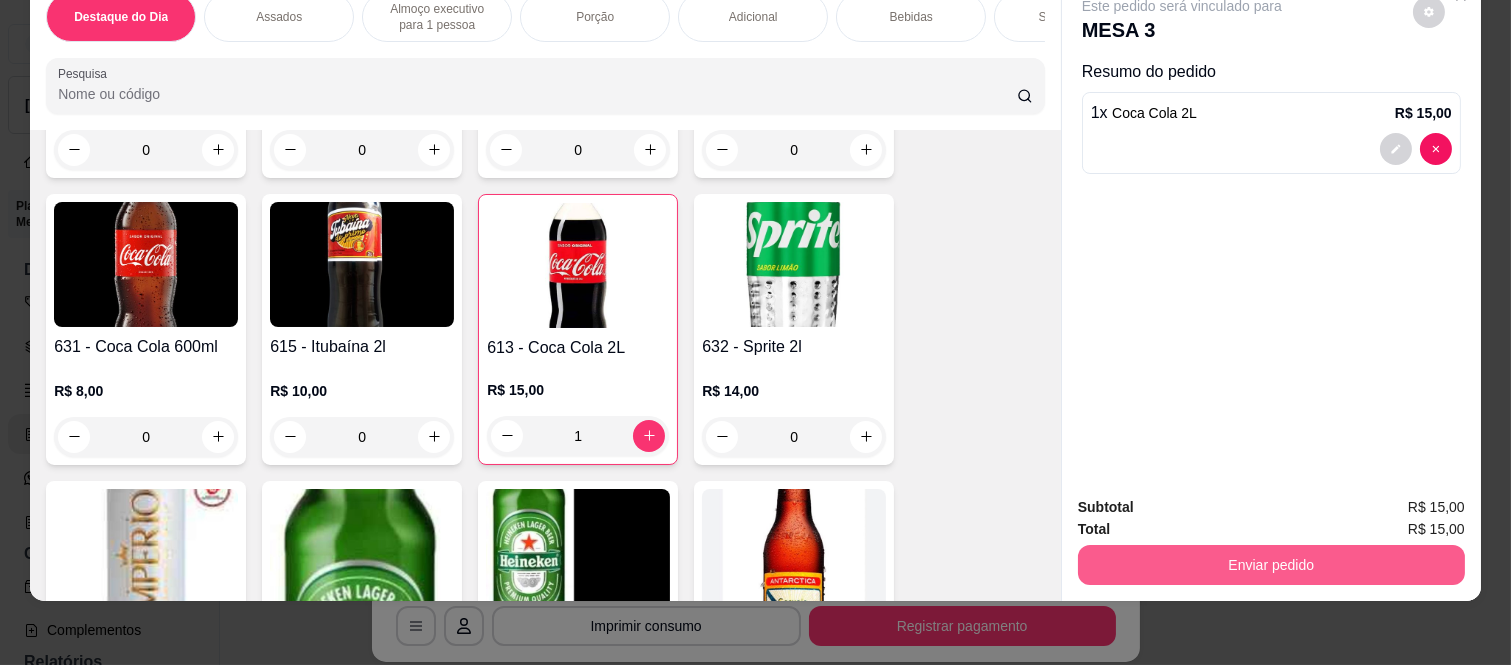 click on "Enviar pedido" at bounding box center (1271, 565) 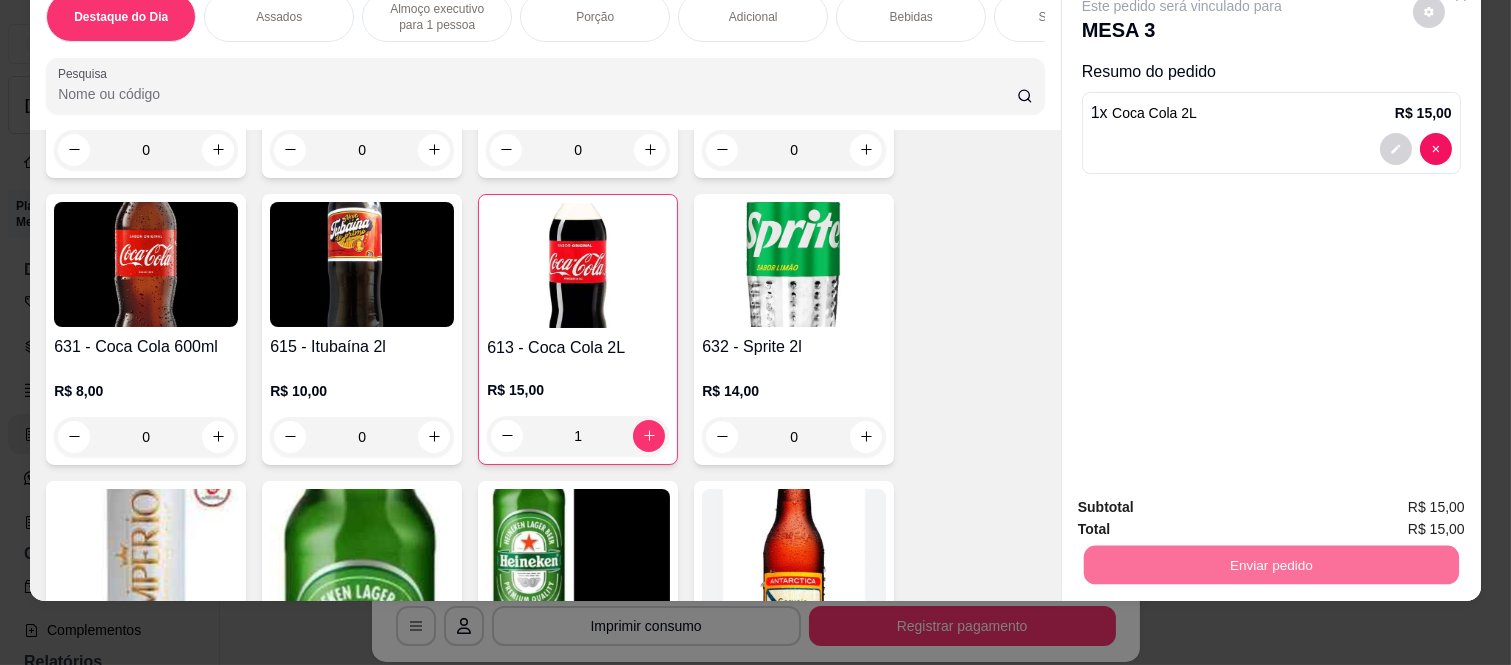 click on "Não registrar e enviar pedido" at bounding box center (1204, 500) 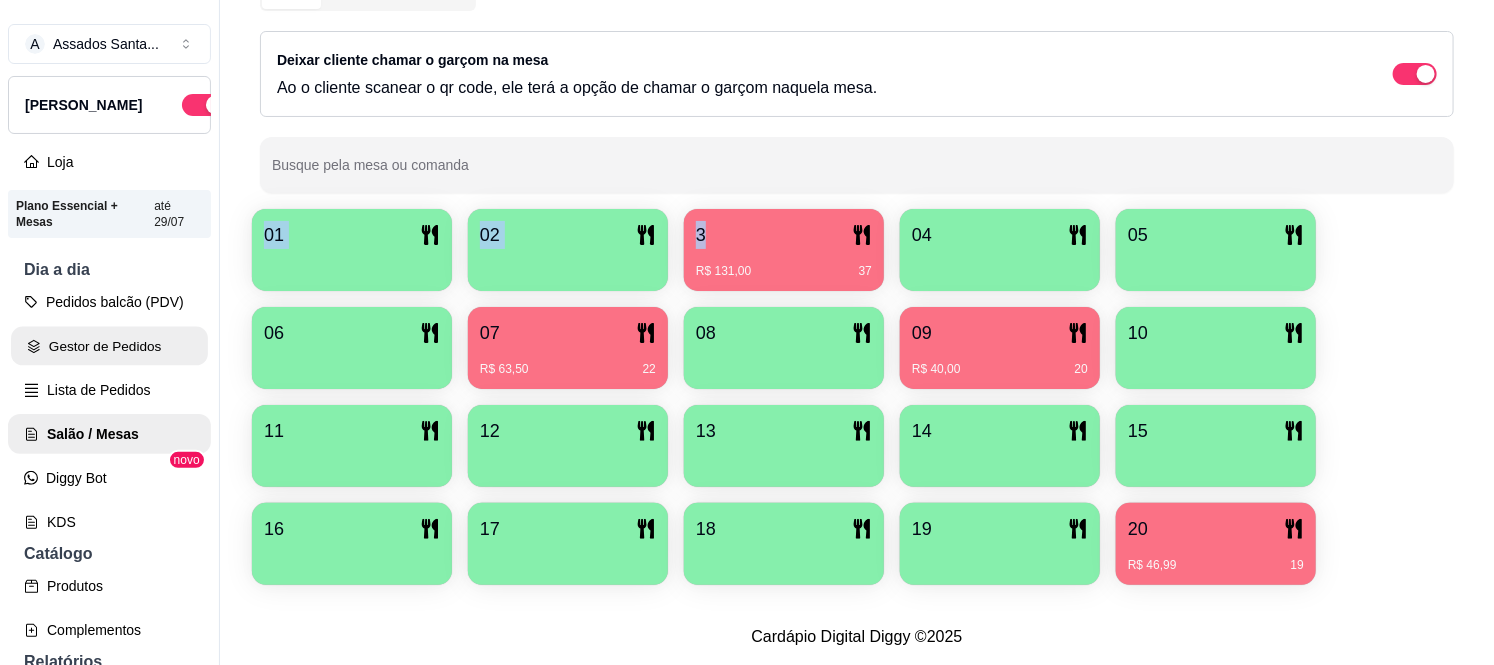 click on "Gestor de Pedidos" at bounding box center (109, 346) 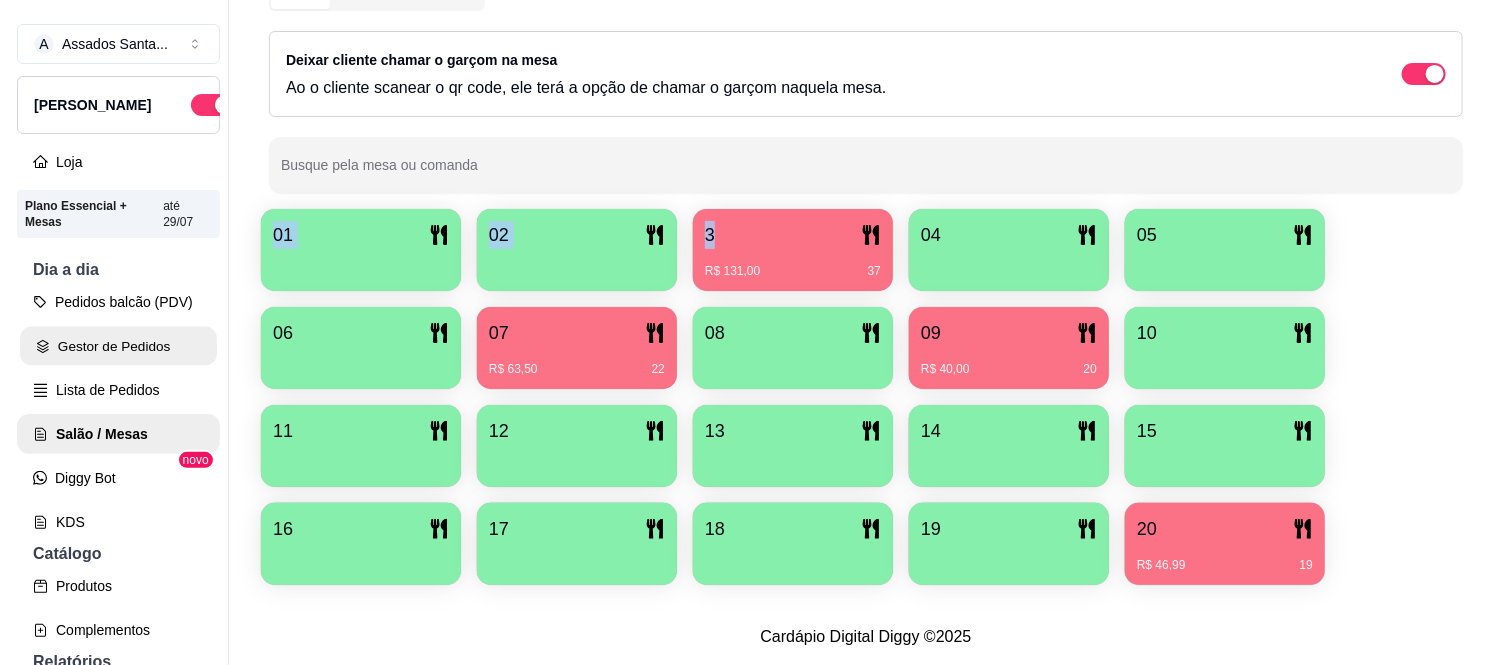 scroll, scrollTop: 0, scrollLeft: 0, axis: both 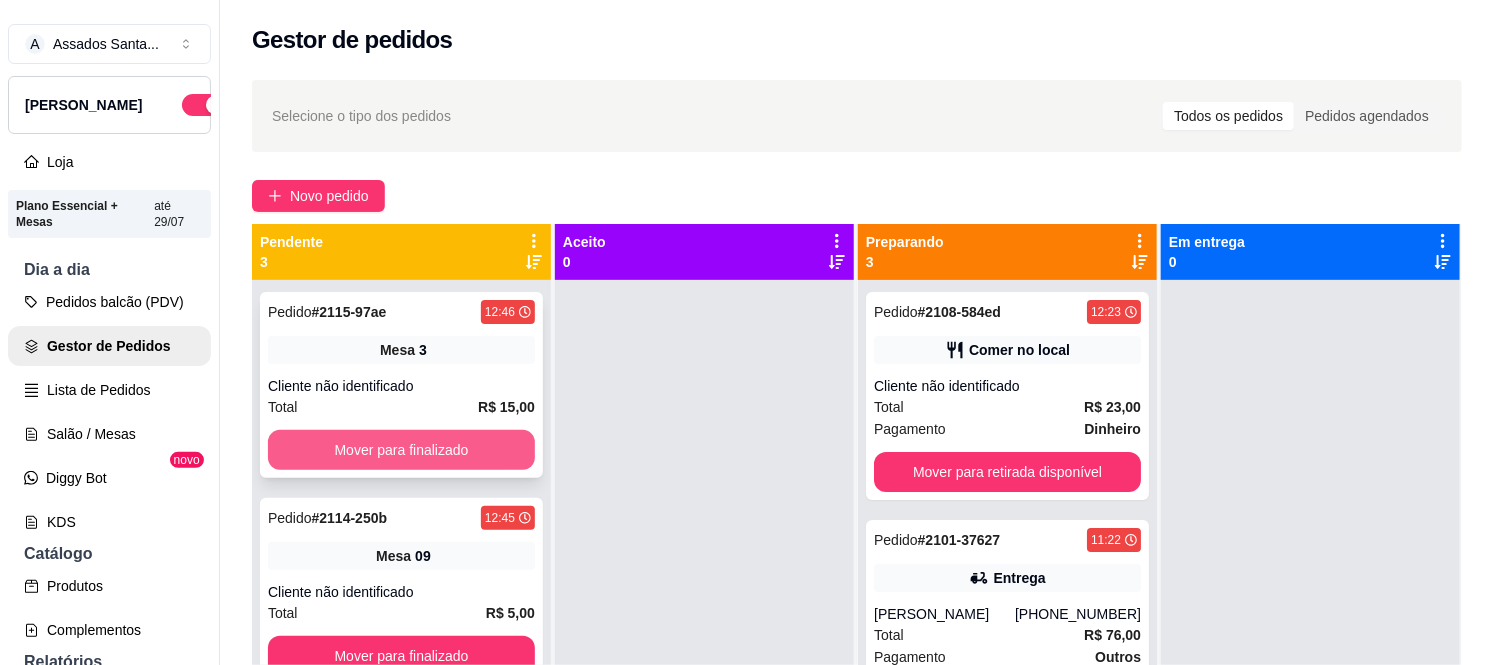 click on "Mover para finalizado" at bounding box center [401, 450] 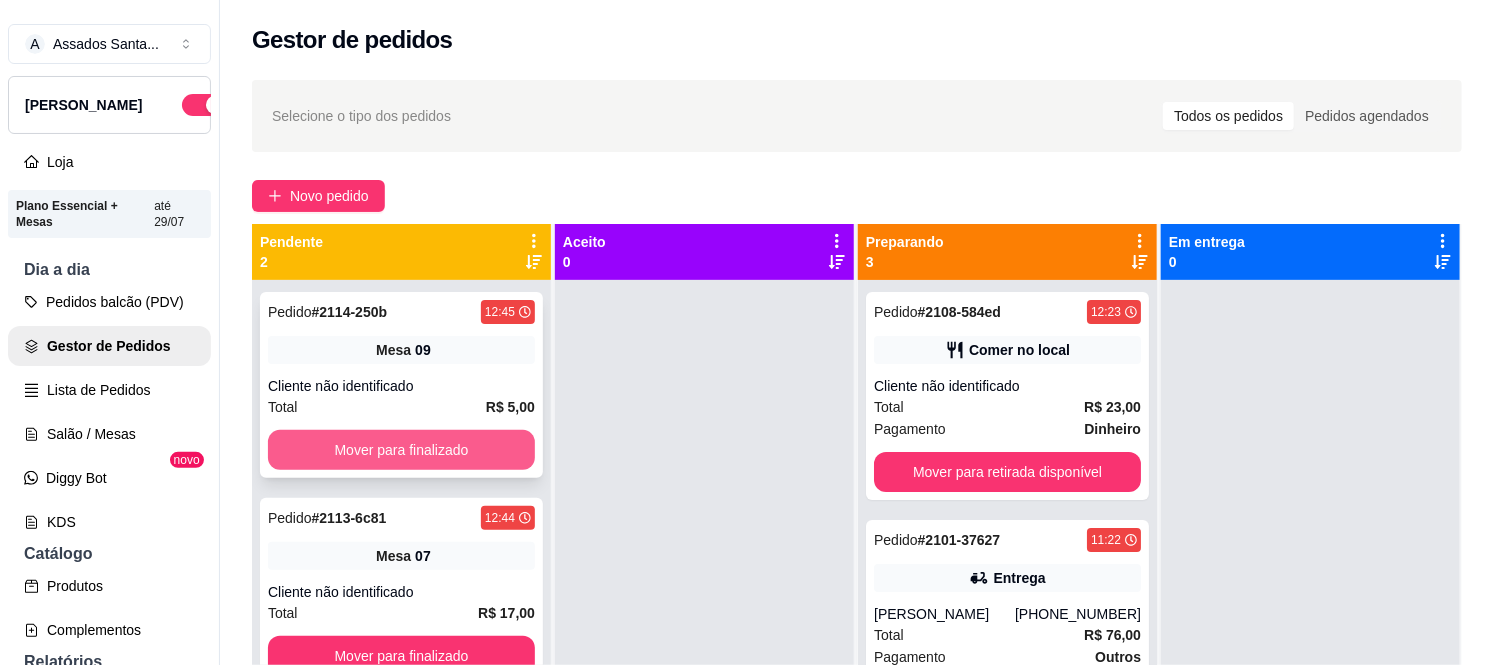 click on "Mover para finalizado" at bounding box center [401, 450] 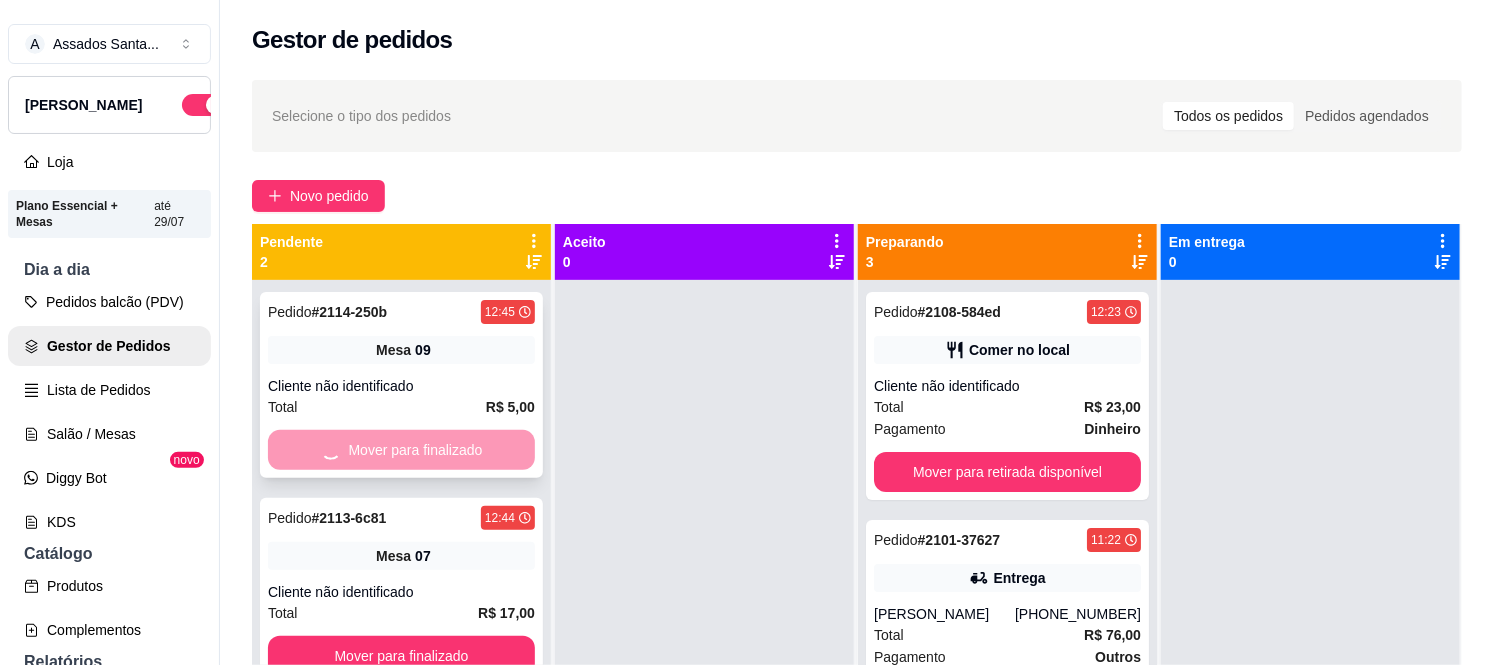 click on "Mover para finalizado" at bounding box center (401, 656) 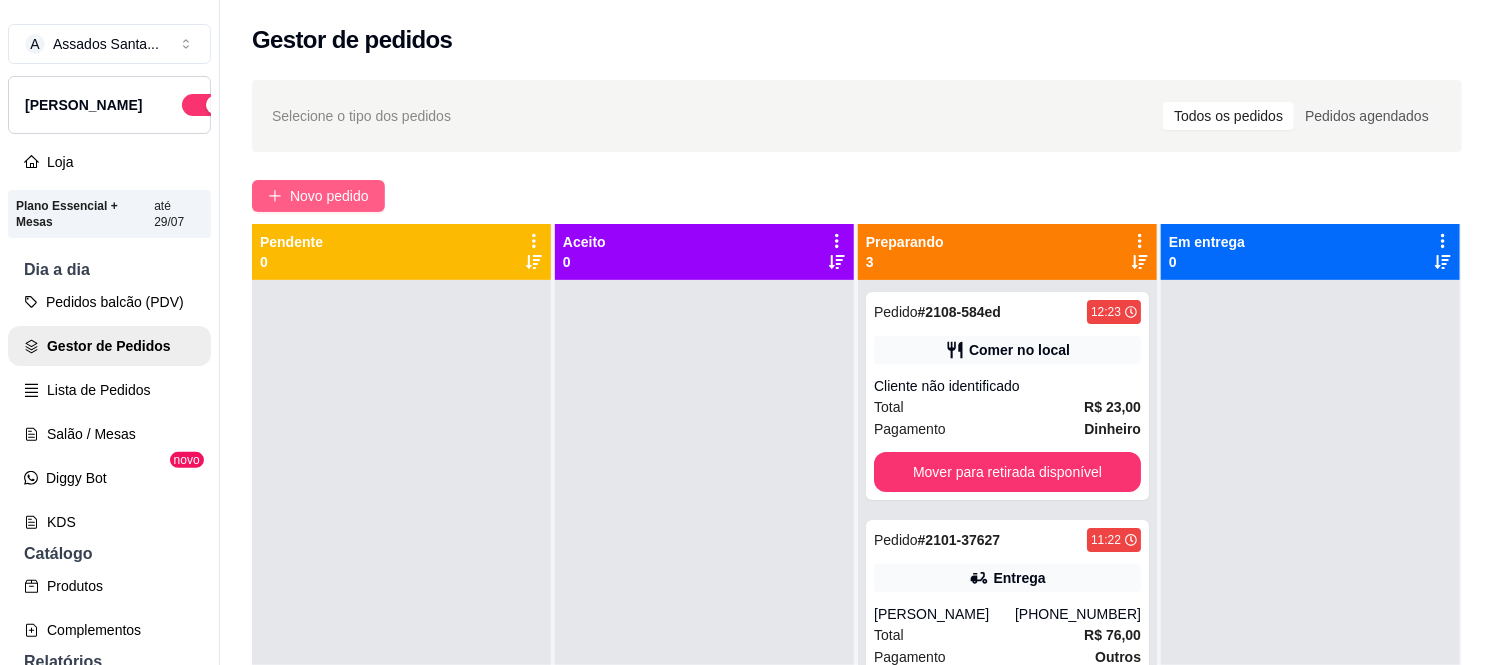 click on "Novo pedido" at bounding box center (318, 196) 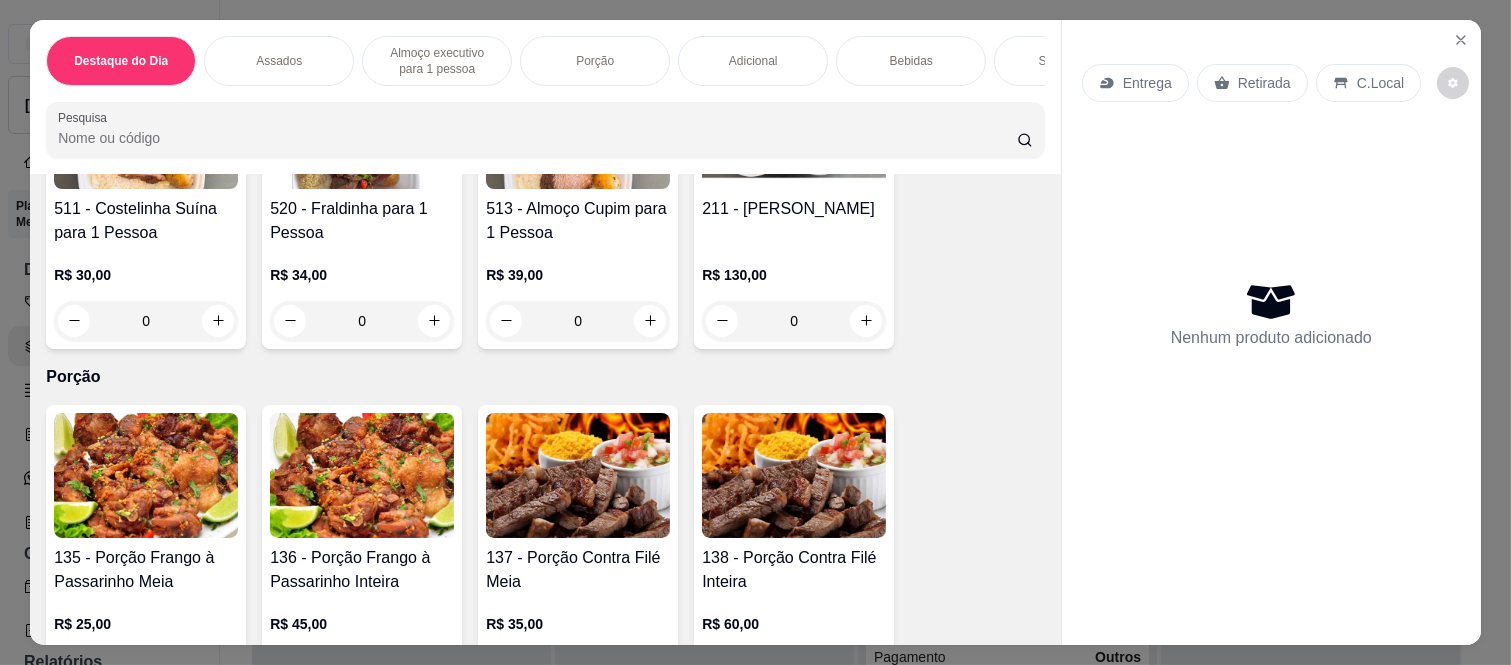 scroll, scrollTop: 2111, scrollLeft: 0, axis: vertical 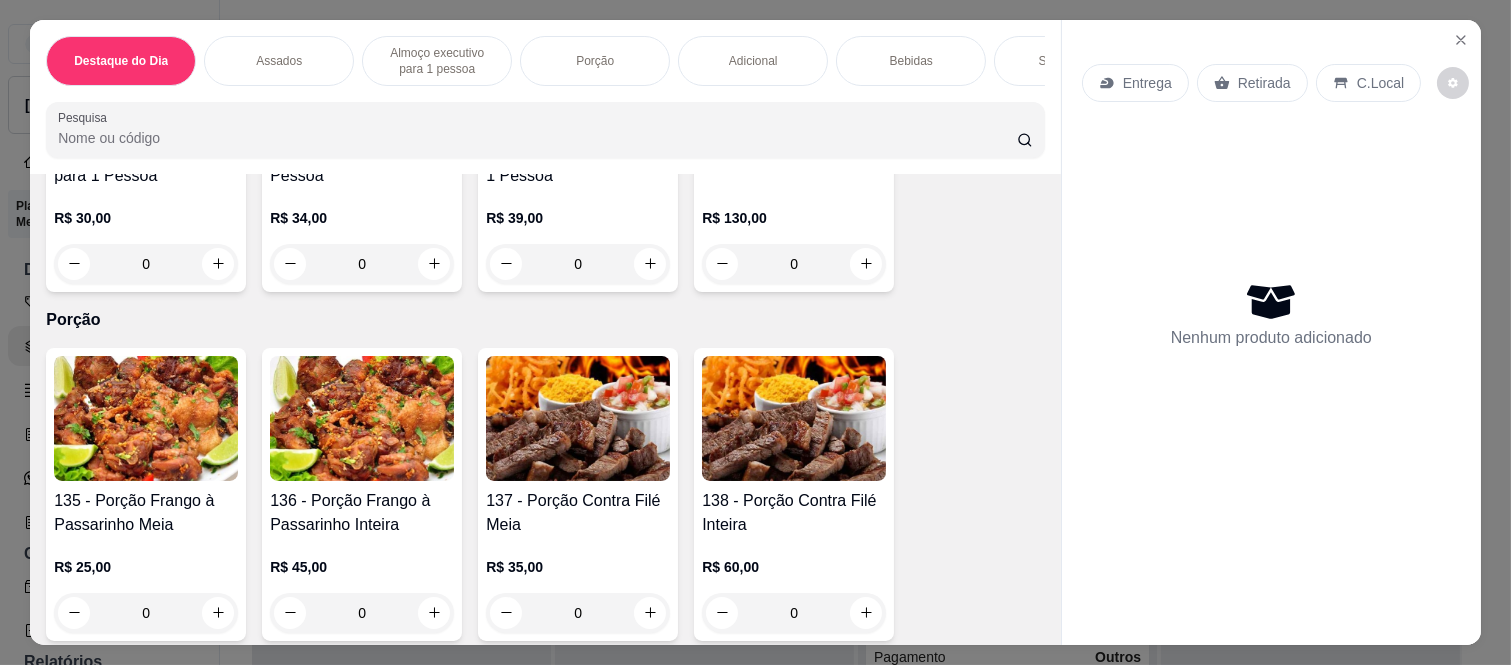 click on "0" at bounding box center (362, 264) 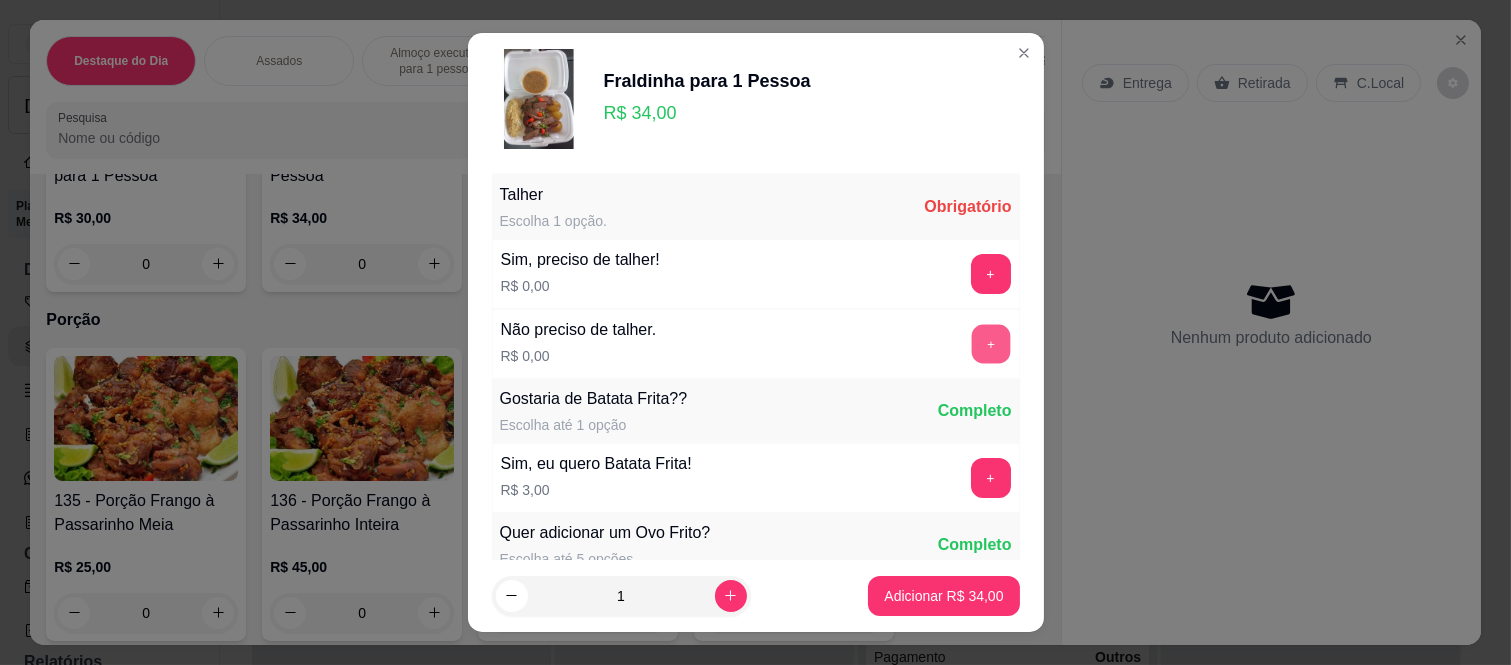 click on "+" at bounding box center (990, 344) 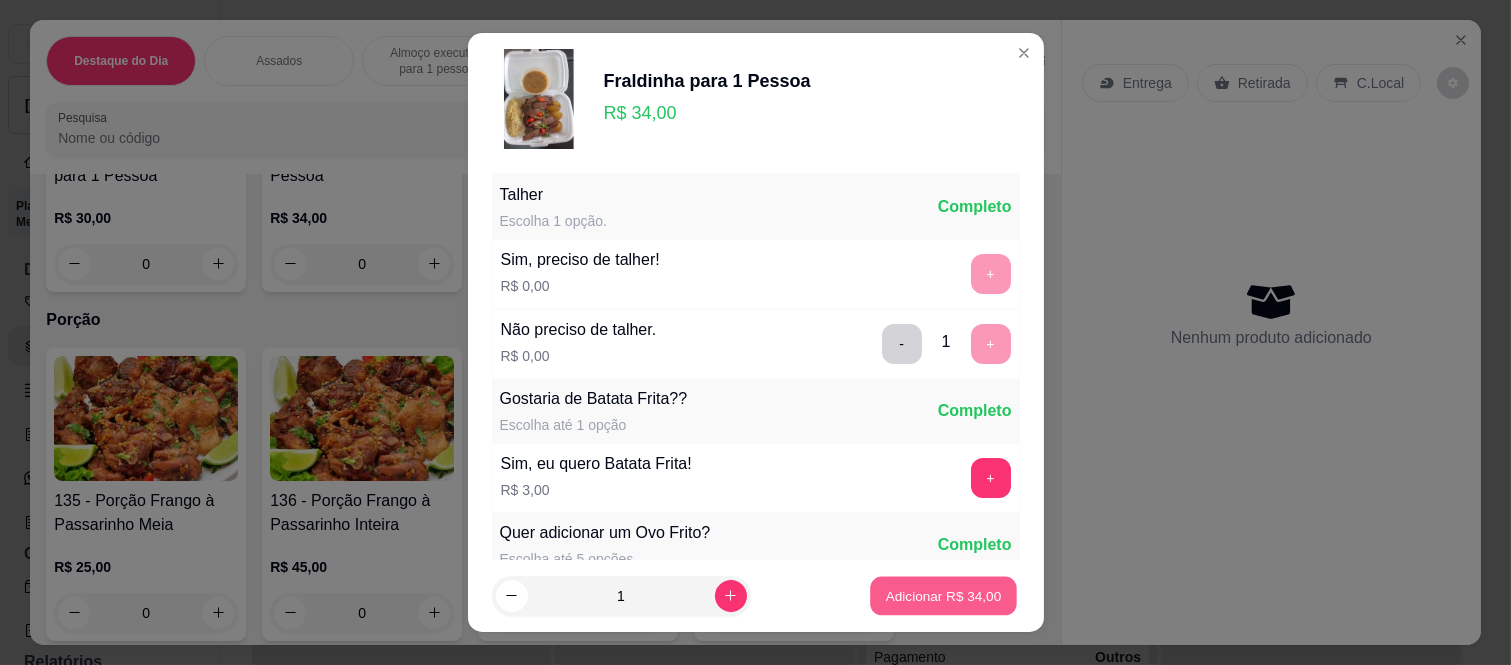 click on "Adicionar   R$ 34,00" at bounding box center (944, 595) 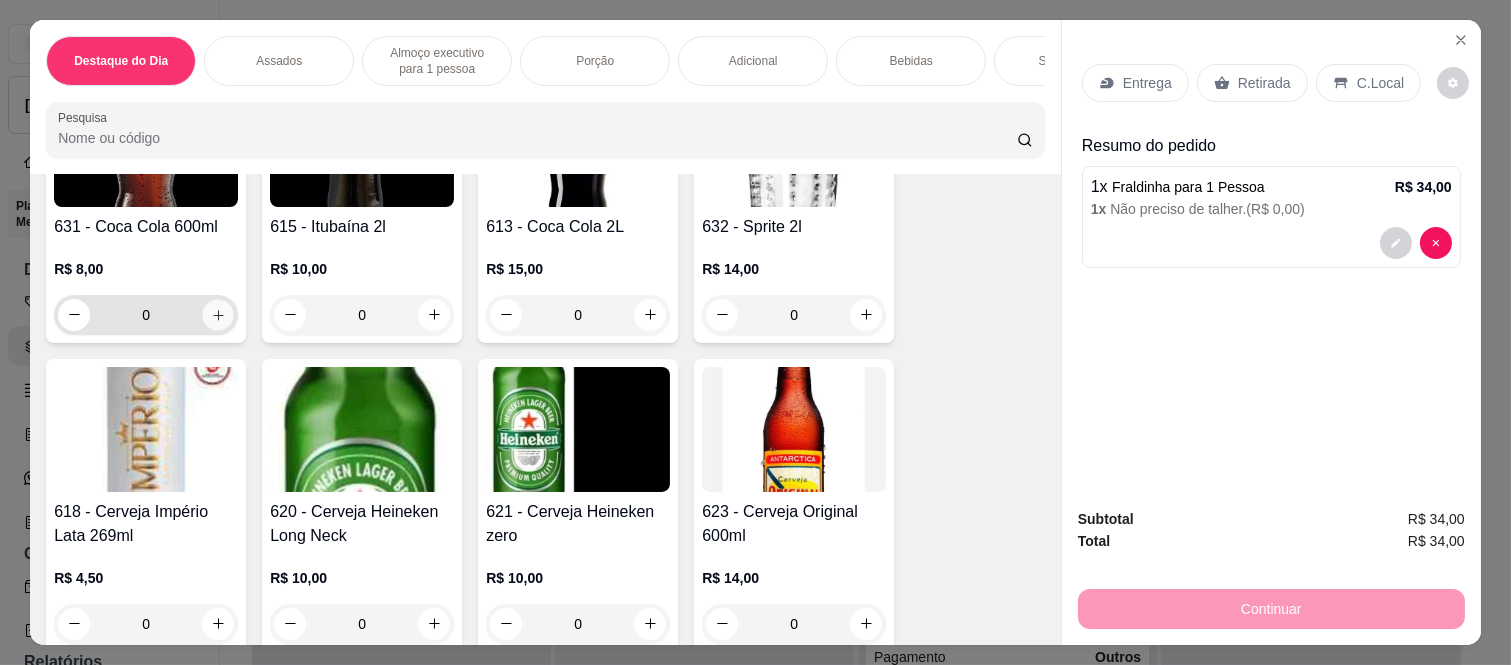 click 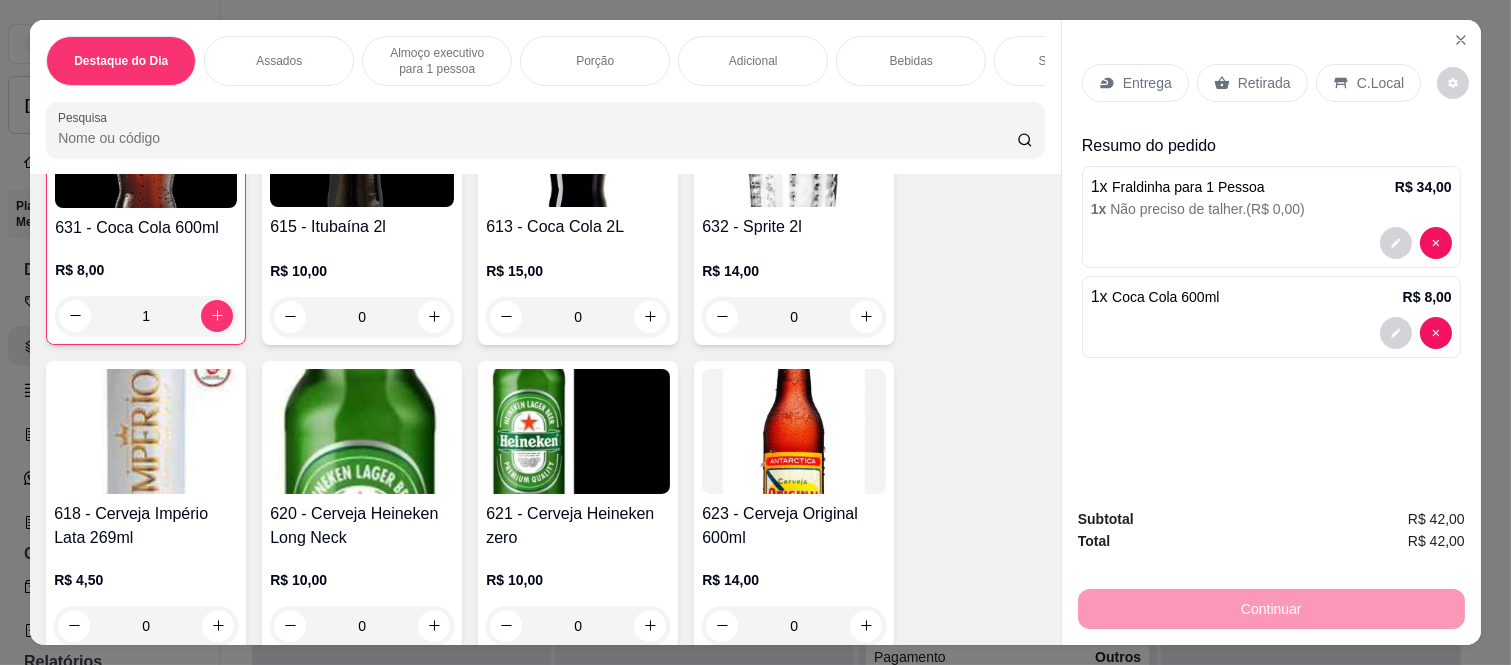 scroll, scrollTop: 5223, scrollLeft: 0, axis: vertical 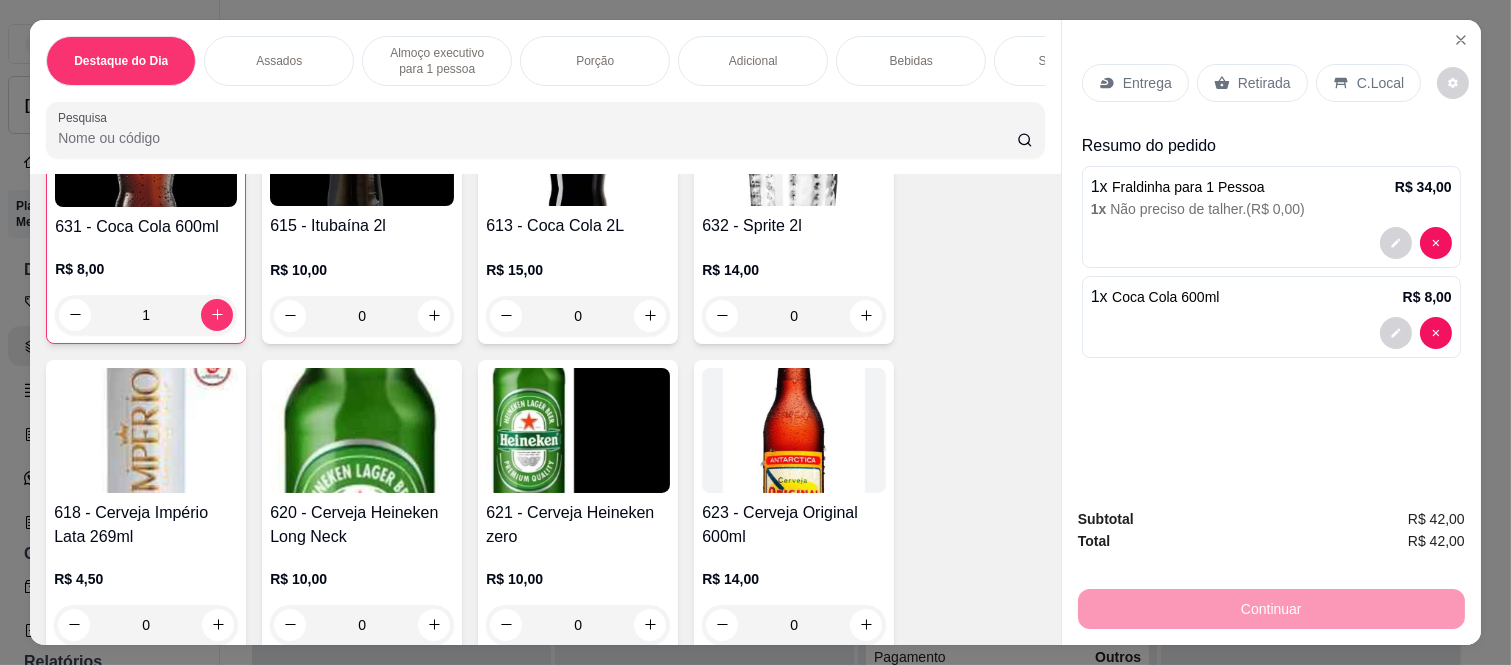 click on "Retirada" at bounding box center [1252, 83] 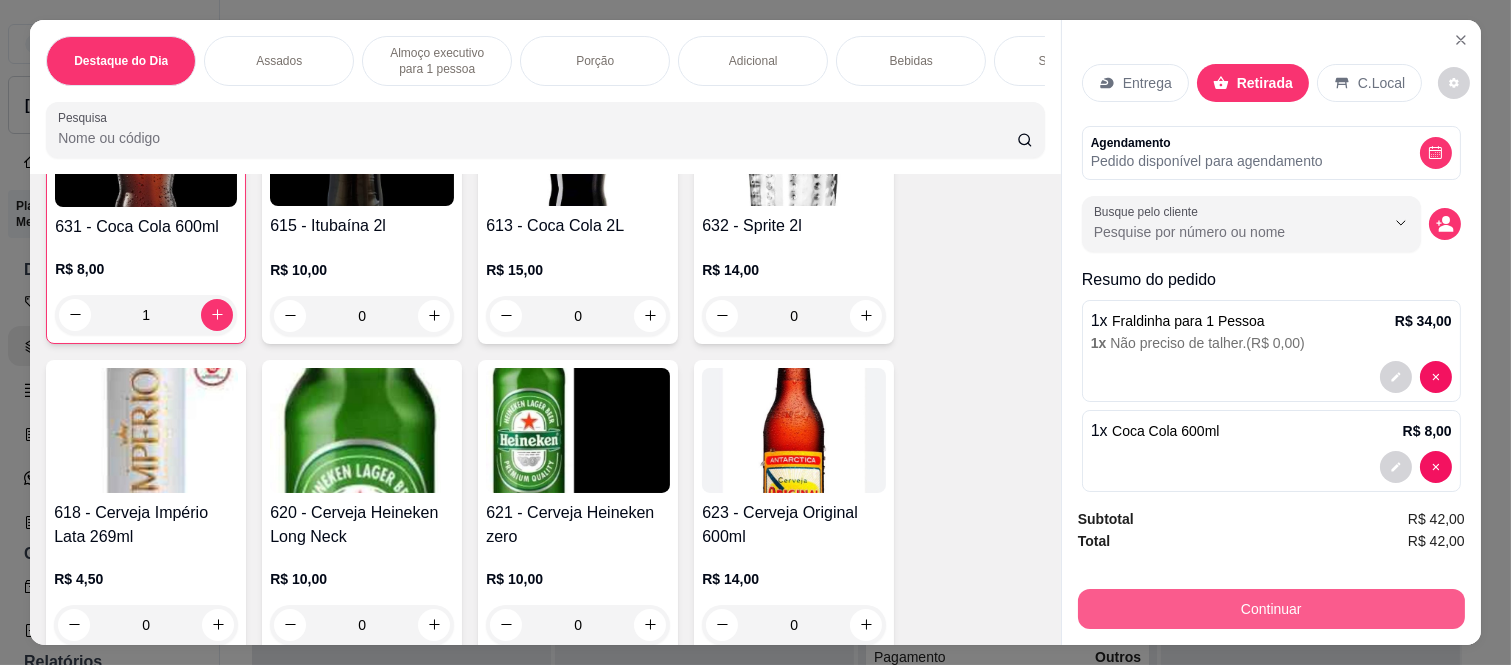 click on "Continuar" at bounding box center (1271, 609) 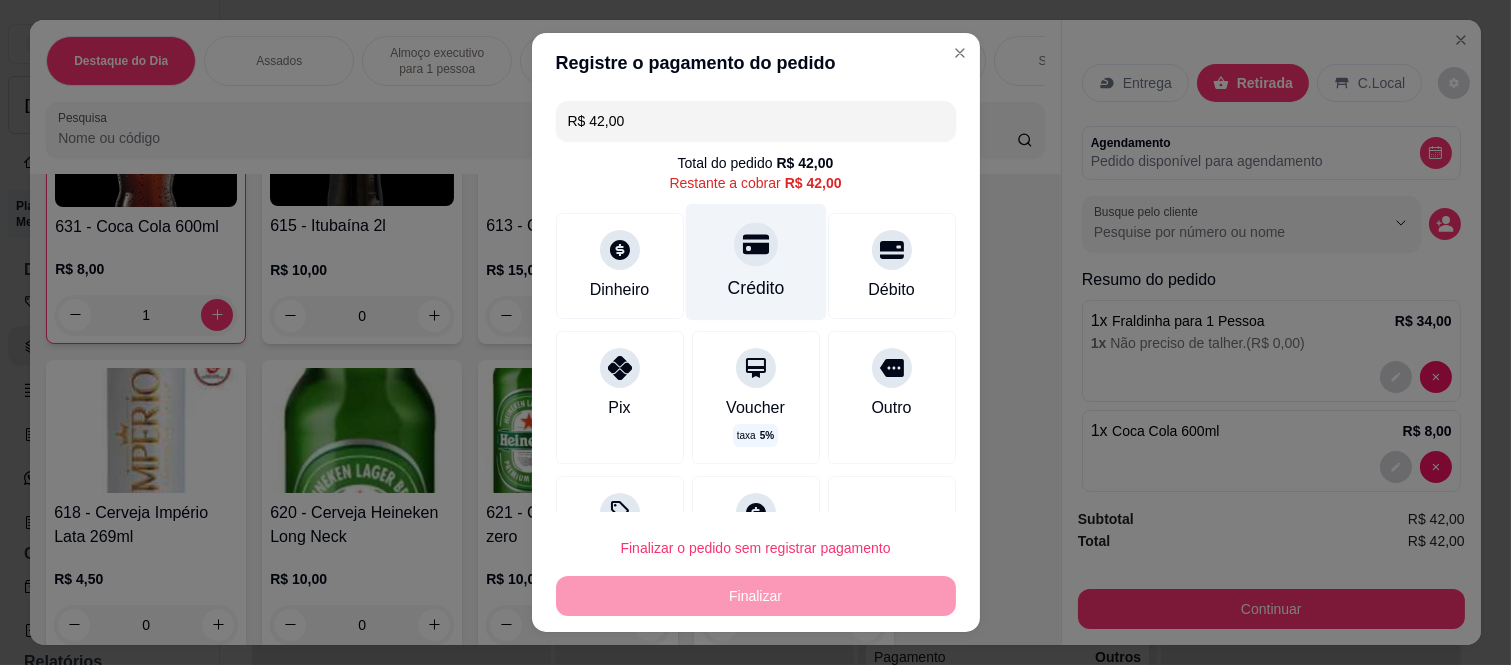click at bounding box center (756, 245) 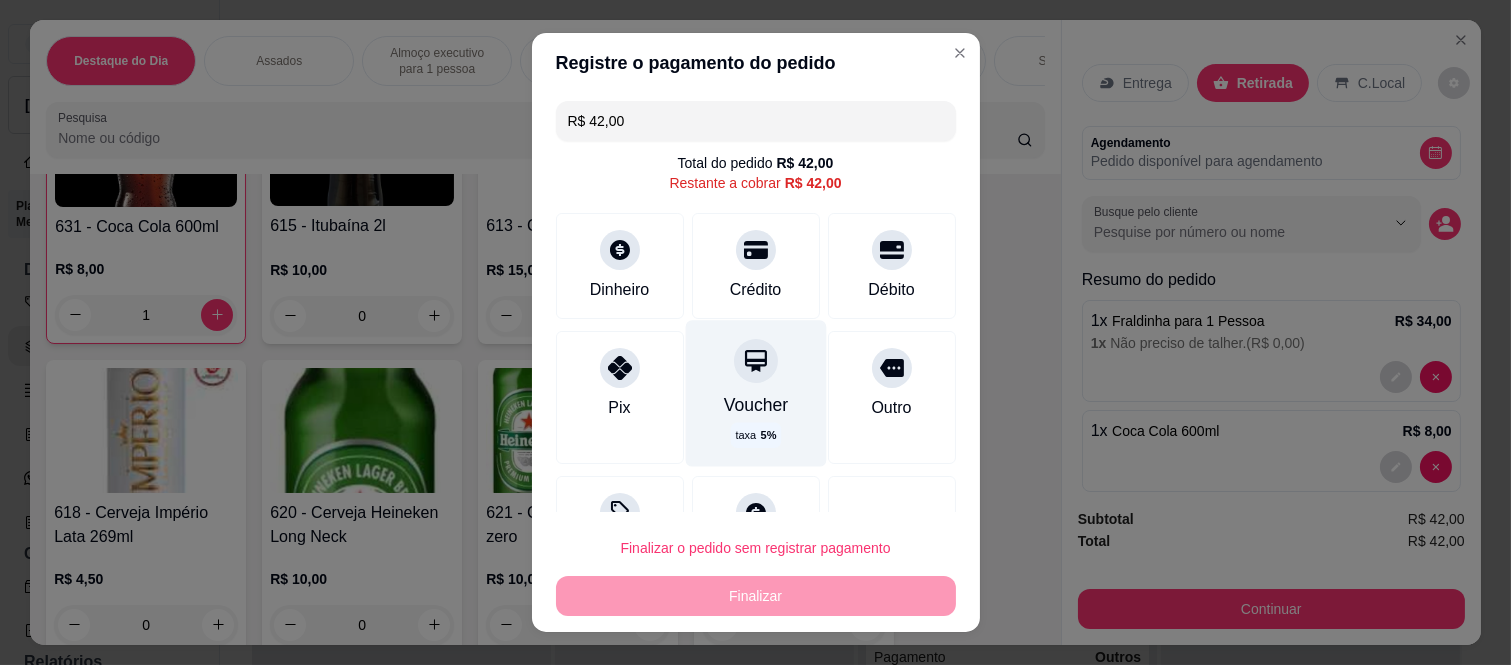 type on "R$ 0,00" 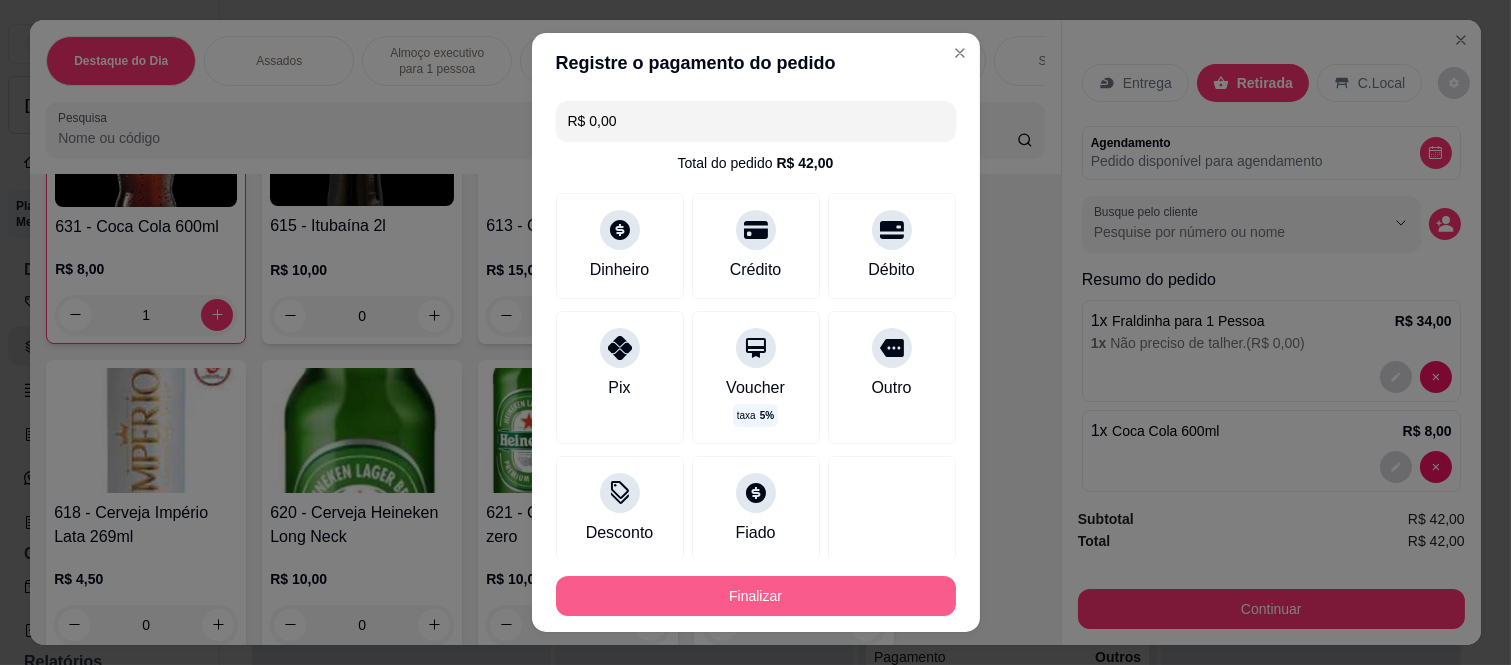 click on "Finalizar" at bounding box center (756, 596) 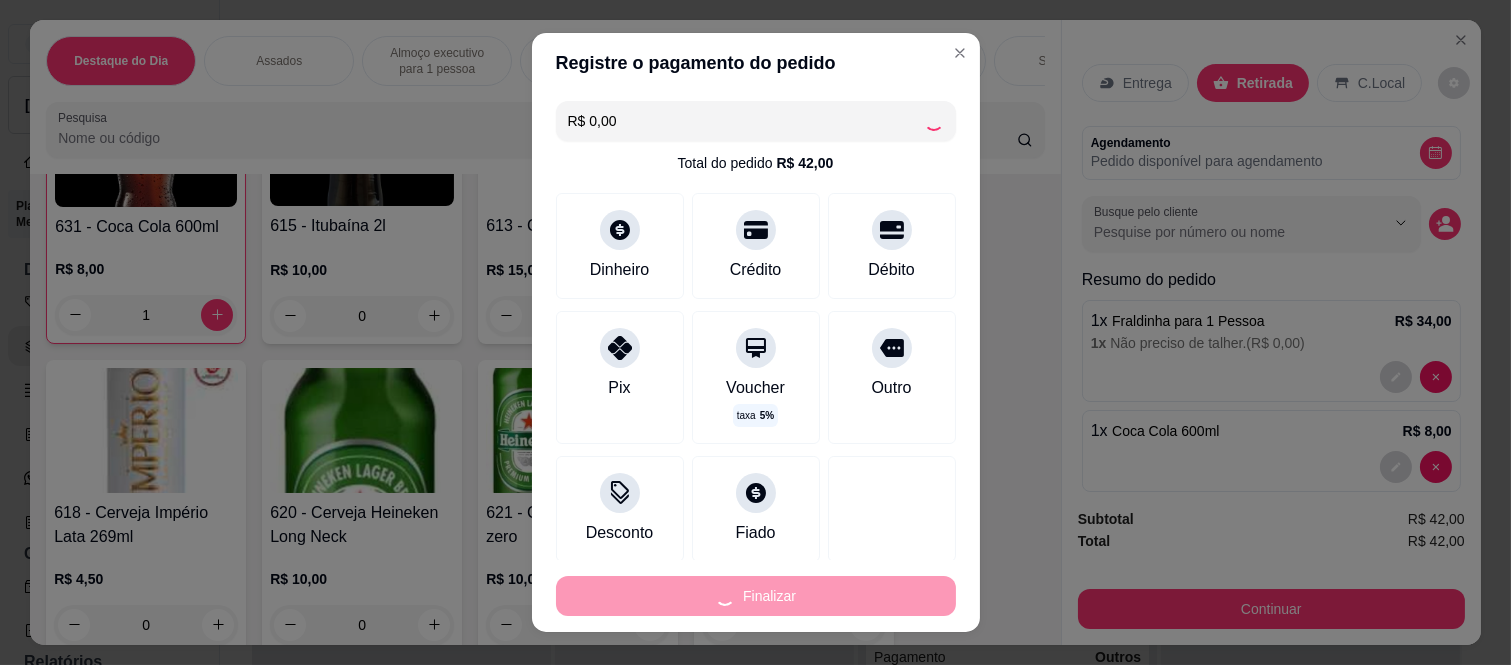 type on "0" 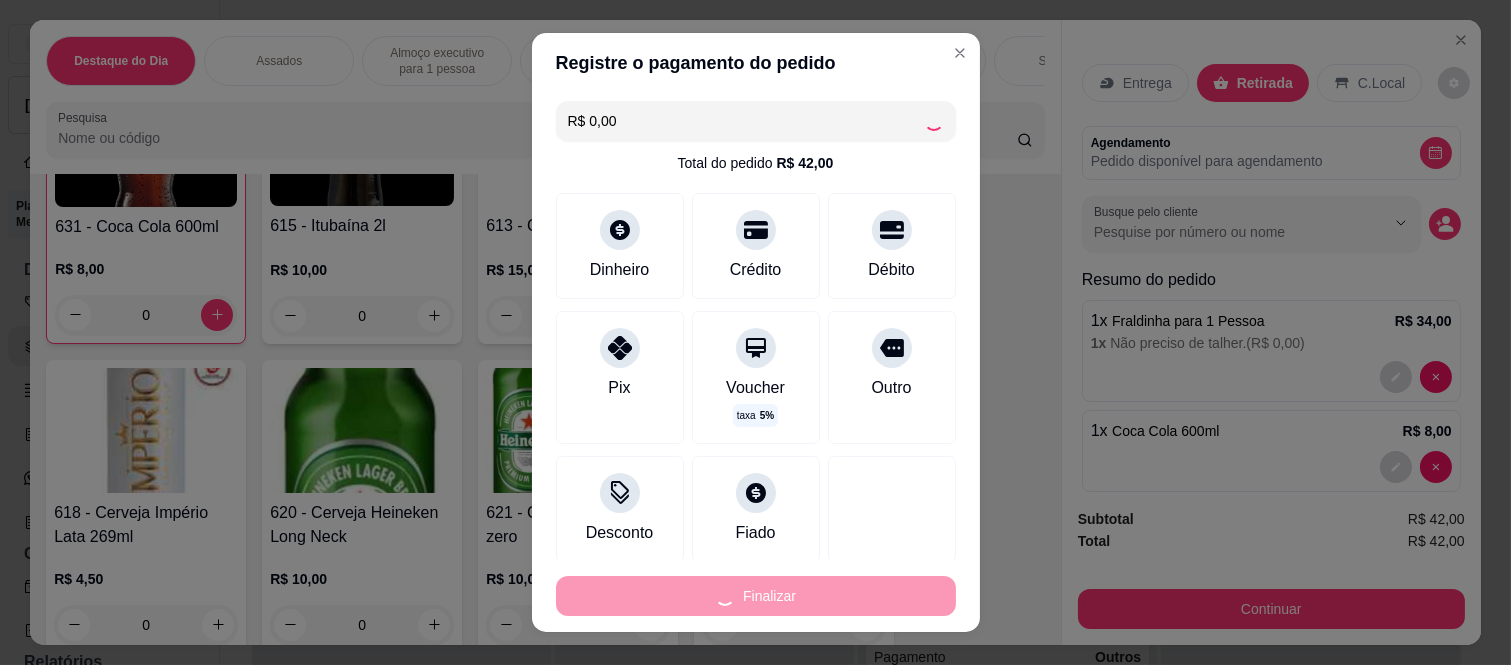 type on "-R$ 42,00" 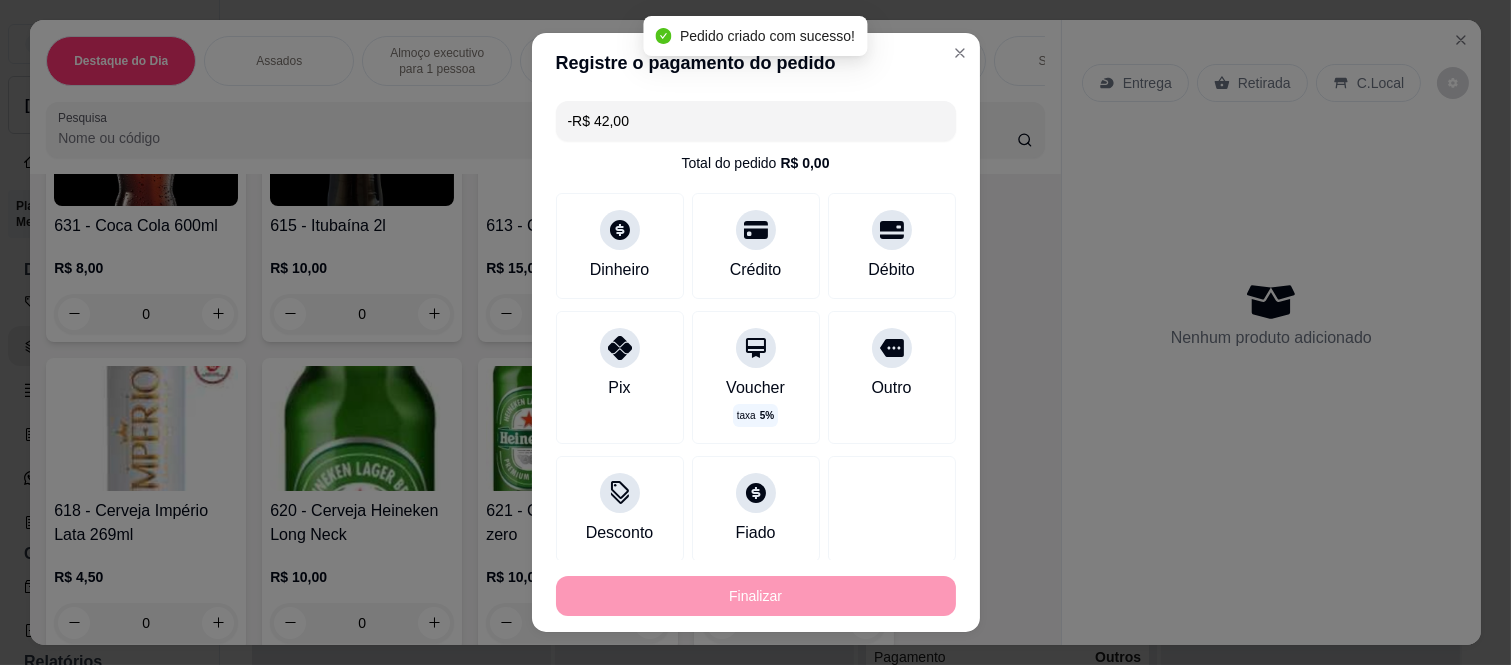 scroll, scrollTop: 5222, scrollLeft: 0, axis: vertical 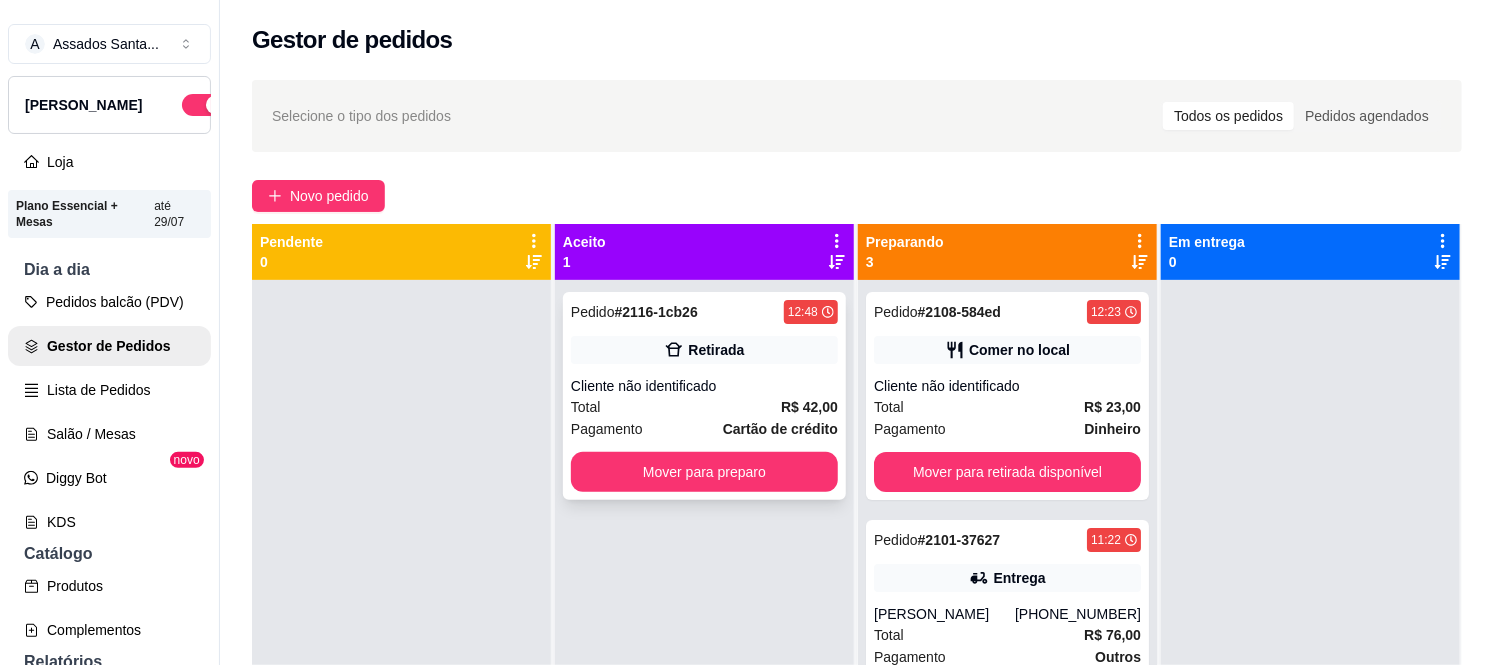 click on "Cliente não identificado" at bounding box center (704, 386) 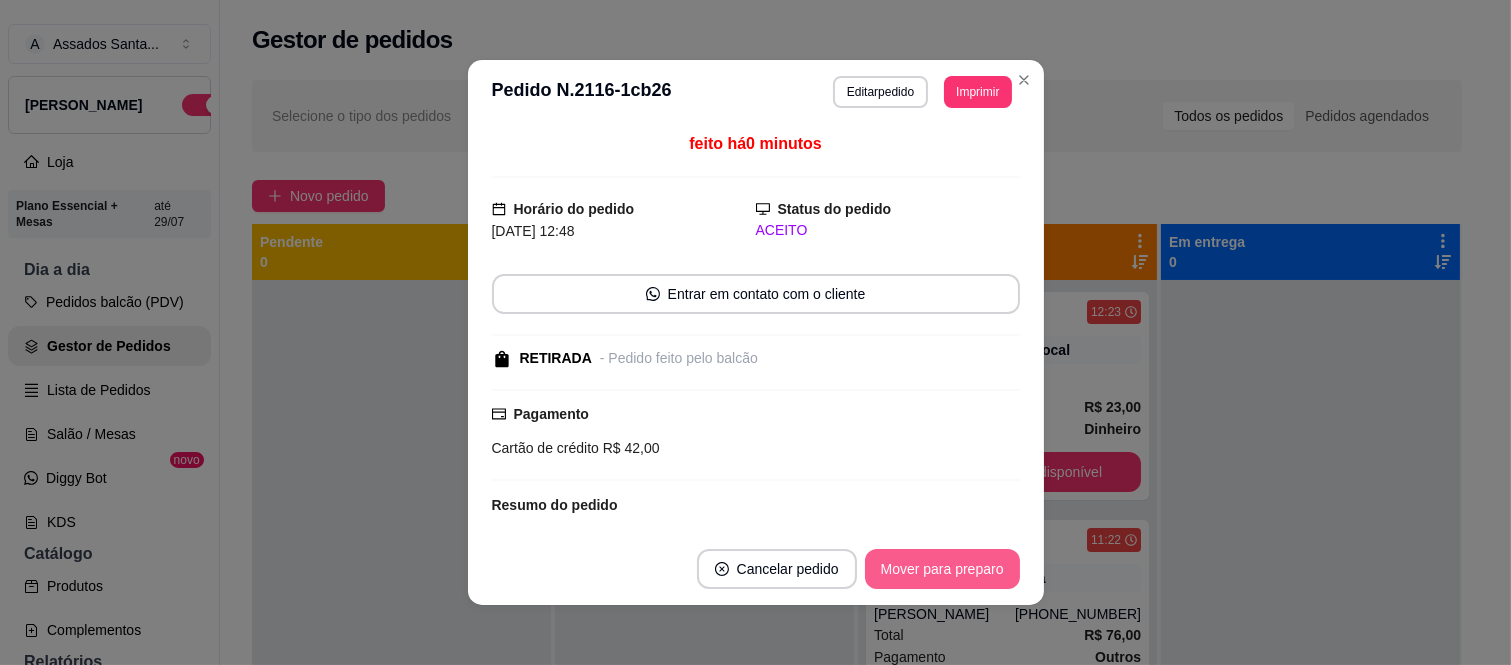 click on "Mover para preparo" at bounding box center (942, 569) 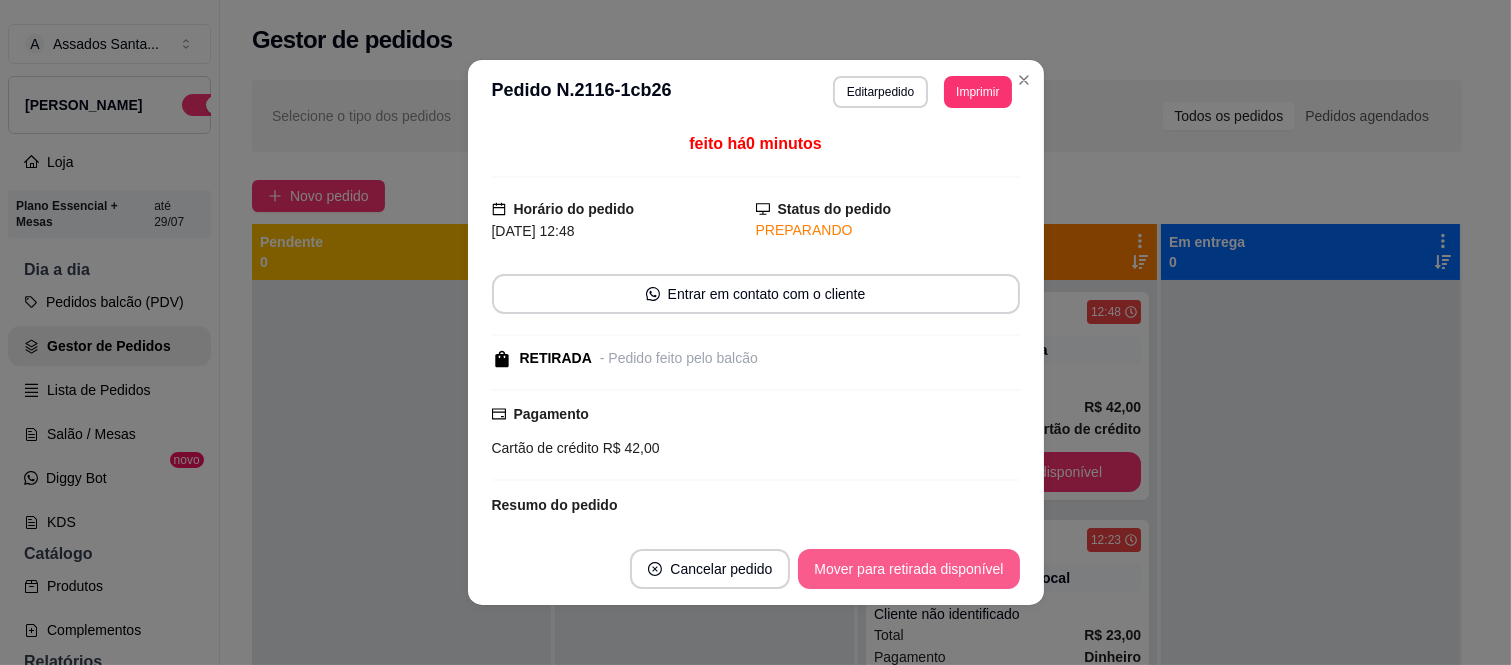 click on "Mover para retirada disponível" at bounding box center (908, 569) 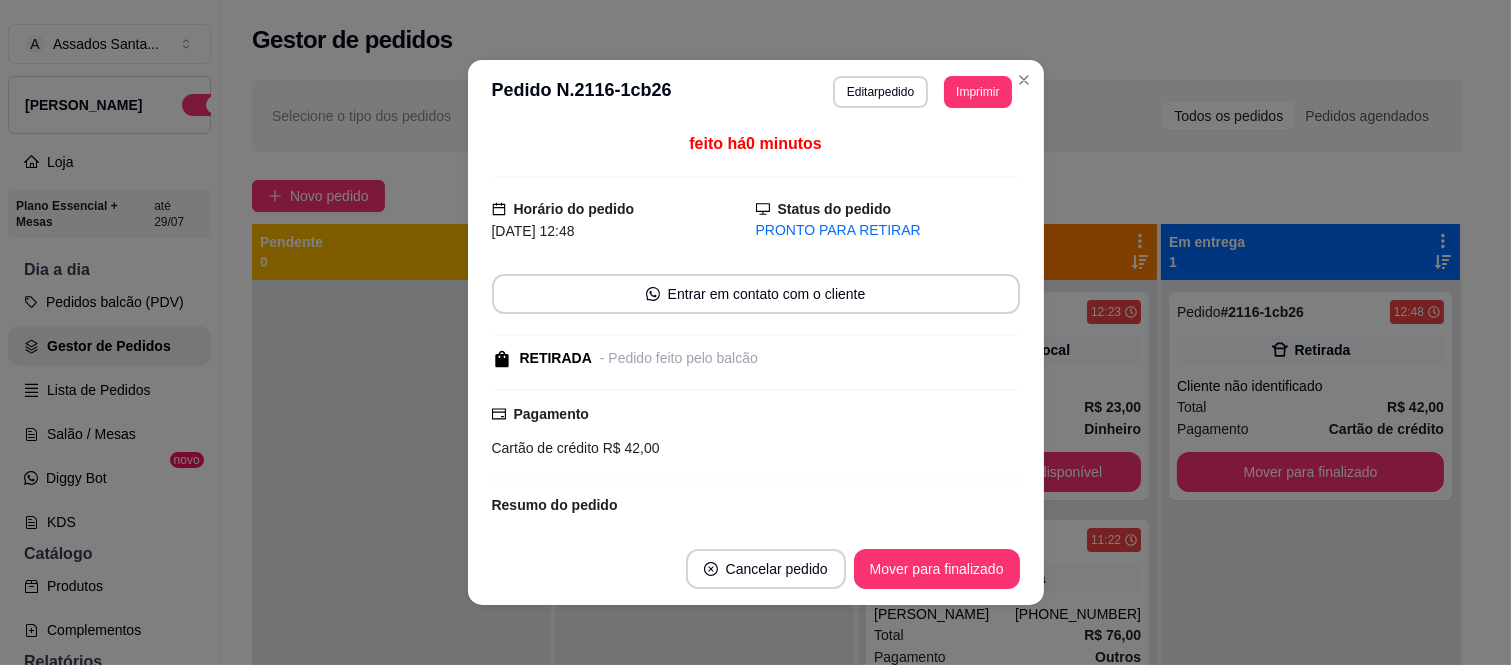 click on "Mover para finalizado" at bounding box center (937, 569) 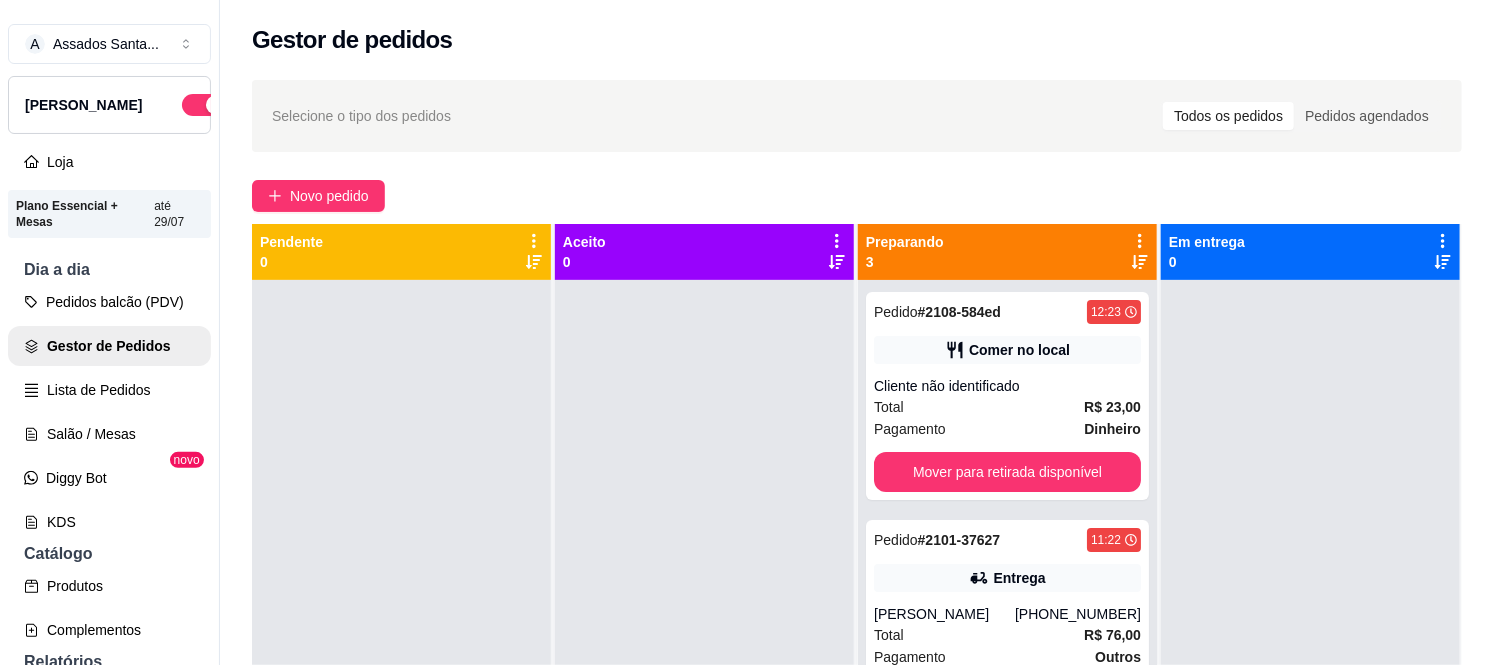 click on "Selecione o tipo dos pedidos Todos os pedidos Pedidos agendados Novo pedido Pendente 0 Aceito 0 Preparando 3 Pedido  # 2108-584ed 12:23 Comer no local Cliente não identificado Total R$ 23,00 Pagamento Dinheiro Mover para retirada disponível Pedido  # 2101-37627 11:22 Entrega [PERSON_NAME] [PHONE_NUMBER] Total R$ 76,00 Pagamento Outros Mover para entrega Pedido  # 2099-545a6 11:11 Retirada Cliente não identificado Total R$ 232,00 Pagamento Outros Mover para retirada disponível Em entrega 0" at bounding box center (857, 490) 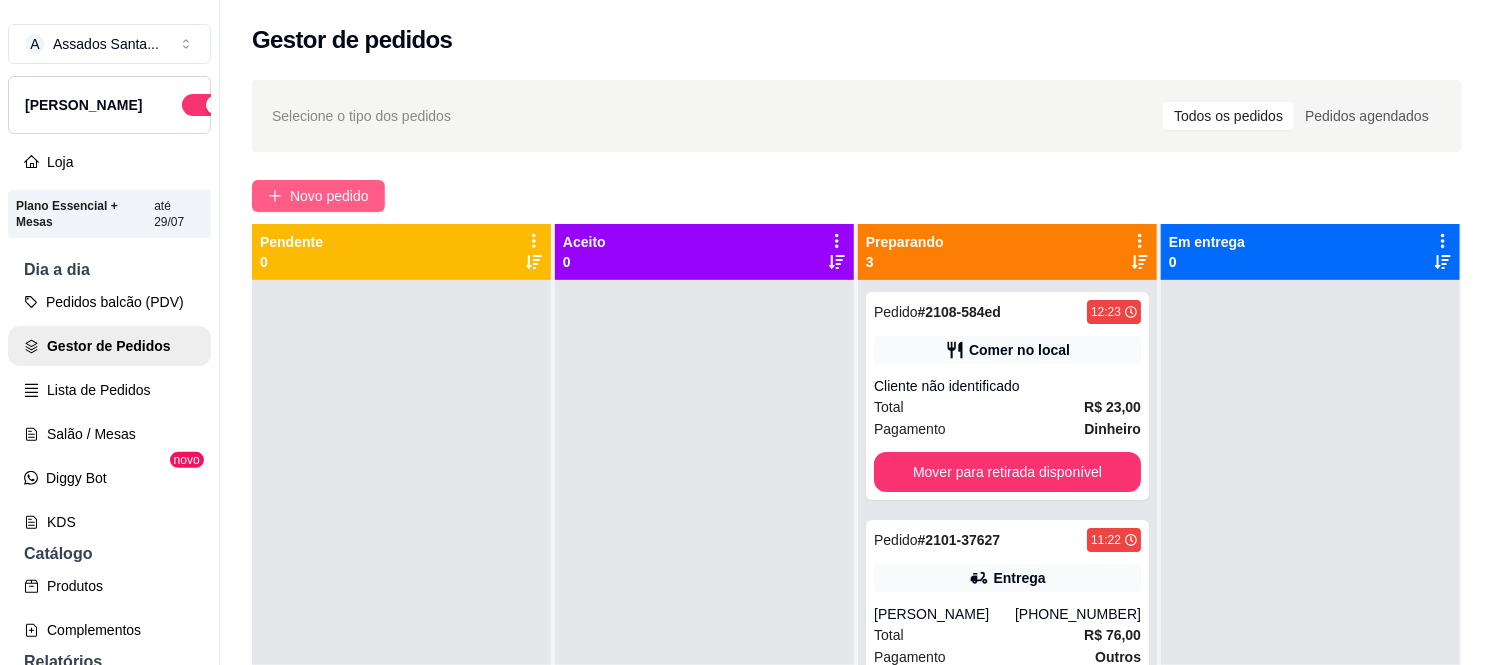 click on "Novo pedido" at bounding box center (329, 196) 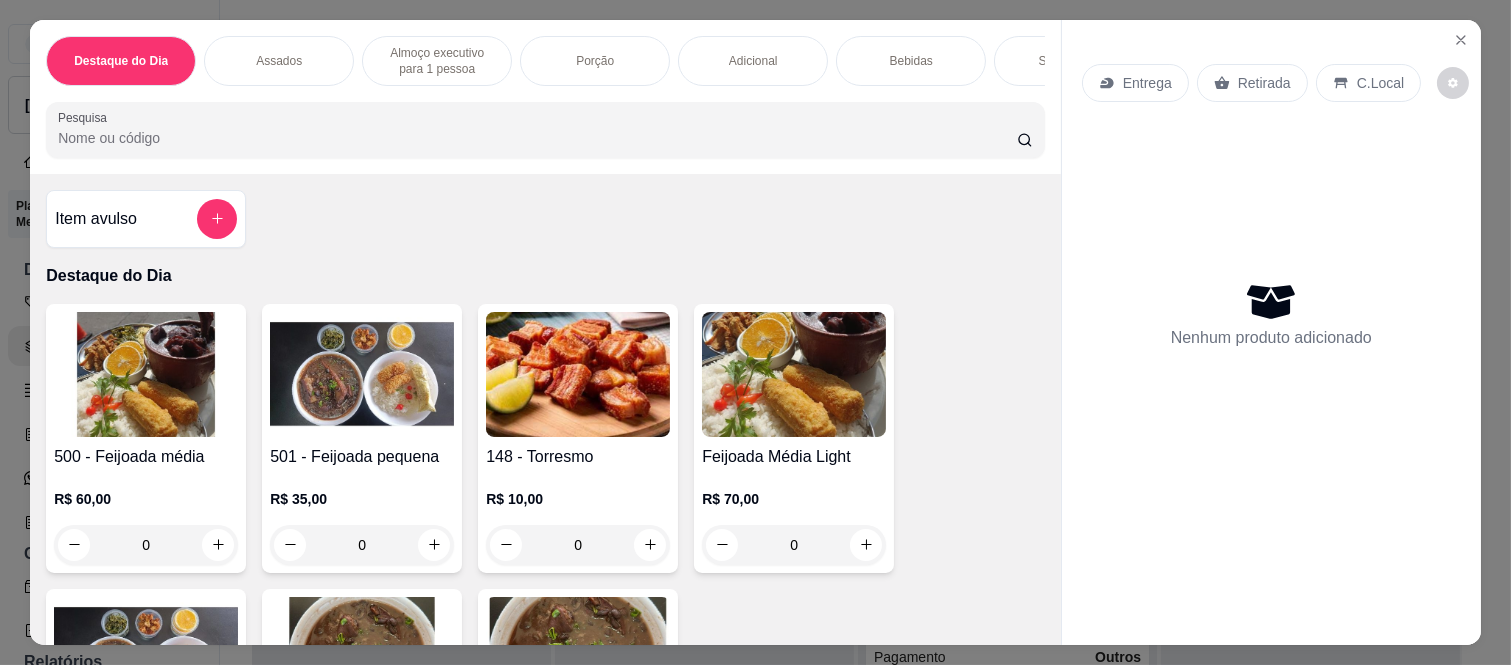 click on "Retirada" at bounding box center [1264, 83] 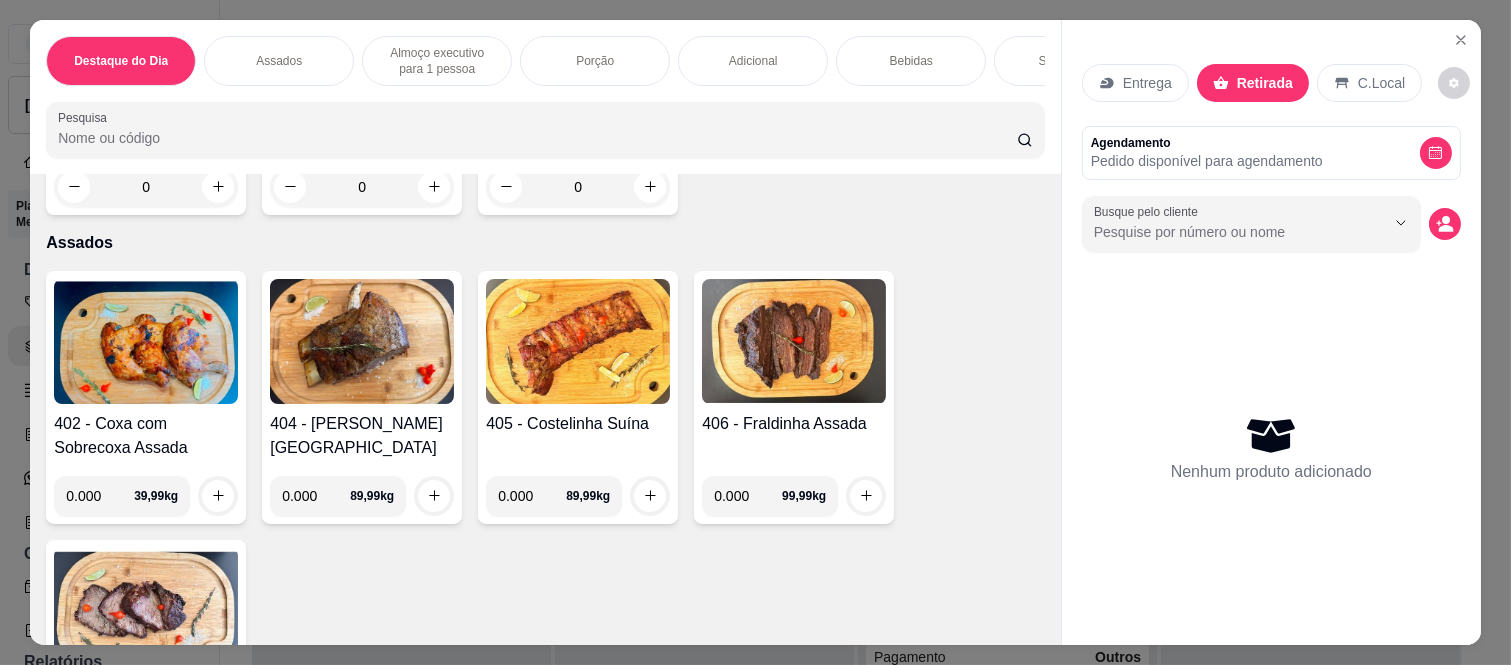 scroll, scrollTop: 666, scrollLeft: 0, axis: vertical 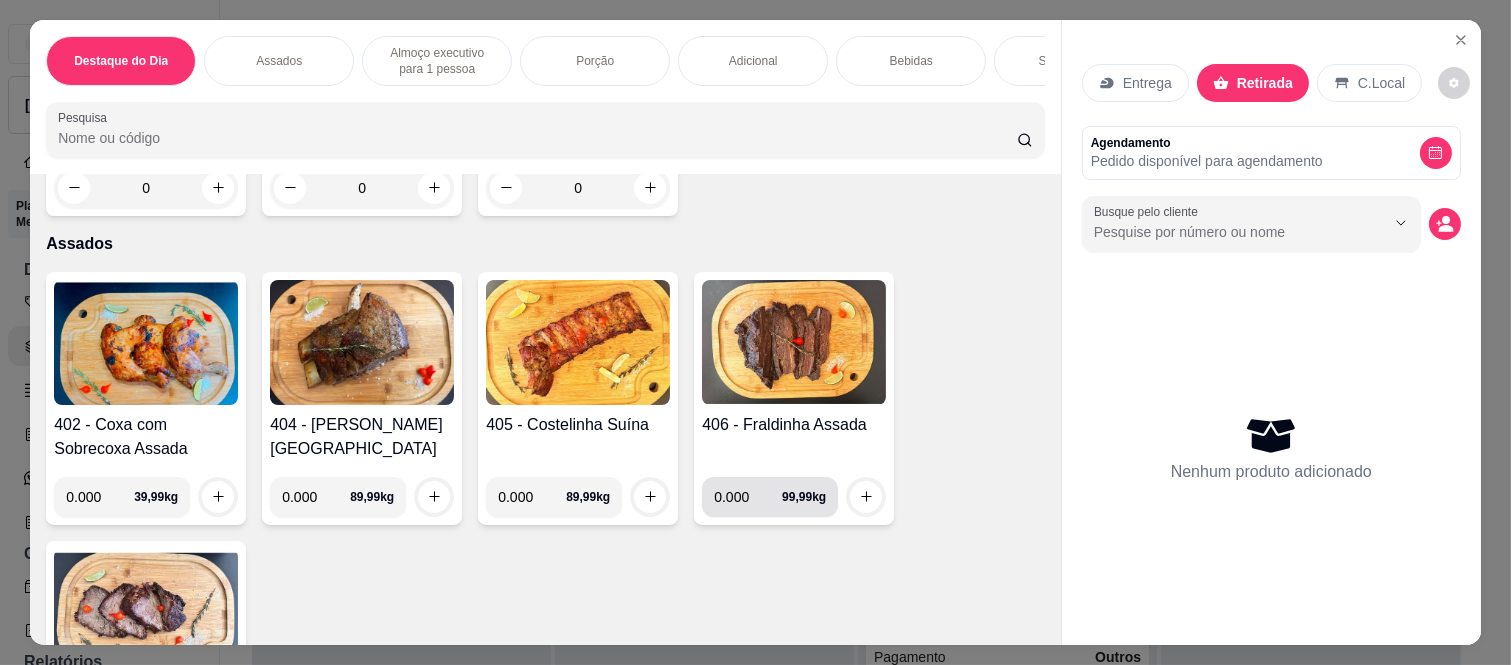click on "0.000" at bounding box center (748, 497) 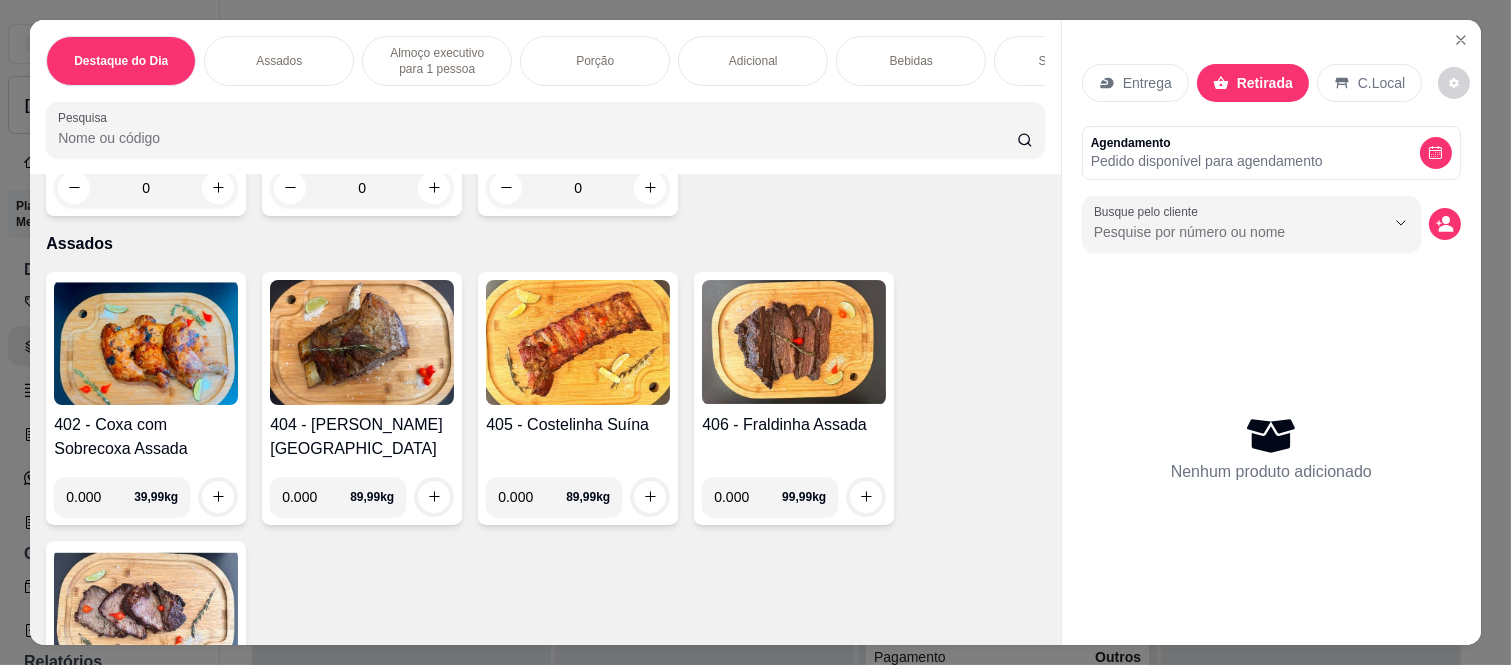 scroll, scrollTop: 0, scrollLeft: 0, axis: both 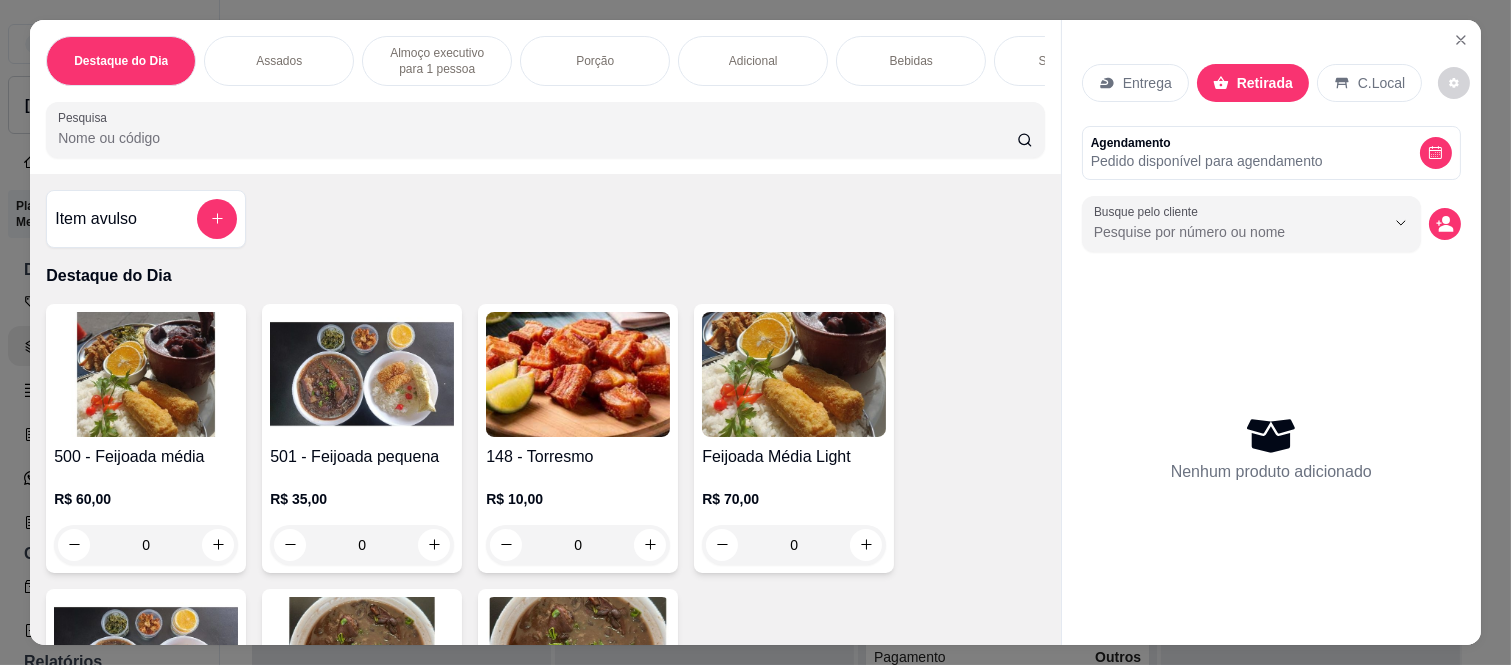 click on "Item avulso" at bounding box center [146, 219] 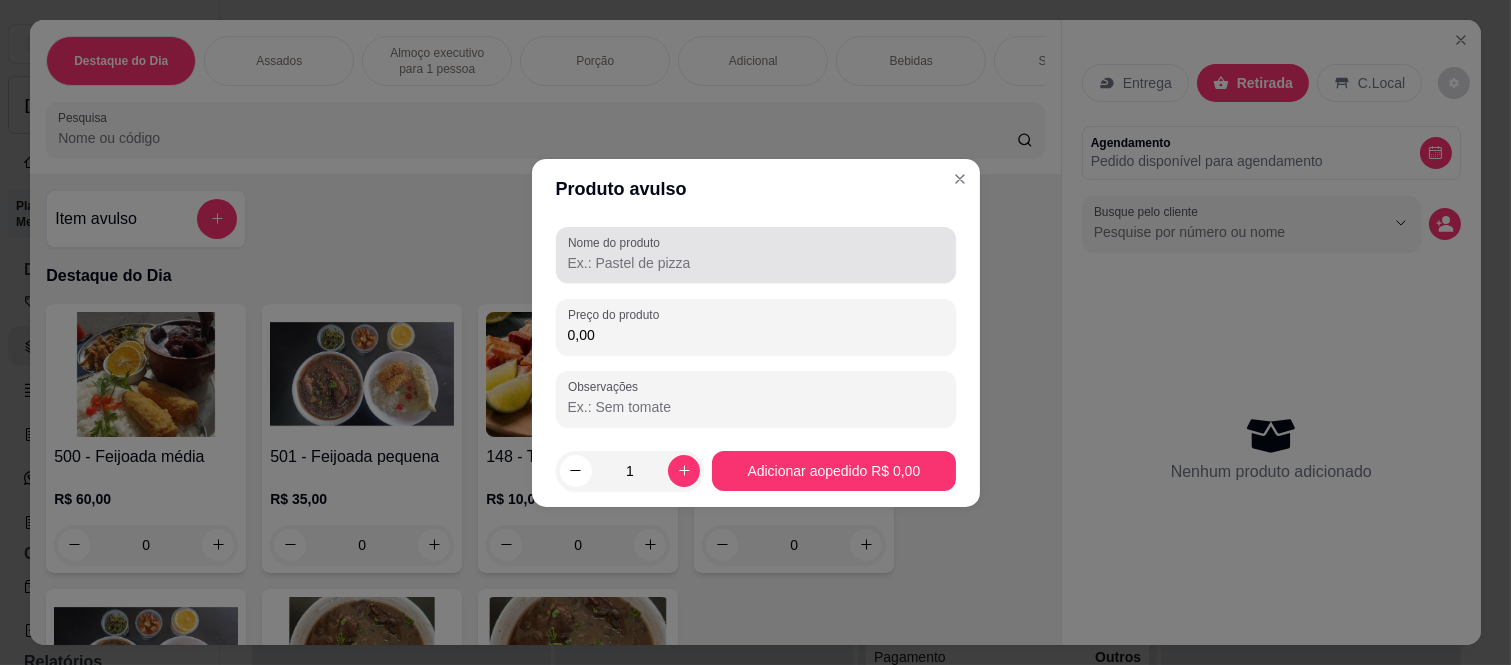 click on "Nome do produto" at bounding box center (756, 263) 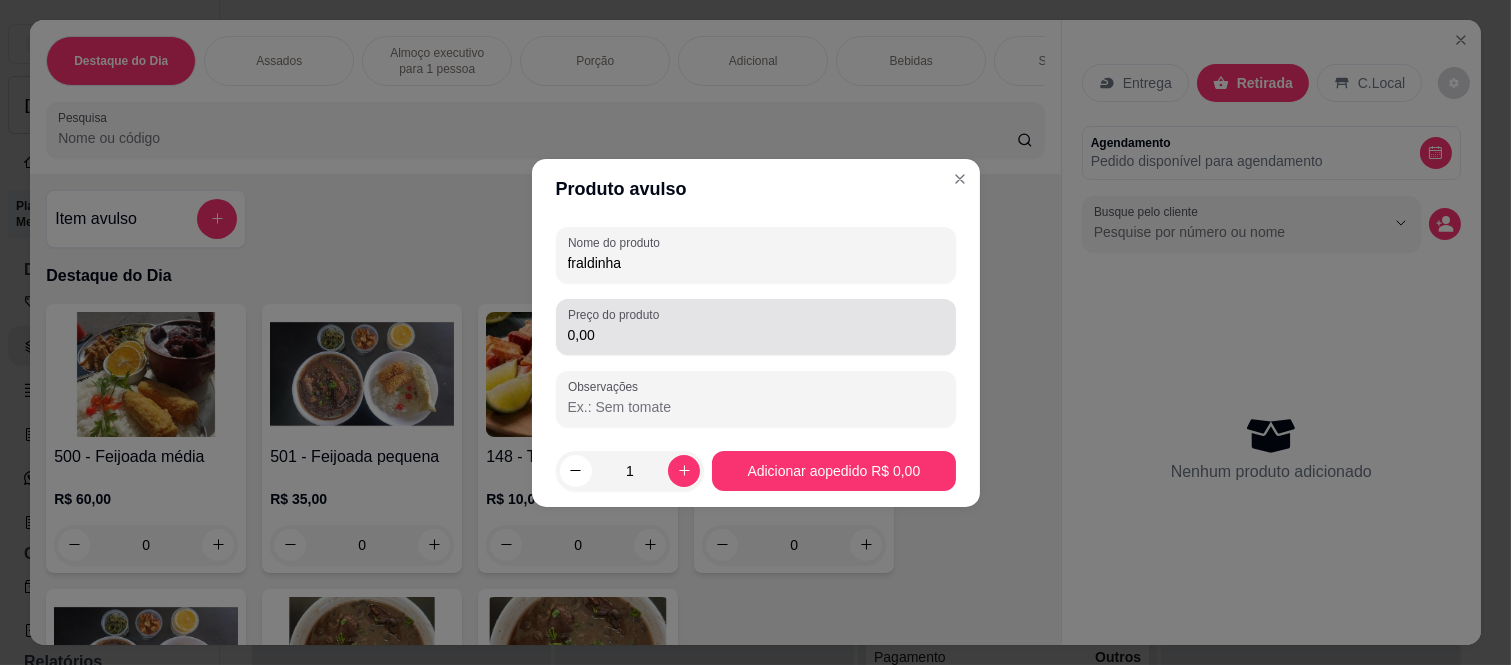 type on "fraldinha" 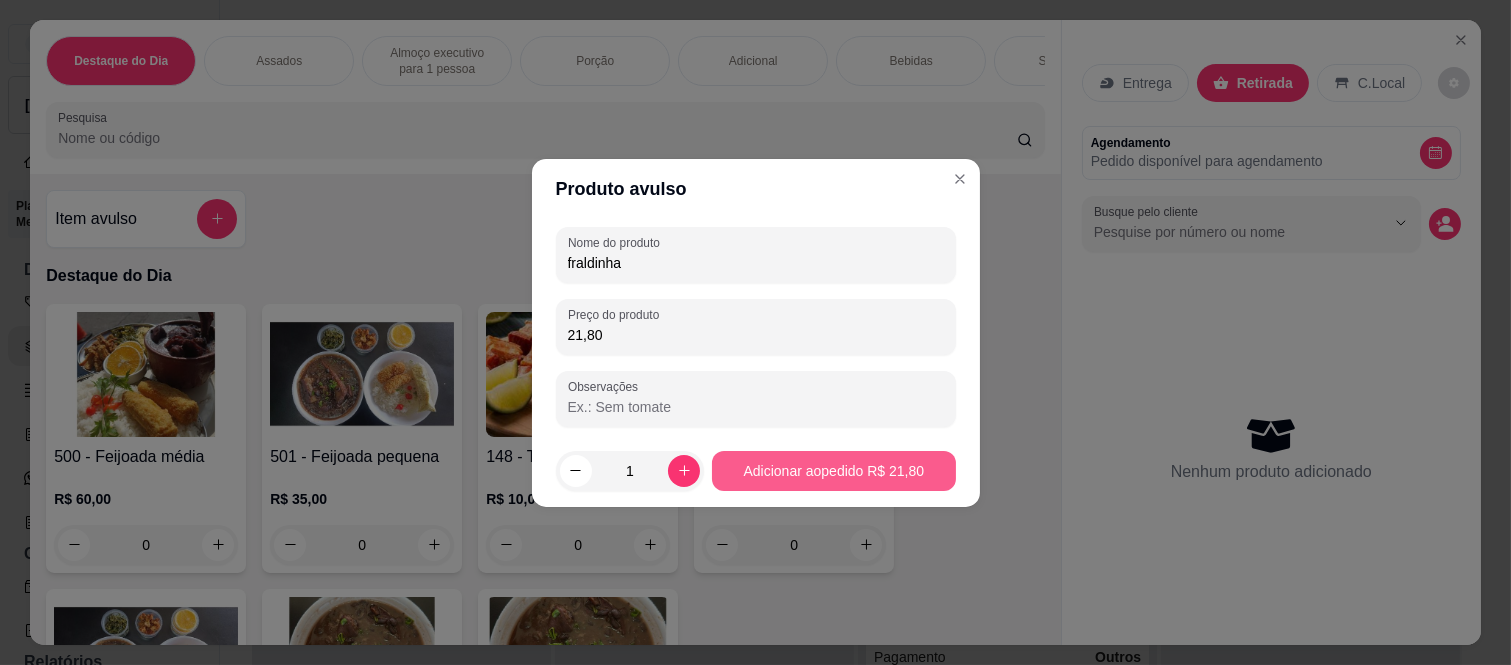 type on "21,80" 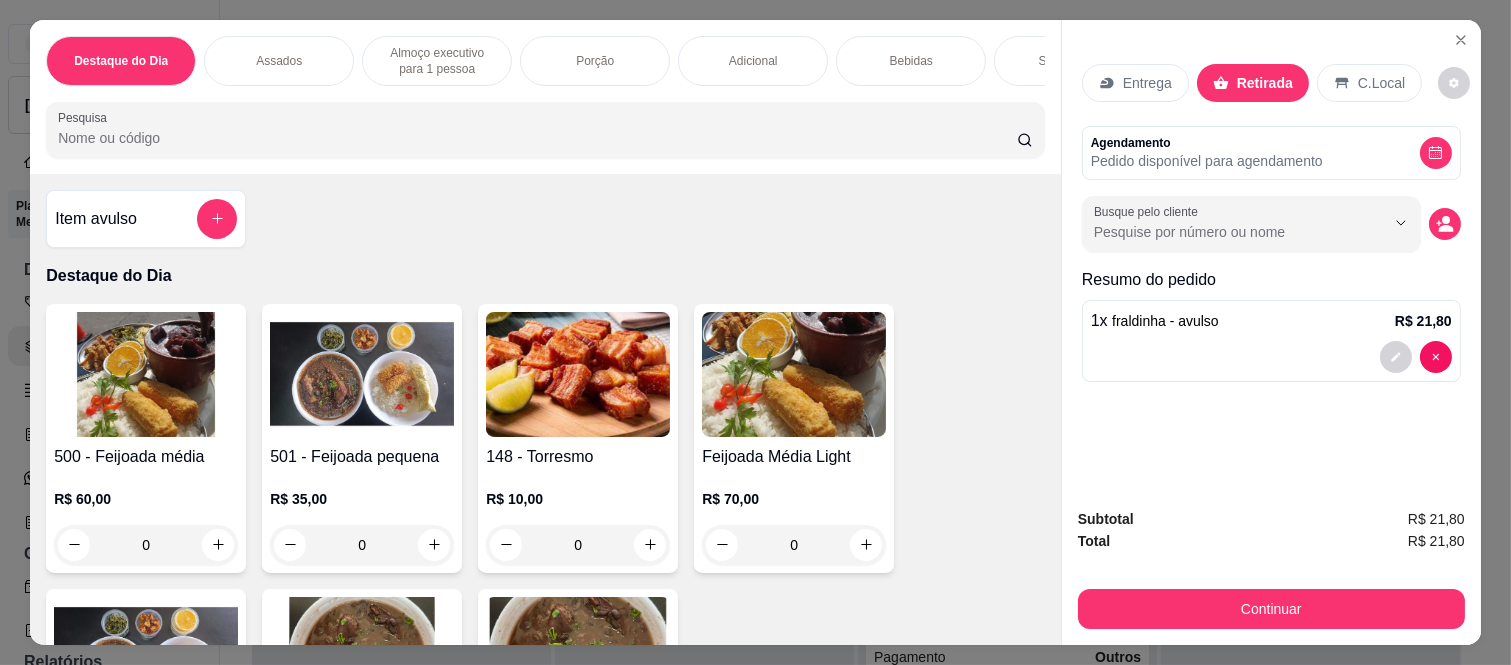 click on "Item avulso" at bounding box center [96, 219] 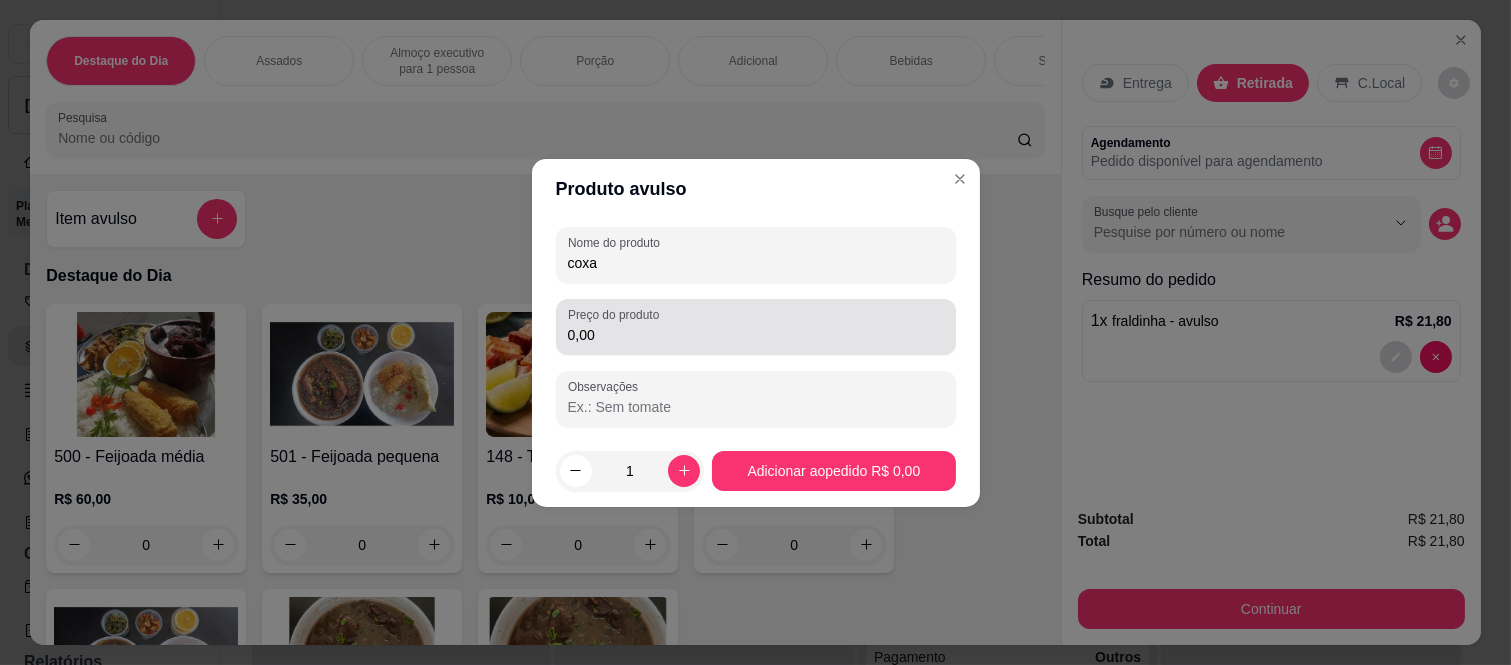 type on "coxa" 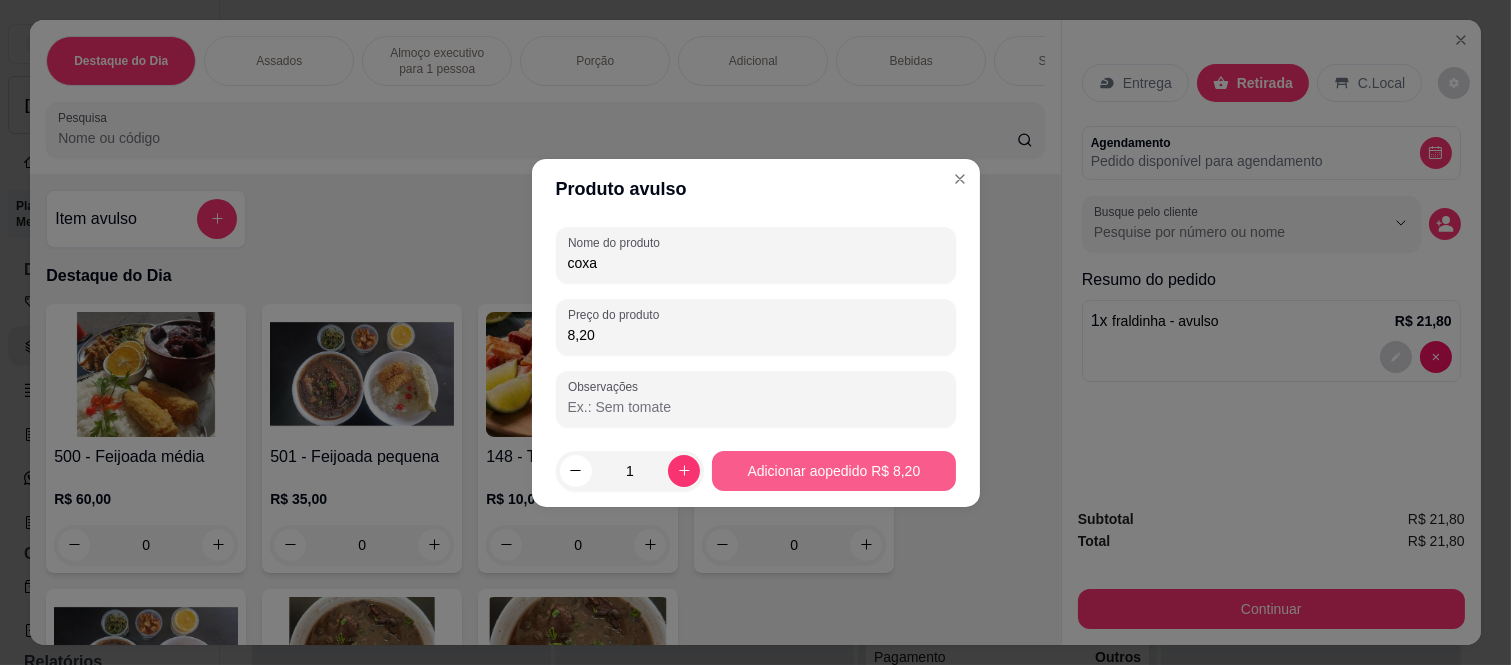 type on "8,20" 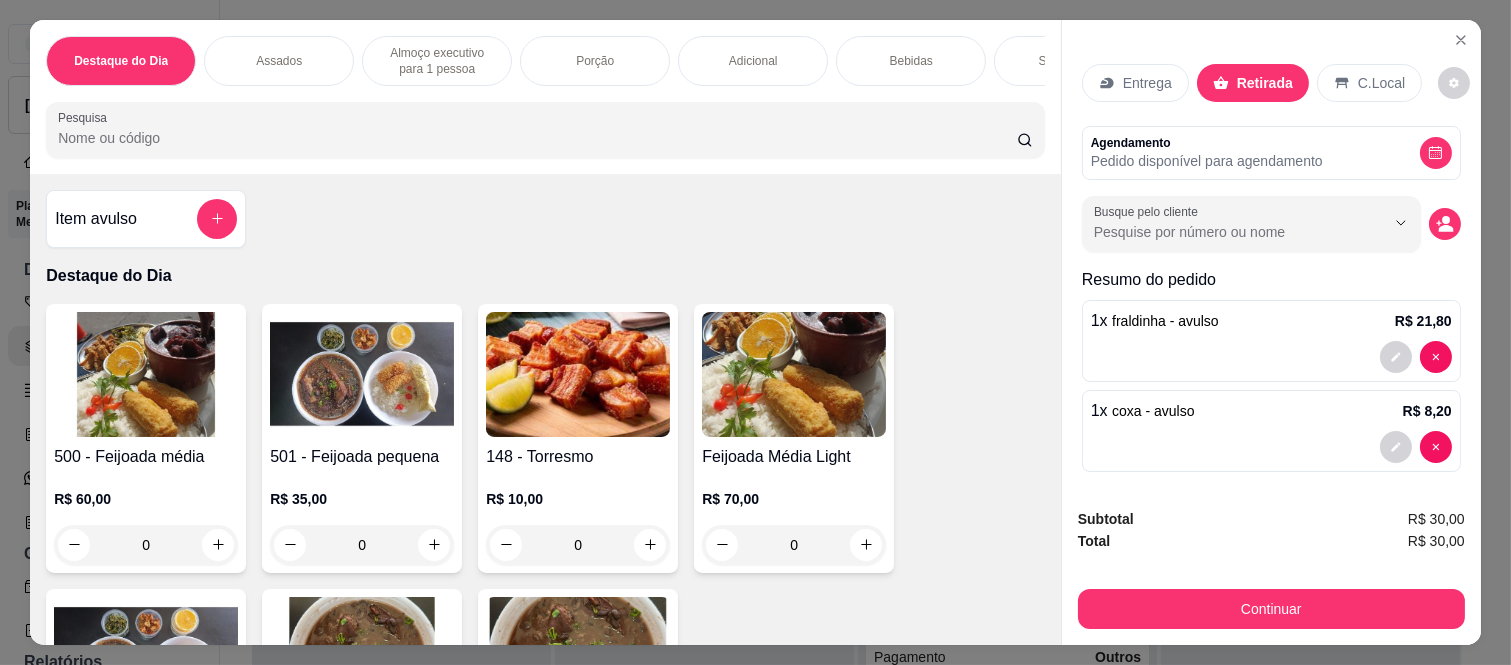click on "Item avulso" at bounding box center [146, 219] 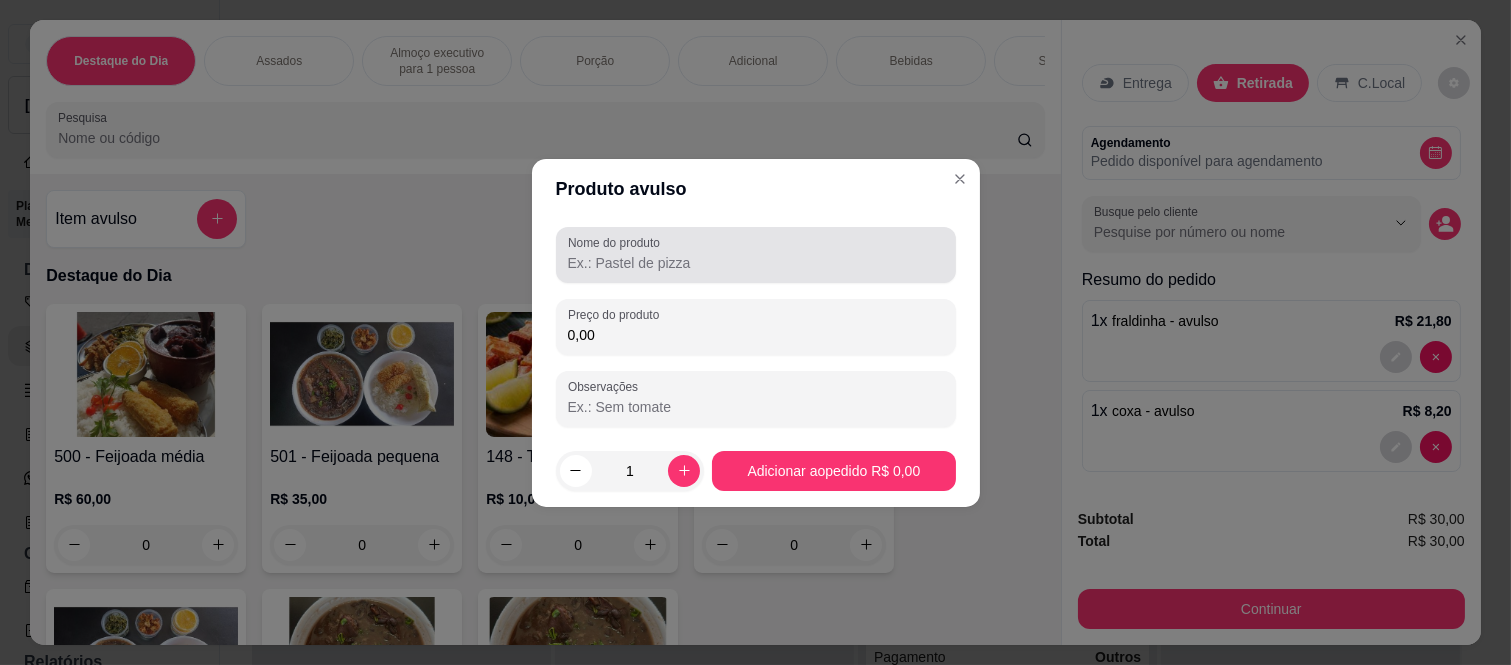 drag, startPoint x: 576, startPoint y: 236, endPoint x: 586, endPoint y: 246, distance: 14.142136 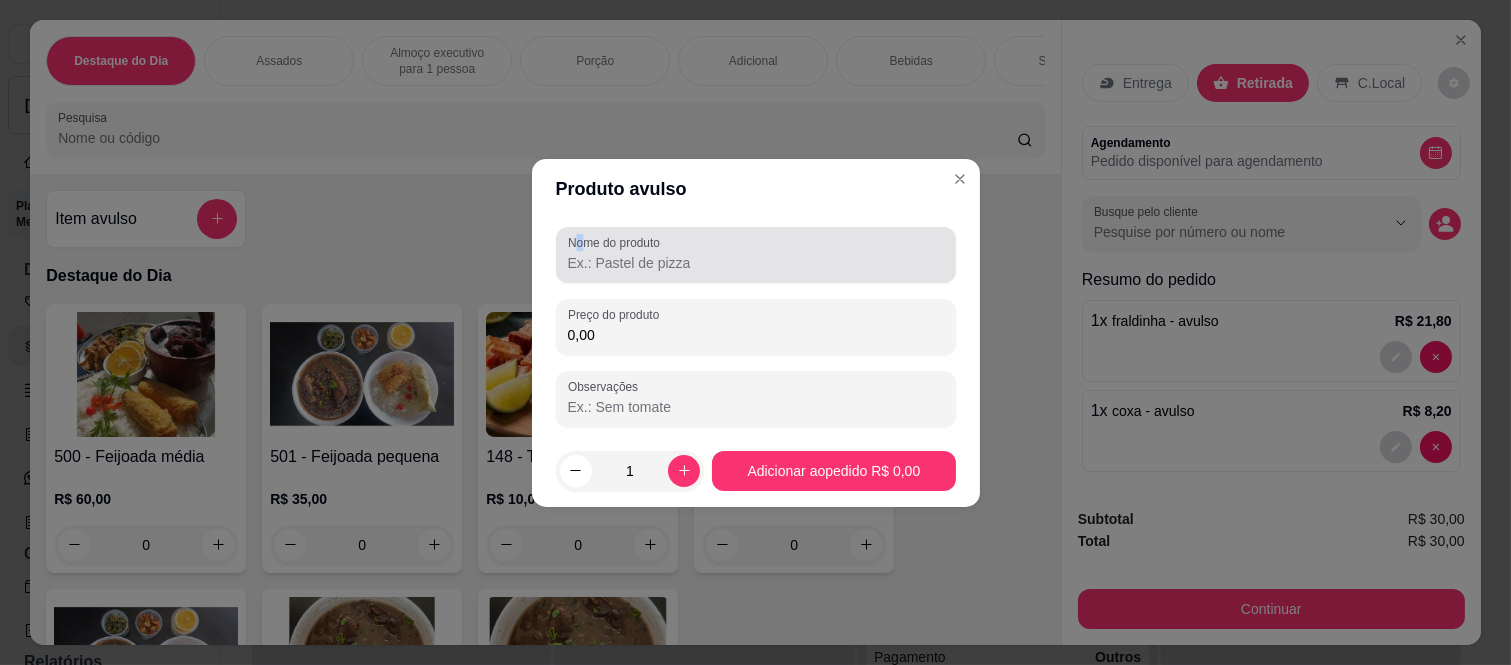 click on "Nome do produto" at bounding box center (617, 242) 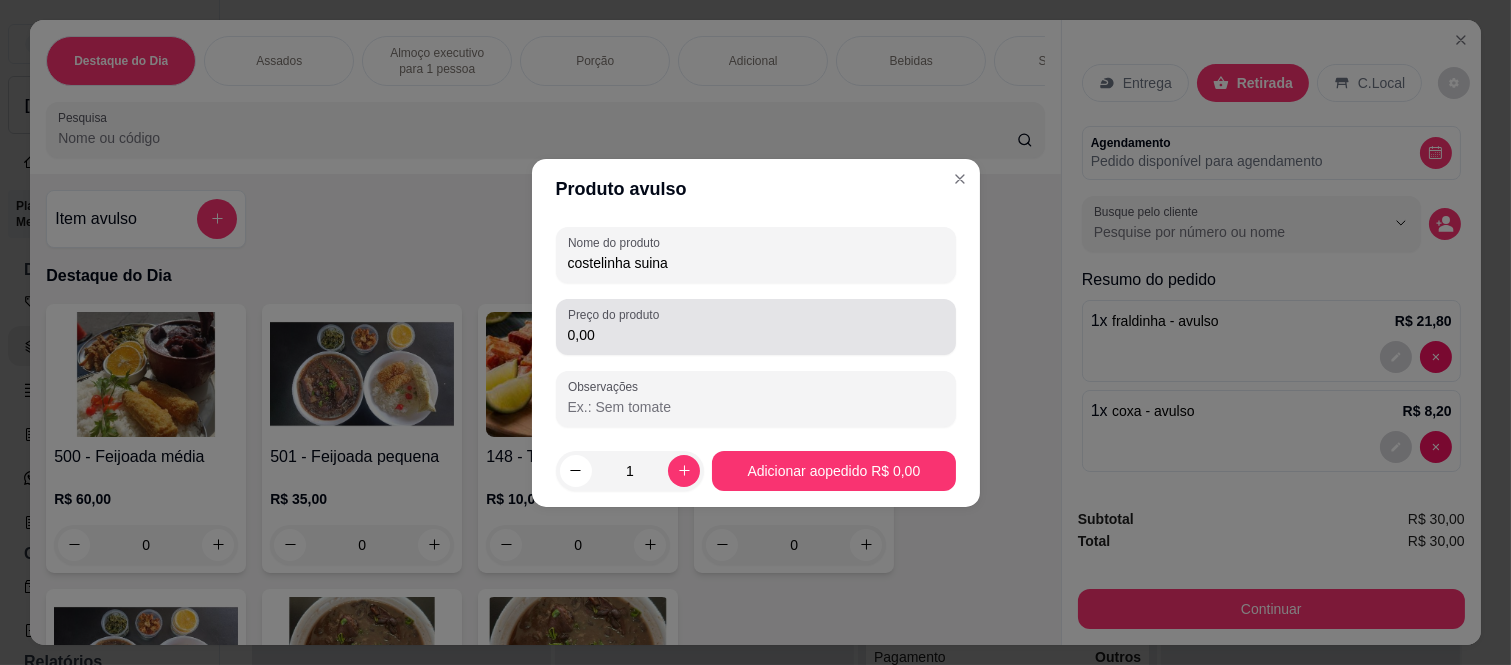 type on "costelinha suina" 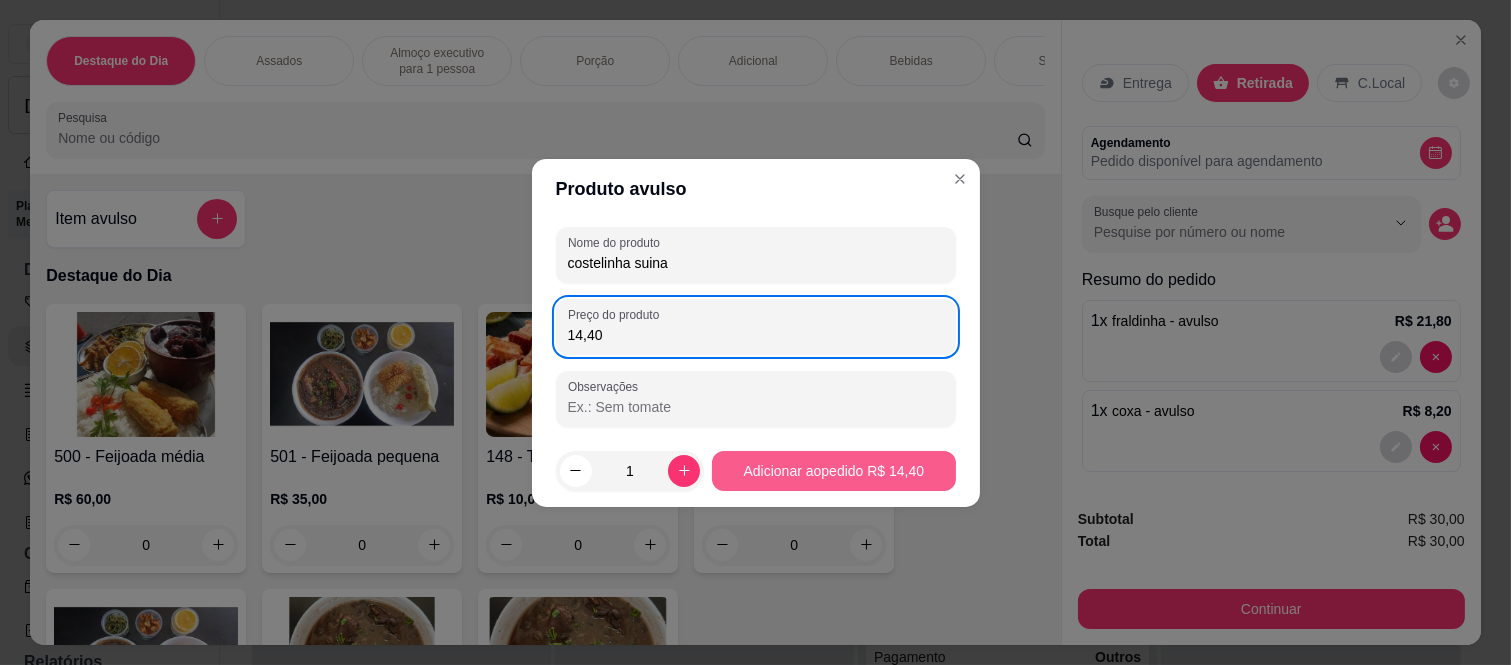type on "14,40" 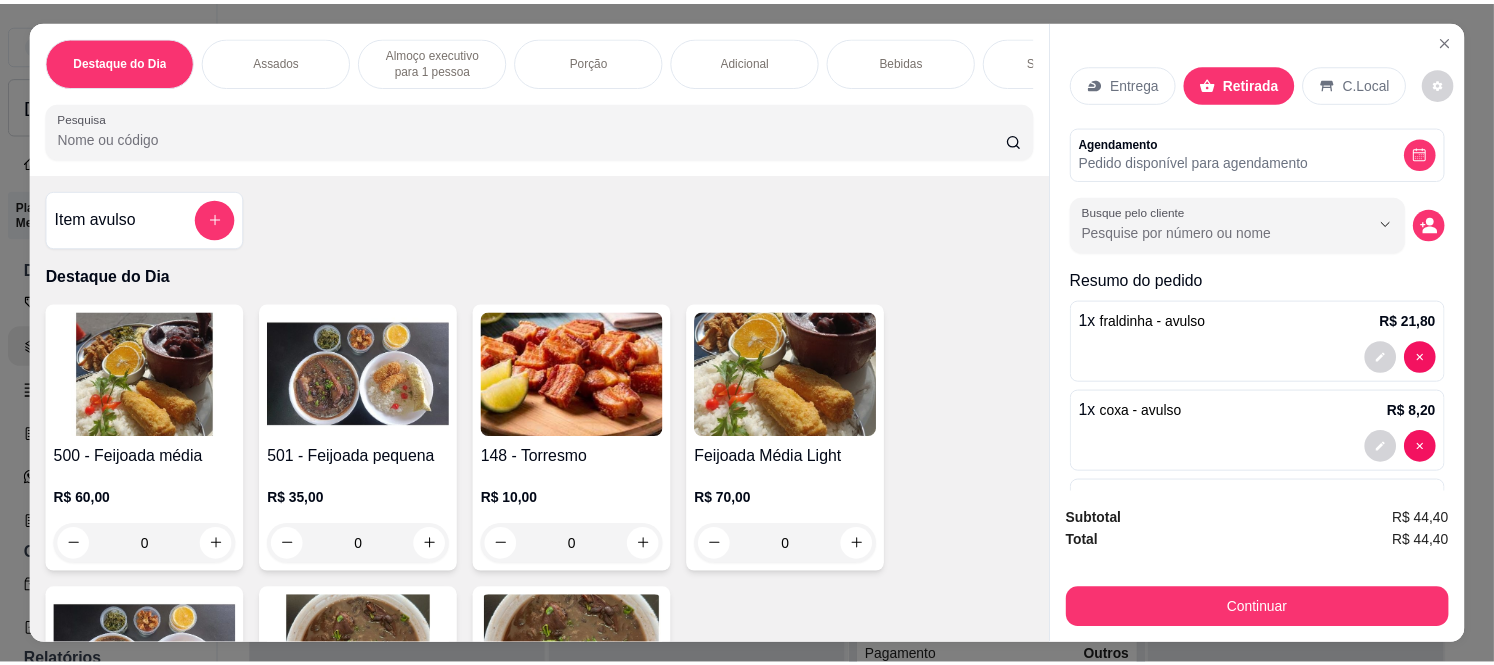 scroll, scrollTop: 97, scrollLeft: 0, axis: vertical 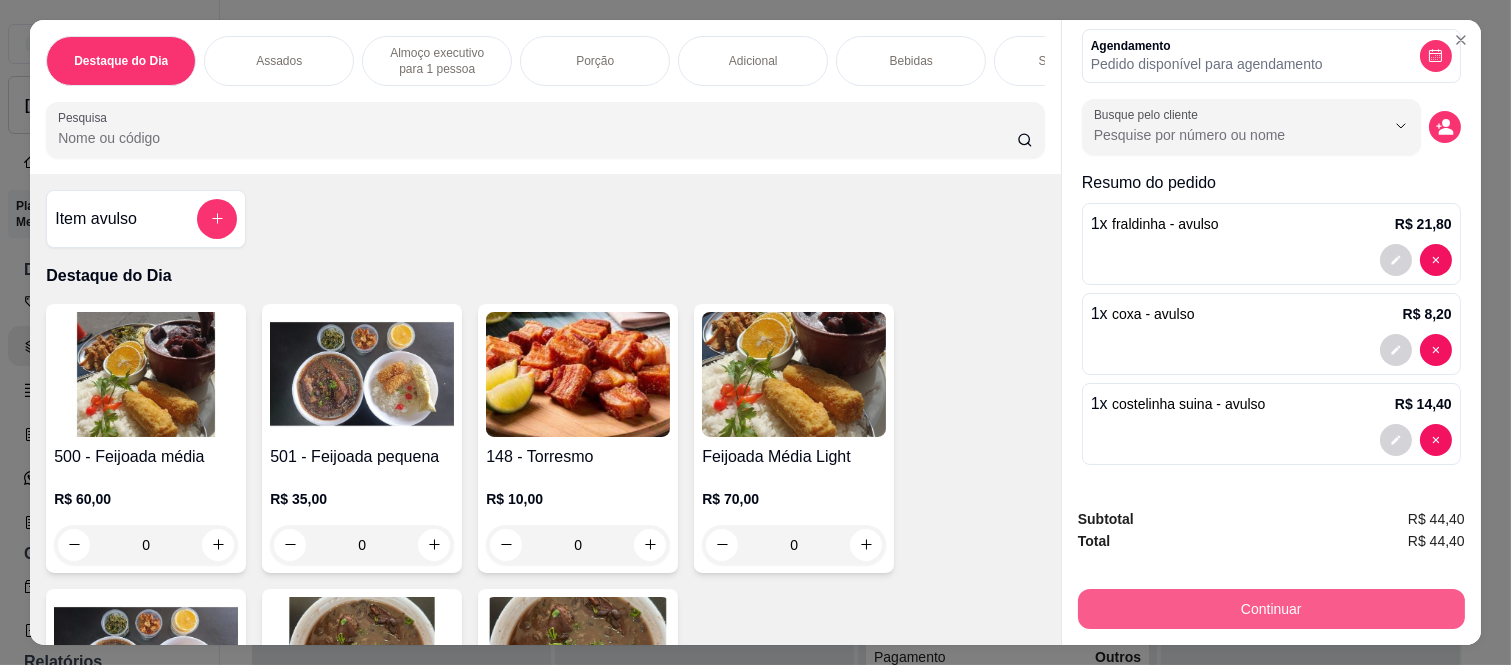 click on "Continuar" at bounding box center [1271, 609] 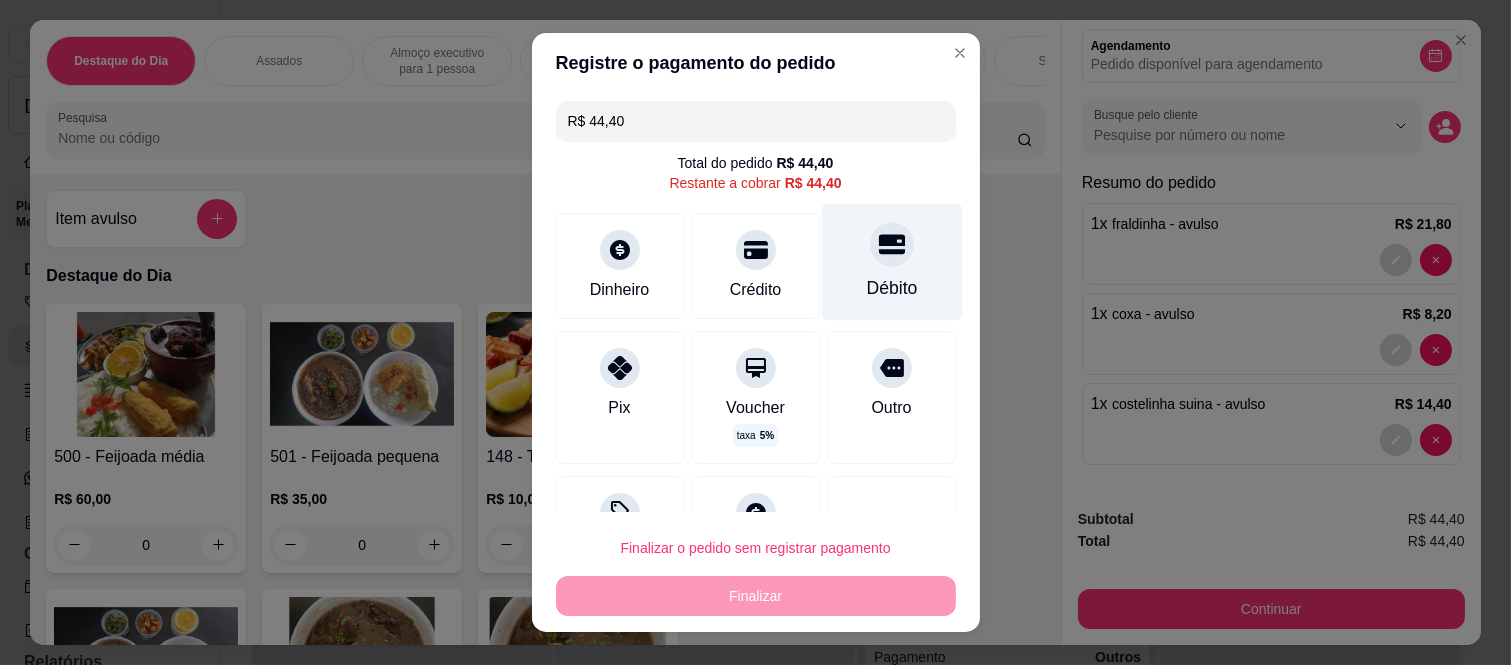 click 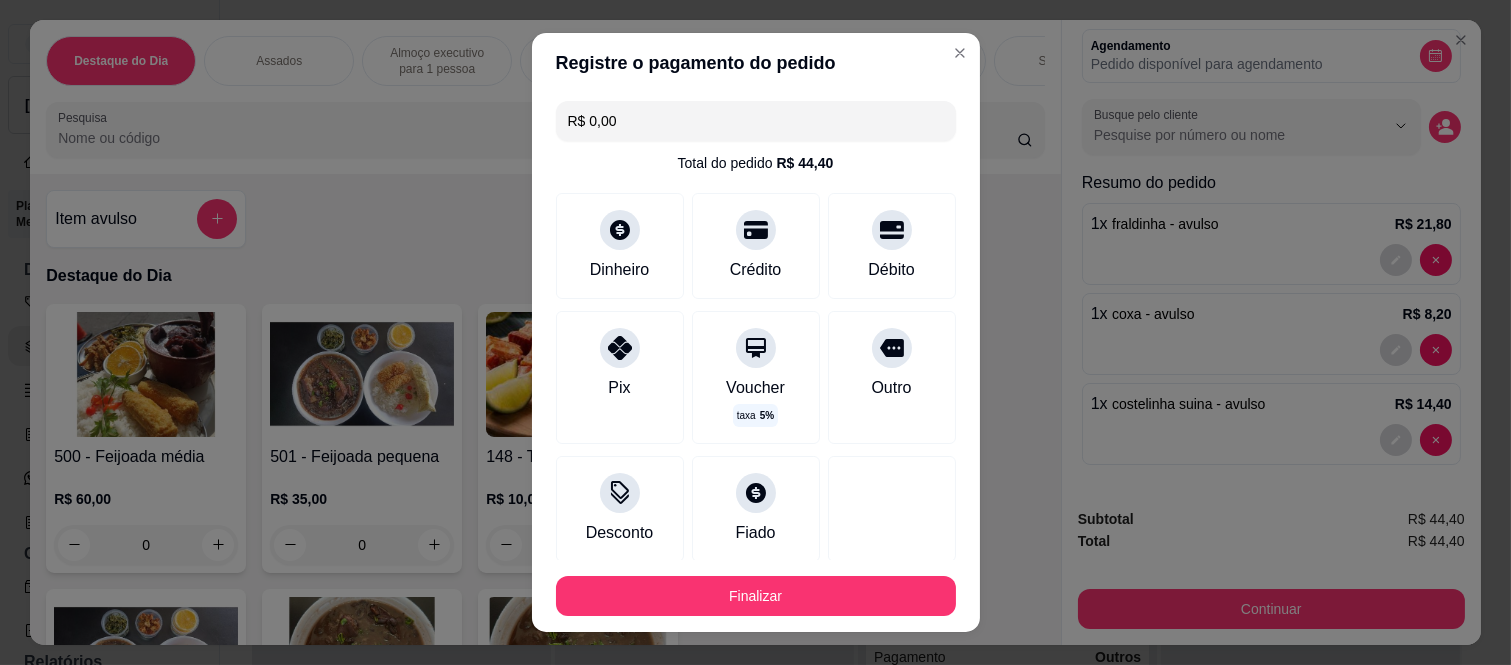 click on "Finalizar" at bounding box center [756, 596] 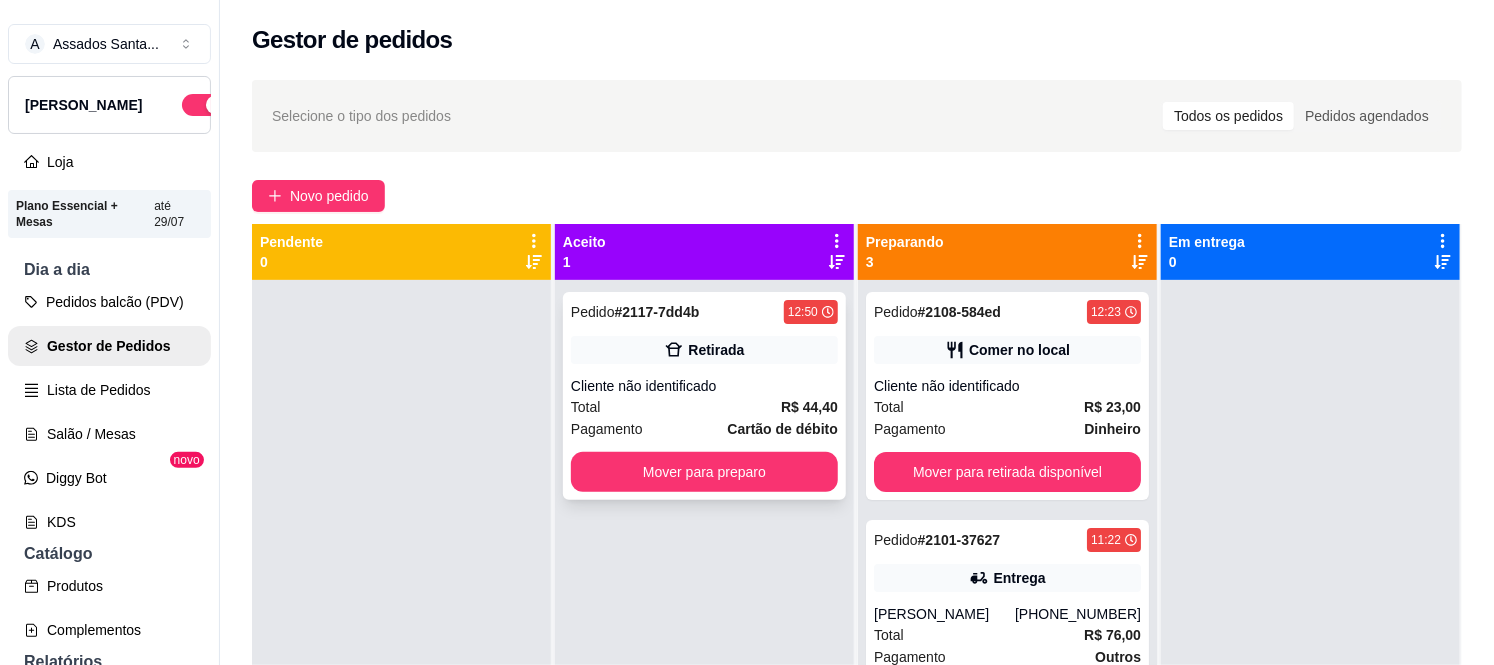 click 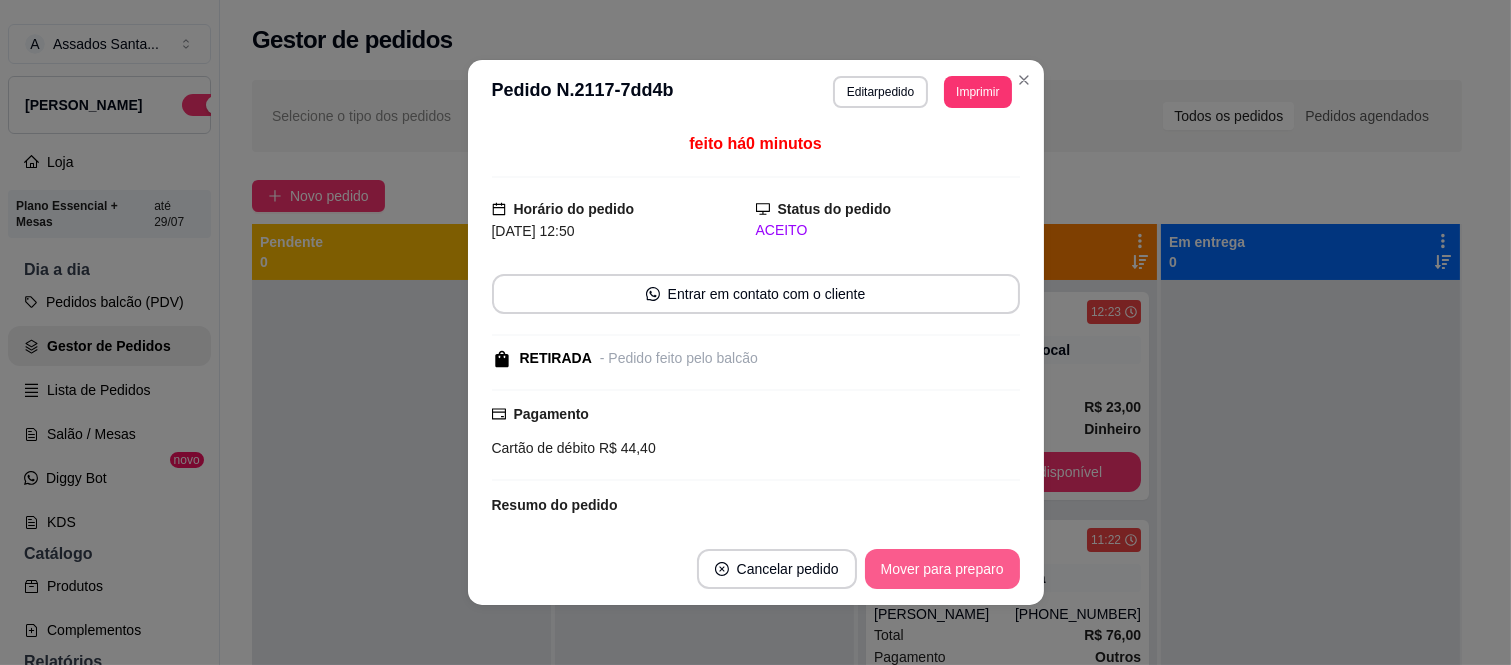 click on "Mover para preparo" at bounding box center [942, 569] 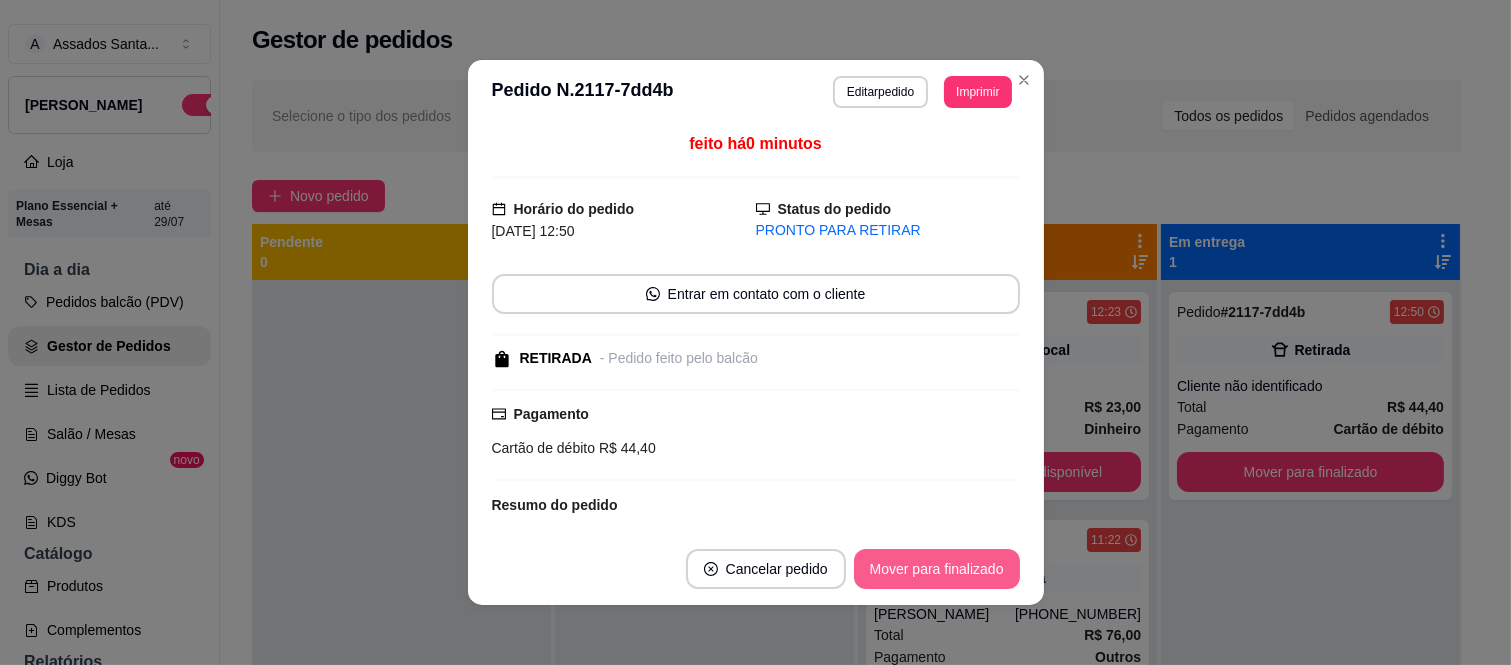 click on "Mover para finalizado" at bounding box center [937, 569] 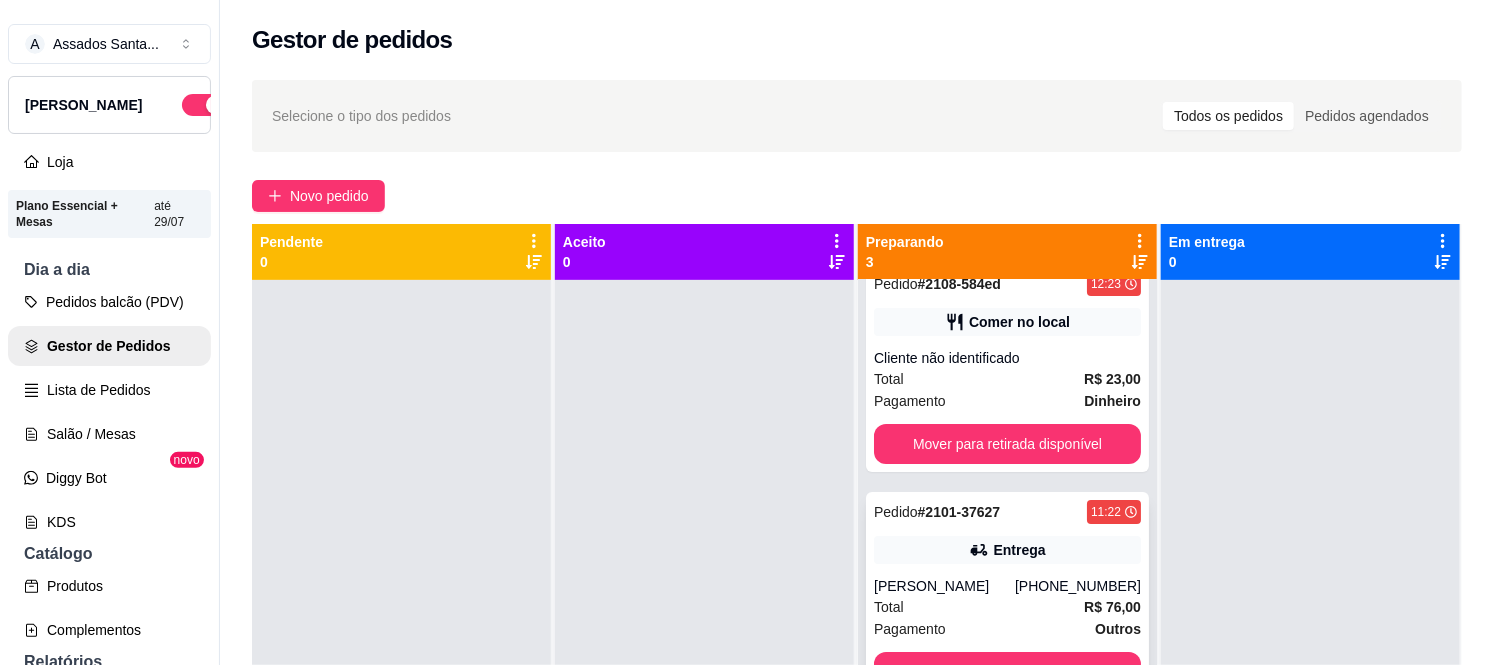 scroll, scrollTop: 37, scrollLeft: 0, axis: vertical 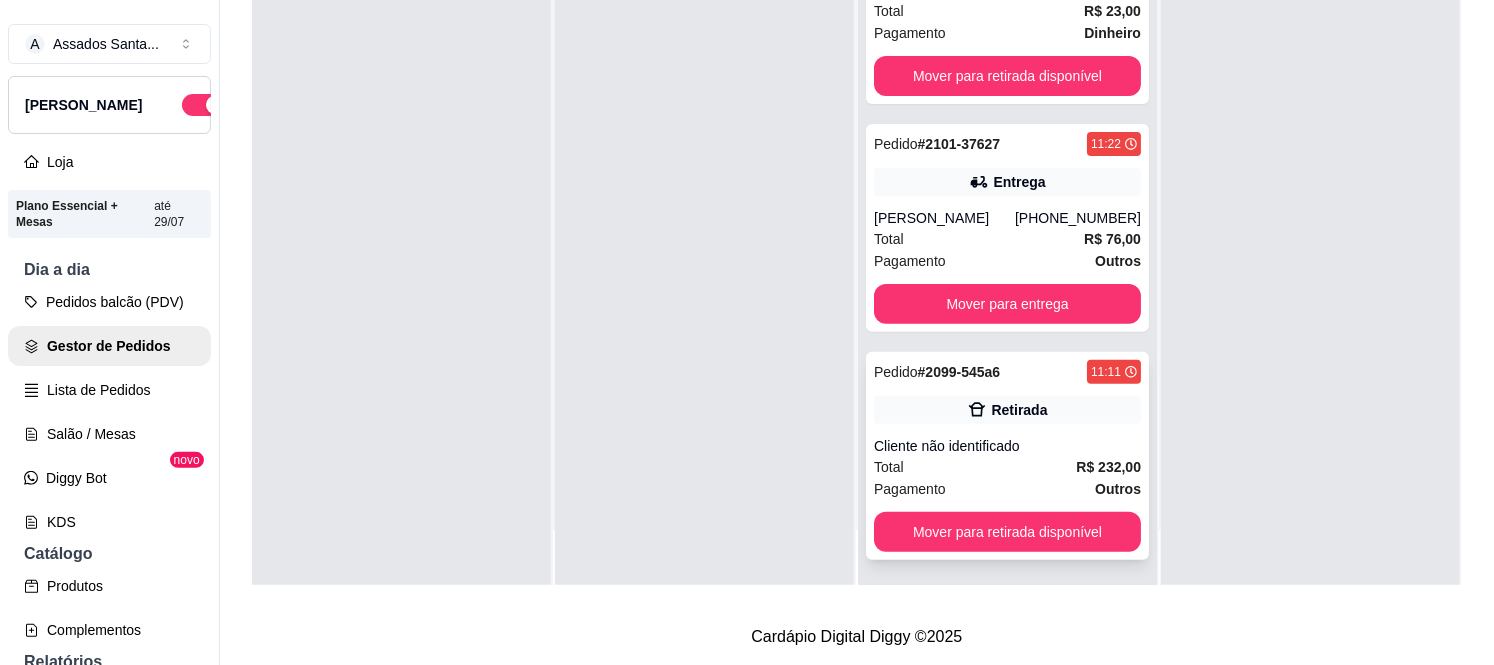 click on "Pagamento Outros" at bounding box center (1007, 489) 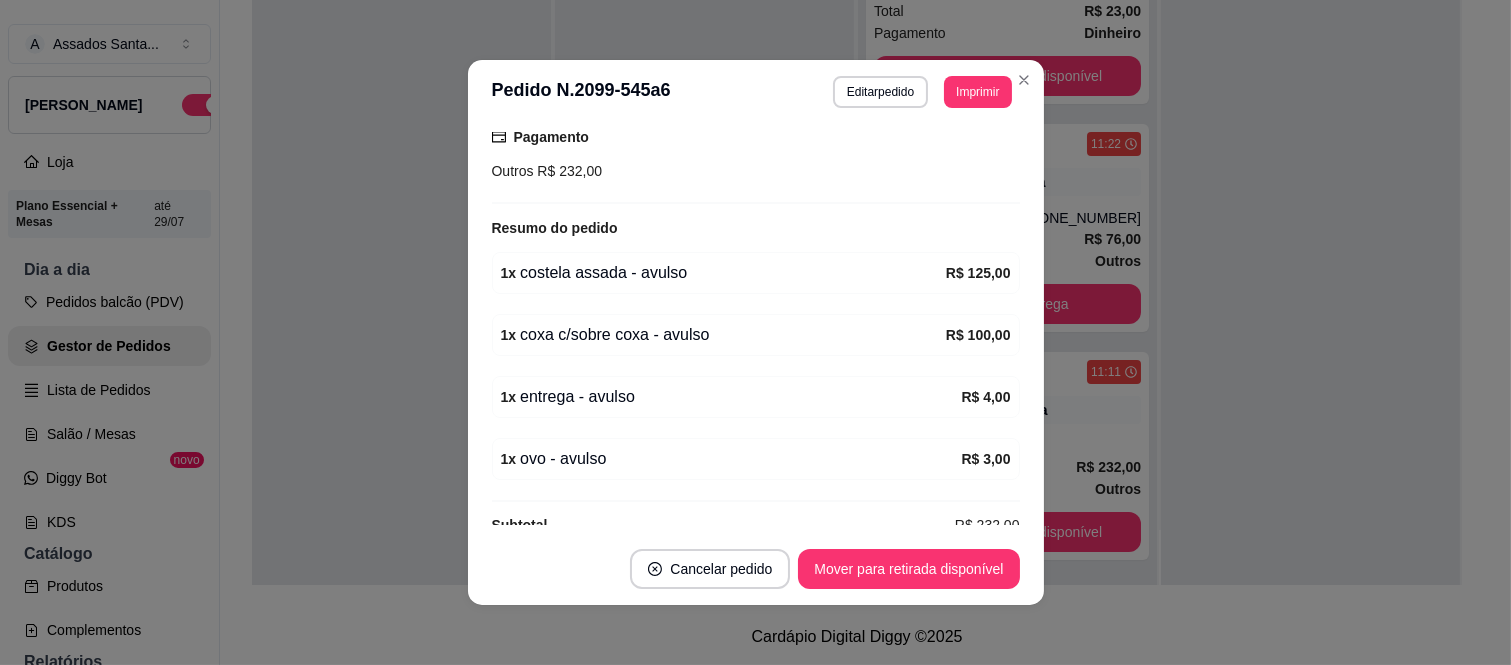 scroll, scrollTop: 312, scrollLeft: 0, axis: vertical 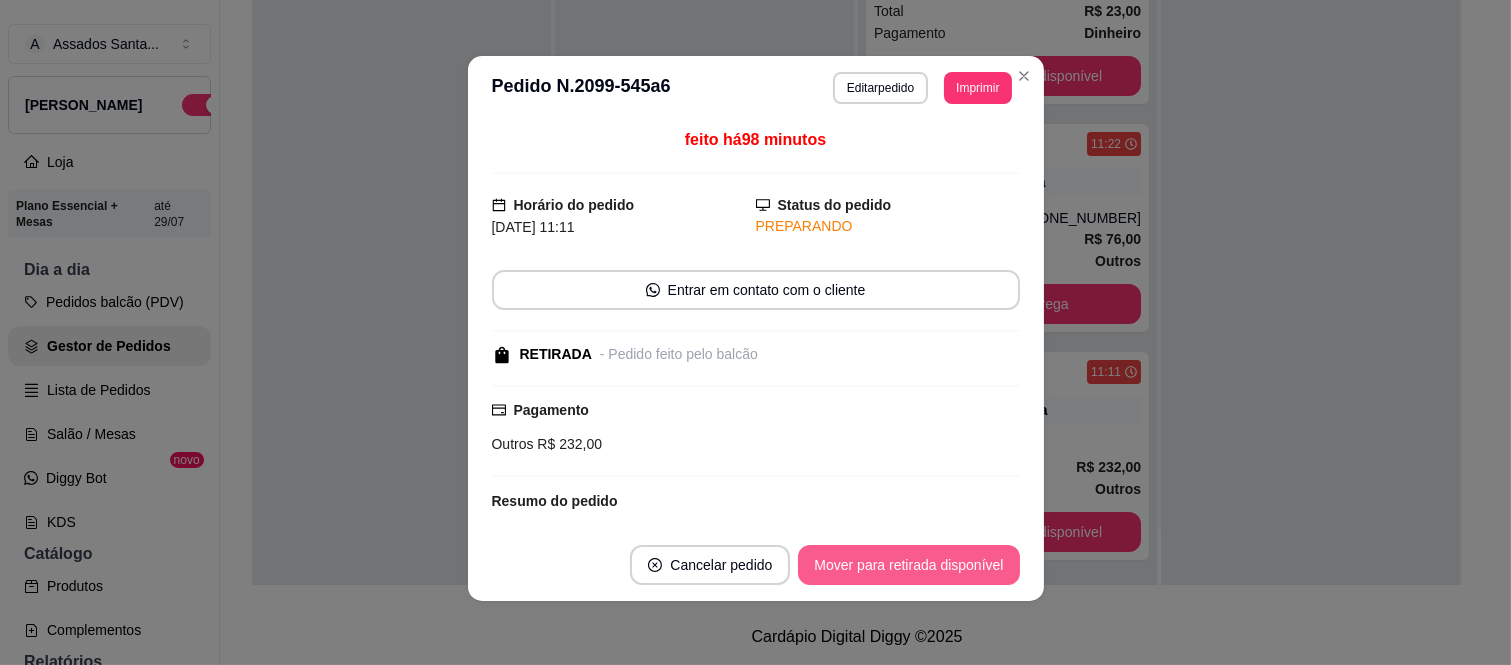 click on "Mover para retirada disponível" at bounding box center [908, 565] 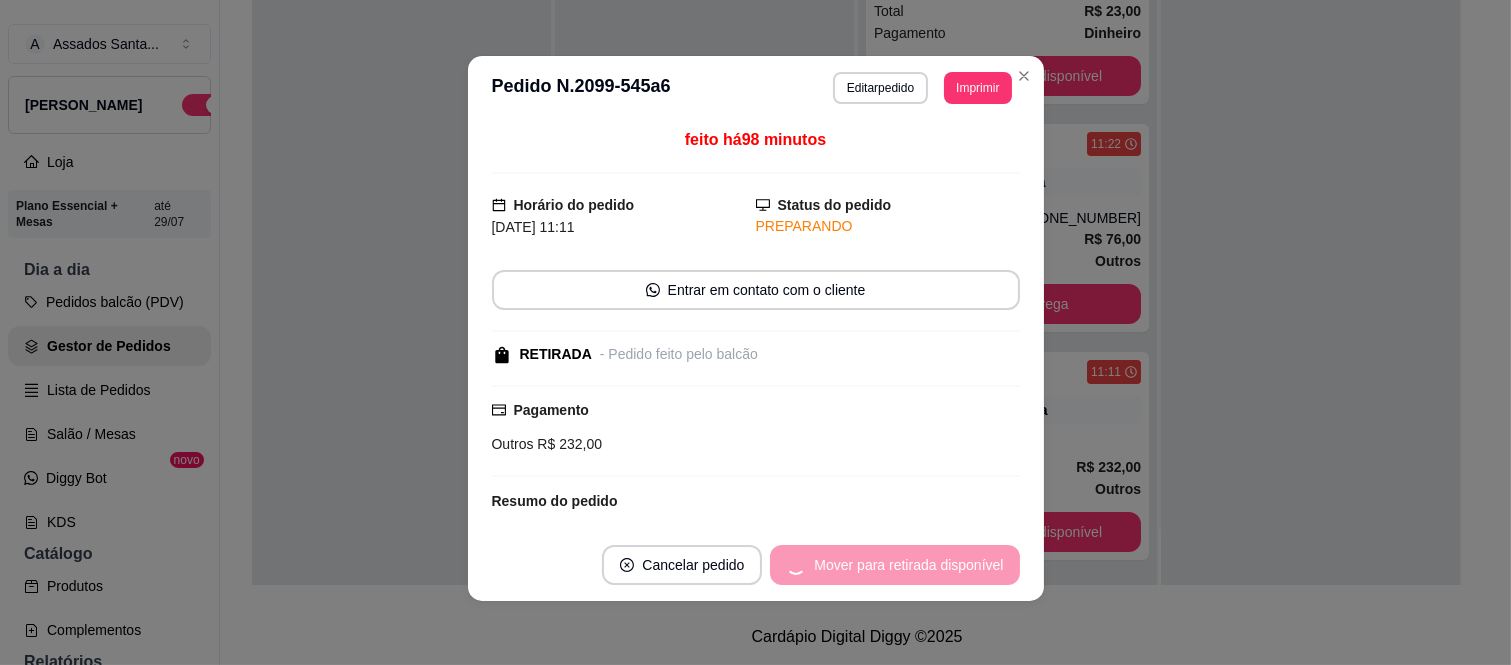 scroll, scrollTop: 0, scrollLeft: 0, axis: both 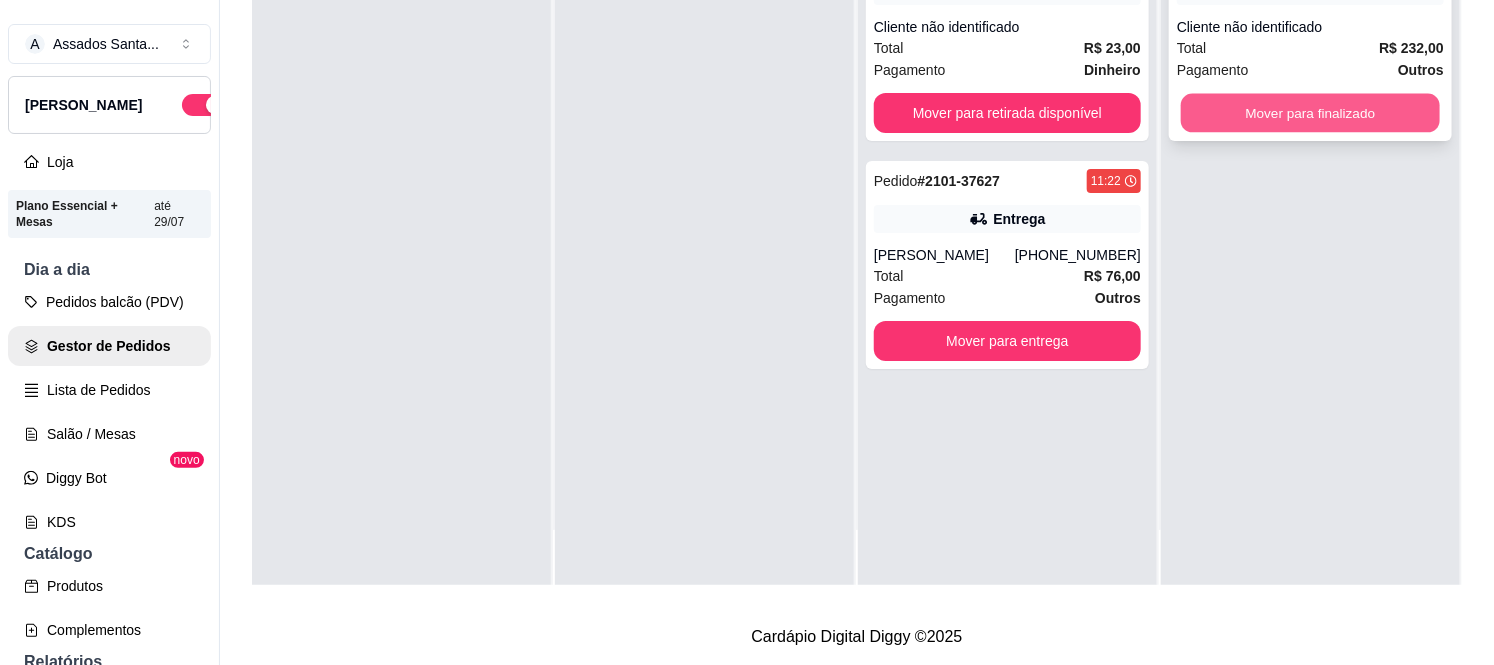 click on "Mover para finalizado" at bounding box center (1310, 113) 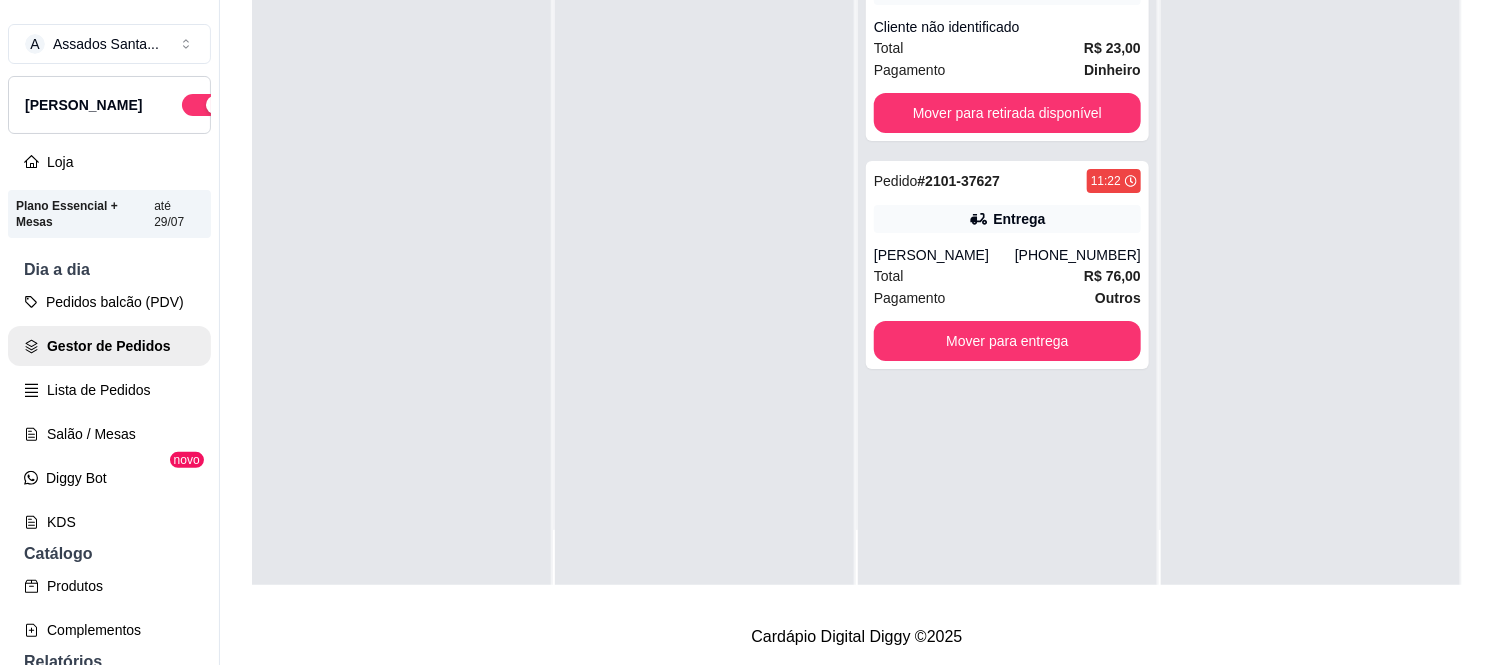 scroll, scrollTop: 0, scrollLeft: 0, axis: both 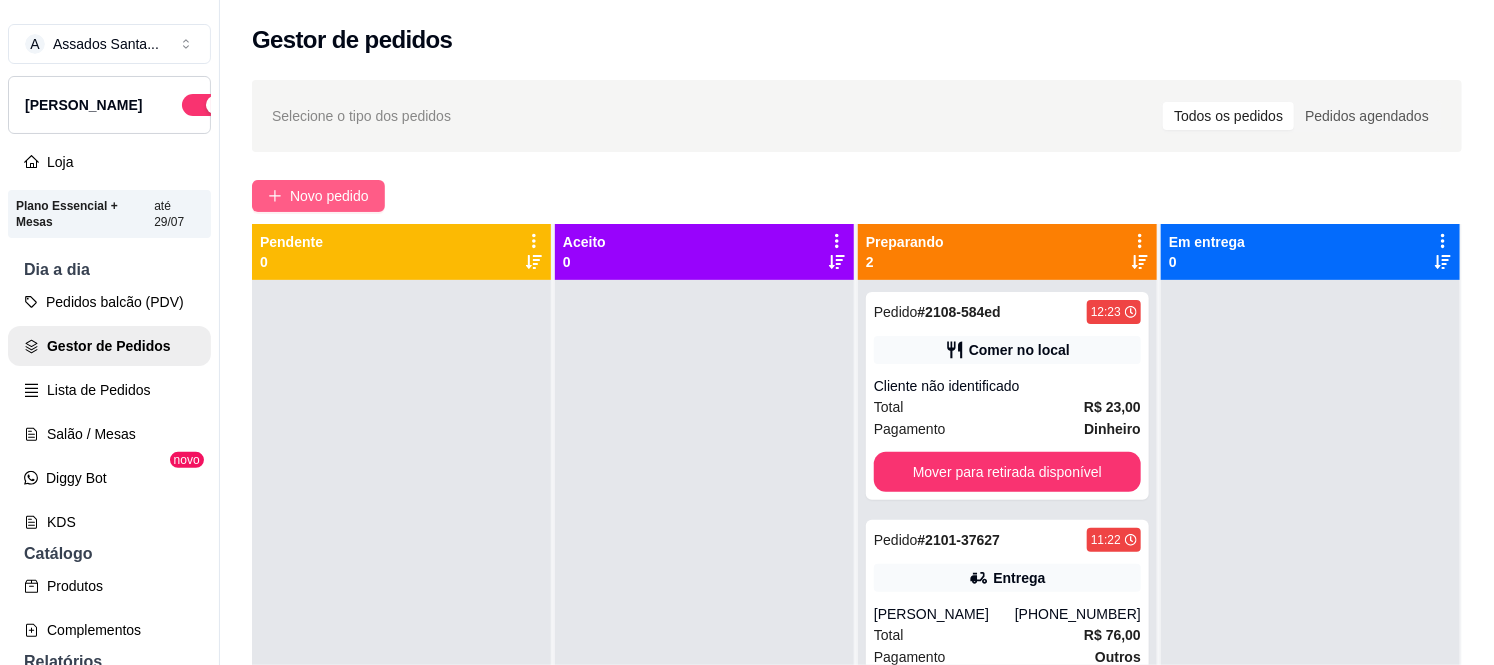 click on "Novo pedido" at bounding box center [329, 196] 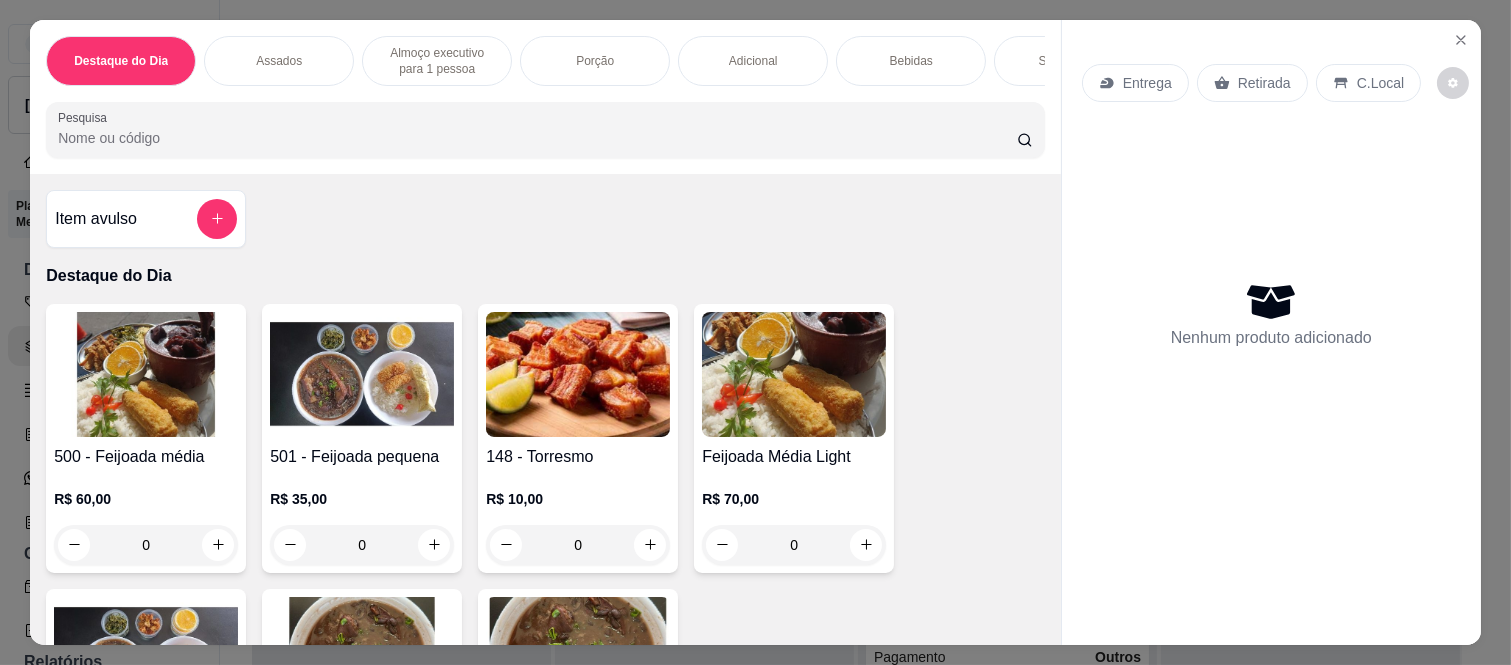click on "Entrega" at bounding box center (1135, 83) 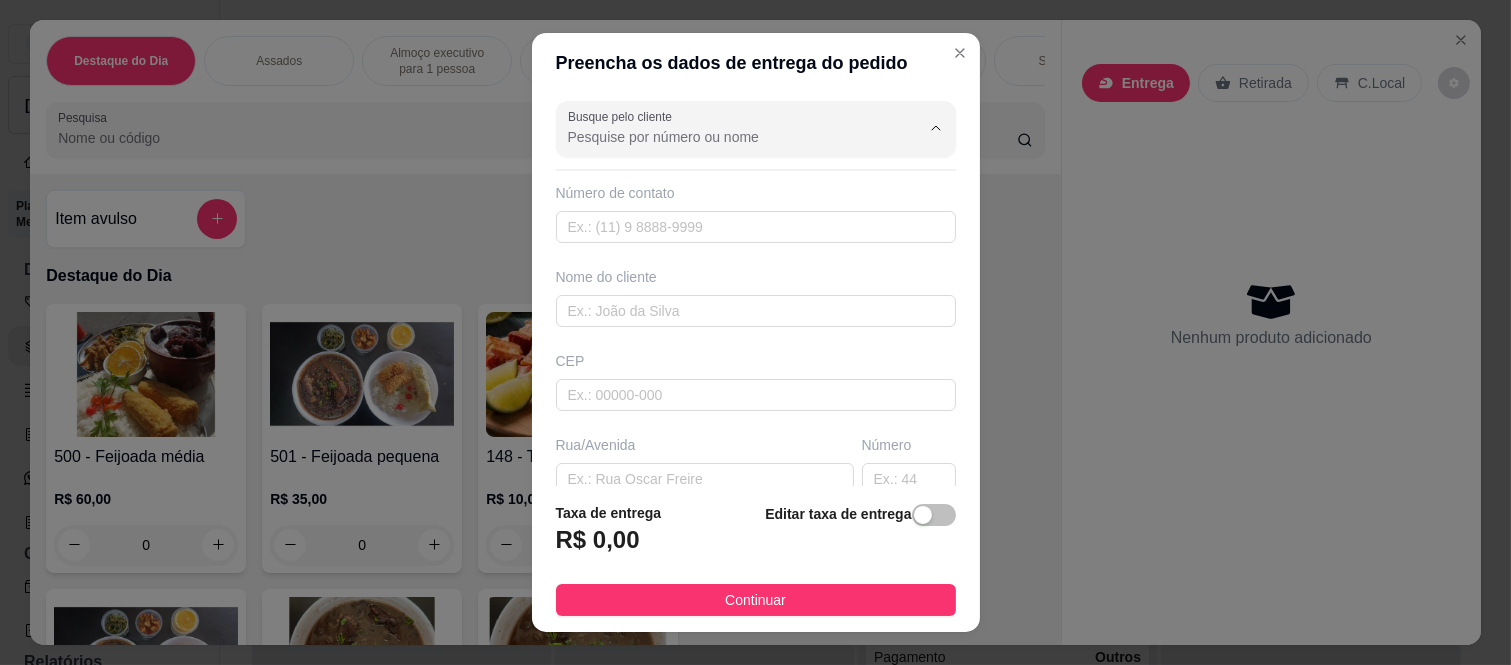 click on "Busque pelo cliente" at bounding box center (728, 137) 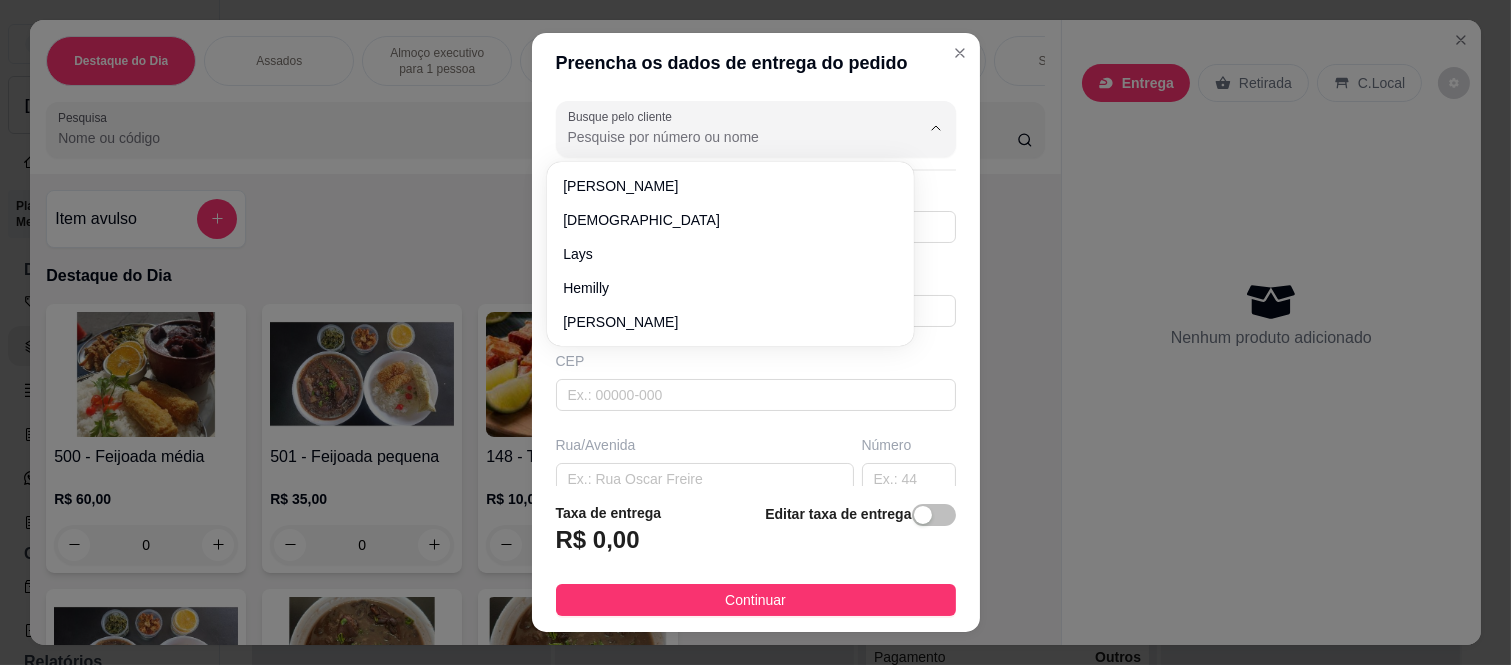 paste on "Cleydi" 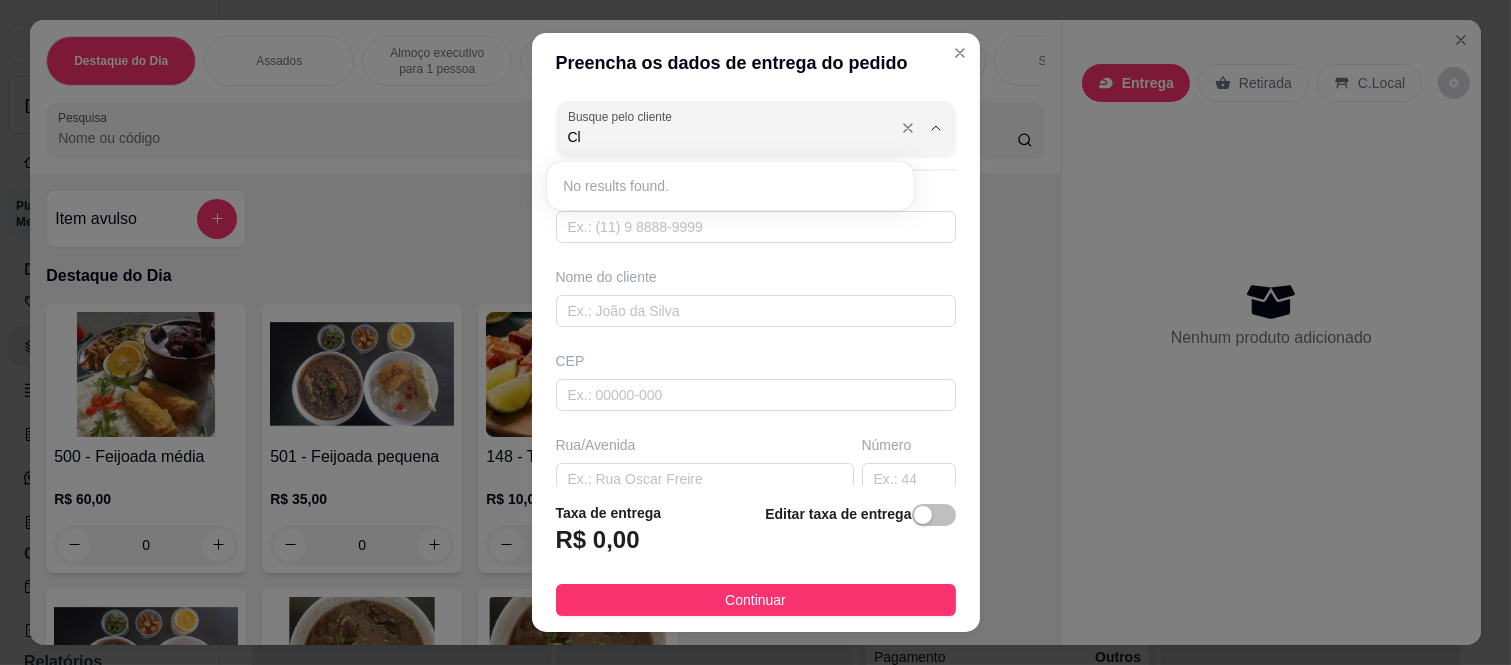type on "C" 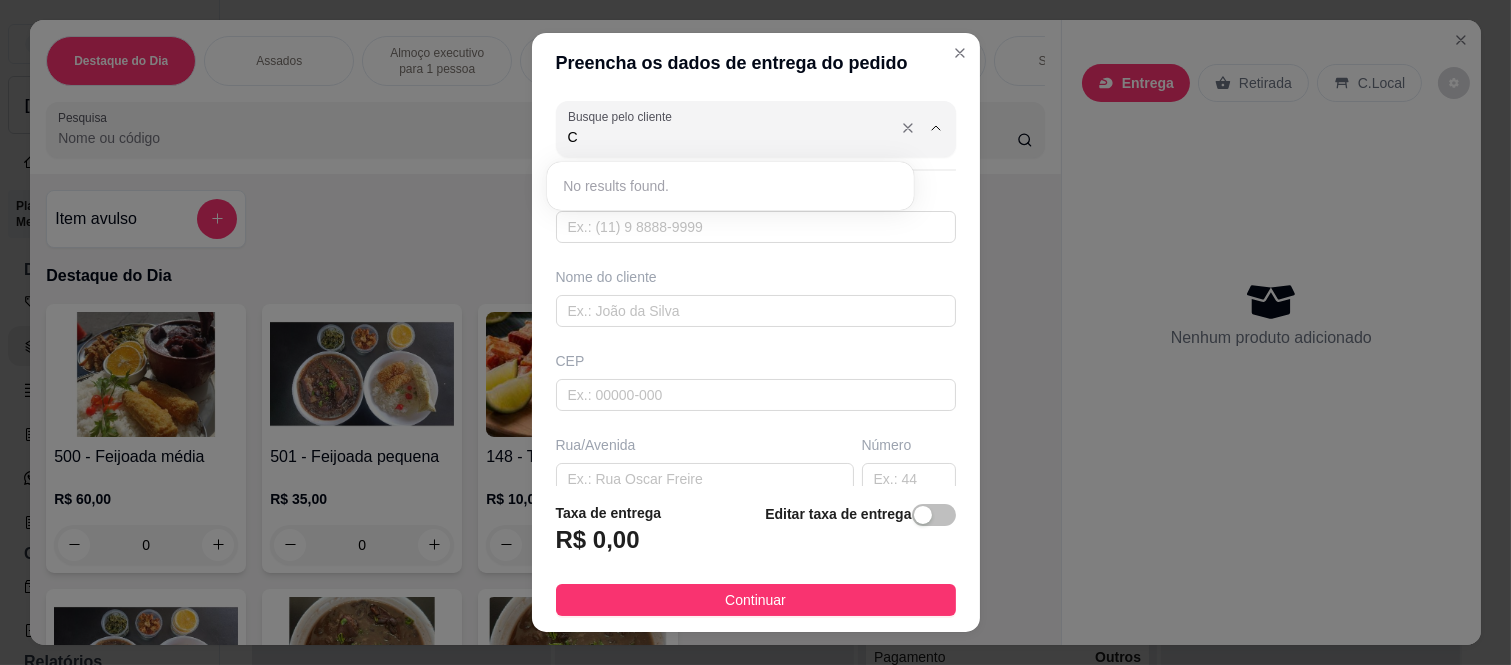 type 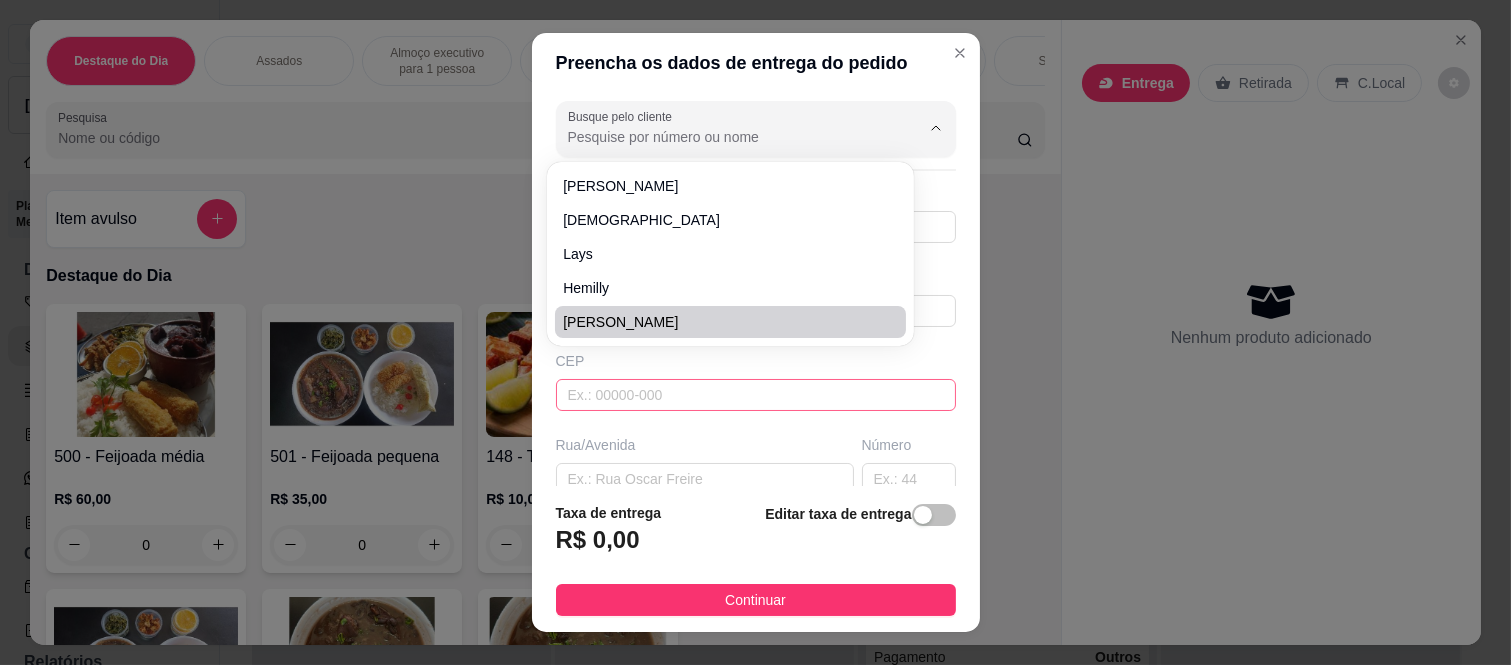 click at bounding box center [756, 395] 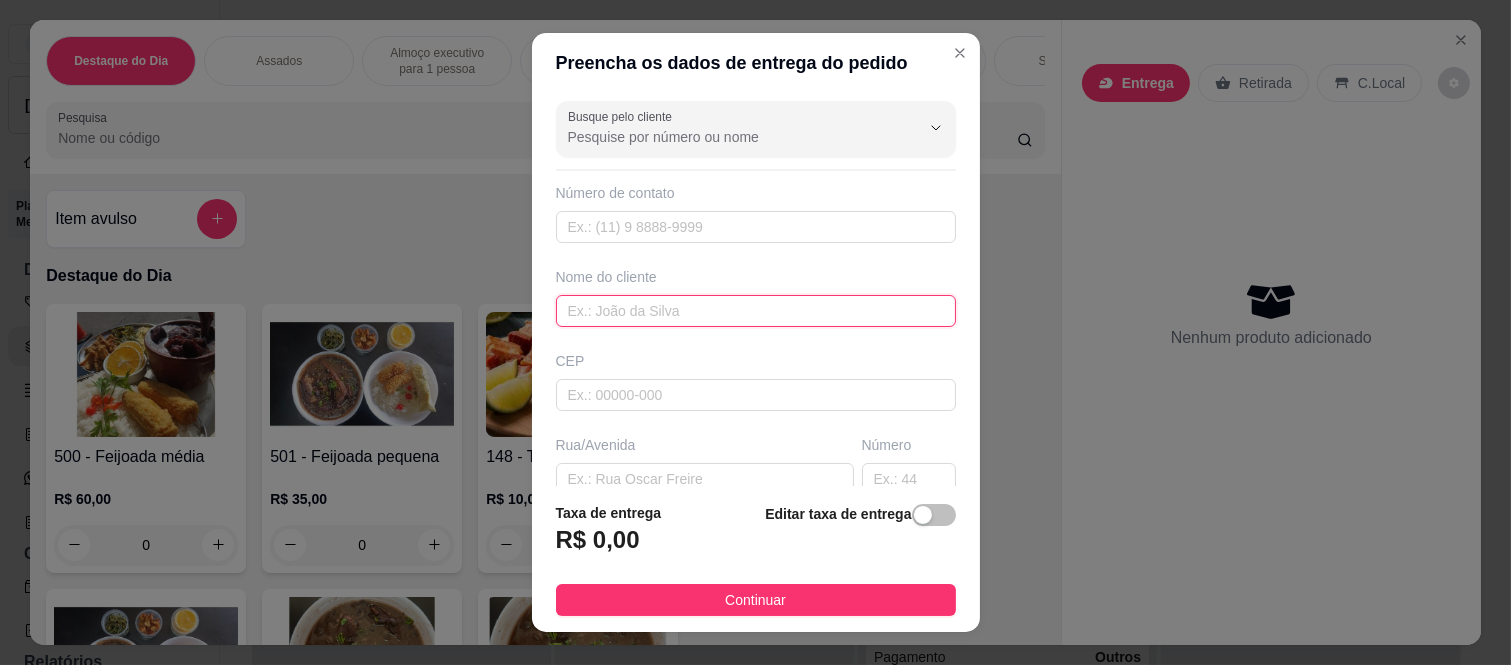 click at bounding box center [756, 311] 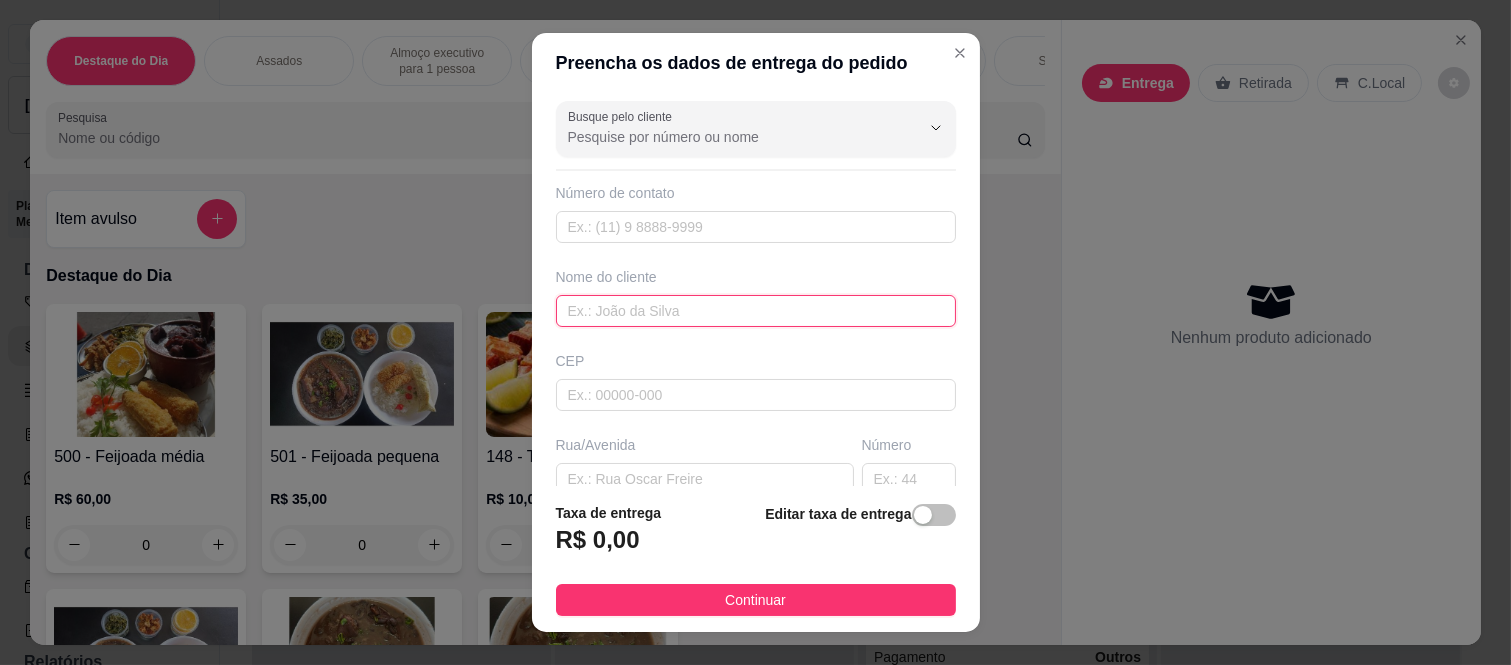 paste on "Cleydi" 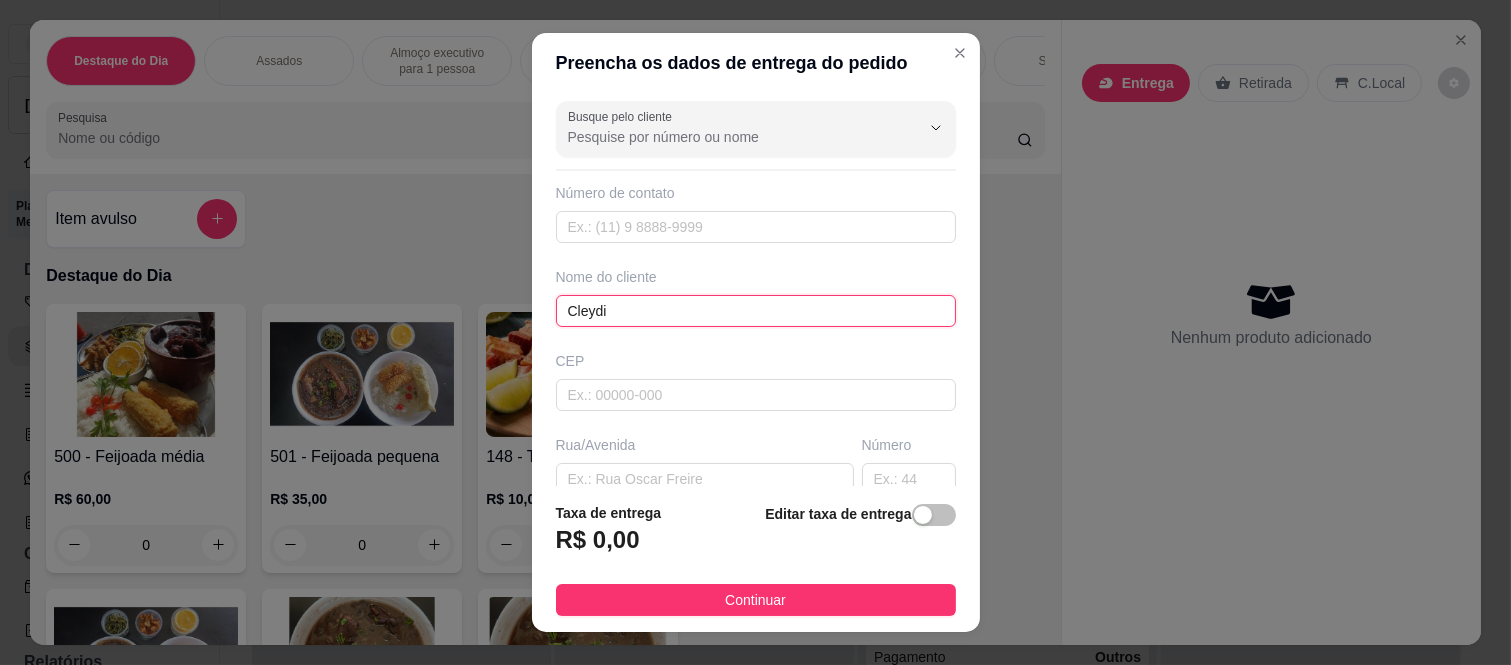 type on "Cleydi" 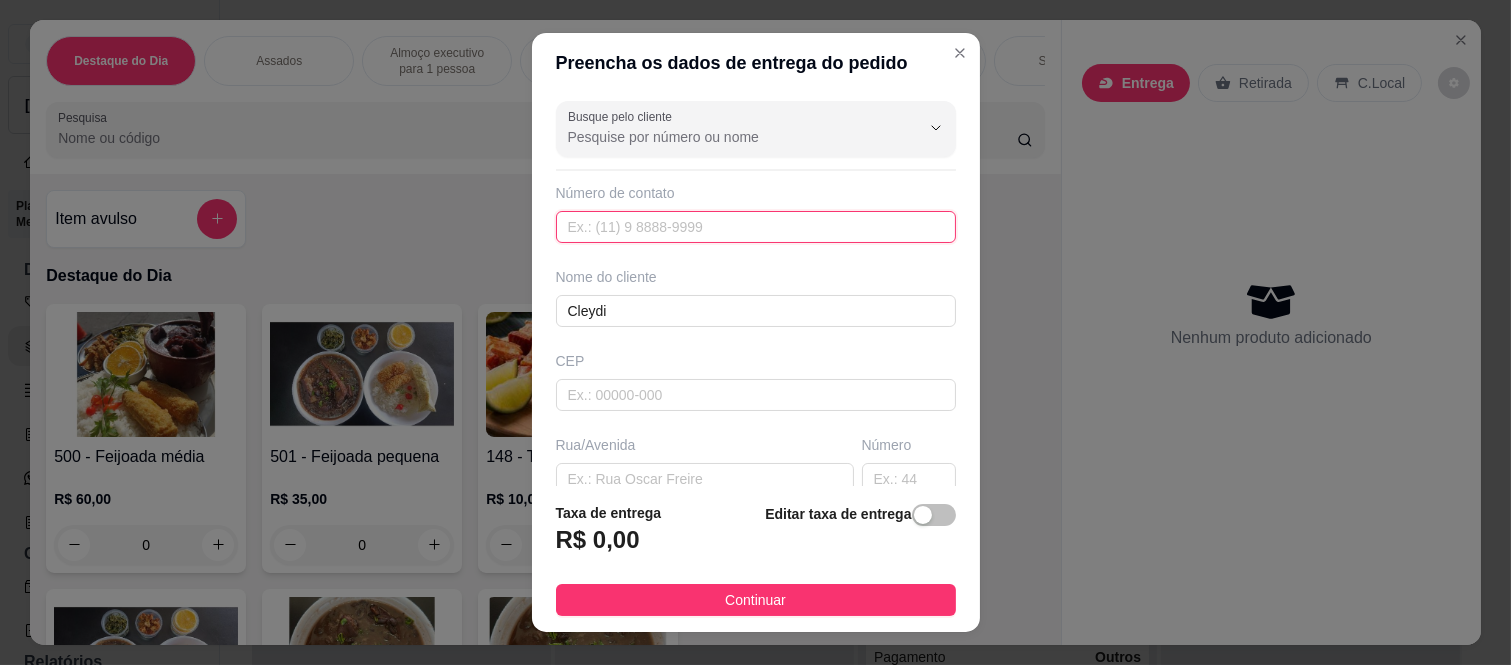 click at bounding box center [756, 227] 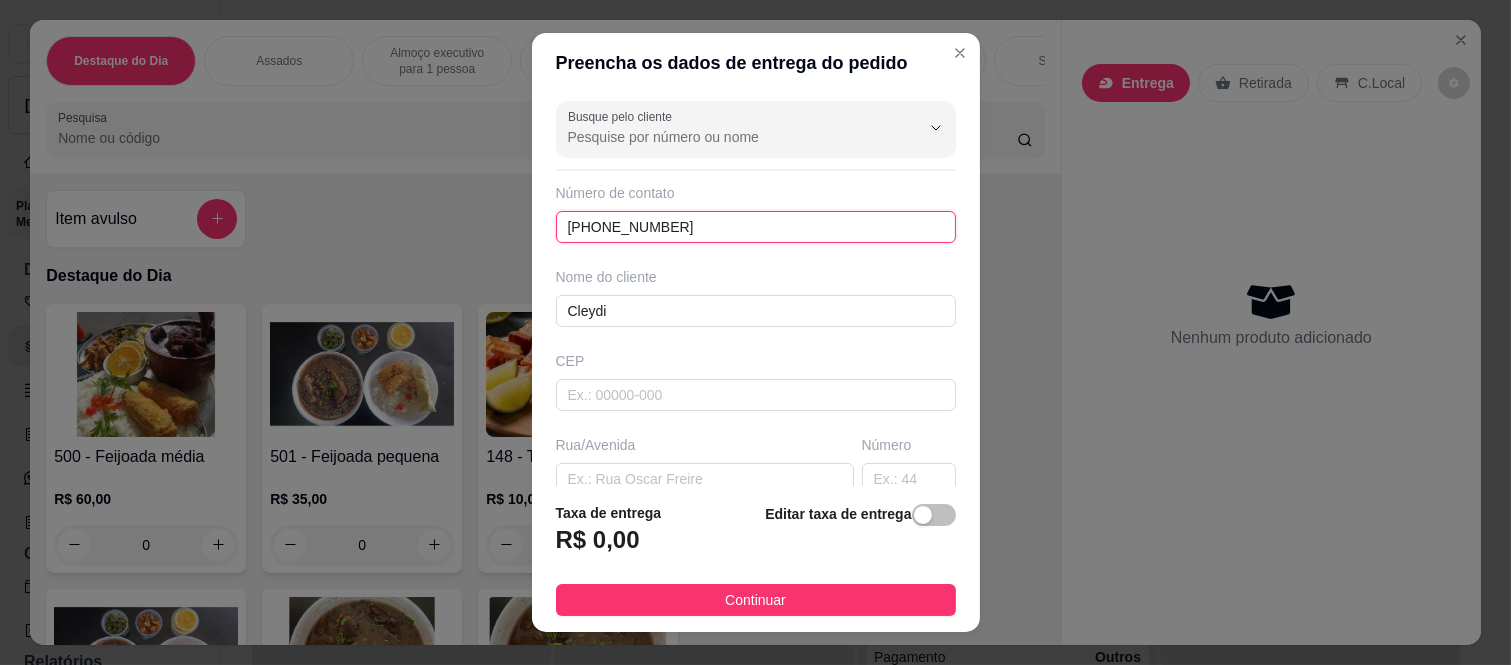 type on "[PHONE_NUMBER]" 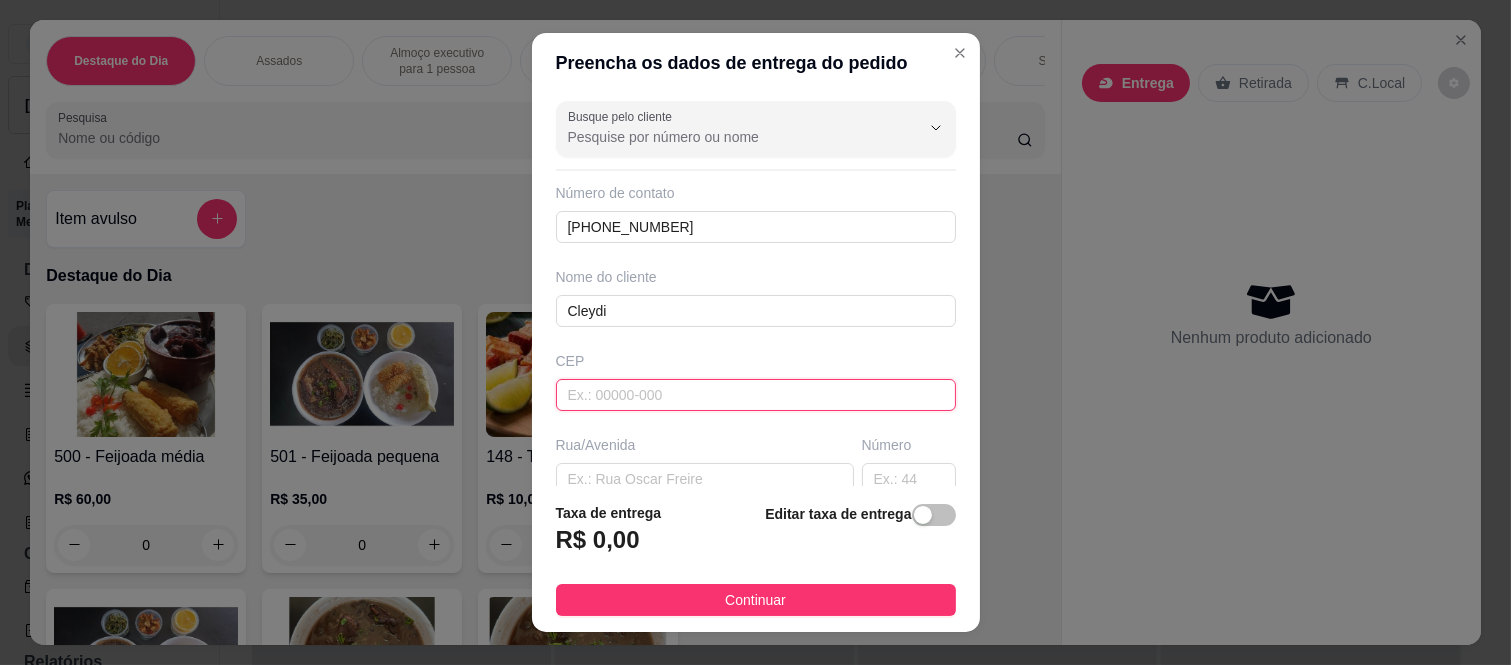 click at bounding box center [756, 395] 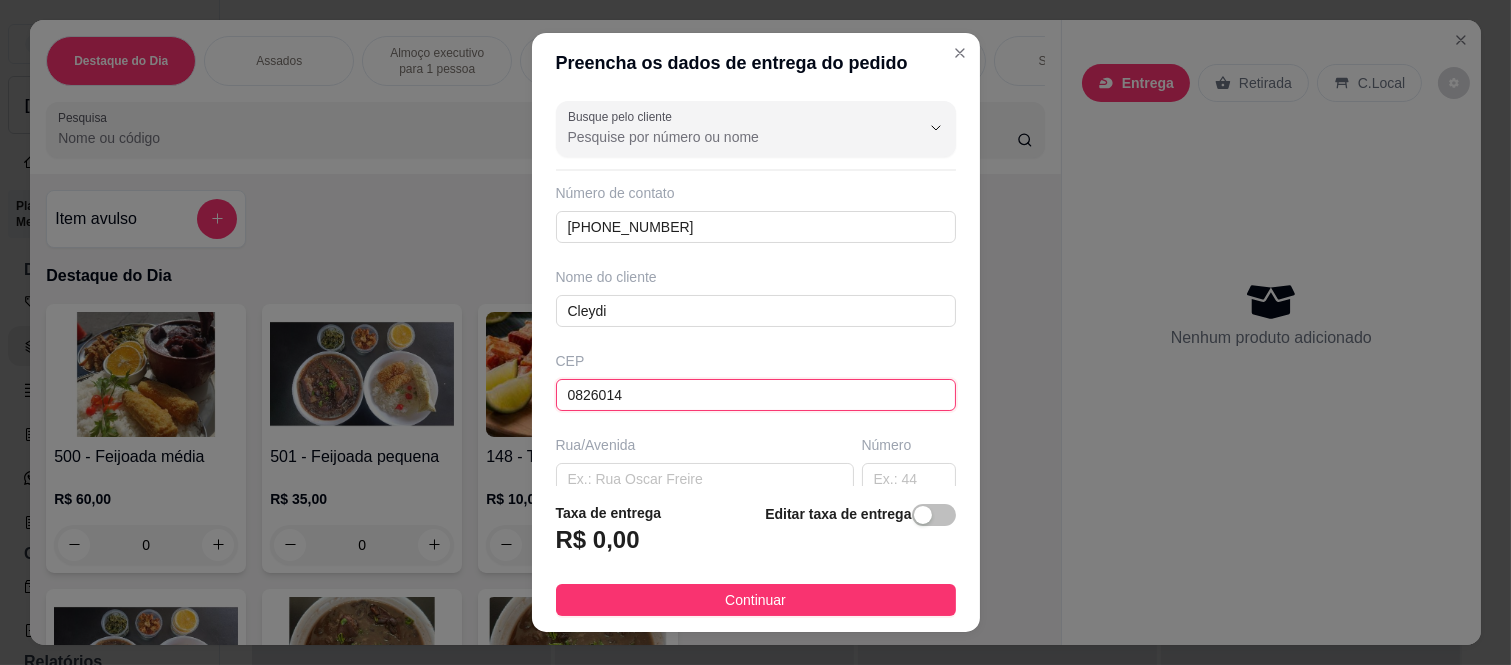 type on "08260140" 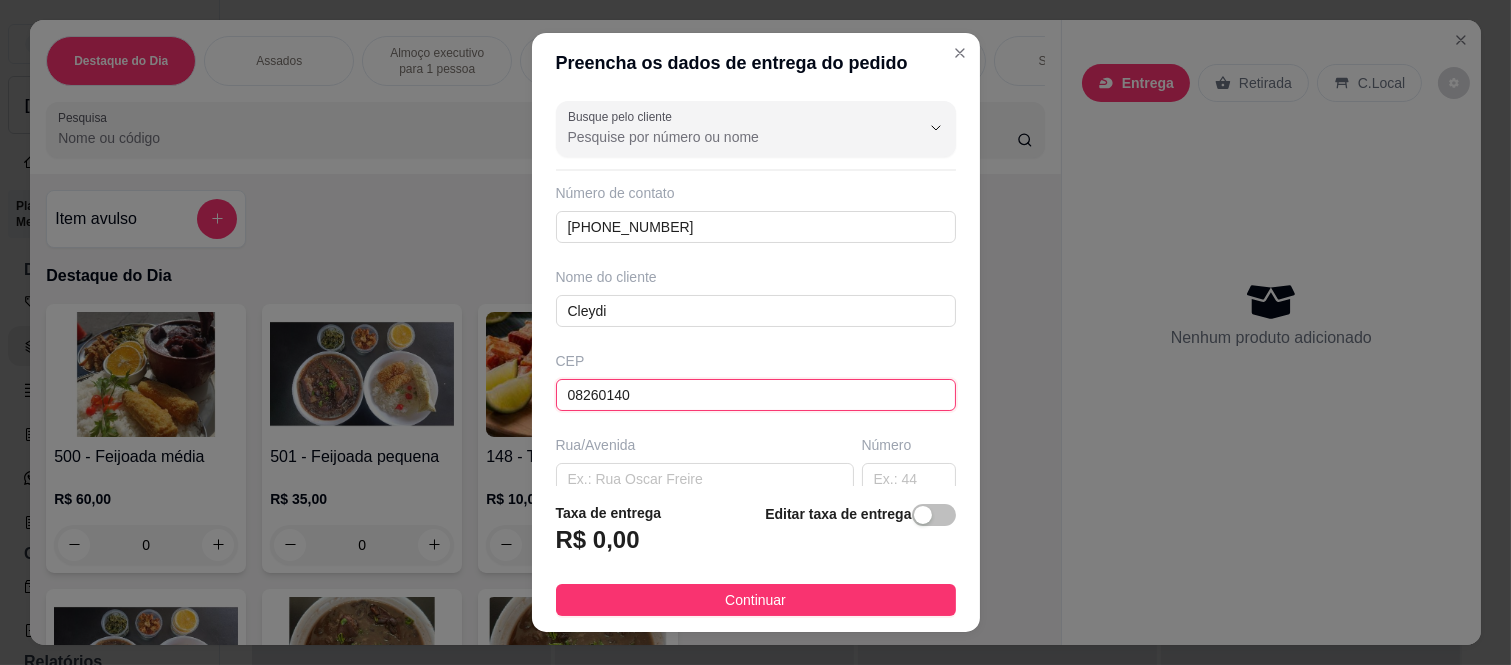 type on "Rua [PERSON_NAME]" 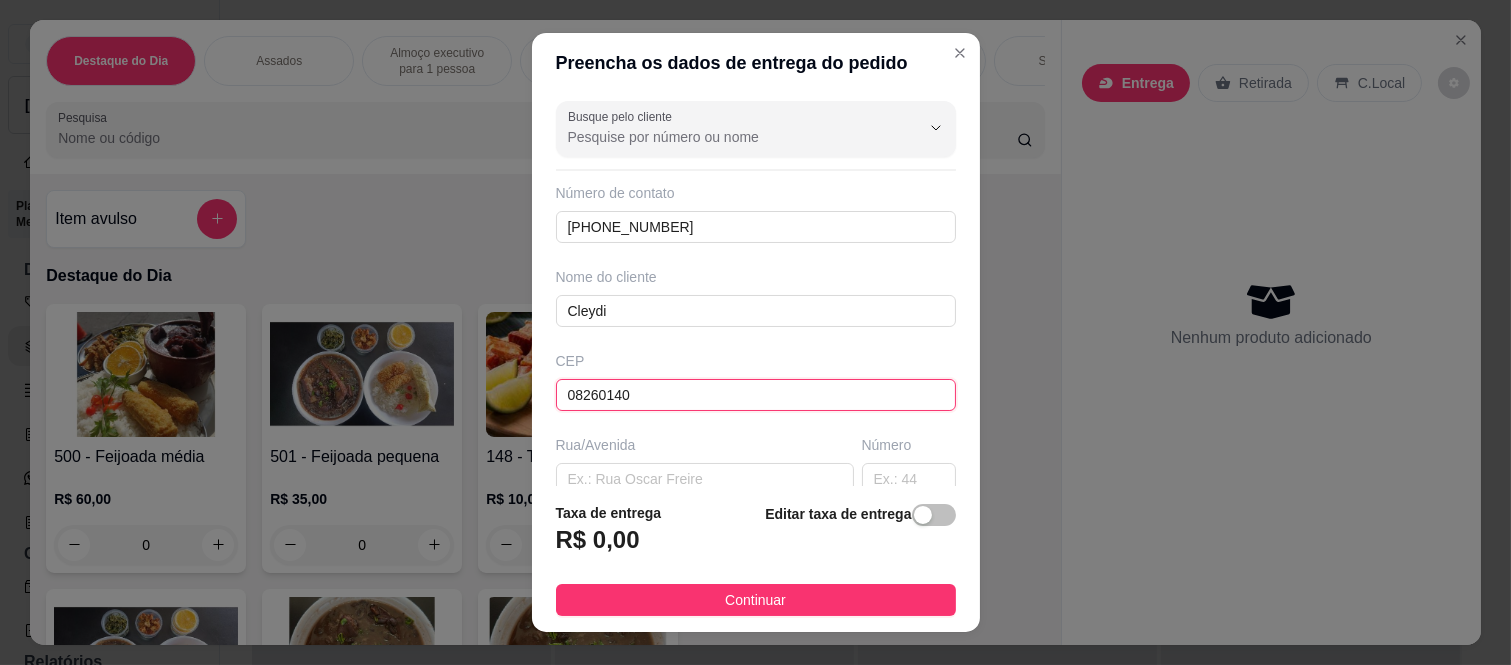 type on "[GEOGRAPHIC_DATA] ([GEOGRAPHIC_DATA])" 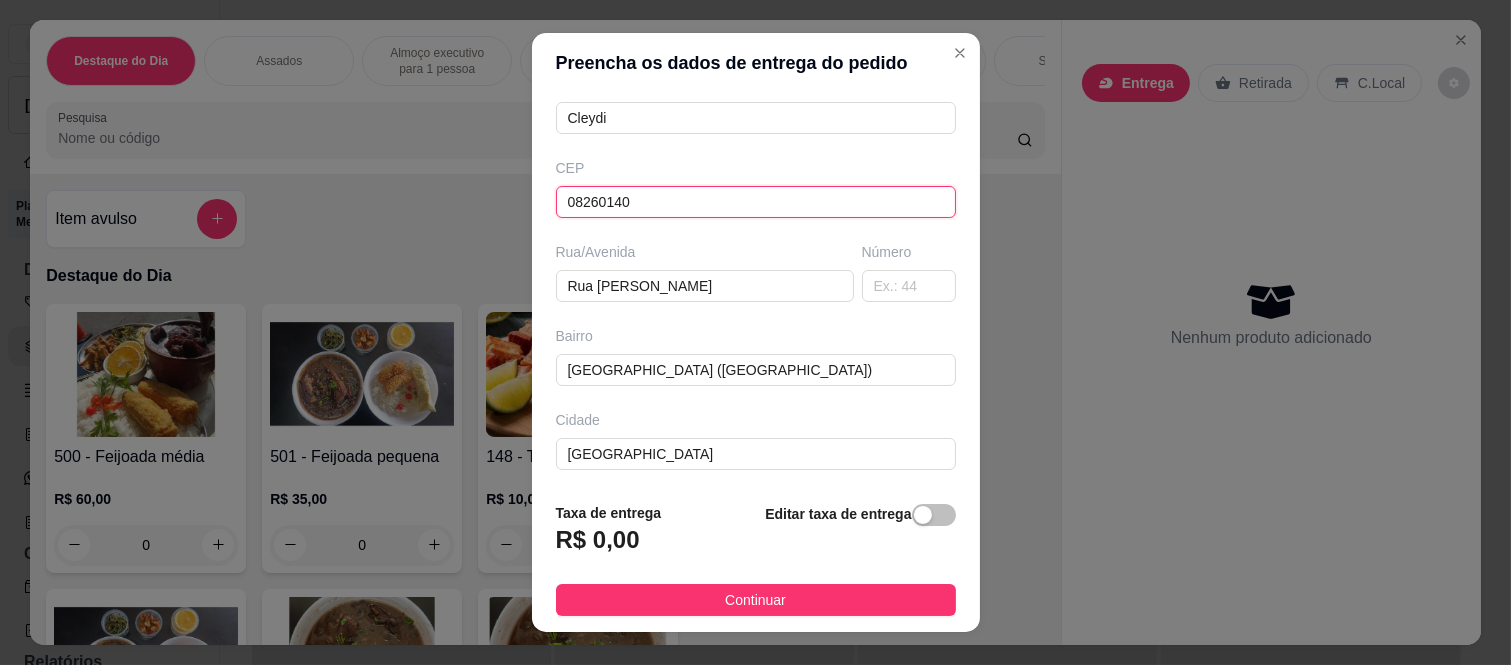 scroll, scrollTop: 222, scrollLeft: 0, axis: vertical 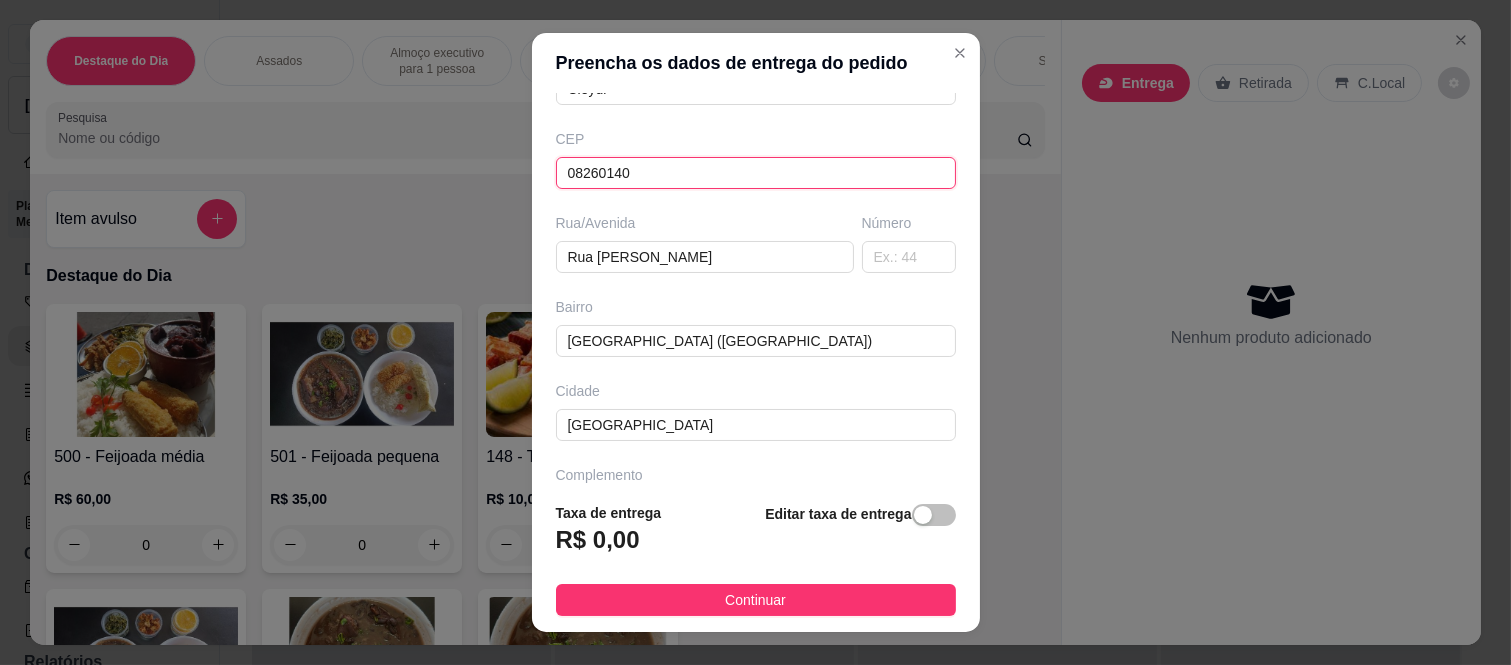 type on "08260140" 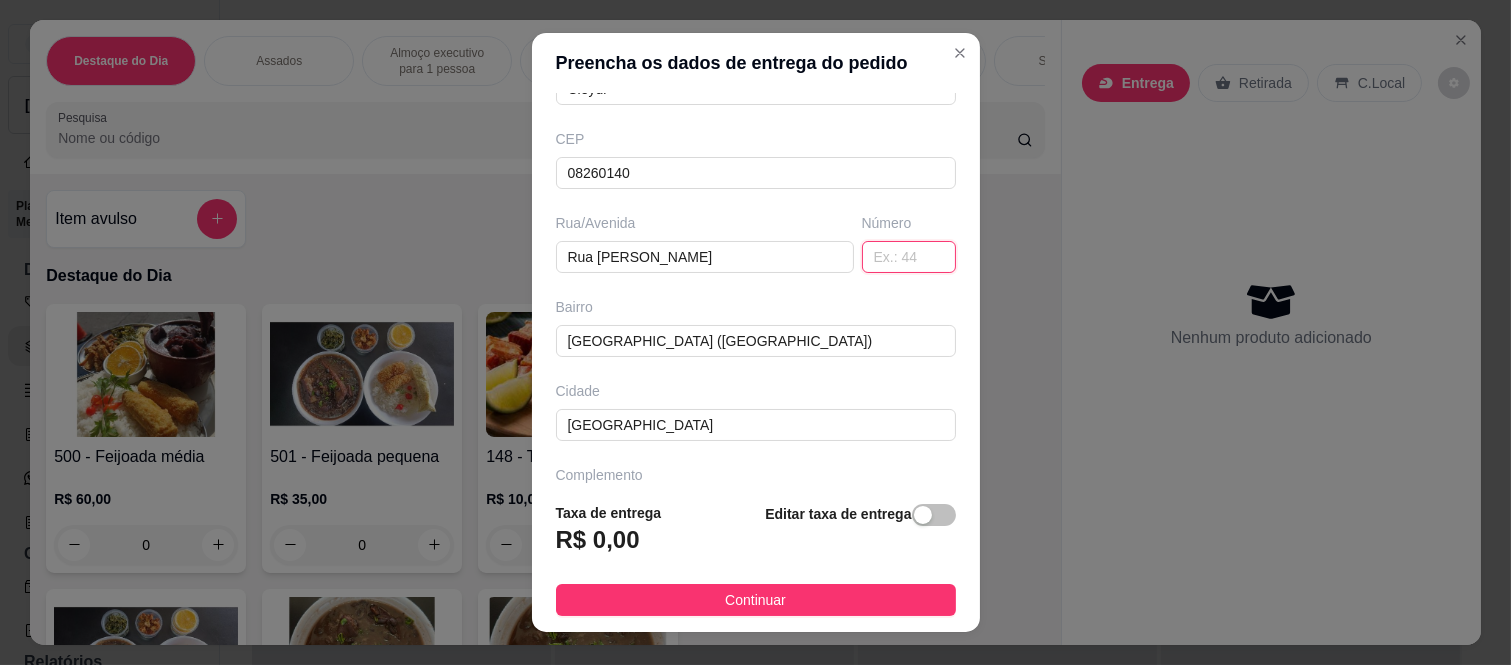 click at bounding box center [909, 257] 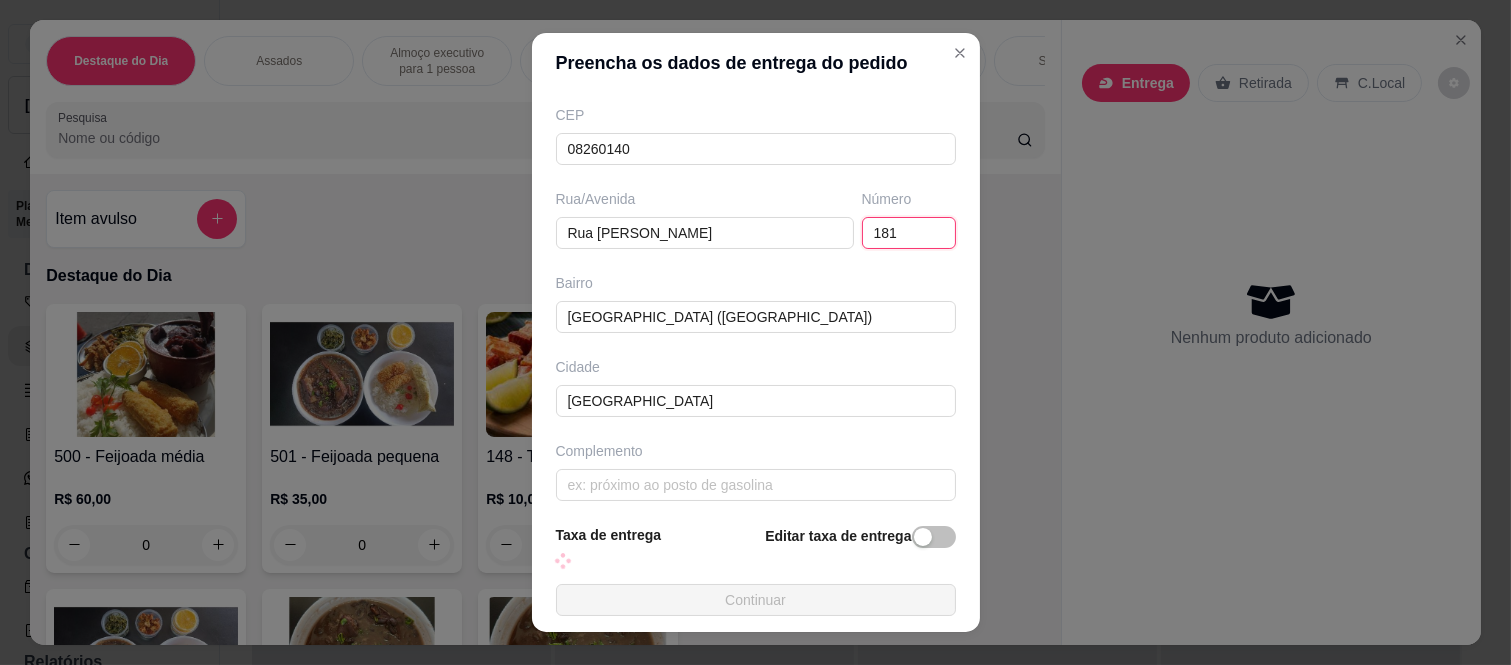 scroll, scrollTop: 260, scrollLeft: 0, axis: vertical 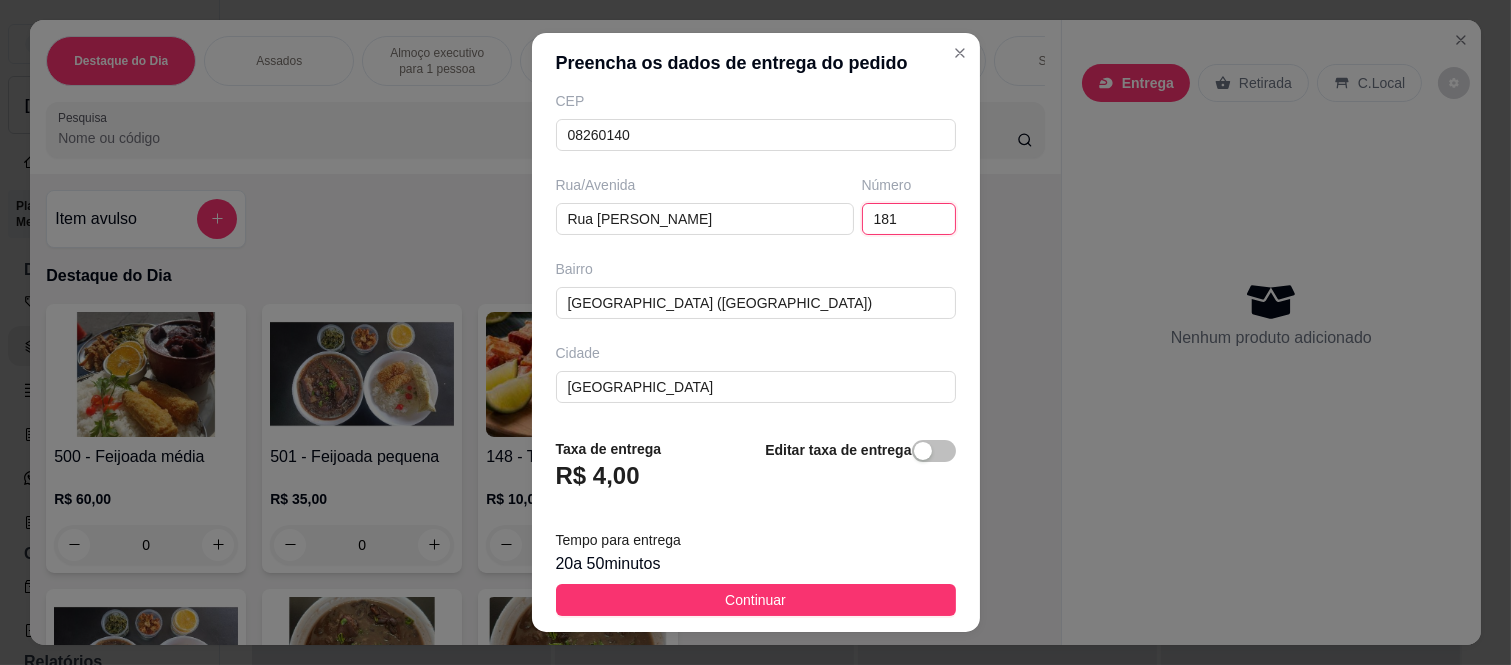 type on "181" 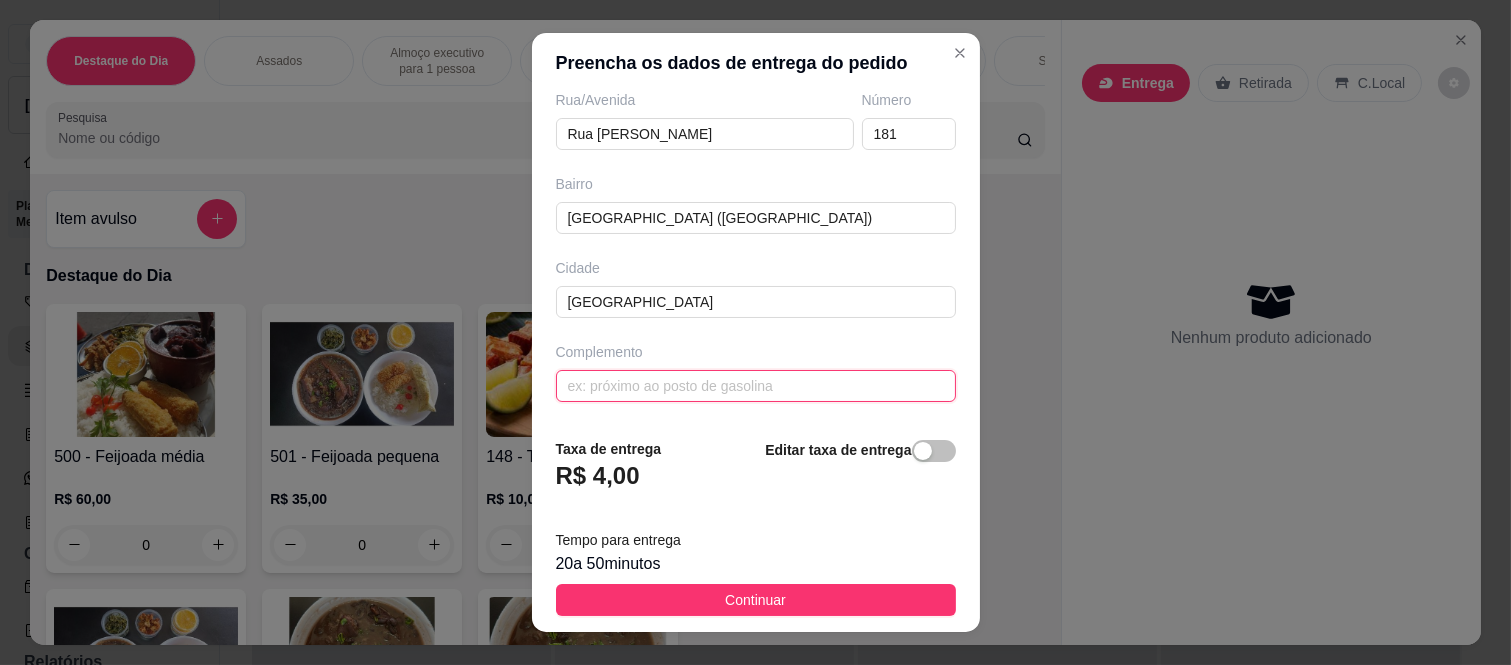 click at bounding box center (756, 386) 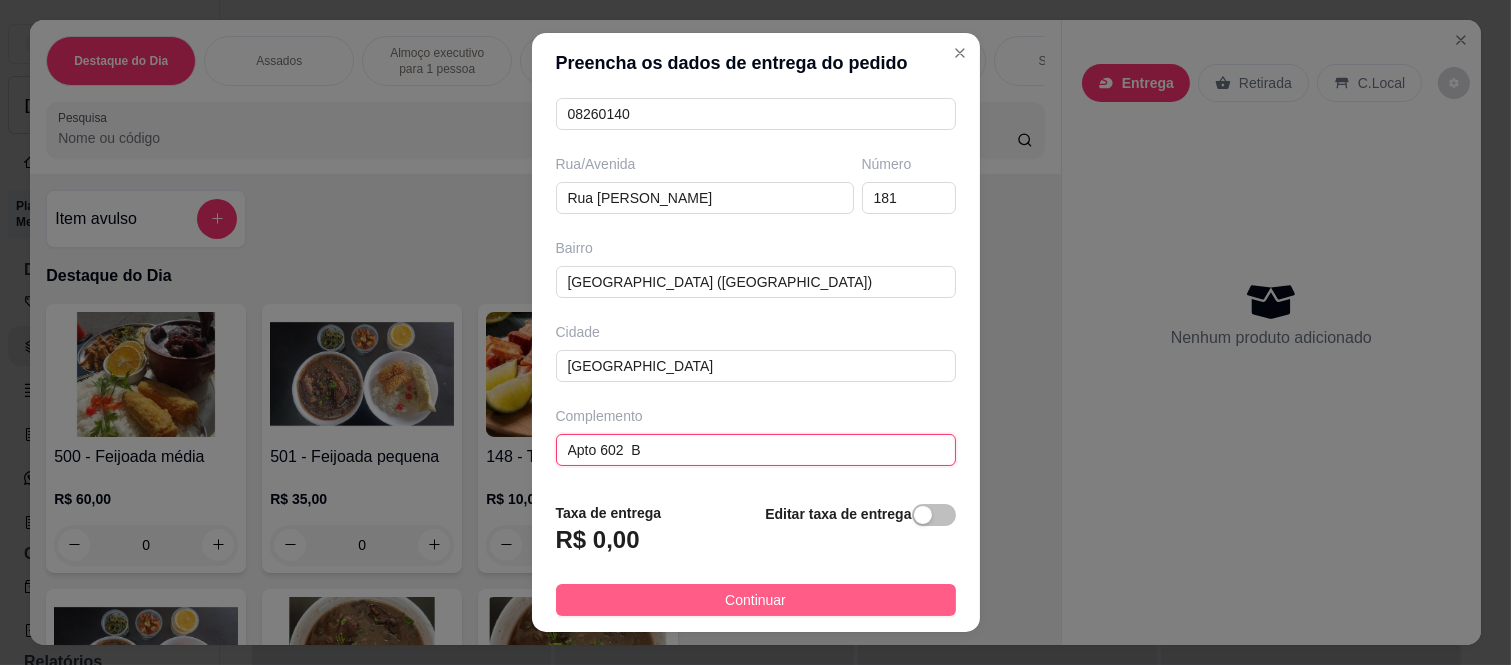 scroll, scrollTop: 260, scrollLeft: 0, axis: vertical 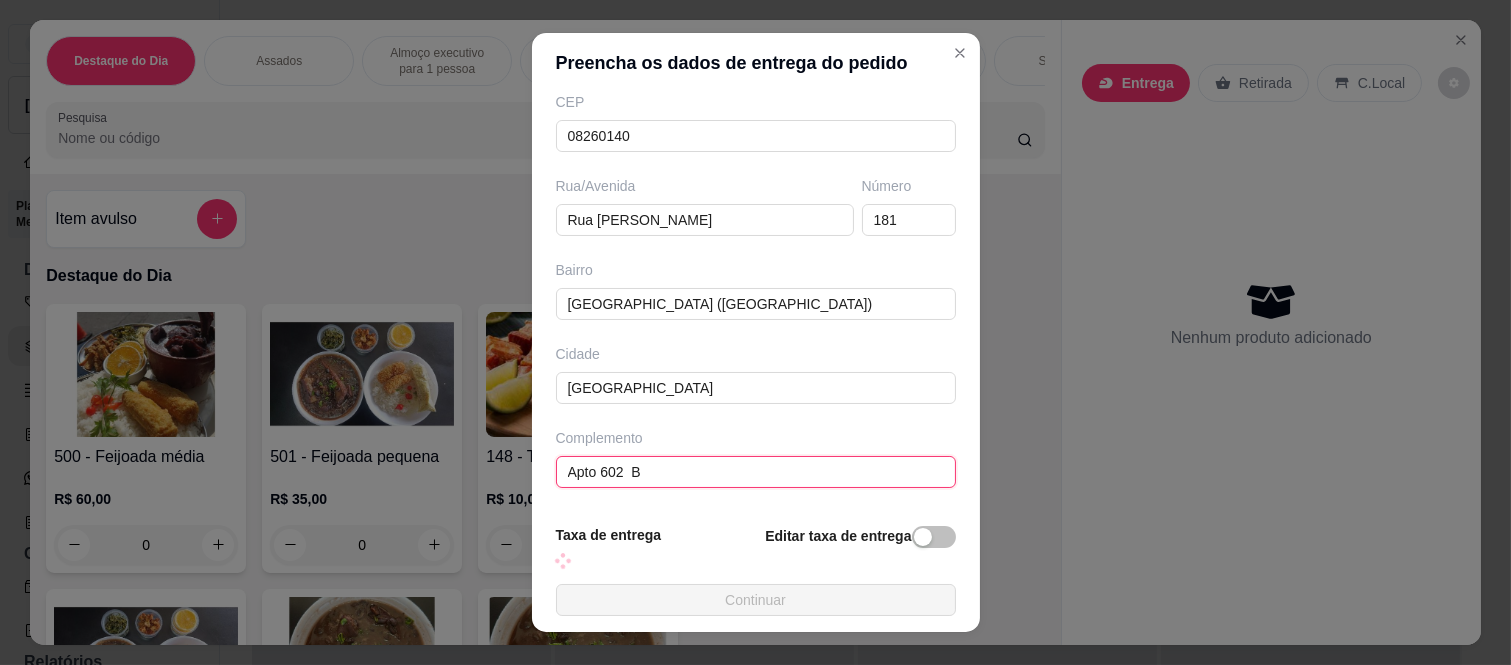 type on "Apto 602  B" 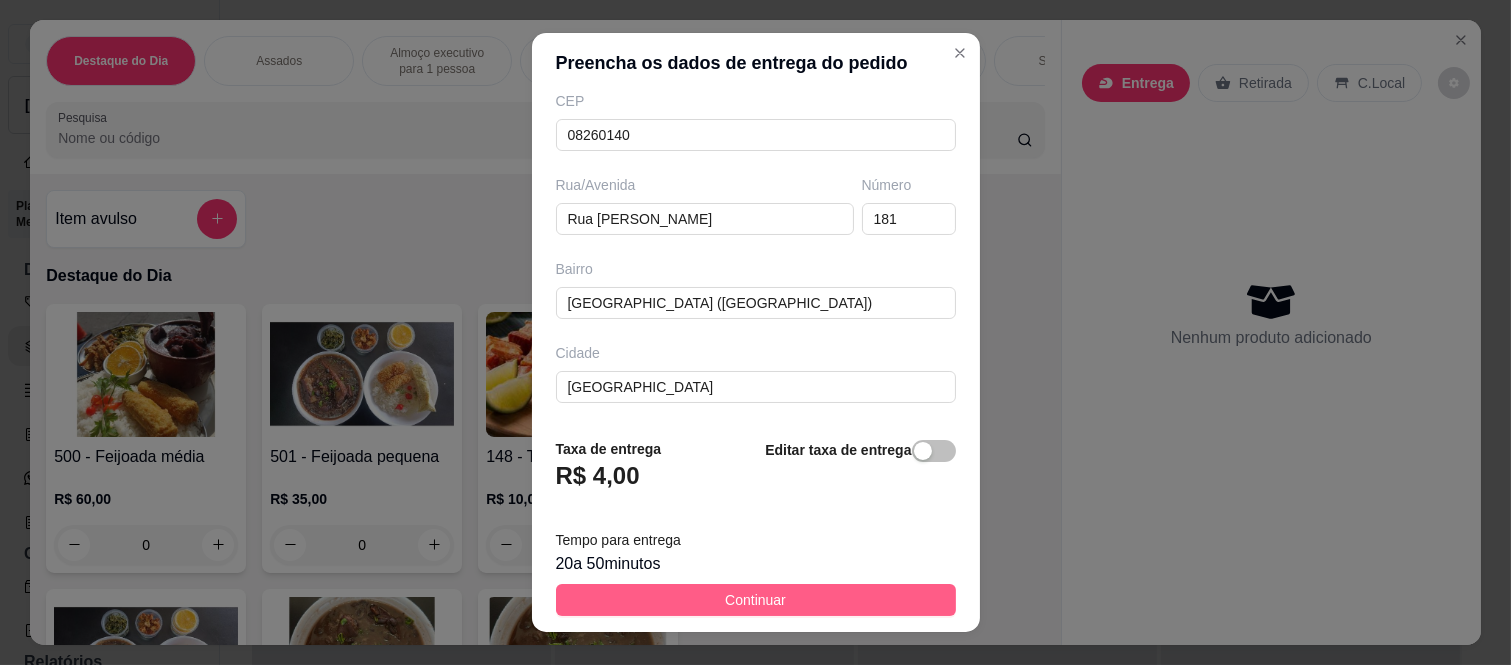 click on "Continuar" at bounding box center (756, 600) 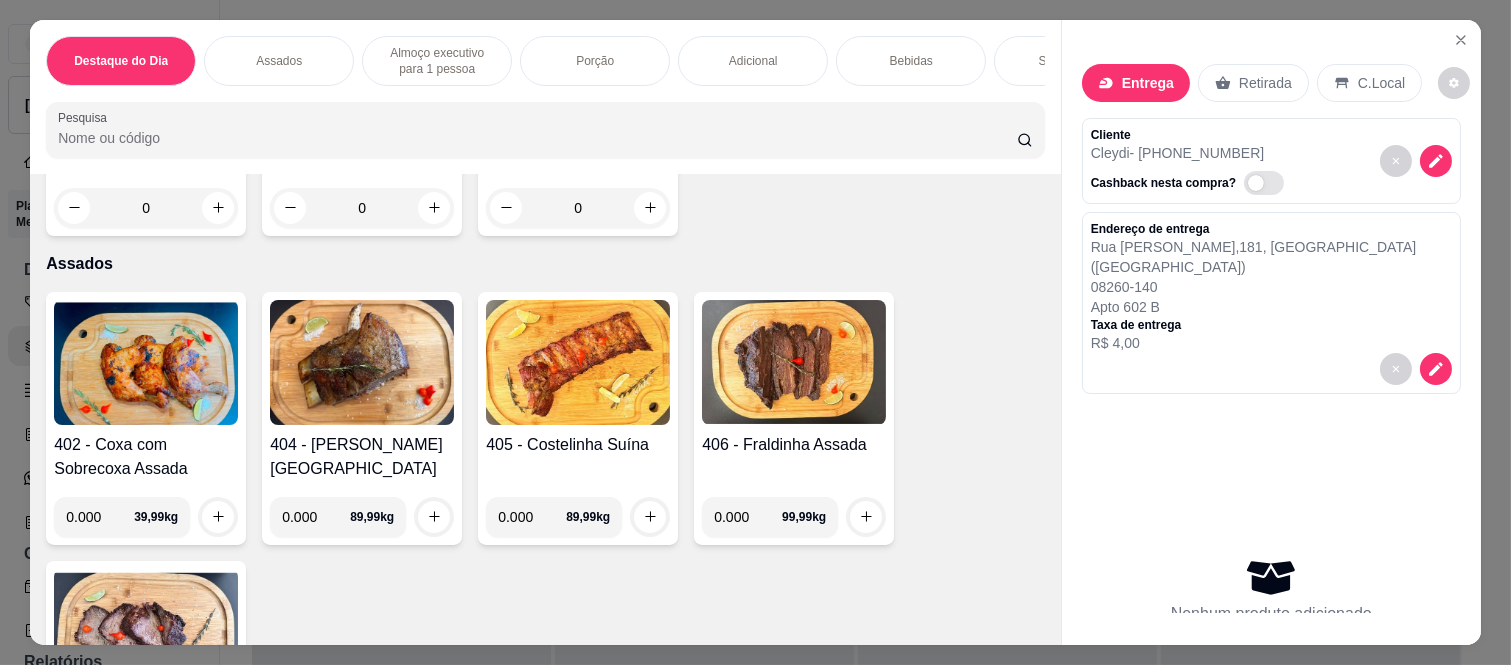 scroll, scrollTop: 666, scrollLeft: 0, axis: vertical 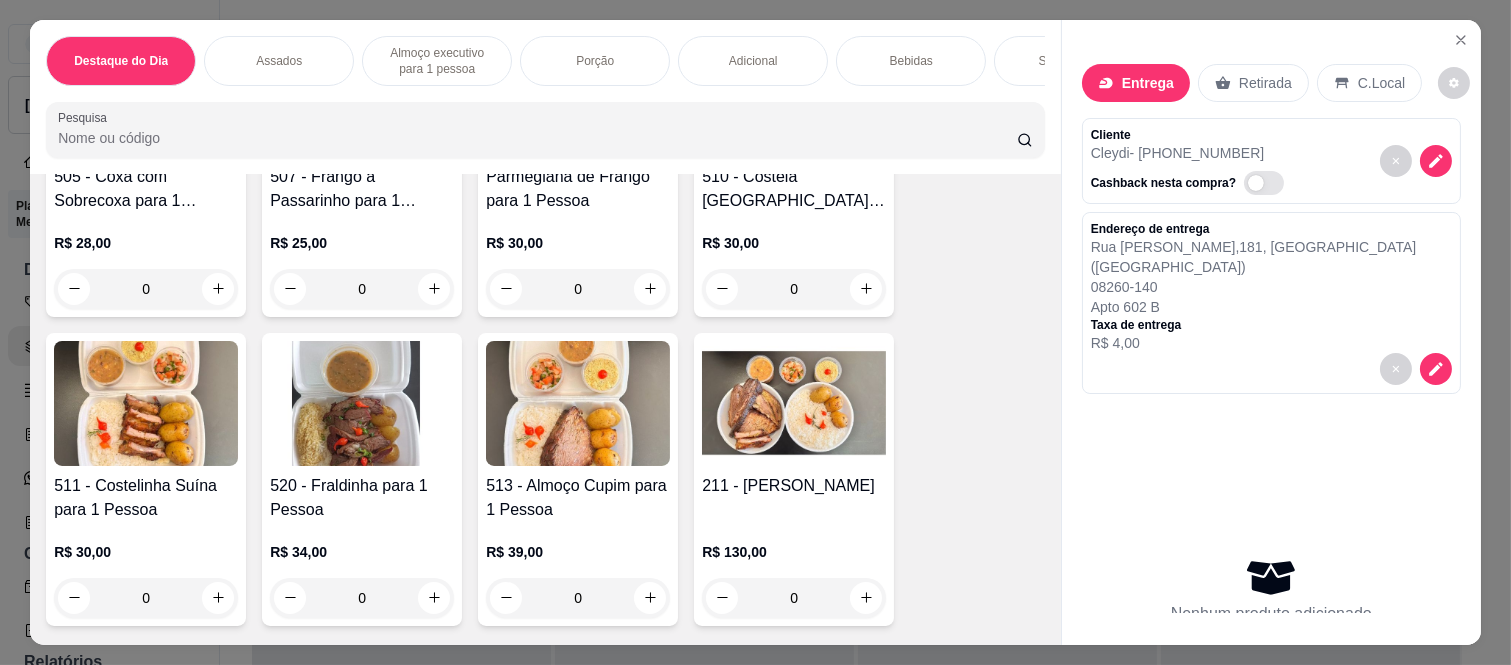click on "0" at bounding box center (794, 289) 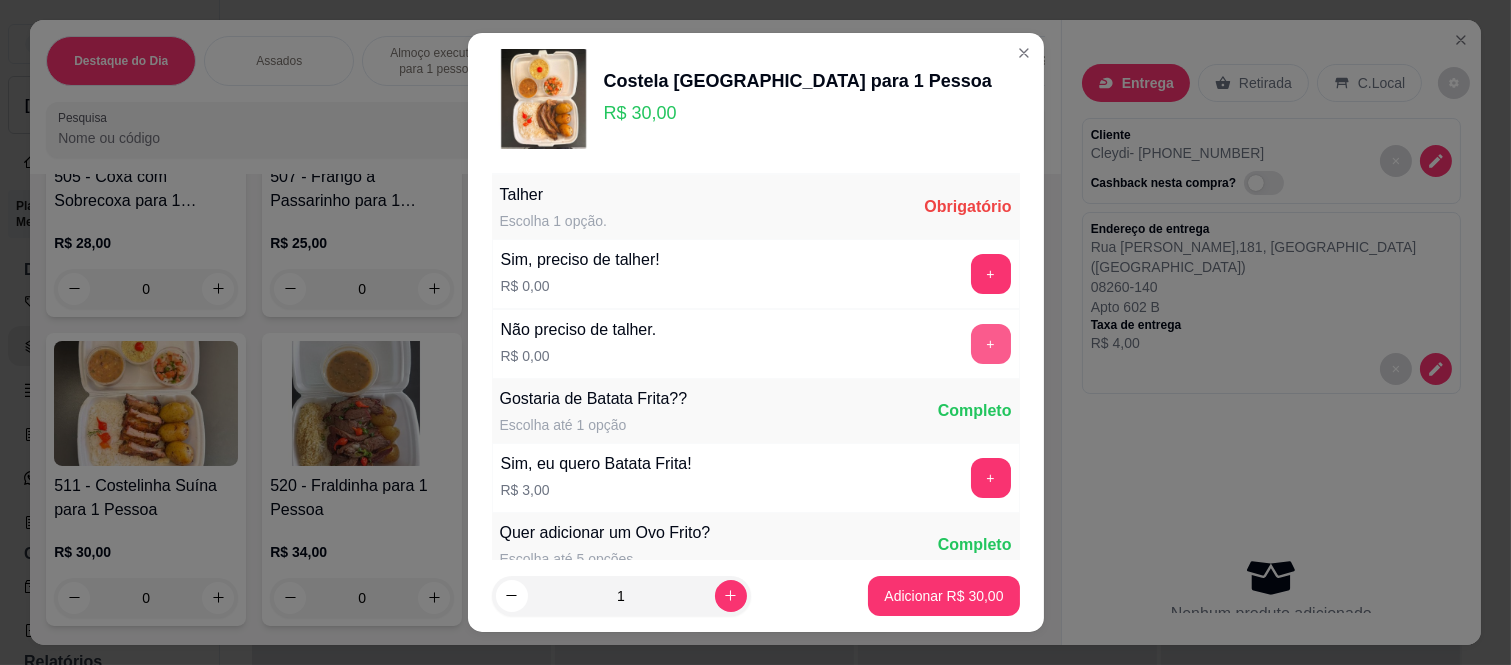 click on "+" at bounding box center (991, 344) 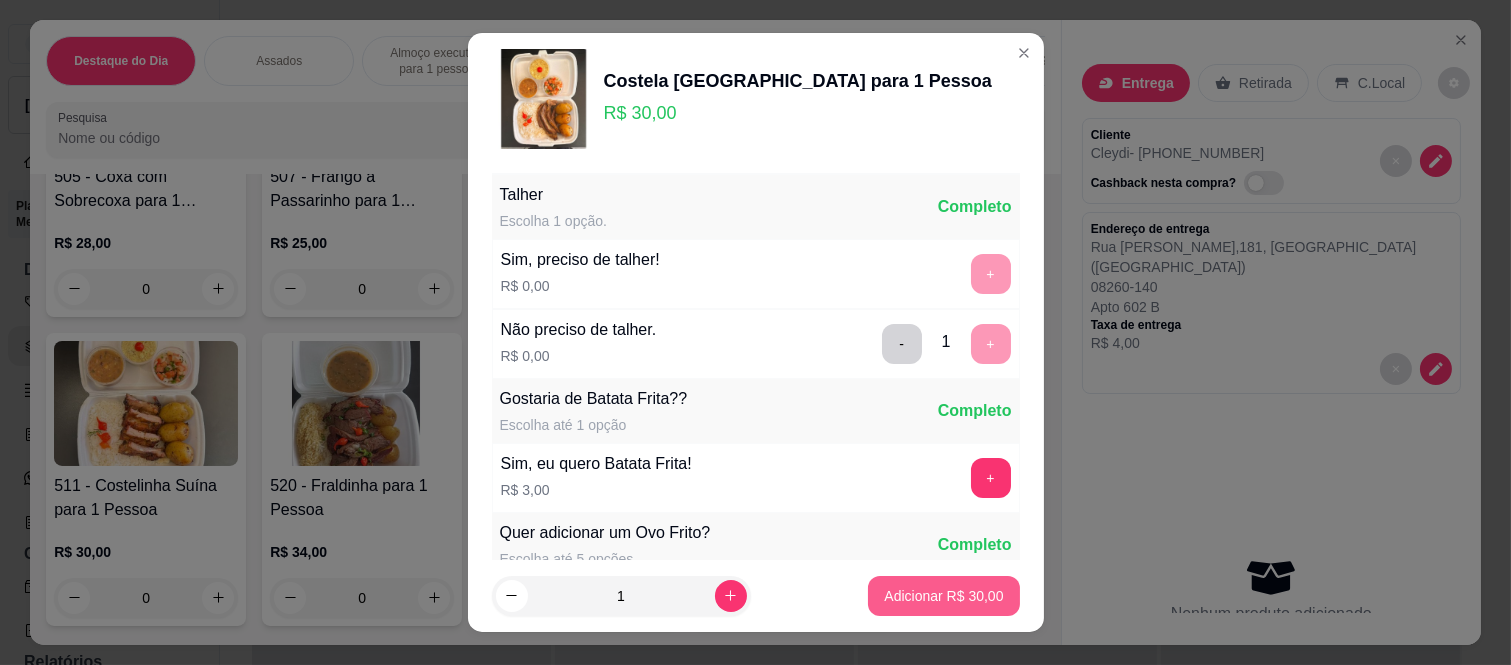 click on "Adicionar   R$ 30,00" at bounding box center (943, 596) 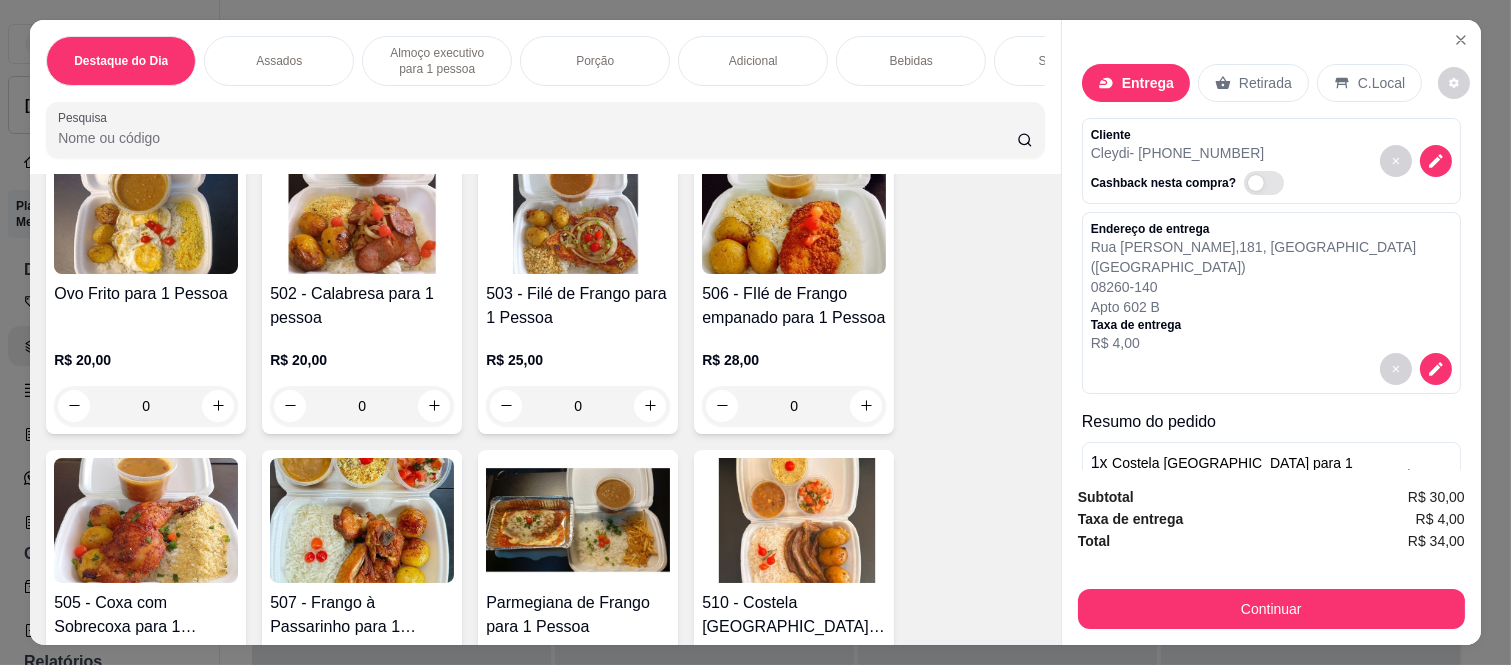 scroll, scrollTop: 1444, scrollLeft: 0, axis: vertical 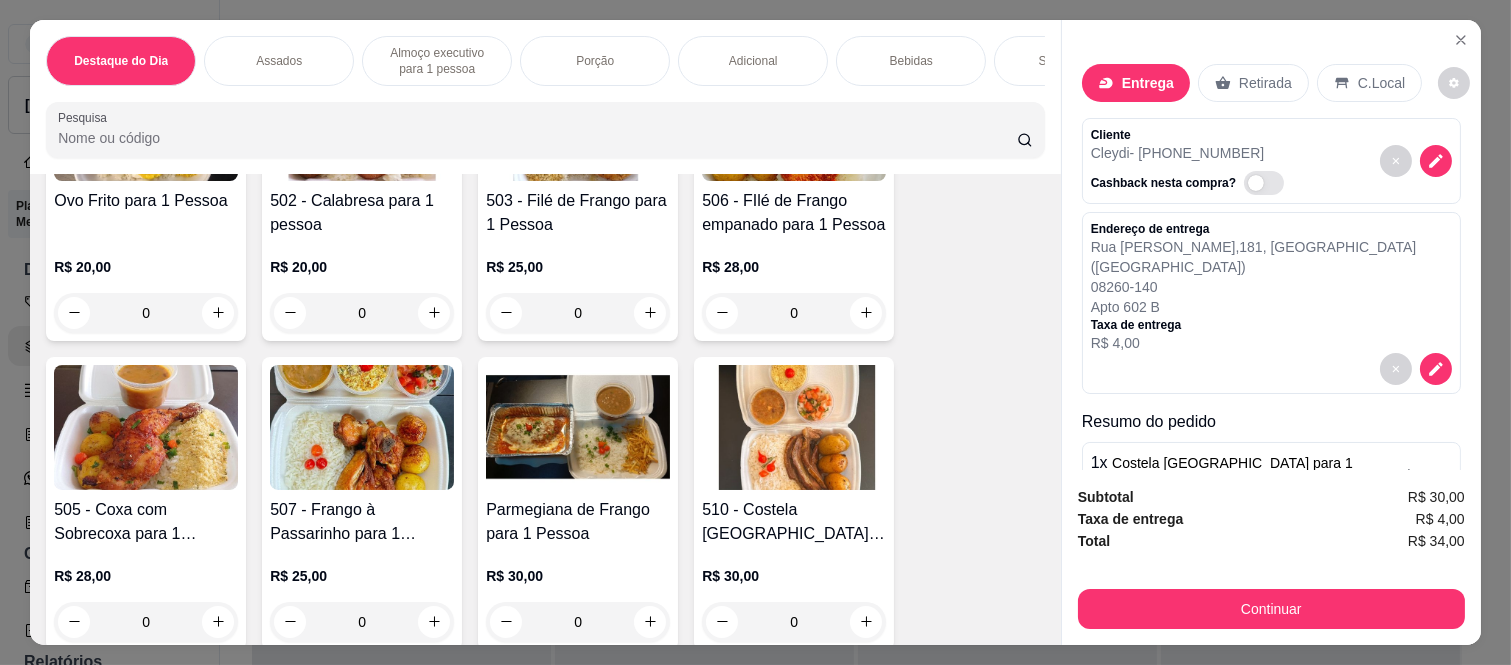 click on "0" at bounding box center (578, 622) 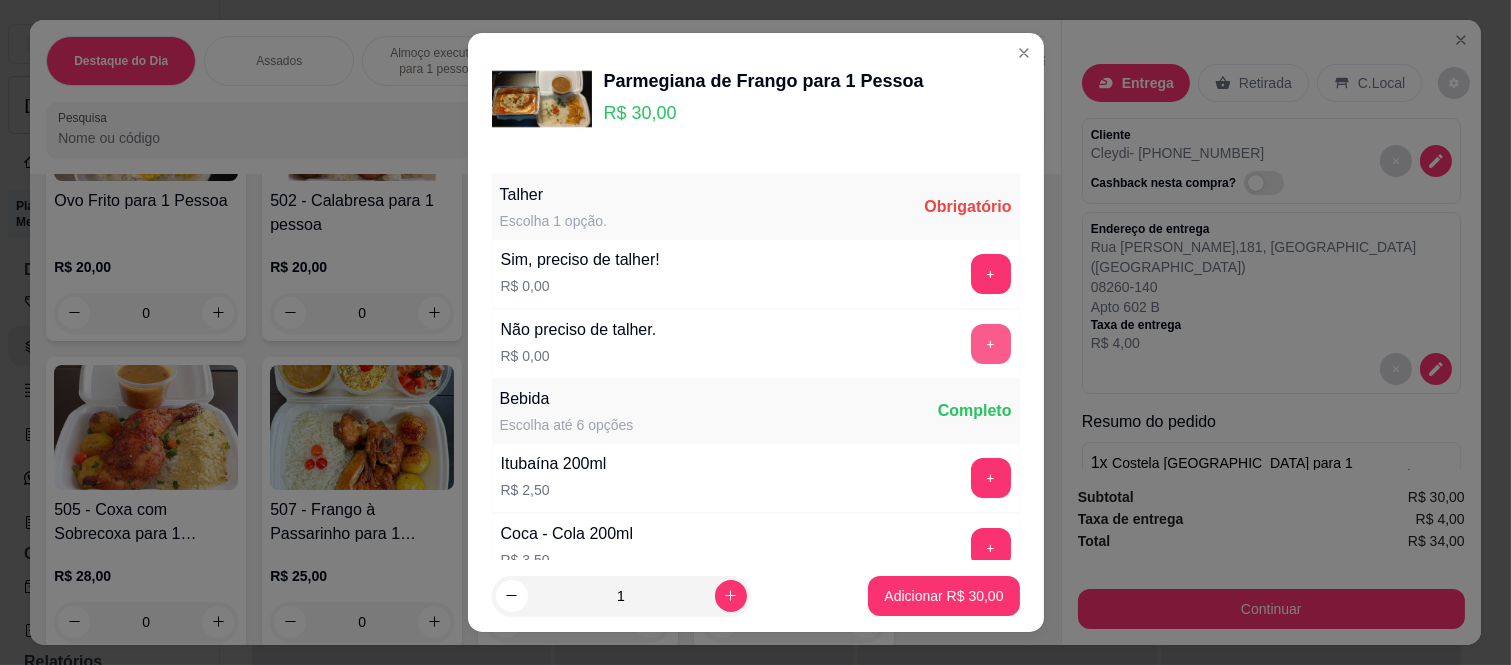 click on "+" at bounding box center (991, 344) 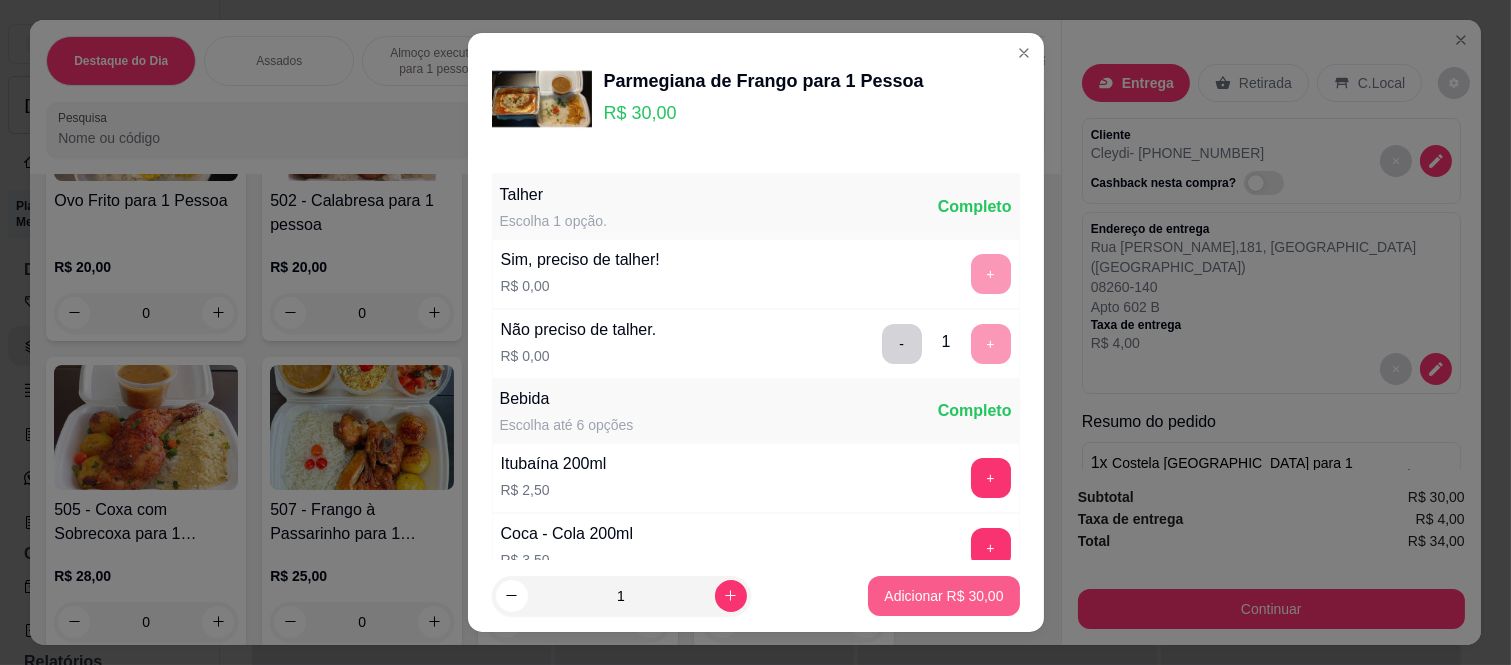 click on "Adicionar   R$ 30,00" at bounding box center (943, 596) 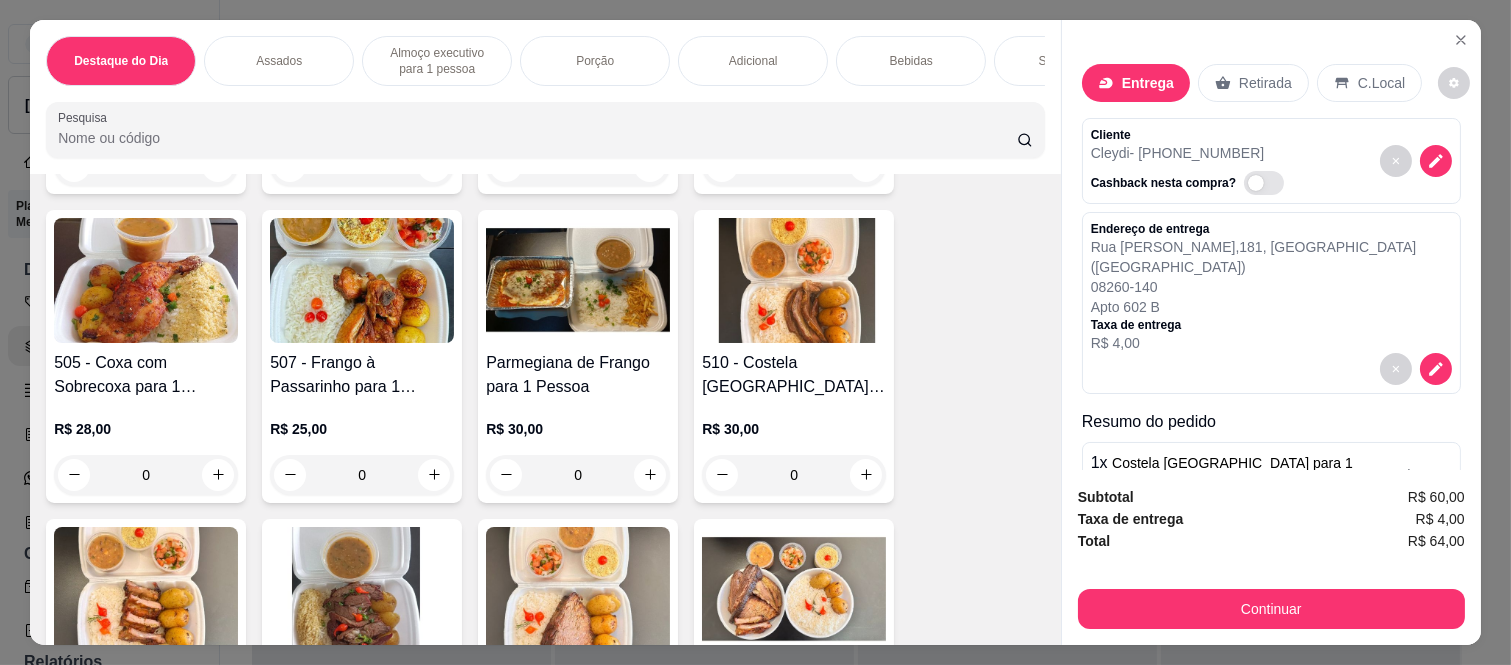 scroll, scrollTop: 1666, scrollLeft: 0, axis: vertical 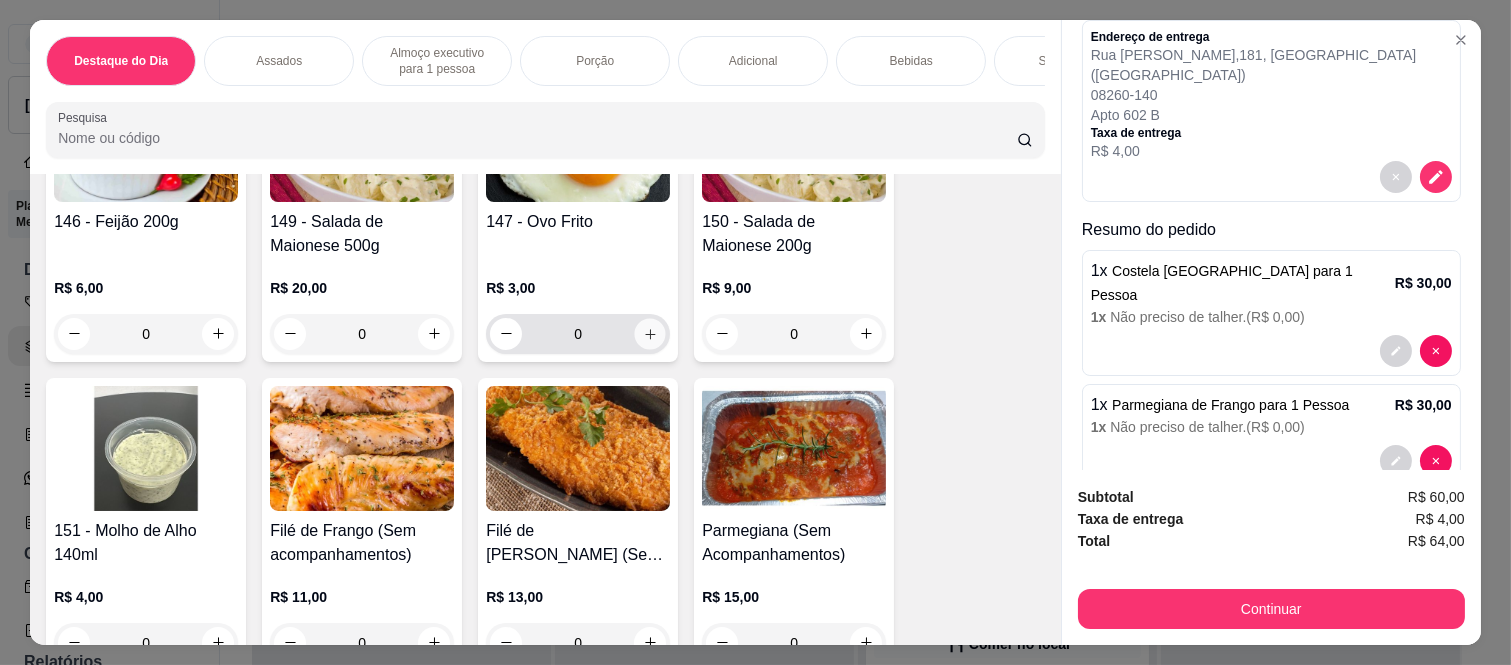click 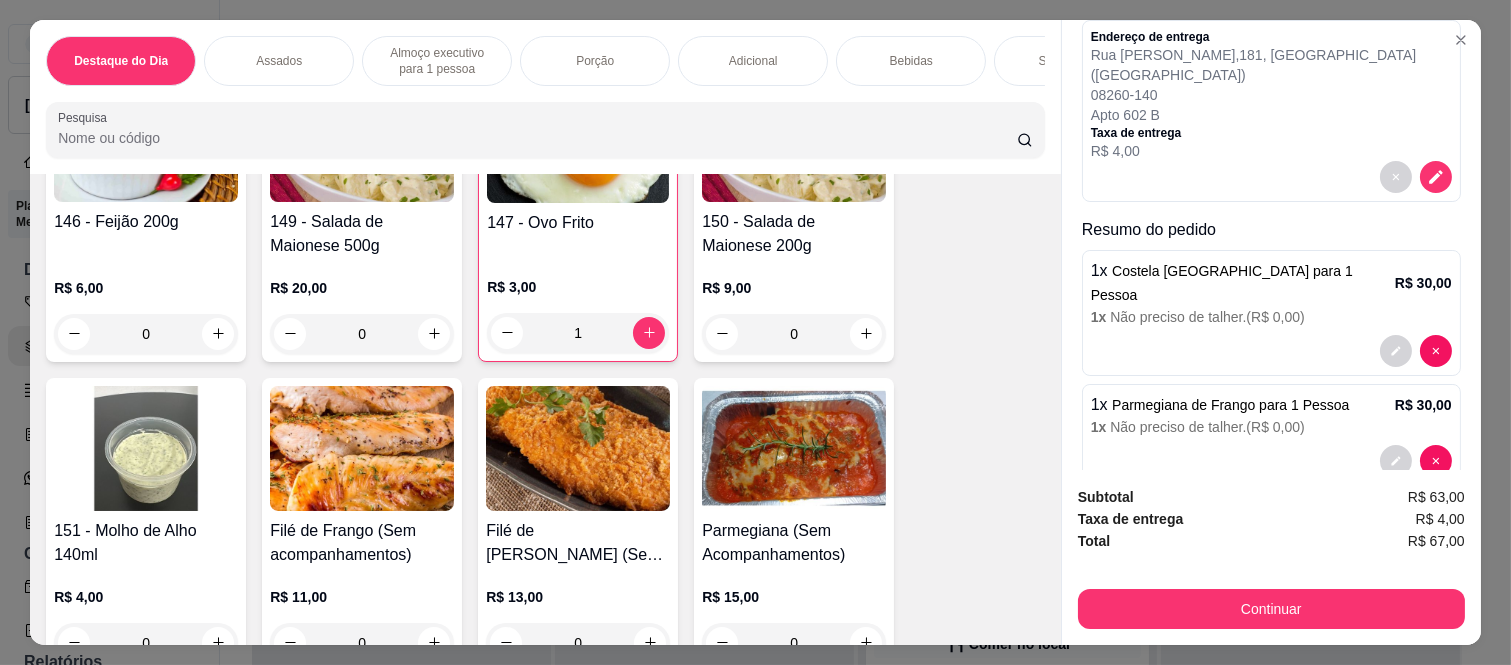 scroll, scrollTop: 282, scrollLeft: 0, axis: vertical 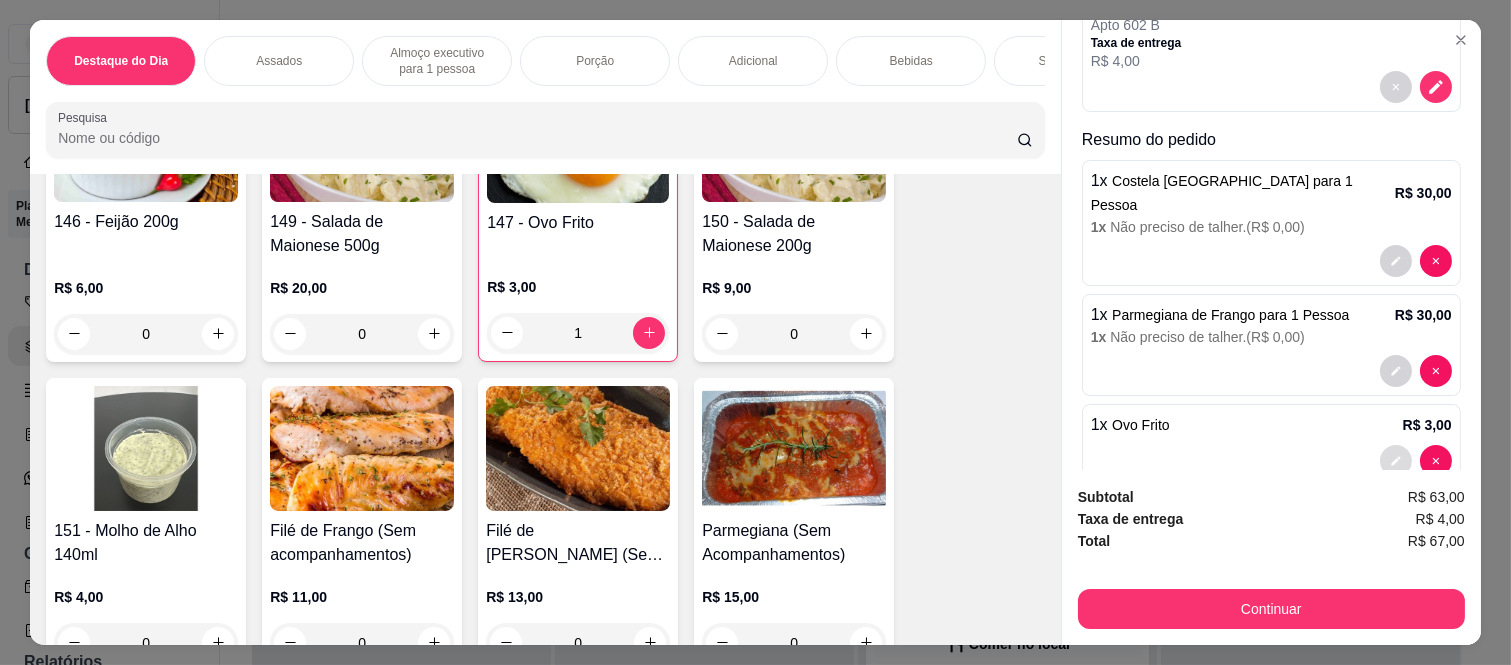 click at bounding box center [1396, 461] 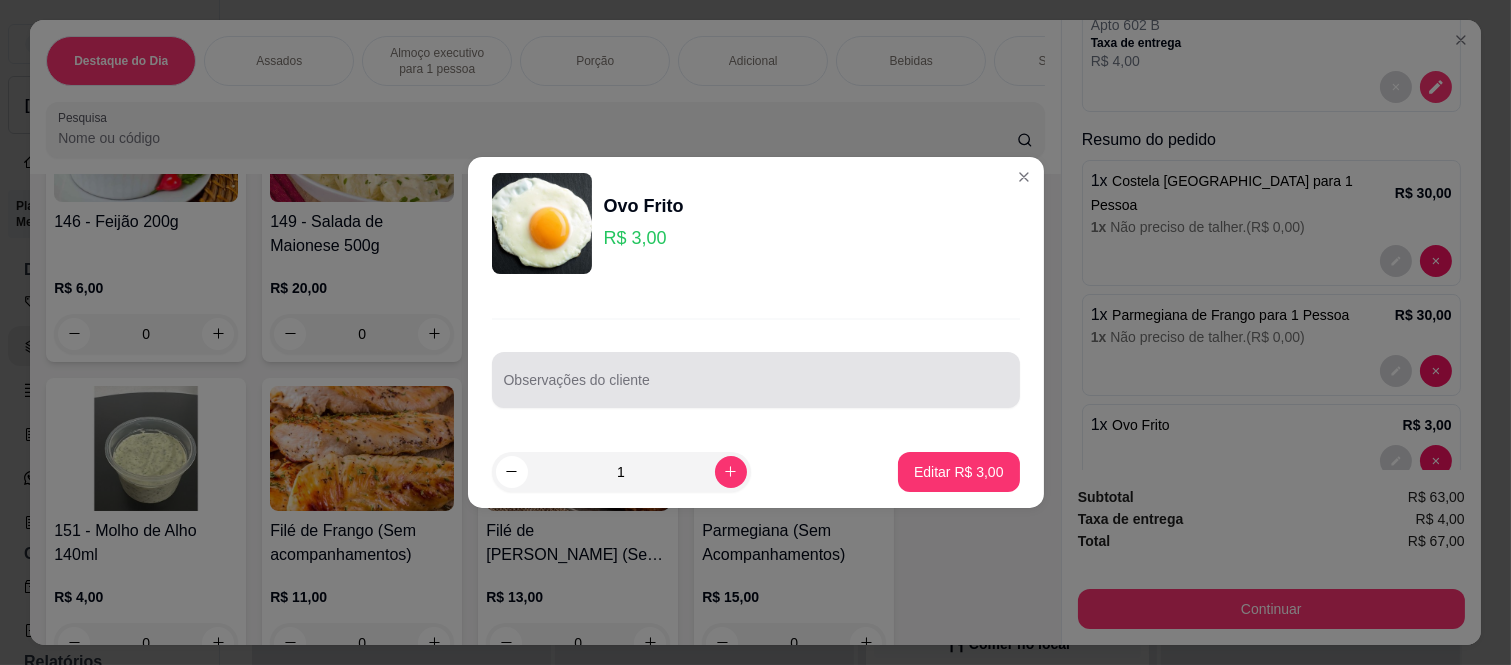 click on "Observações do cliente" at bounding box center (756, 388) 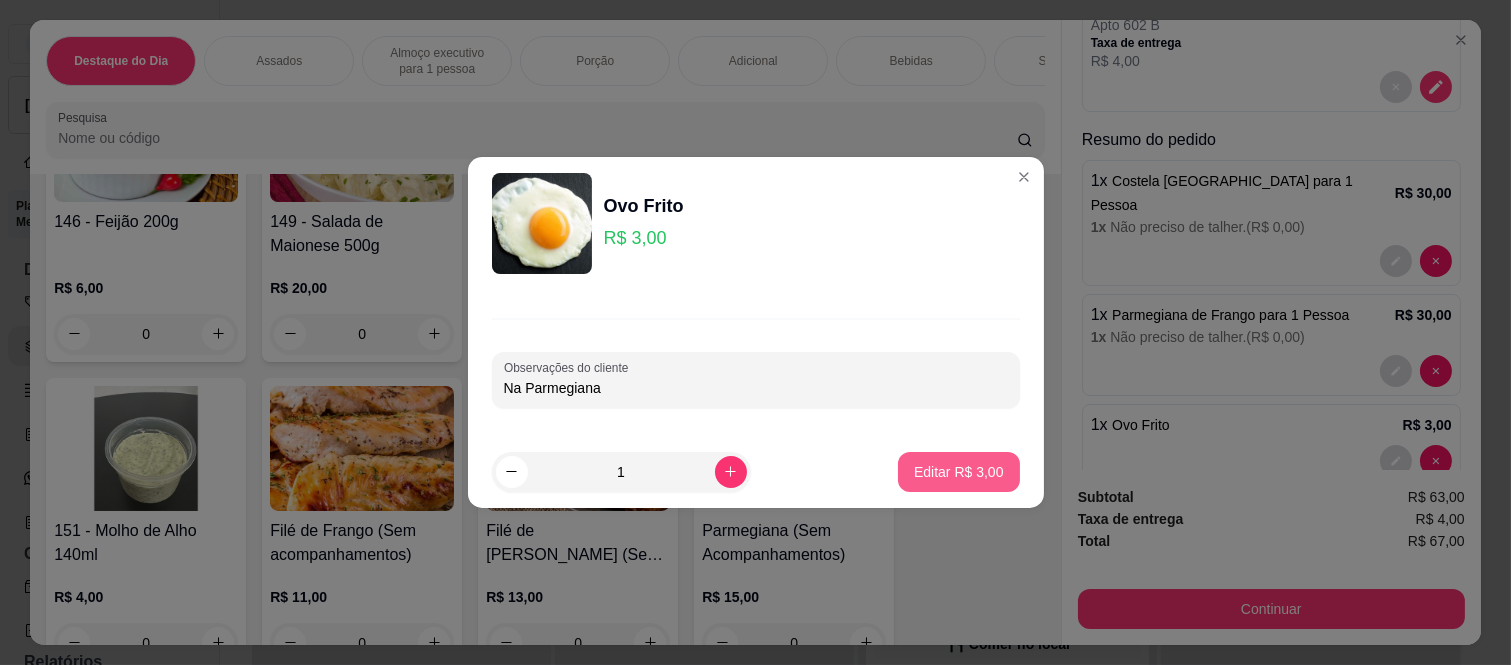 type on "Na Parmegiana" 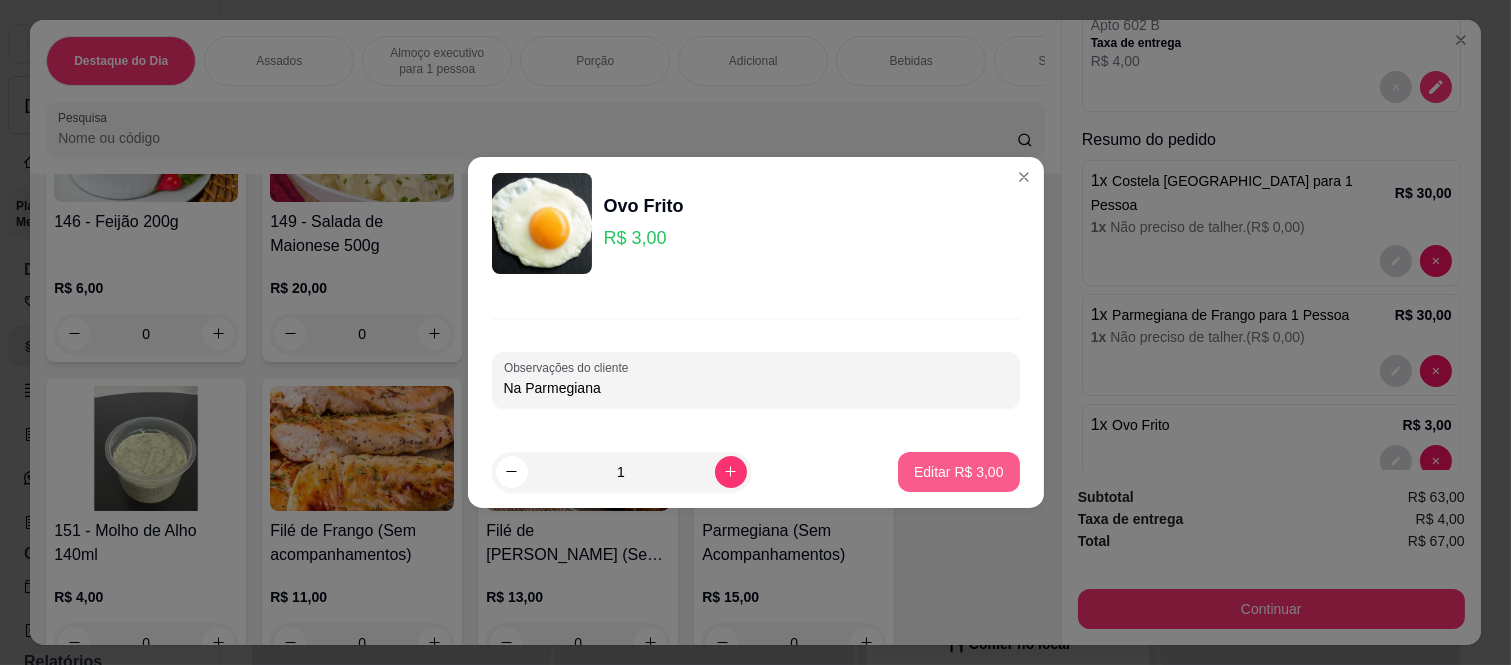 click on "Editar   R$ 3,00" at bounding box center (959, 472) 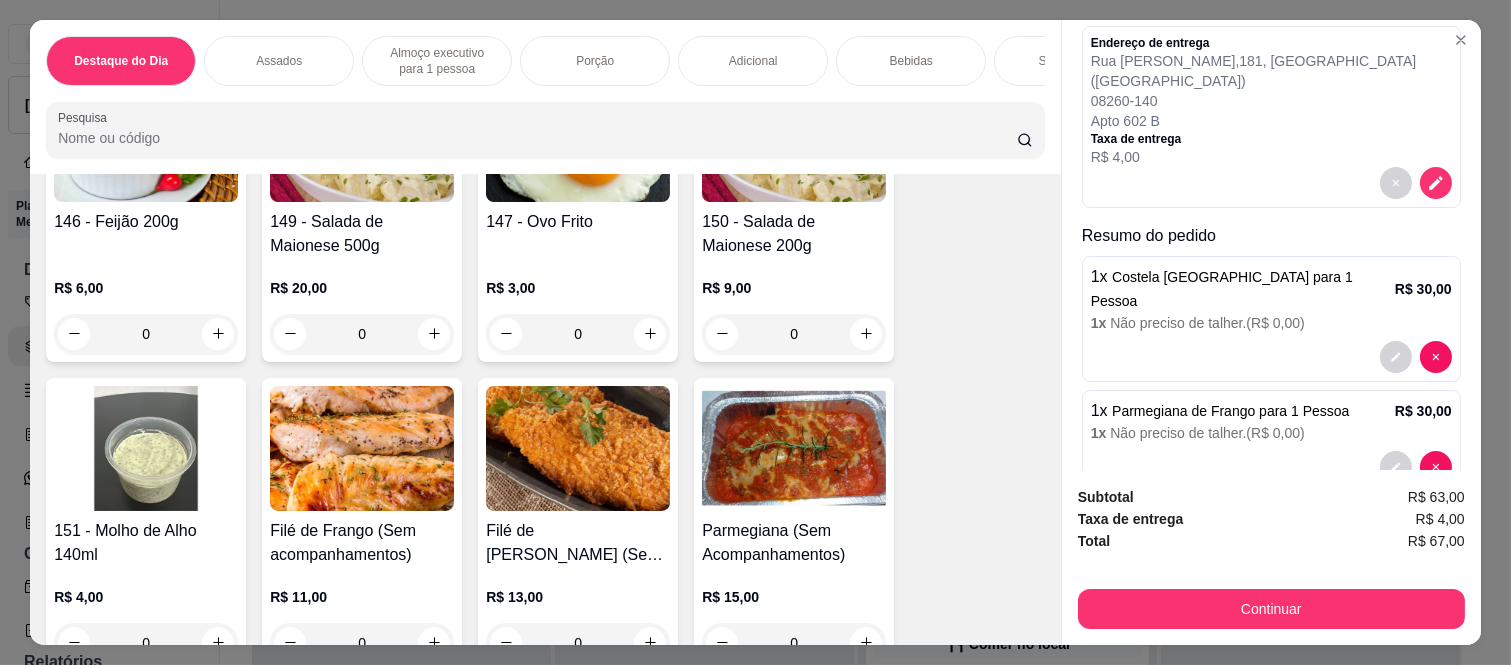 scroll, scrollTop: 0, scrollLeft: 0, axis: both 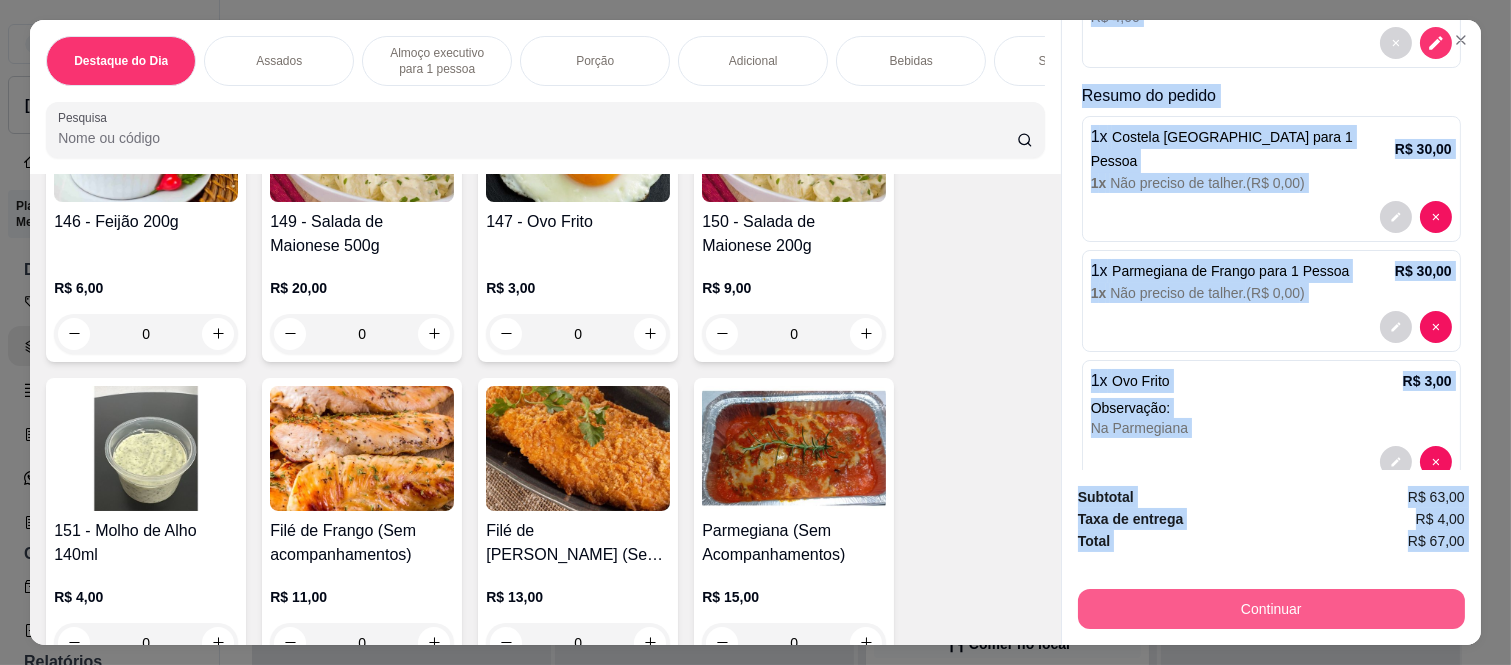 drag, startPoint x: 1081, startPoint y: 124, endPoint x: 1210, endPoint y: 592, distance: 485.4534 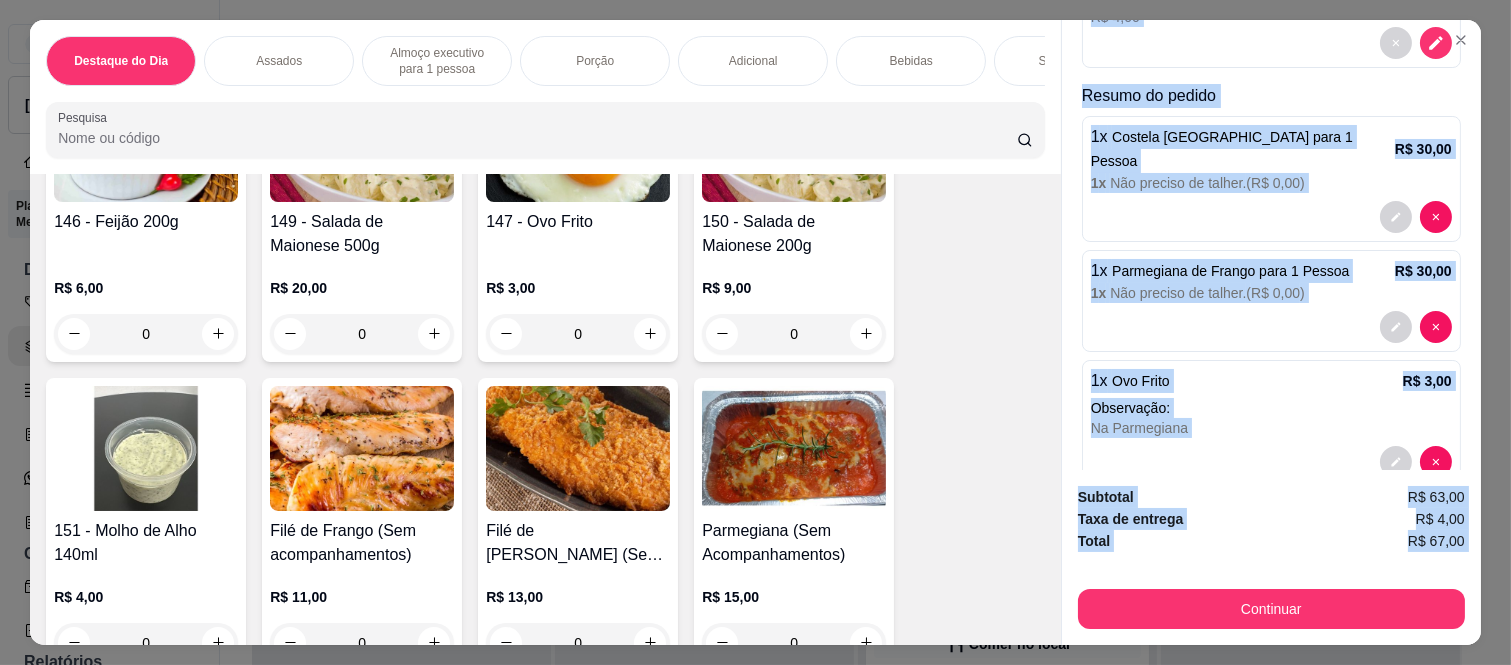 copy on "Cliente Cleydi  -   [PHONE_NUMBER] Cashback nesta compra?   Endereço de entrega [STREET_ADDRESS][PERSON_NAME] 08260-140 Apto 602  B Taxa de entrega R$ 4,00 Resumo do pedido 1 x    Costela [GEOGRAPHIC_DATA] para 1 Pessoa R$ 30,00 1 x   Não preciso de talher.  ( R$ 0,00 ) 1 x   Parmegiana de Frango  para 1 Pessoa R$ 30,00 1 x   Não preciso de talher.  ( R$ 0,00 ) 1 x   Ovo Frito R$ 3,00 Observação:  Na Parmegiana  Subtotal R$ 63,00 Taxa de entrega R$ 4,00 Total R$ 67,00 Continuar" 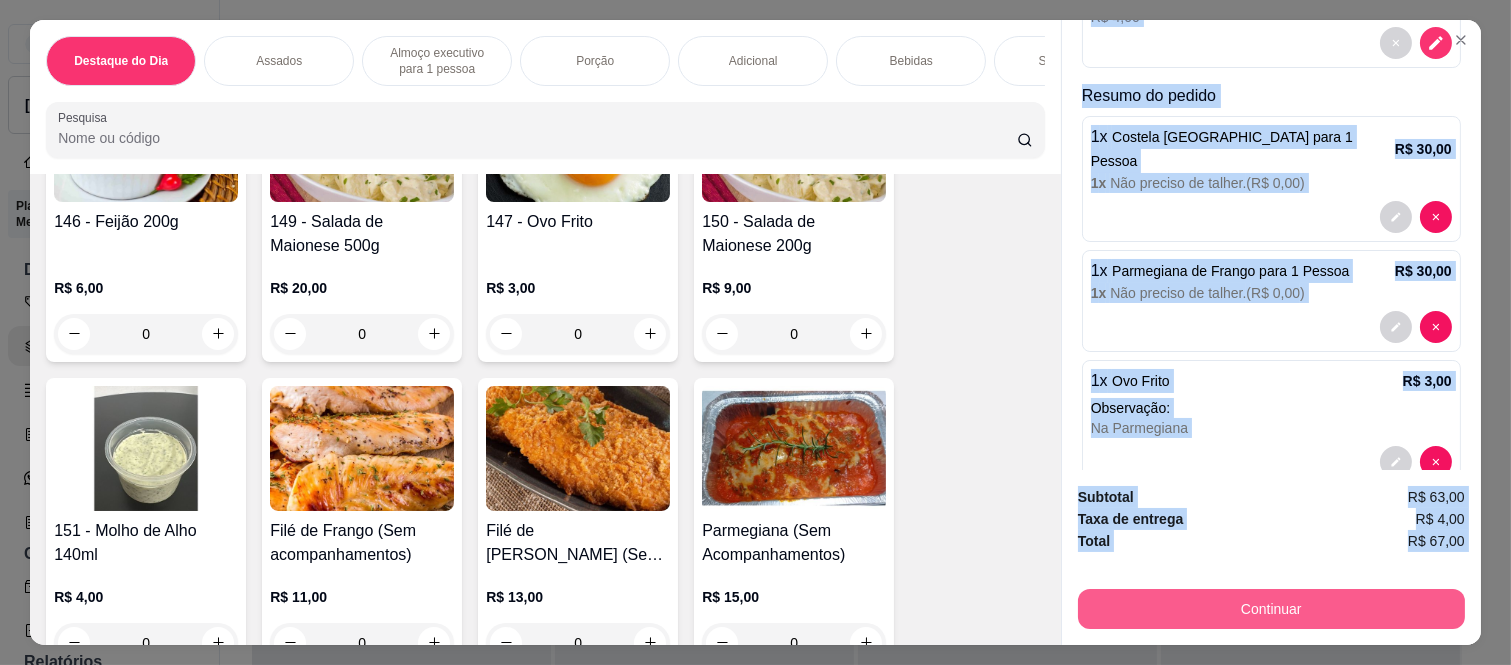 click on "Continuar" at bounding box center [1271, 609] 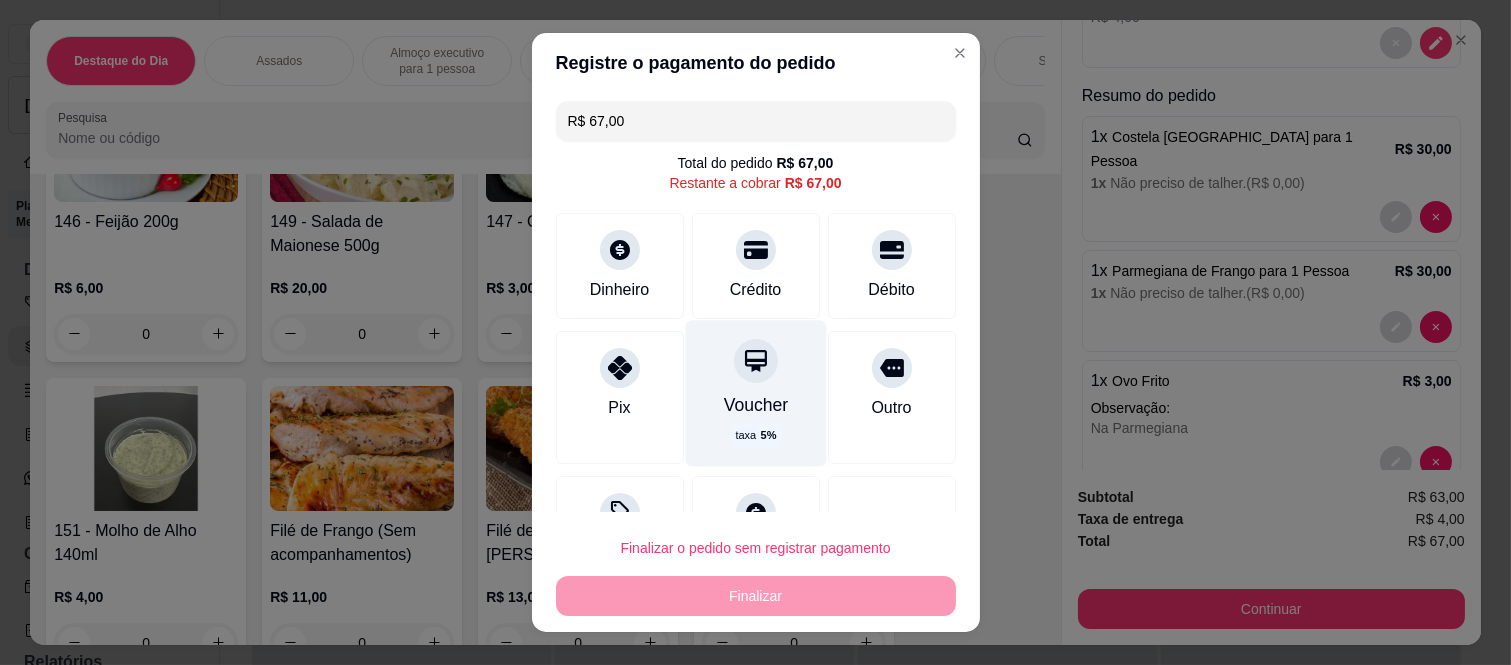 click at bounding box center [756, 361] 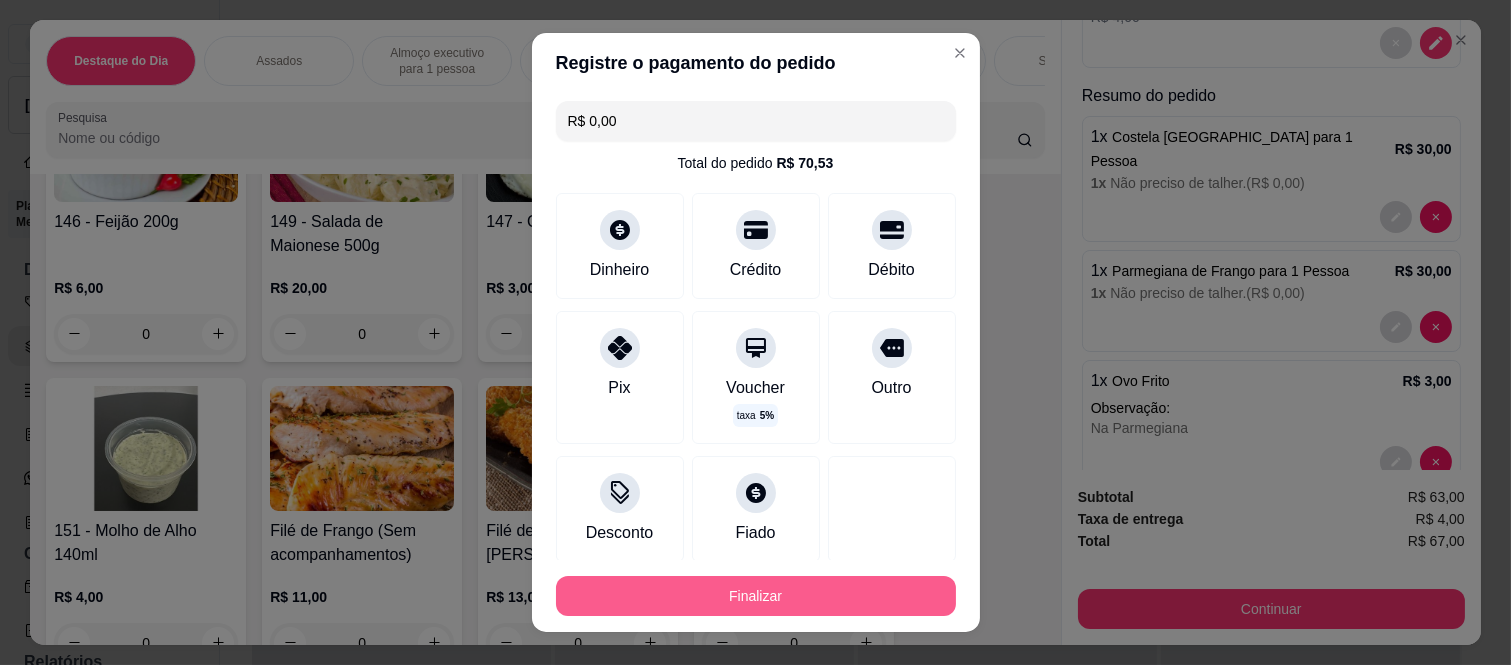 click on "Finalizar" at bounding box center [756, 596] 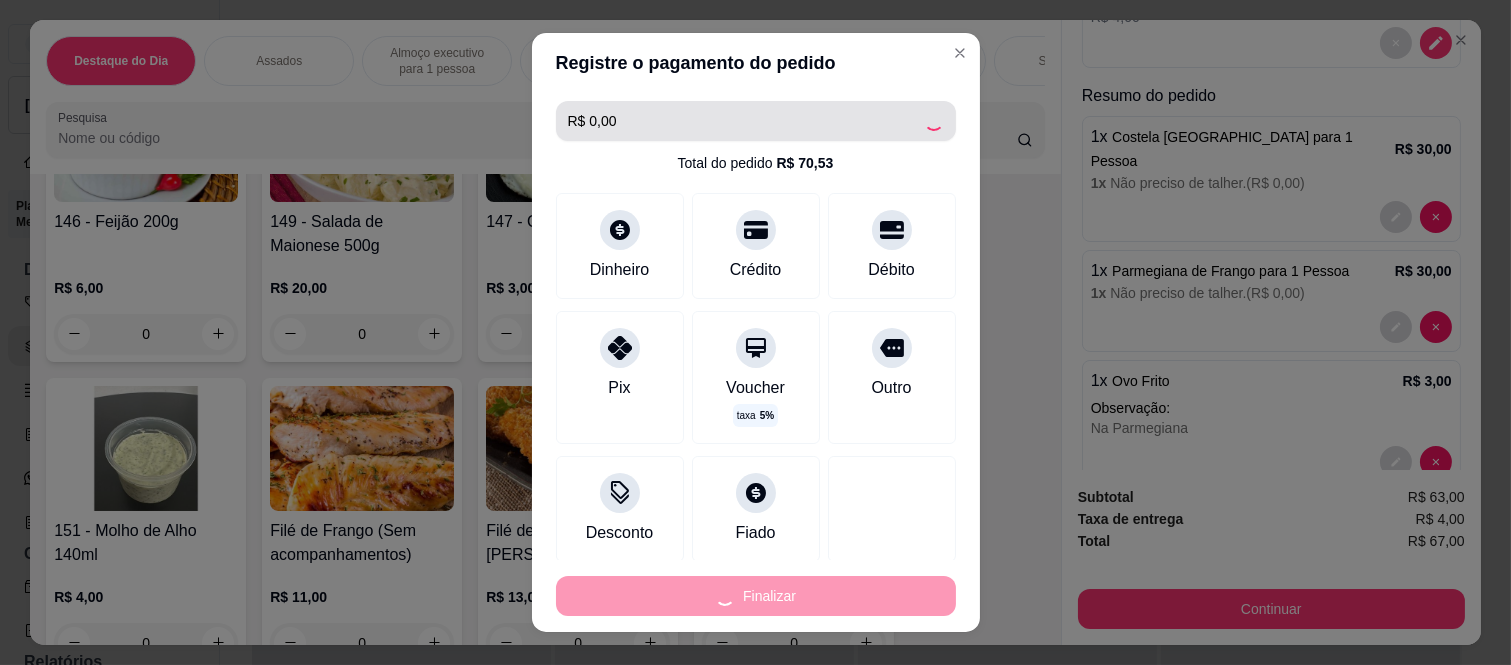 type on "-R$ 67,00" 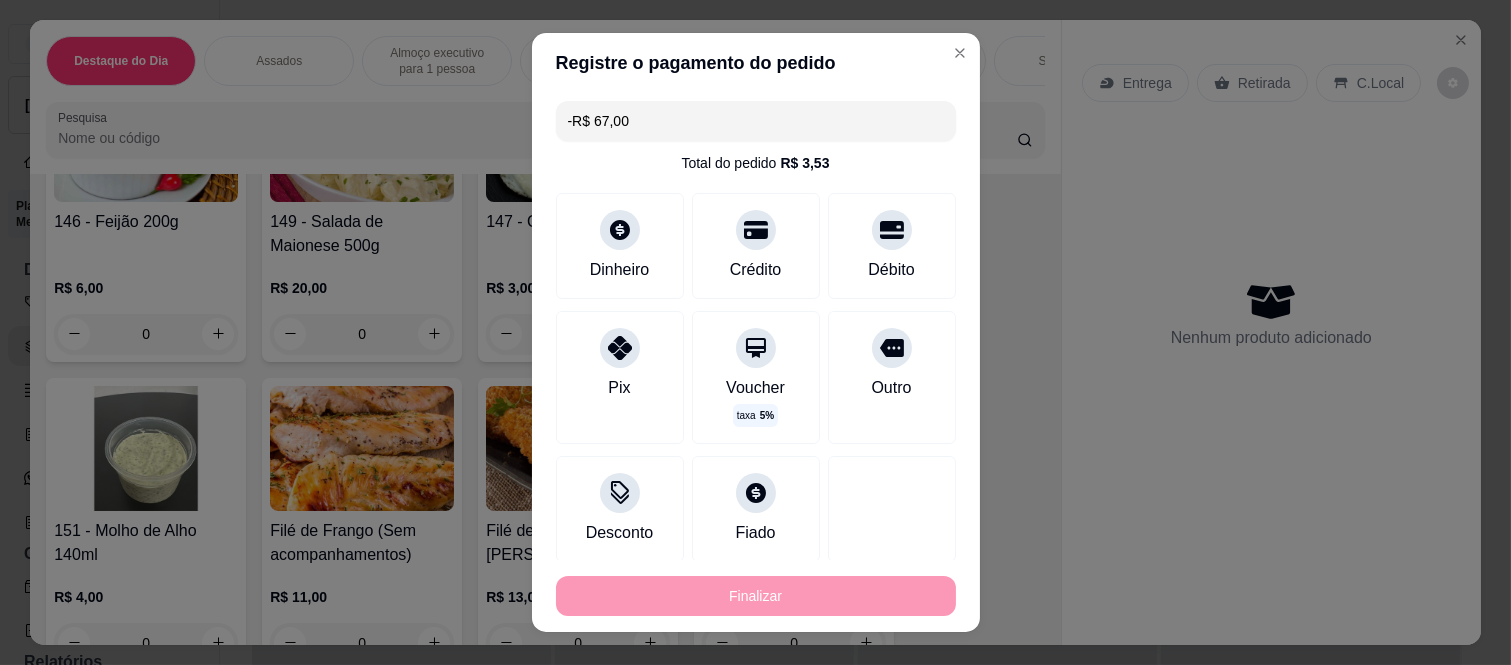 scroll, scrollTop: 0, scrollLeft: 0, axis: both 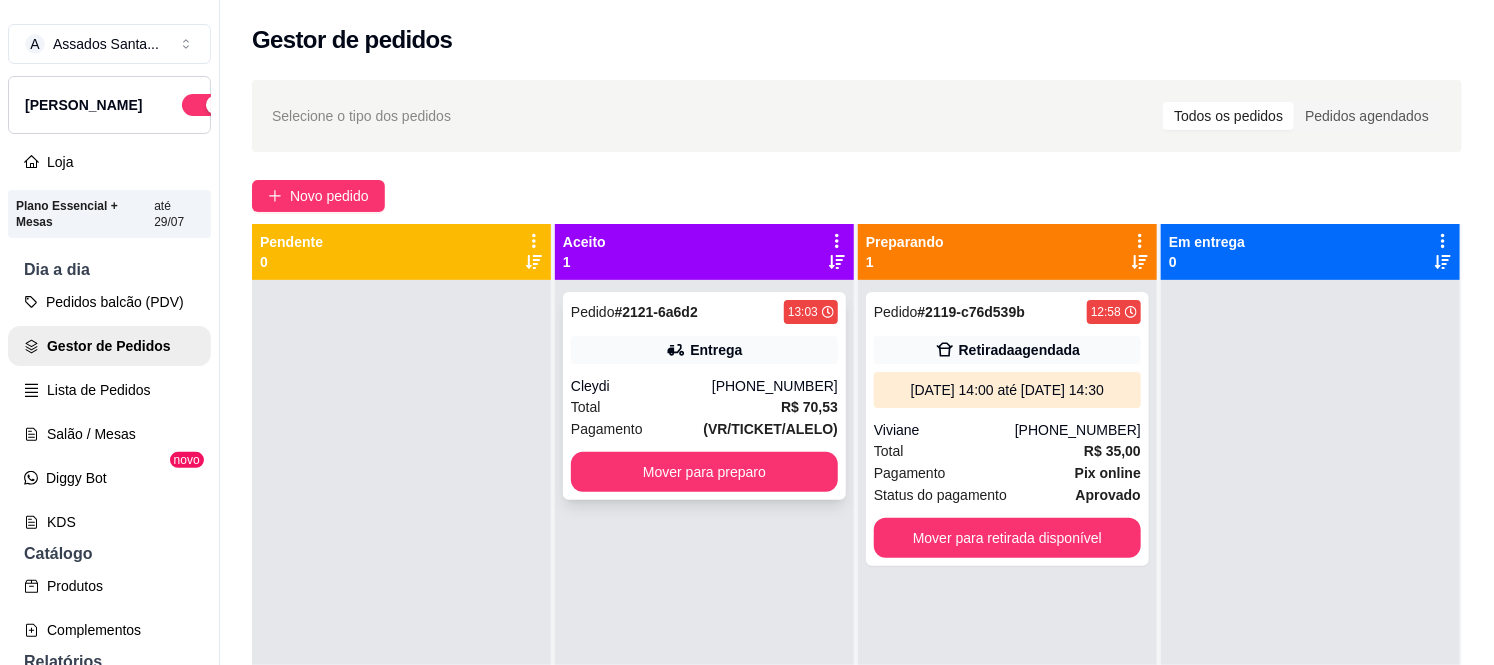 click on "Cleydi" at bounding box center (641, 386) 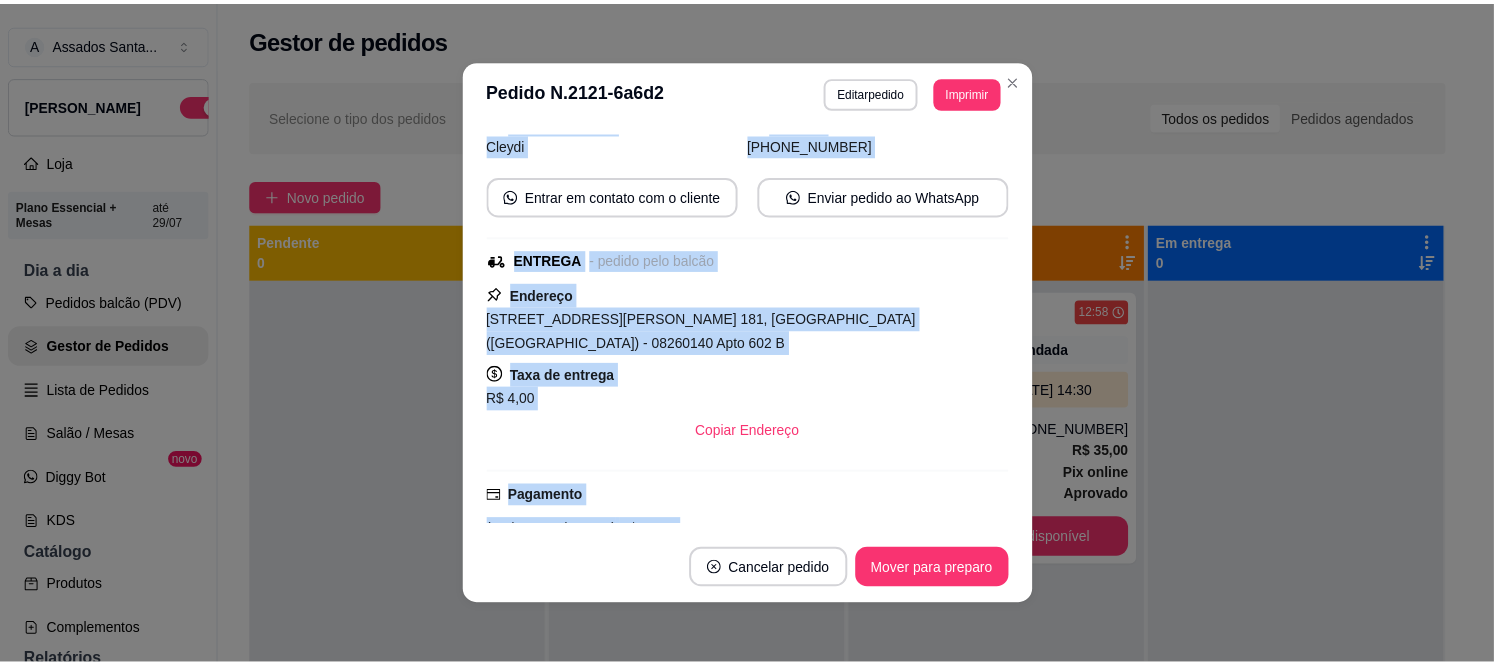 scroll, scrollTop: 554, scrollLeft: 0, axis: vertical 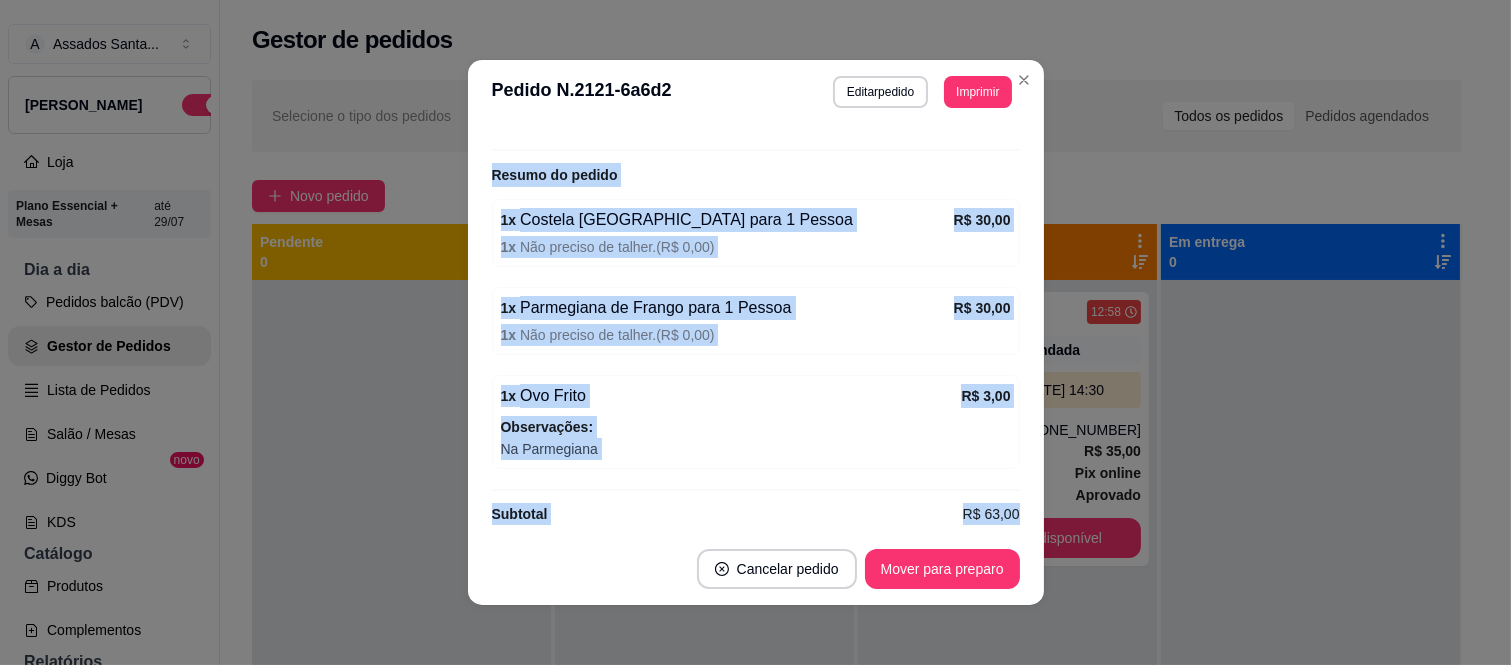 drag, startPoint x: 481, startPoint y: 210, endPoint x: 586, endPoint y: 585, distance: 389.42264 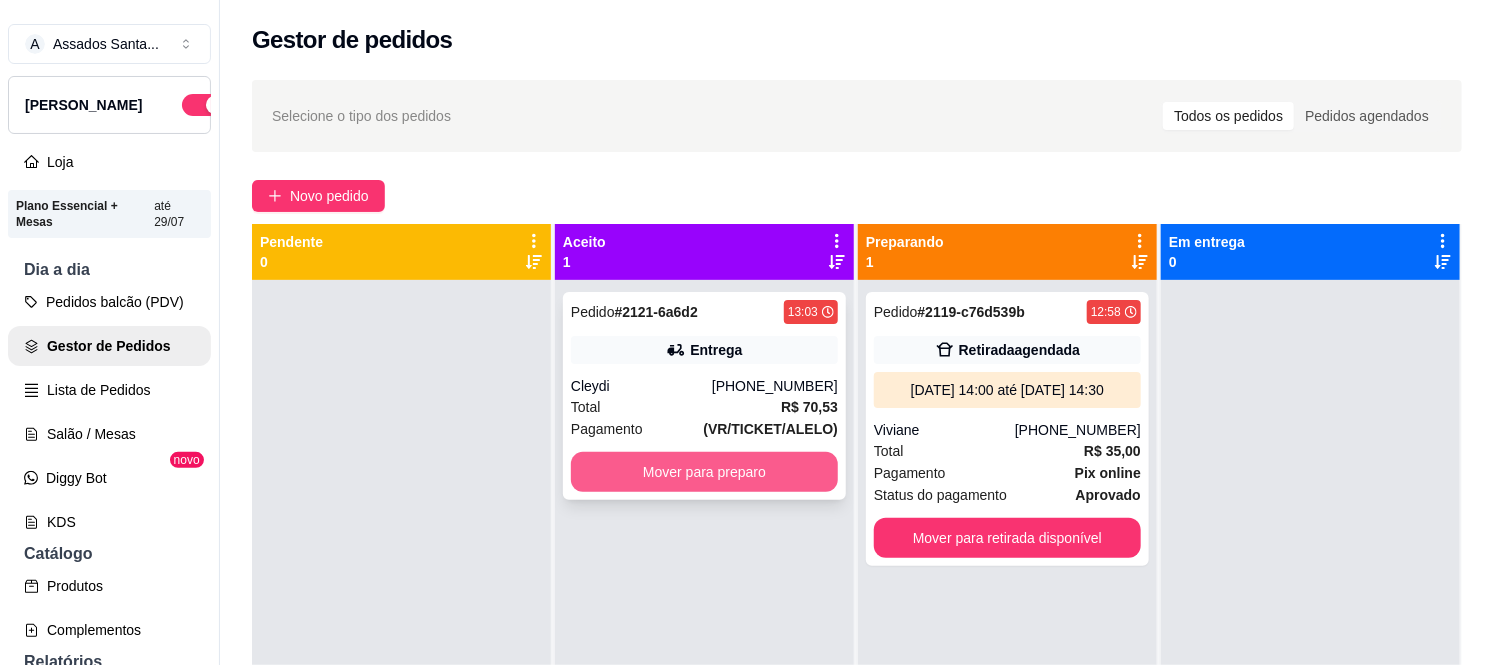 click on "Mover para preparo" at bounding box center [704, 472] 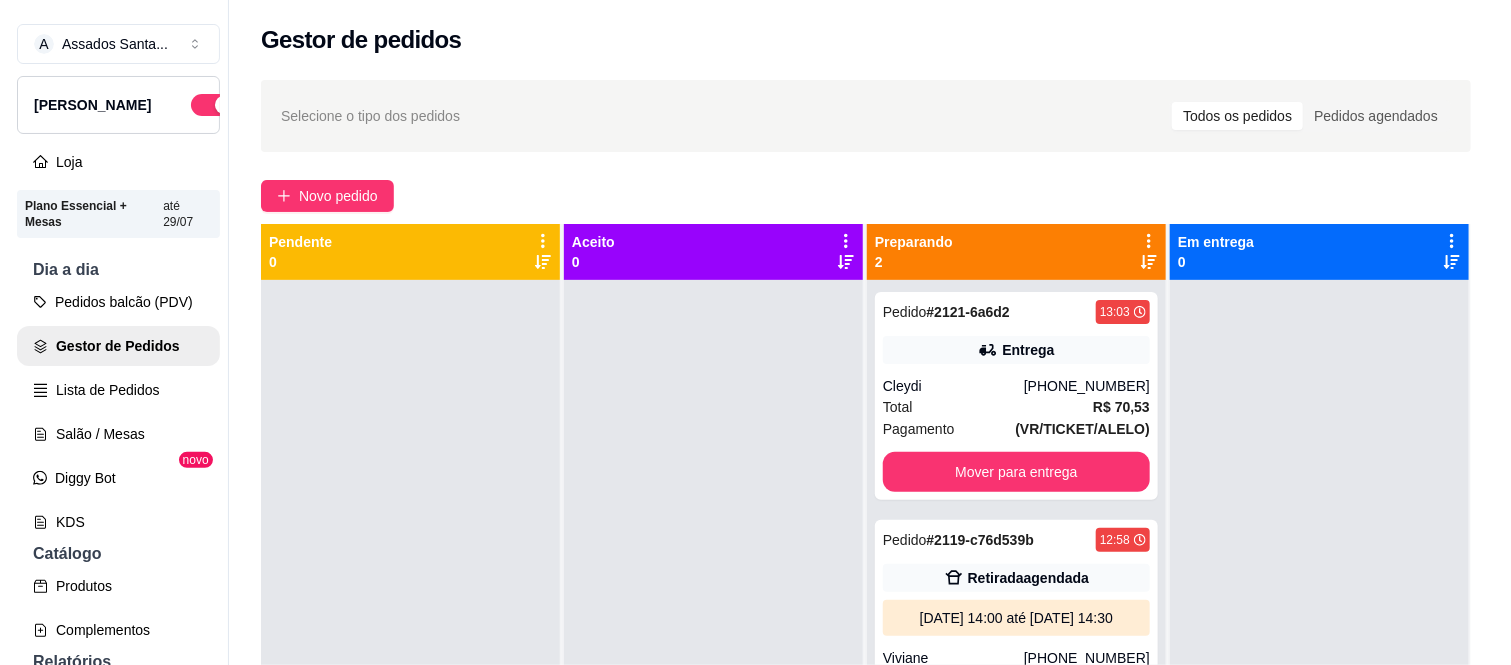 scroll, scrollTop: 55, scrollLeft: 0, axis: vertical 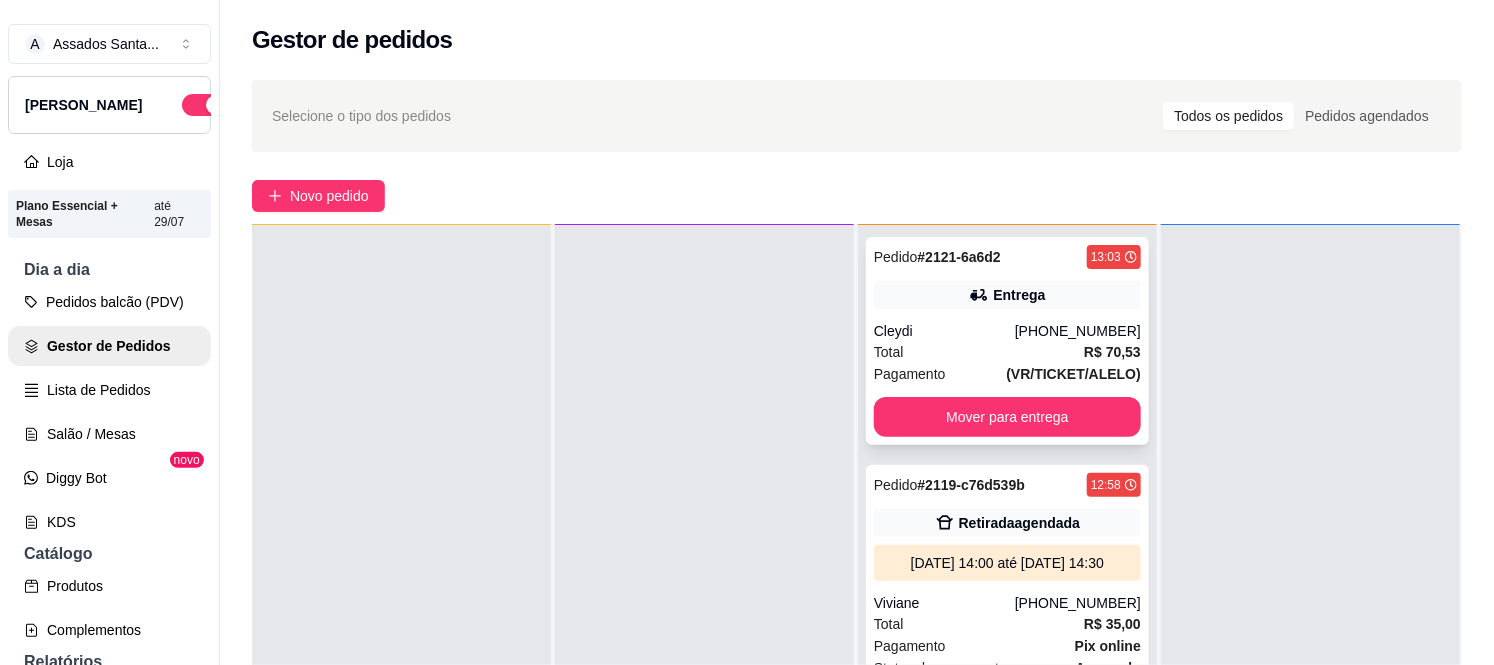 click on "Cleydi" at bounding box center (944, 331) 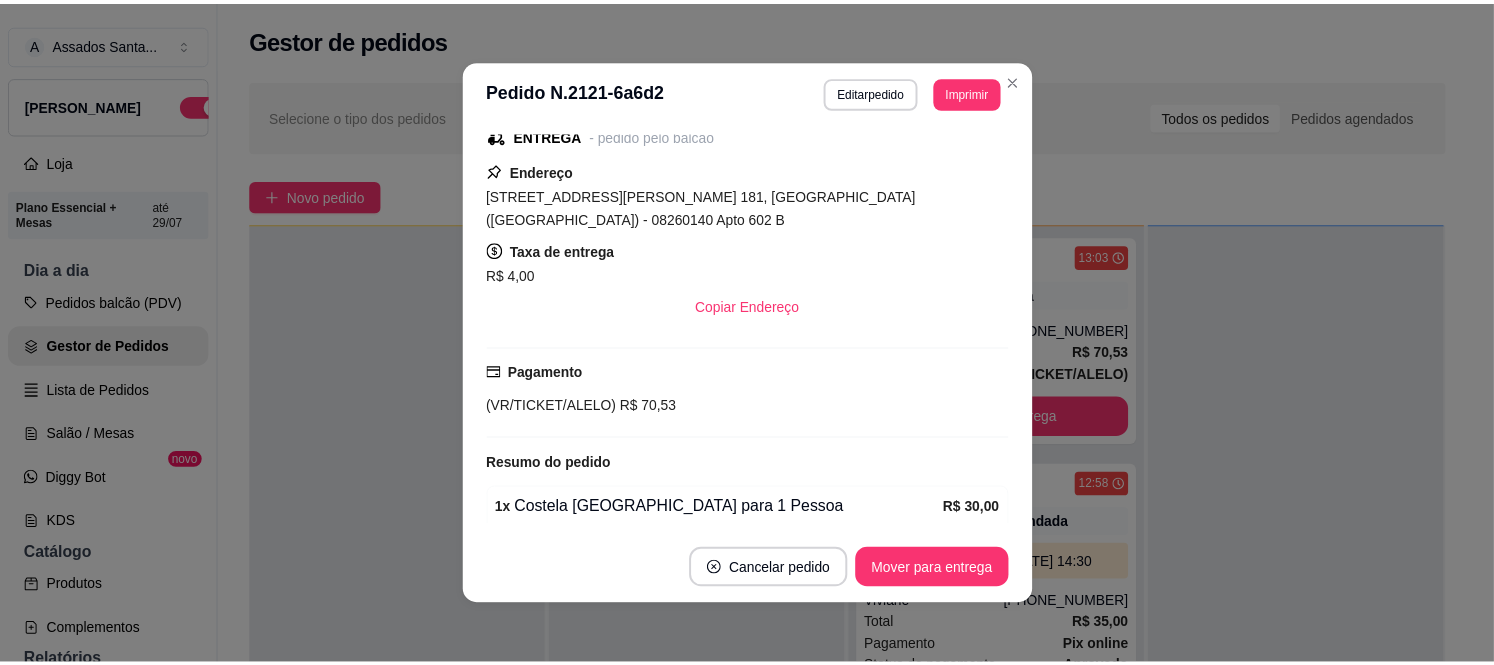 scroll, scrollTop: 0, scrollLeft: 0, axis: both 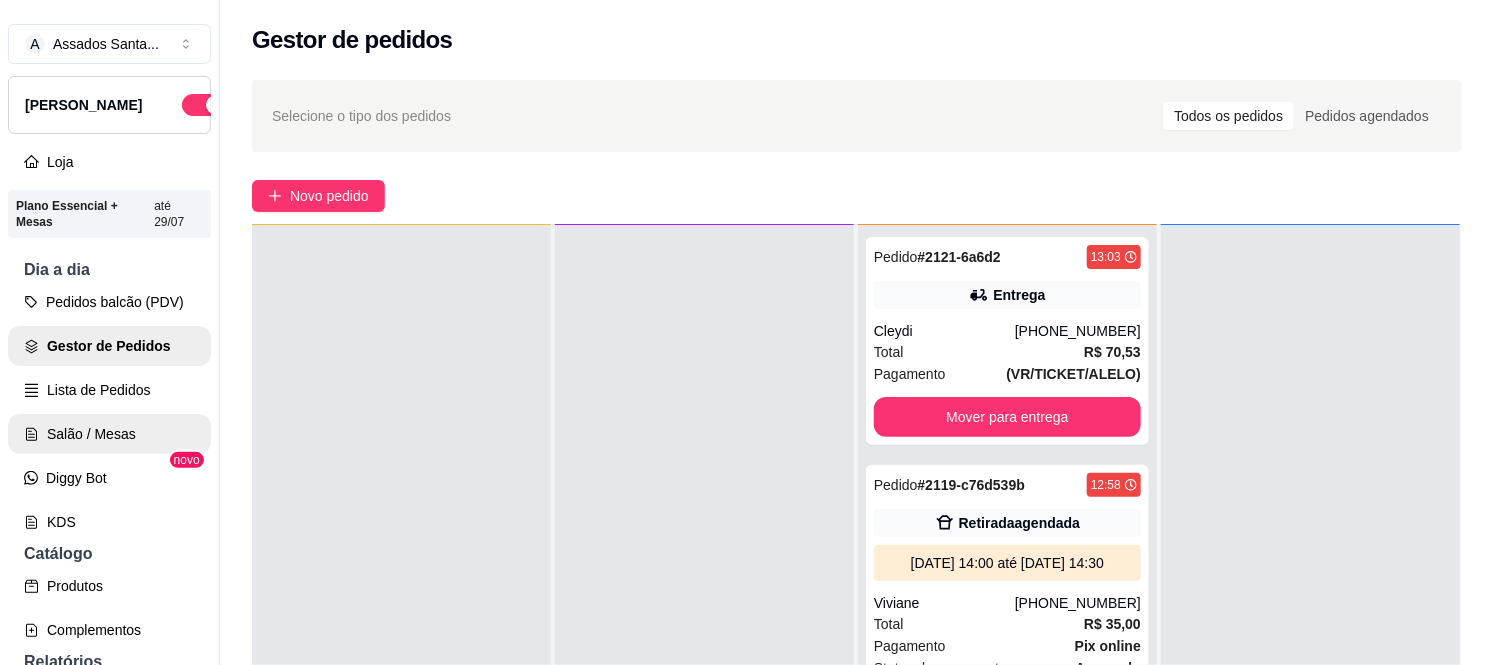 click on "Salão / Mesas" at bounding box center (109, 434) 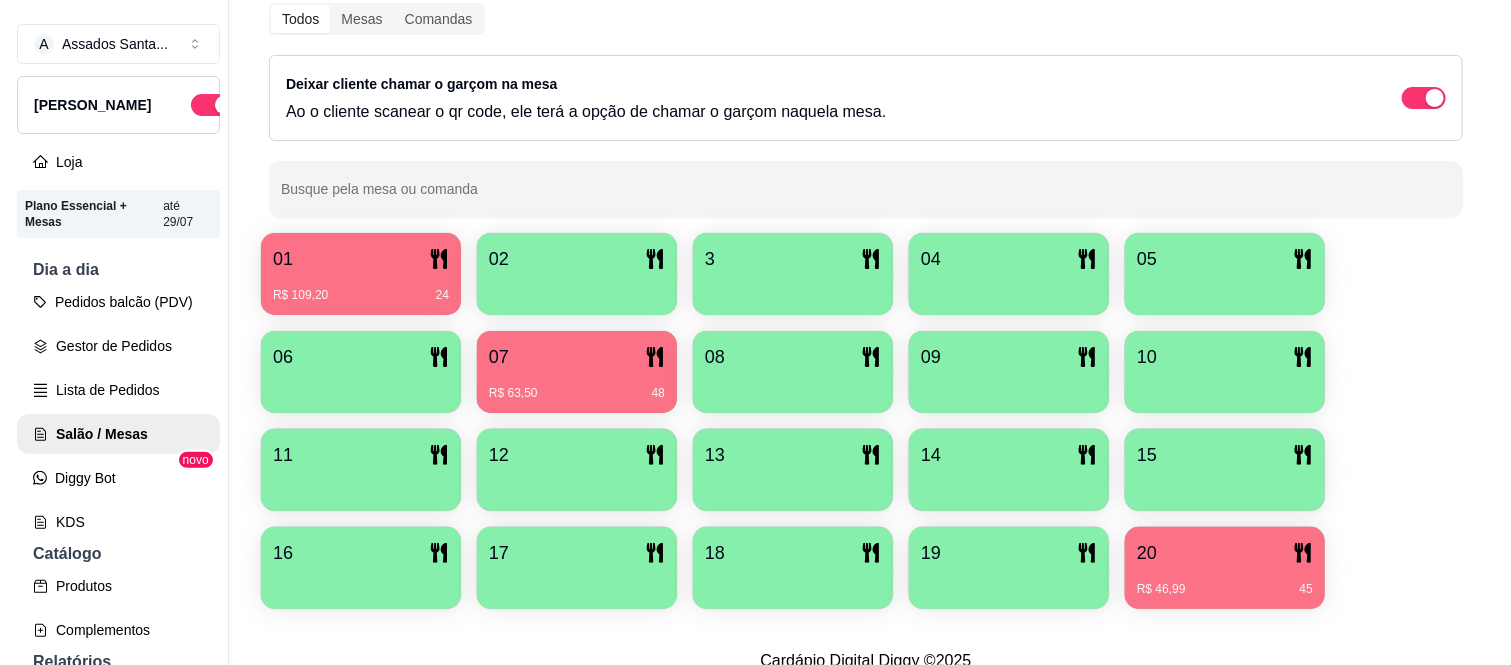 scroll, scrollTop: 222, scrollLeft: 0, axis: vertical 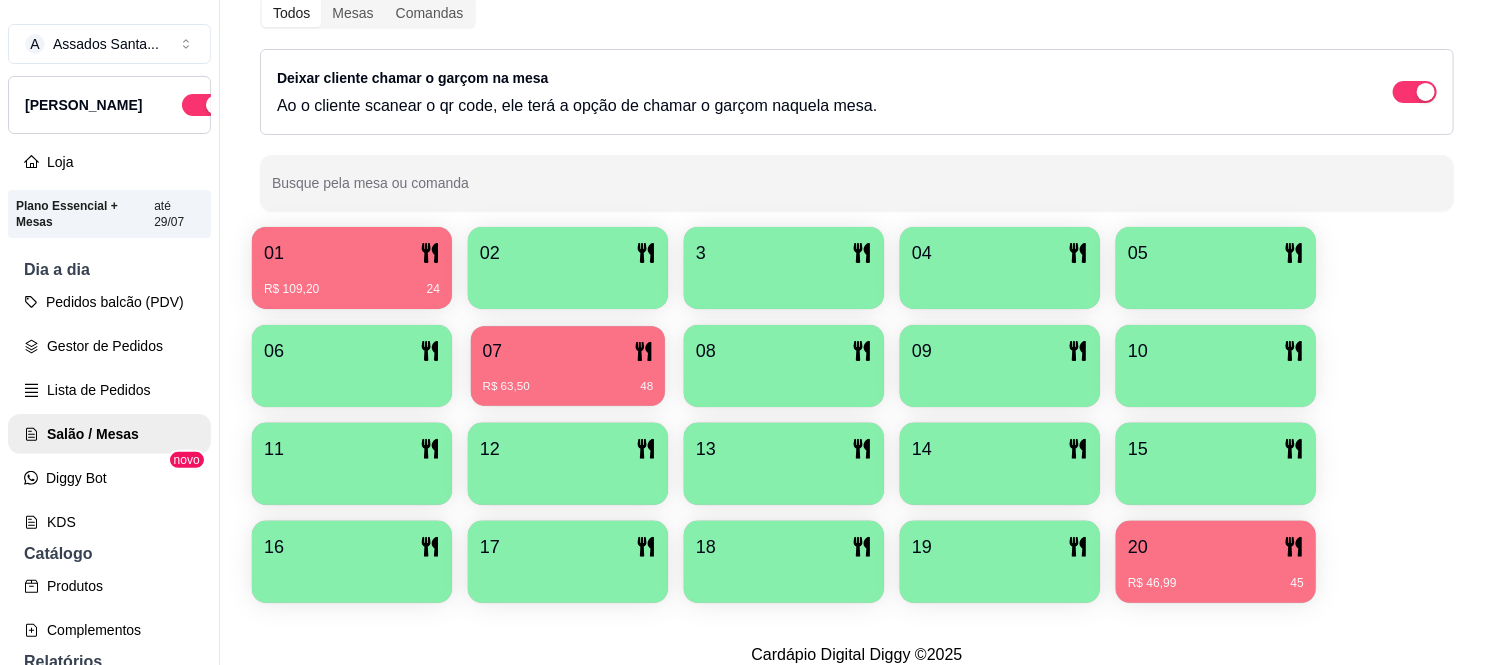 click on "07 R$ 63,50 48" at bounding box center [568, 366] 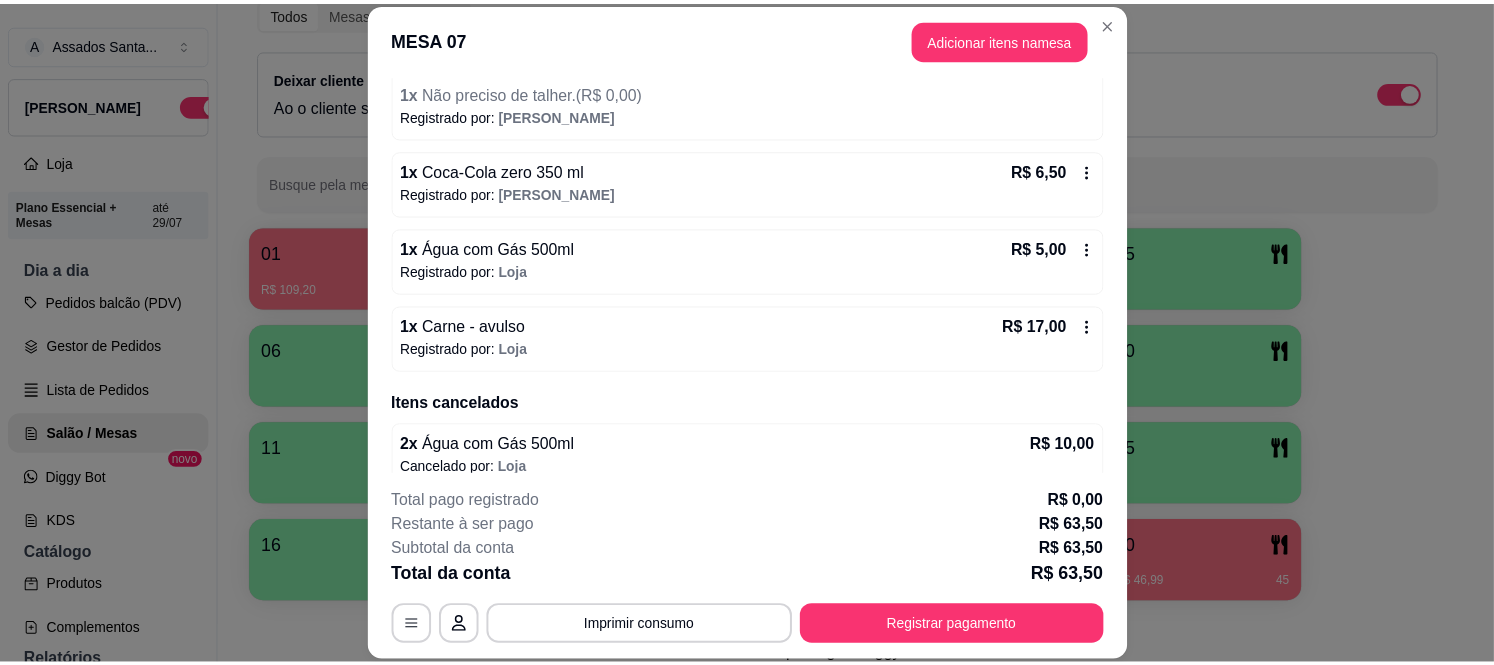 scroll, scrollTop: 222, scrollLeft: 0, axis: vertical 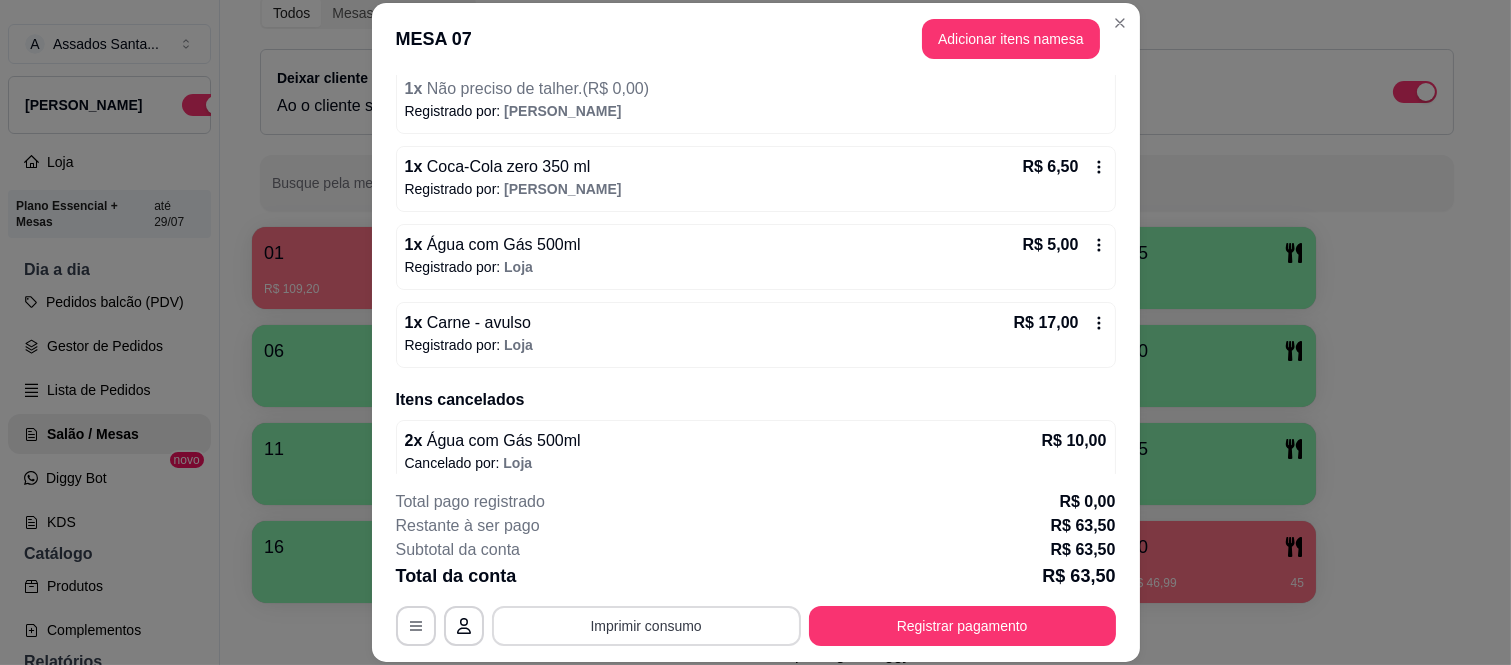click on "Imprimir consumo" at bounding box center [646, 626] 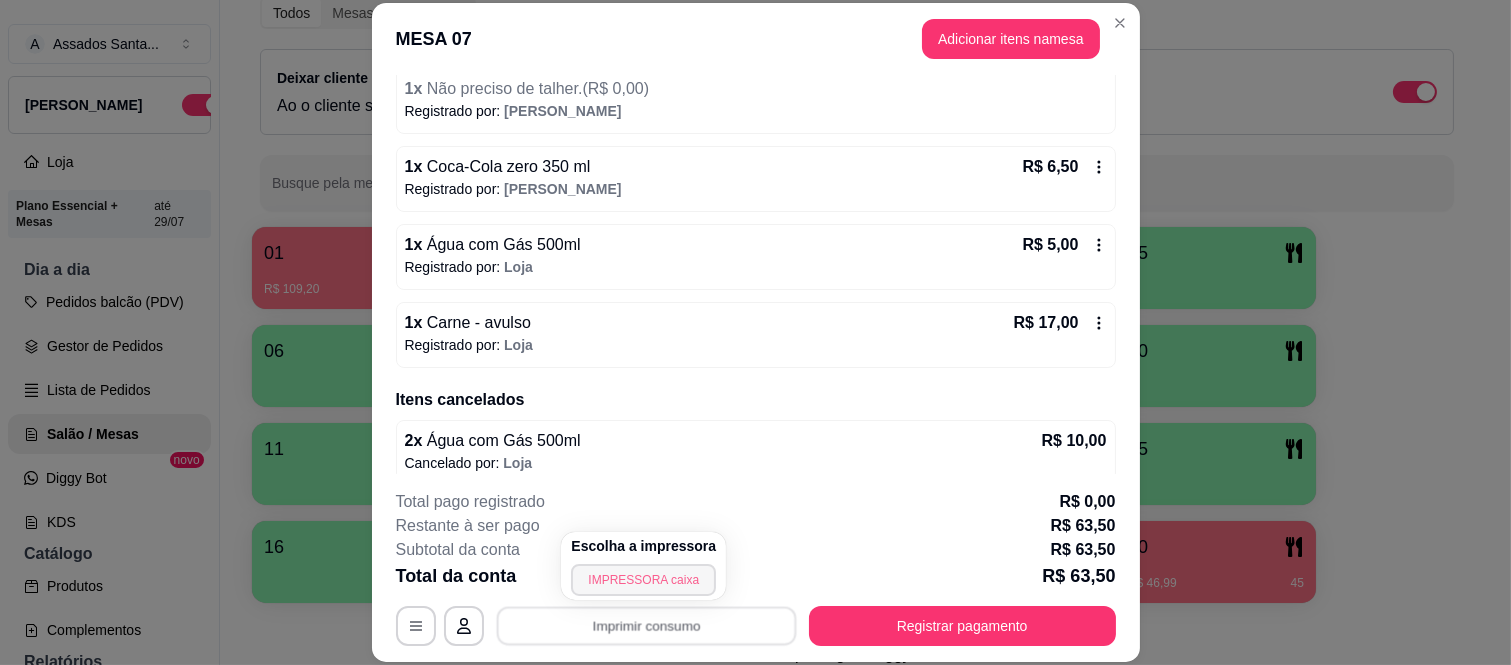 click on "IMPRESSORA caixa" at bounding box center (643, 580) 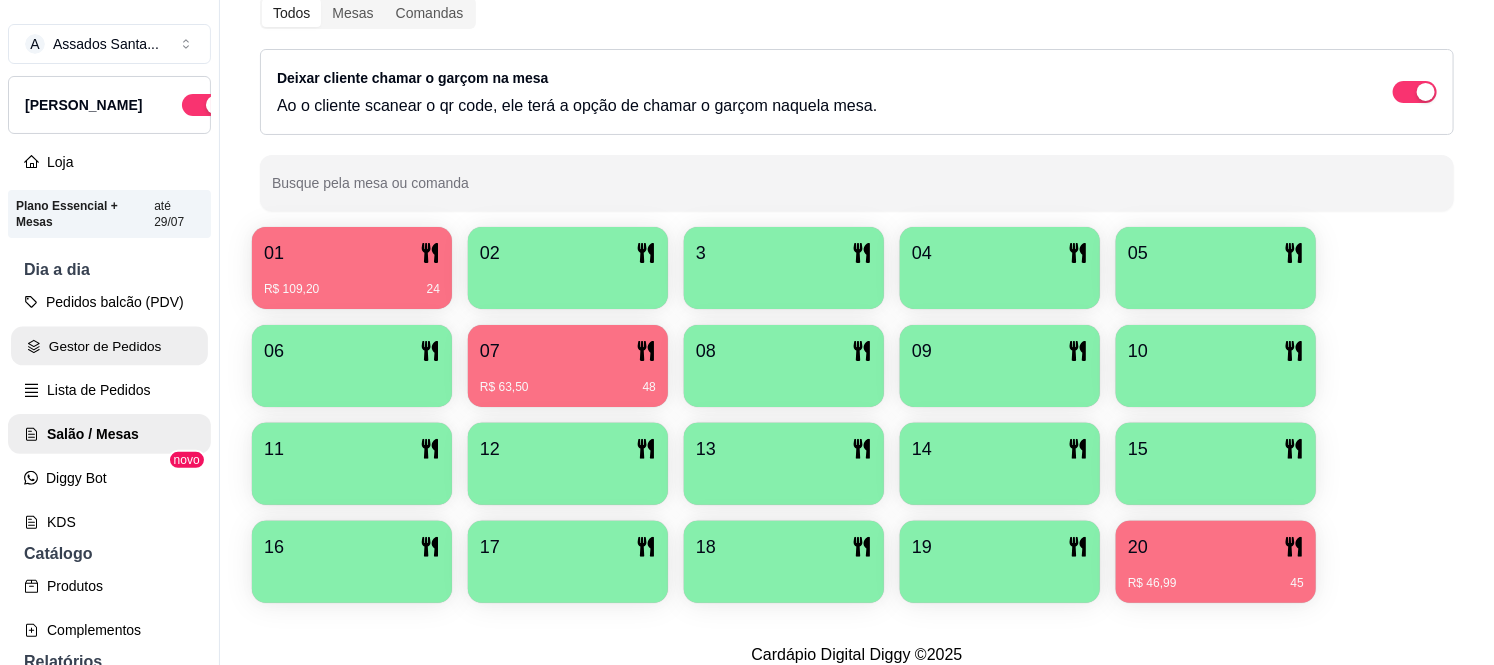 click on "Gestor de Pedidos" at bounding box center [109, 346] 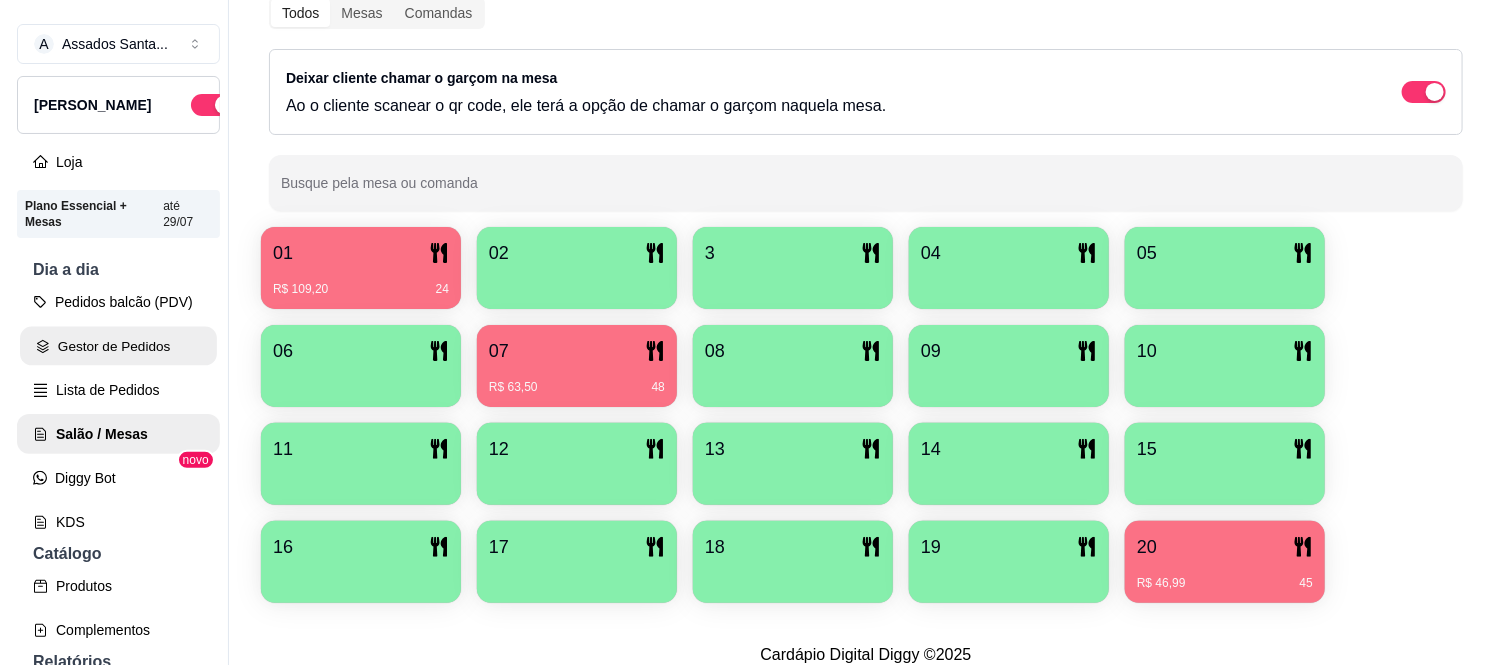 scroll, scrollTop: 0, scrollLeft: 0, axis: both 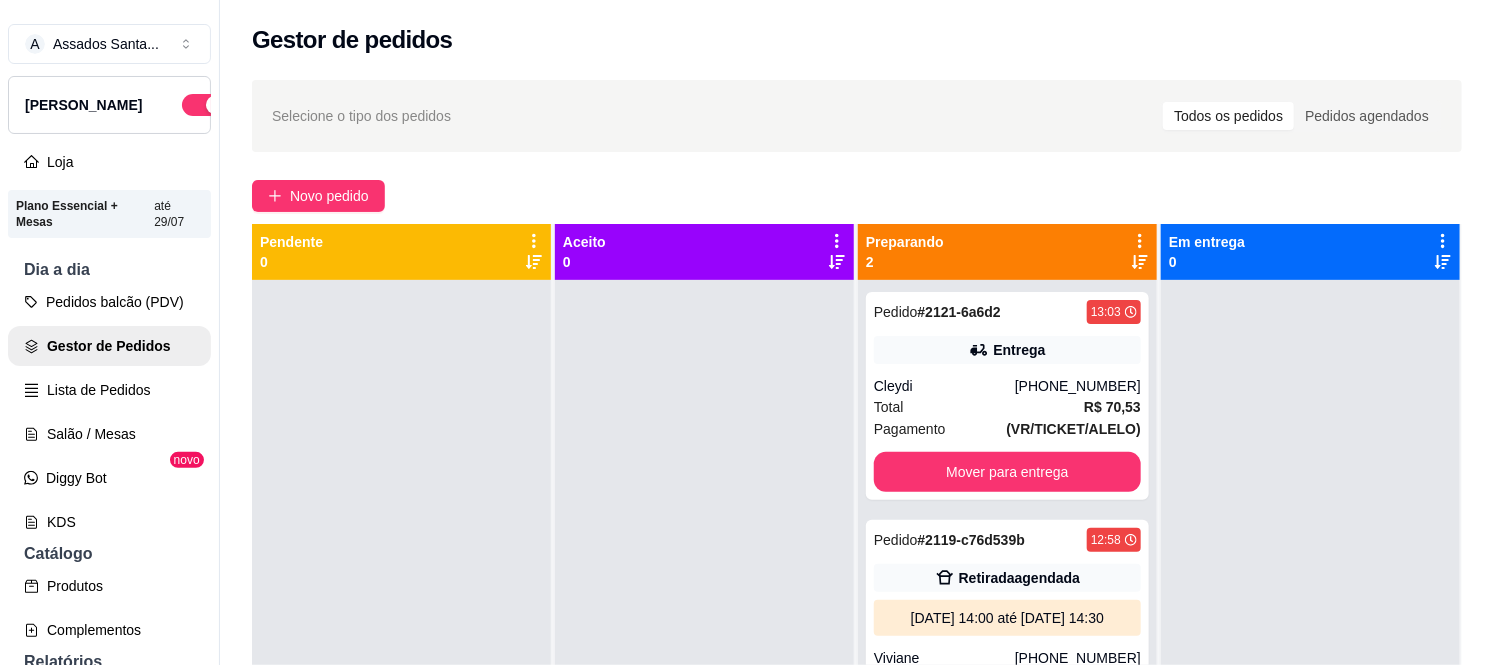 click on "Selecione o tipo dos pedidos Todos os pedidos Pedidos agendados Novo pedido Pendente 0 Aceito 0 Preparando 2 Pedido  # 2121-6a6d2 13:03 Entrega Cleydi [PHONE_NUMBER] Total R$ 70,53 Pagamento (VR/TICKET/ALELO) Mover para entrega Pedido  # 2119-c76d539b 12:58 Retirada  agendada [DATE] 14:00 até [DATE] 14:30  [PERSON_NAME]  [PHONE_NUMBER] Total R$ 35,00 Pagamento Pix online Status do pagamento aprovado Mover para retirada disponível Em entrega 0" at bounding box center [857, 490] 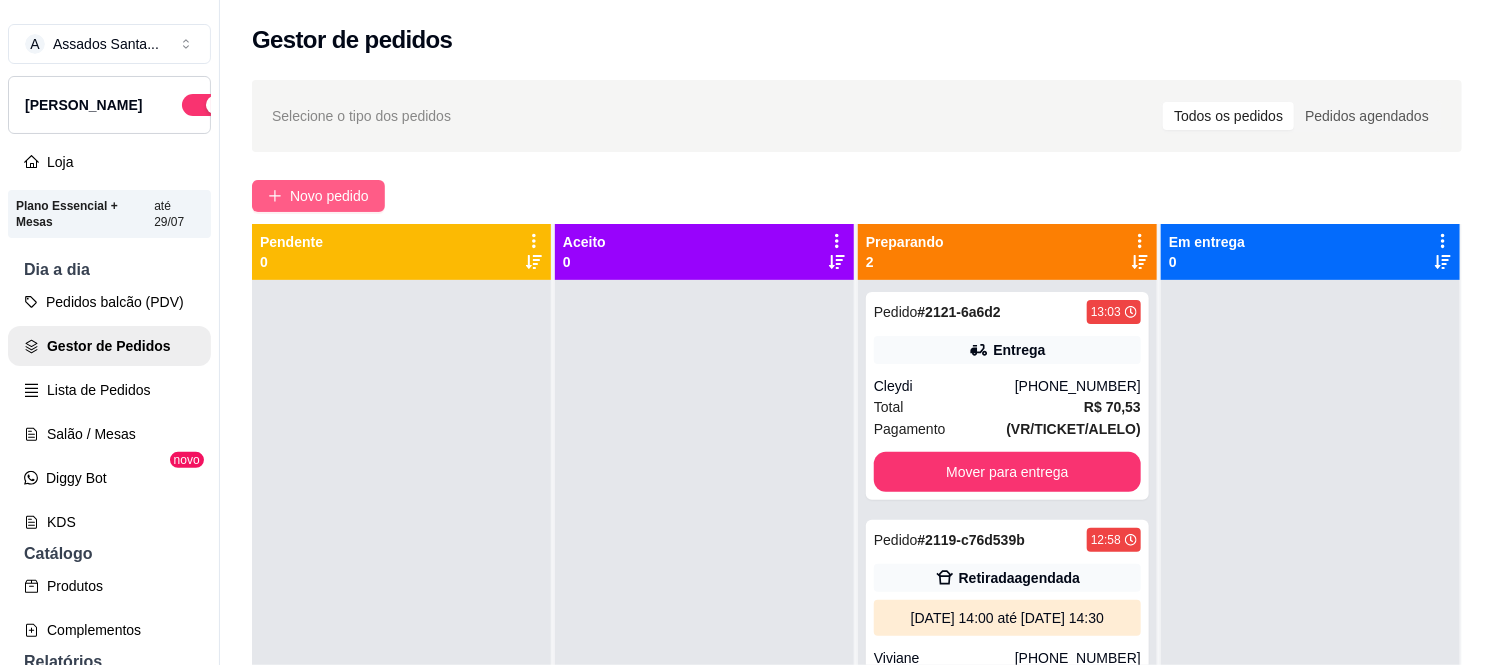 click on "Novo pedido" at bounding box center (329, 196) 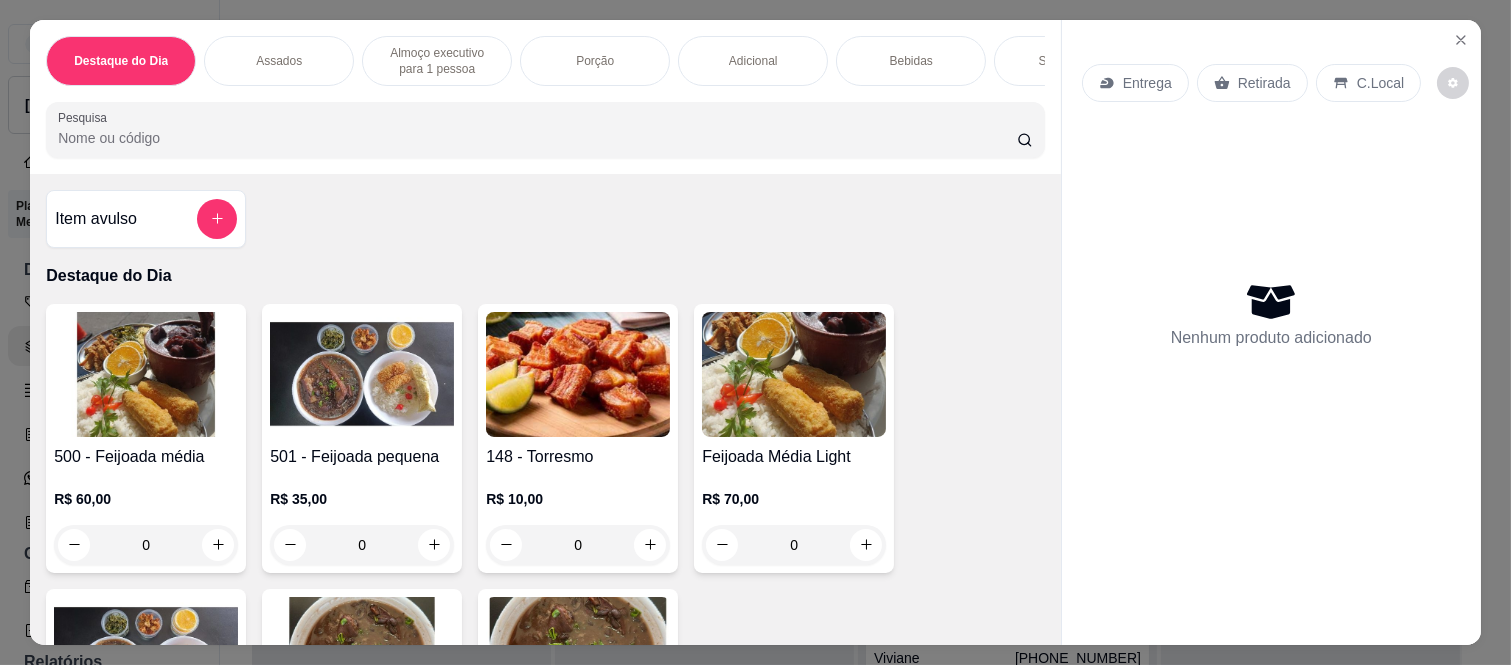 click on "Entrega" at bounding box center [1147, 83] 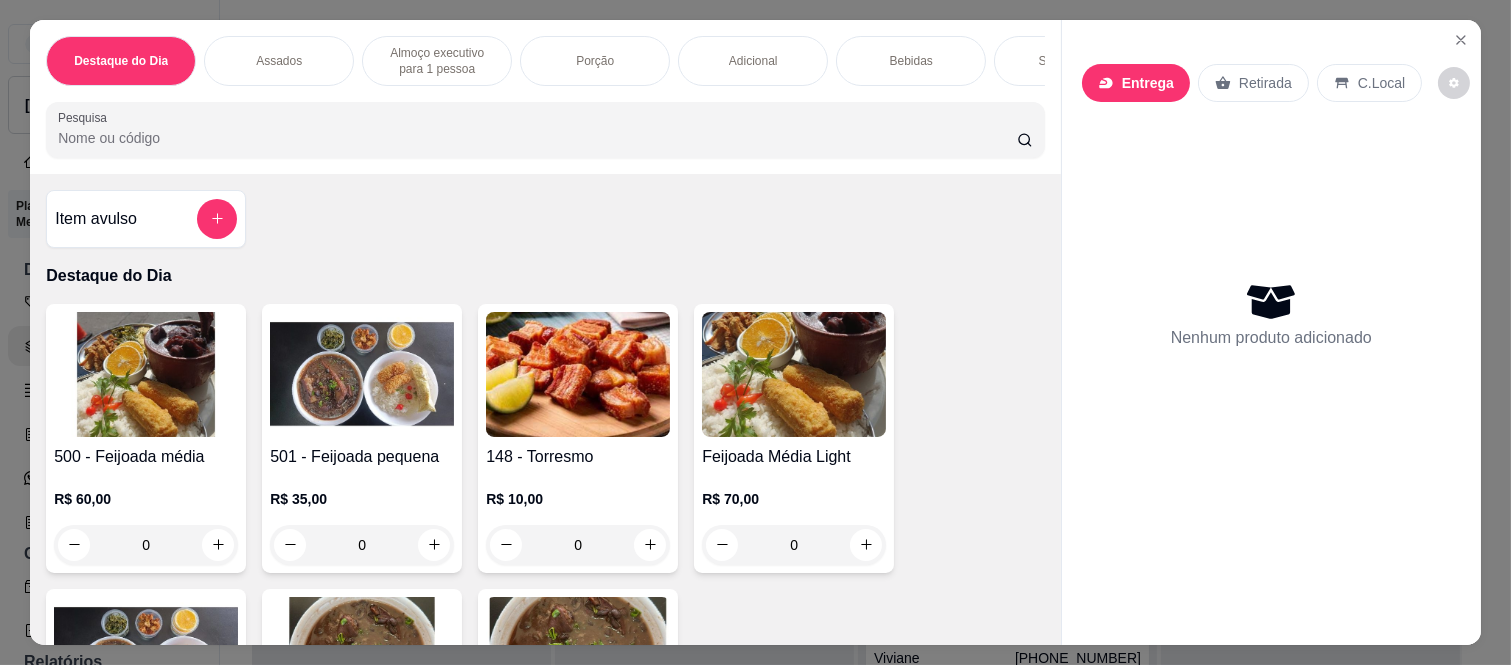 click on "Busque pelo cliente" at bounding box center [727, 137] 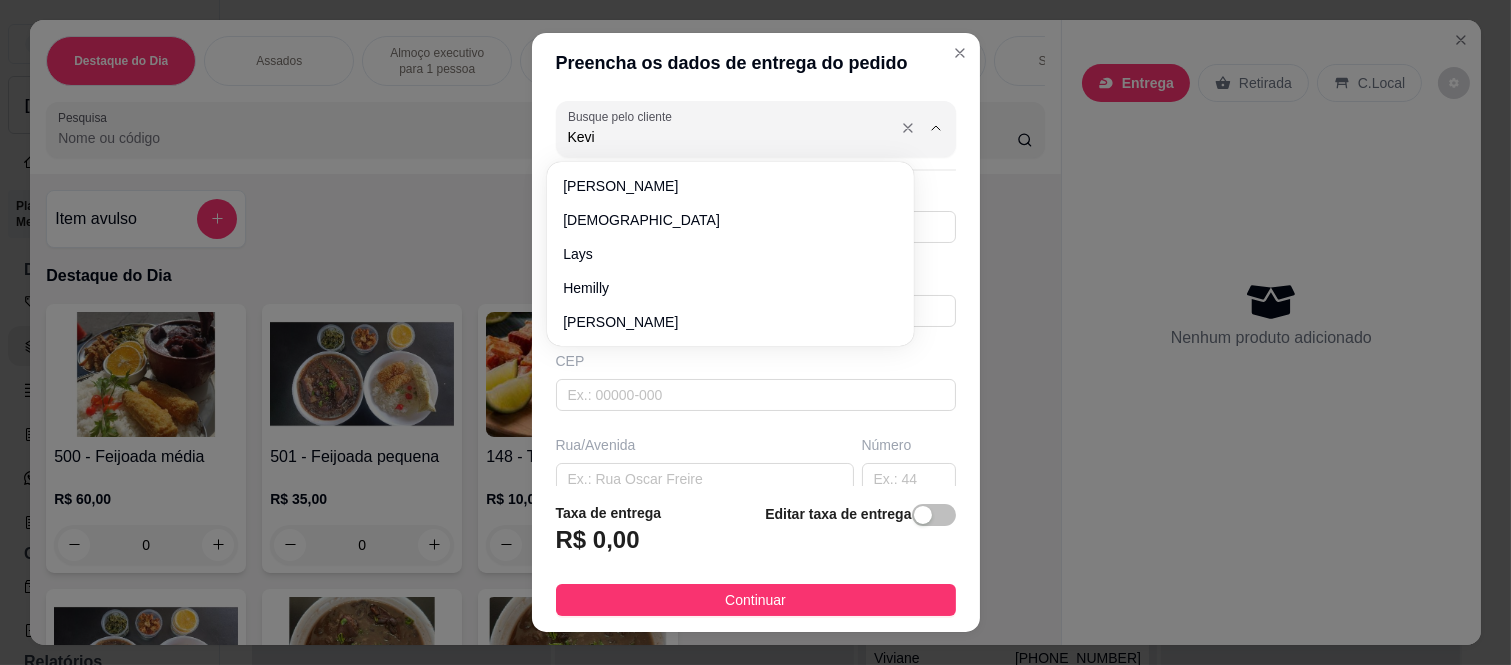 type on "[PERSON_NAME]" 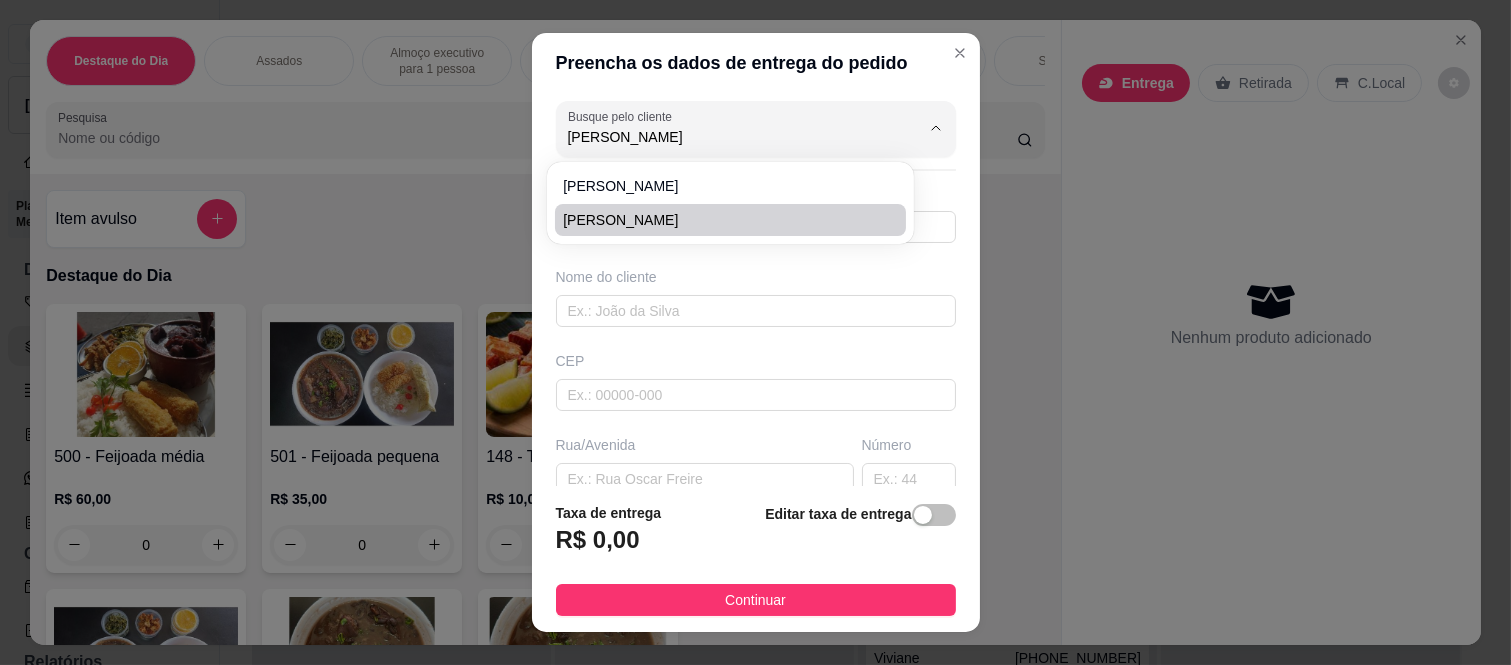 click on "[PERSON_NAME]" at bounding box center (720, 220) 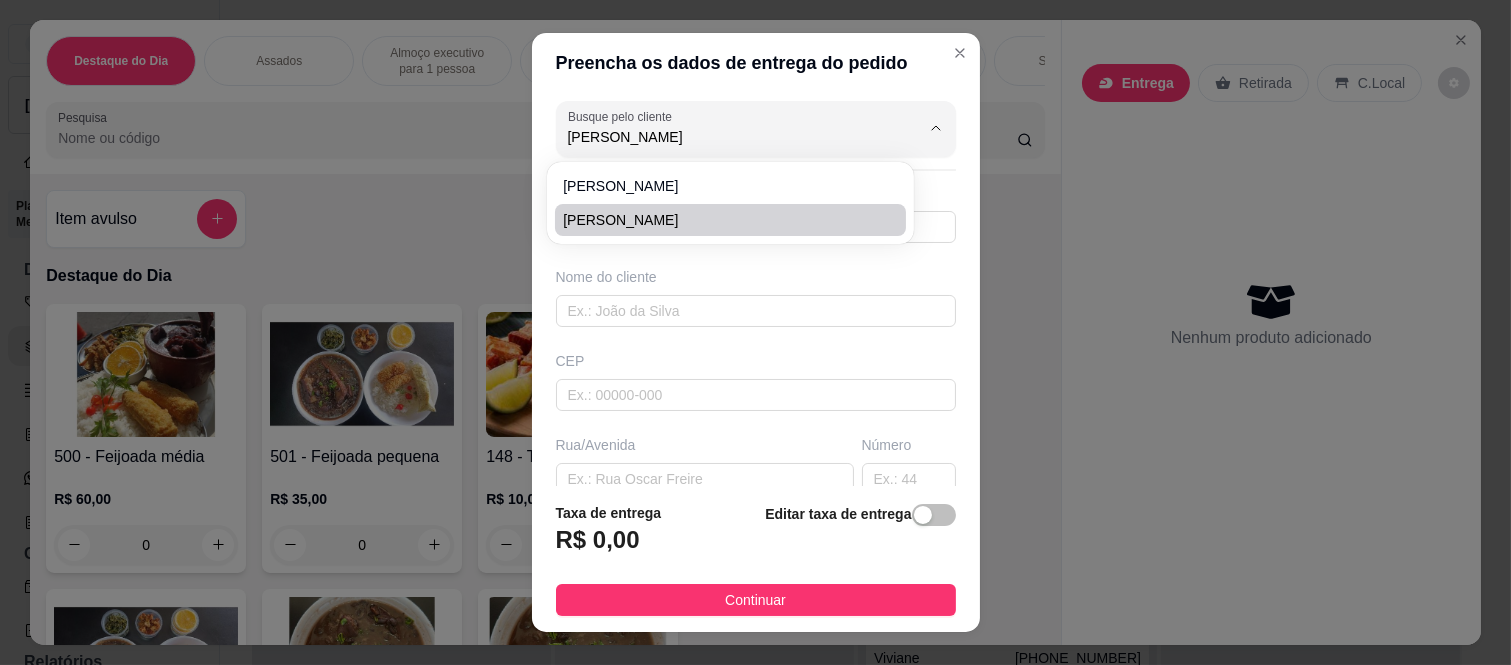 type on "11913665517" 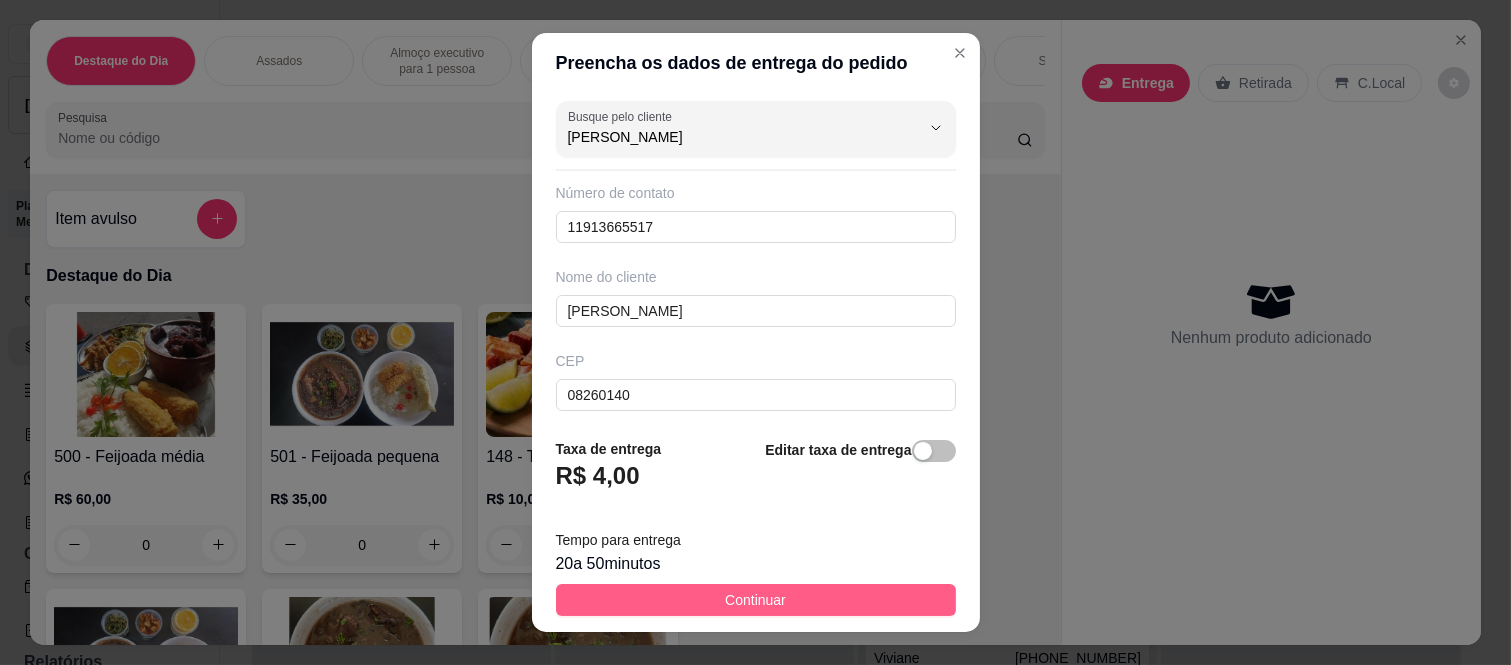 click on "Continuar" at bounding box center [756, 600] 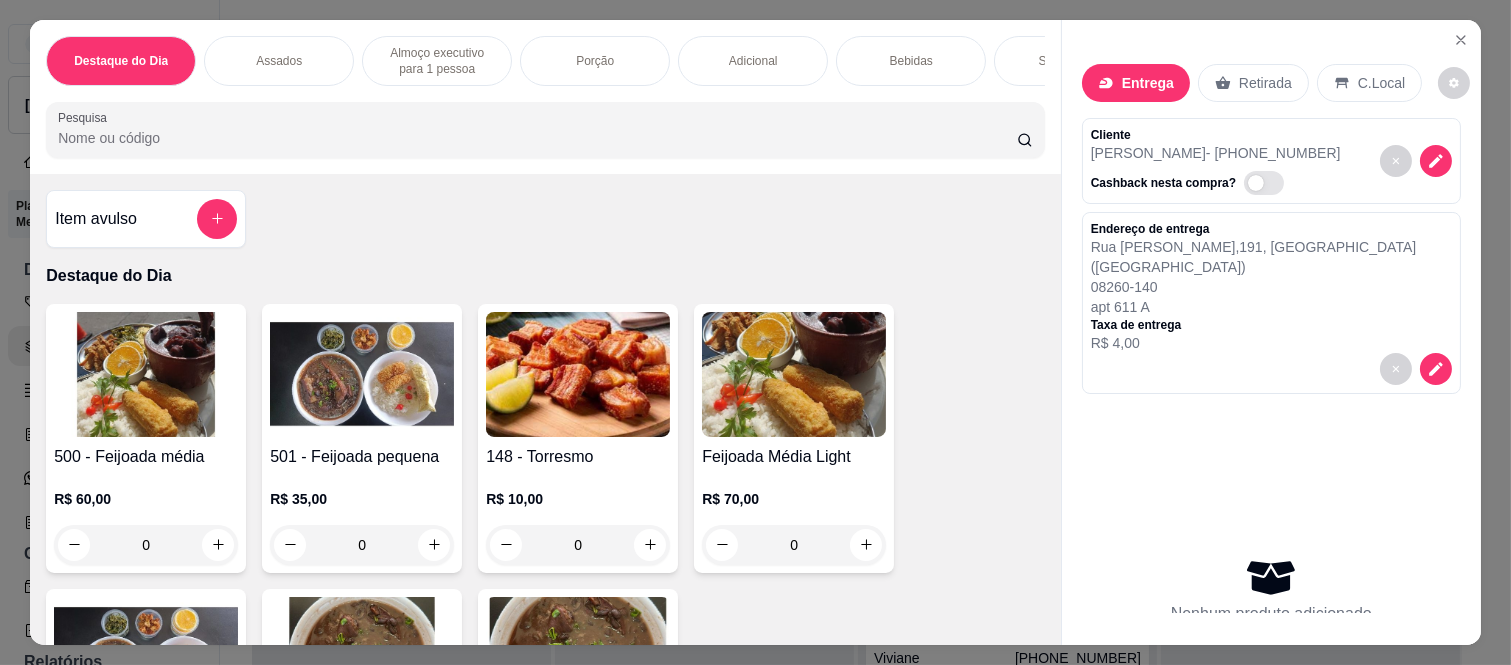 click on "0" at bounding box center [362, 545] 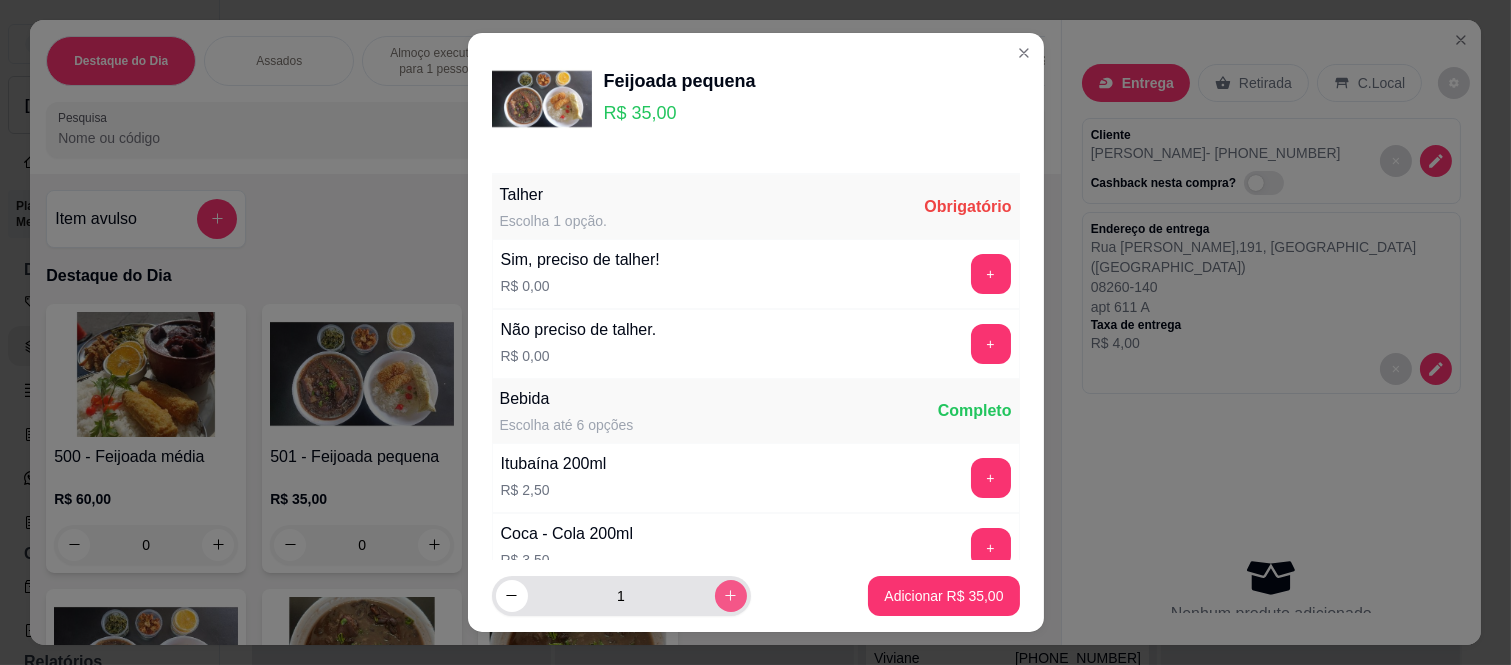 click at bounding box center (731, 596) 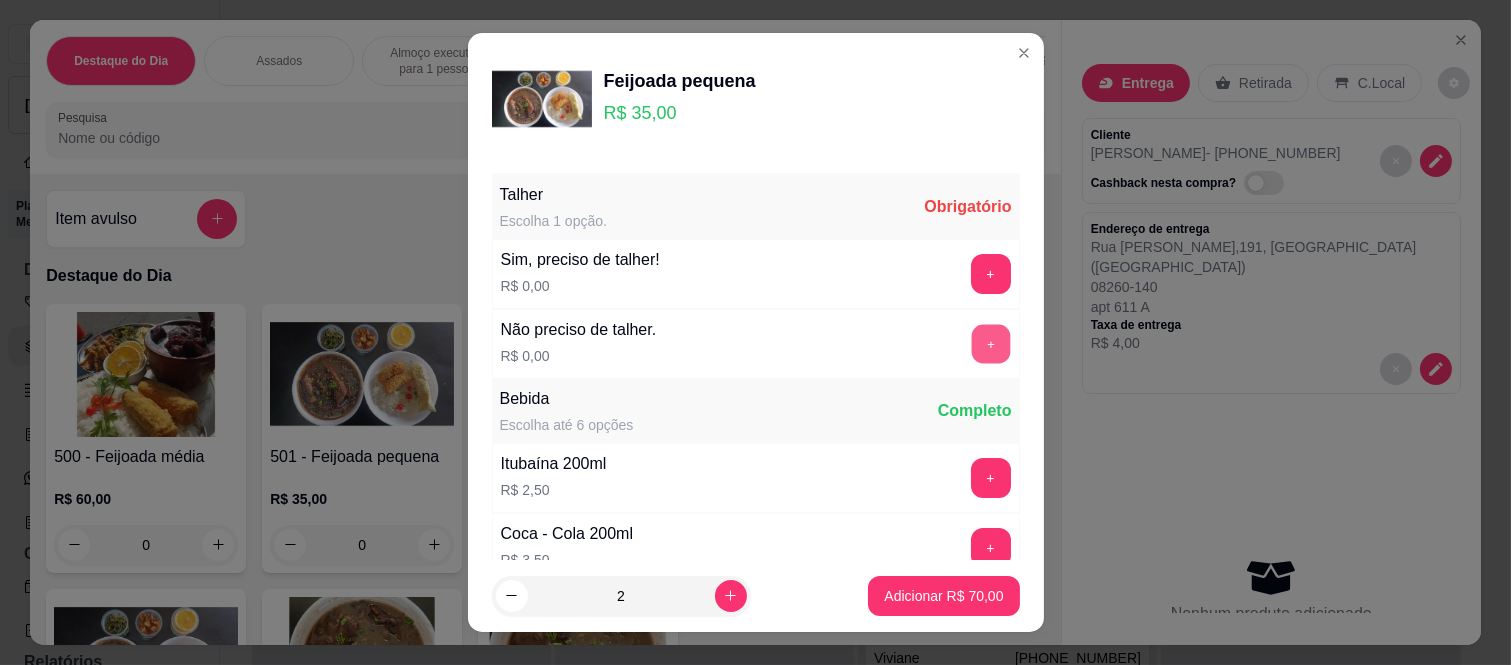 click on "+" at bounding box center [990, 344] 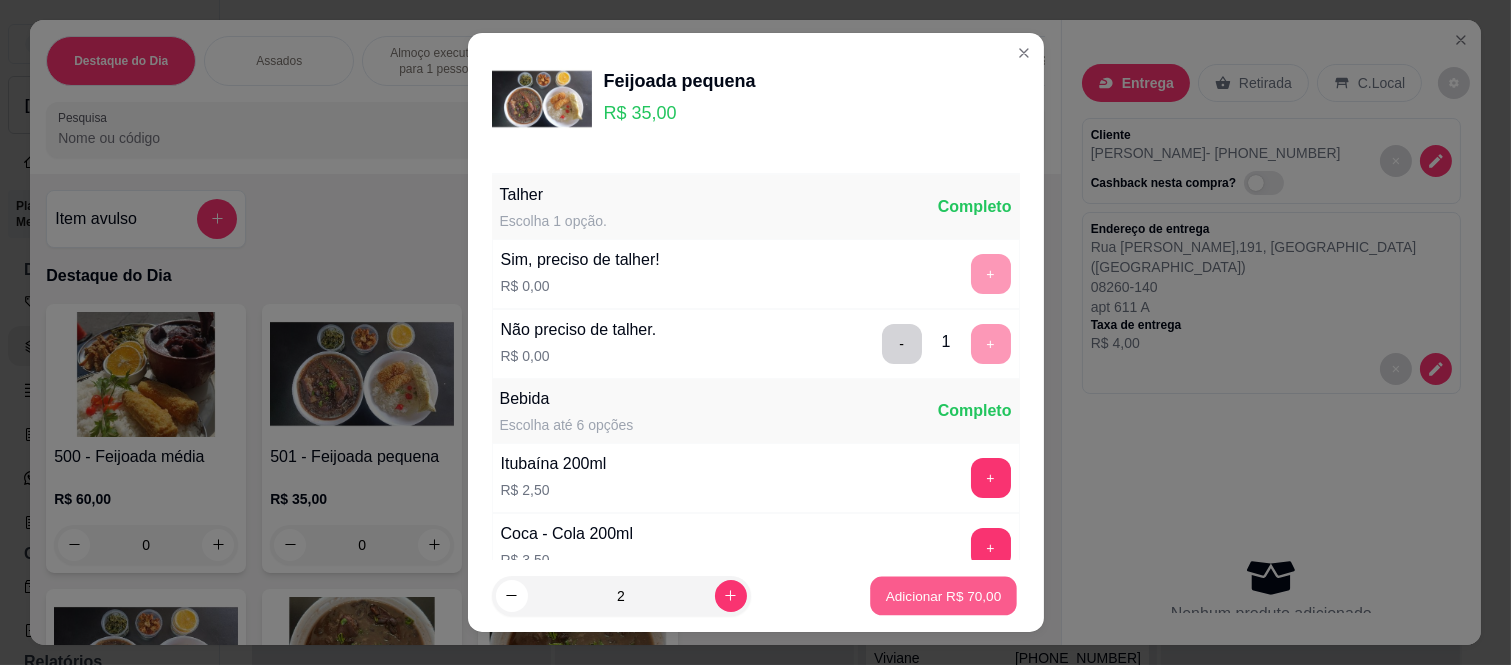 click on "Adicionar   R$ 70,00" at bounding box center (944, 595) 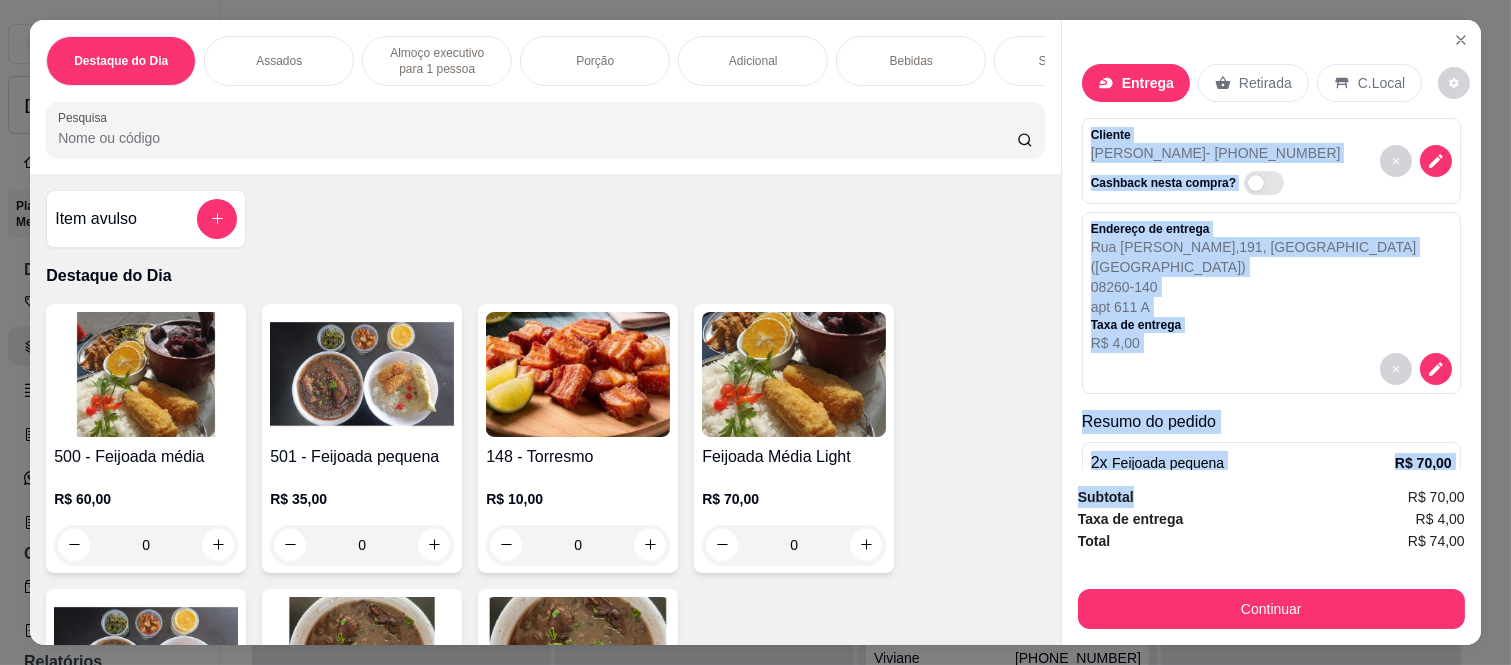 scroll, scrollTop: 81, scrollLeft: 0, axis: vertical 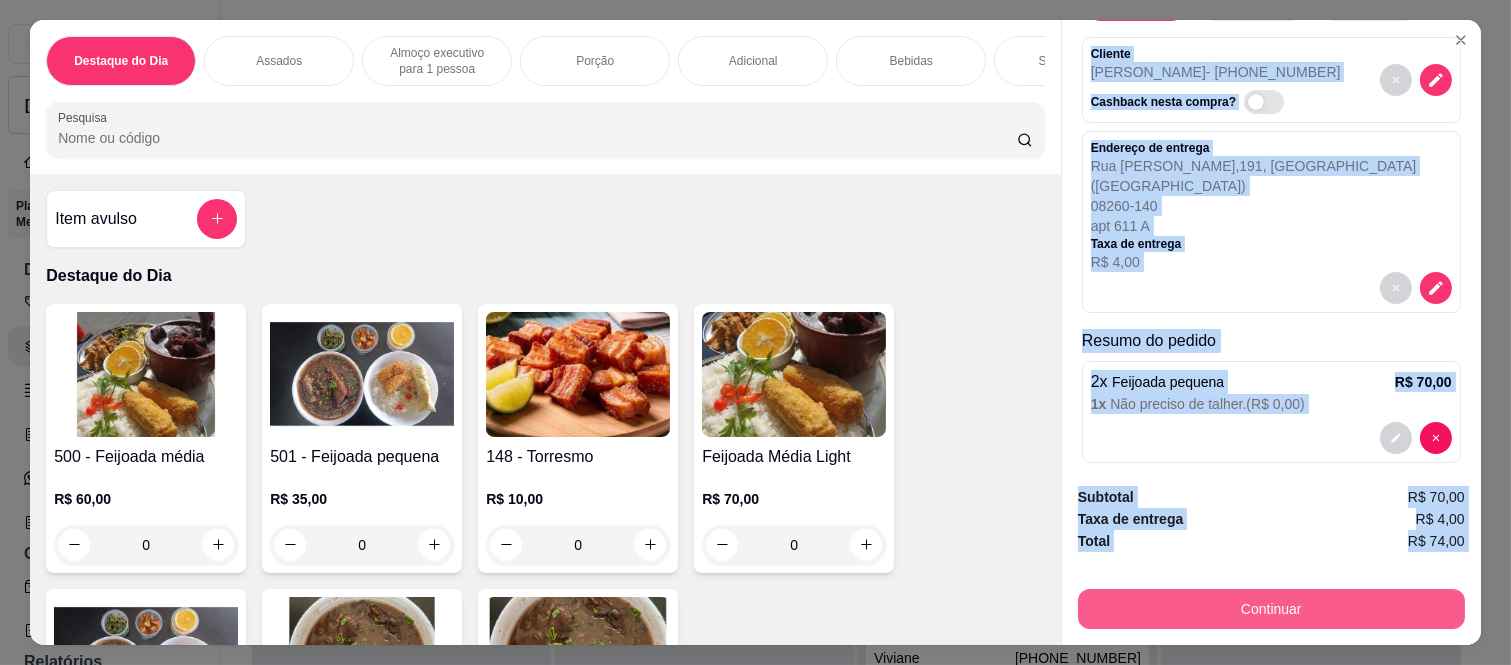 drag, startPoint x: 1075, startPoint y: 120, endPoint x: 1218, endPoint y: 581, distance: 482.66965 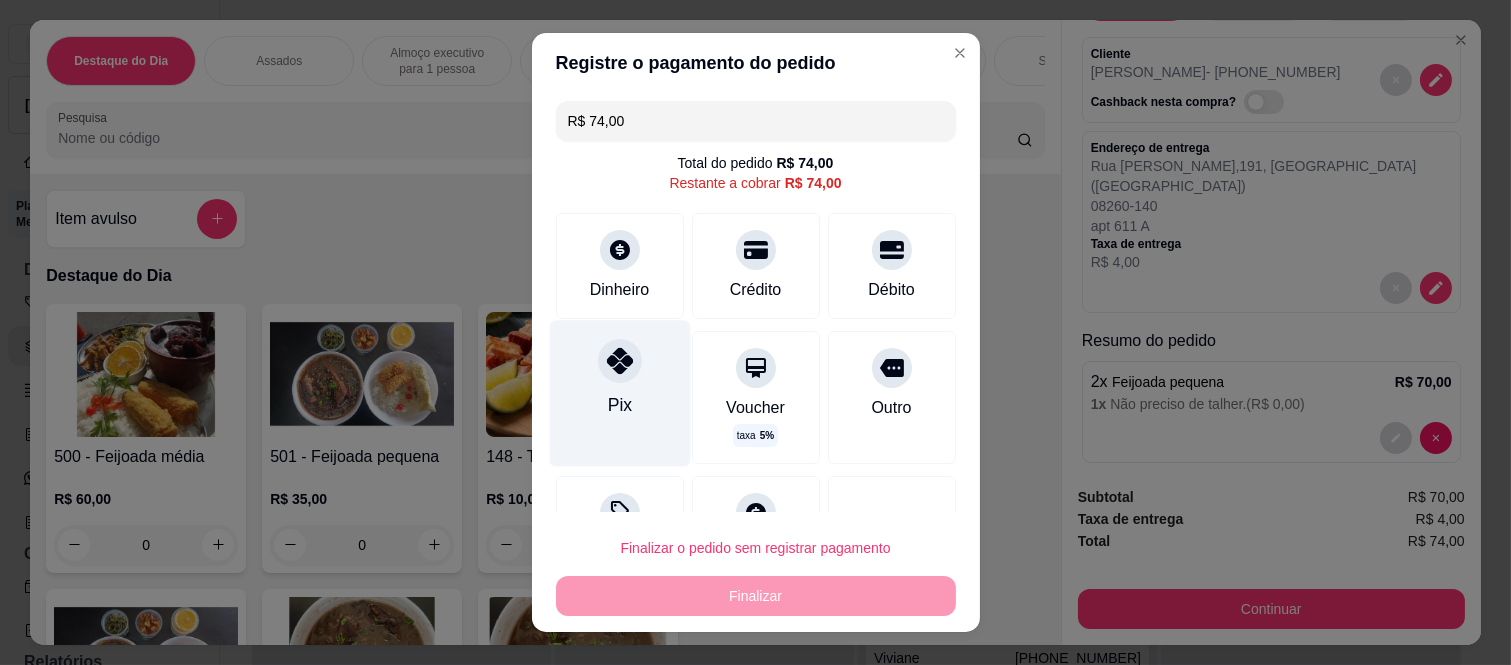 click on "Pix" at bounding box center (619, 405) 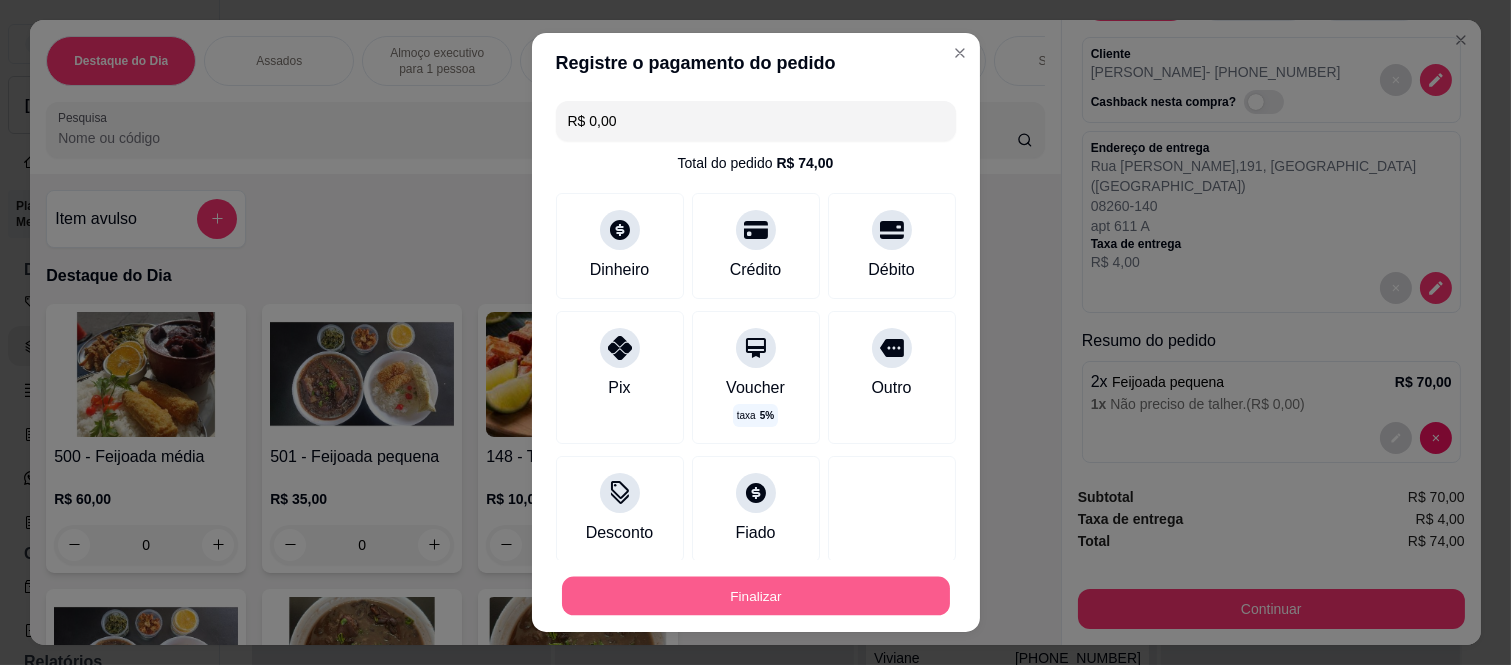 click on "Finalizar" at bounding box center (756, 595) 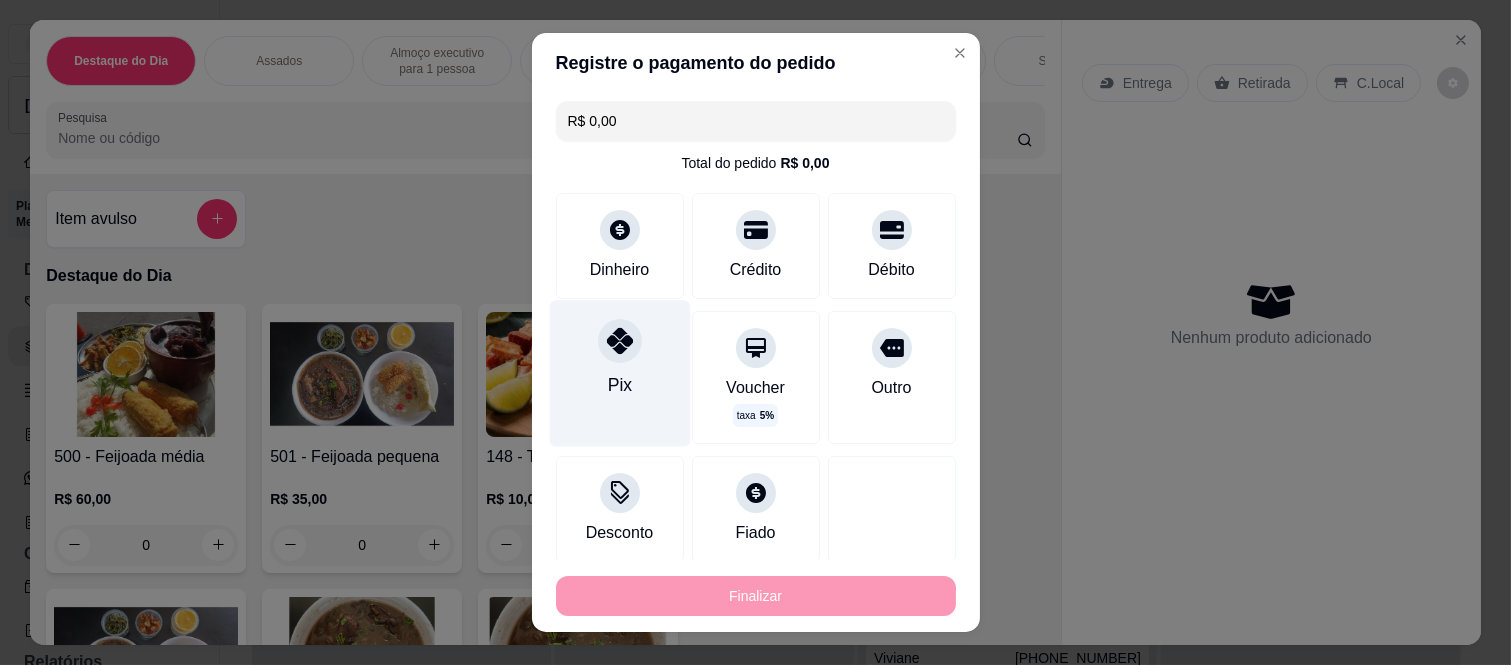 type on "-R$ 74,00" 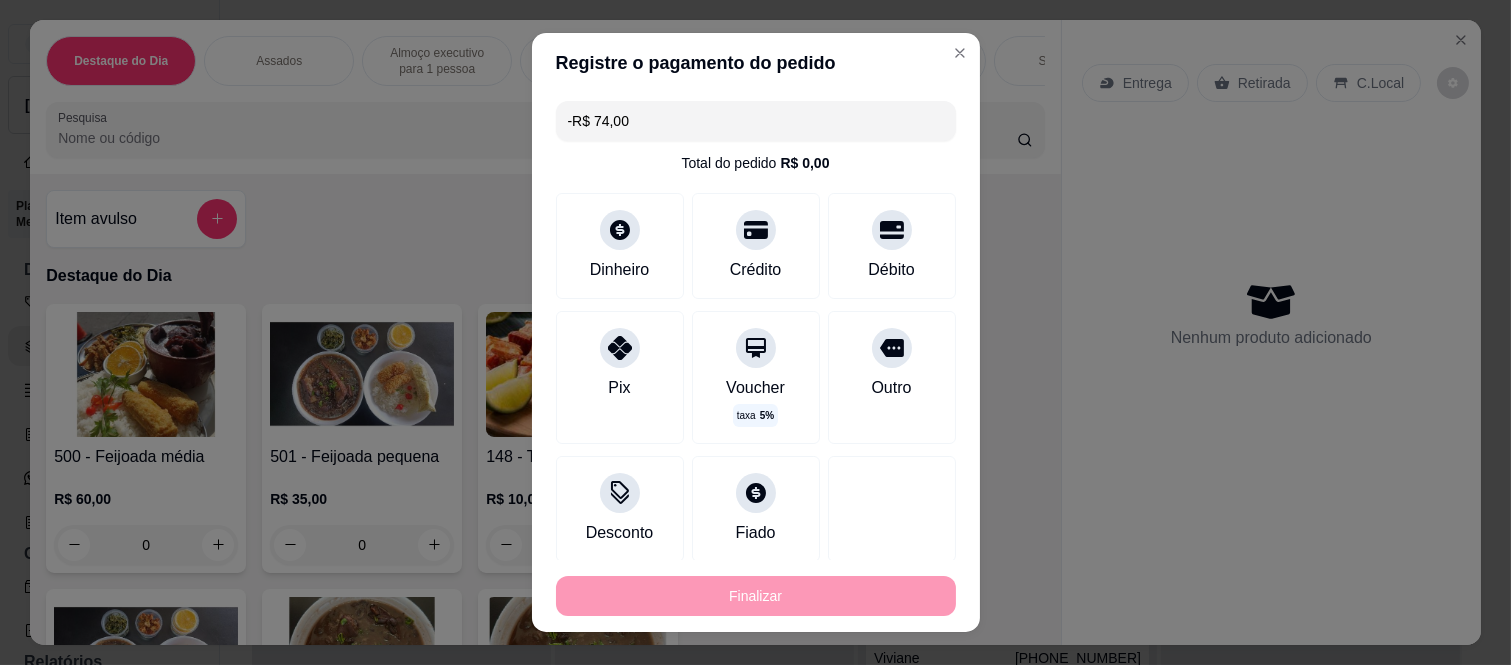 scroll, scrollTop: 0, scrollLeft: 0, axis: both 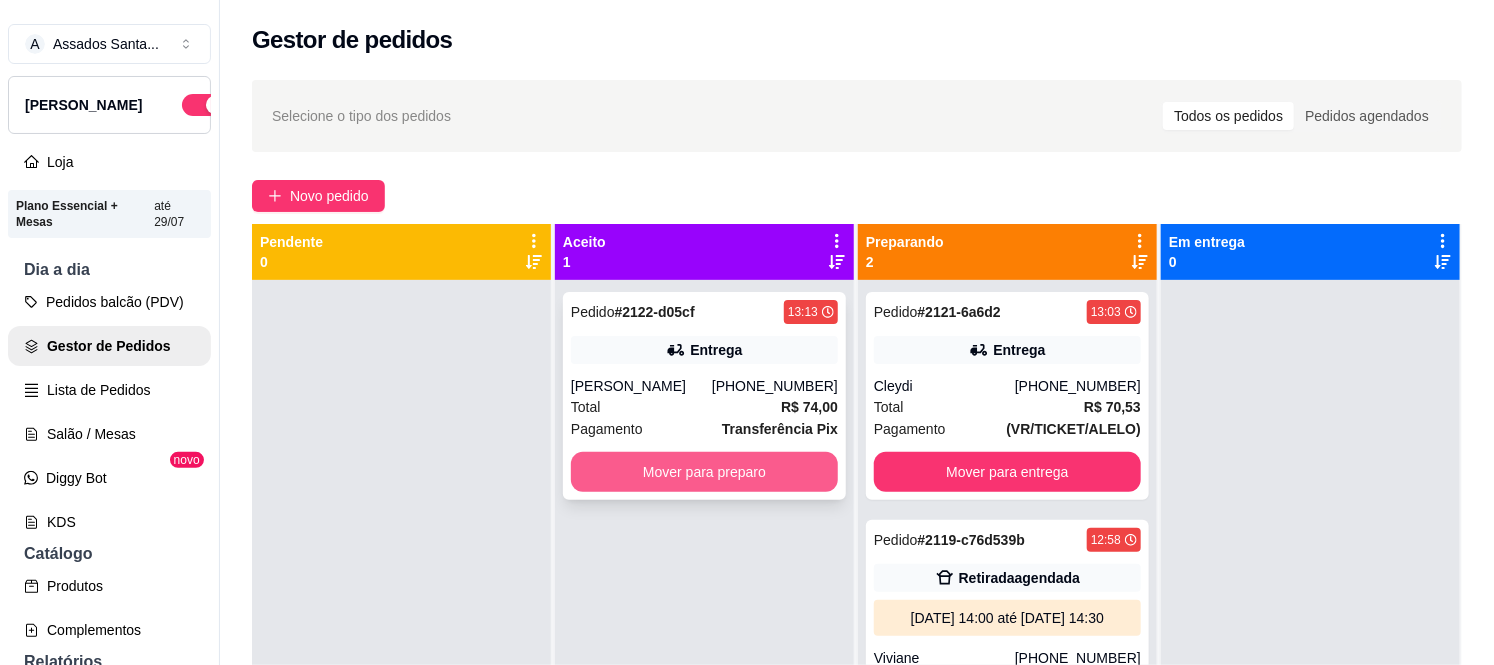 click on "Mover para preparo" at bounding box center (704, 472) 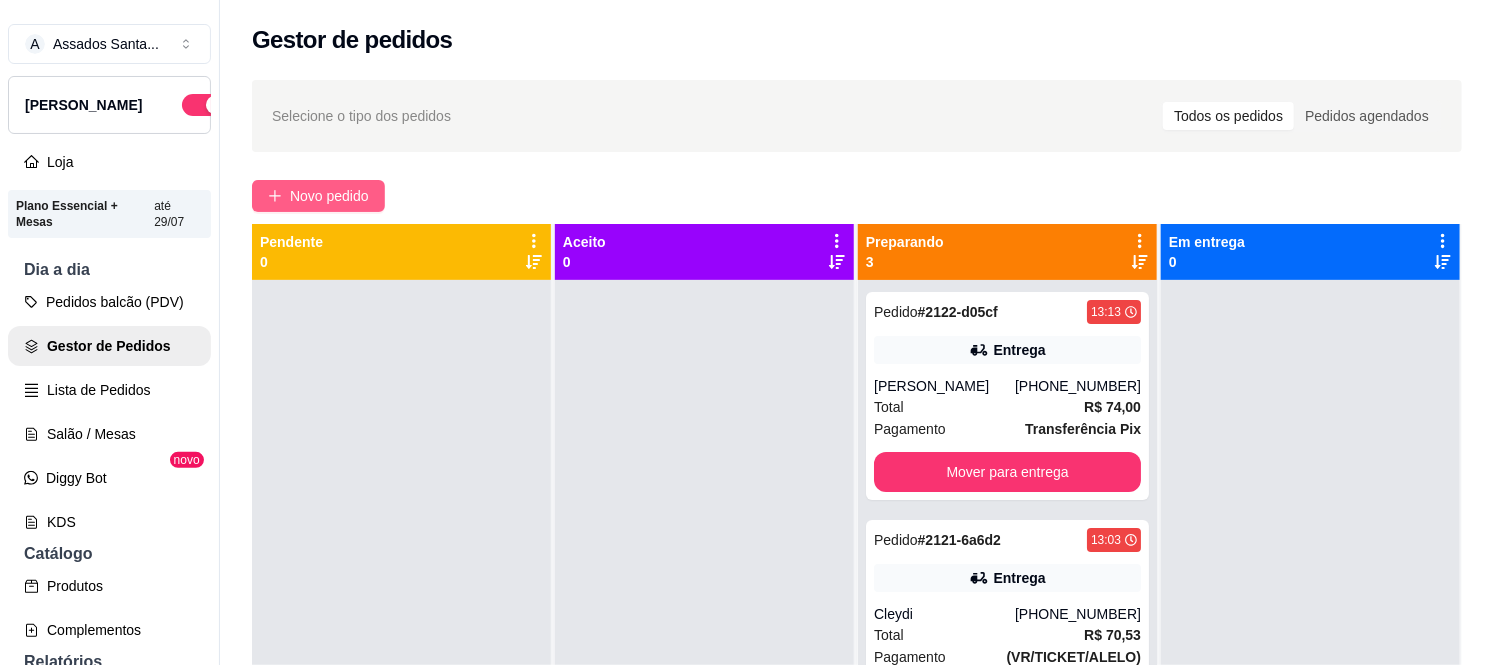 click on "Novo pedido" at bounding box center [318, 196] 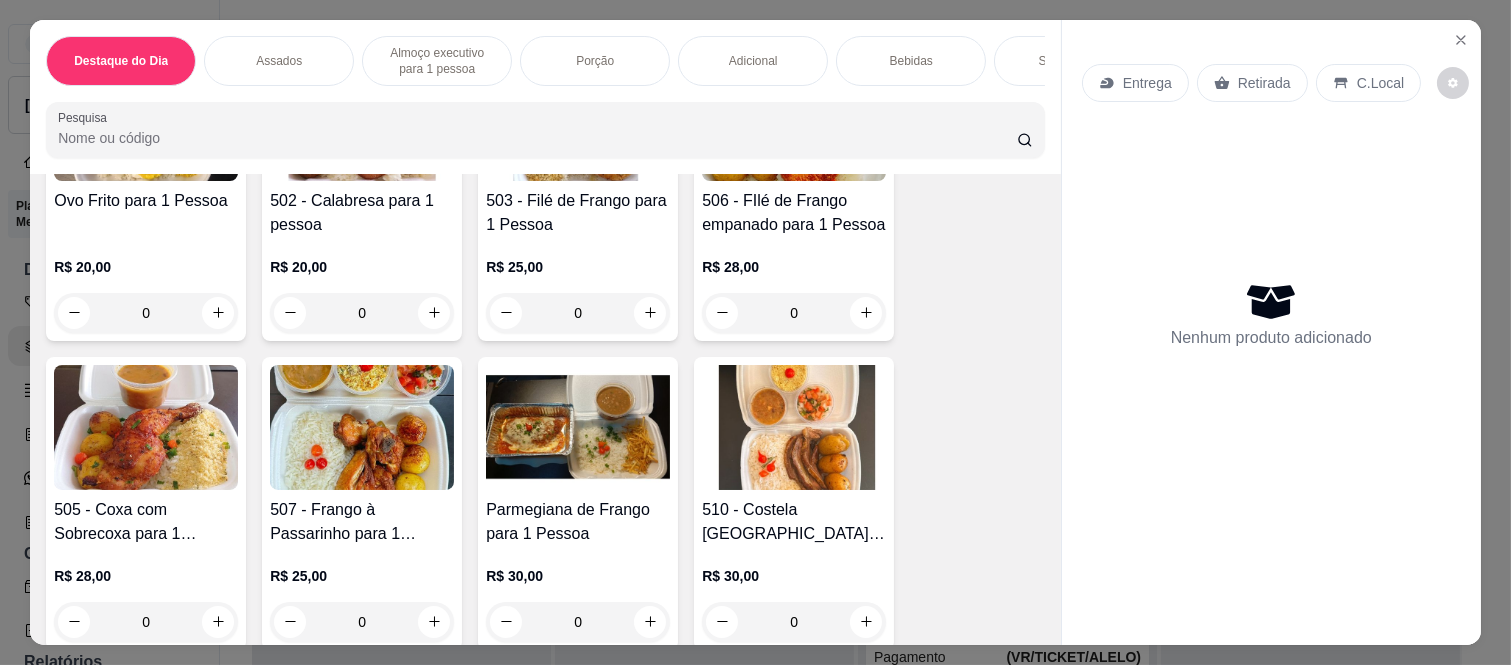 scroll, scrollTop: 1222, scrollLeft: 0, axis: vertical 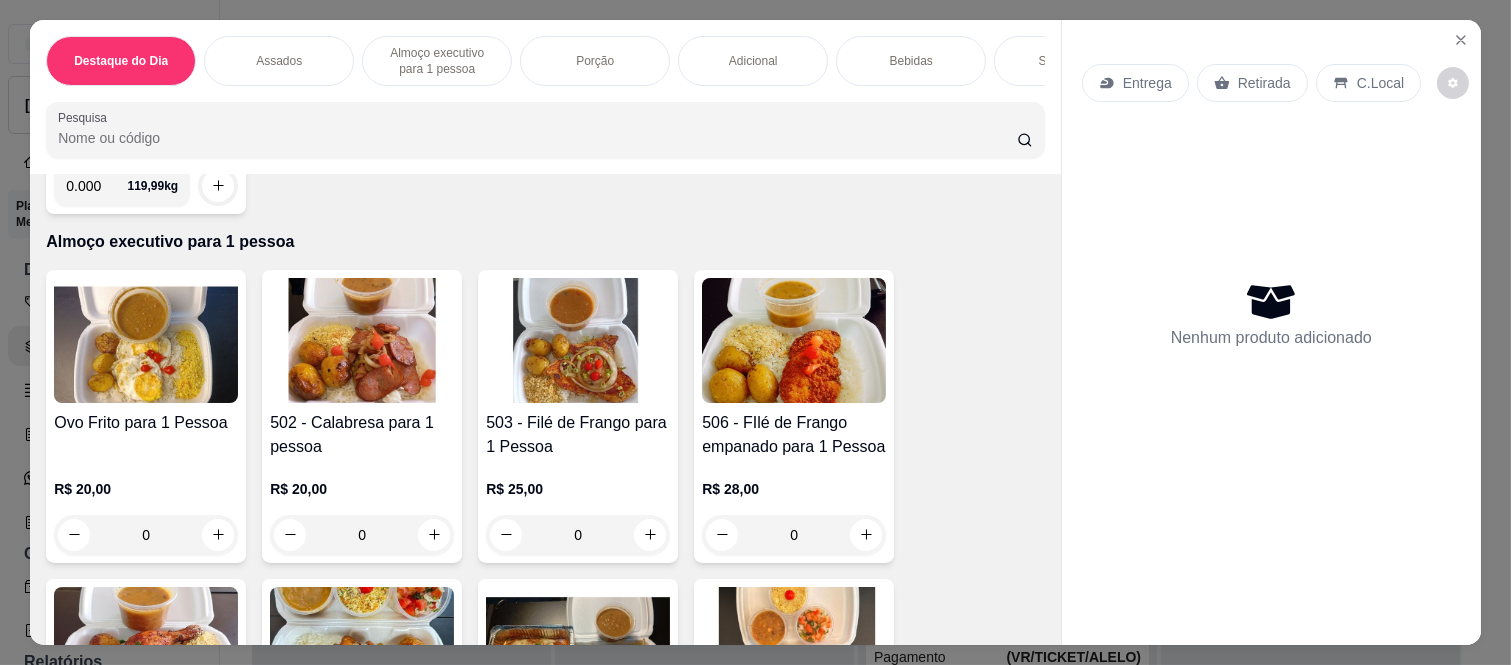 click on "0" at bounding box center [794, 535] 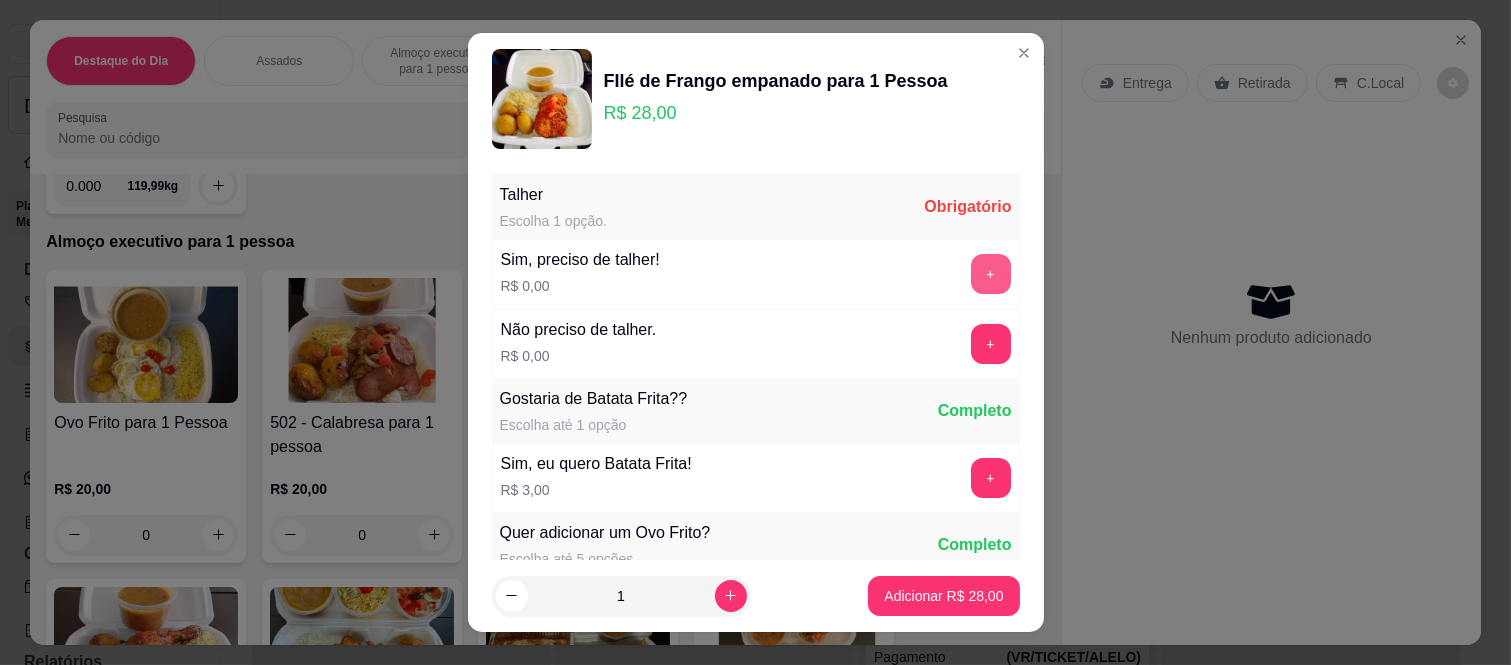 click on "+" at bounding box center (991, 274) 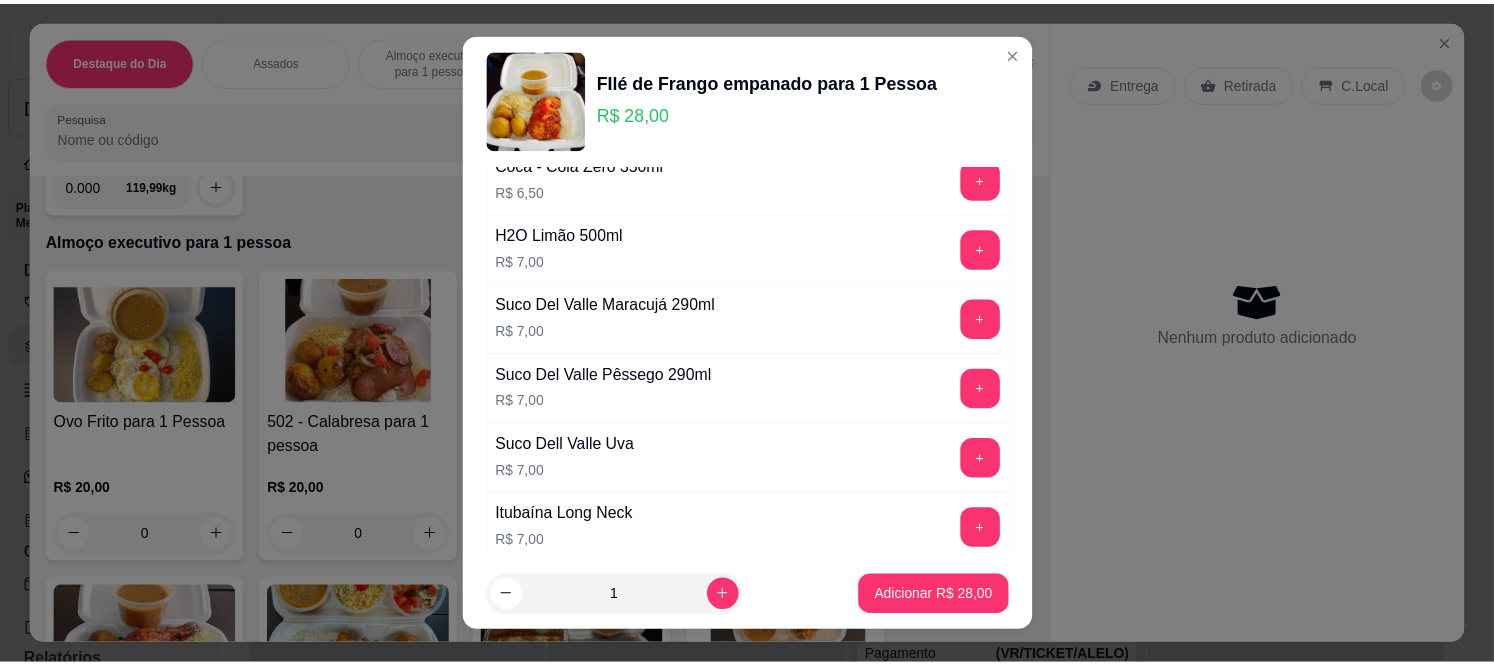 scroll, scrollTop: 1444, scrollLeft: 0, axis: vertical 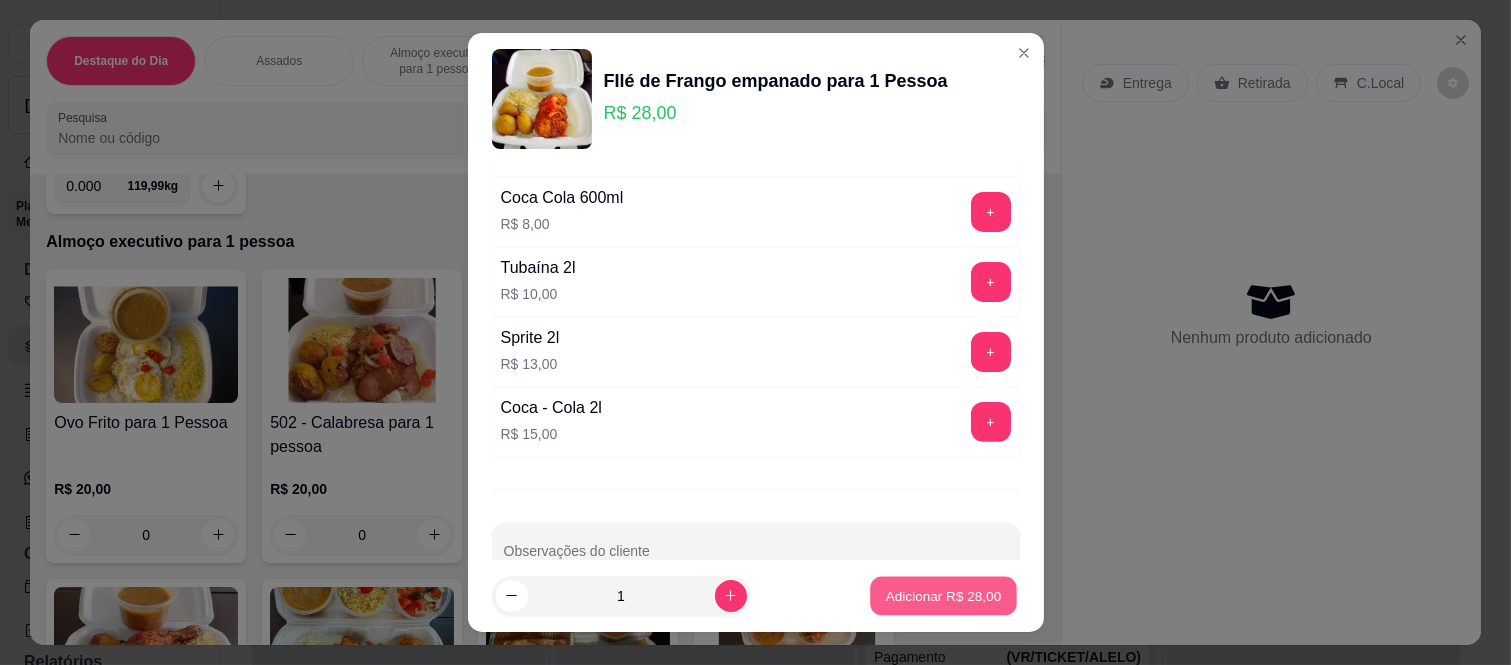 click on "Adicionar   R$ 28,00" at bounding box center [944, 595] 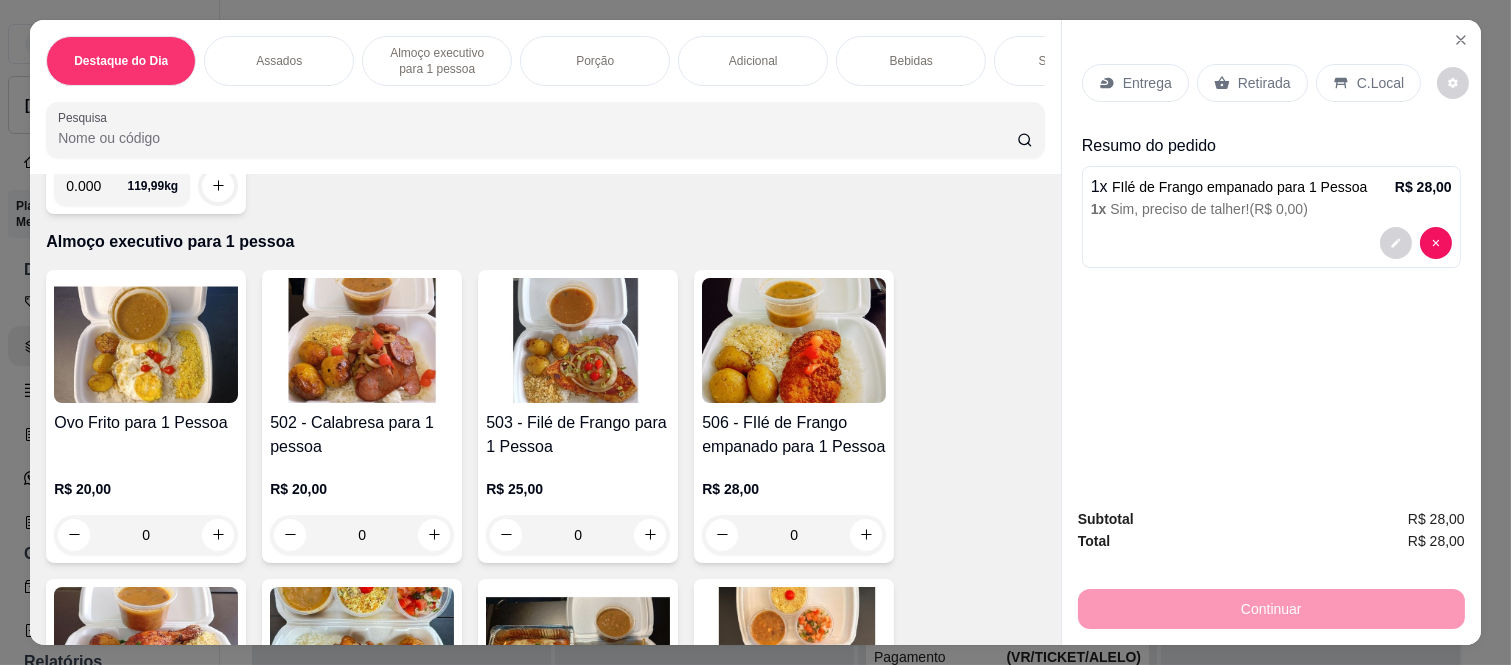 click on "Retirada" at bounding box center (1264, 83) 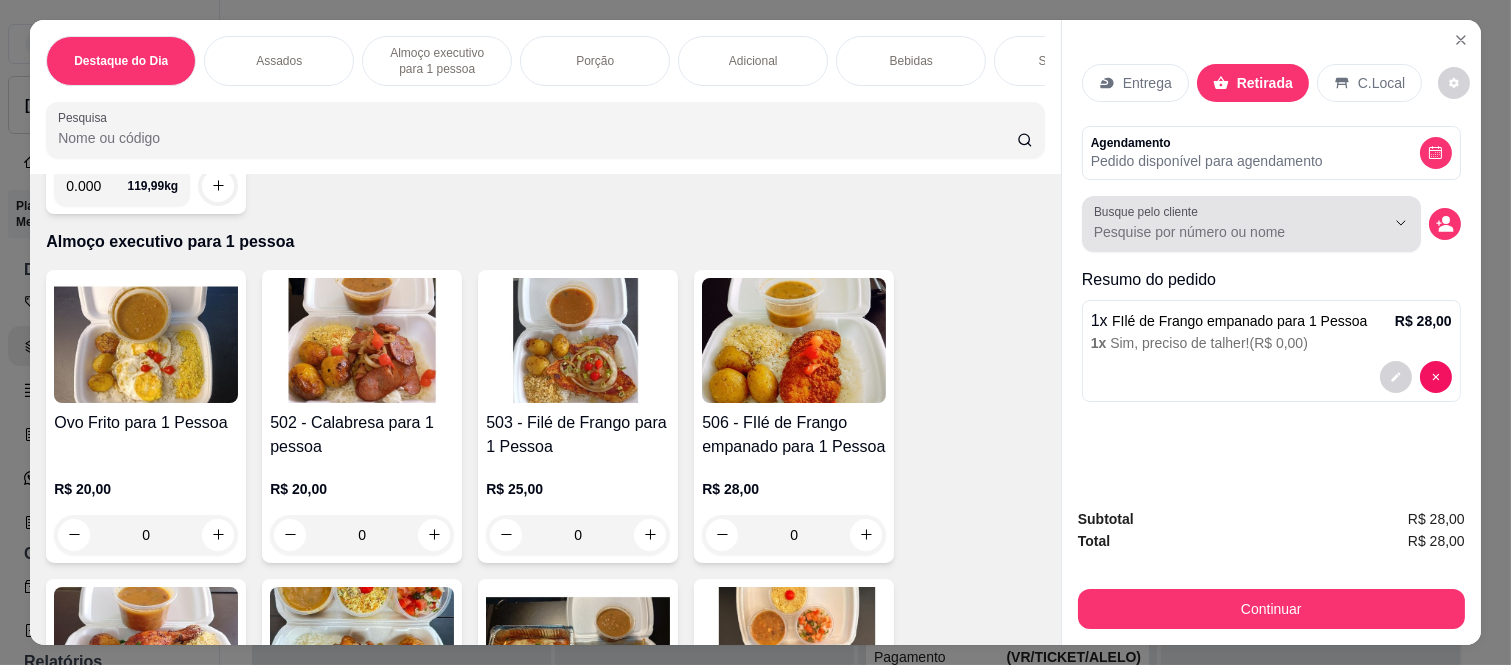 click at bounding box center (1251, 224) 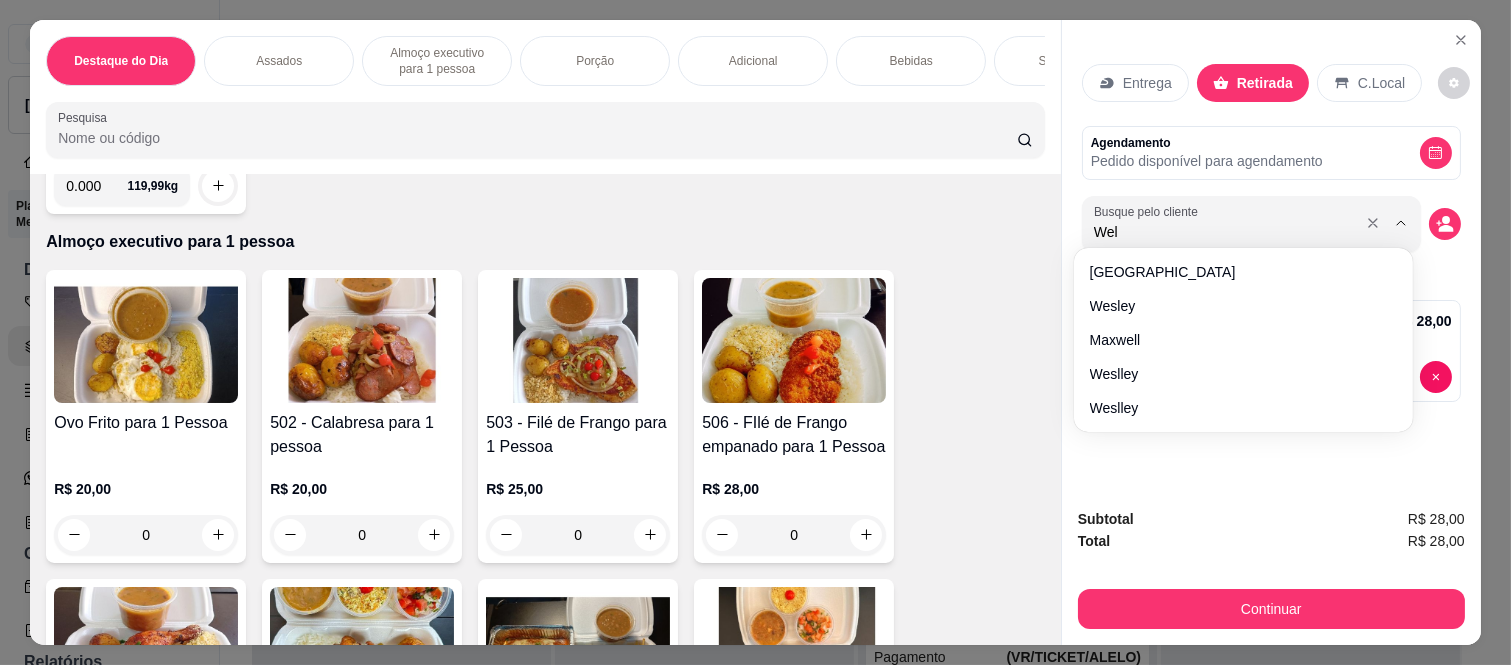 type on "Well" 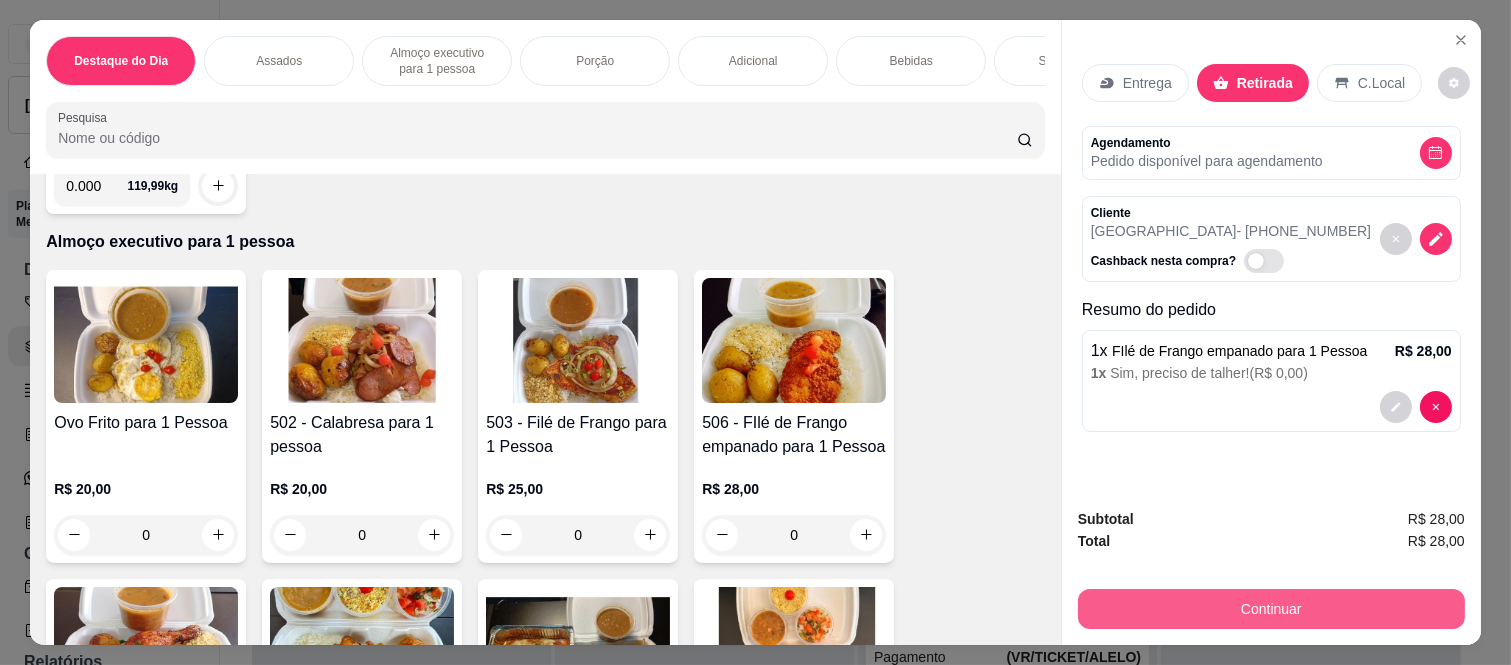 click on "Continuar" at bounding box center (1271, 609) 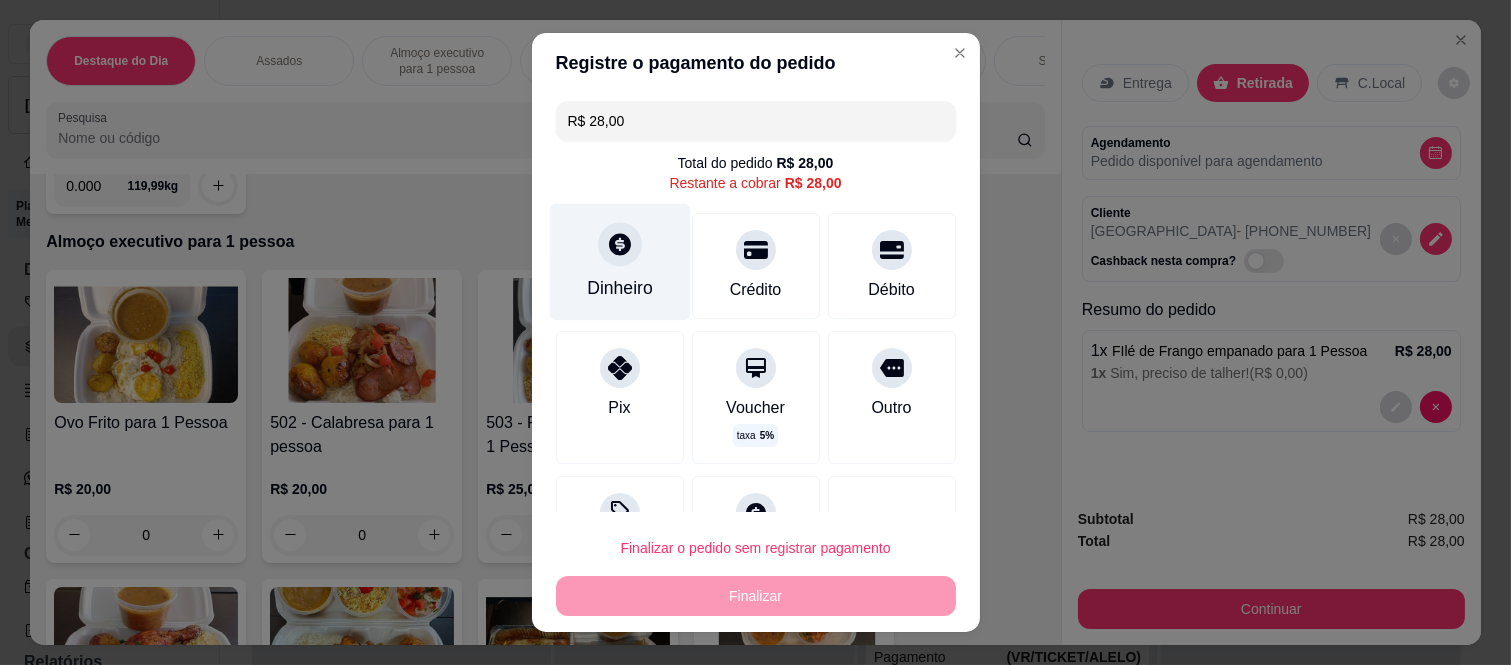 click on "Dinheiro" at bounding box center [619, 262] 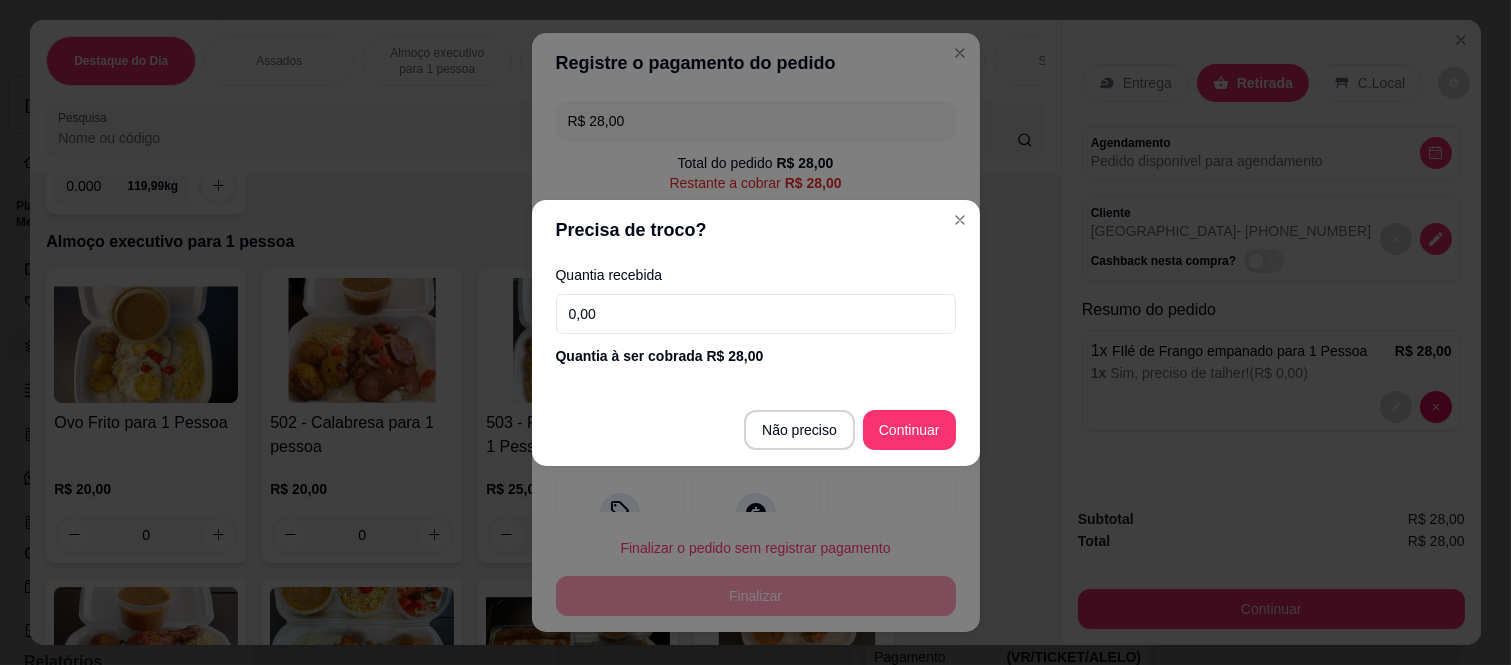 click on "0,00" at bounding box center (756, 314) 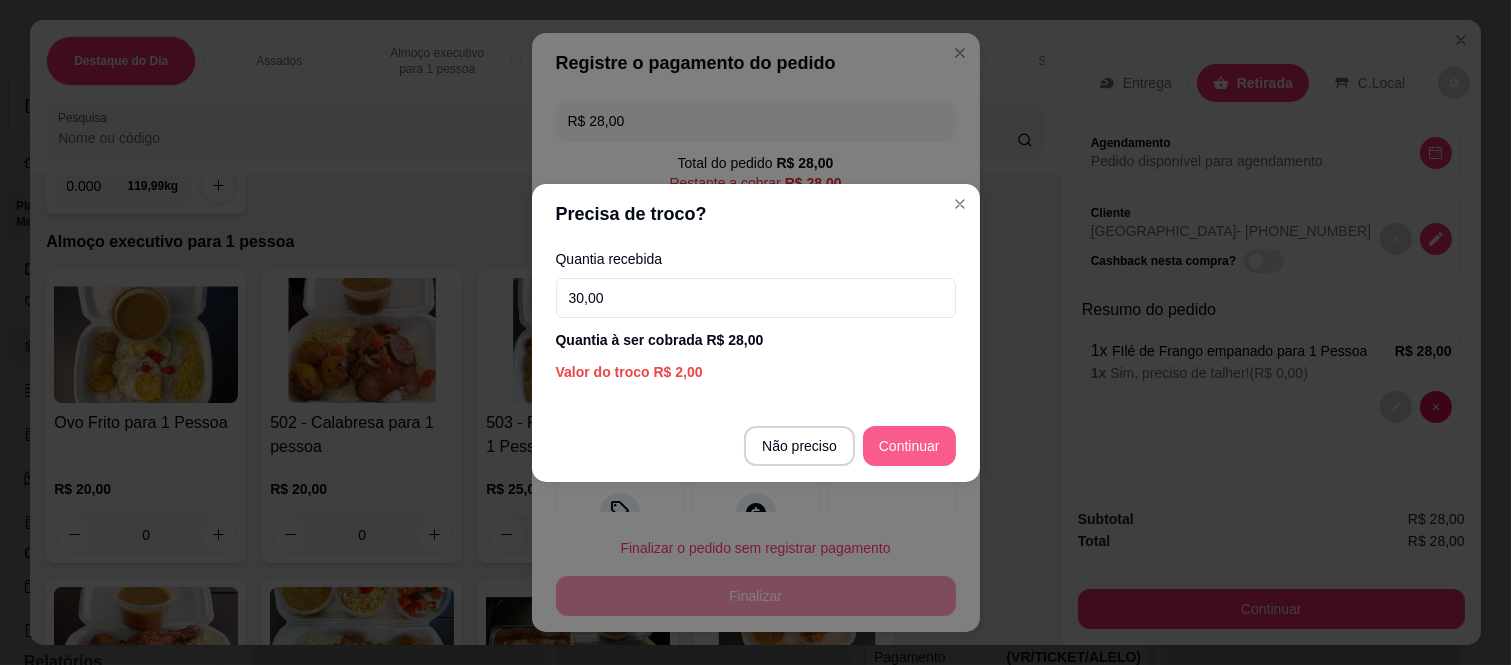 type on "30,00" 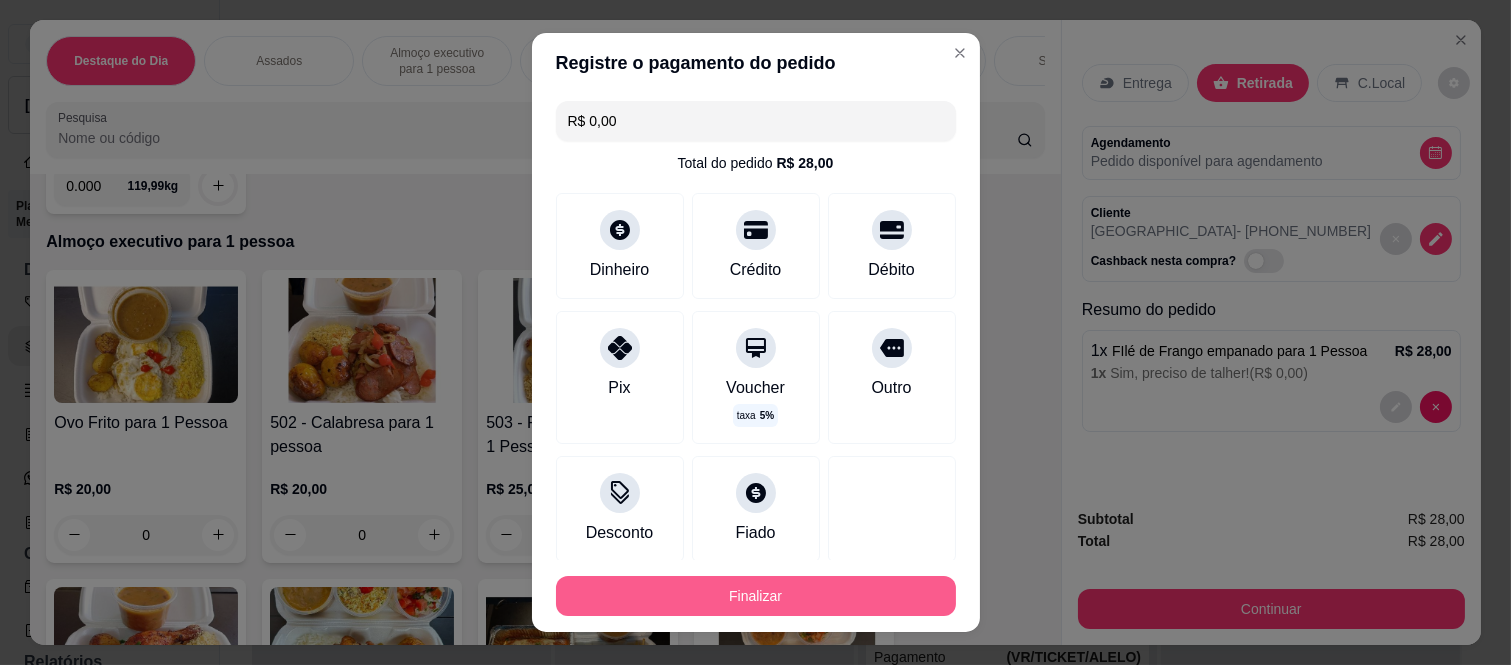 click on "Finalizar" at bounding box center (756, 596) 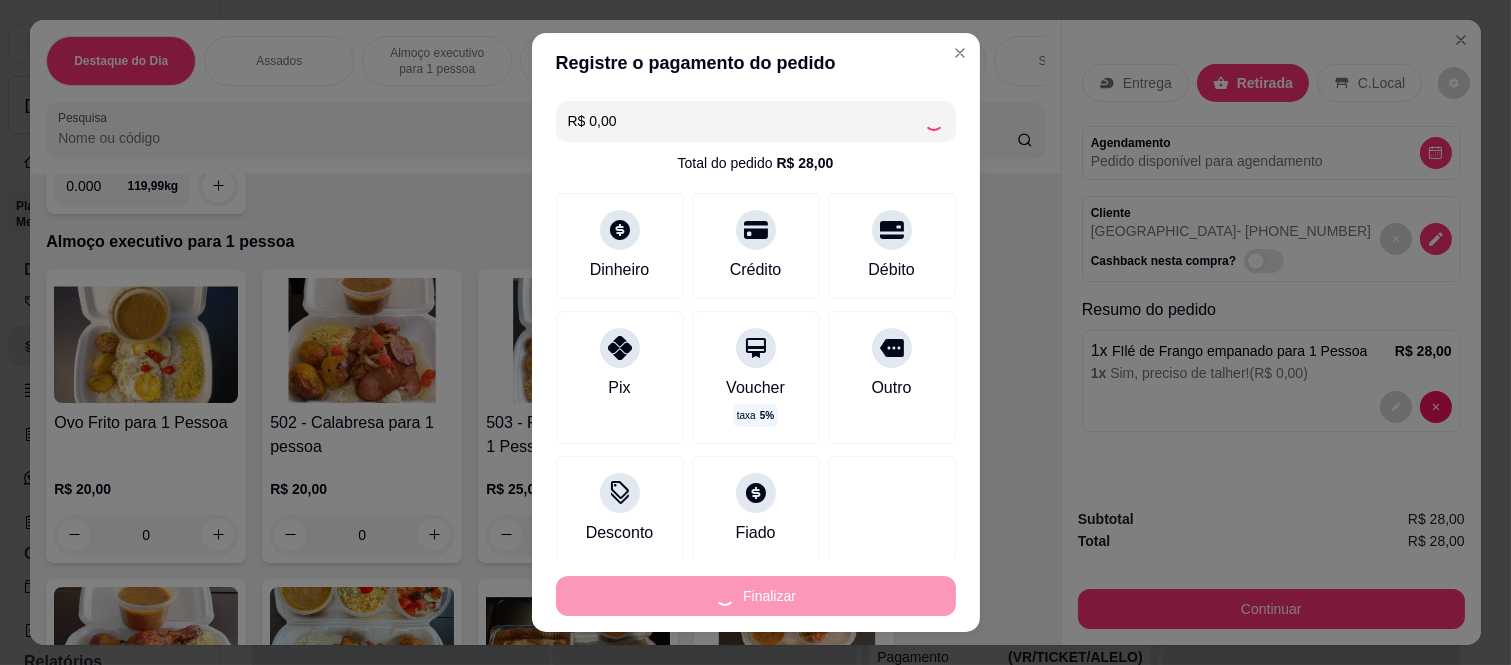 type on "-R$ 28,00" 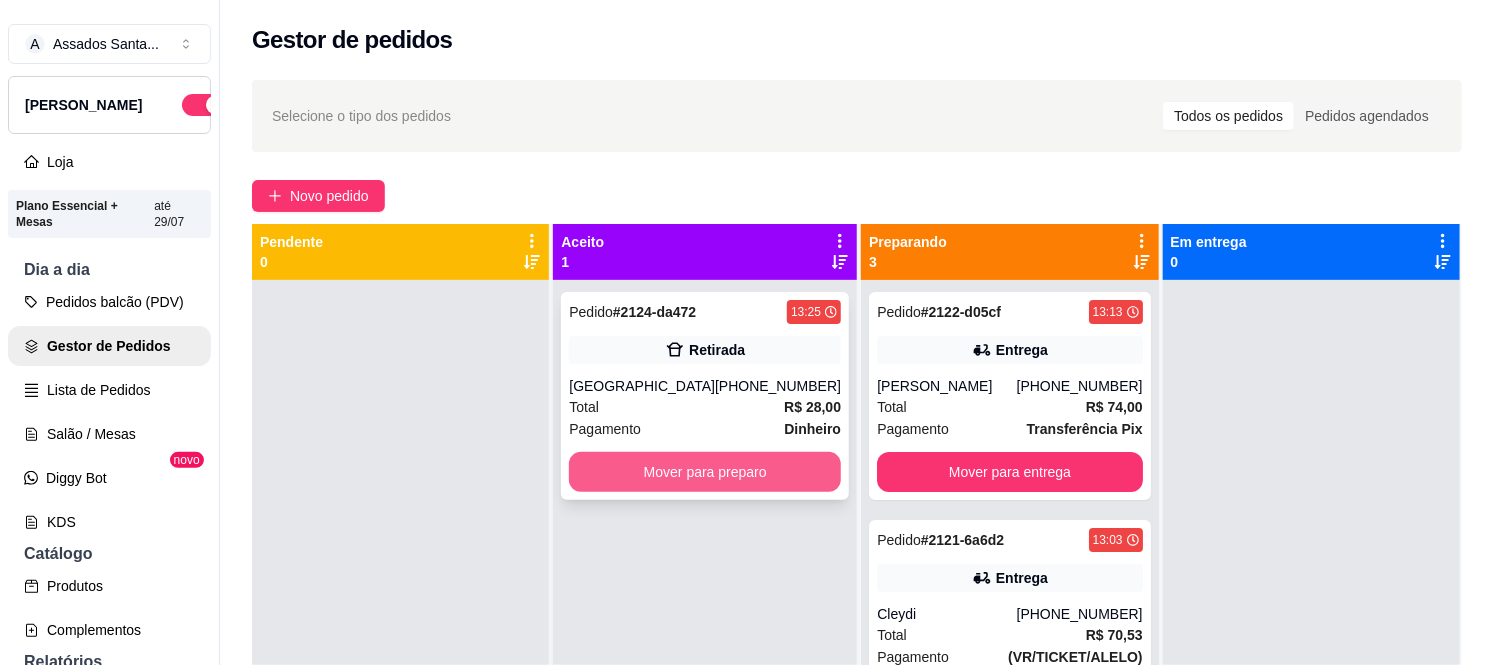click on "Mover para preparo" at bounding box center [705, 472] 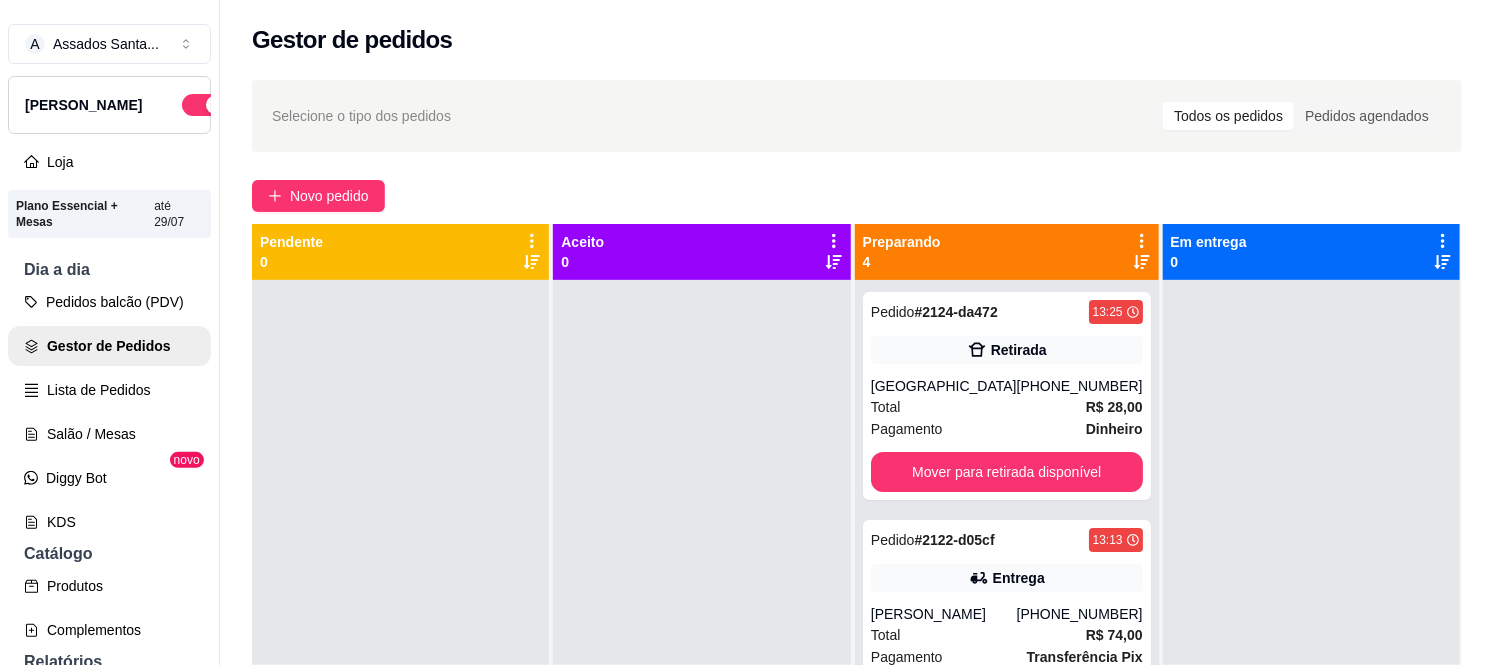 scroll, scrollTop: 55, scrollLeft: 0, axis: vertical 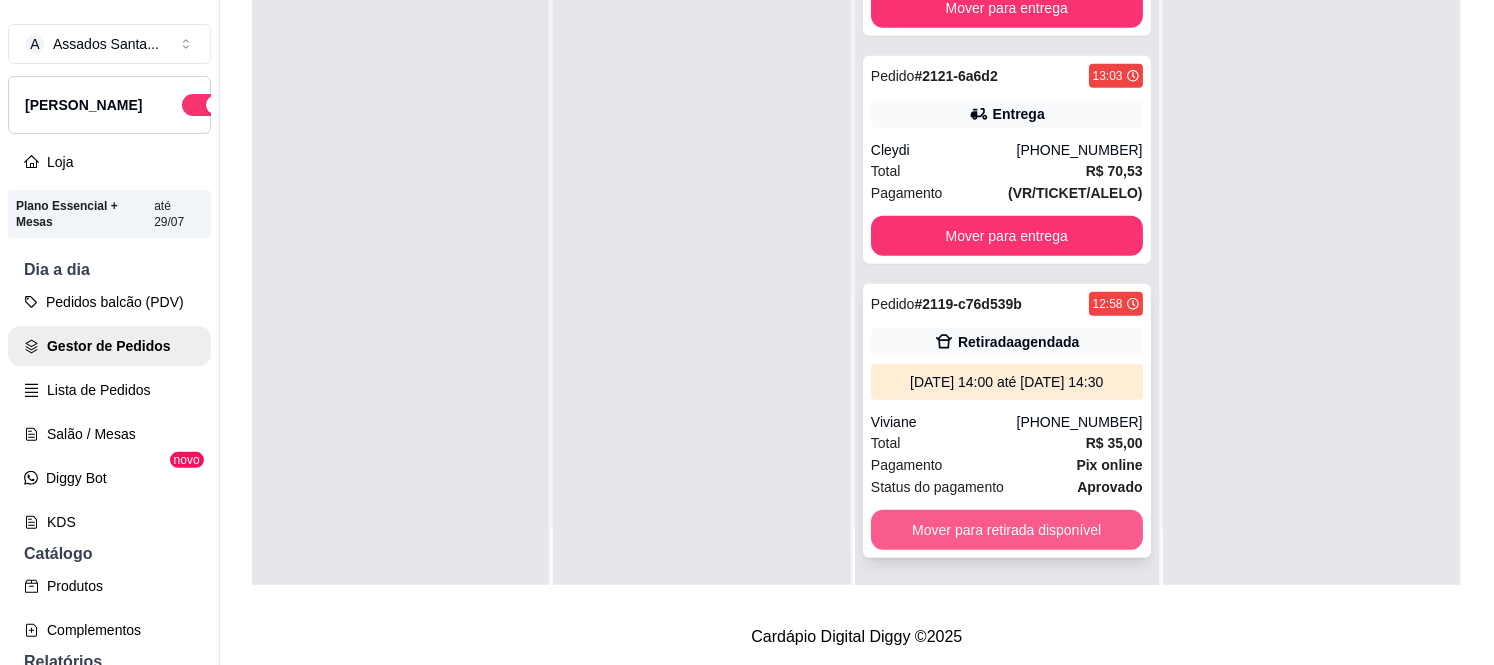 click on "Mover para retirada disponível" at bounding box center [1007, 530] 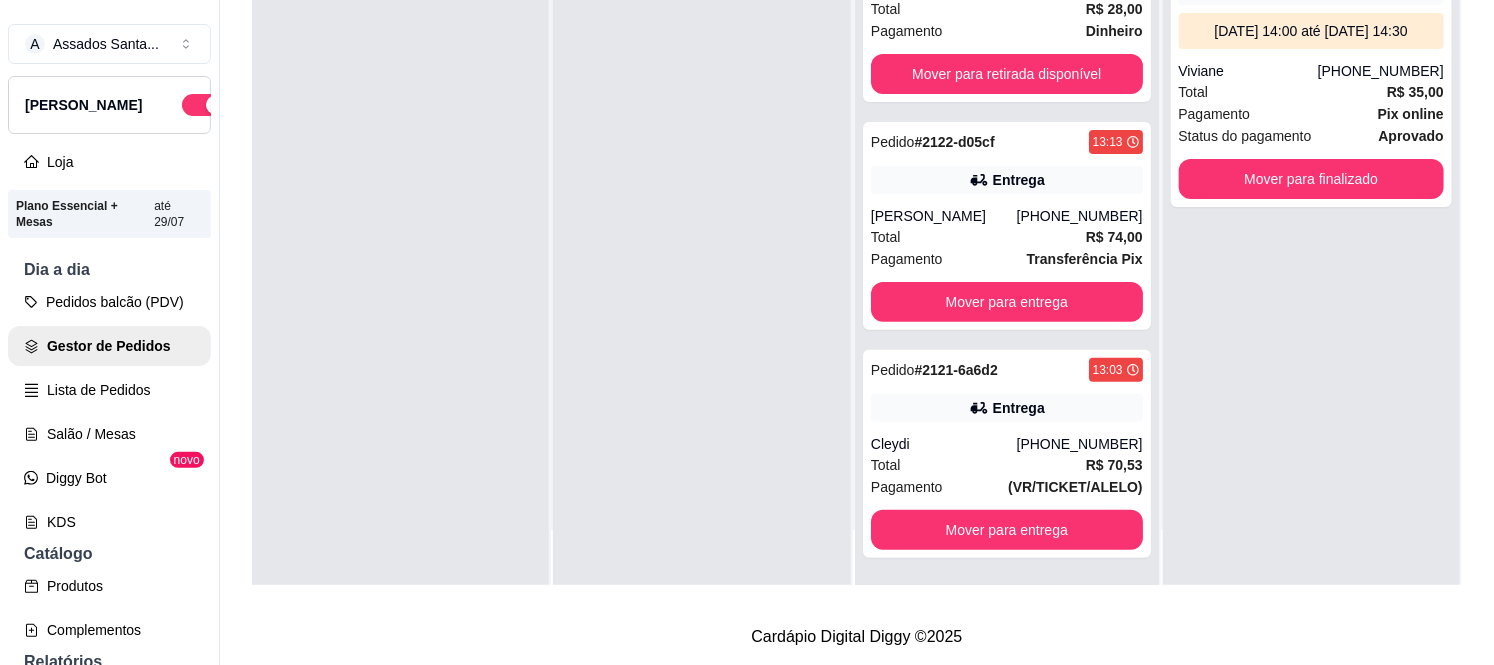 scroll, scrollTop: 37, scrollLeft: 0, axis: vertical 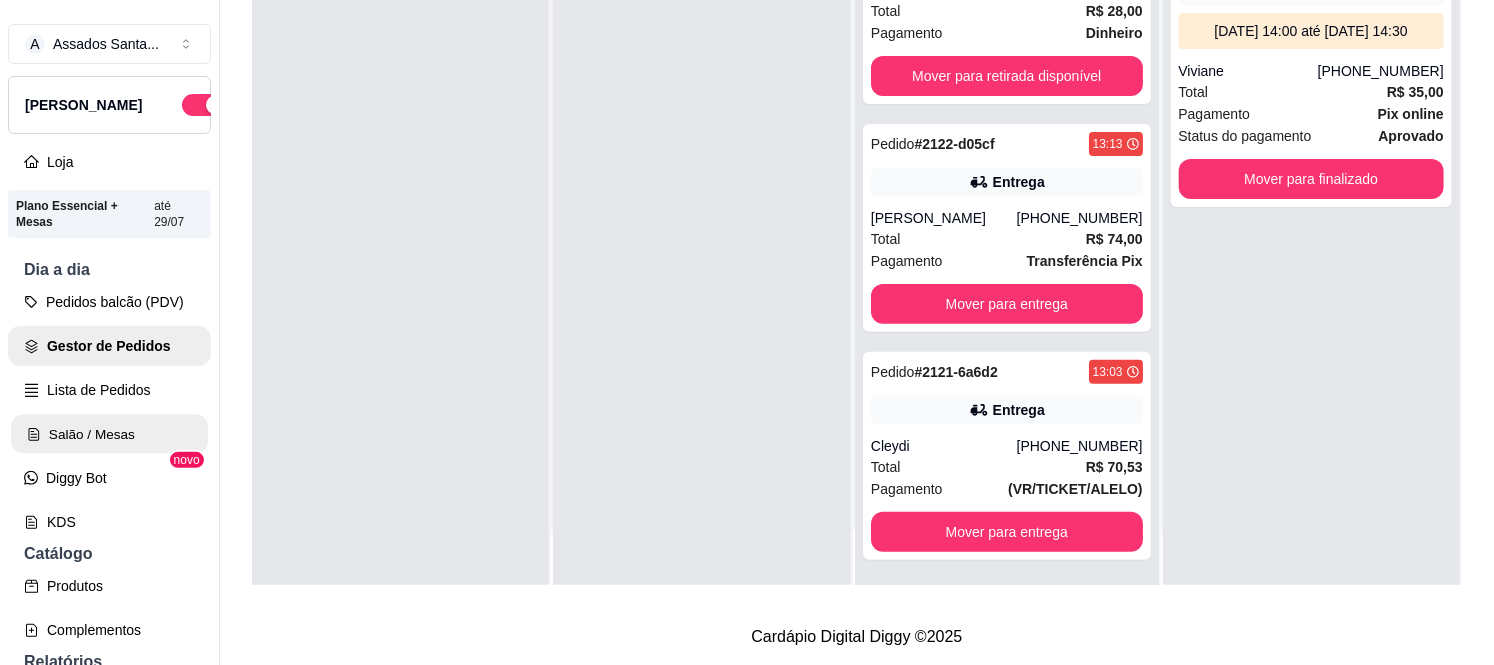 click on "Salão / Mesas" at bounding box center [109, 434] 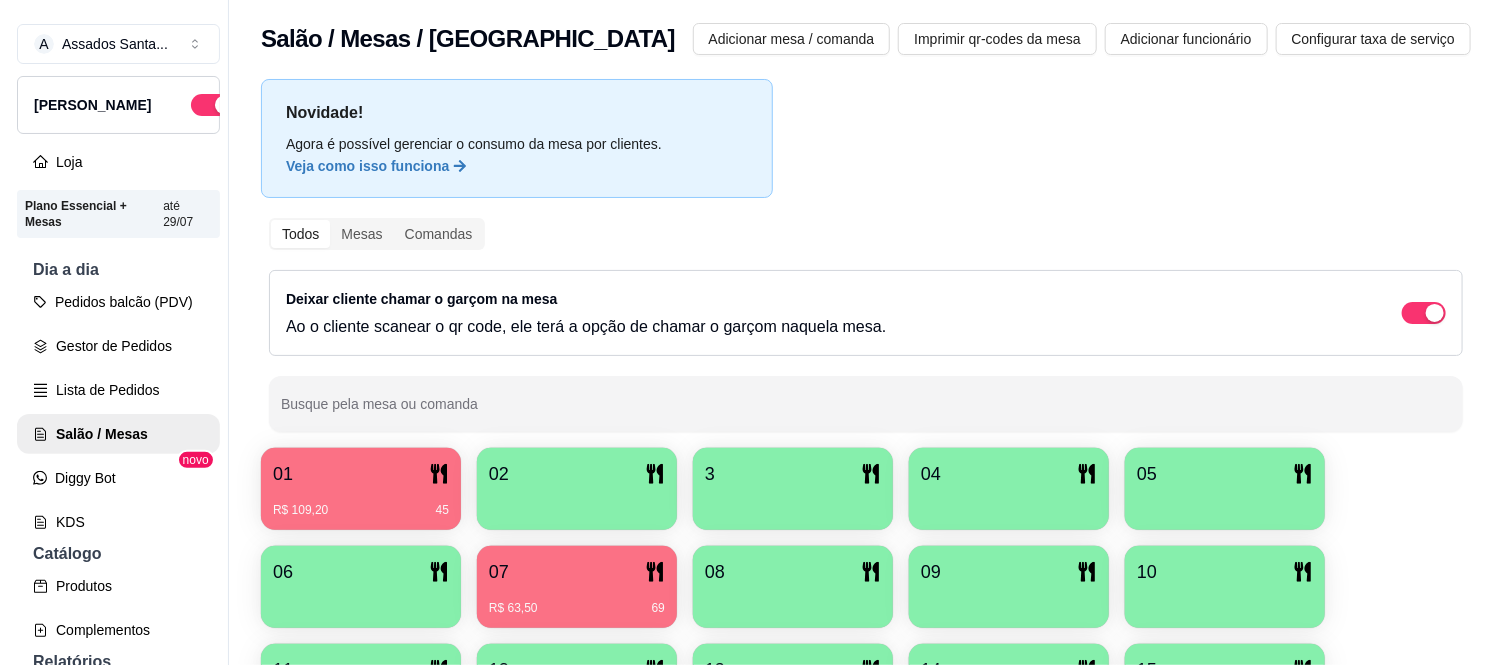 scroll, scrollTop: 0, scrollLeft: 0, axis: both 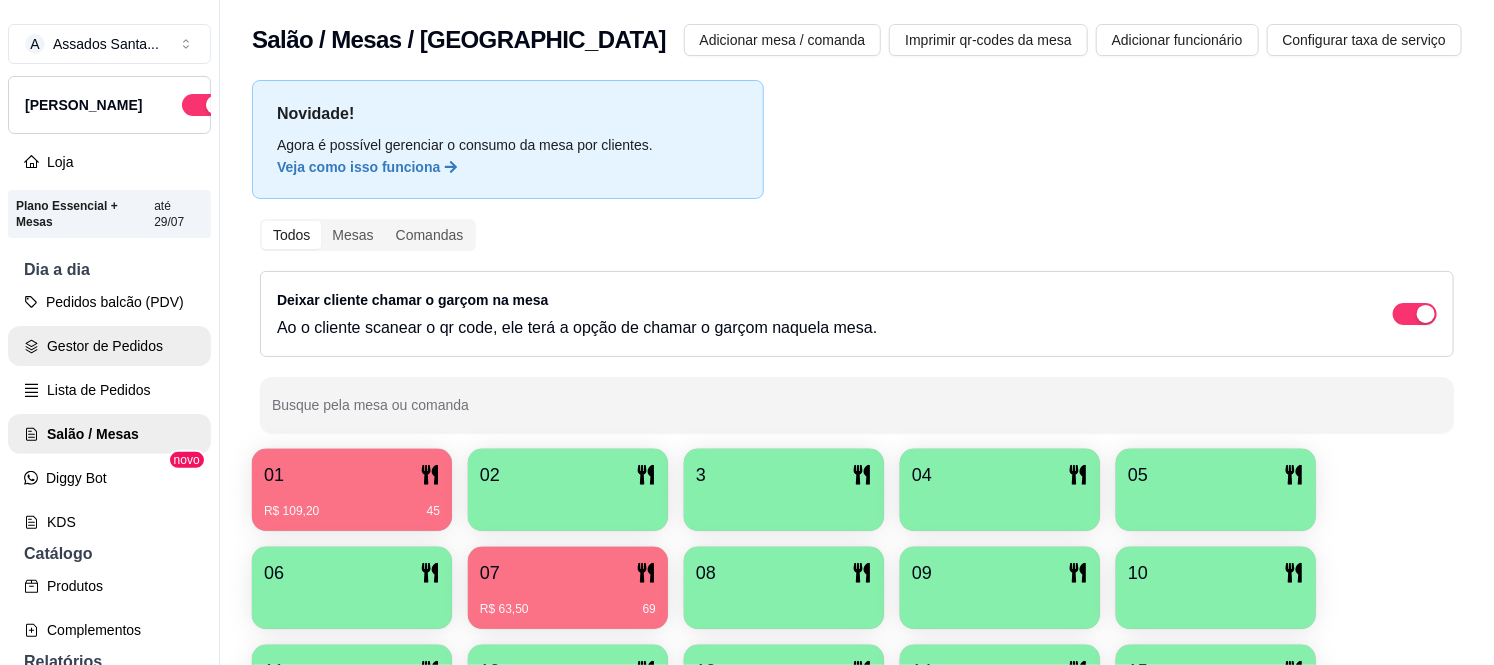 click on "Gestor de Pedidos" at bounding box center [109, 346] 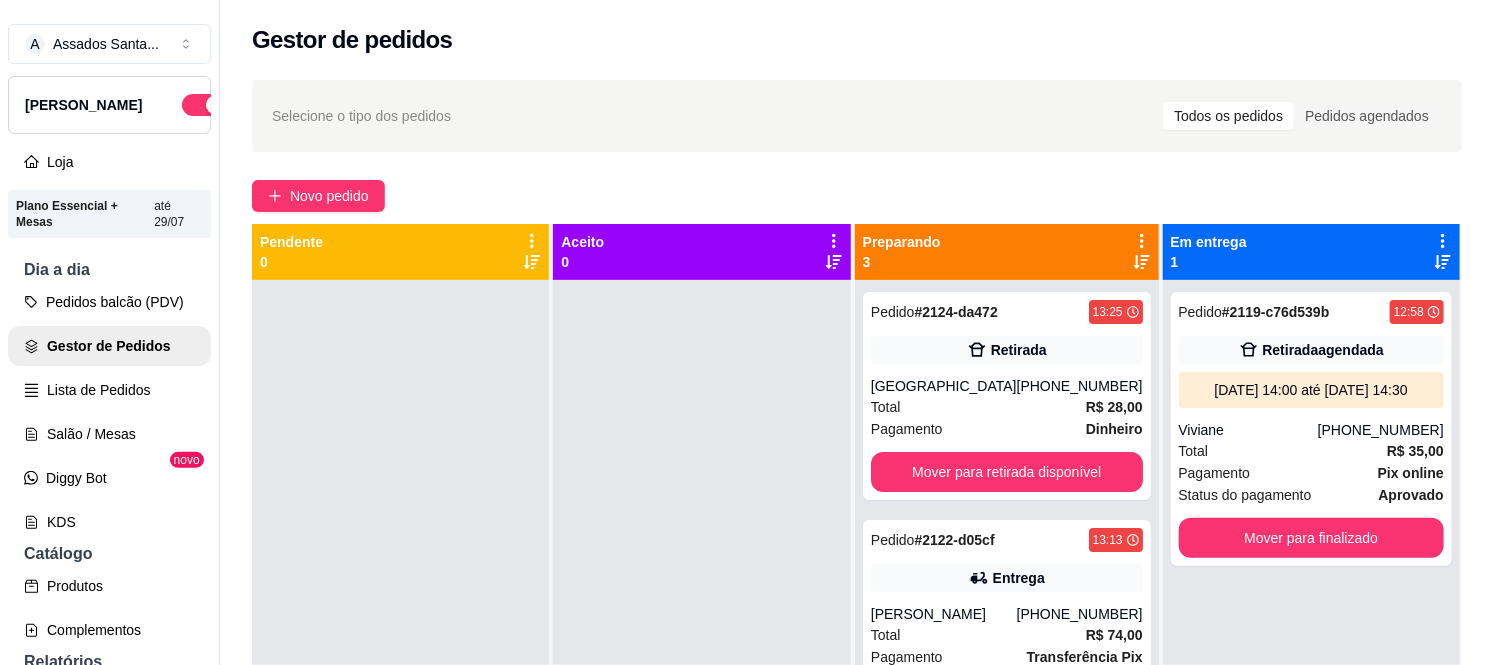 drag, startPoint x: 115, startPoint y: 251, endPoint x: 115, endPoint y: 232, distance: 19 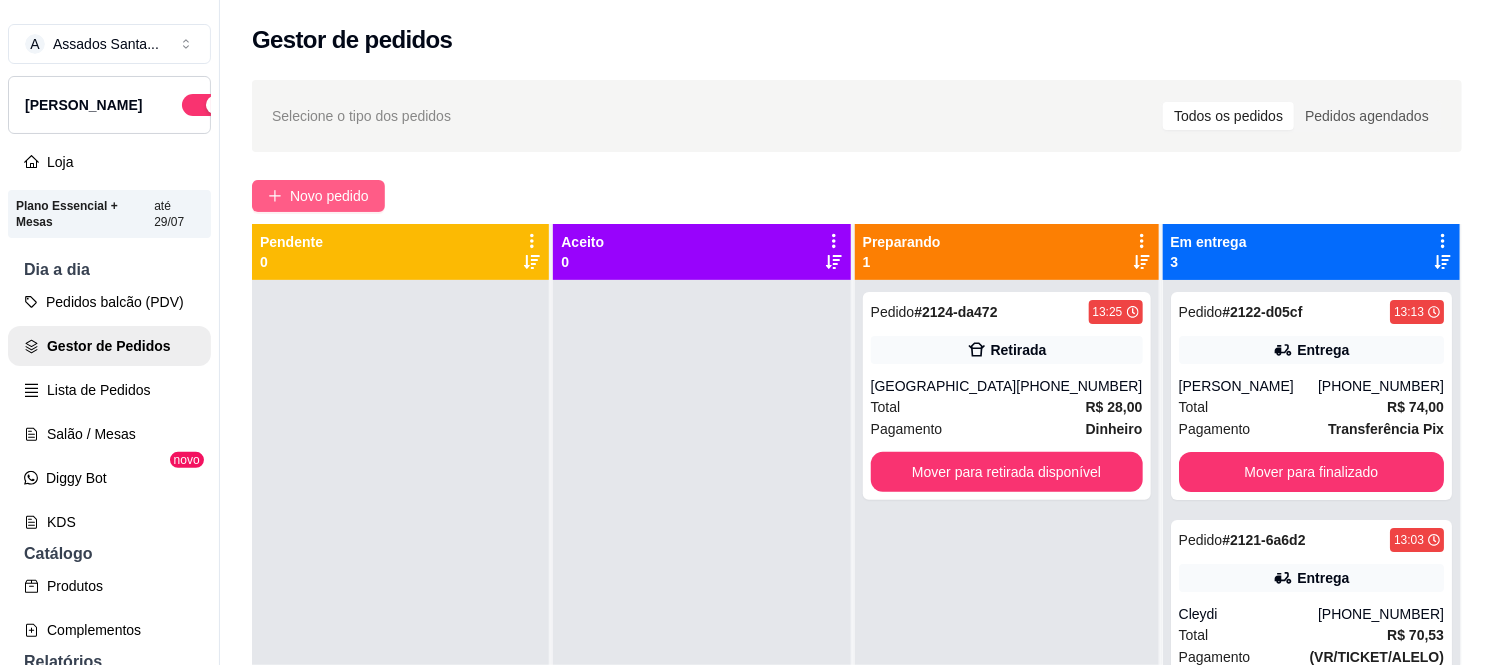click on "Novo pedido" at bounding box center [329, 196] 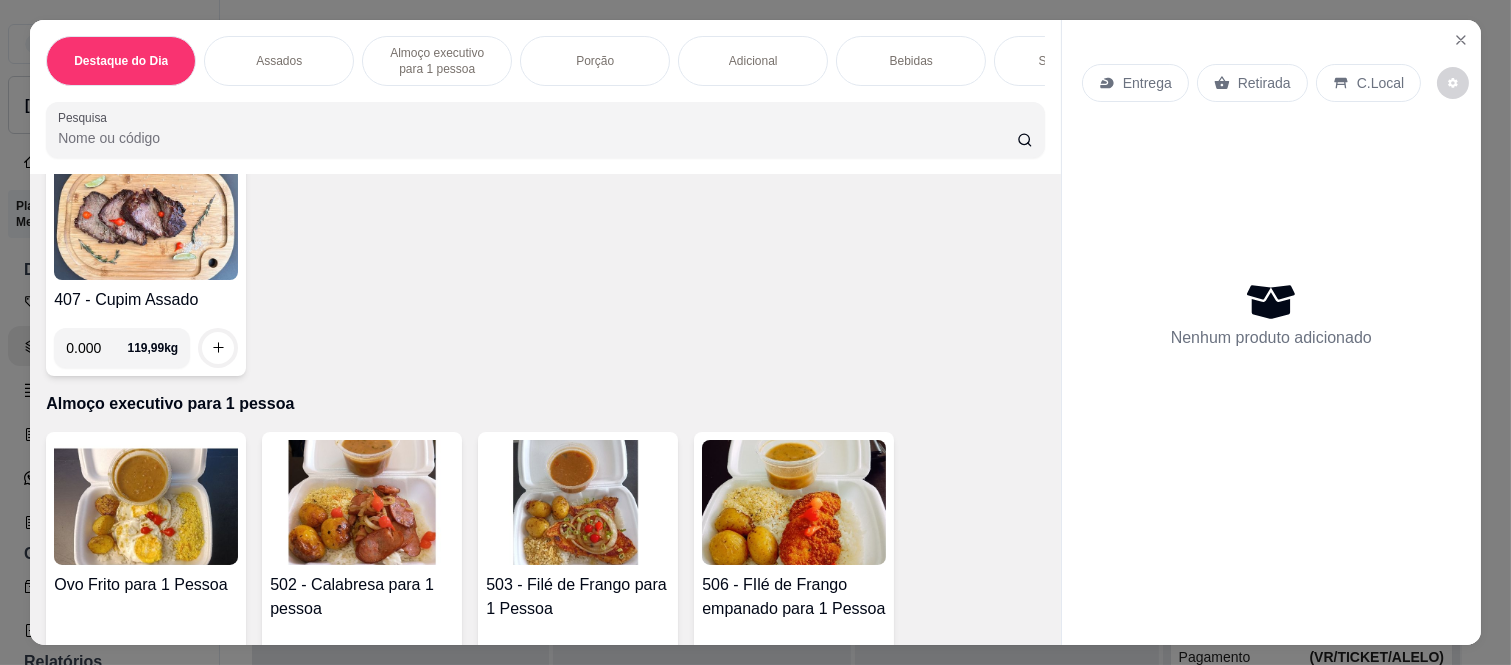scroll, scrollTop: 777, scrollLeft: 0, axis: vertical 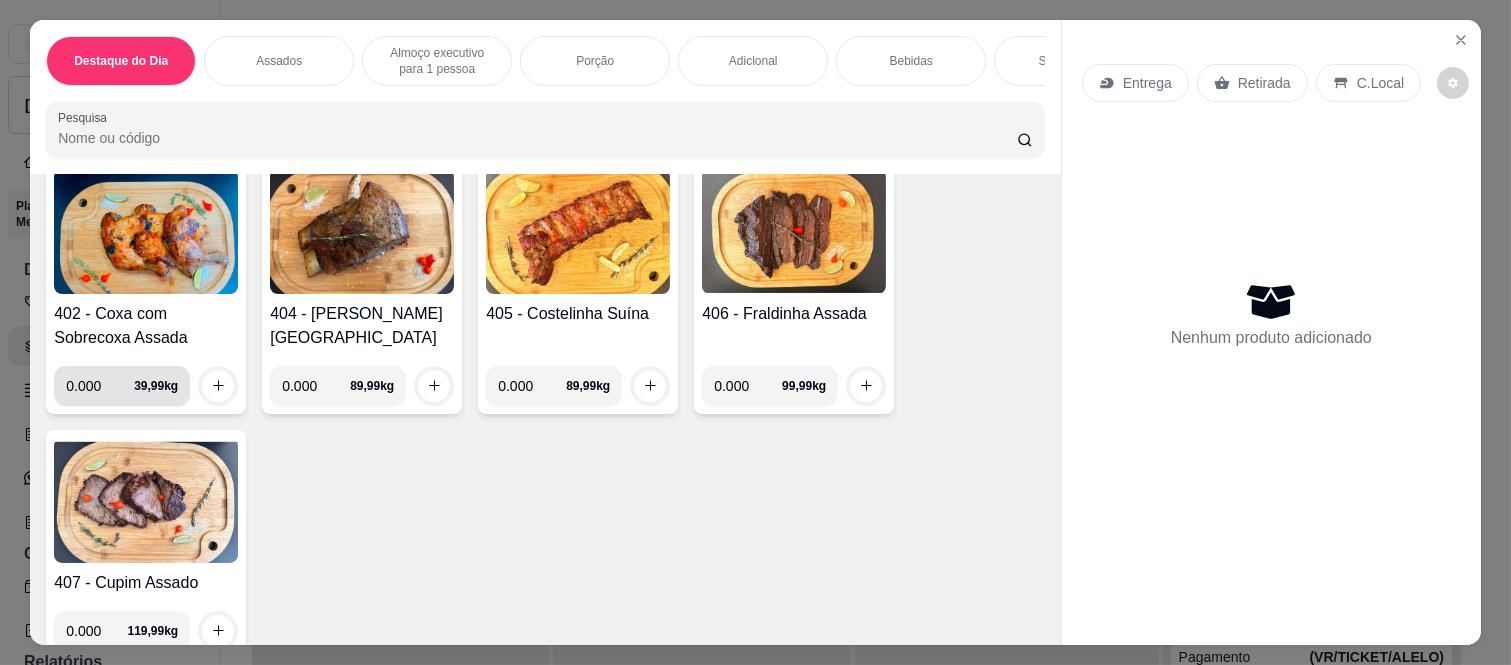 click on "0.000" at bounding box center (100, 386) 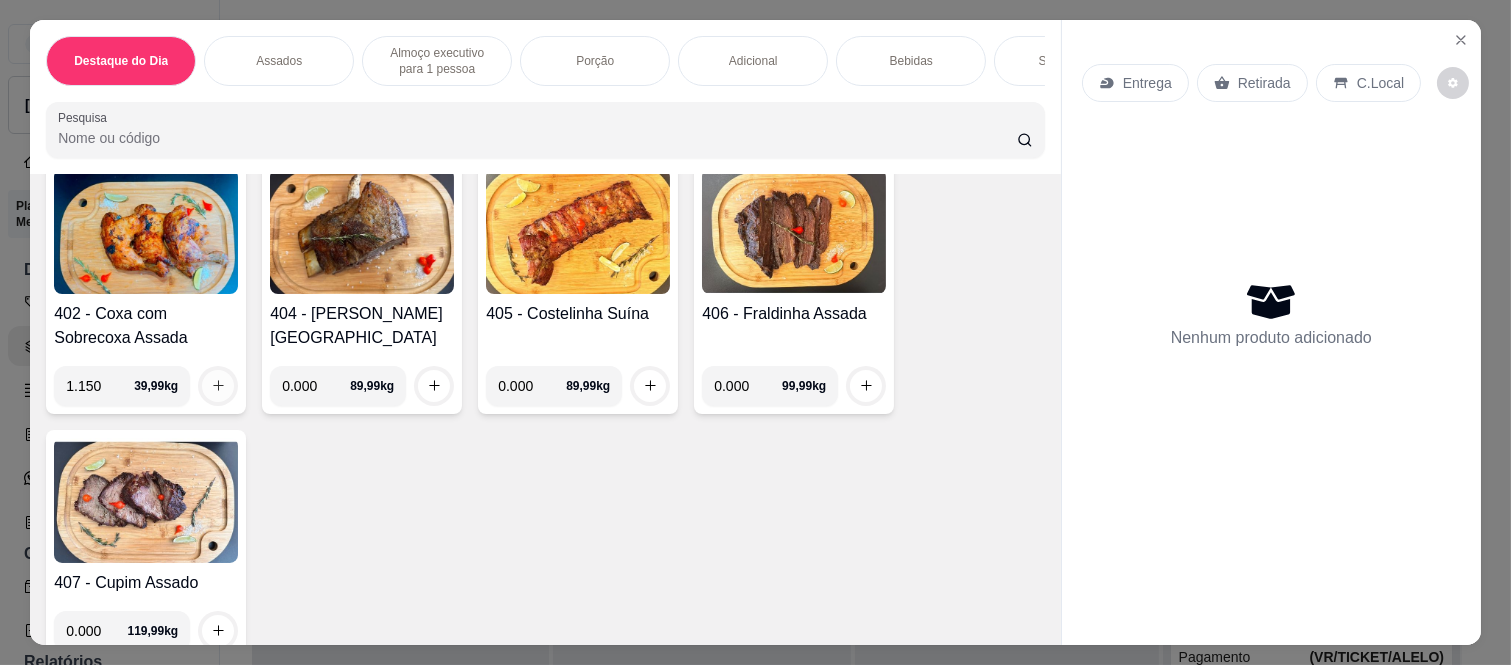 type on "1.150" 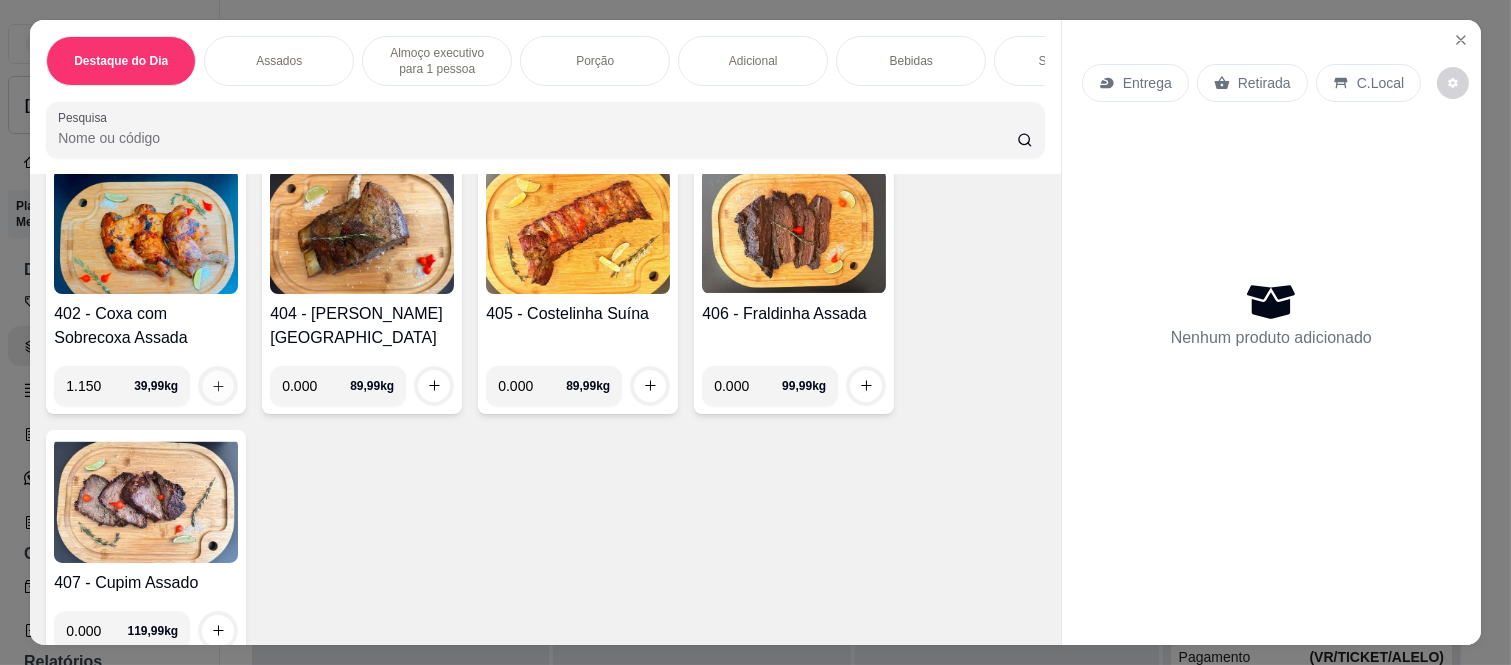 click 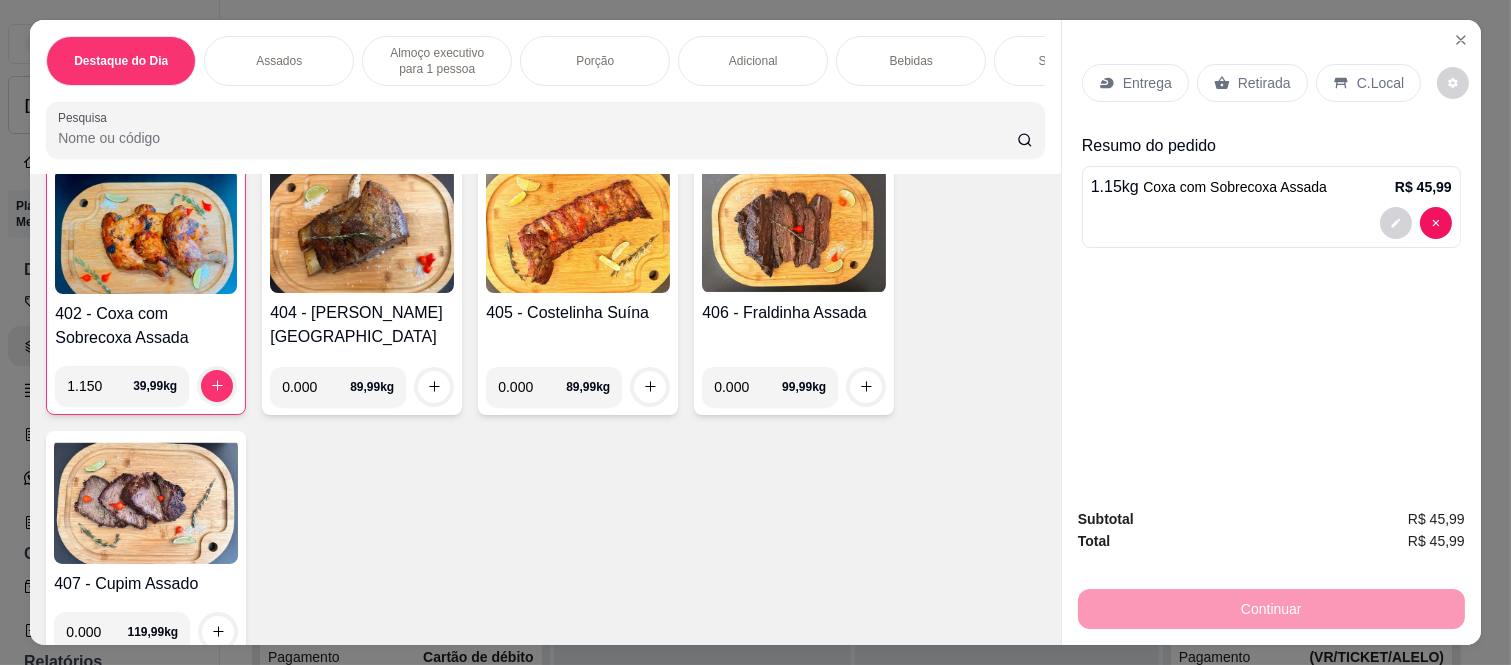 click on "Retirada" at bounding box center [1264, 83] 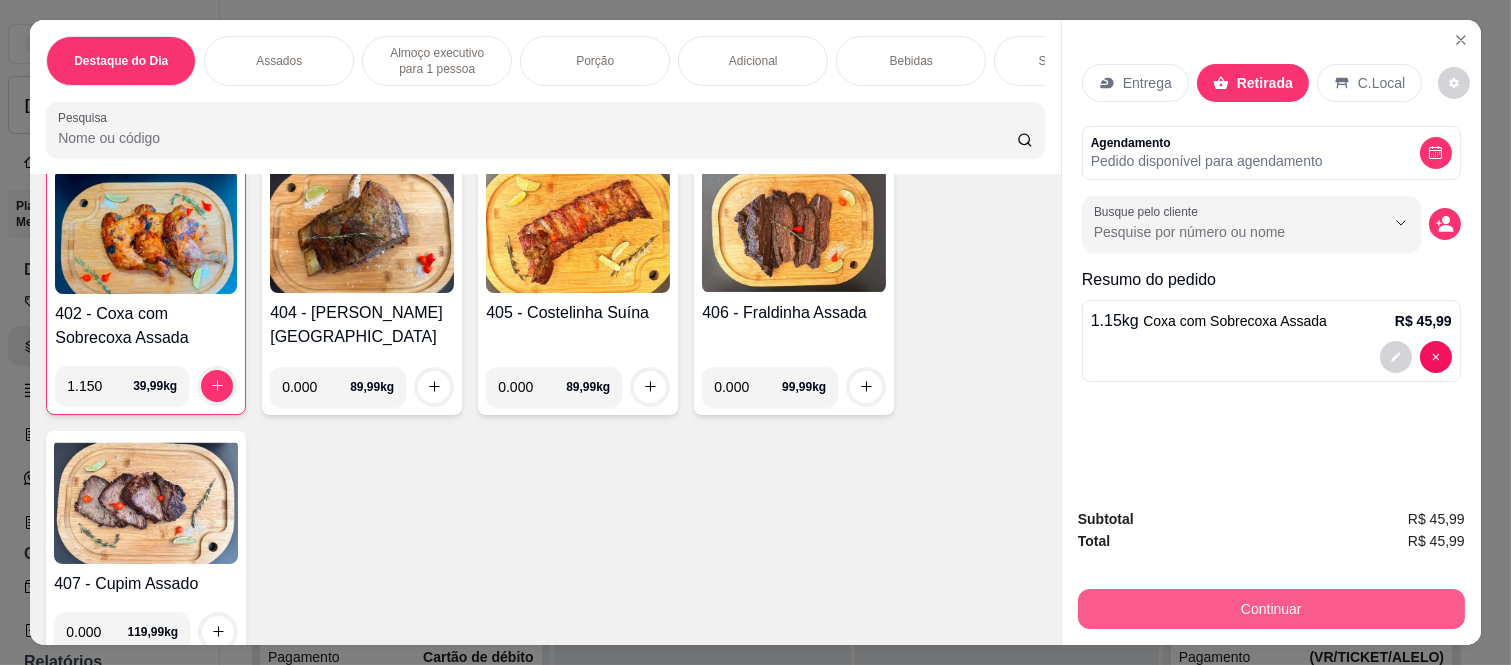 click on "Continuar" at bounding box center (1271, 609) 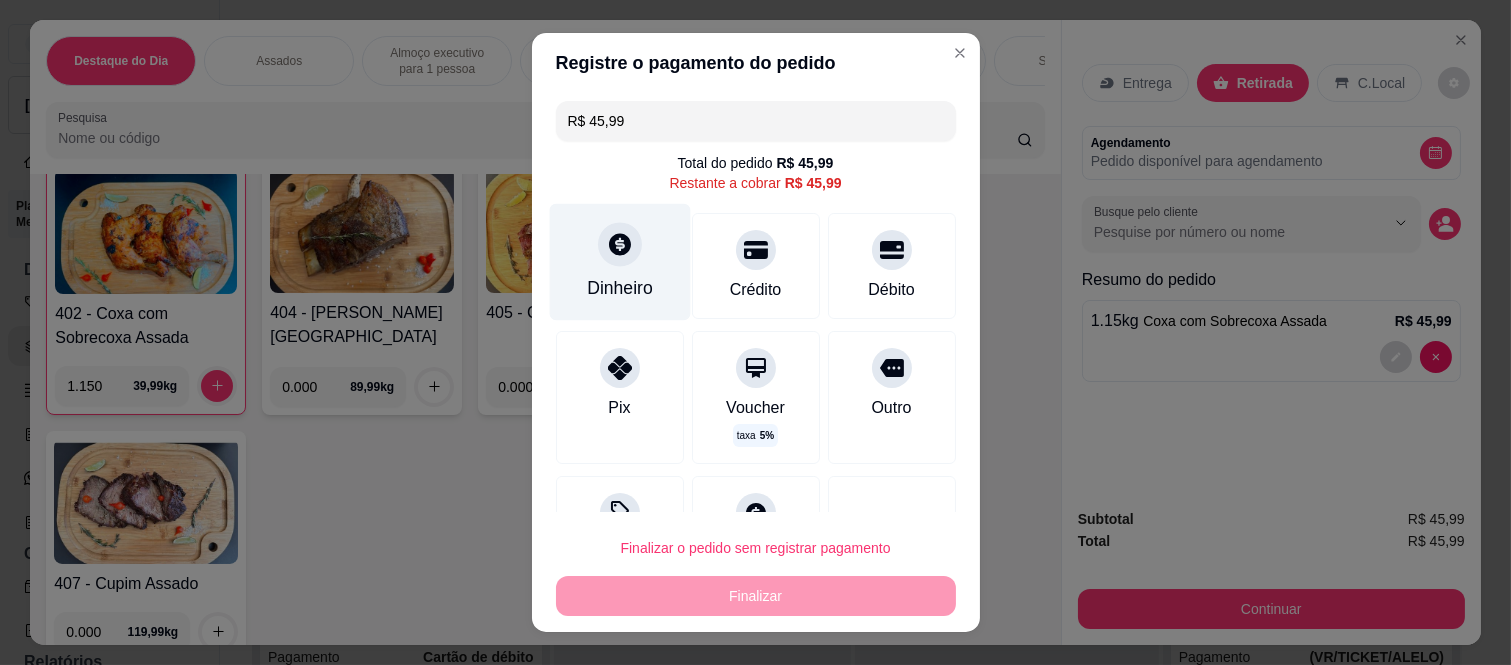 click on "Dinheiro" at bounding box center [619, 262] 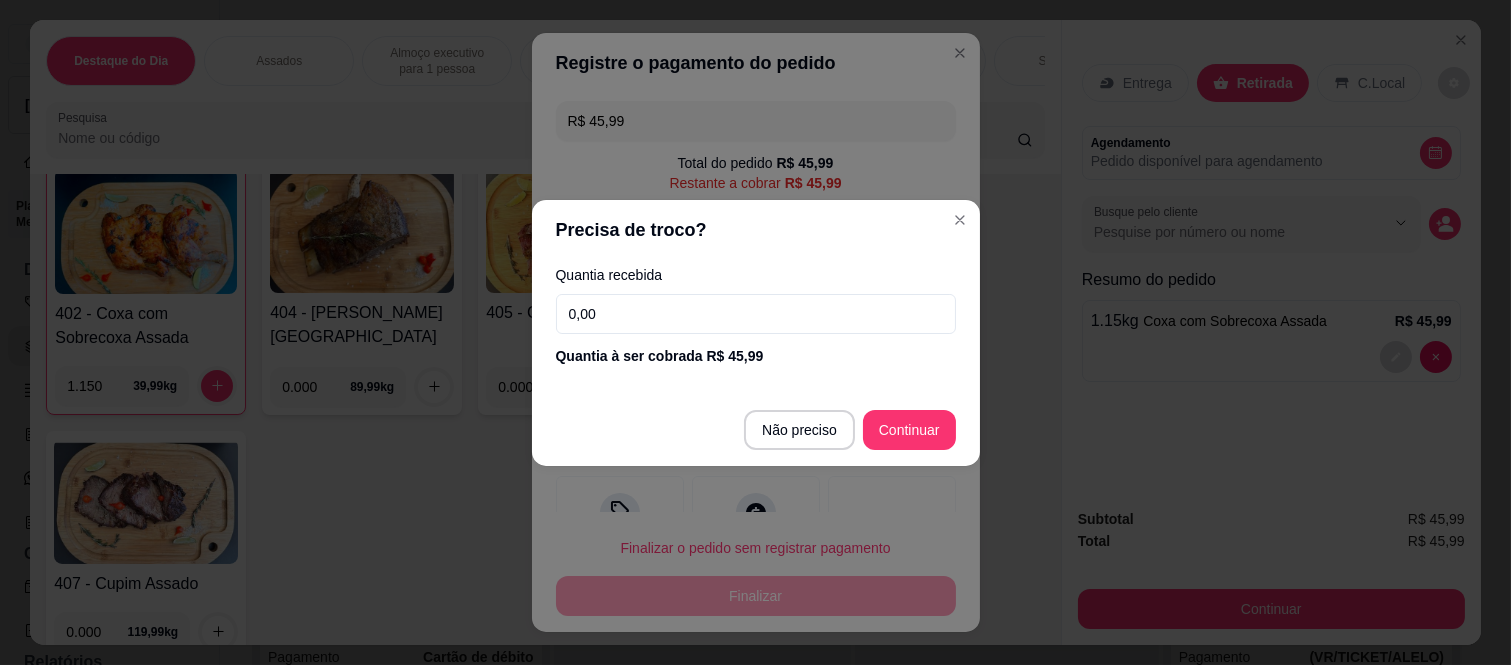 click on "0,00" at bounding box center [756, 314] 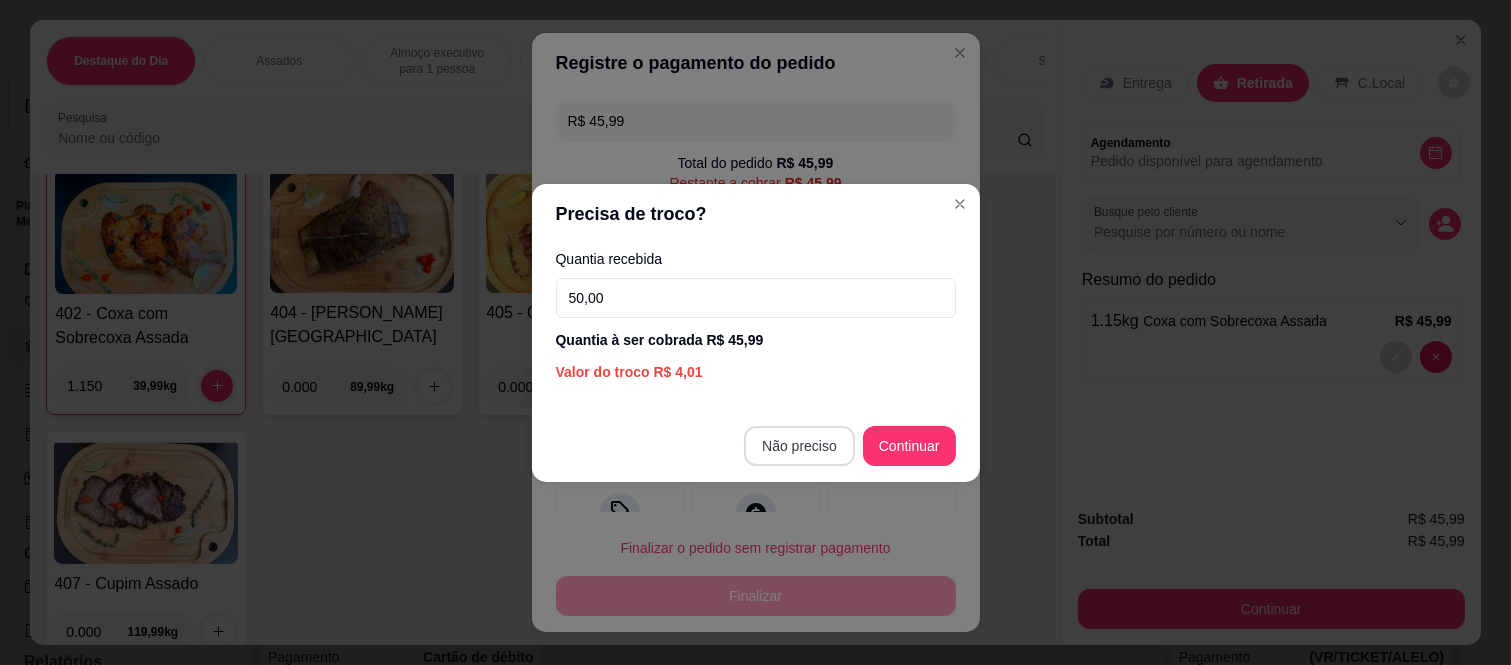 type on "50,00" 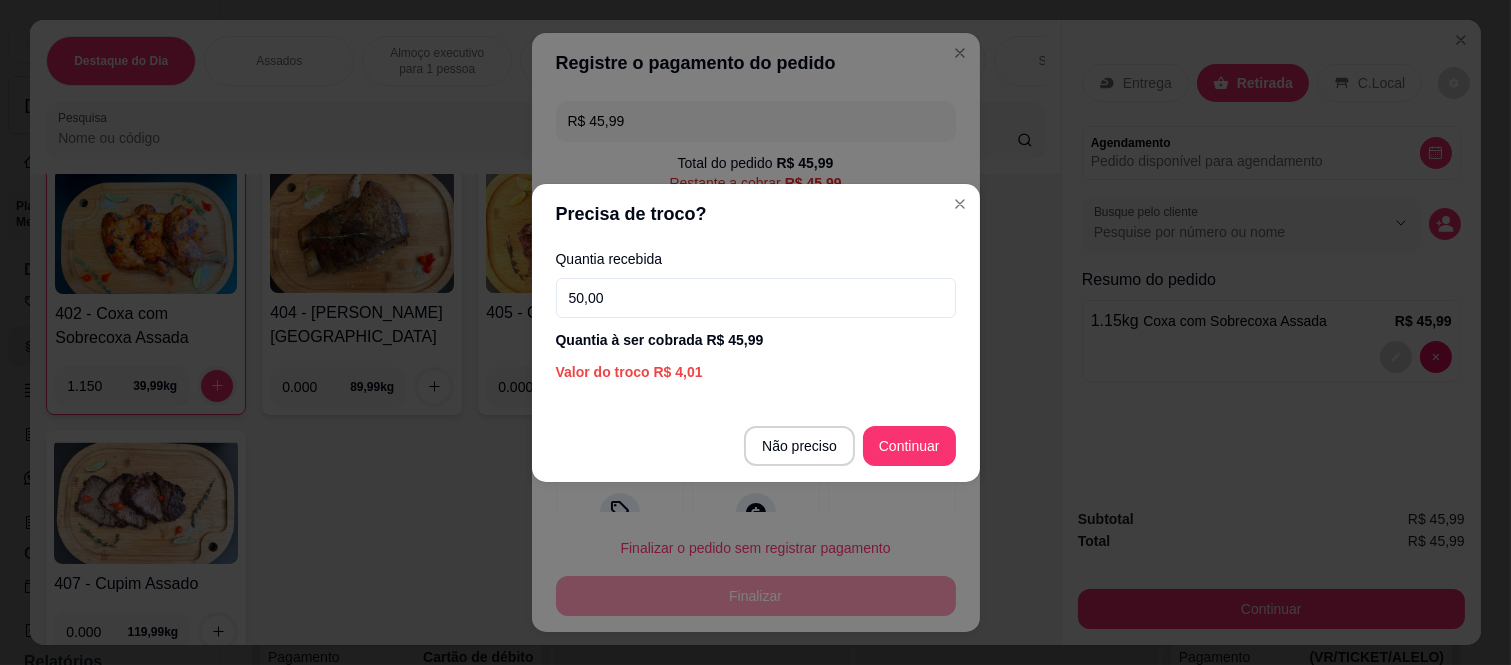 click on "Não preciso Continuar" at bounding box center [756, 446] 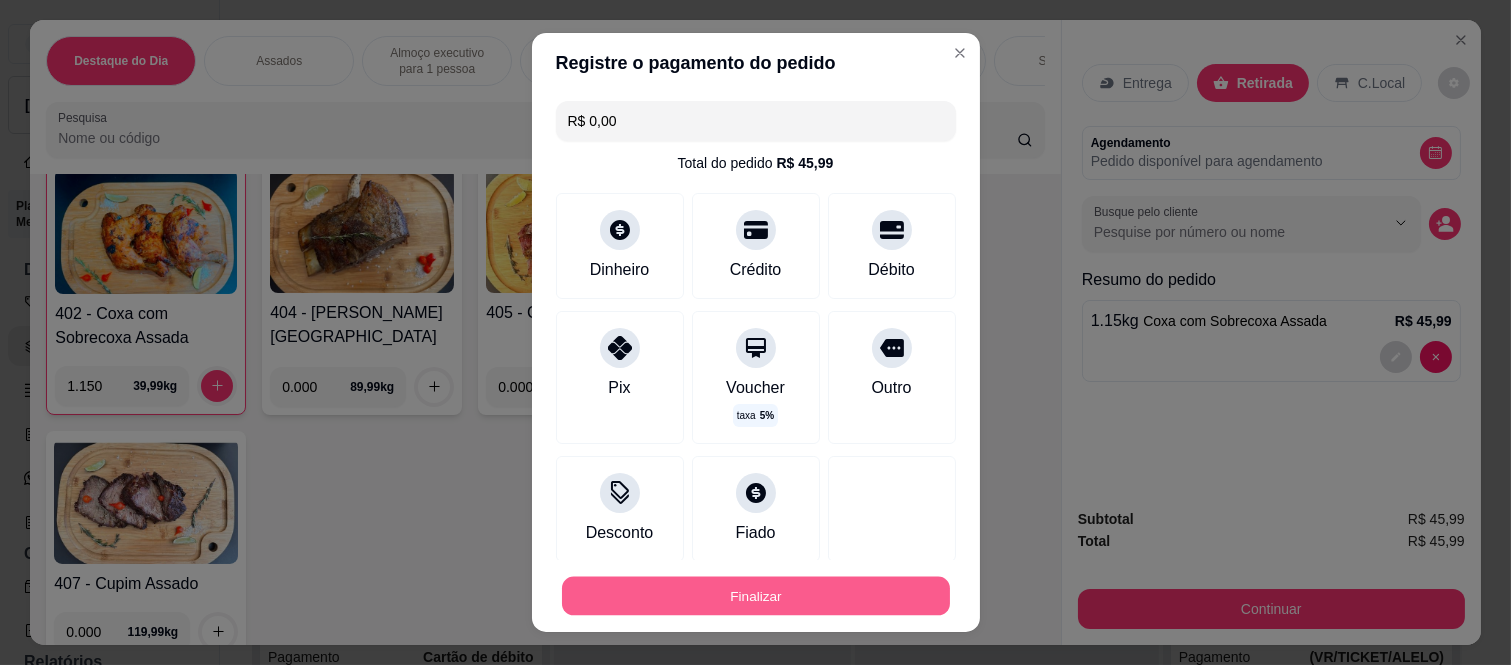 click on "Finalizar" at bounding box center (756, 595) 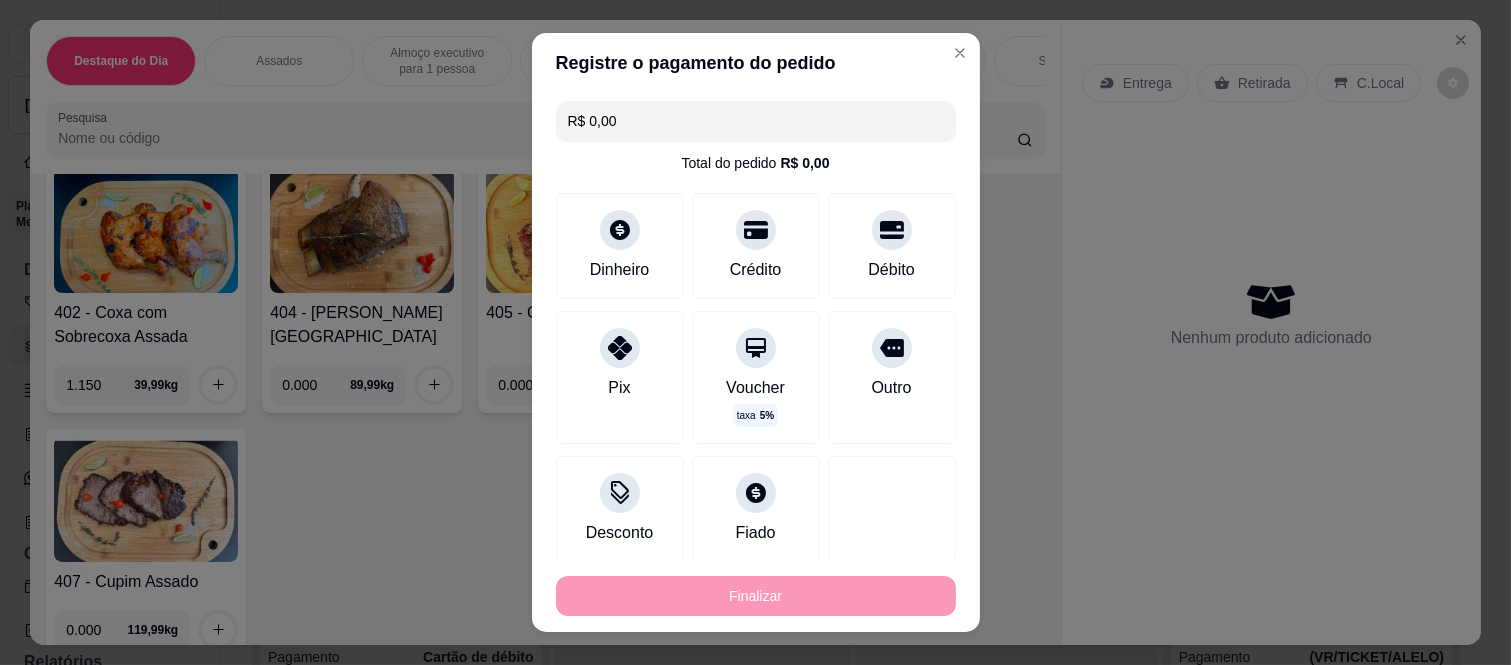 type on "-R$ 45,99" 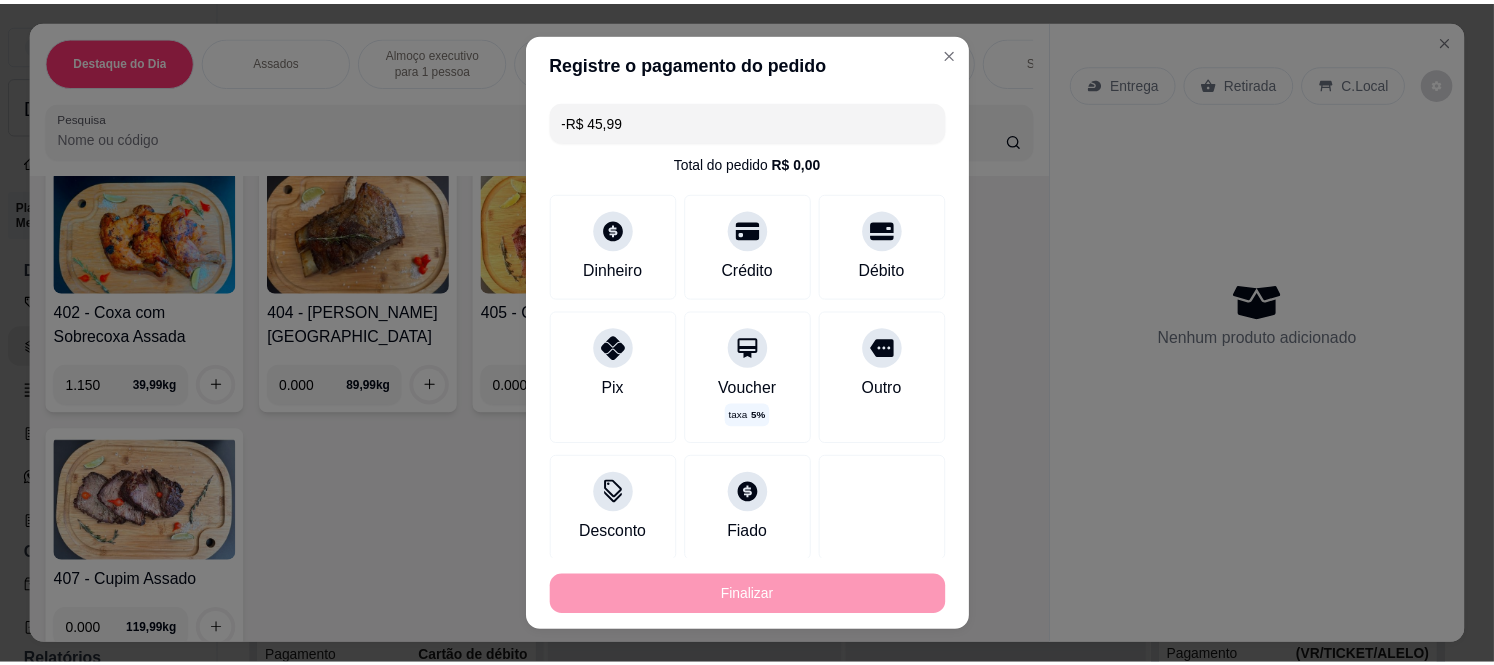 scroll, scrollTop: 777, scrollLeft: 0, axis: vertical 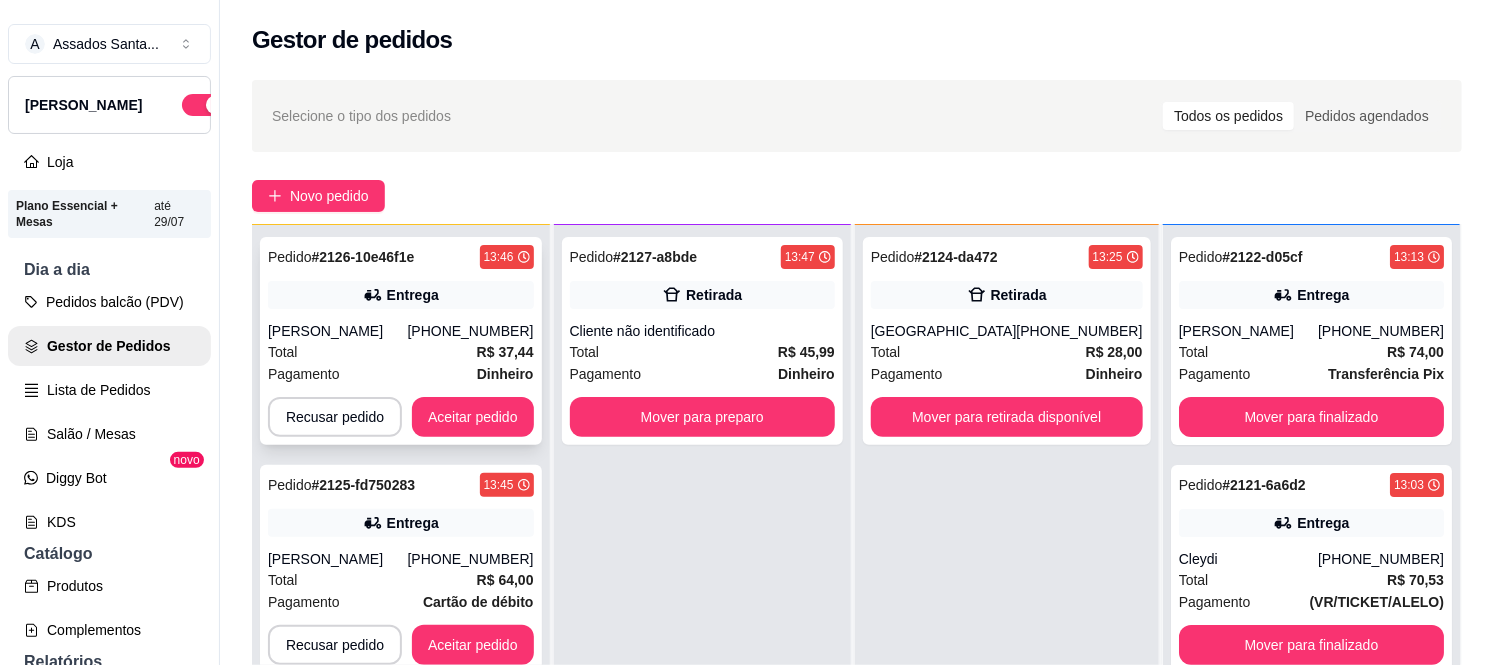 click on "[PHONE_NUMBER]" at bounding box center [471, 331] 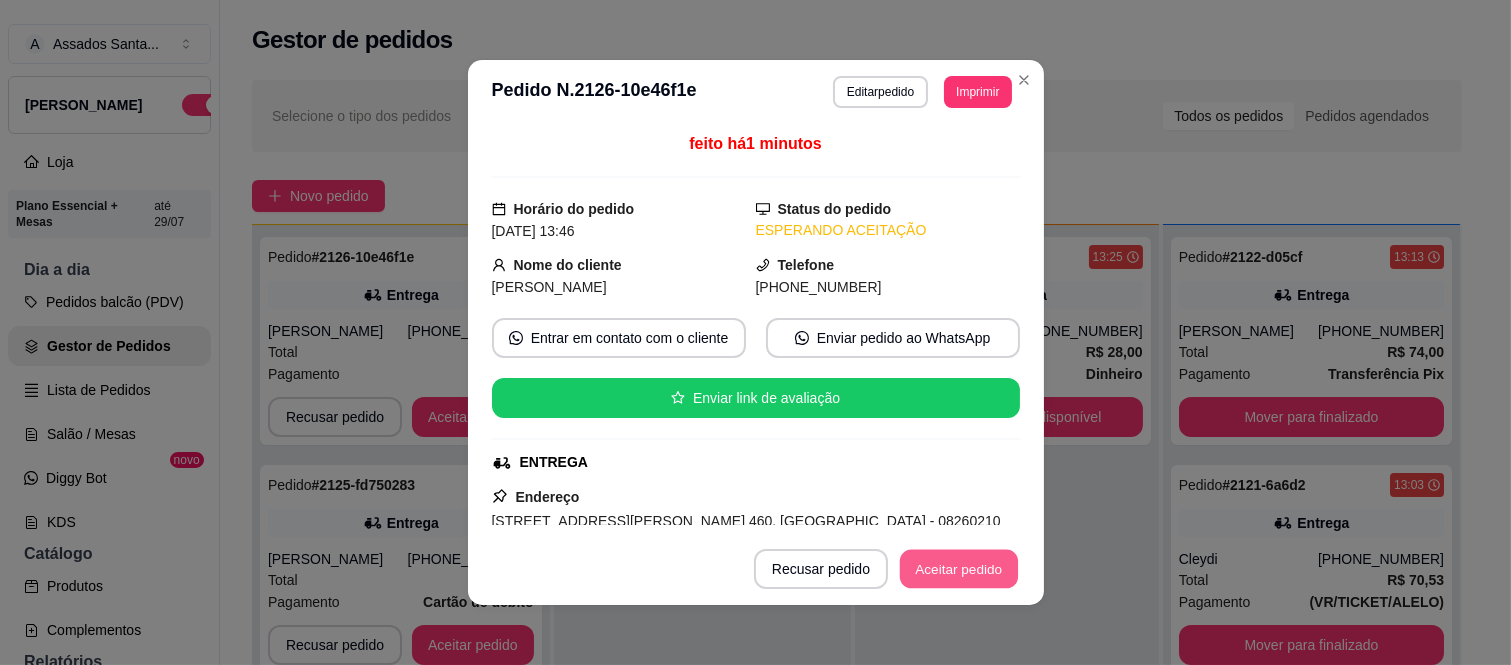 click on "Aceitar pedido" at bounding box center (959, 569) 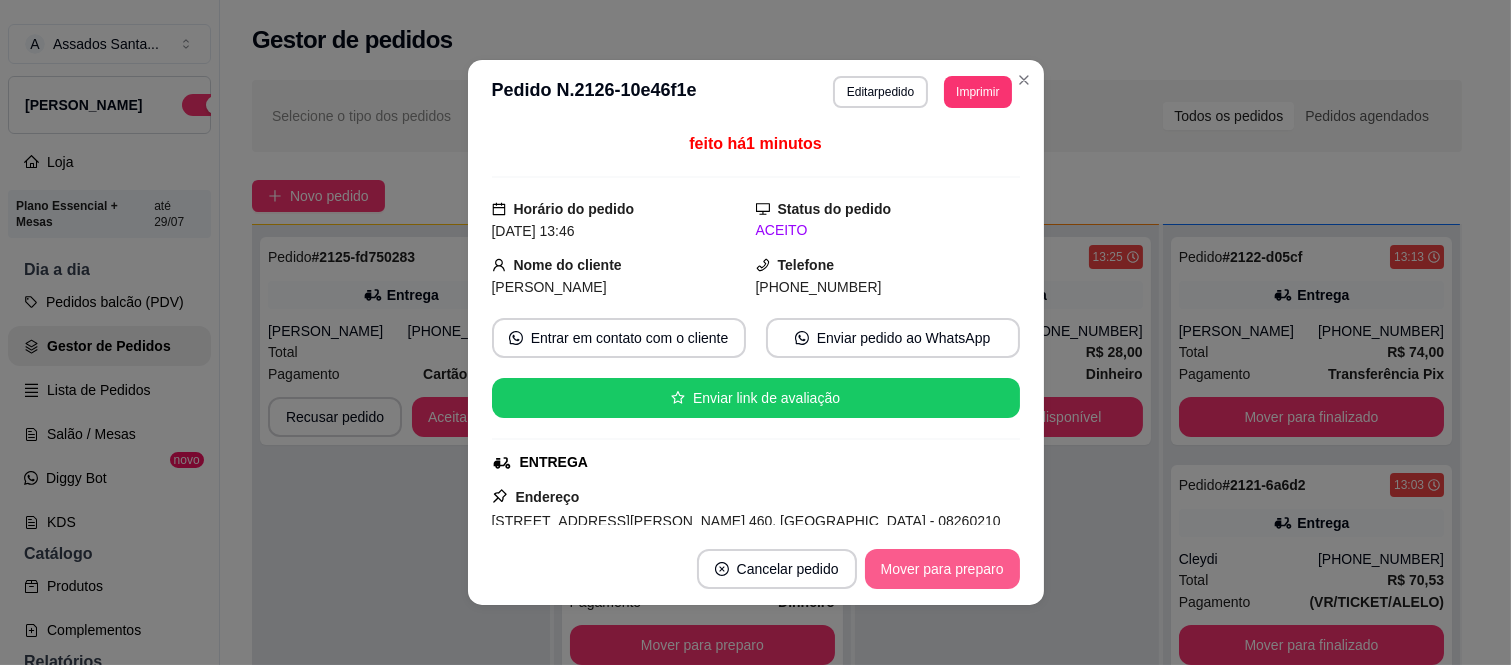 click on "Mover para preparo" at bounding box center [942, 569] 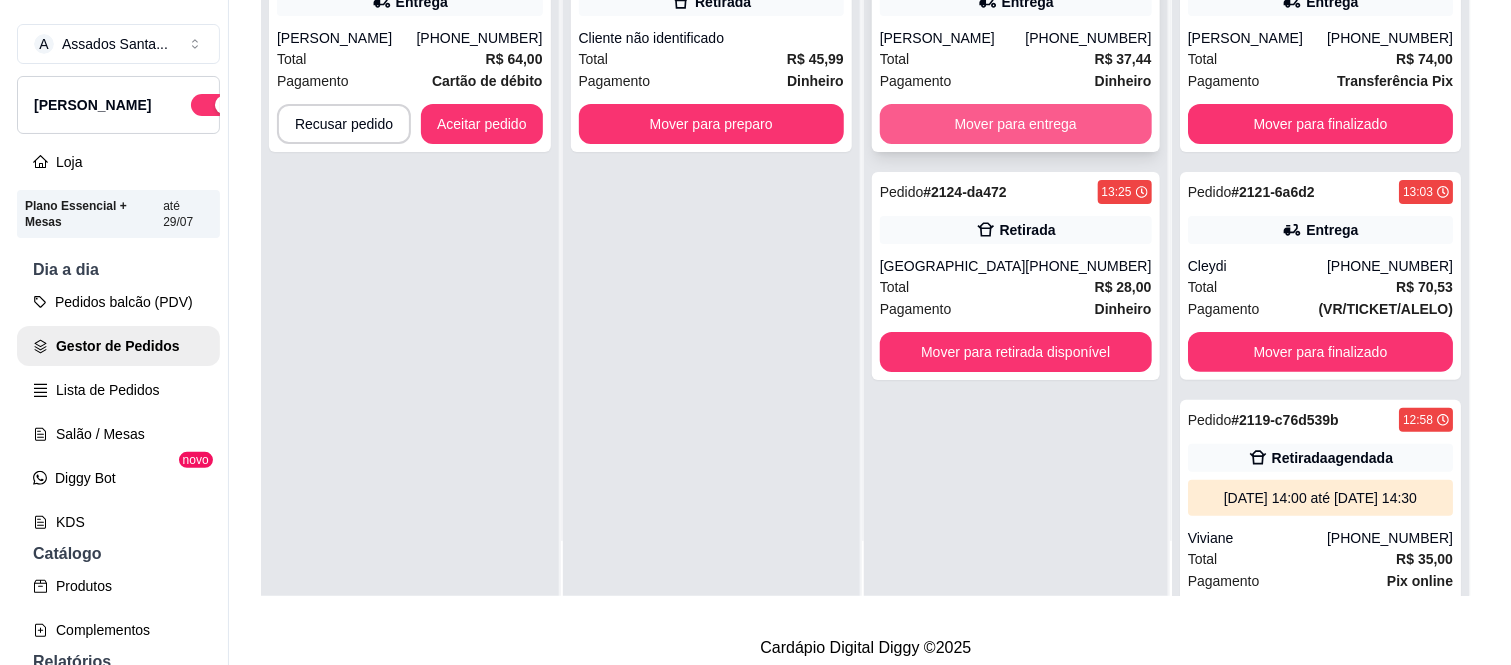 scroll, scrollTop: 321, scrollLeft: 0, axis: vertical 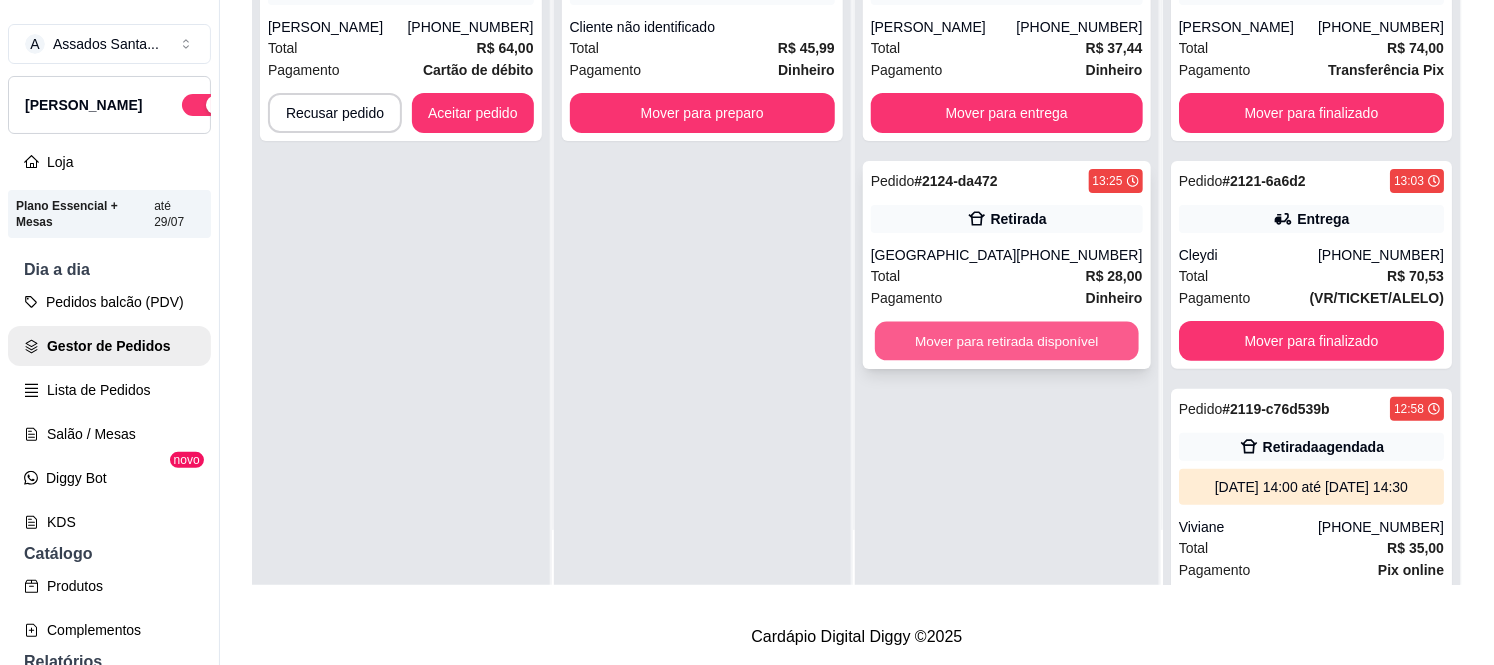 click on "Mover para retirada disponível" at bounding box center (1007, 341) 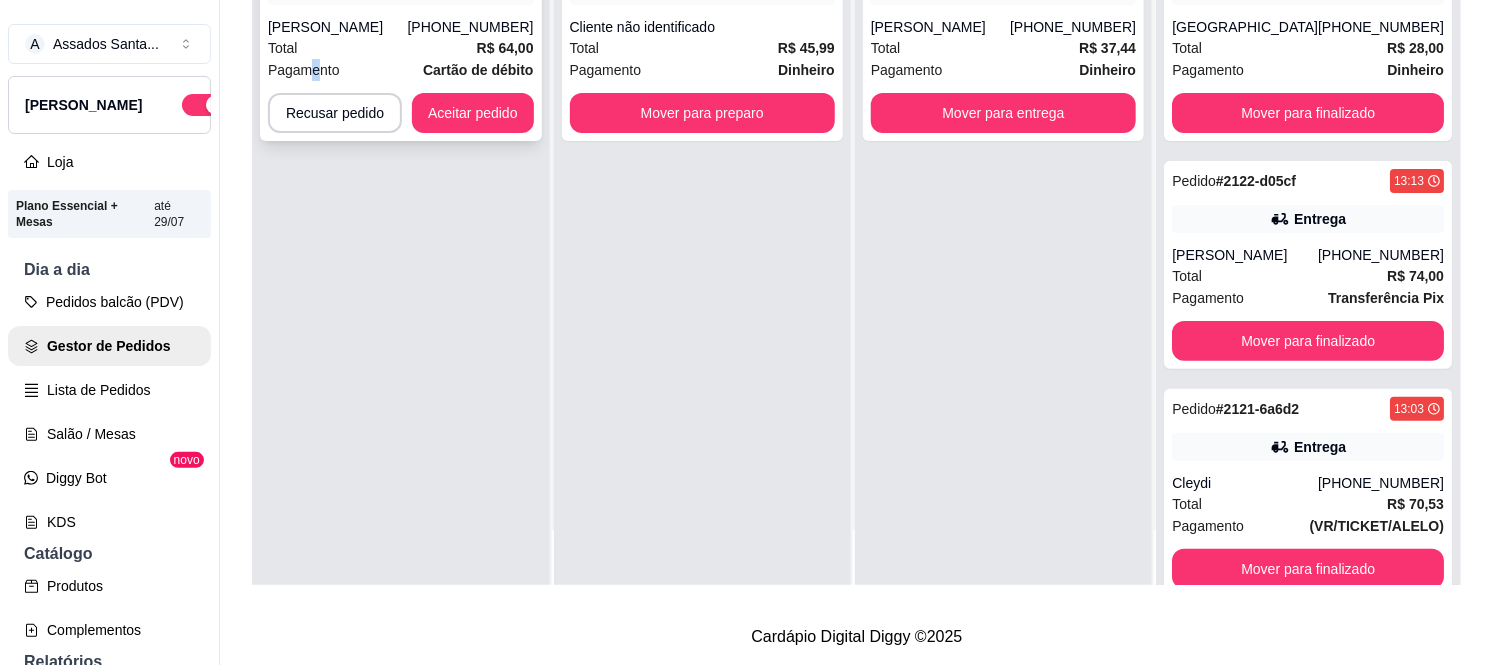 click on "Pagamento" at bounding box center [304, 70] 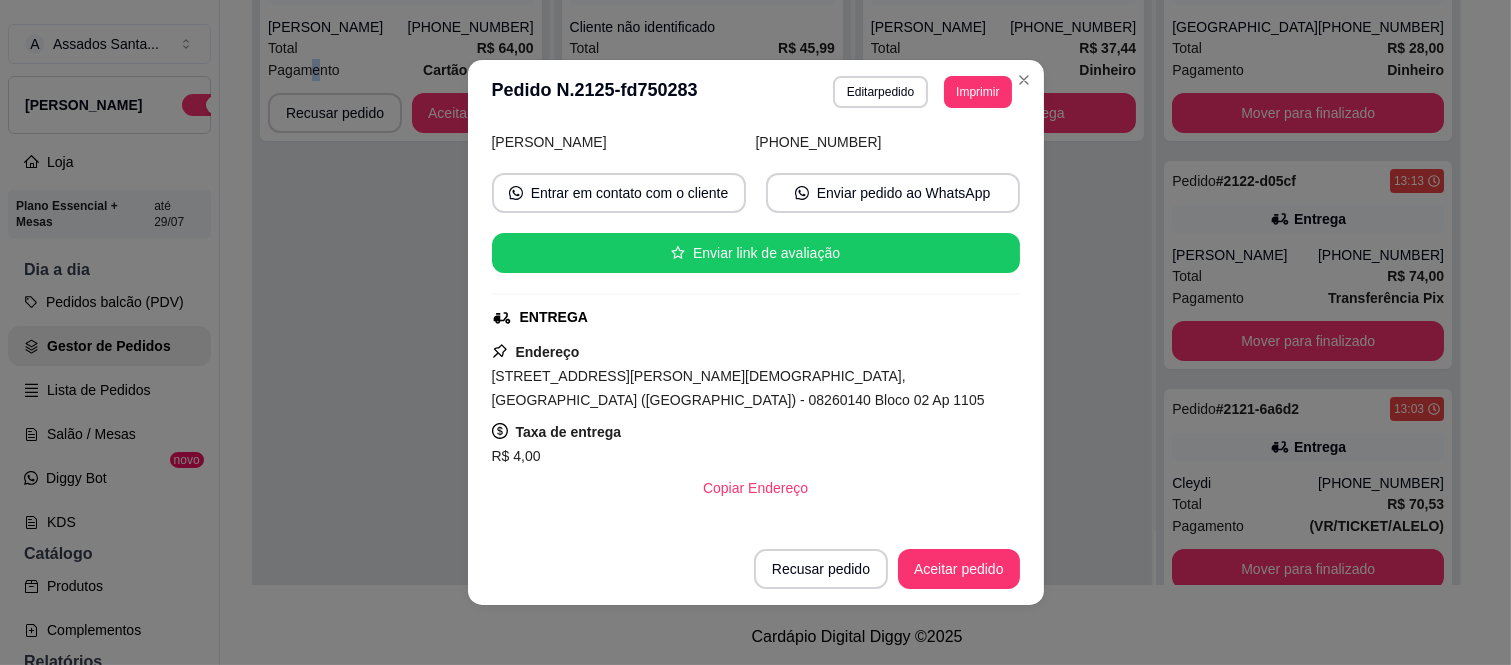 scroll, scrollTop: 434, scrollLeft: 0, axis: vertical 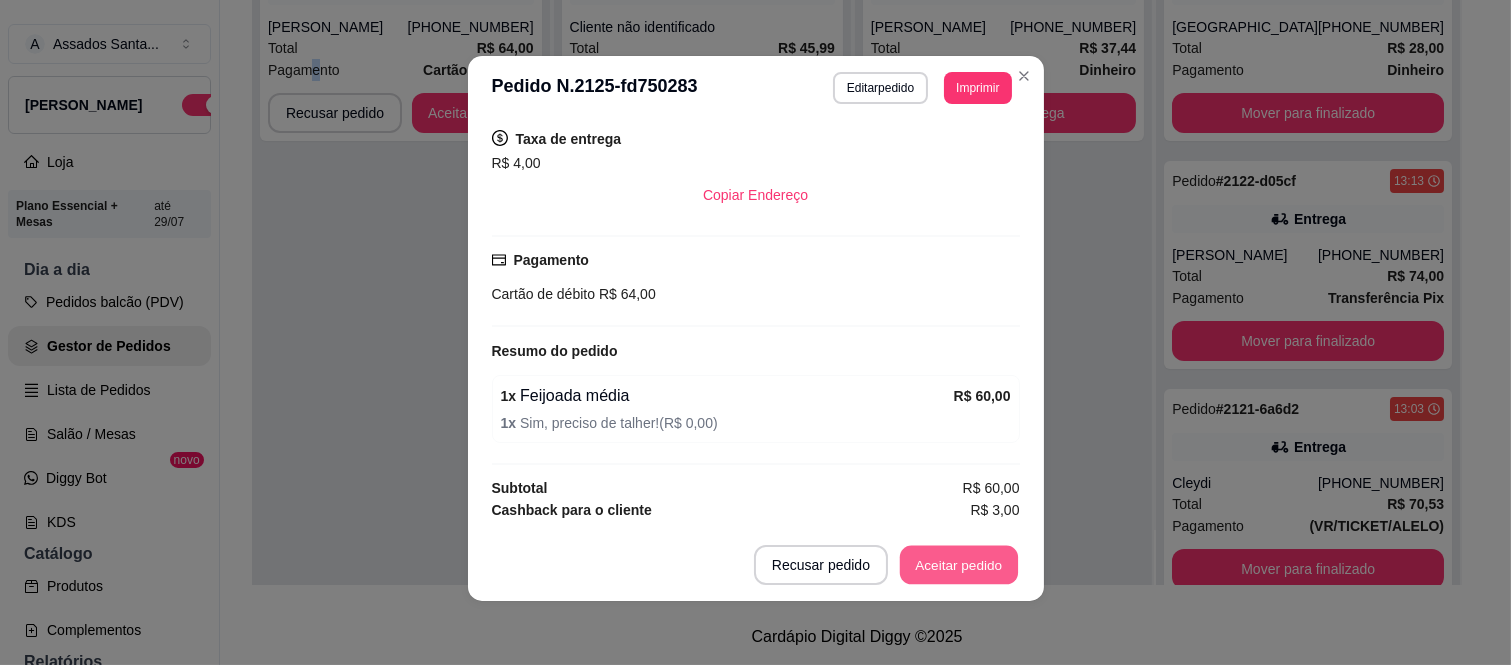 click on "Aceitar pedido" at bounding box center (959, 565) 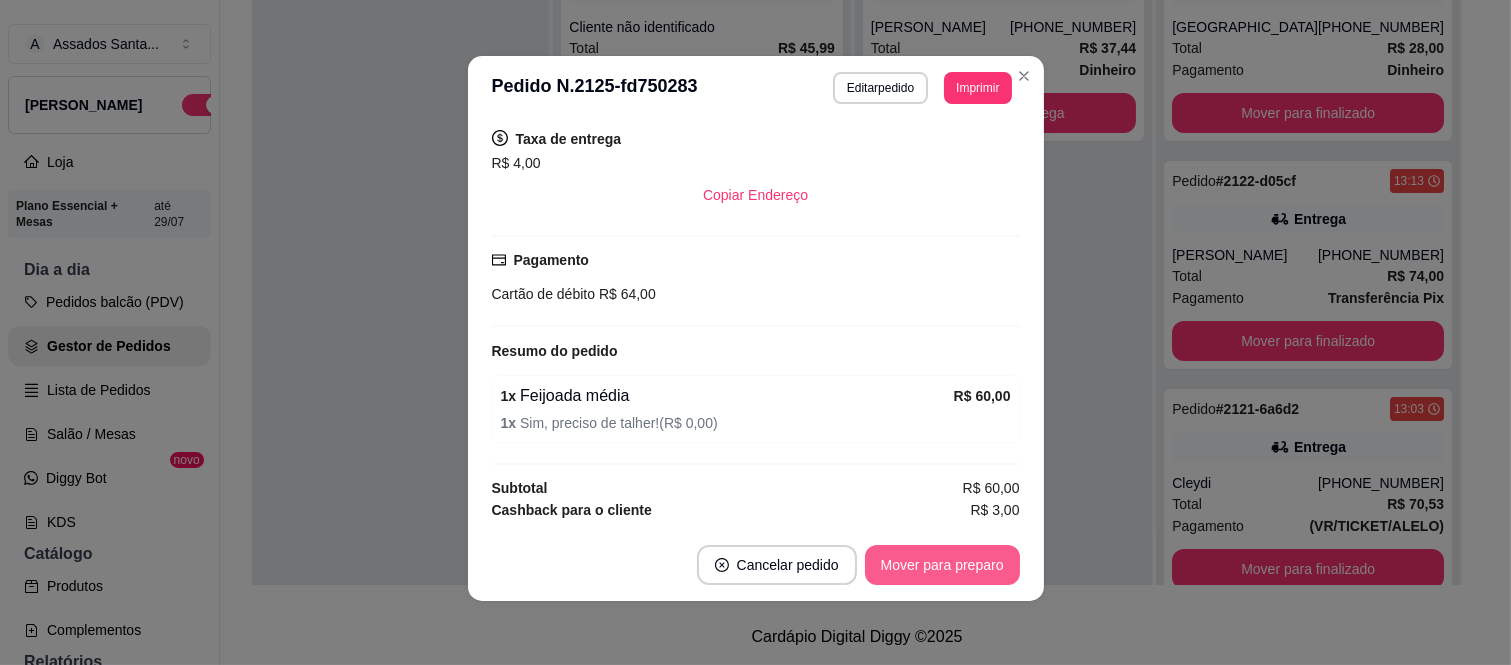 click on "Mover para preparo" at bounding box center [942, 565] 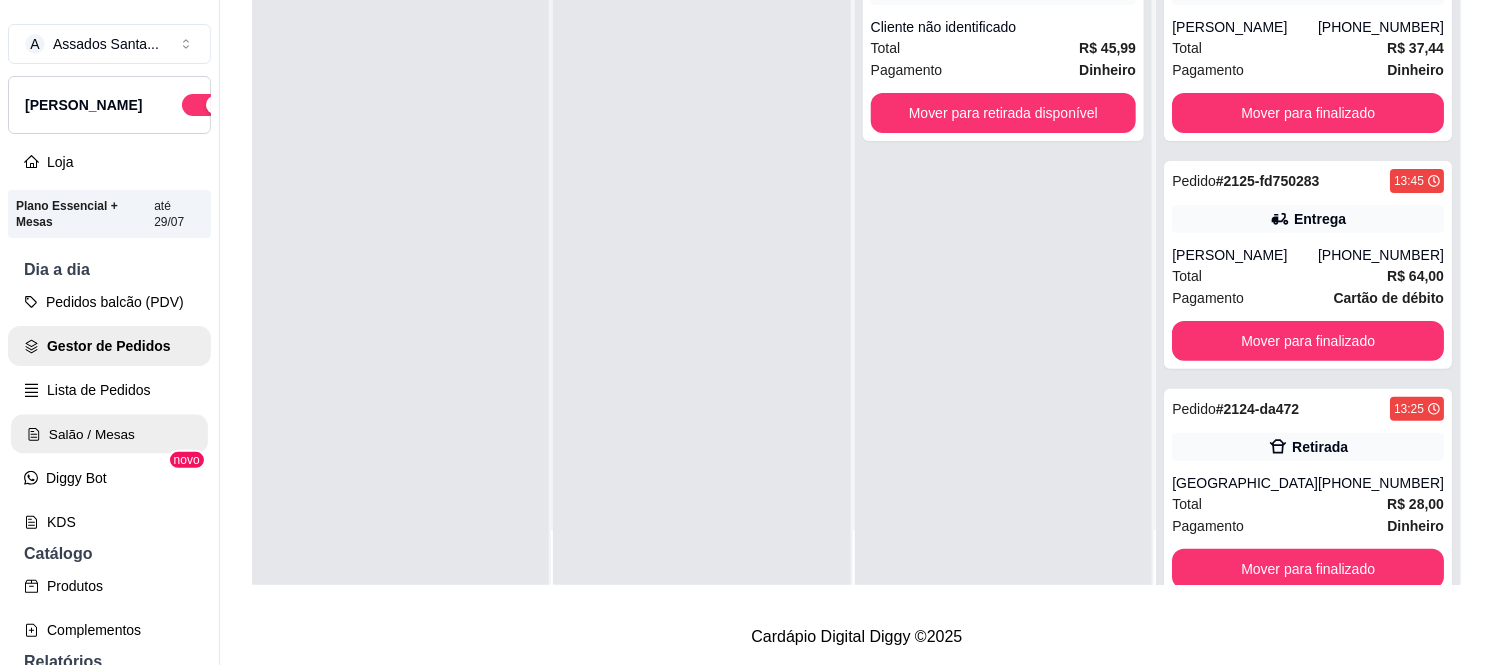 click on "Salão / Mesas" at bounding box center [109, 434] 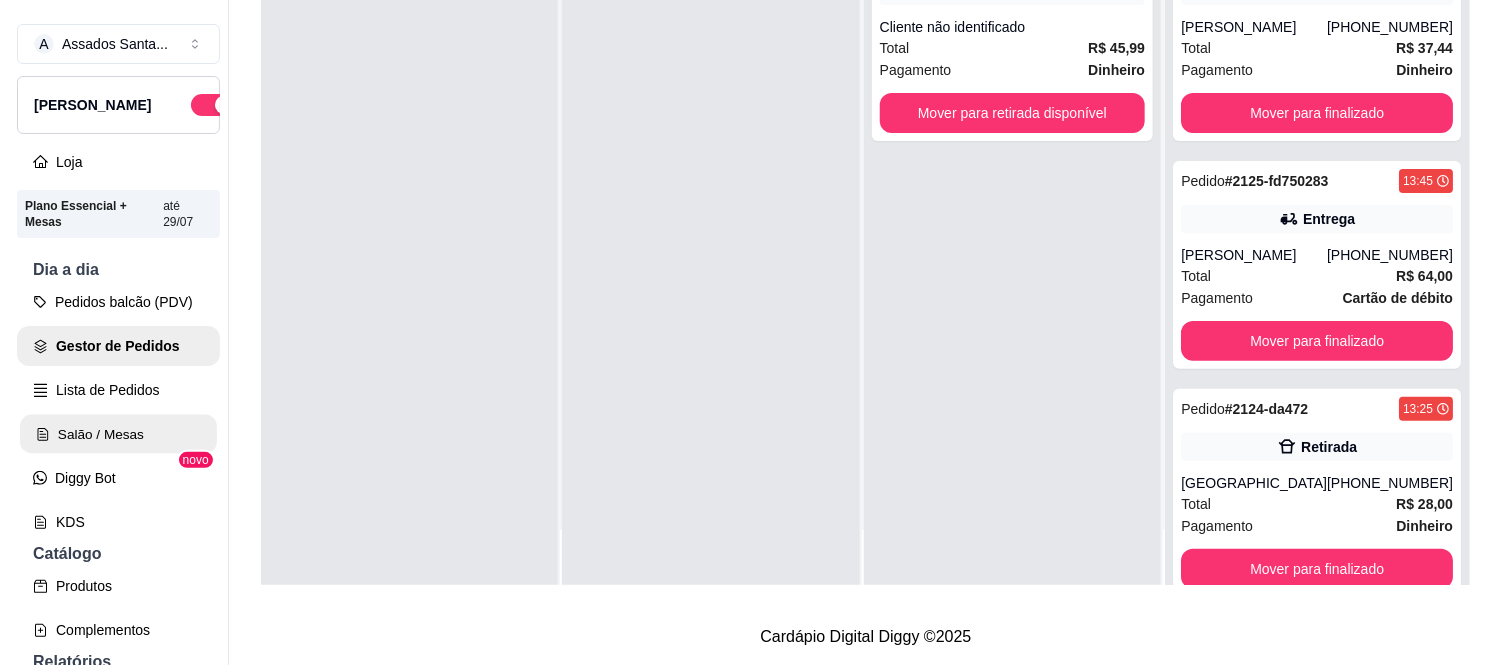 scroll, scrollTop: 0, scrollLeft: 0, axis: both 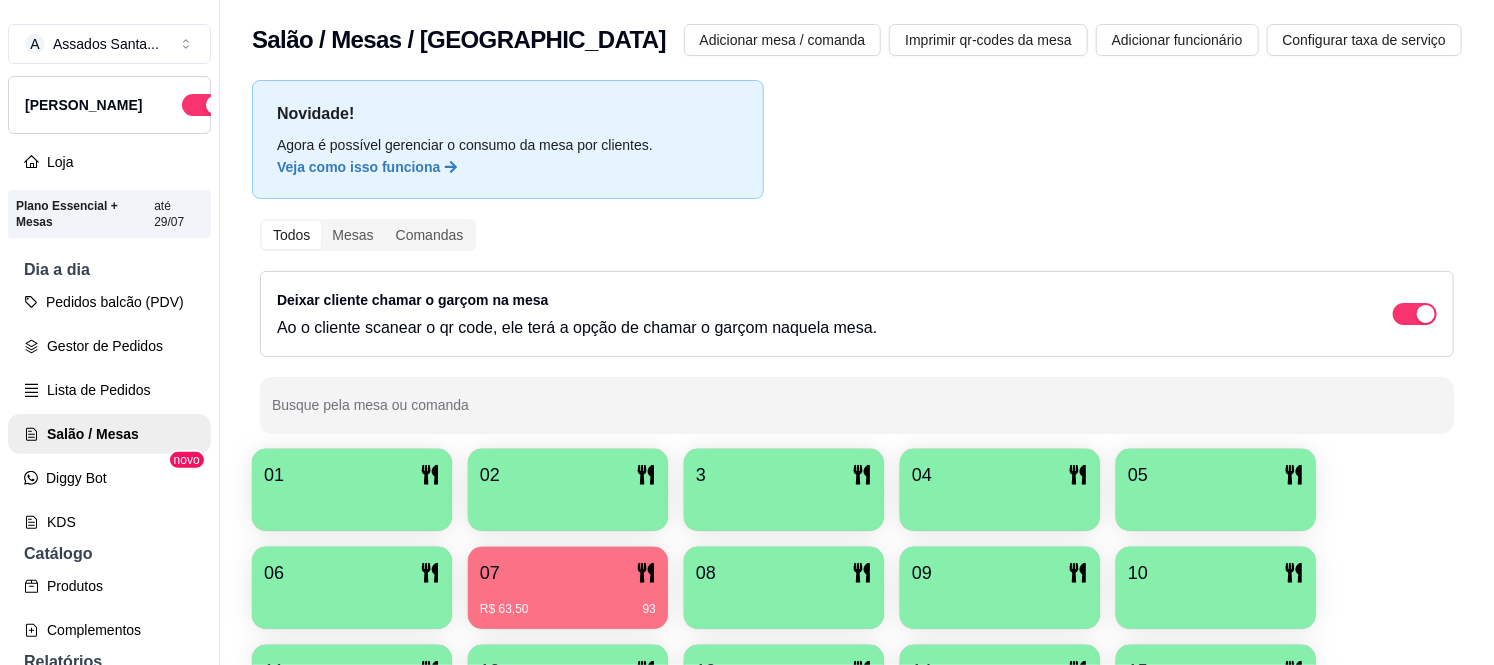 click on "01" at bounding box center [352, 490] 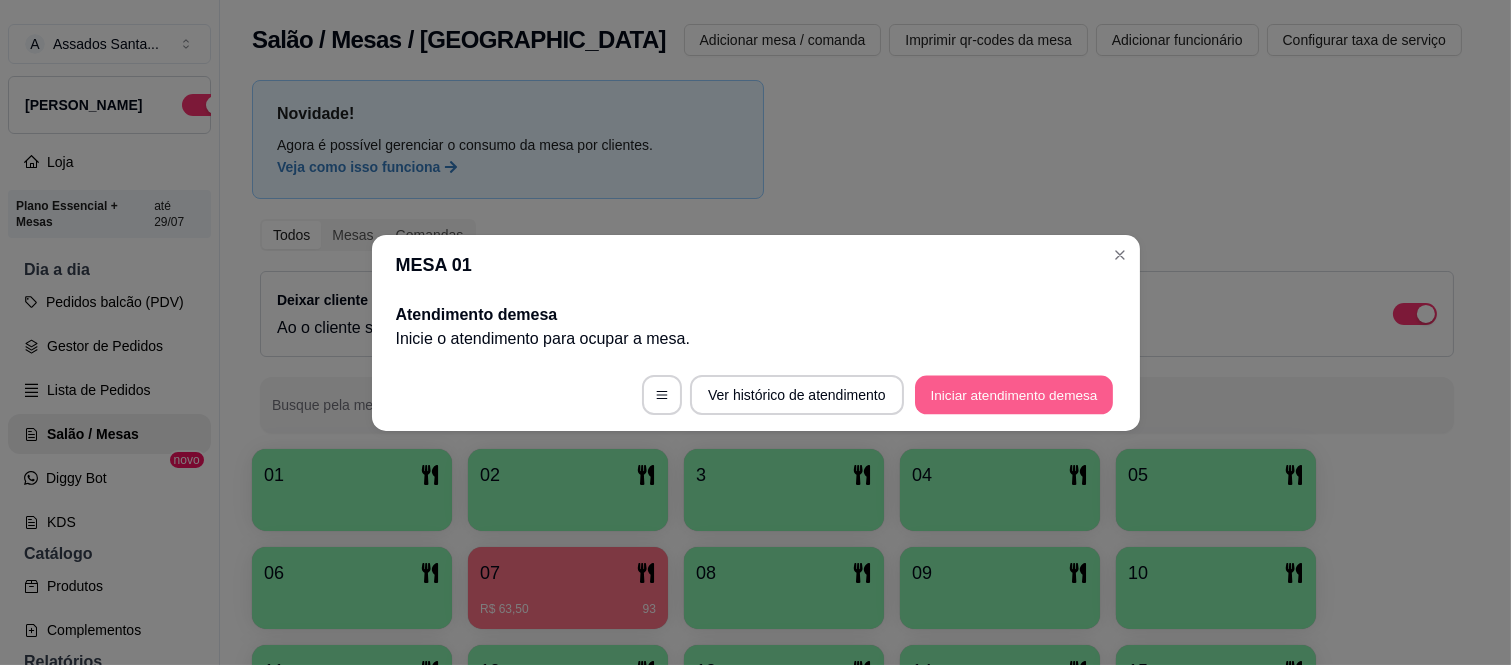 click on "Iniciar atendimento de  mesa" at bounding box center [1014, 394] 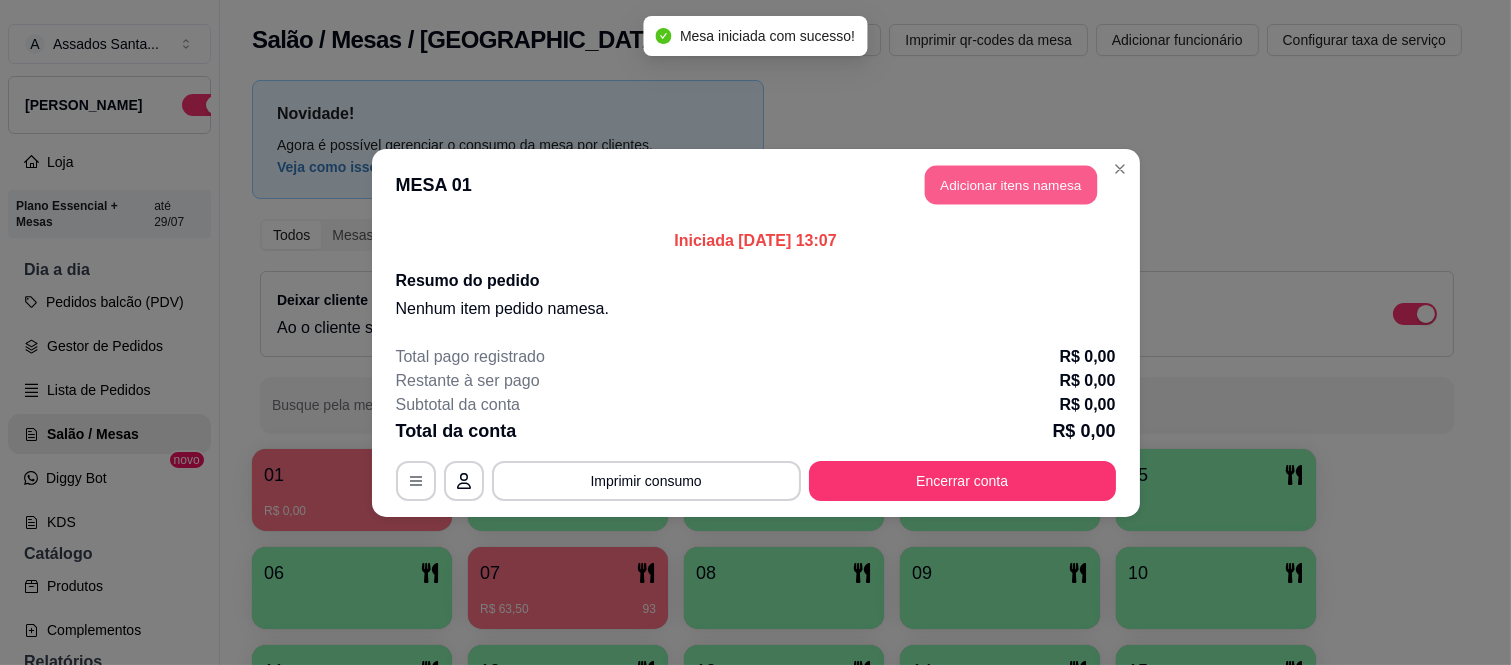 click on "Adicionar itens na  mesa" at bounding box center (1011, 184) 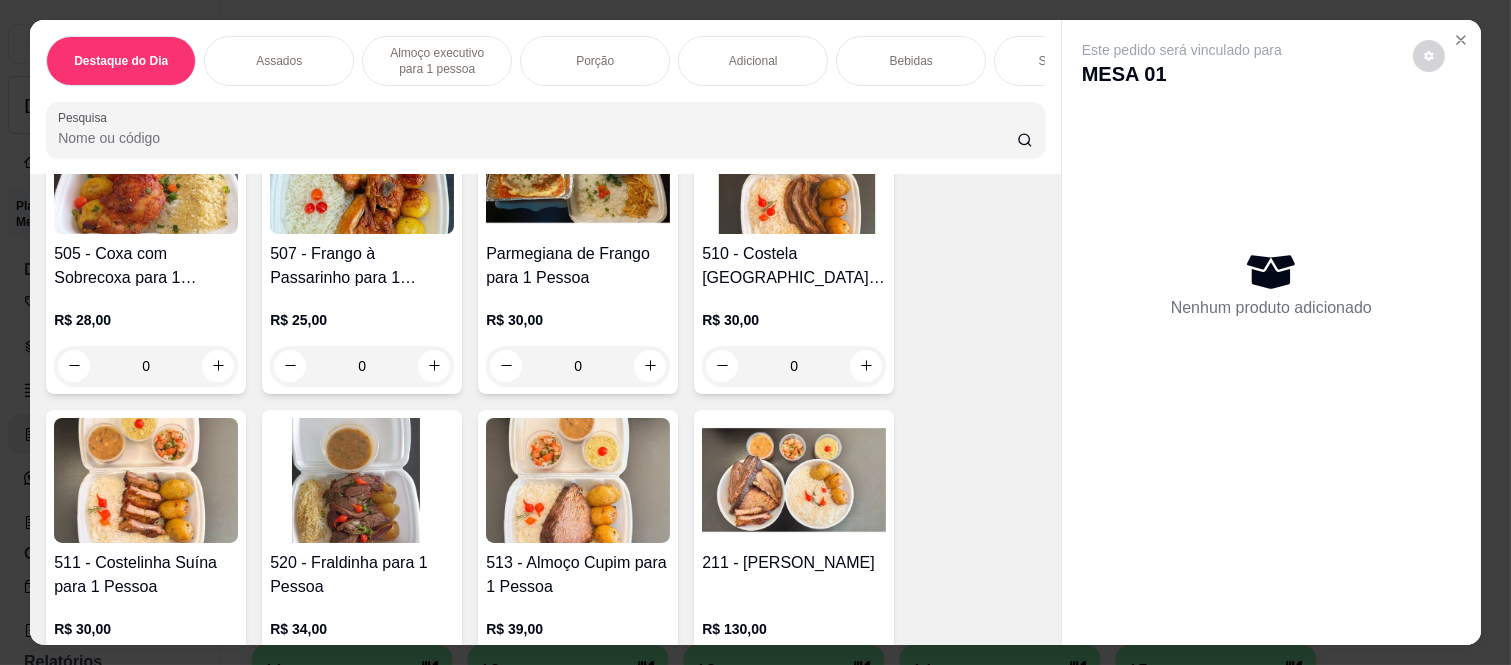 scroll, scrollTop: 1666, scrollLeft: 0, axis: vertical 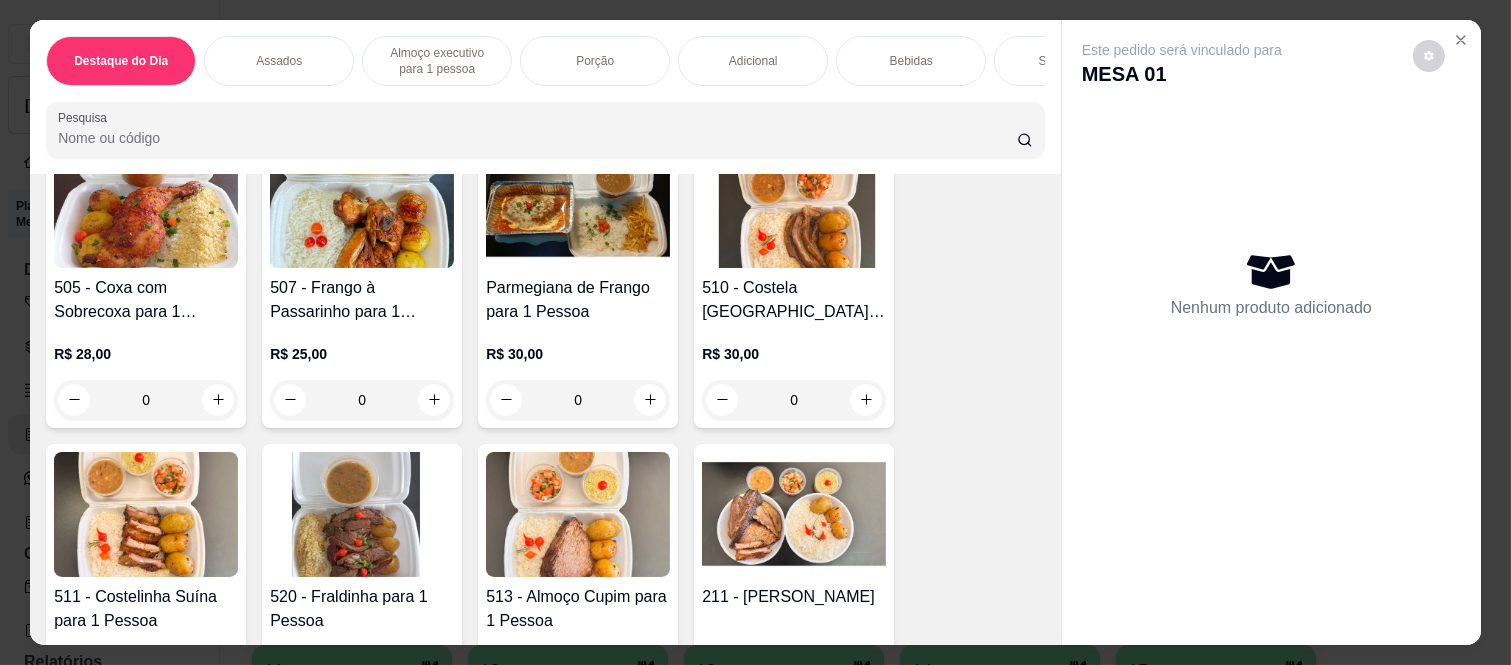 click on "0" at bounding box center [794, 400] 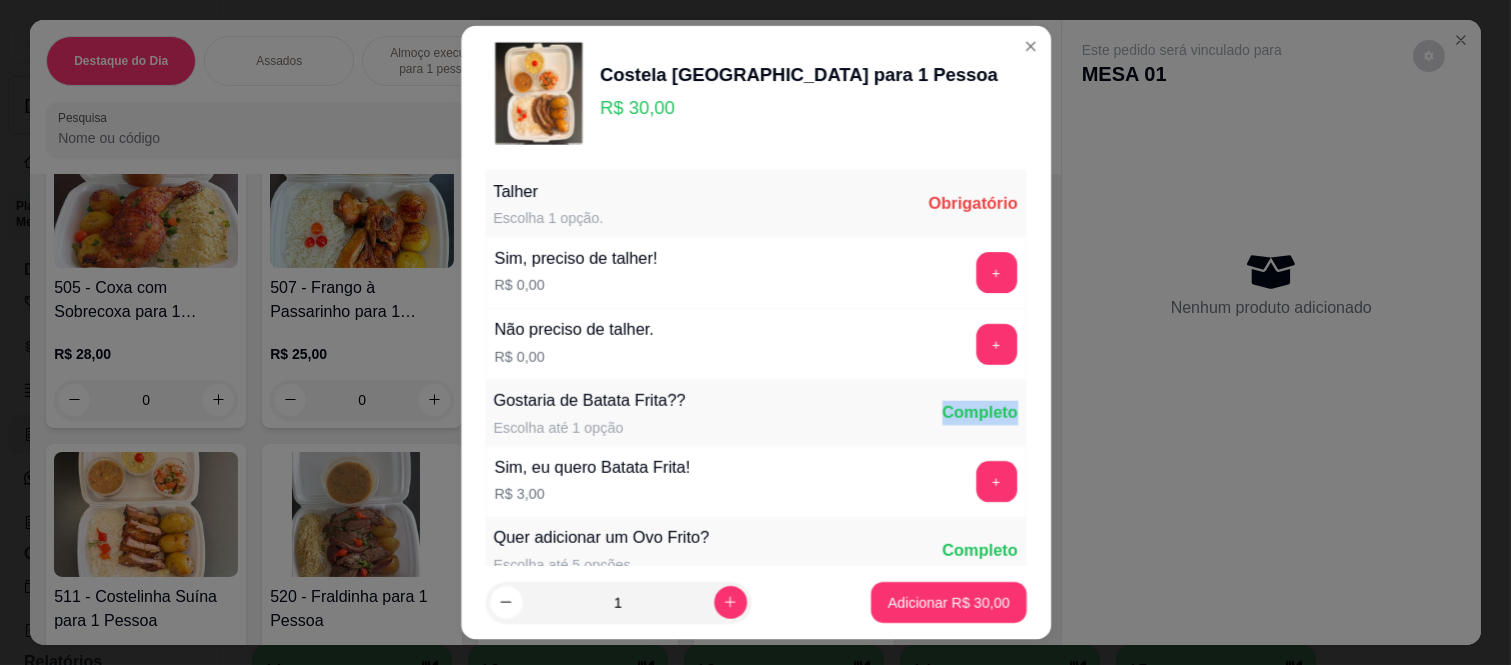 click on "Gostaria de Batata Frita?? Escolha até 1 opção Completo" at bounding box center (755, 413) 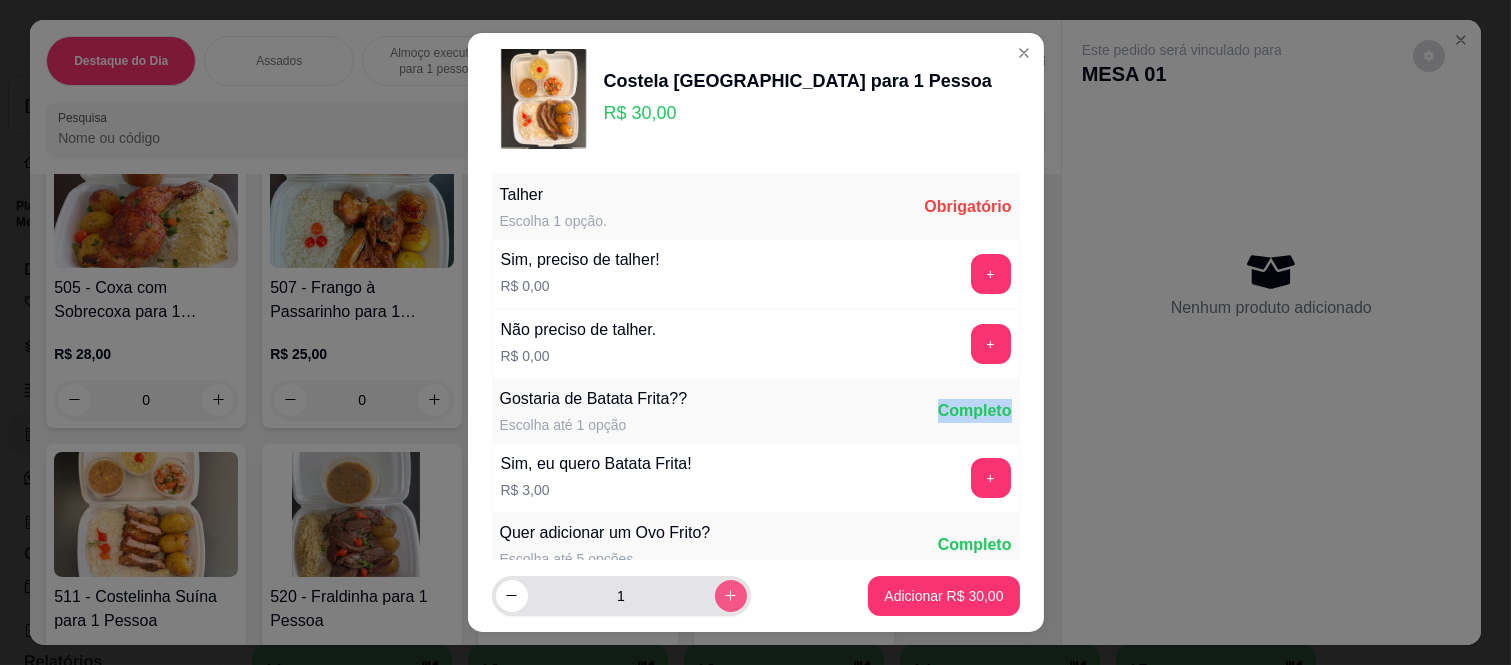 click 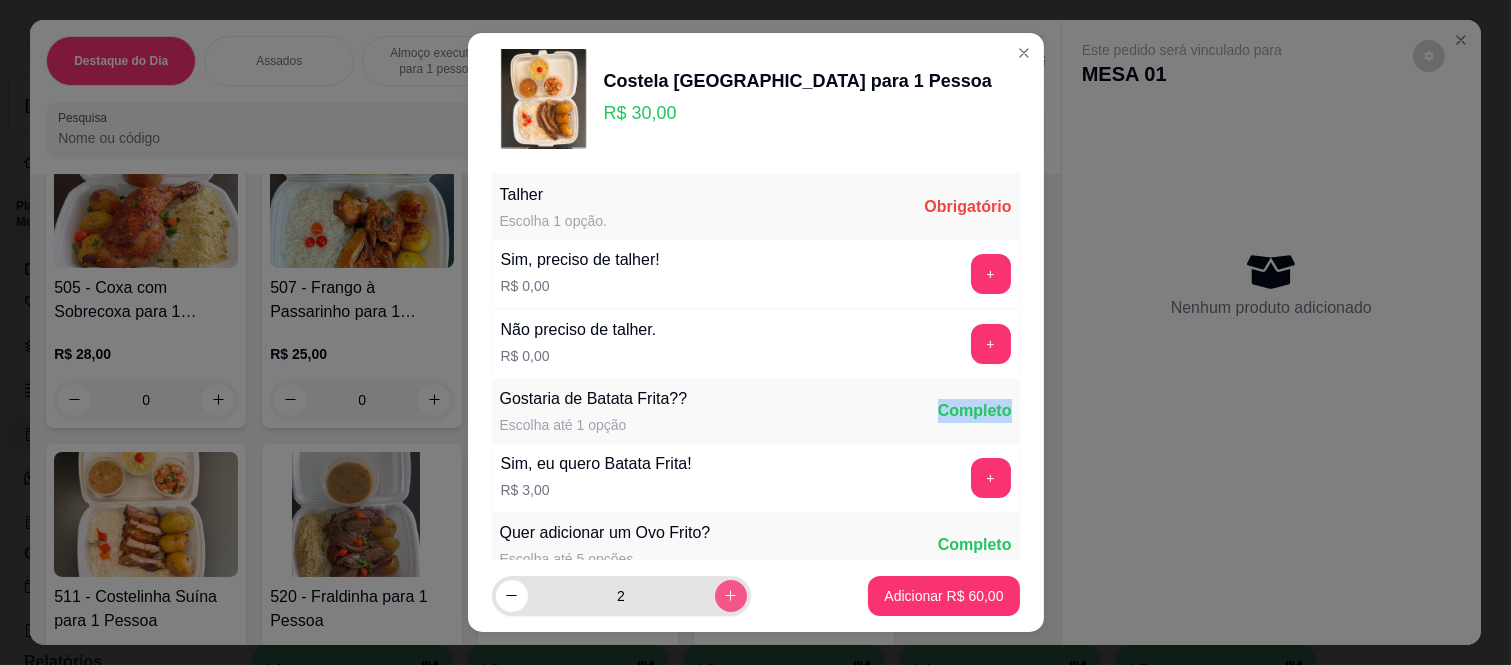 click 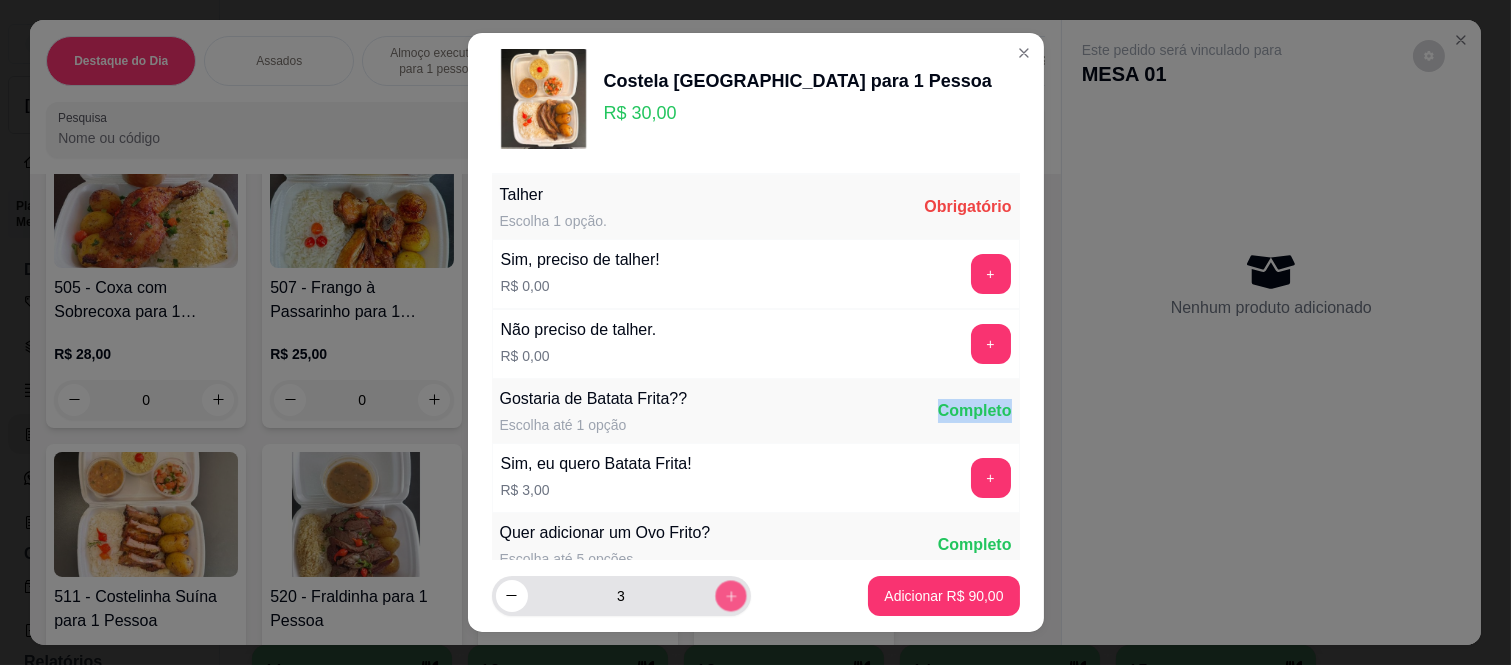 click 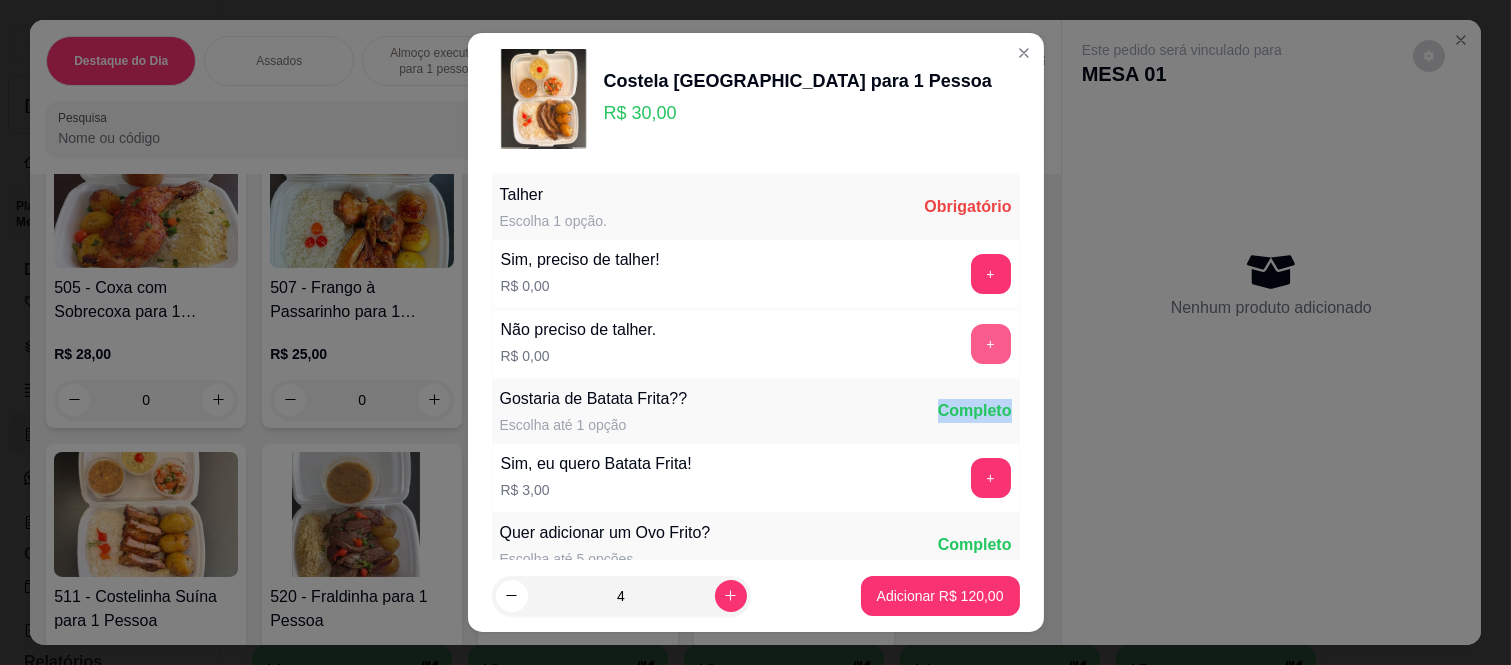 click on "+" at bounding box center [991, 344] 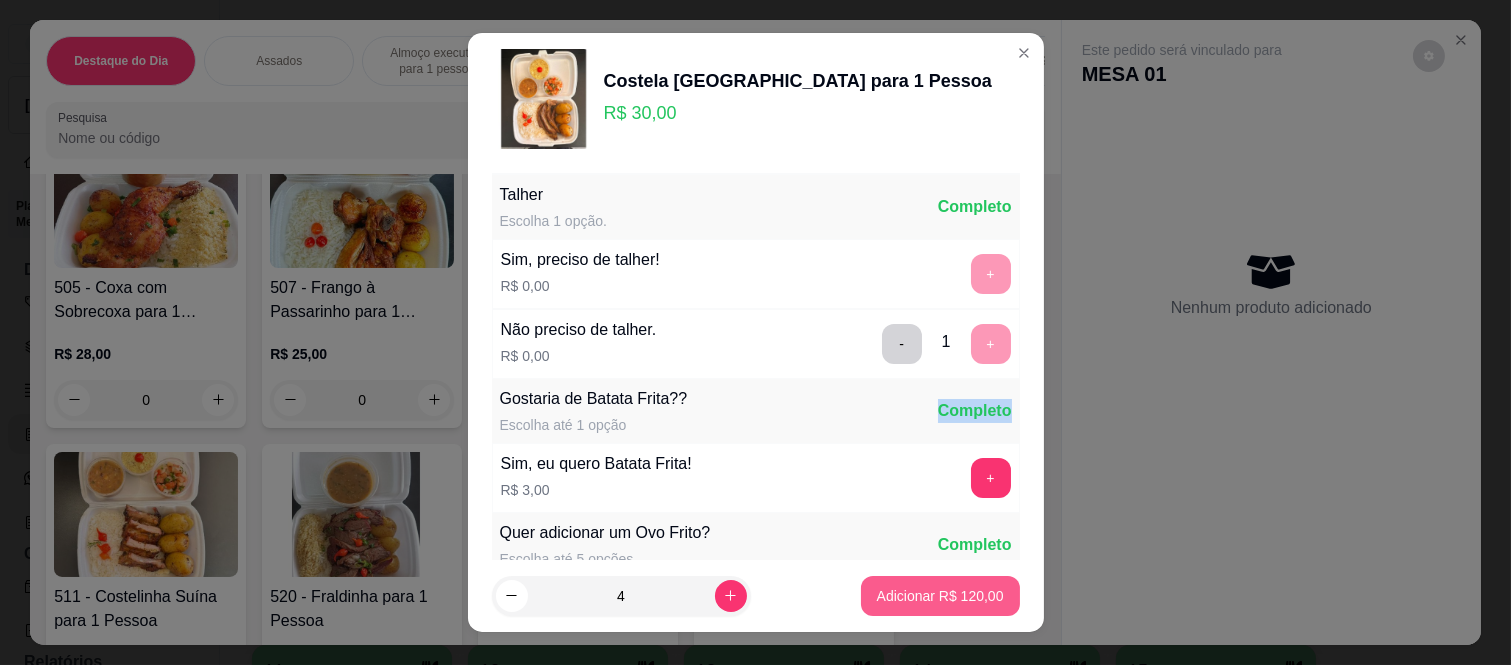 click on "Adicionar   R$ 120,00" at bounding box center [940, 596] 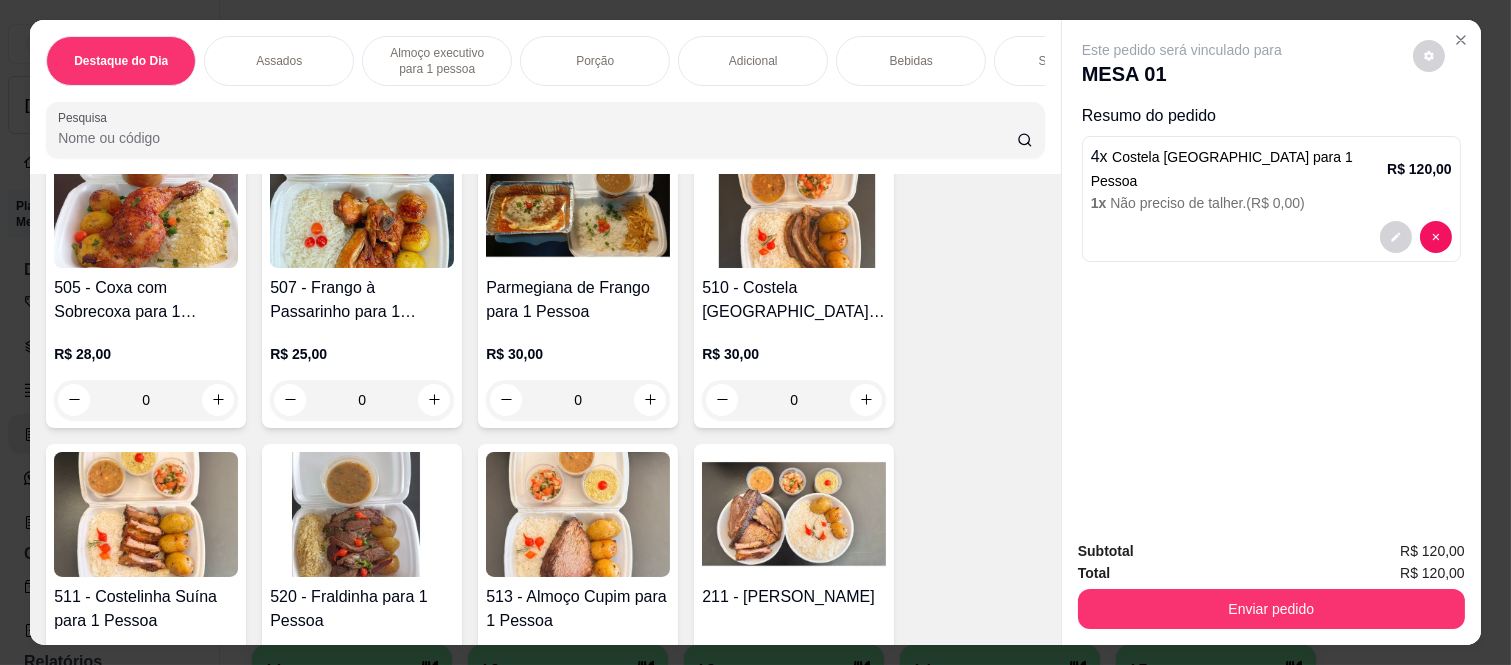 scroll, scrollTop: 1888, scrollLeft: 0, axis: vertical 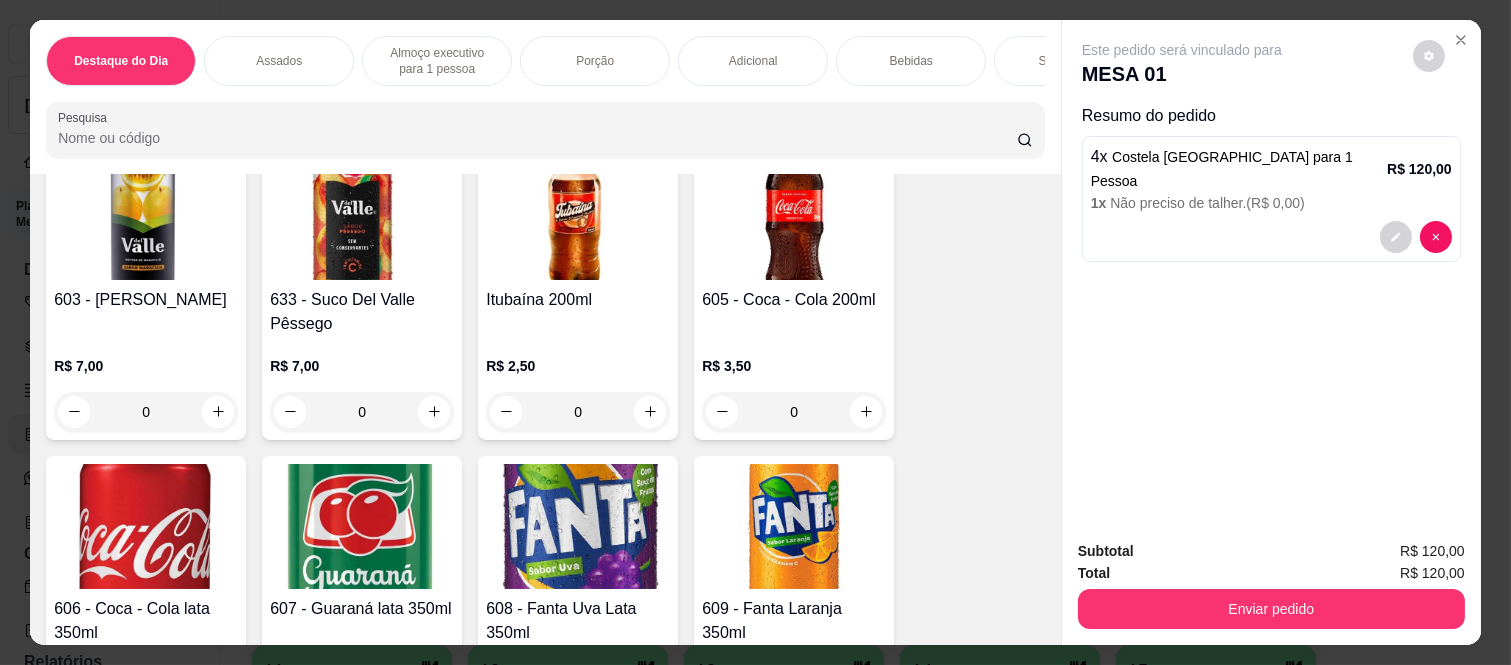 click on "Bebidas" at bounding box center (911, 61) 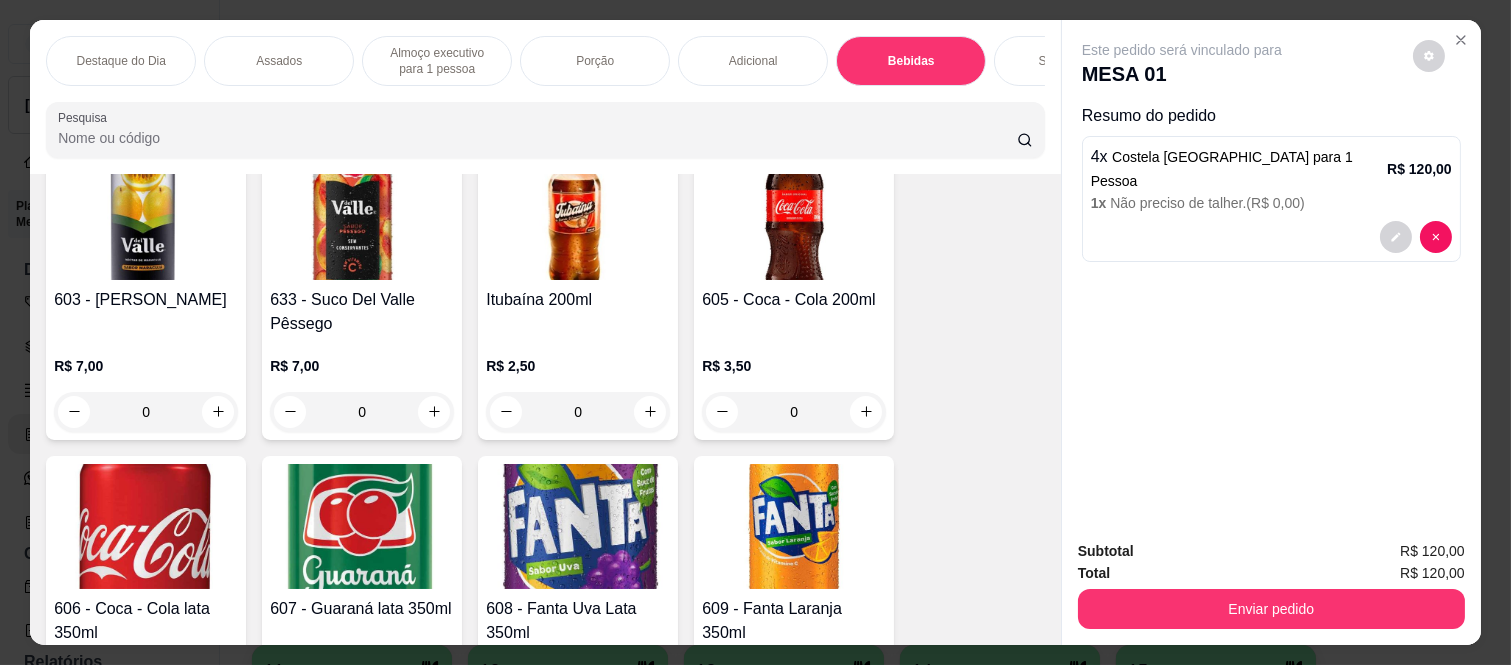 scroll, scrollTop: 3845, scrollLeft: 0, axis: vertical 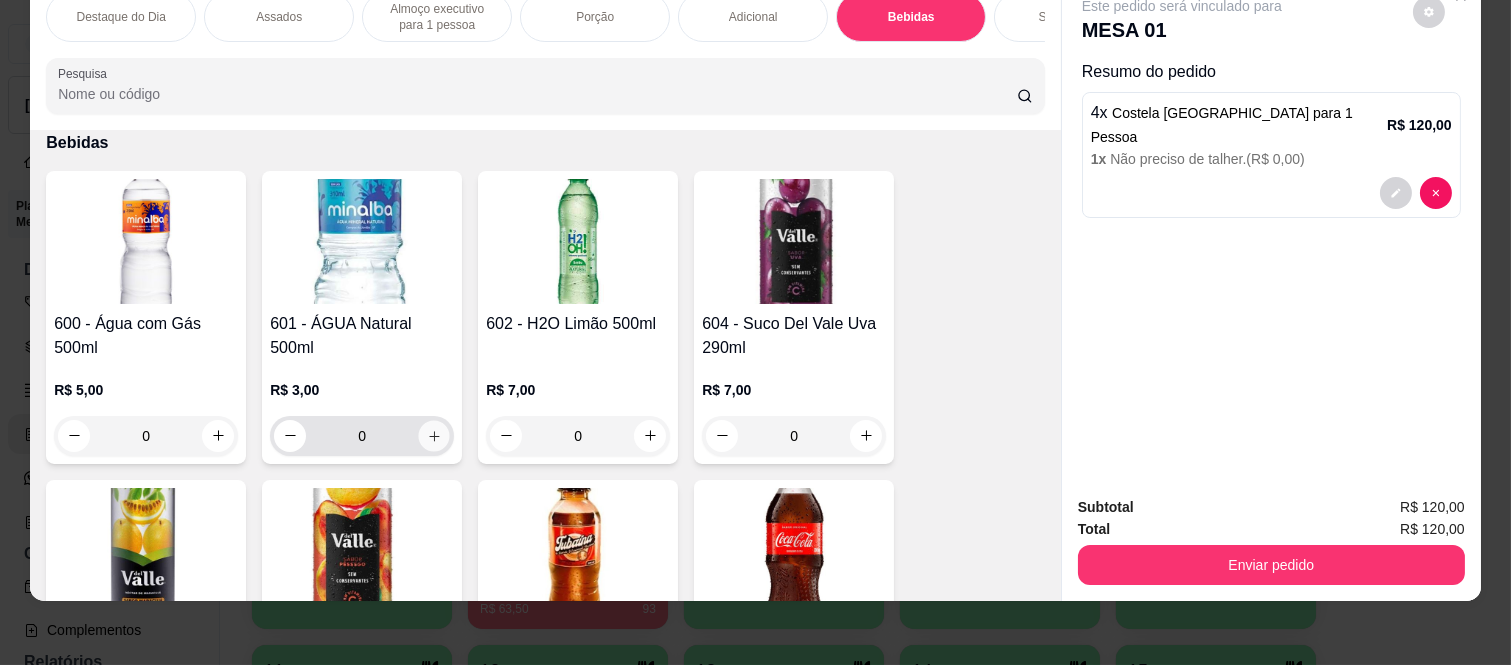 click 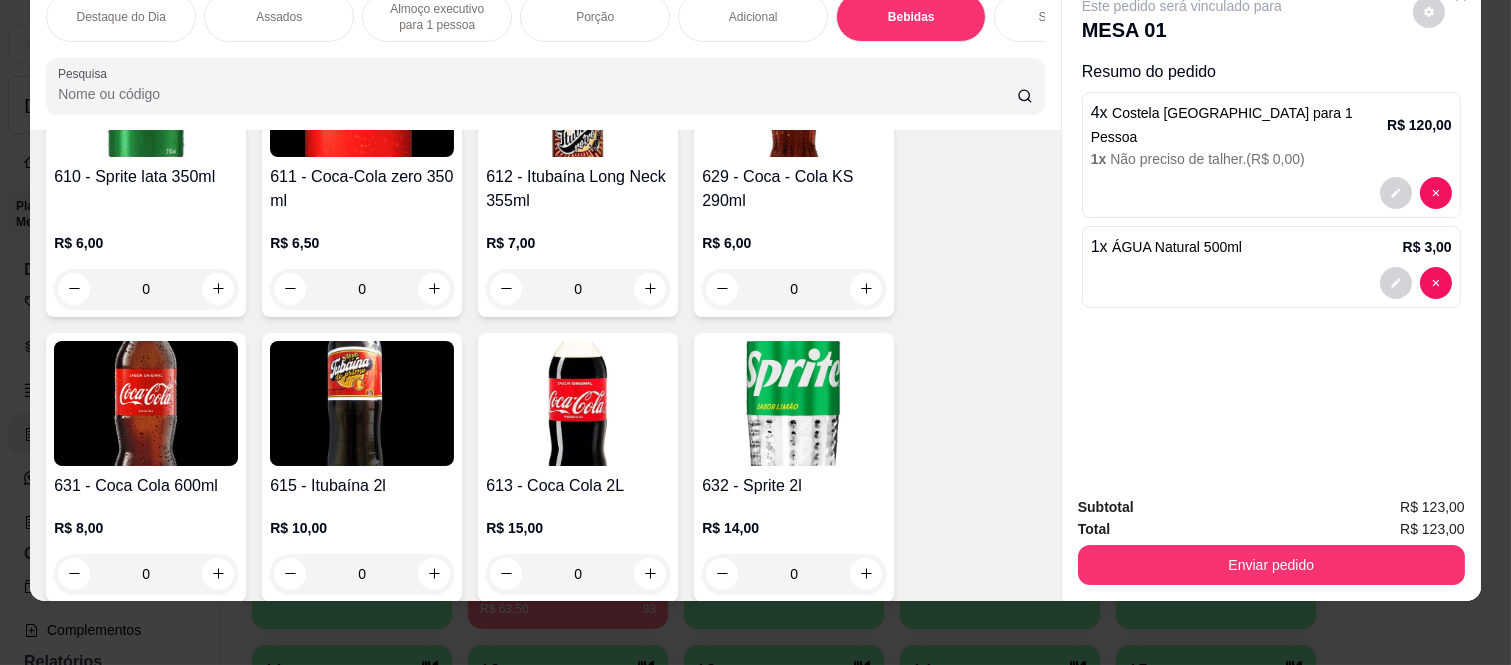 scroll, scrollTop: 4956, scrollLeft: 0, axis: vertical 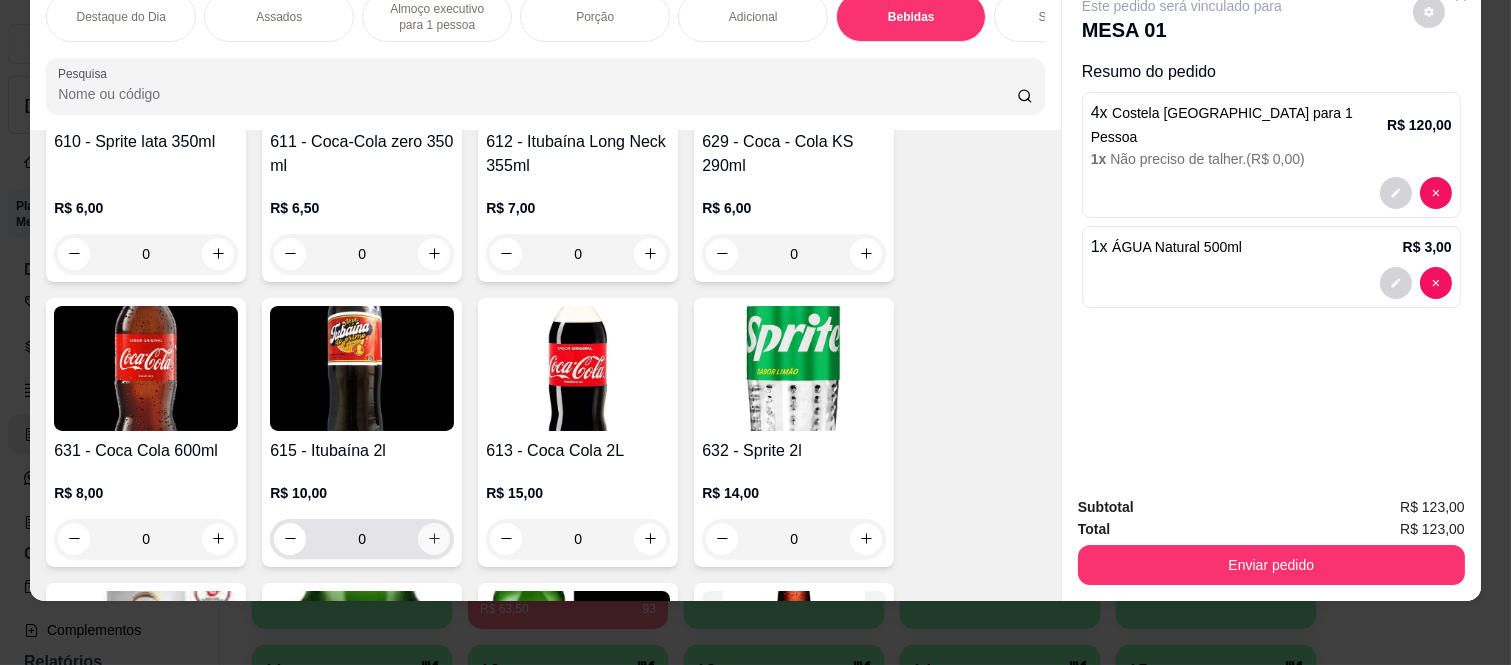 click at bounding box center (434, 539) 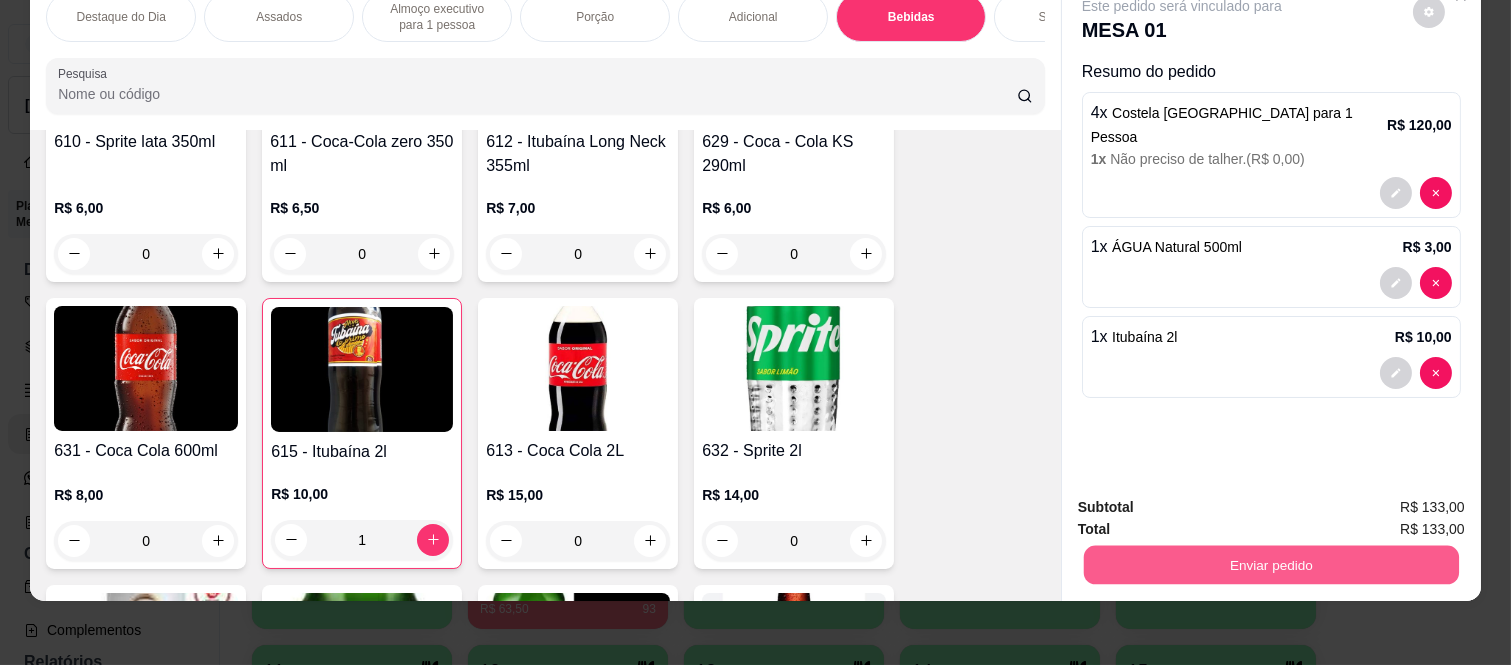 click on "Enviar pedido" at bounding box center [1271, 565] 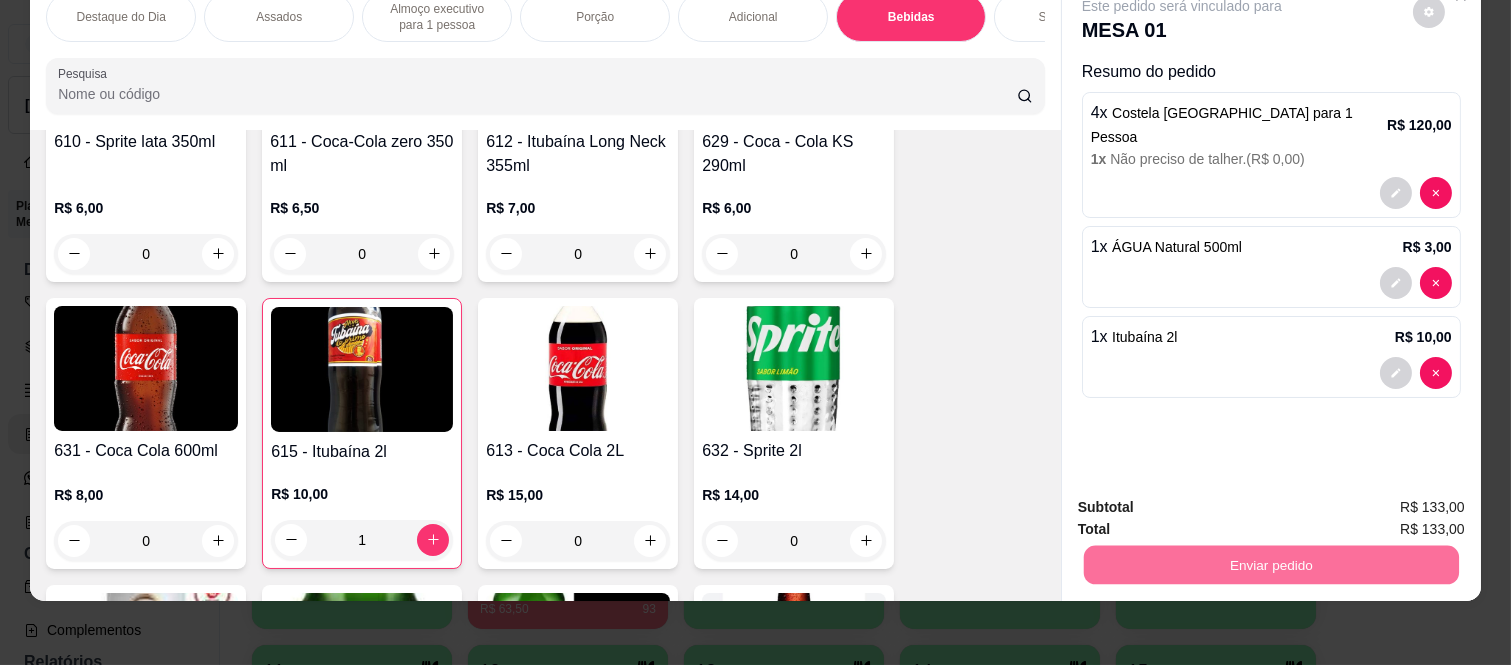 click on "Não registrar e enviar pedido" at bounding box center [1205, 499] 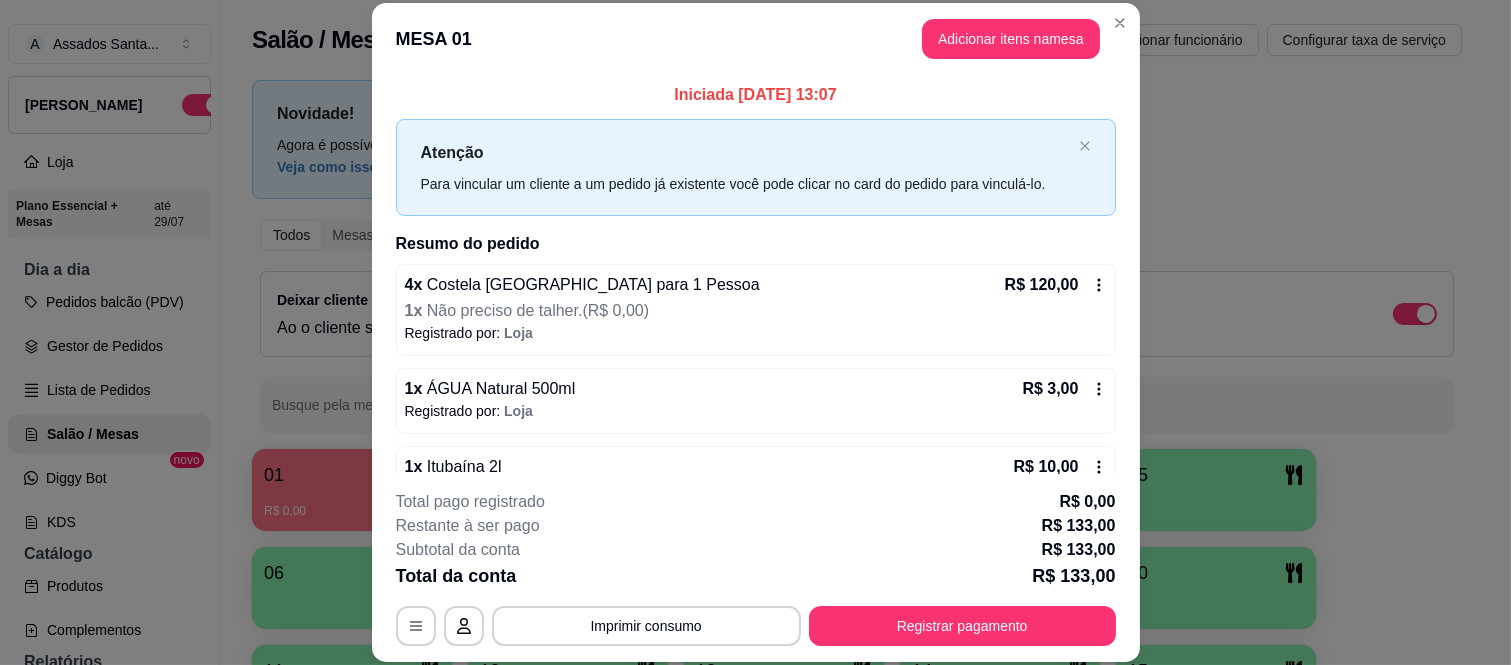 click on "MESA 01 Adicionar itens na  mesa" at bounding box center (756, 39) 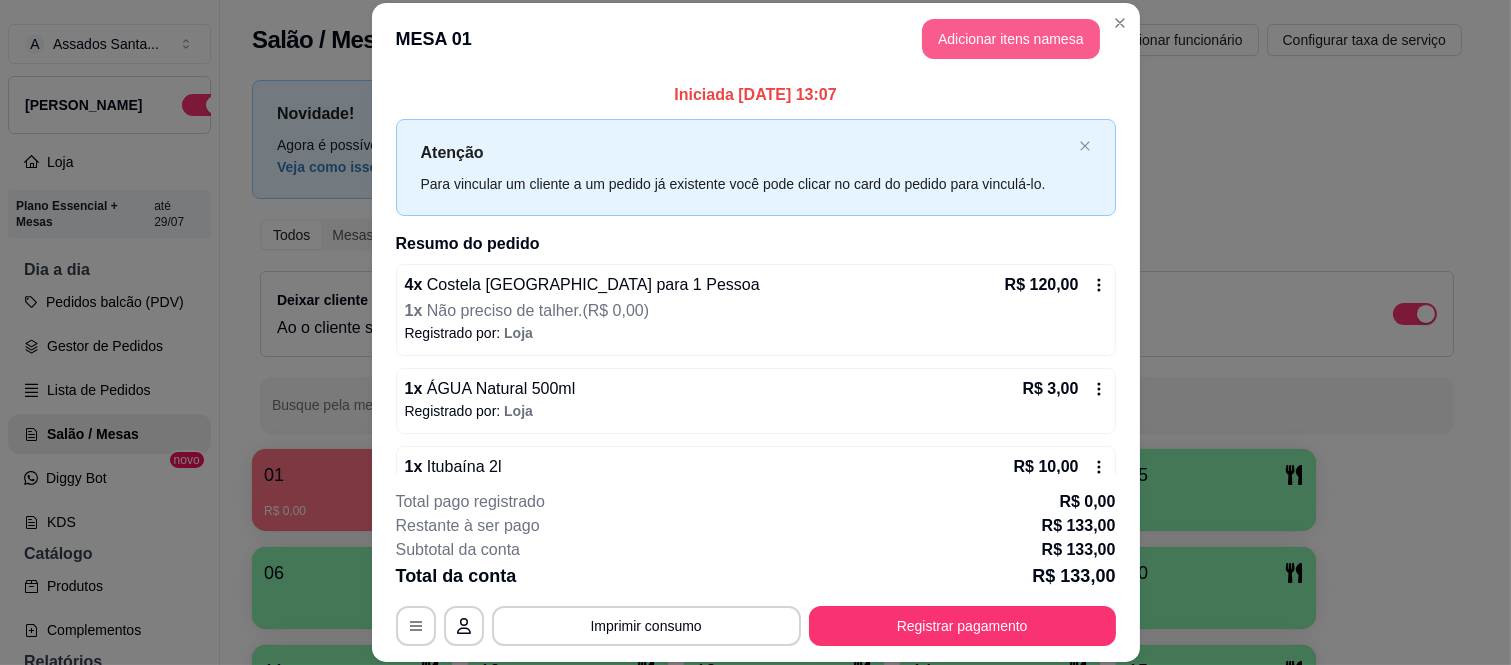 click on "Adicionar itens na  mesa" at bounding box center (1011, 39) 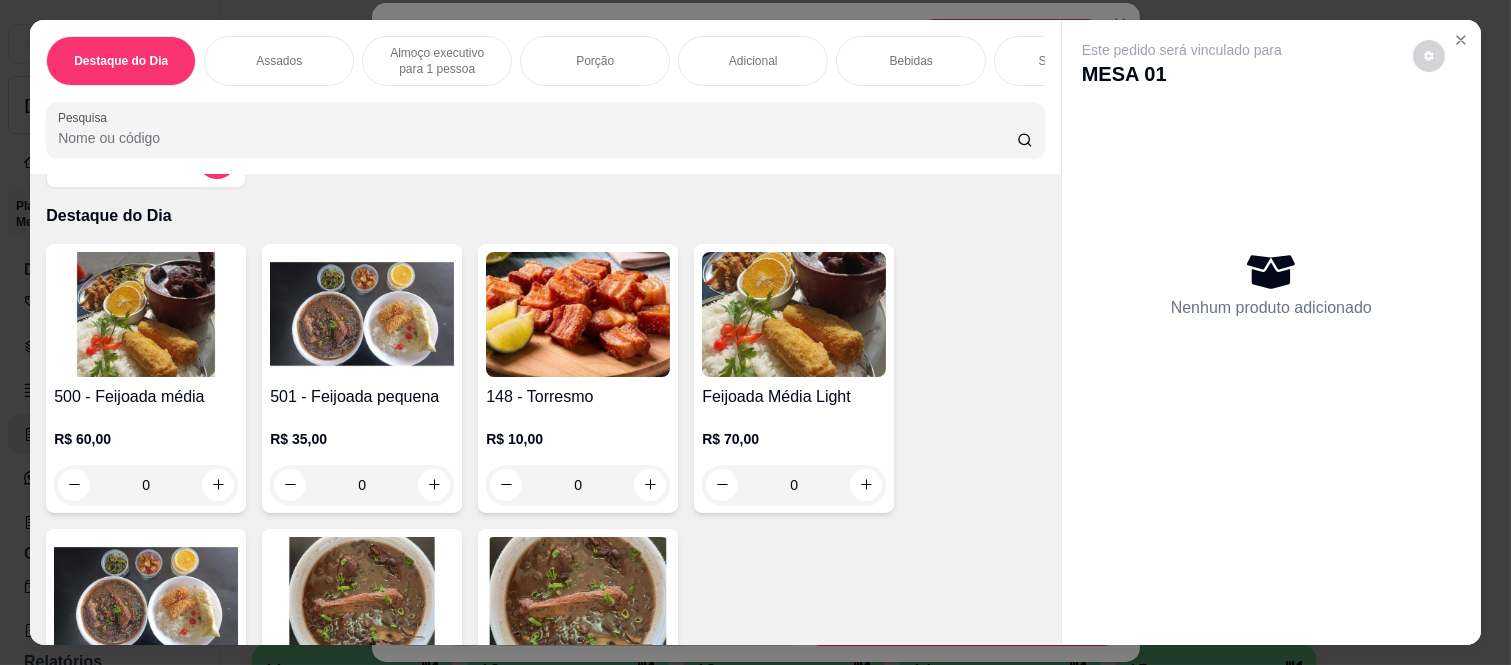 scroll, scrollTop: 111, scrollLeft: 0, axis: vertical 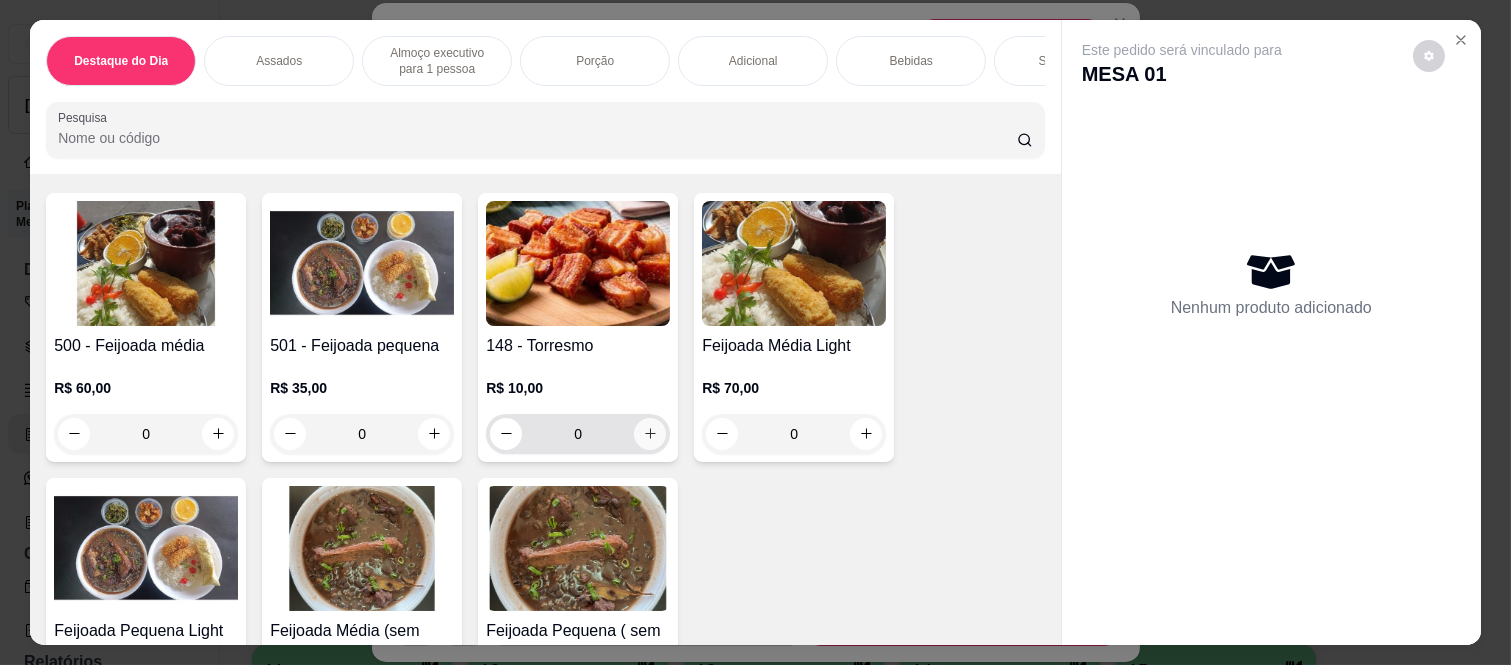 click 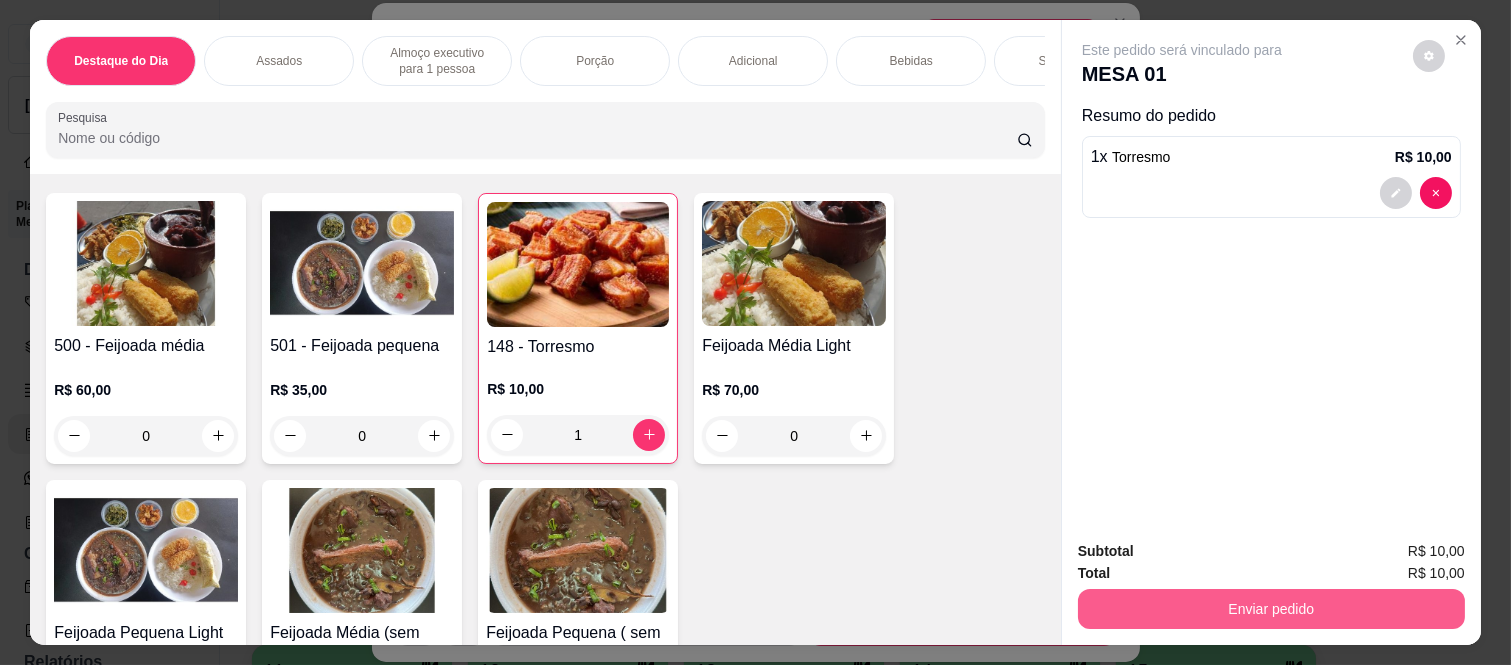 click on "Subtotal R$ 10,00 Total R$ 10,00 Enviar pedido" at bounding box center (1271, 584) 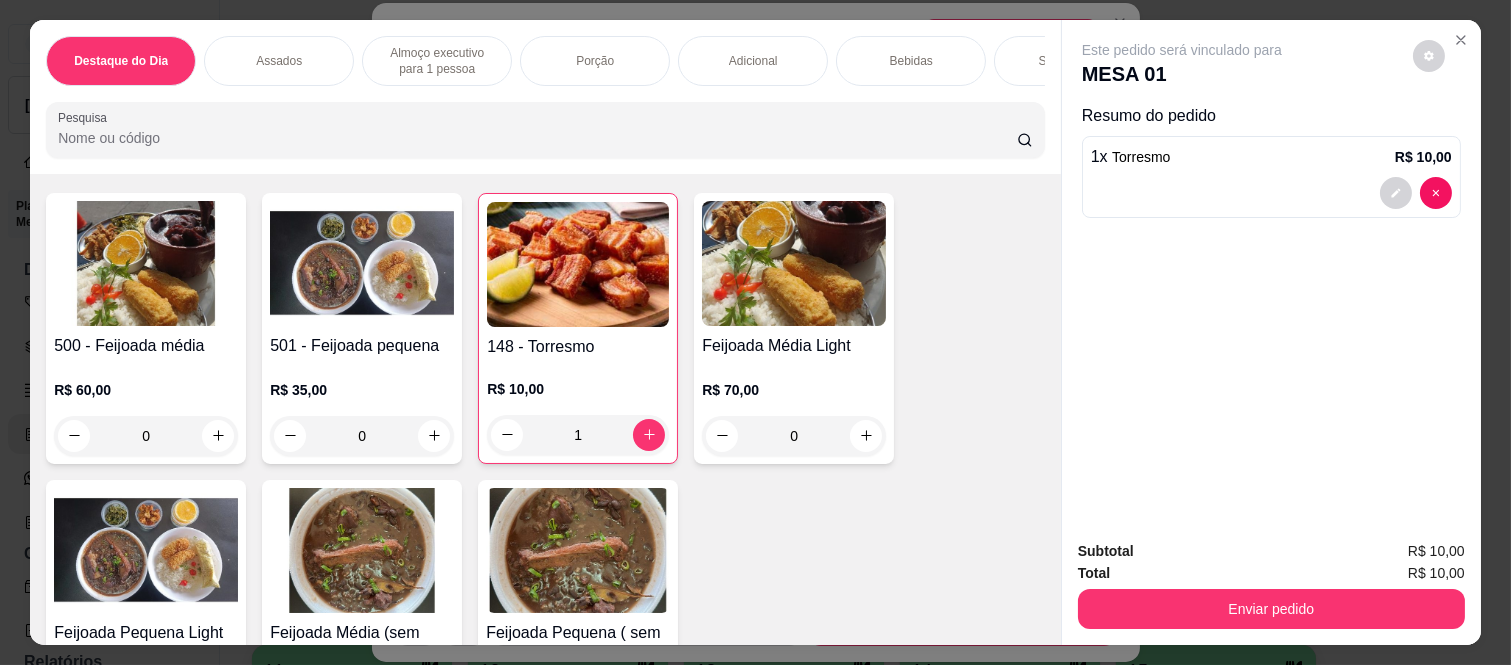 click on "Subtotal R$ 10,00 Total R$ 10,00 Enviar pedido" at bounding box center [1271, 584] 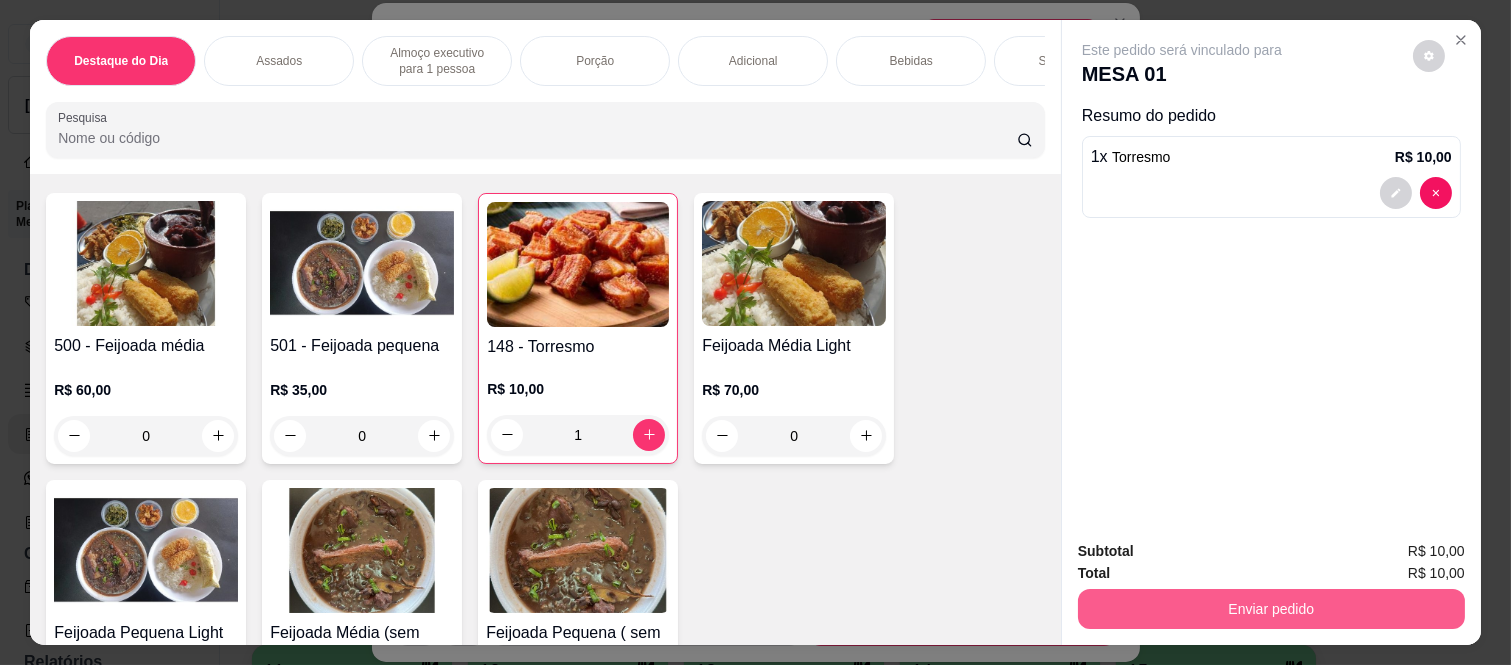 click on "Enviar pedido" at bounding box center (1271, 609) 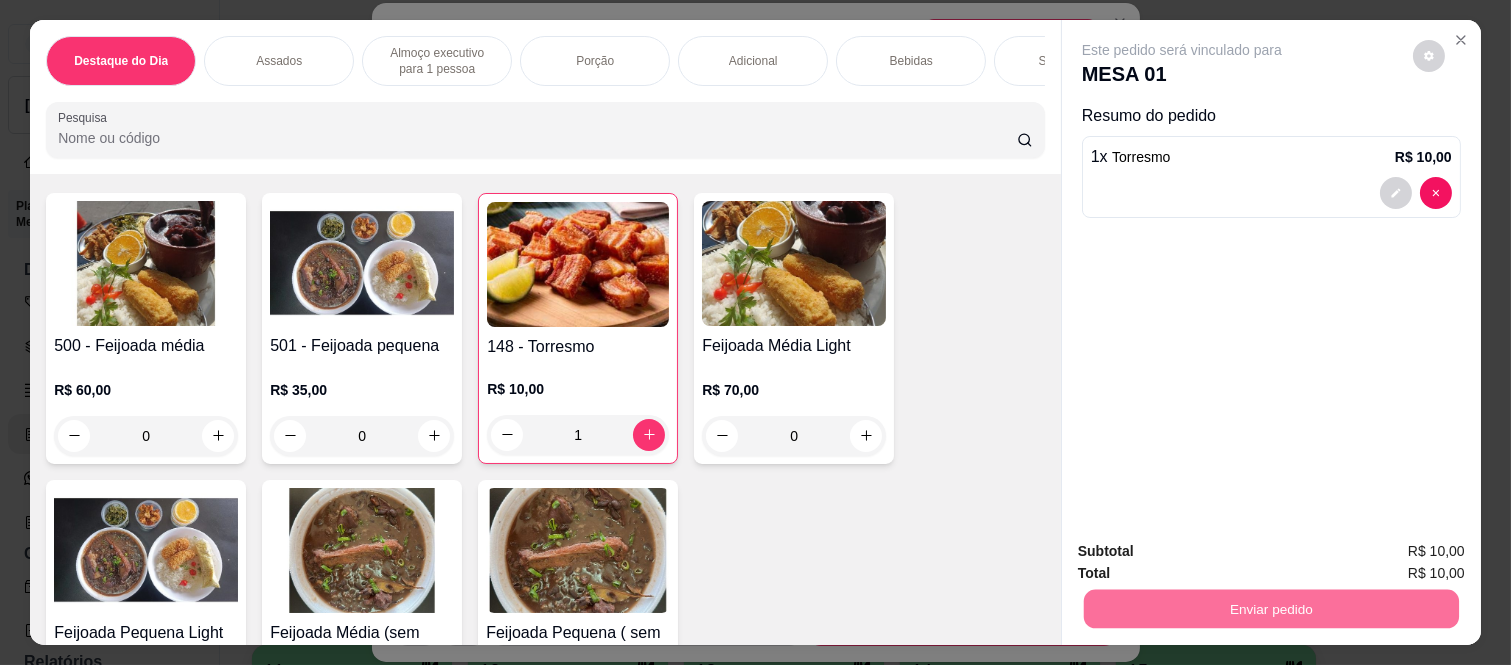 click on "Não registrar e enviar pedido" at bounding box center (1205, 551) 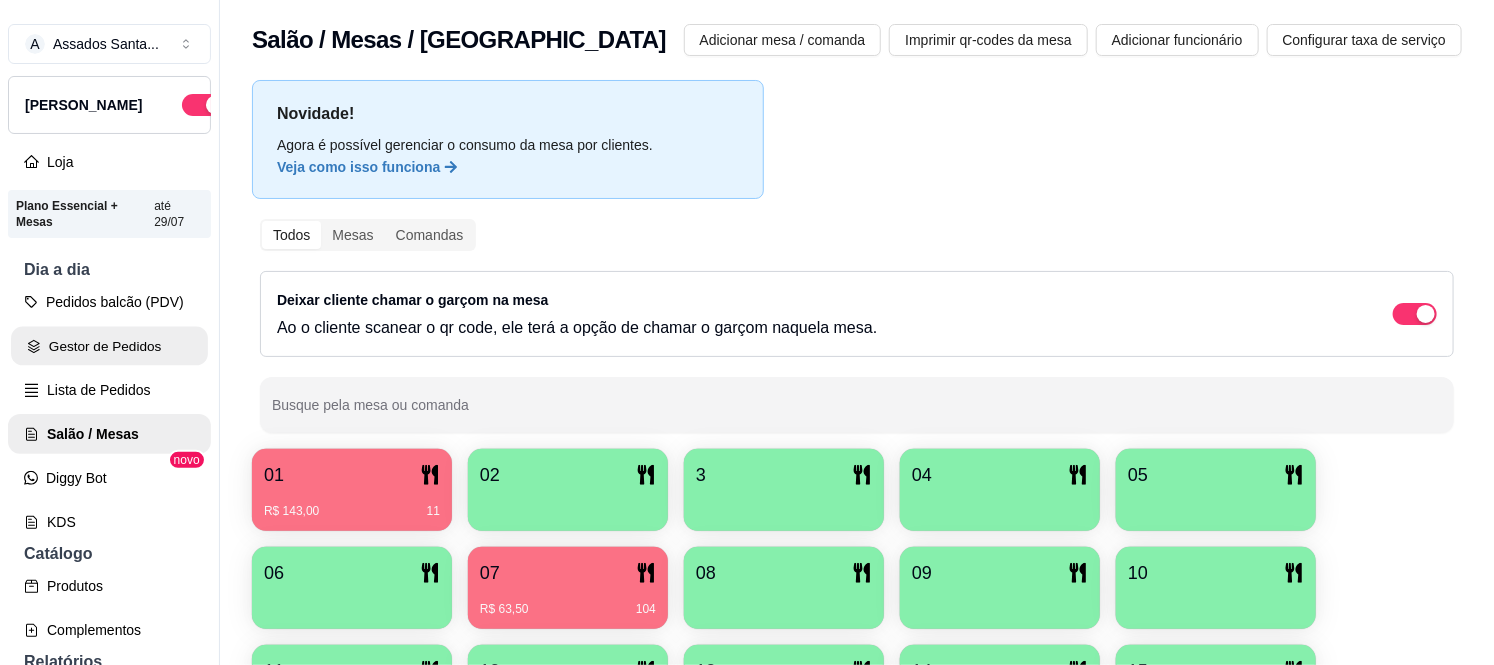 click on "Gestor de Pedidos" at bounding box center [109, 346] 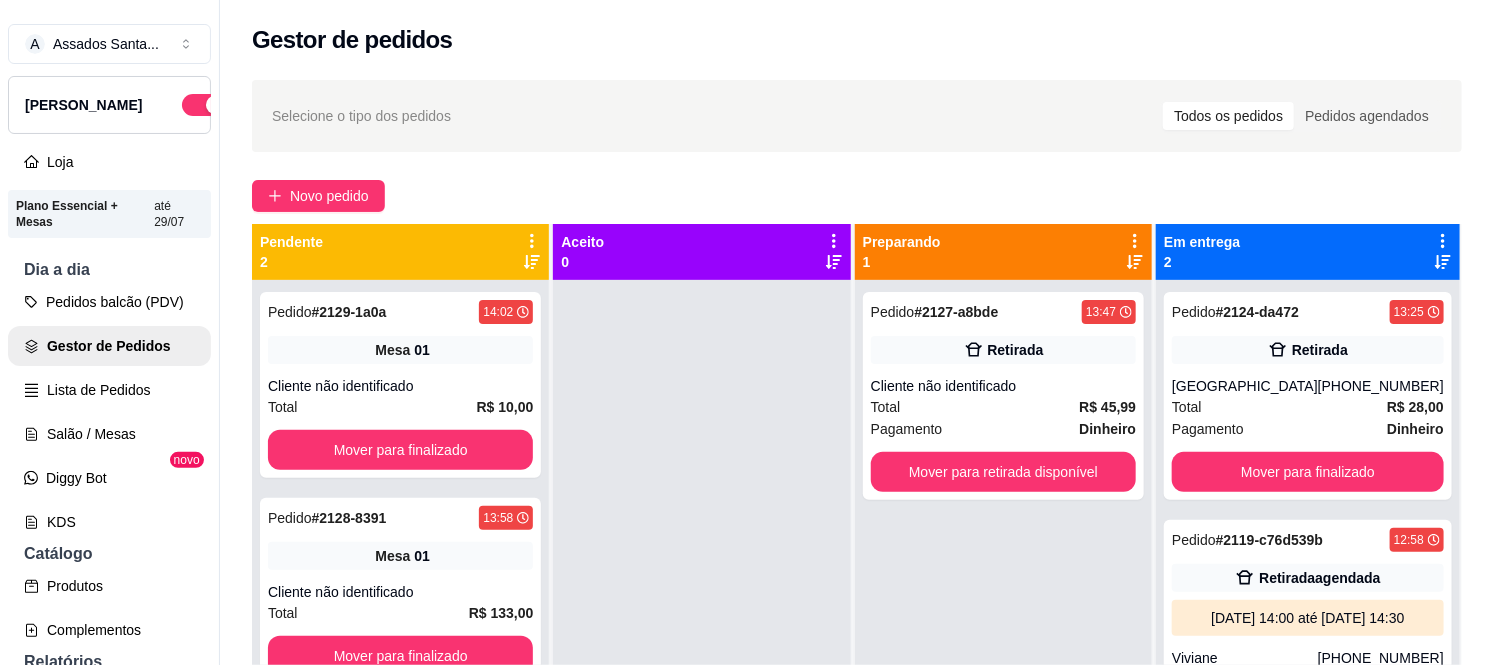 click on "Selecione o tipo dos pedidos Todos os pedidos Pedidos agendados Novo pedido Pendente 2 Pedido  # 2129-1a0a 14:02 Mesa 01 Cliente não identificado Total R$ 10,00 Mover para finalizado Pedido  # 2128-8391 13:58 Mesa 01 Cliente não identificado Total R$ 133,00 Mover para finalizado Aceito 0 Preparando 1 Pedido  # 2127-a8bde 13:47 Retirada Cliente não identificado Total R$ 45,99 Pagamento Dinheiro Mover para retirada disponível Em entrega 2 Pedido  # 2124-da472 13:25 Retirada [GEOGRAPHIC_DATA] [PHONE_NUMBER] Total R$ 28,00 Pagamento Dinheiro Mover para finalizado Pedido  # 2119-c76d539b 12:58 Retirada  agendada [DATE] 14:00 até [DATE] 14:30  [PERSON_NAME]  [PHONE_NUMBER] Total R$ 35,00 Pagamento Pix online Status do pagamento aprovado Mover para finalizado" at bounding box center [857, 490] 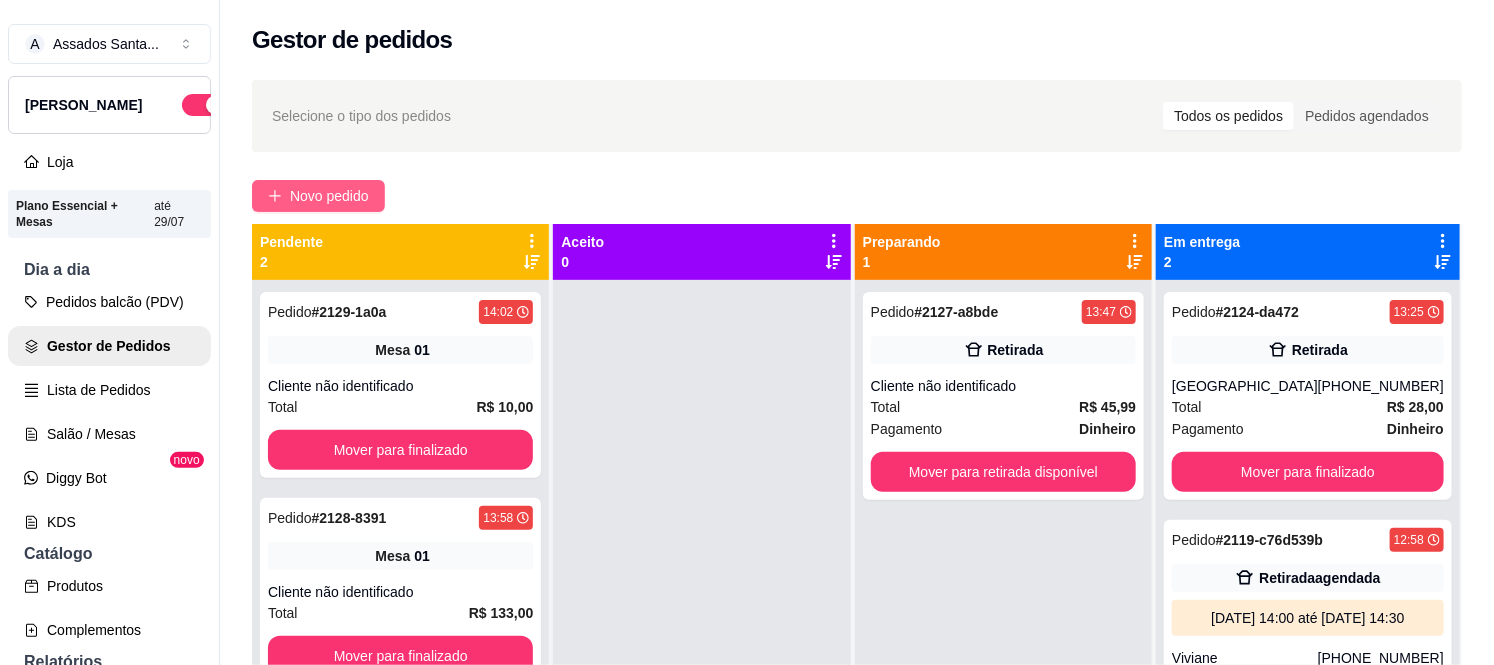 click on "Novo pedido" at bounding box center (329, 196) 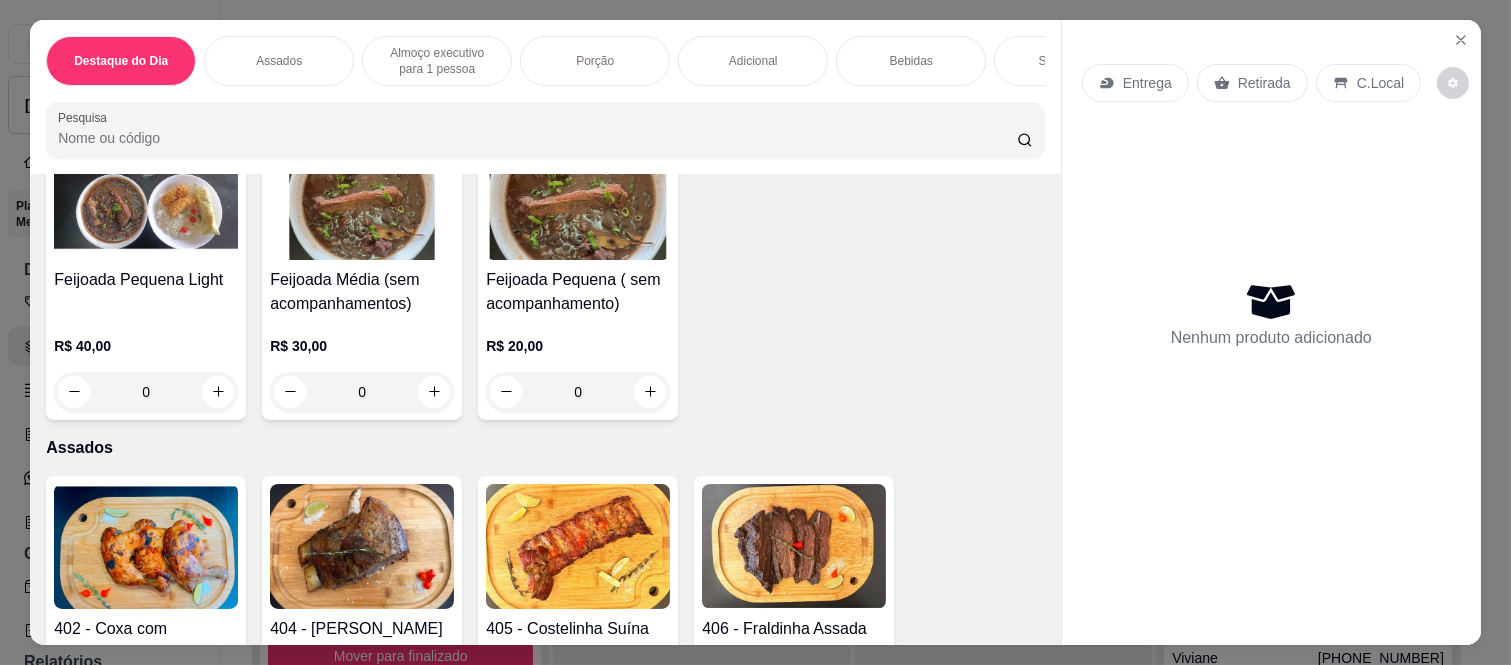 scroll, scrollTop: 777, scrollLeft: 0, axis: vertical 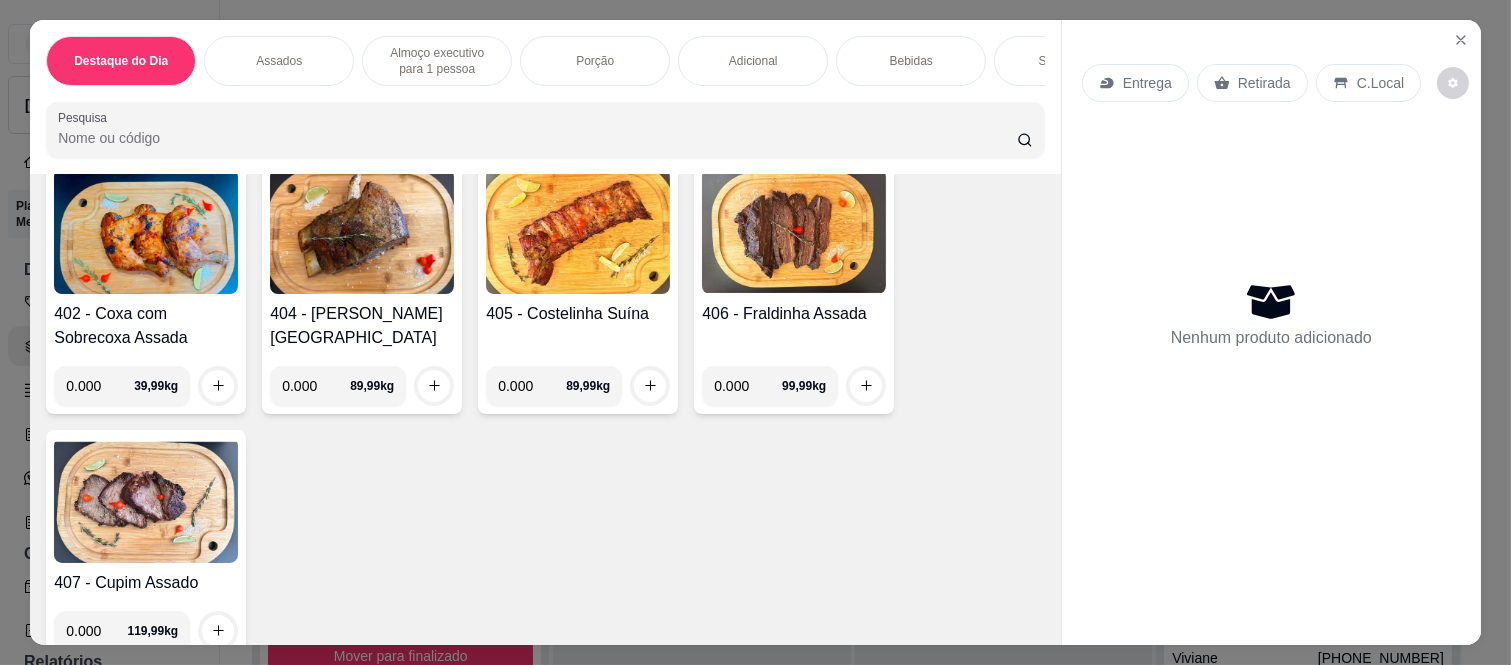 click on "0.000" at bounding box center [316, 386] 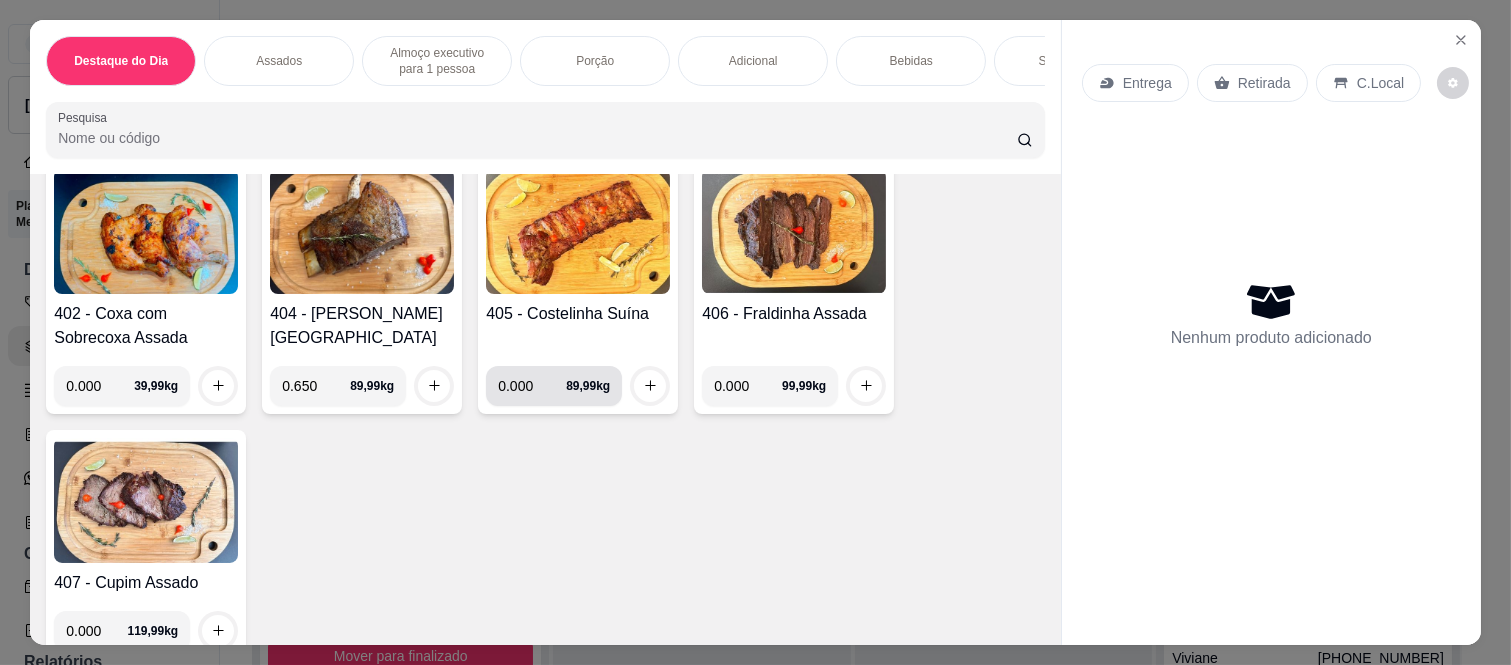 type on "0.650" 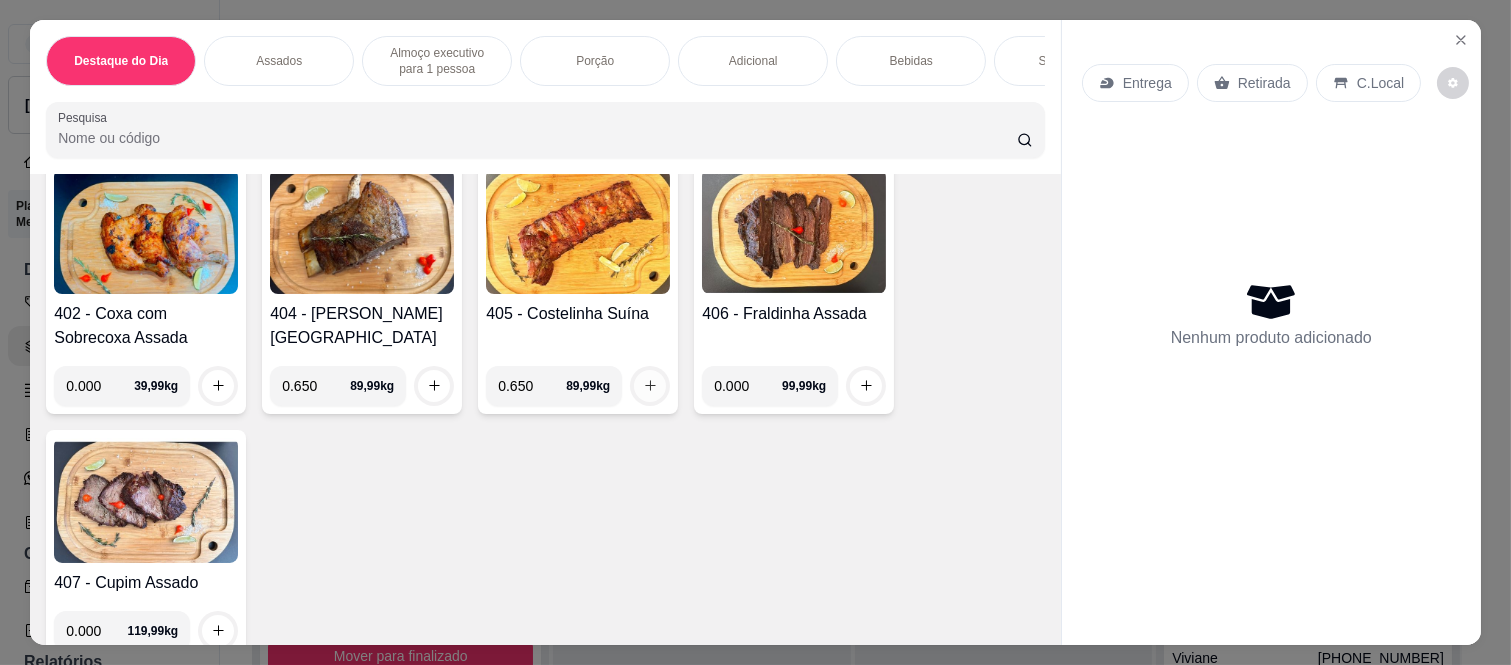 type on "0.650" 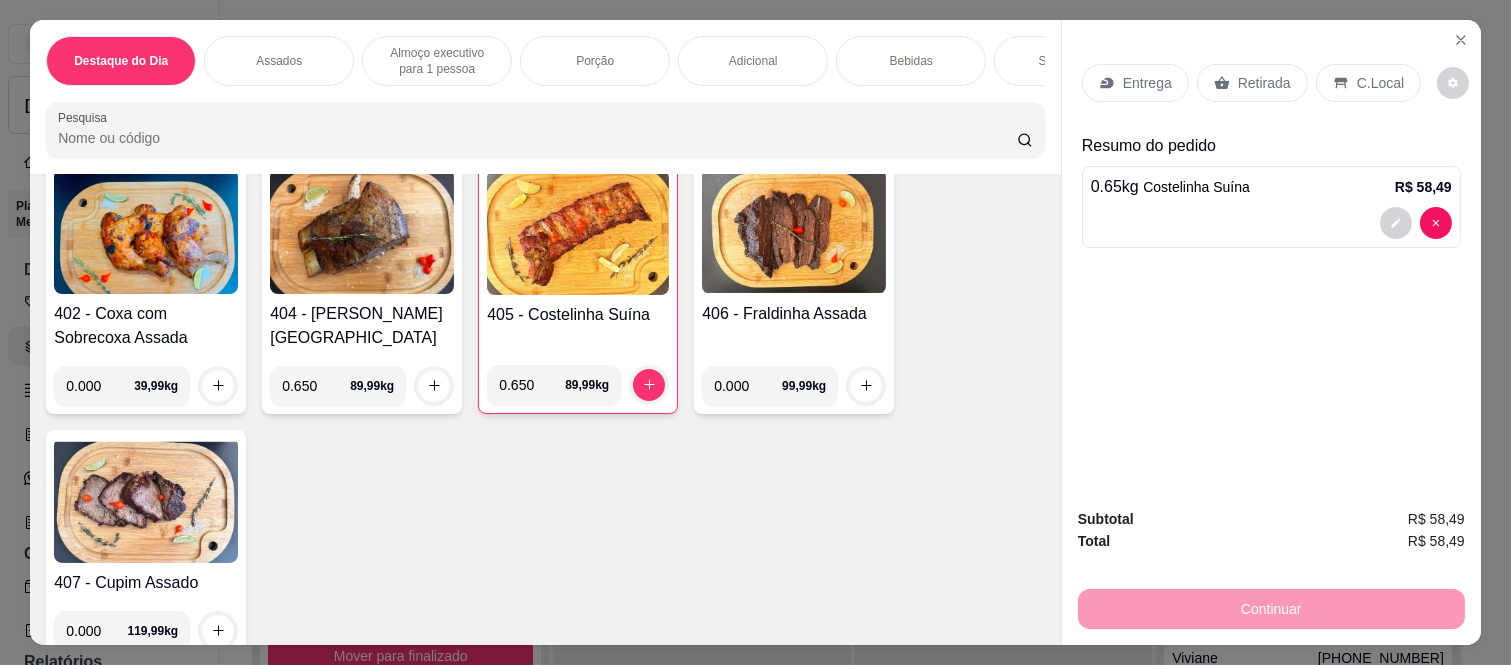 click 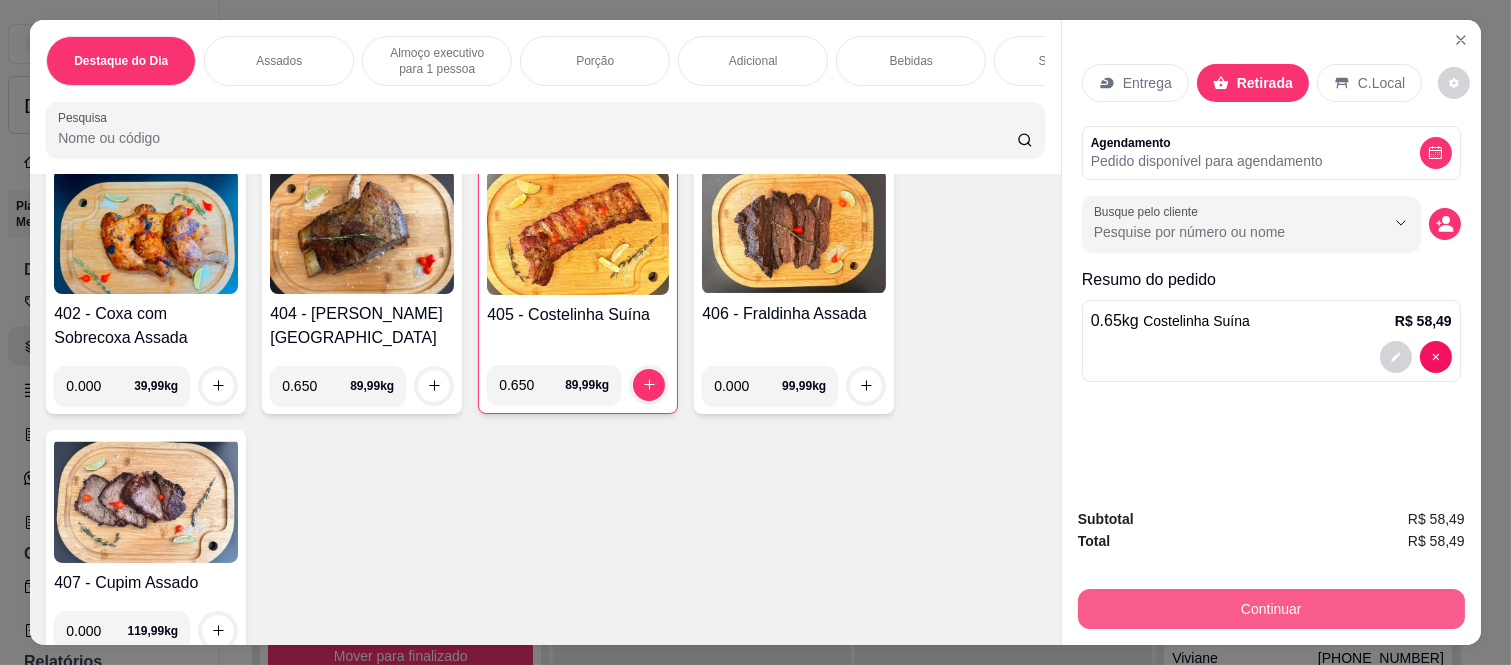 click on "Continuar" at bounding box center [1271, 609] 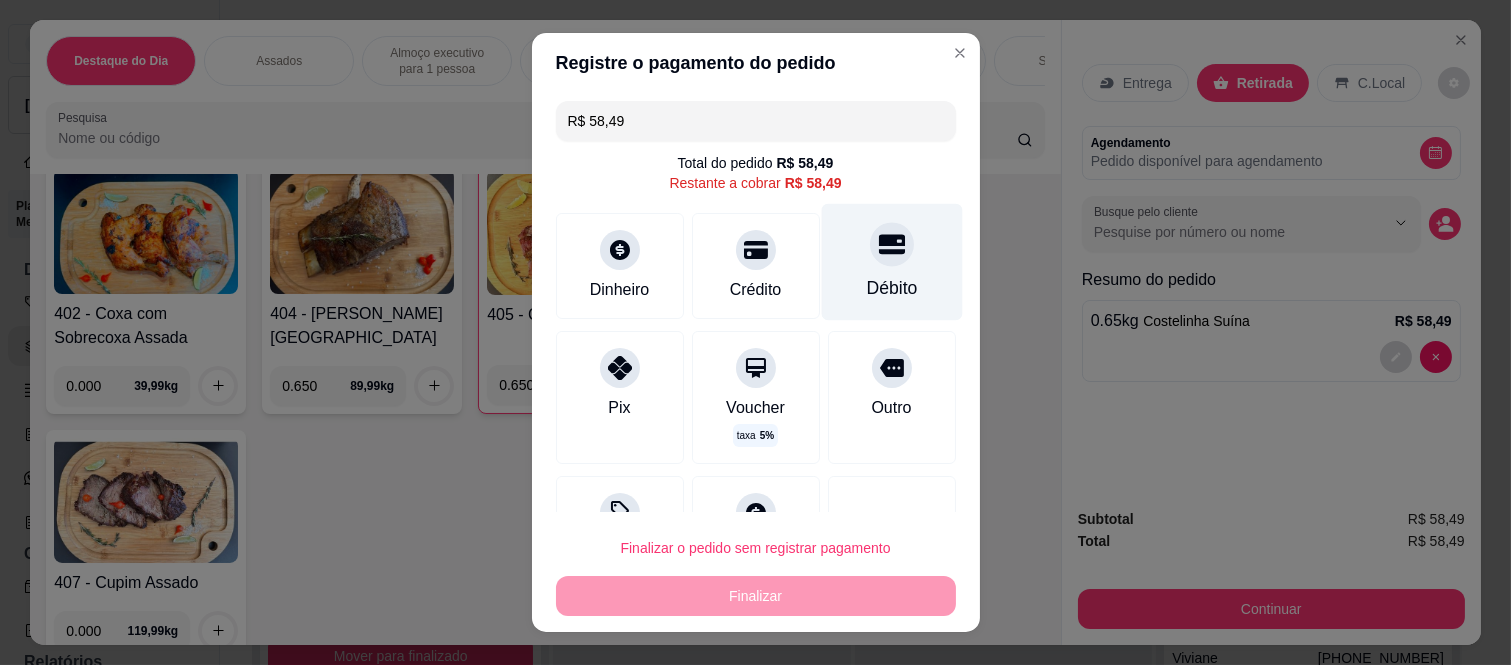 click 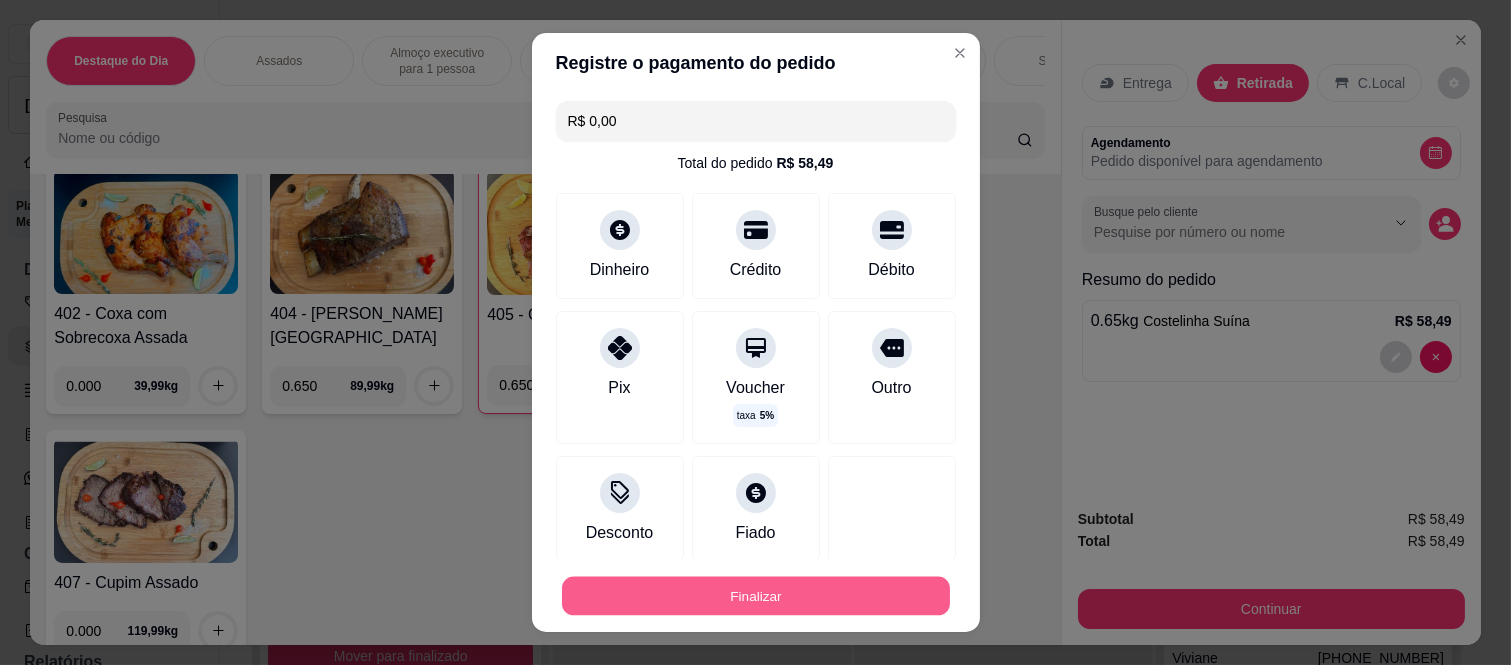 click on "Finalizar" at bounding box center [756, 595] 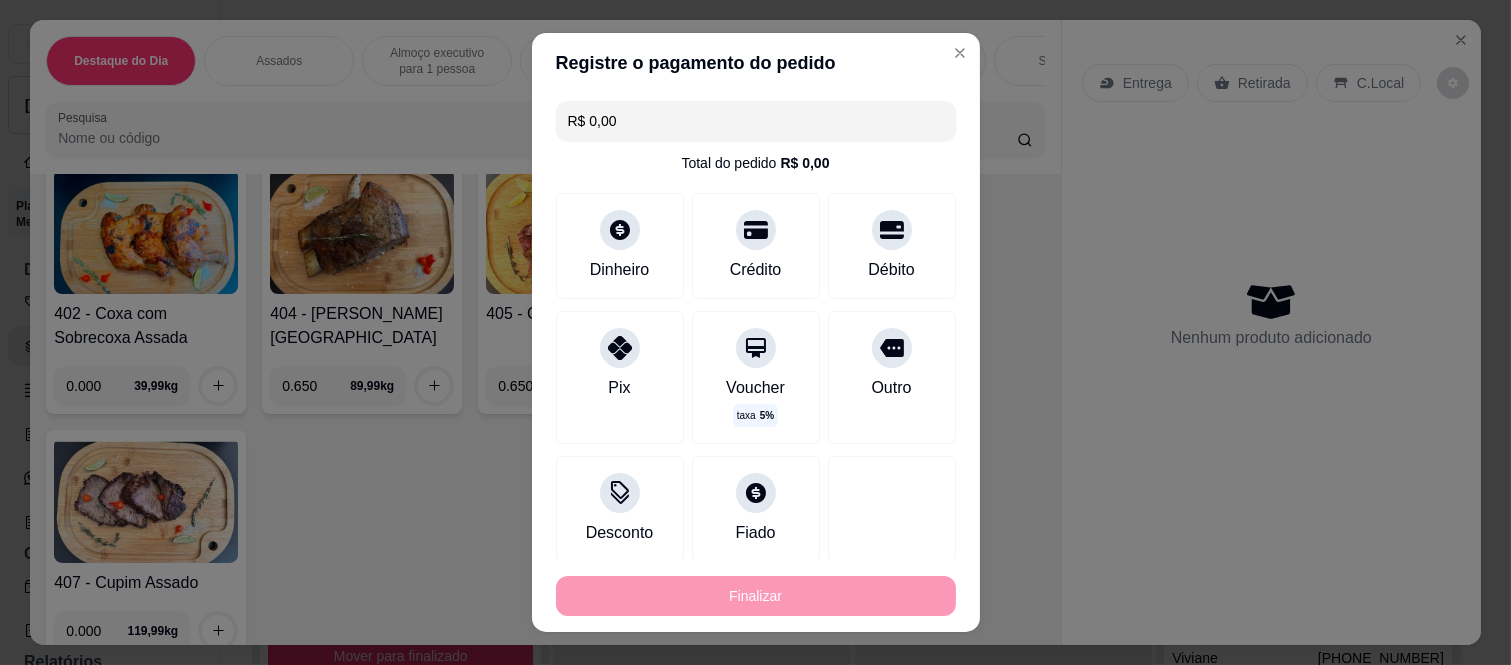 type on "-R$ 58,49" 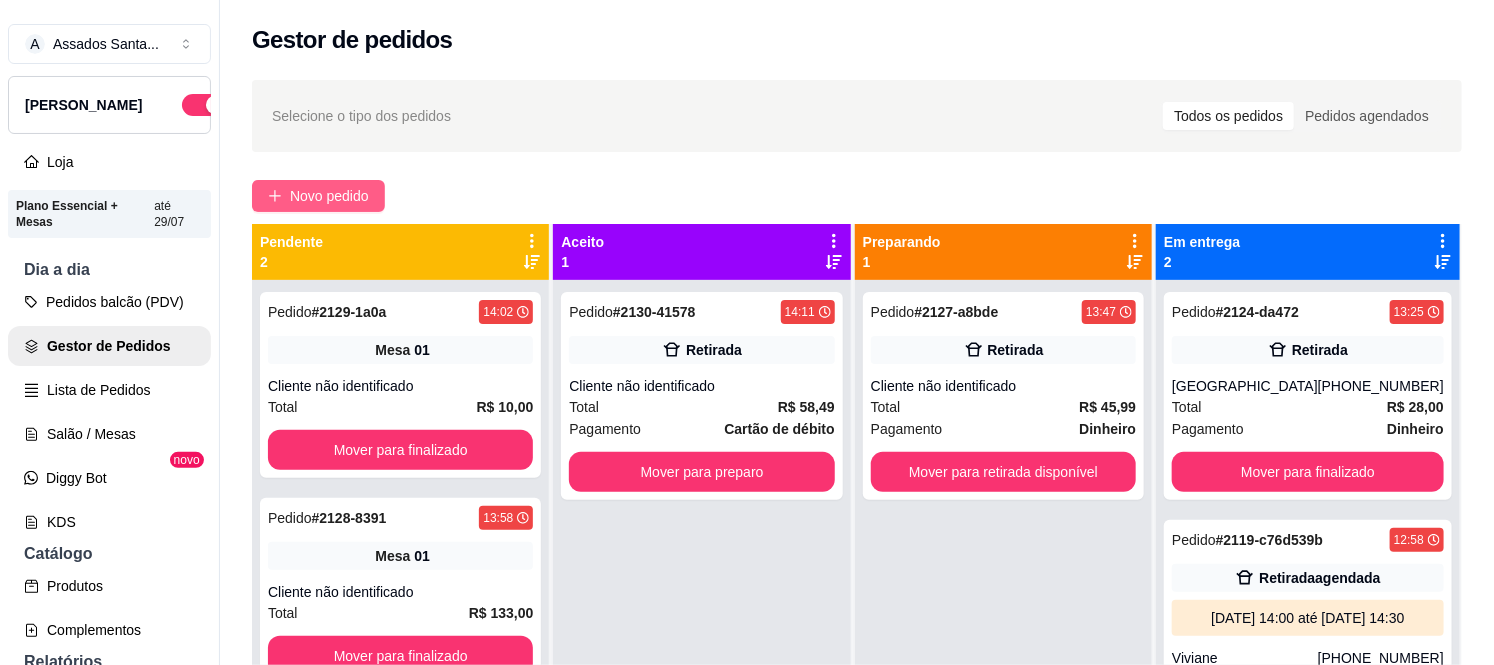 click on "Novo pedido" at bounding box center [318, 196] 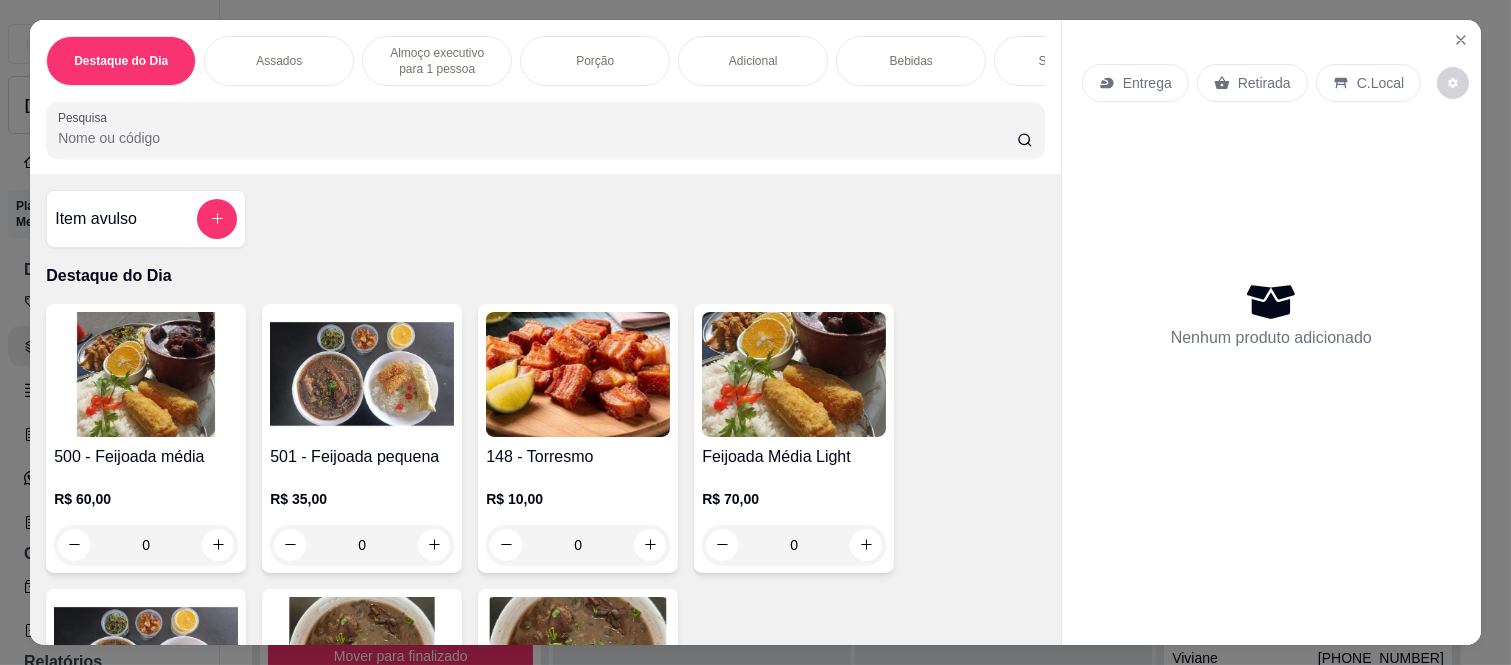 click on "Entrega" at bounding box center (1147, 83) 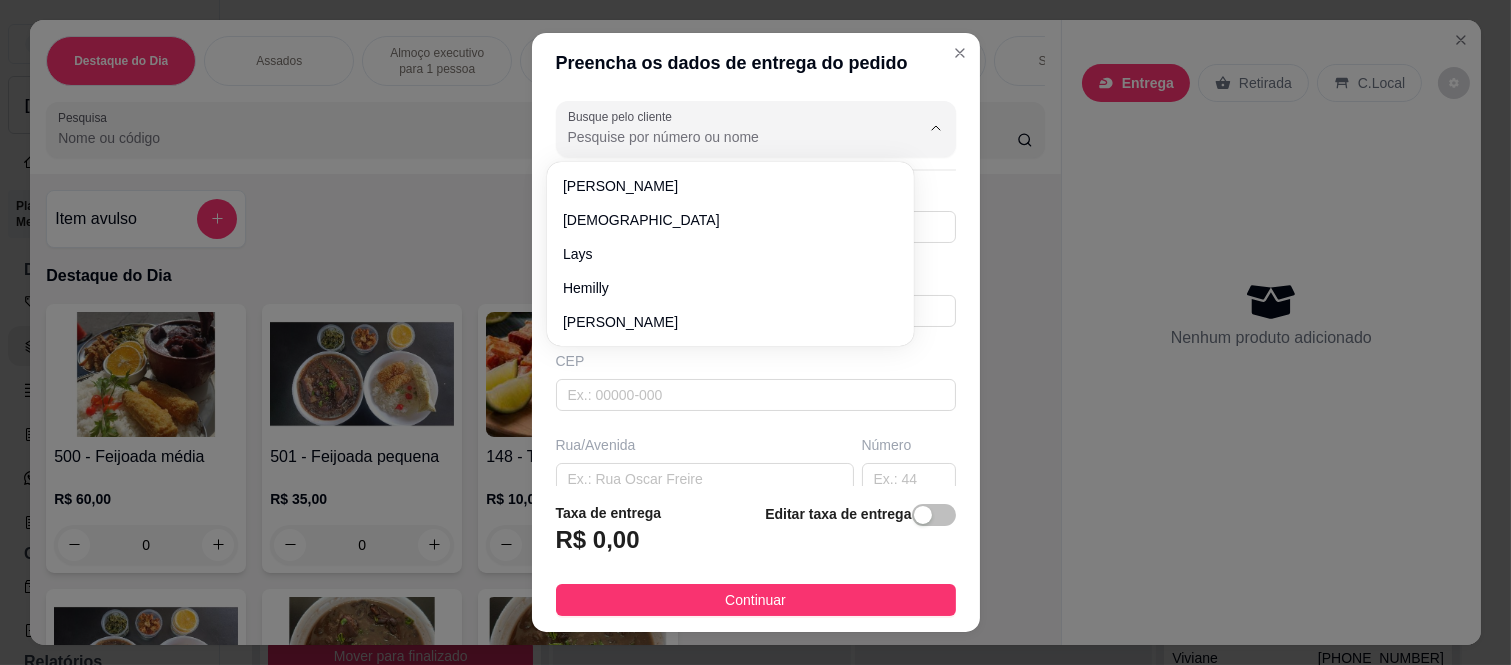 click on "Busque pelo cliente" at bounding box center (728, 137) 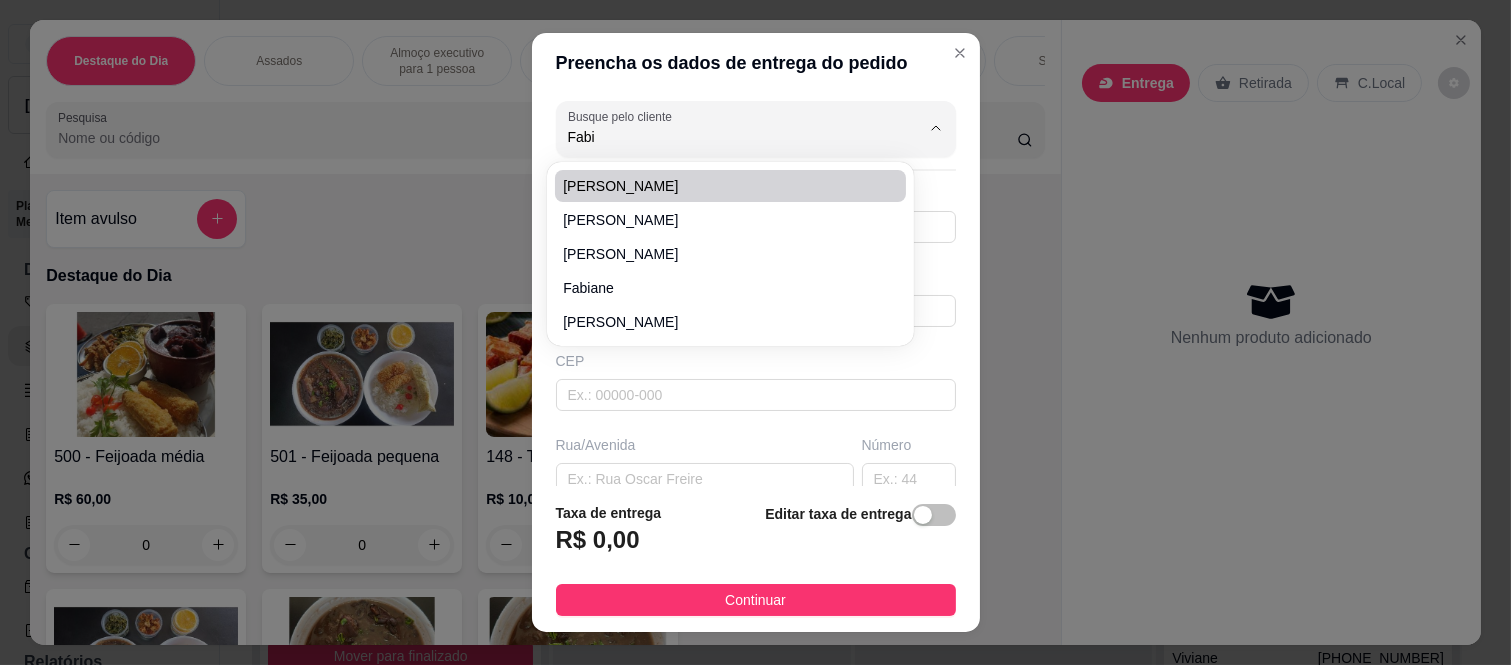 click on "[PERSON_NAME]" at bounding box center (720, 186) 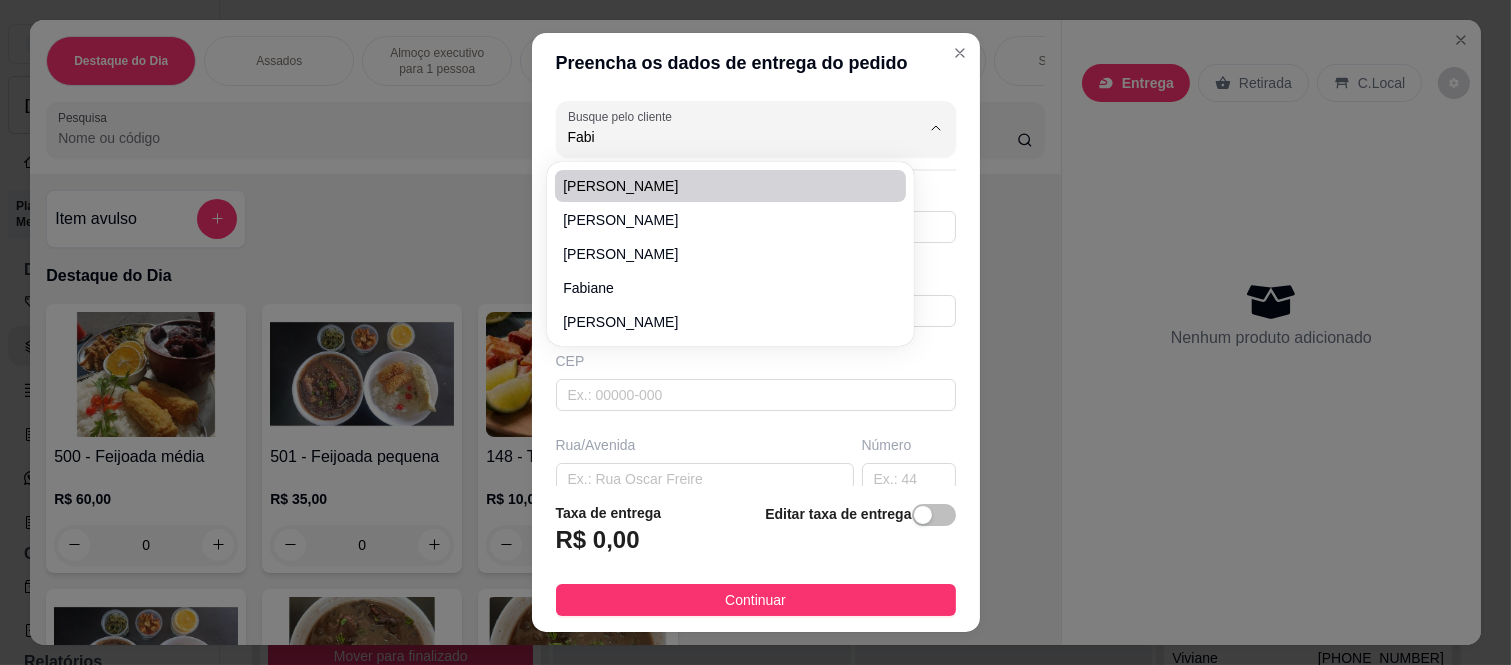 type on "[PERSON_NAME]" 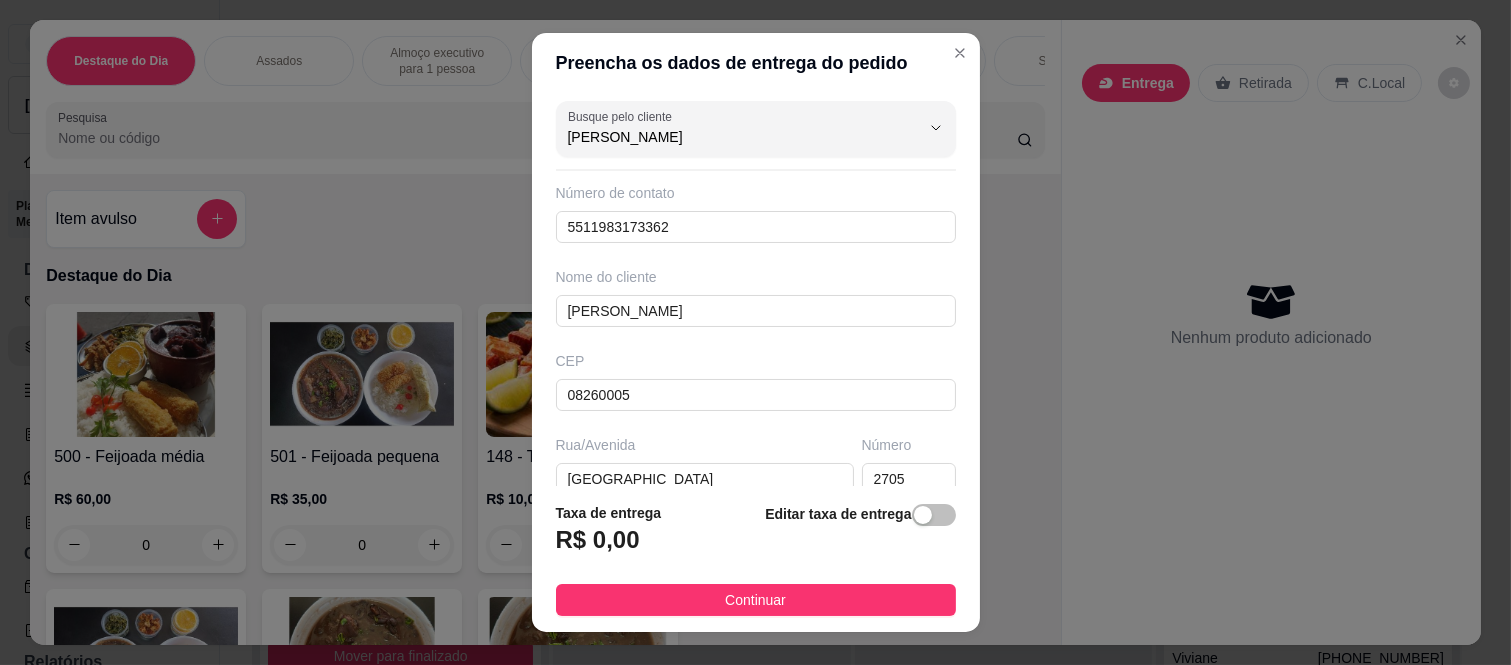 scroll, scrollTop: 260, scrollLeft: 0, axis: vertical 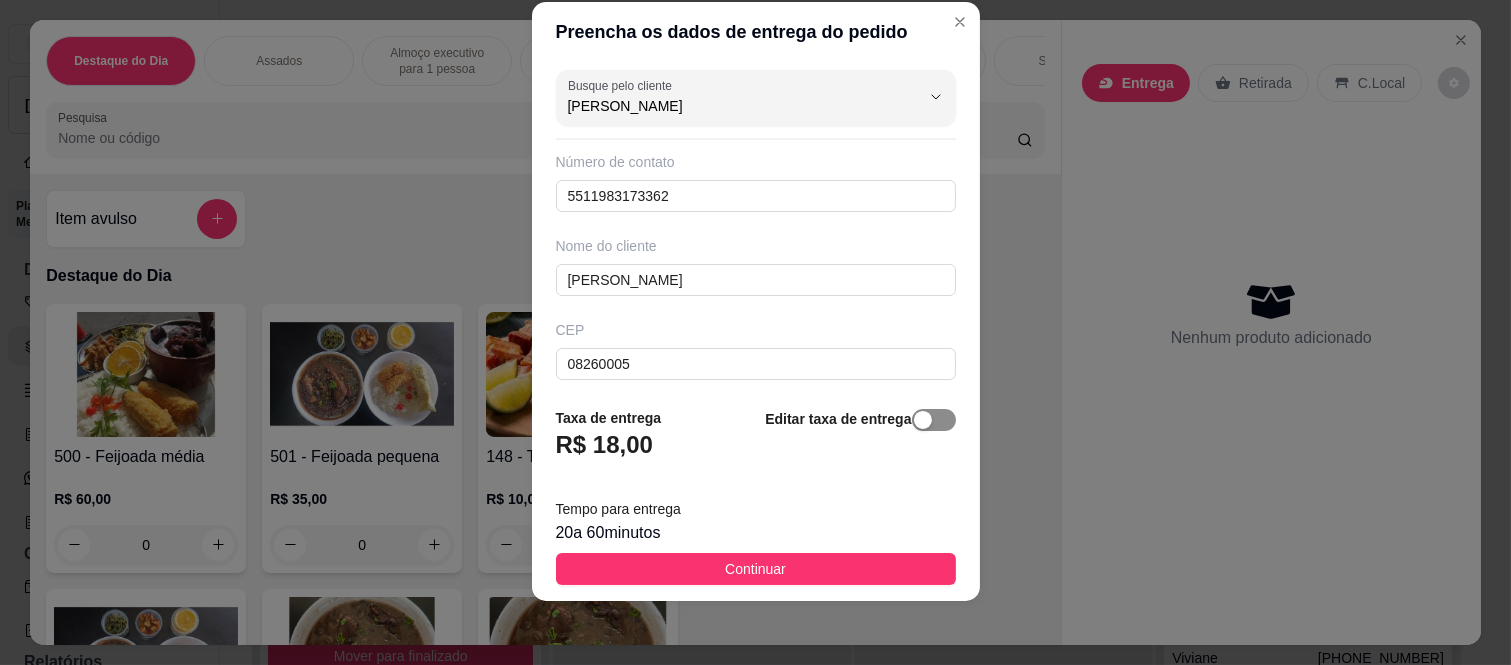 type on "[PERSON_NAME]" 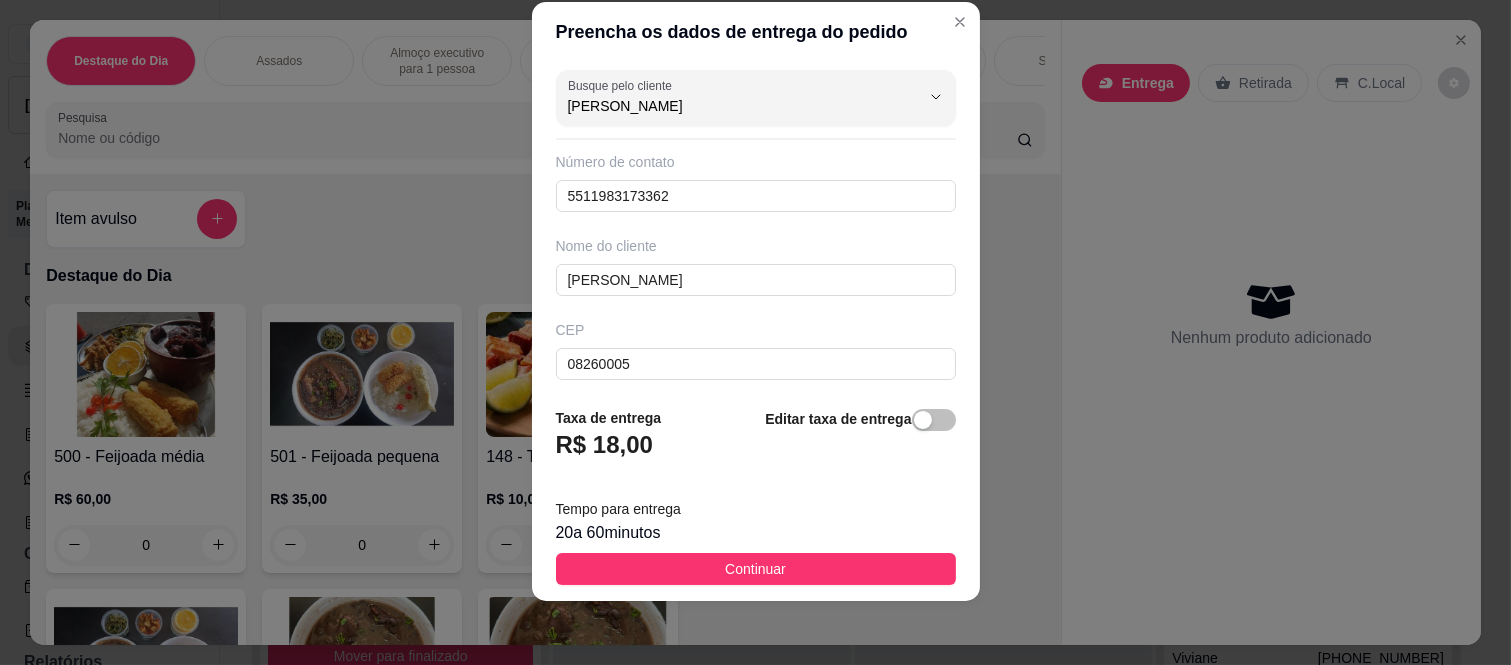 drag, startPoint x: 910, startPoint y: 413, endPoint x: 880, endPoint y: 408, distance: 30.413813 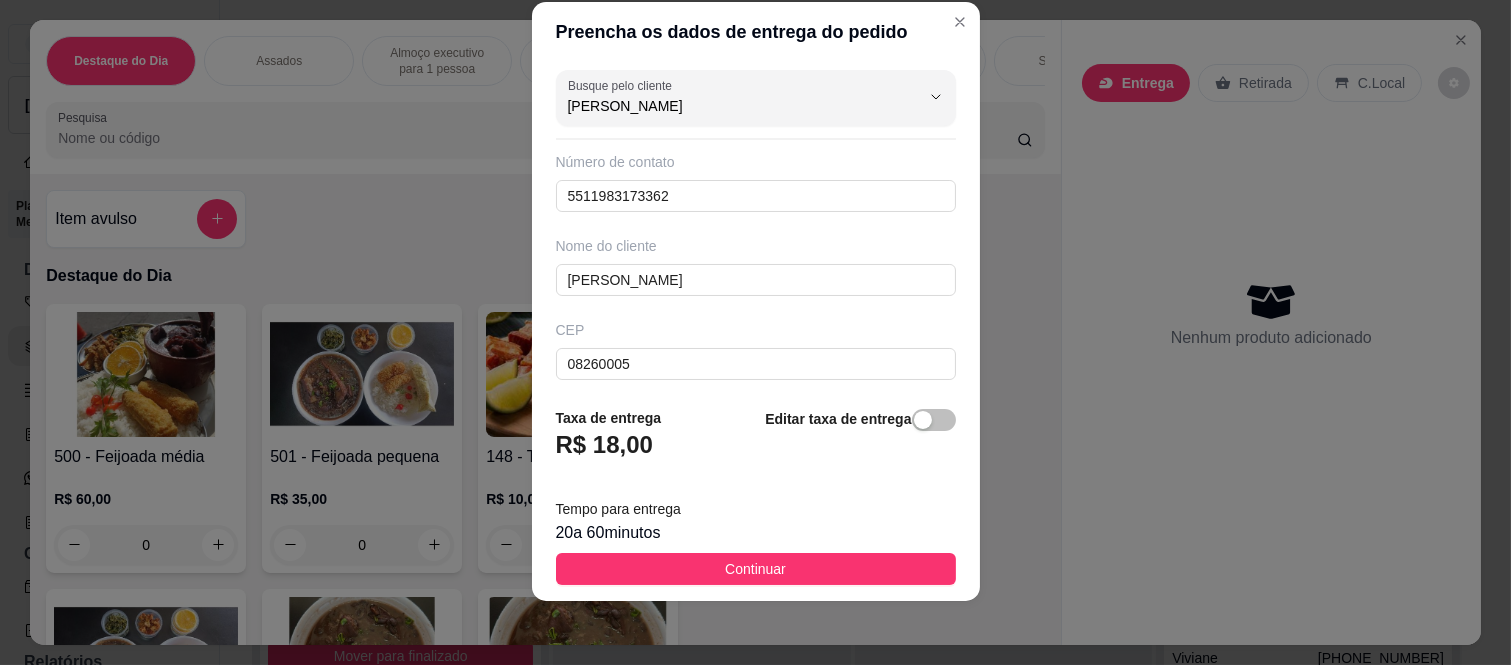 click at bounding box center (934, 420) 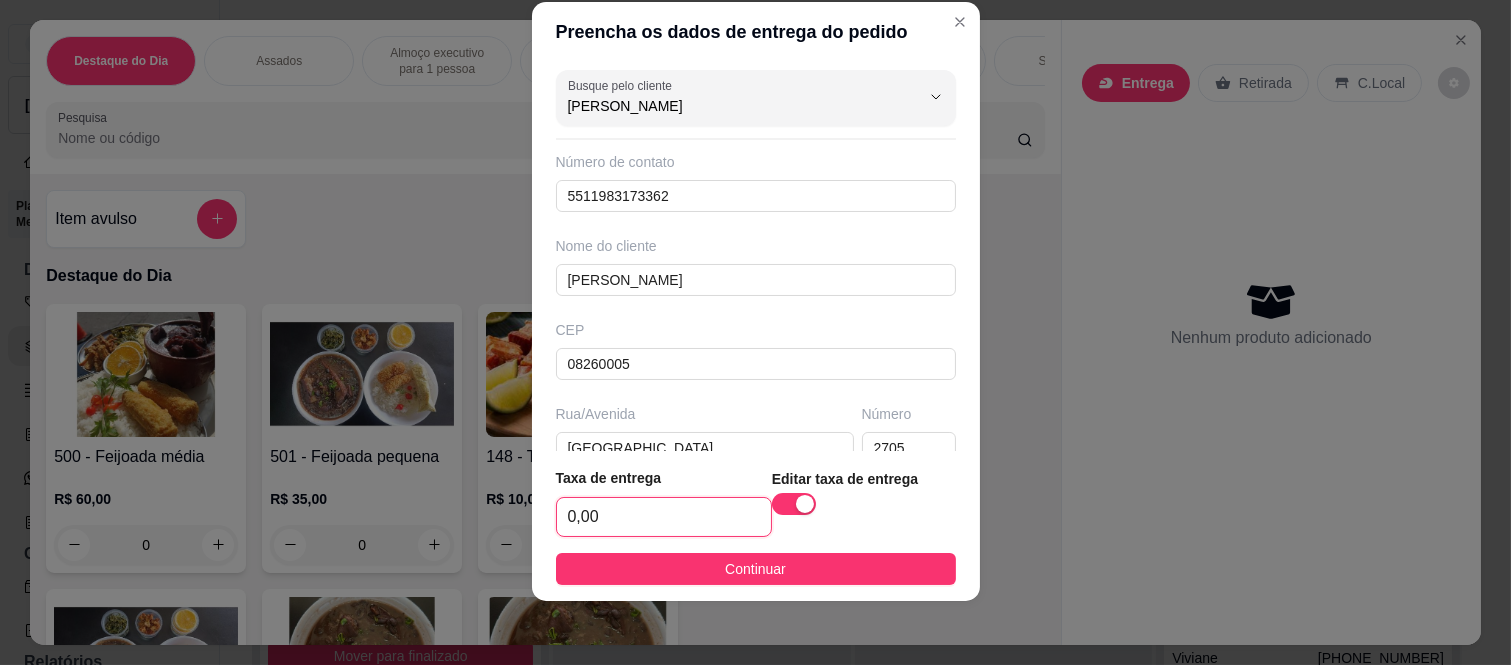 click on "0,00" at bounding box center (664, 517) 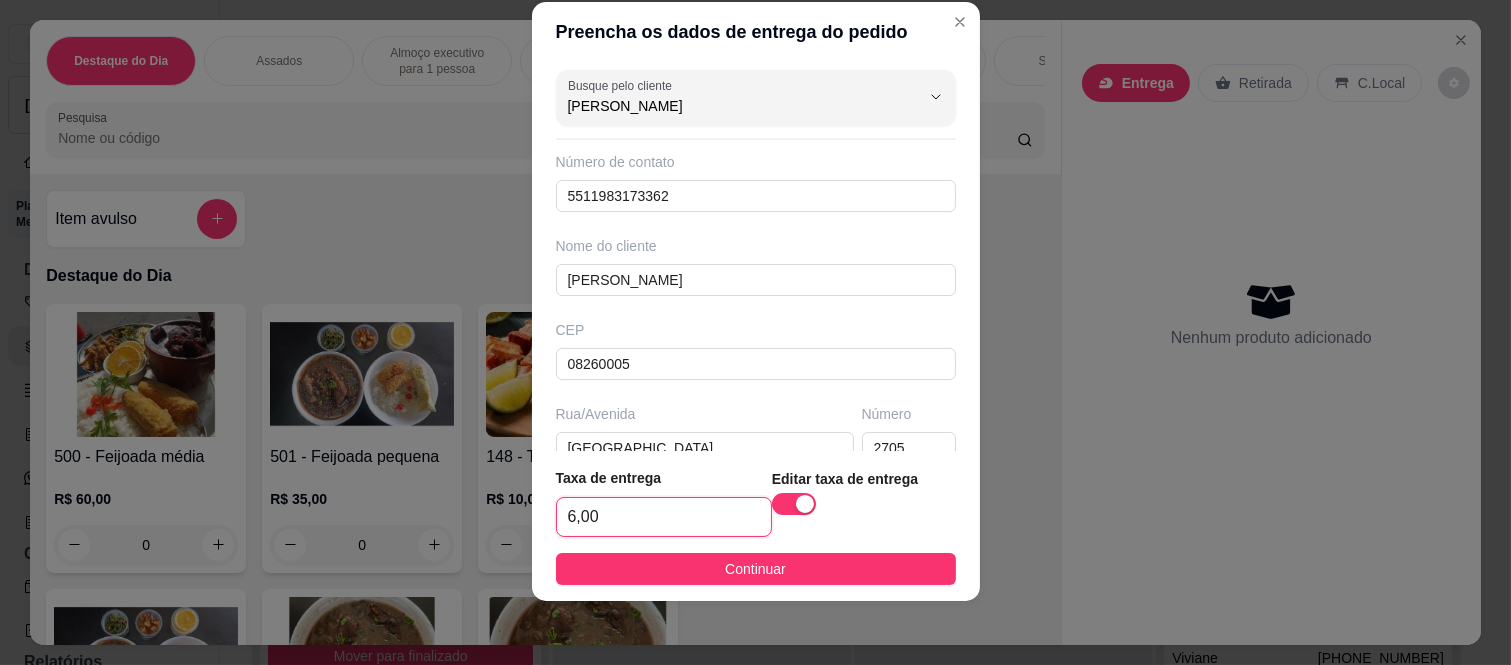 type on "6,00" 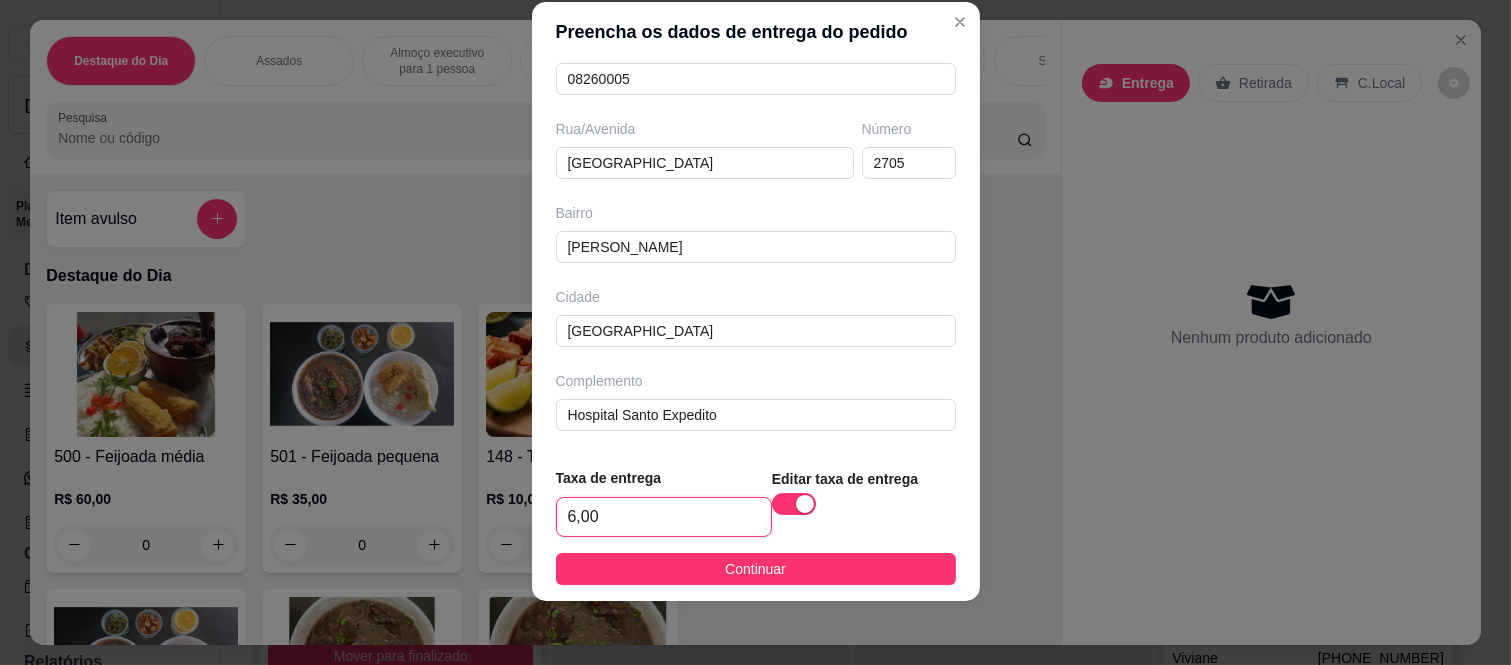 scroll, scrollTop: 286, scrollLeft: 0, axis: vertical 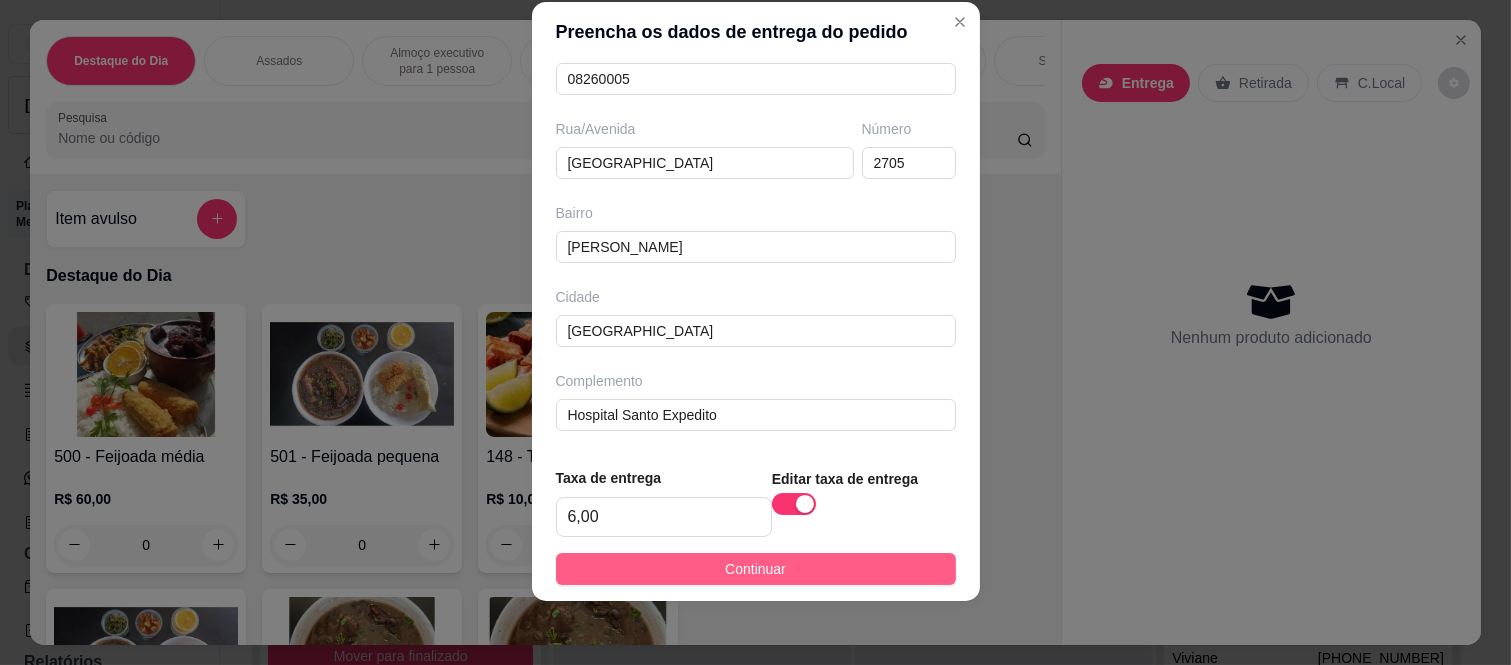 click on "Continuar" at bounding box center [755, 569] 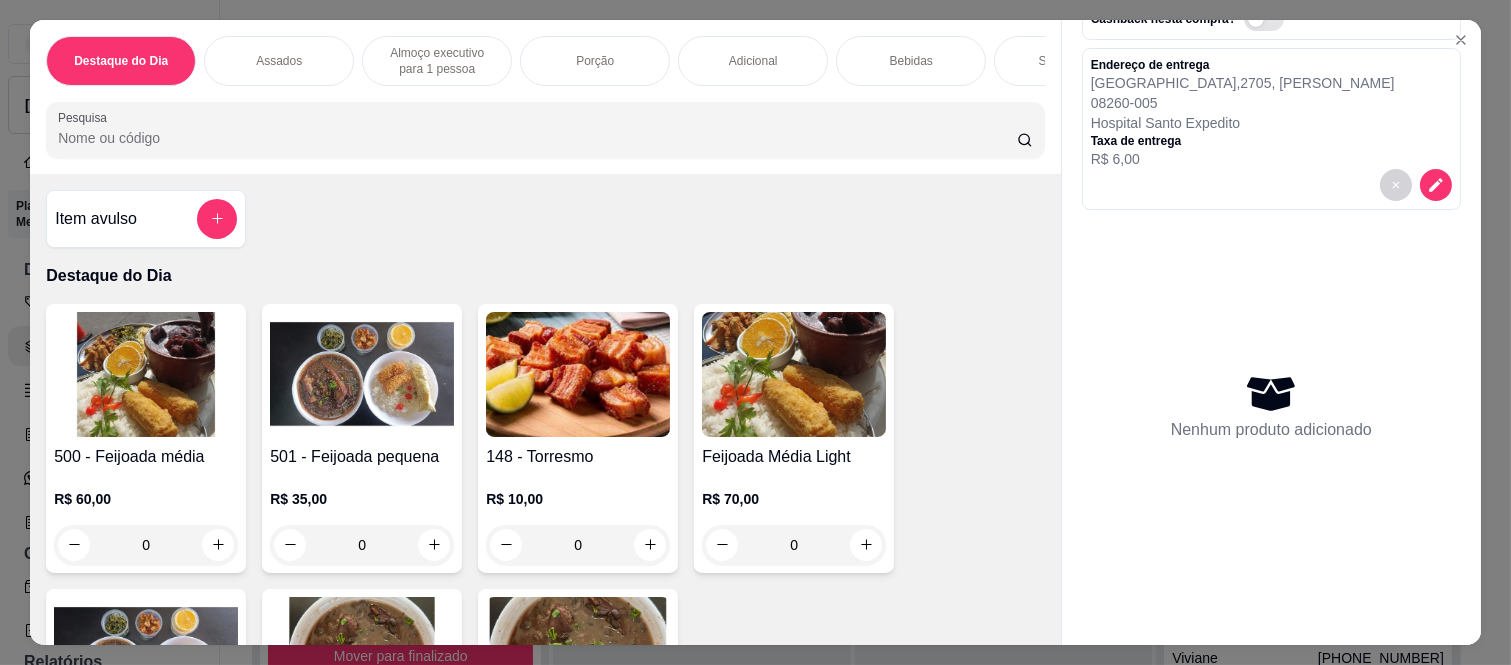 scroll, scrollTop: 172, scrollLeft: 0, axis: vertical 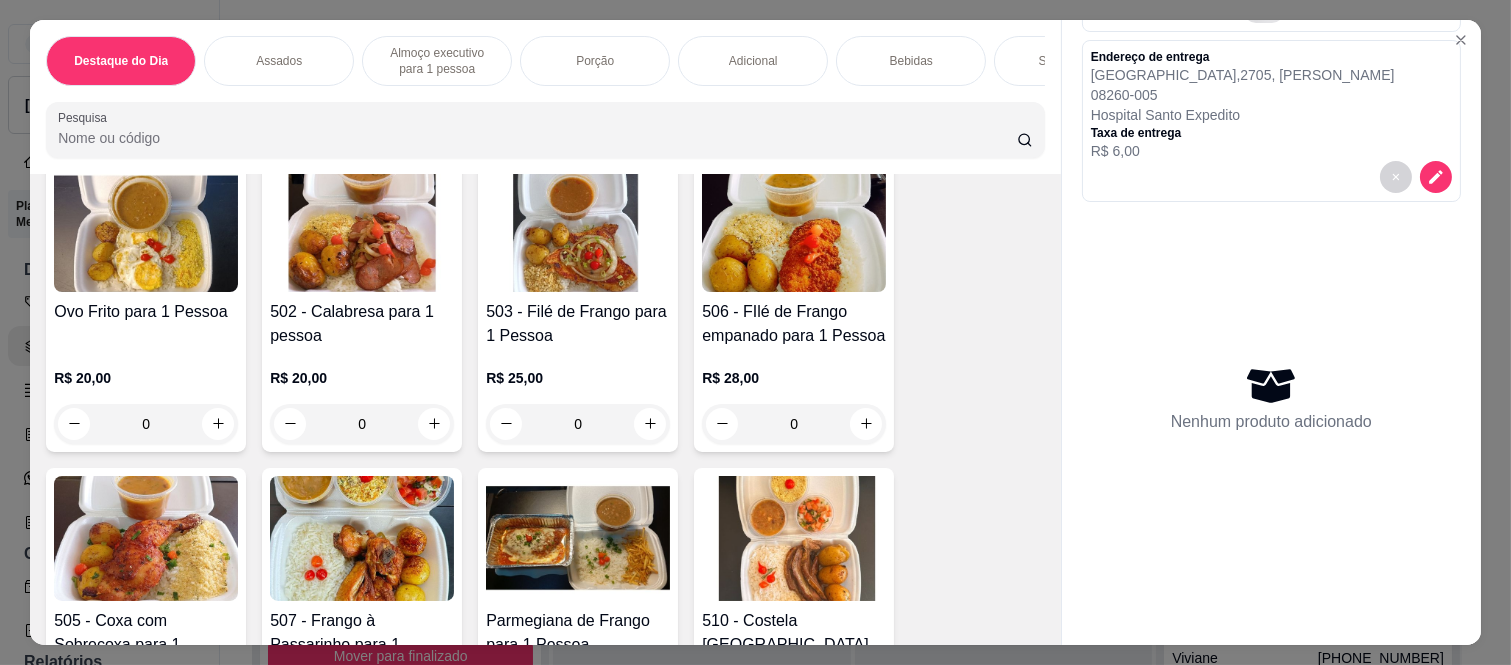 click on "0" at bounding box center (362, 424) 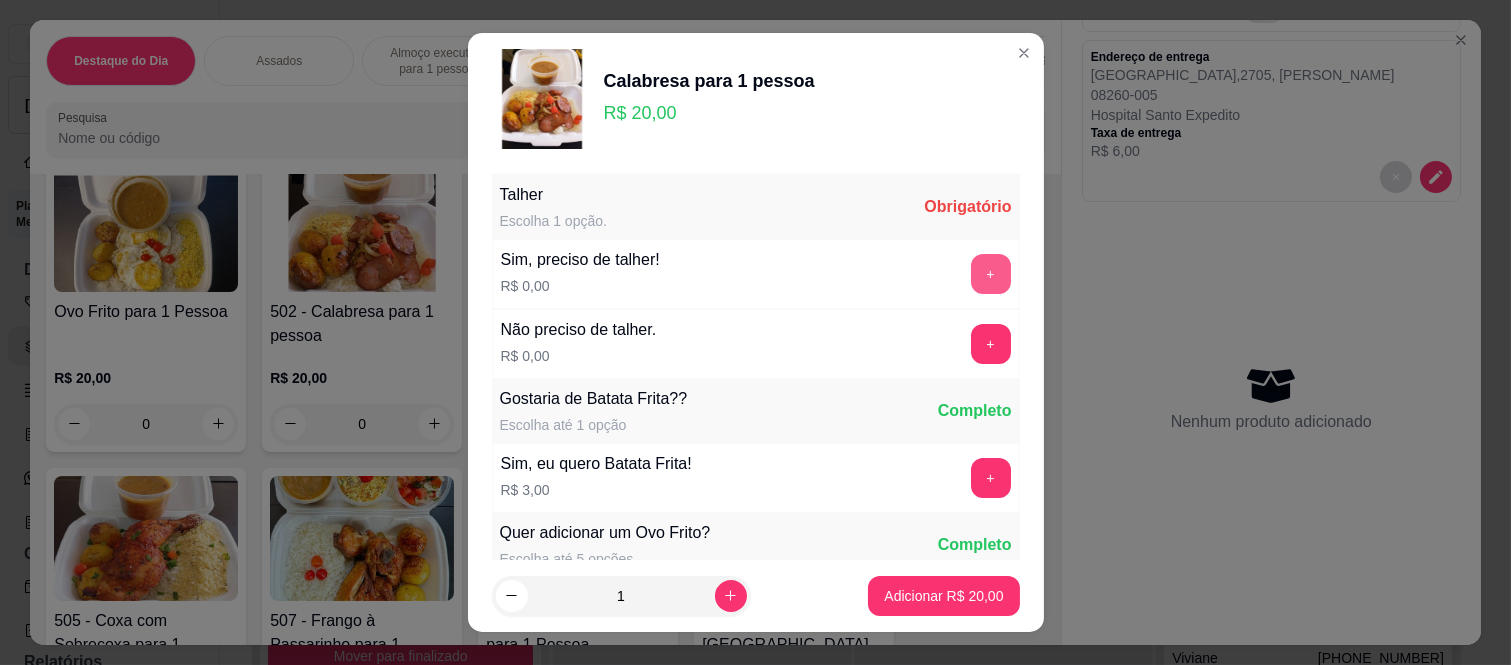 click on "+" at bounding box center (991, 274) 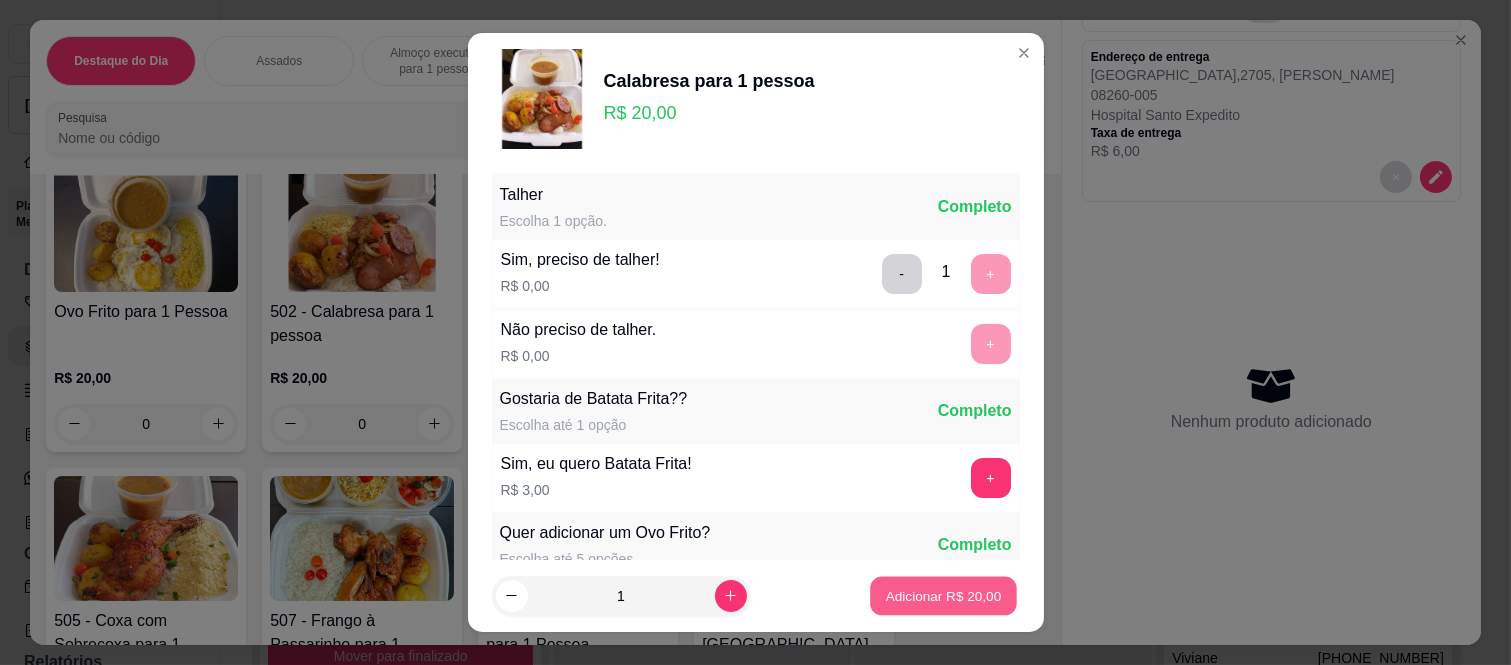 click on "Adicionar   R$ 20,00" at bounding box center (944, 595) 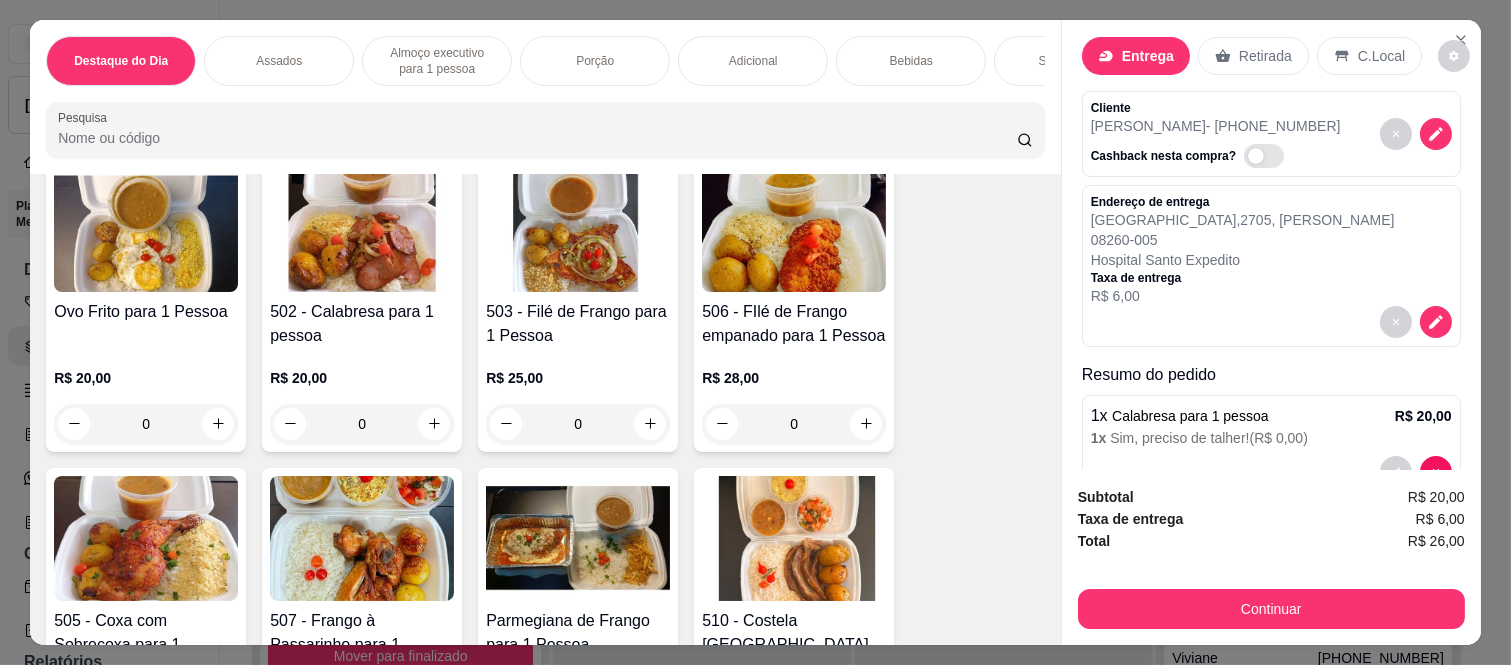 scroll, scrollTop: 0, scrollLeft: 0, axis: both 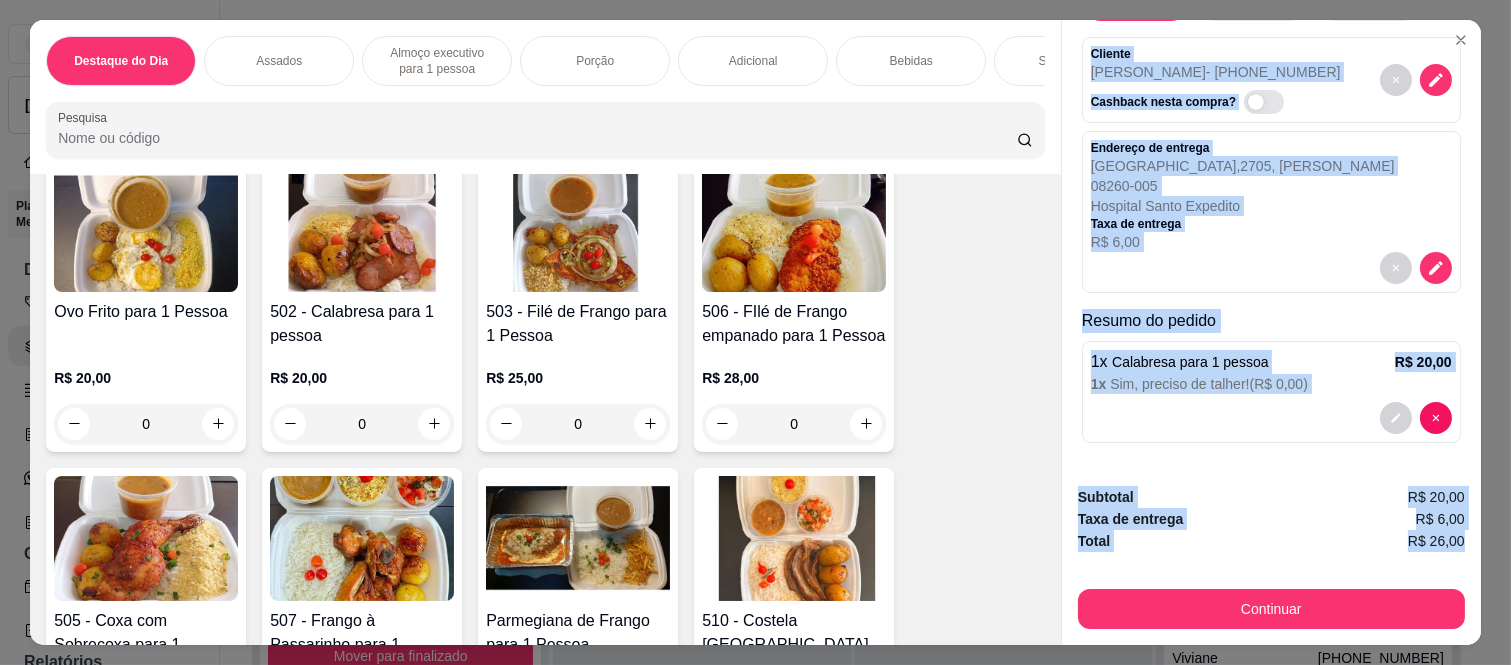 drag, startPoint x: 1072, startPoint y: 120, endPoint x: 1463, endPoint y: 534, distance: 569.45325 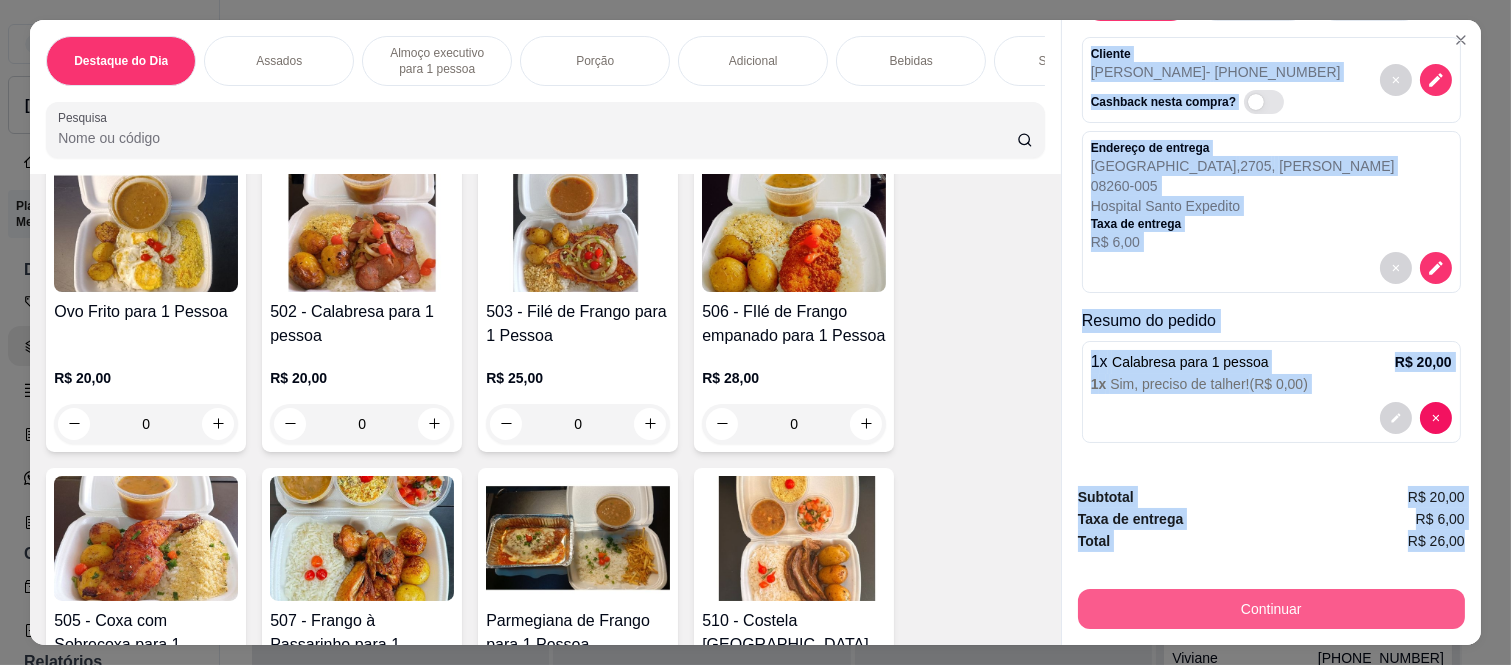 click on "Continuar" at bounding box center [1271, 609] 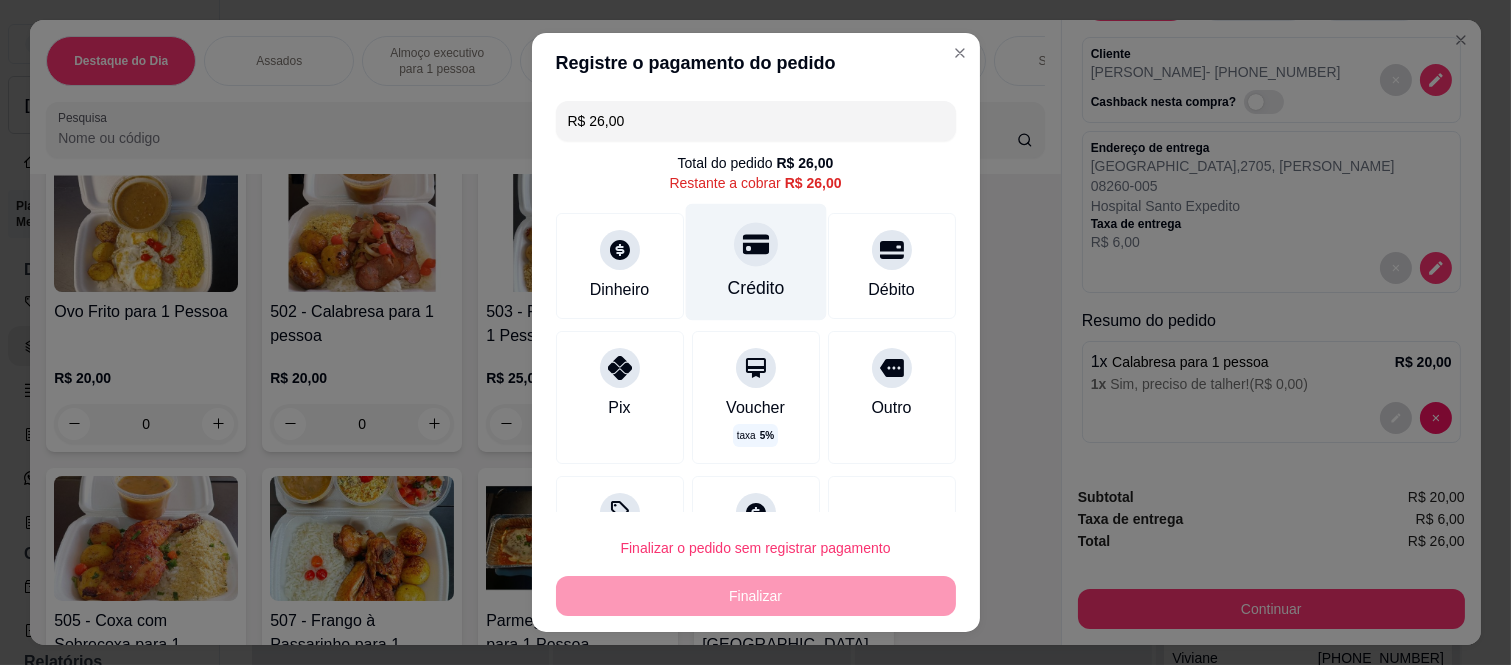 click on "Crédito" at bounding box center [755, 262] 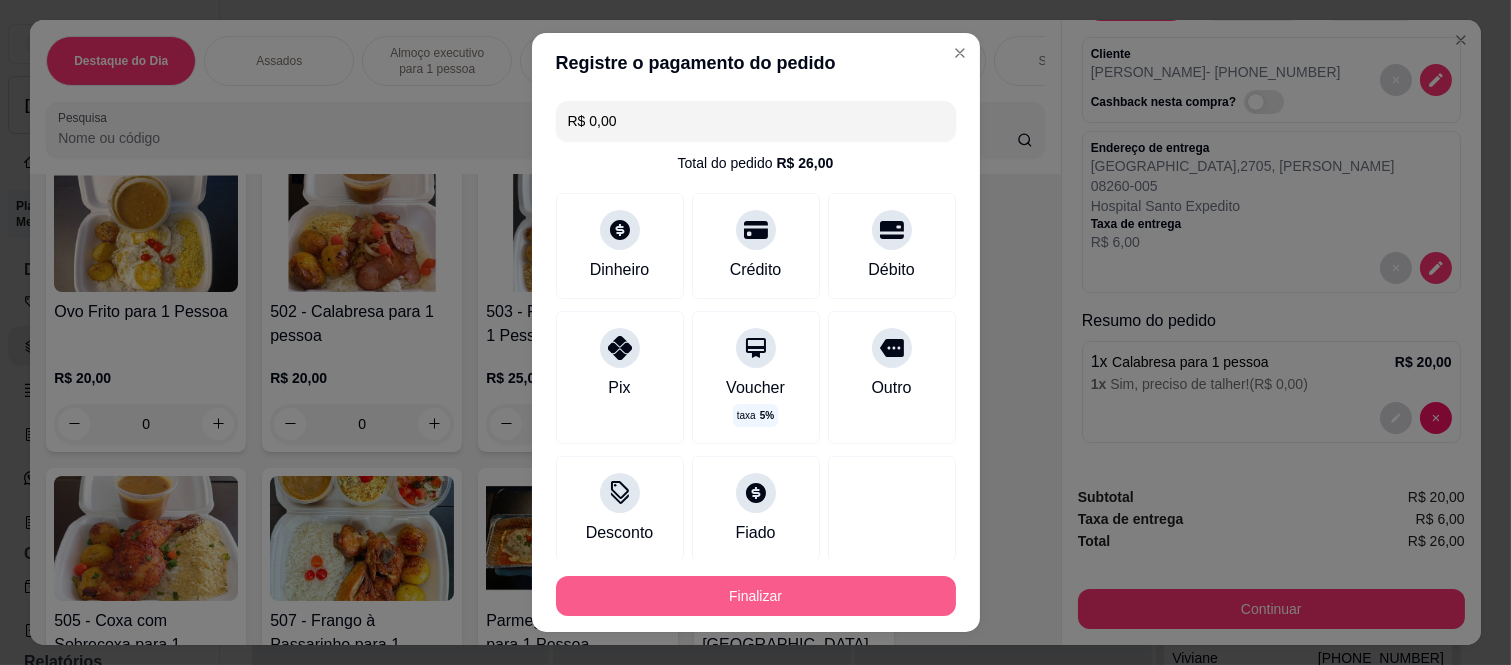 click on "Finalizar" at bounding box center (756, 596) 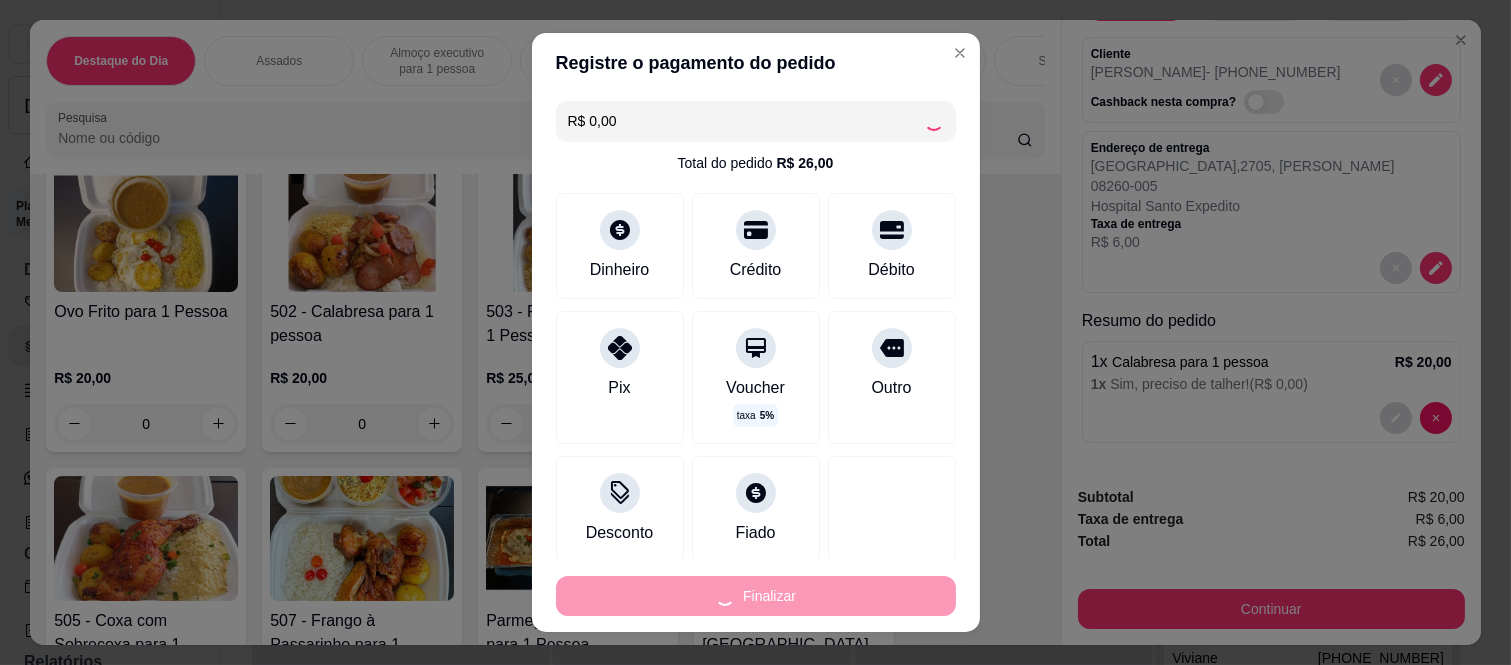 type on "-R$ 26,00" 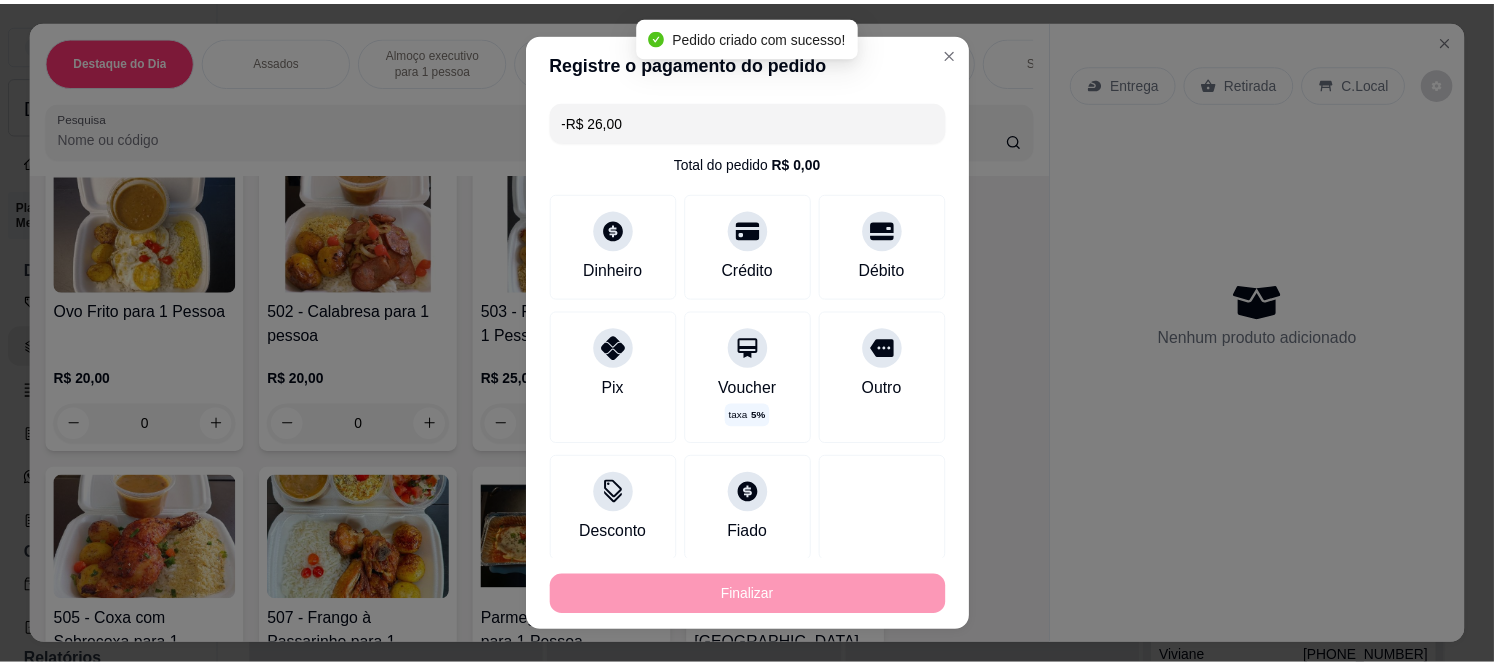 scroll, scrollTop: 0, scrollLeft: 0, axis: both 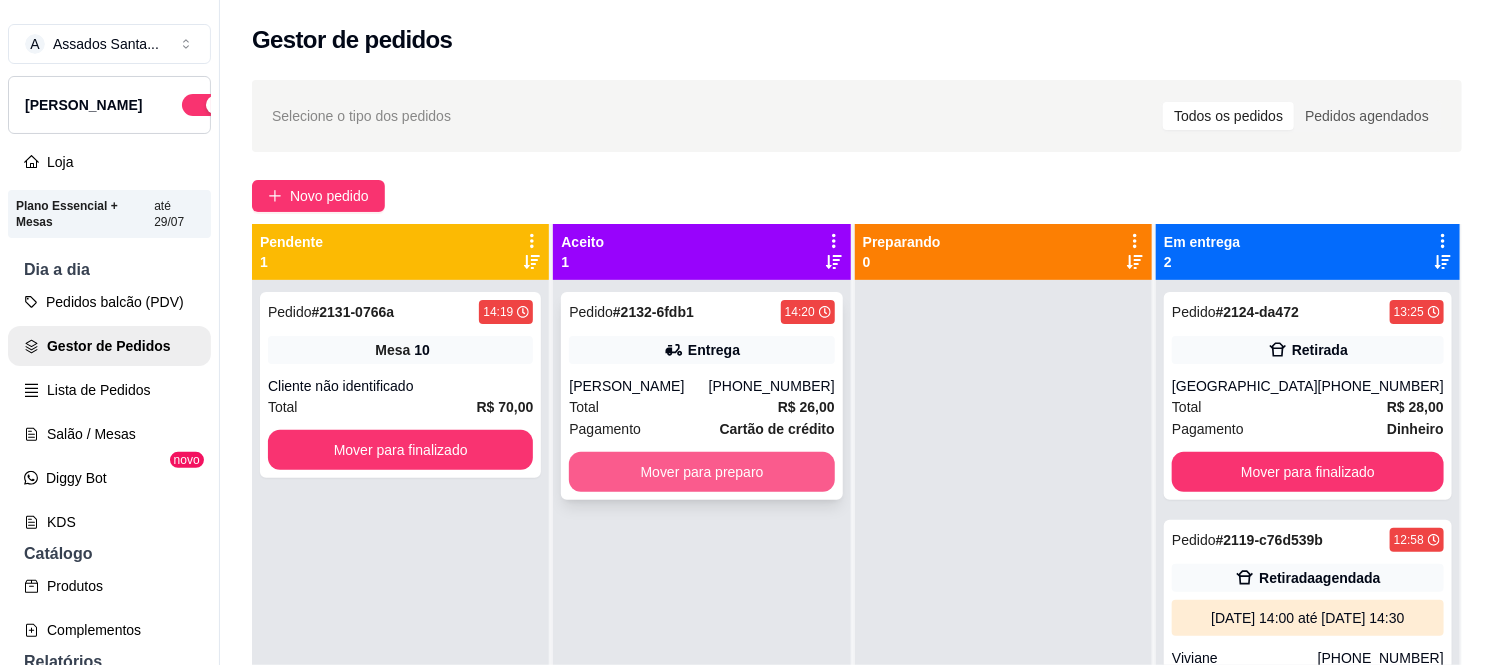 click on "Mover para preparo" at bounding box center [701, 472] 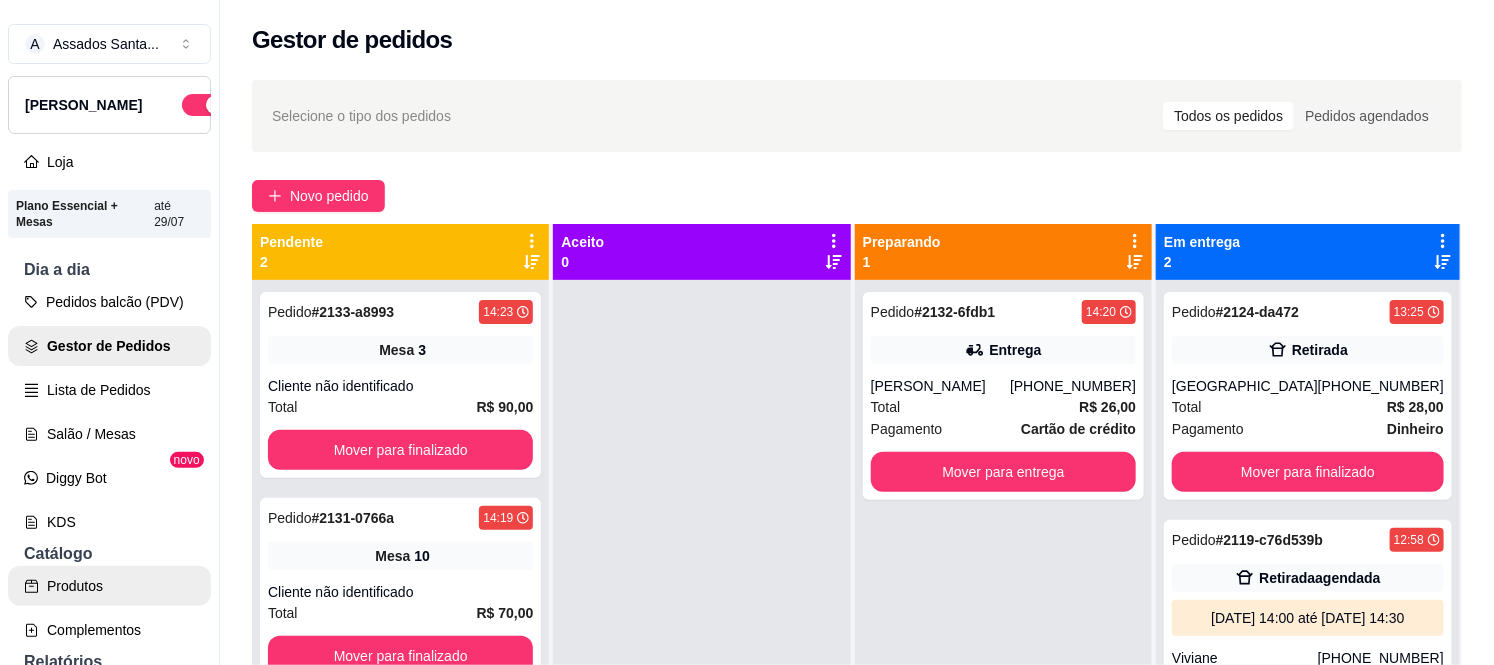 click on "Produtos" at bounding box center (109, 586) 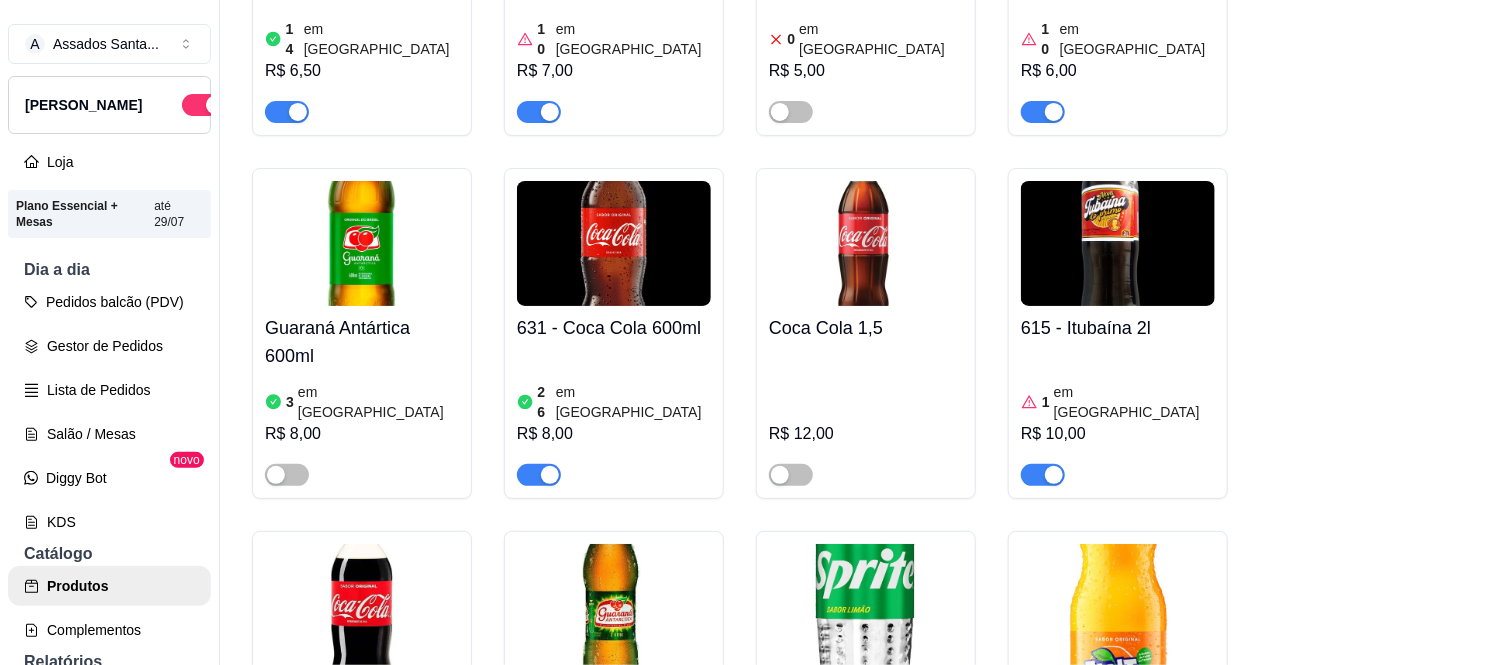 scroll, scrollTop: 10555, scrollLeft: 0, axis: vertical 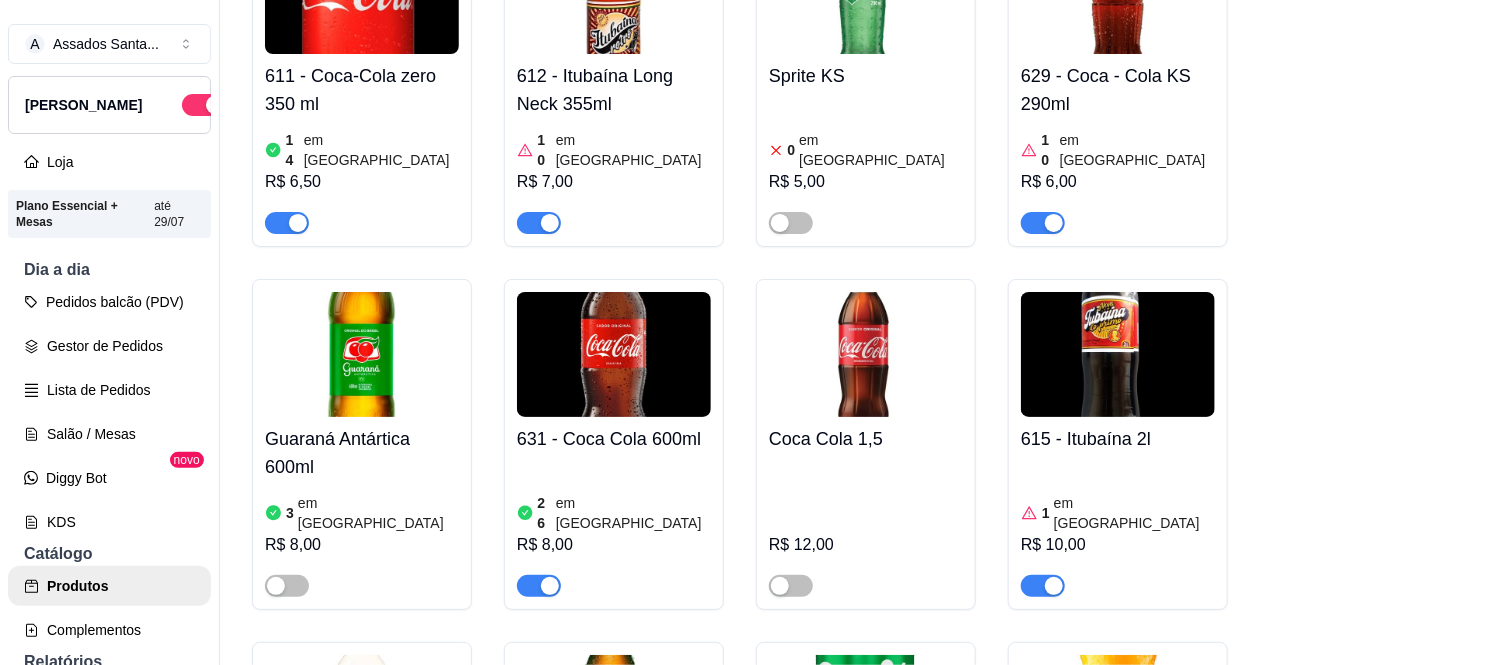 click at bounding box center [1054, 586] 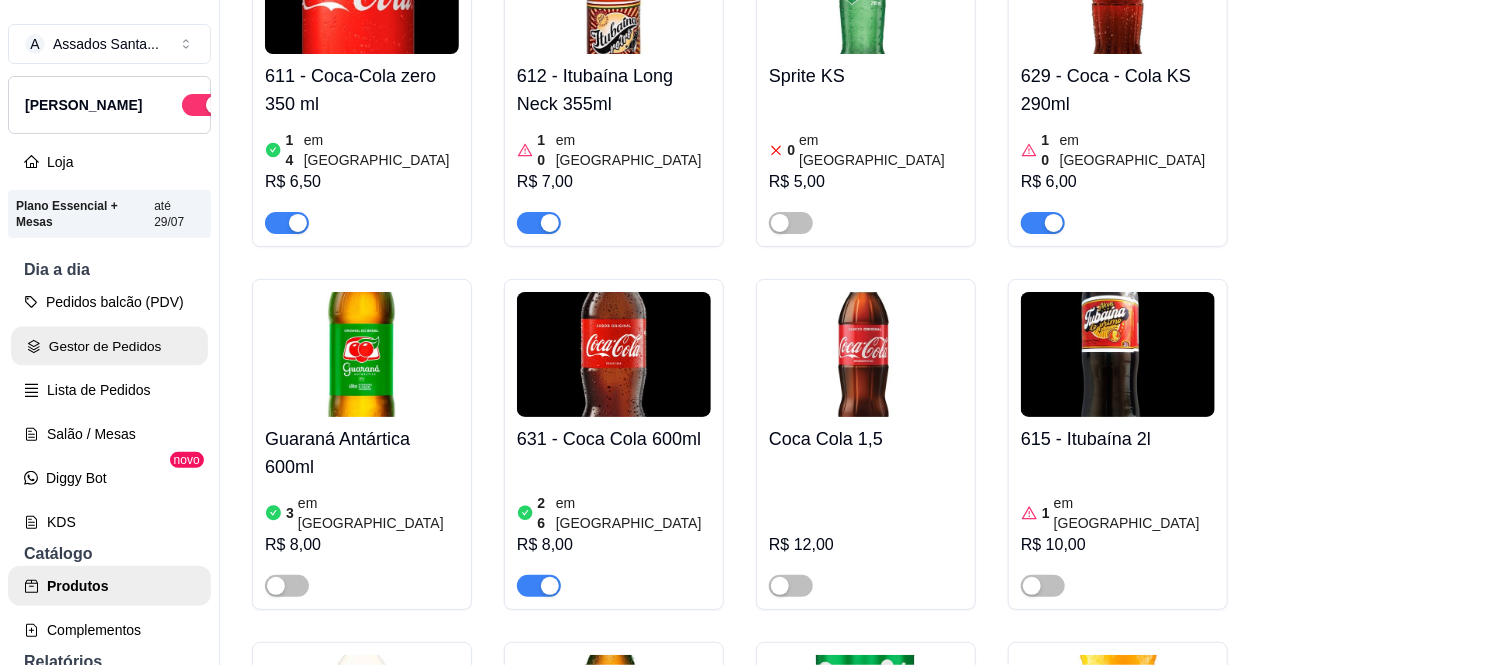 click on "Gestor de Pedidos" at bounding box center (109, 346) 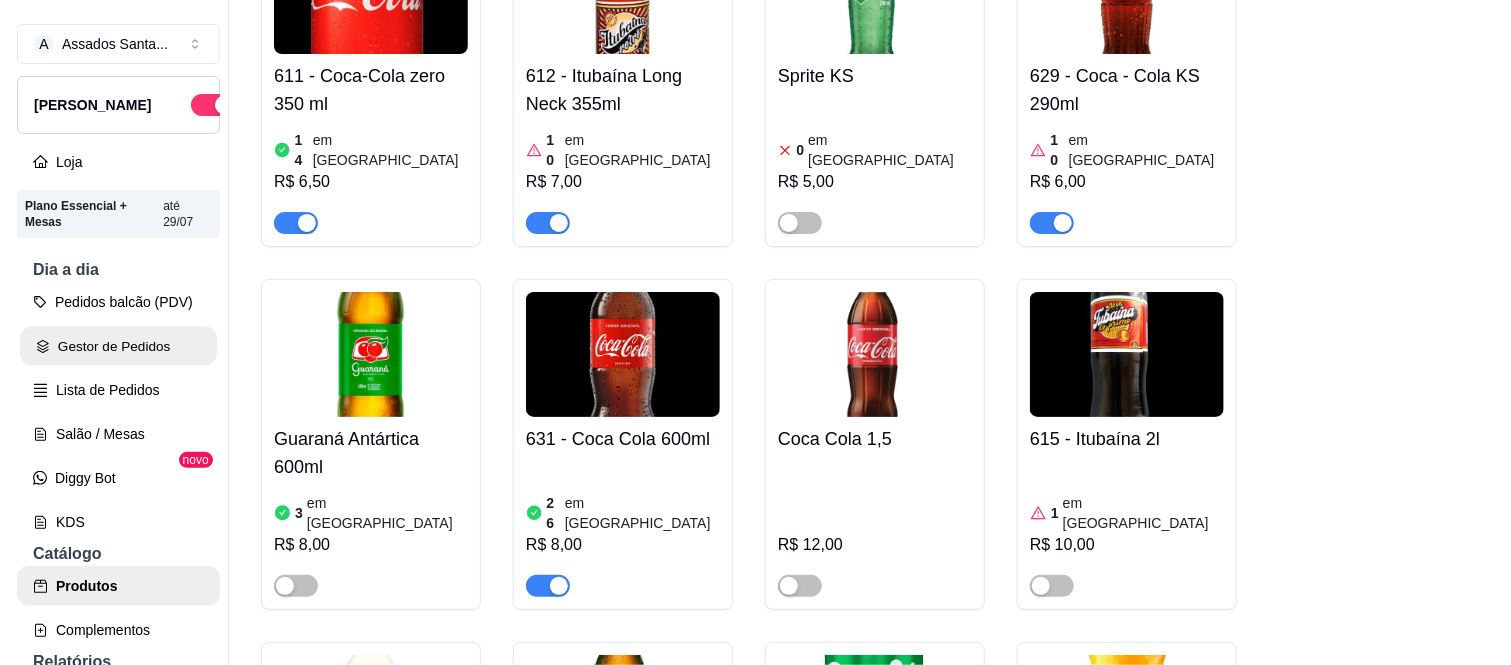 scroll, scrollTop: 0, scrollLeft: 0, axis: both 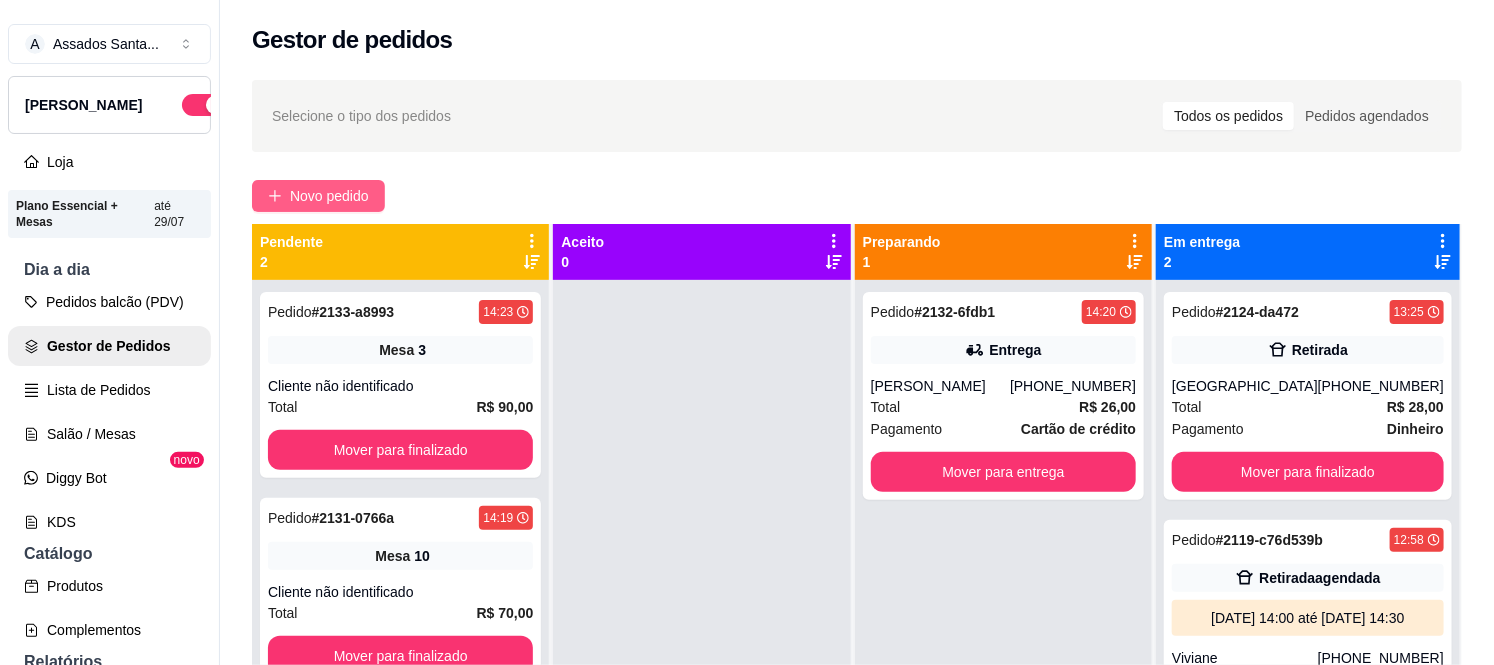click on "Novo pedido" at bounding box center [318, 196] 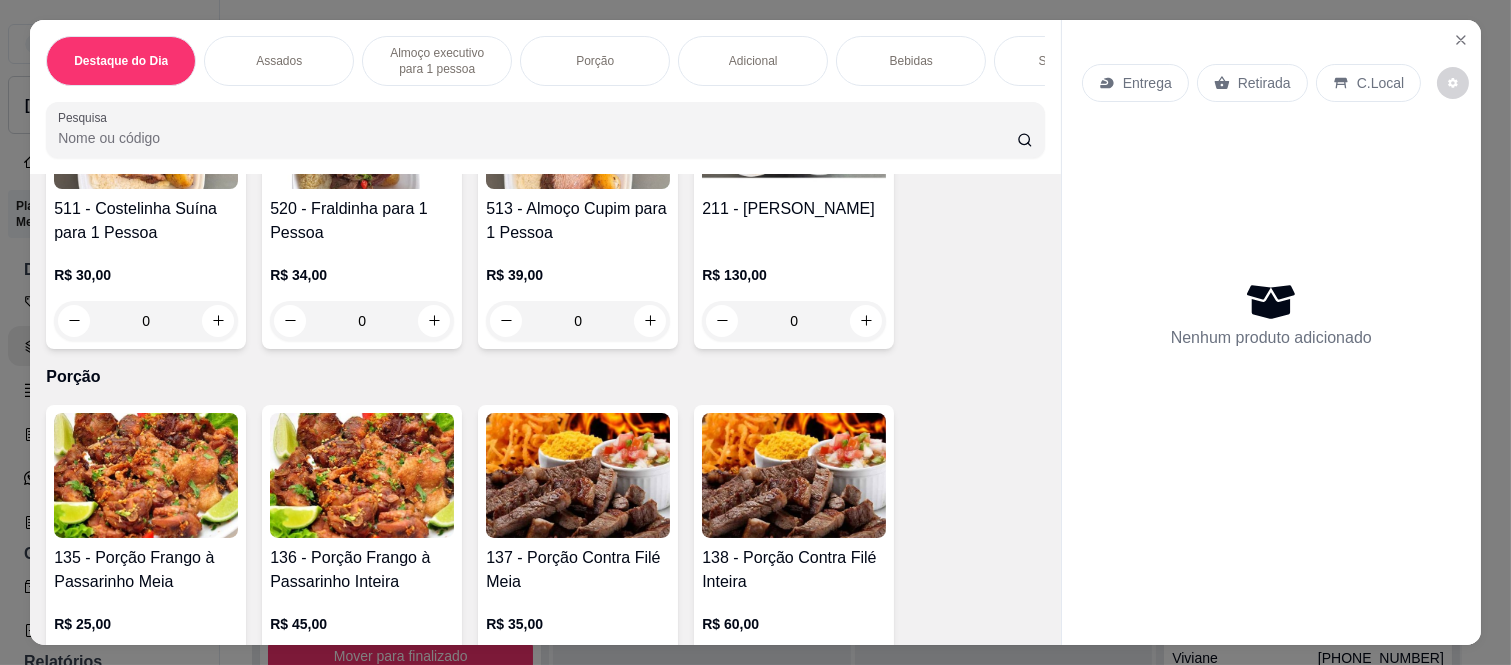 scroll, scrollTop: 2000, scrollLeft: 0, axis: vertical 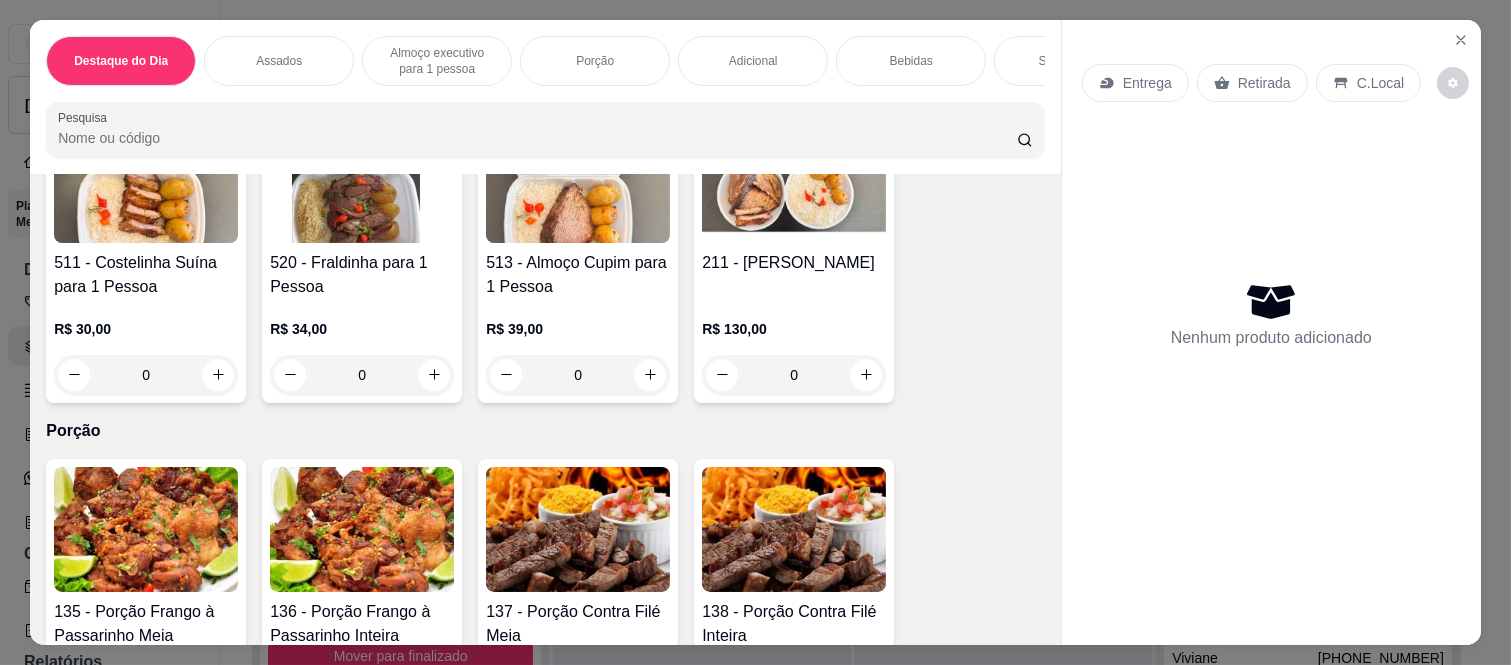 click on "0" at bounding box center (578, 375) 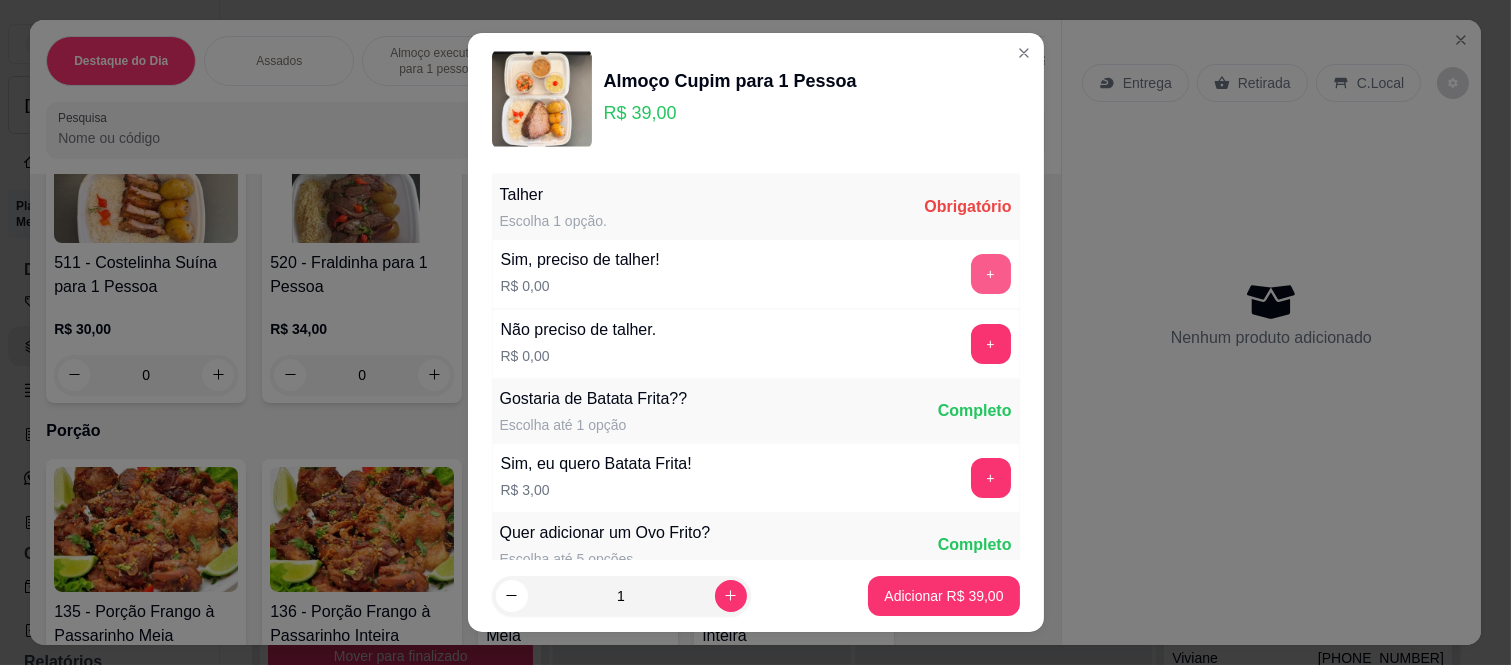 click on "+" at bounding box center (991, 274) 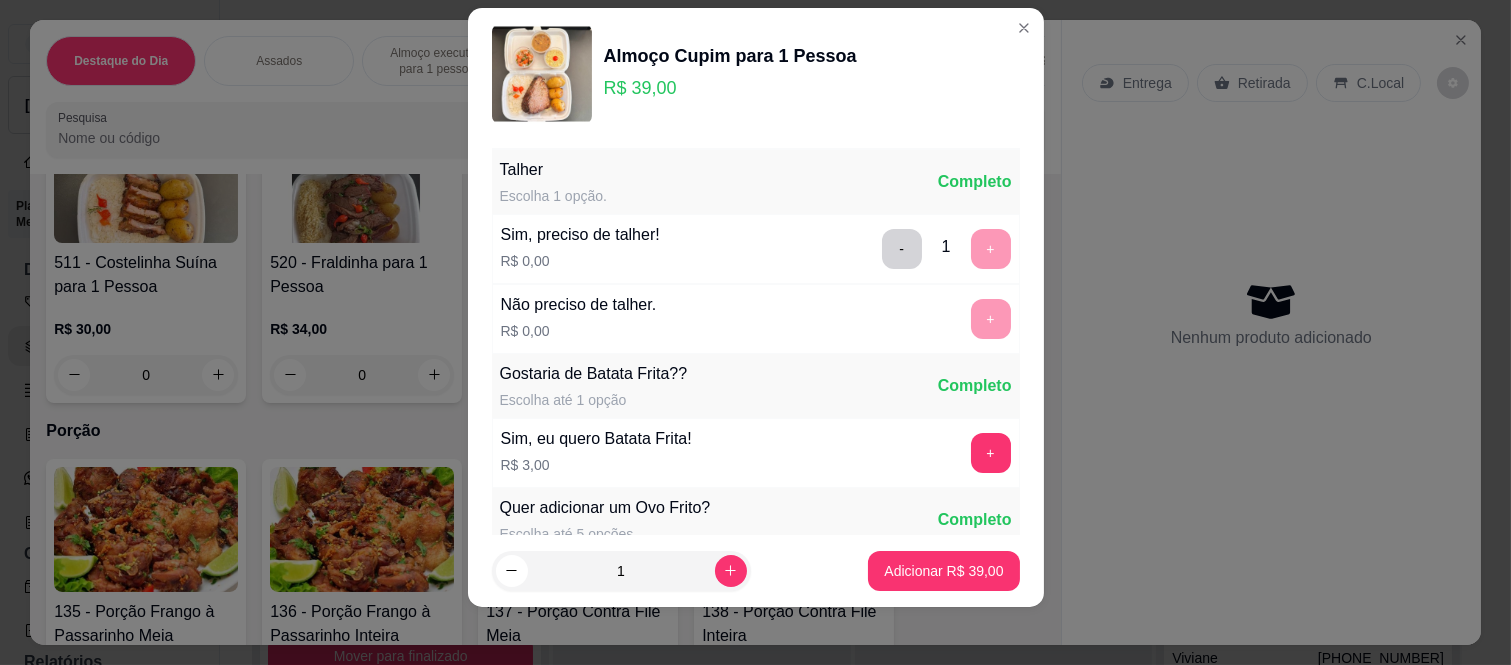scroll, scrollTop: 31, scrollLeft: 0, axis: vertical 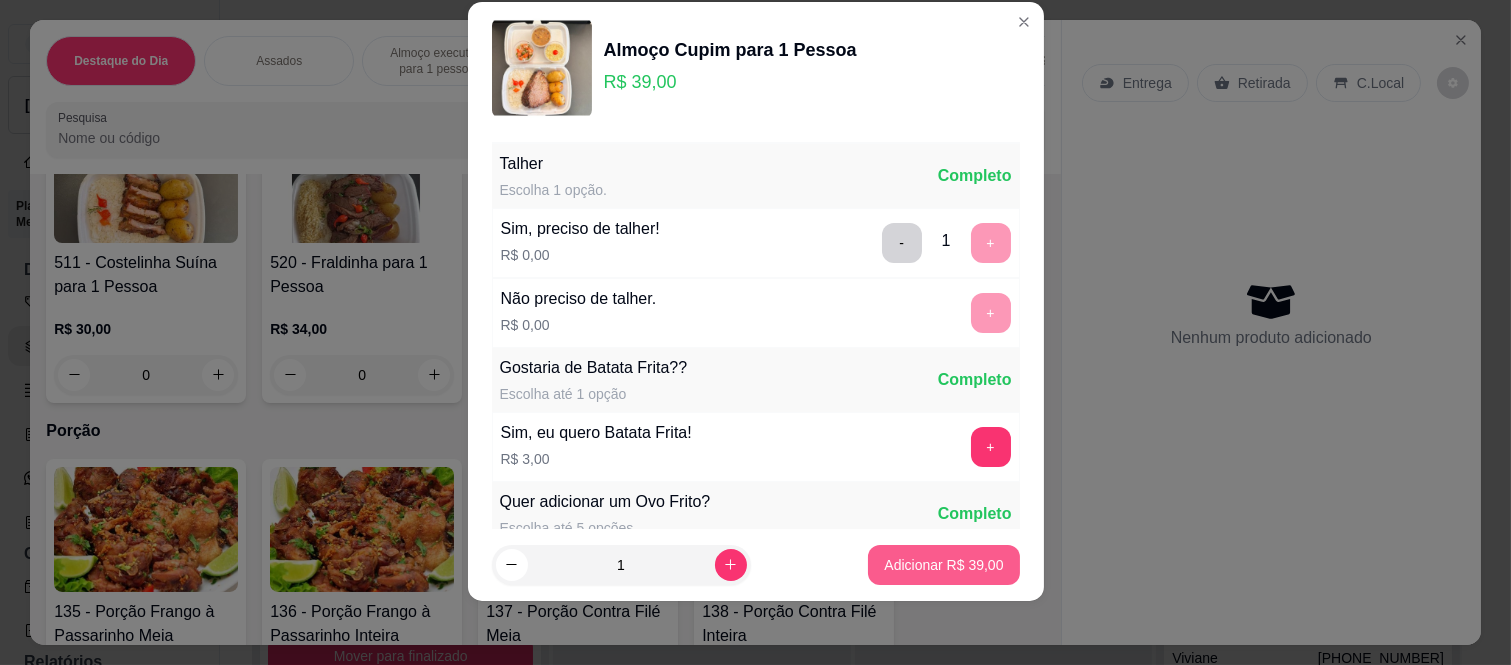 click on "Adicionar   R$ 39,00" at bounding box center (943, 565) 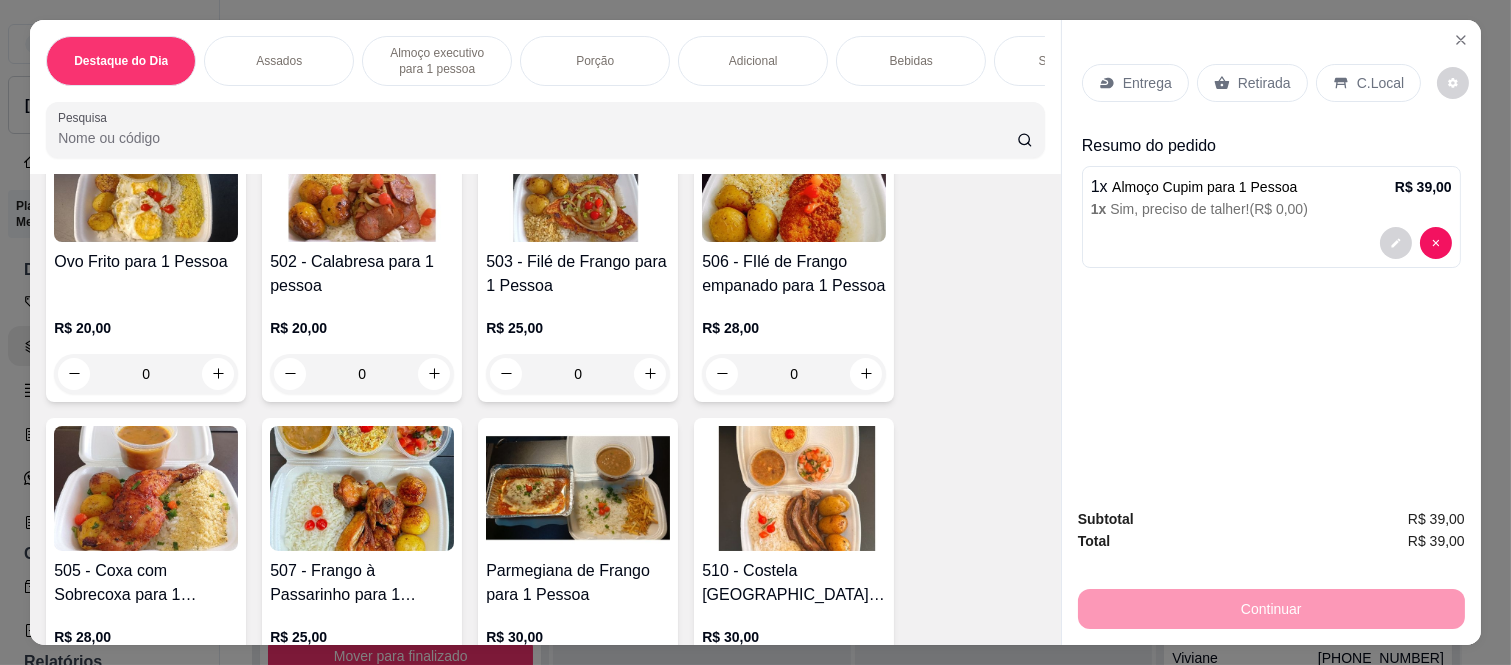 scroll, scrollTop: 1333, scrollLeft: 0, axis: vertical 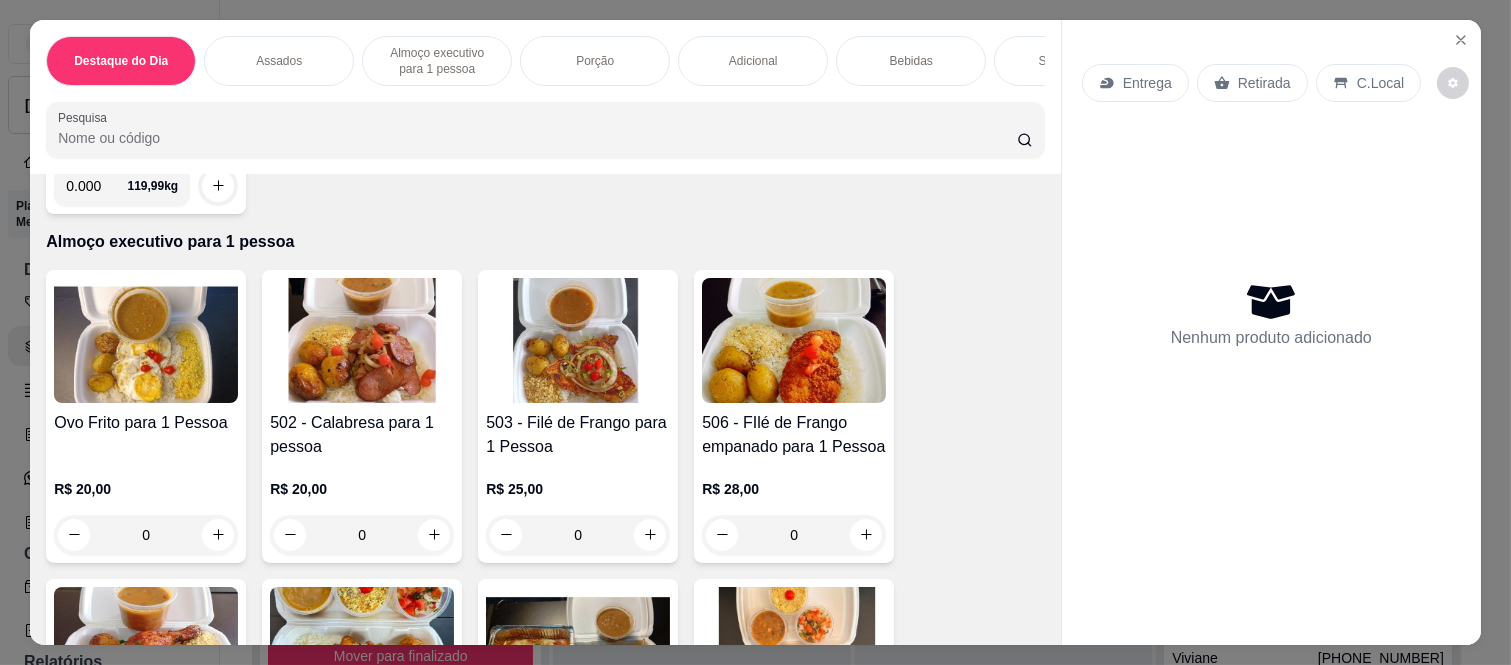 click on "0" at bounding box center (578, 535) 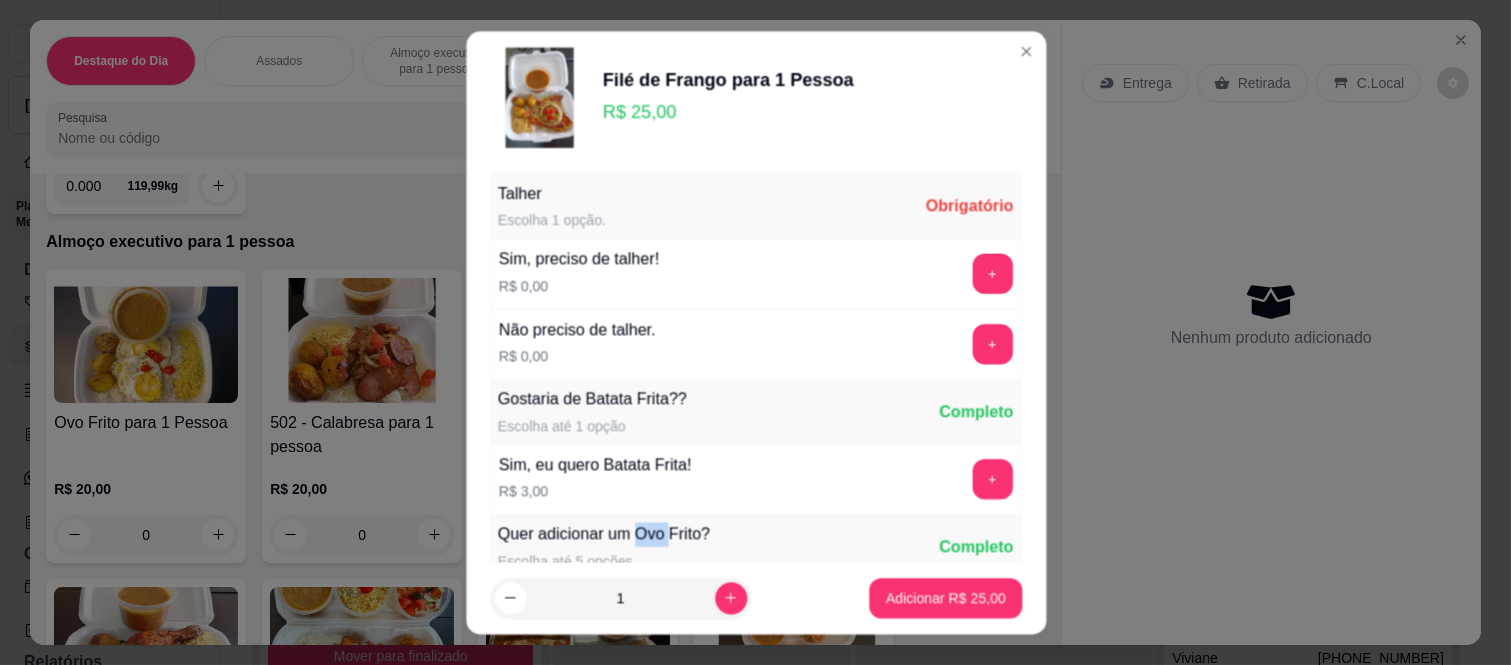 click on "Quer adicionar um Ovo Frito?" at bounding box center (604, 535) 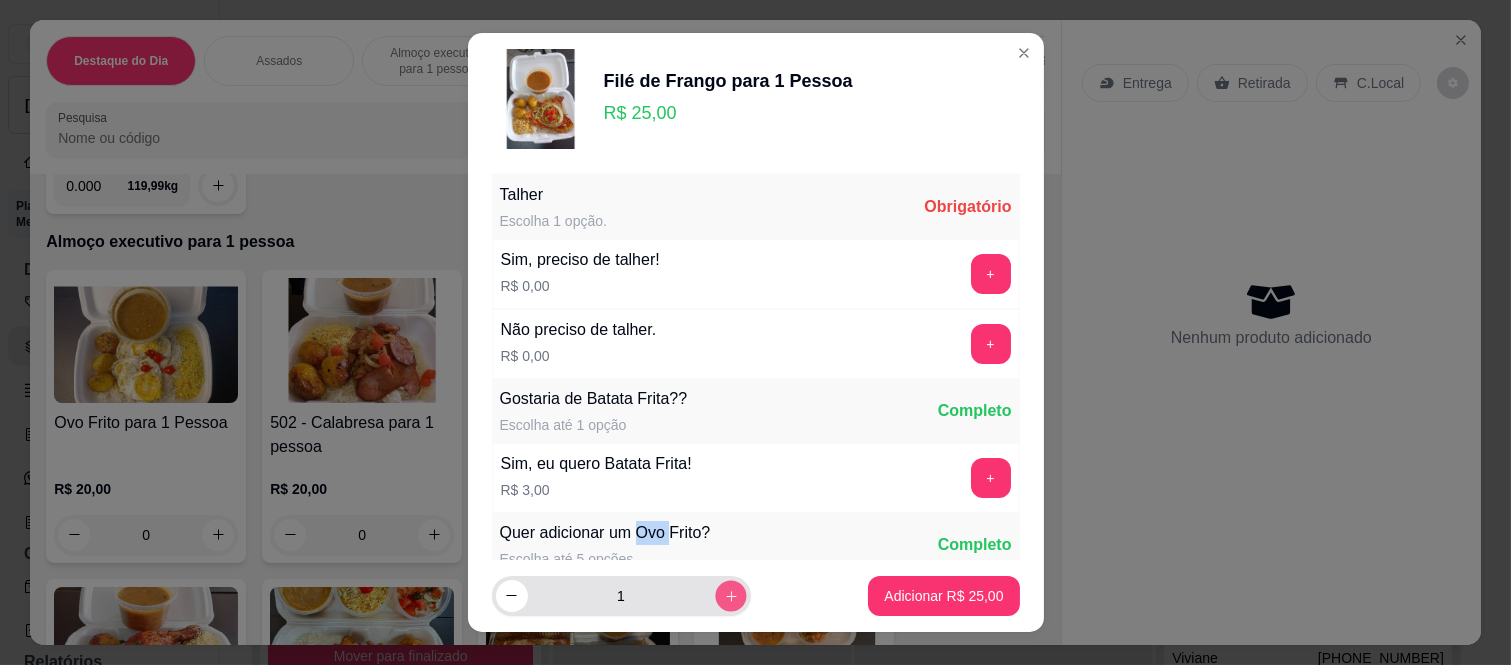 click at bounding box center (730, 595) 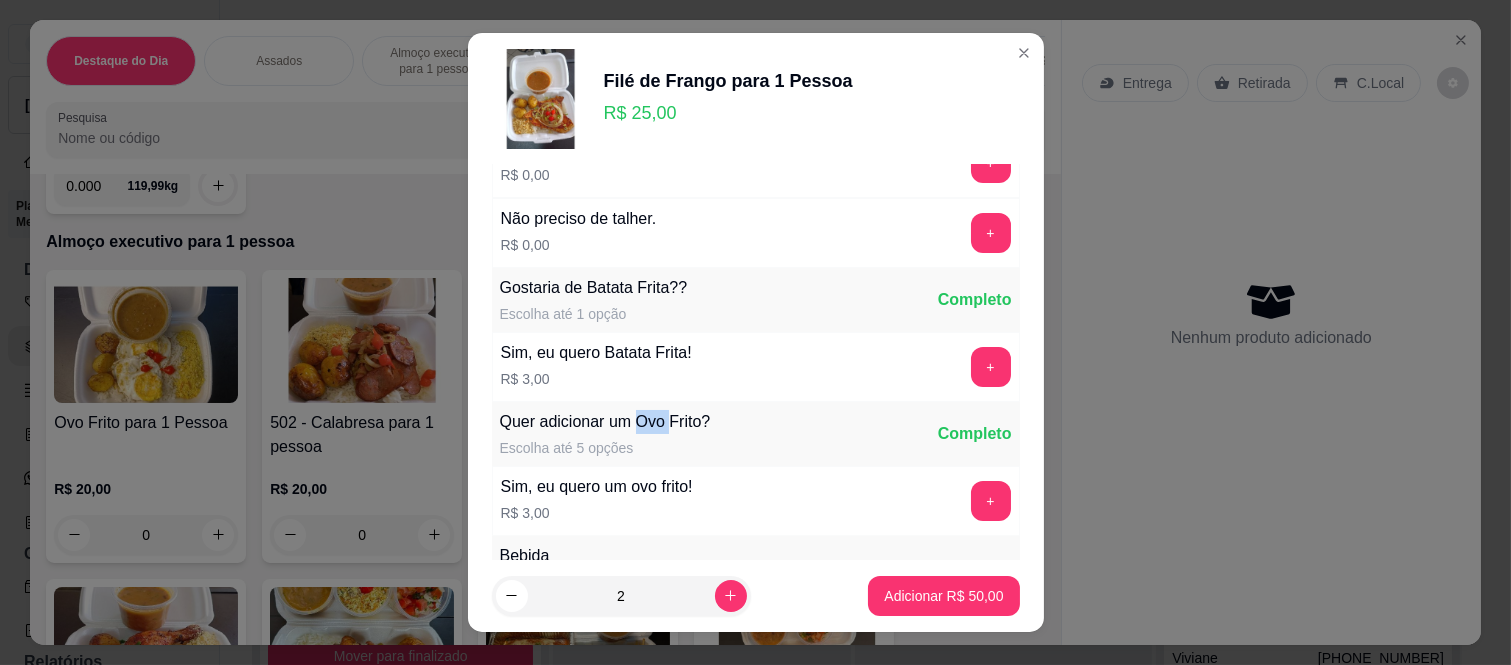 scroll, scrollTop: 0, scrollLeft: 0, axis: both 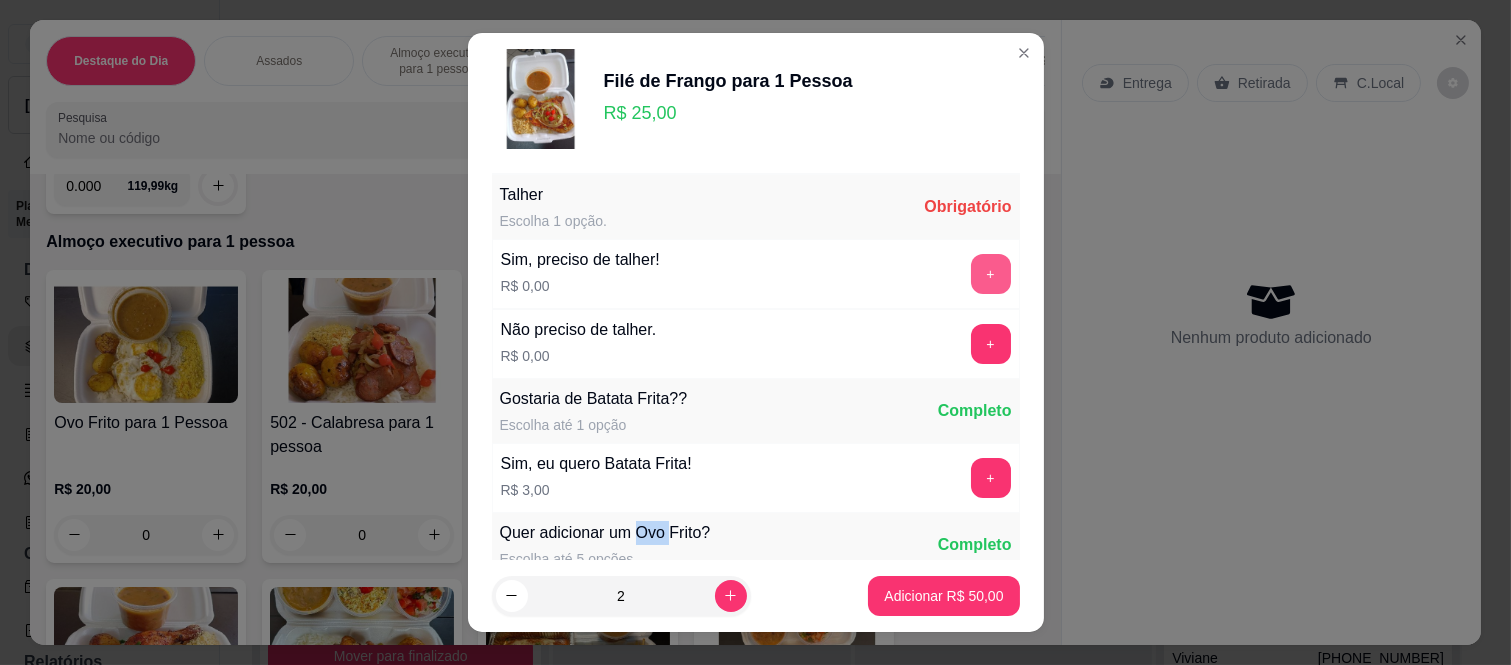 click on "+" at bounding box center [991, 274] 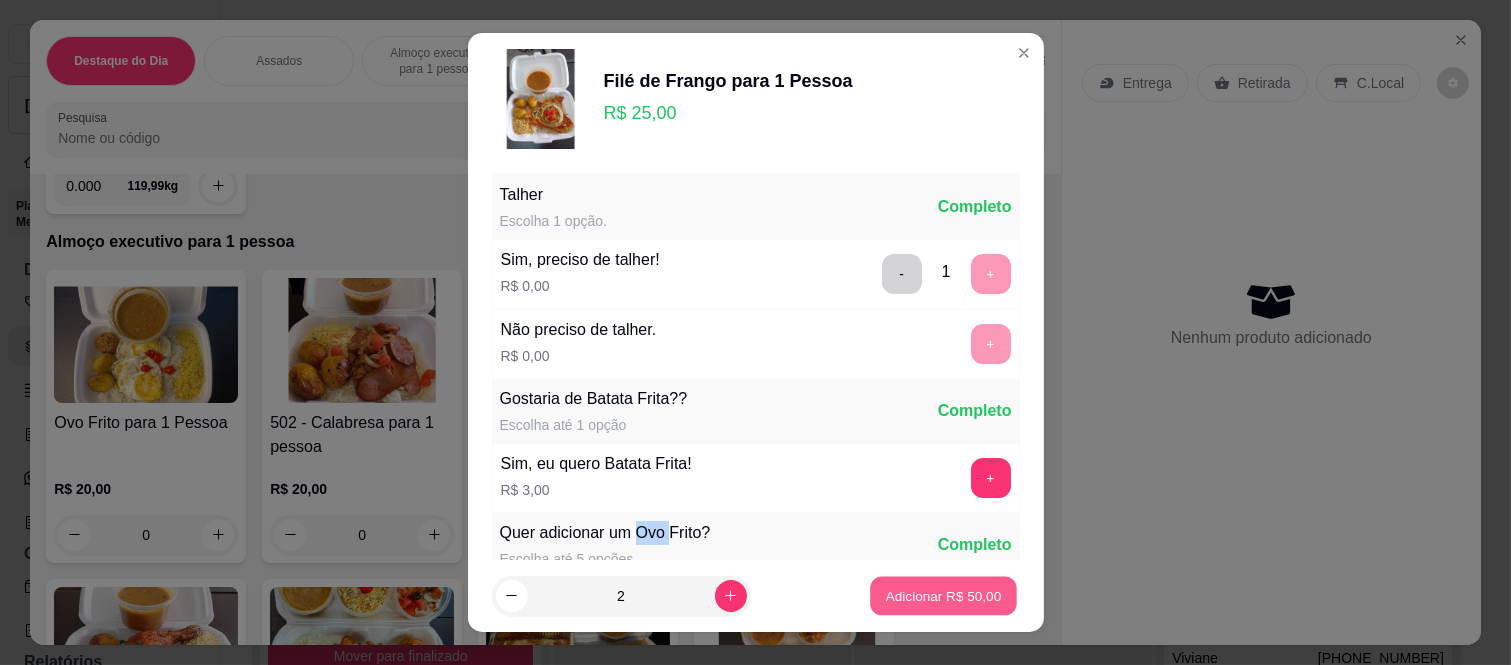 click on "Adicionar   R$ 50,00" at bounding box center (944, 595) 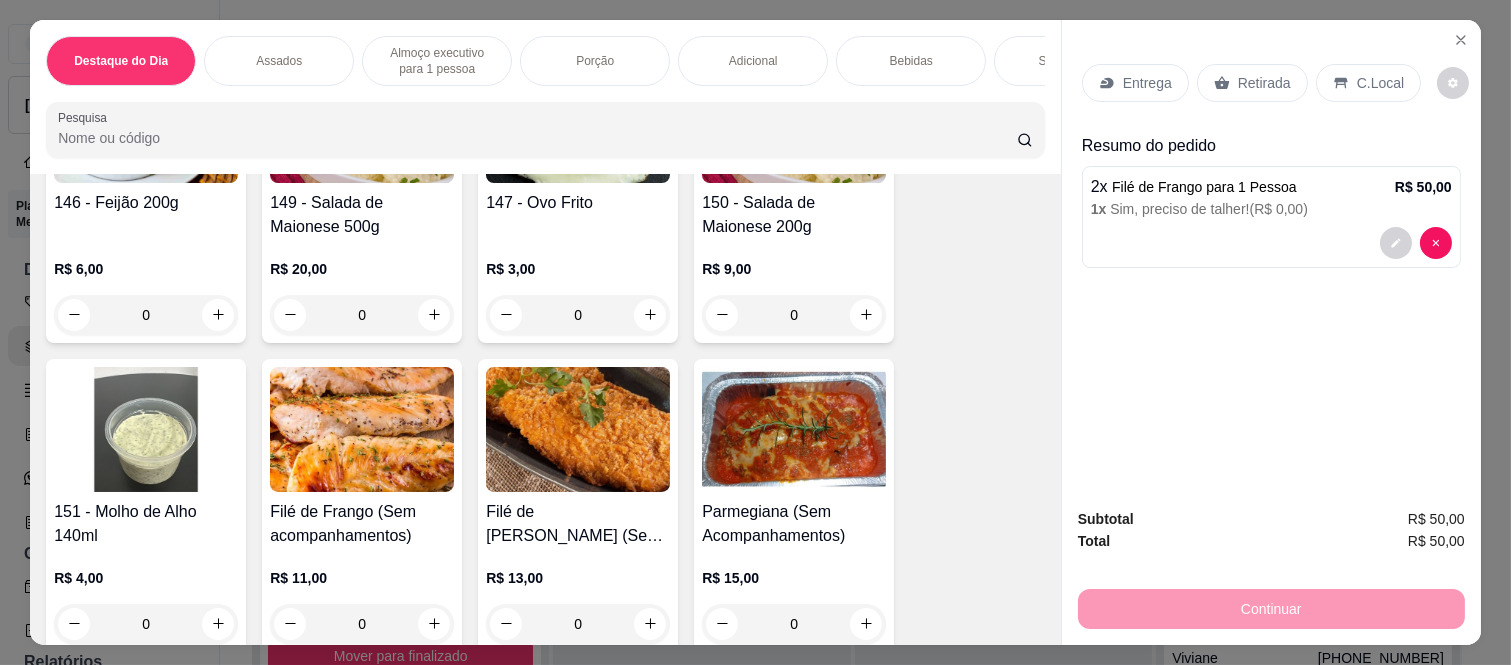 scroll, scrollTop: 3333, scrollLeft: 0, axis: vertical 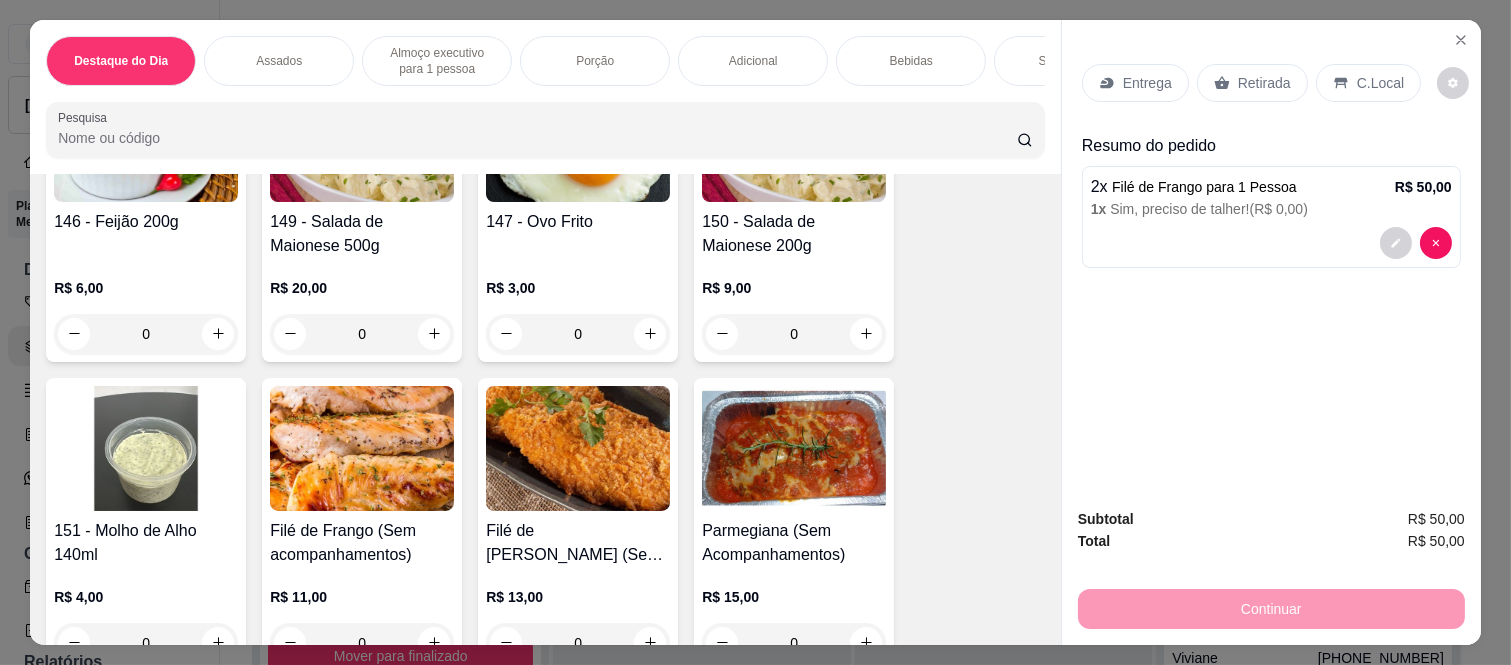 click on "Entrega" at bounding box center (1147, 83) 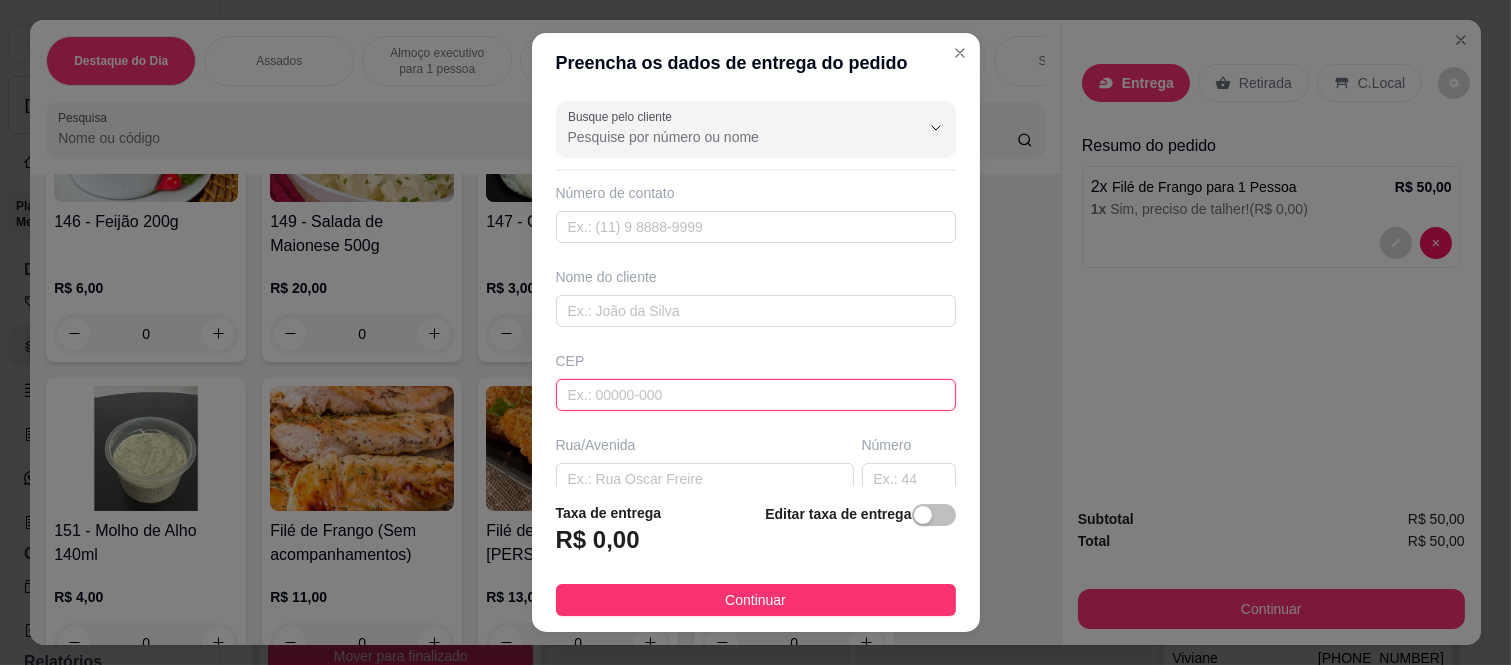 click at bounding box center (756, 395) 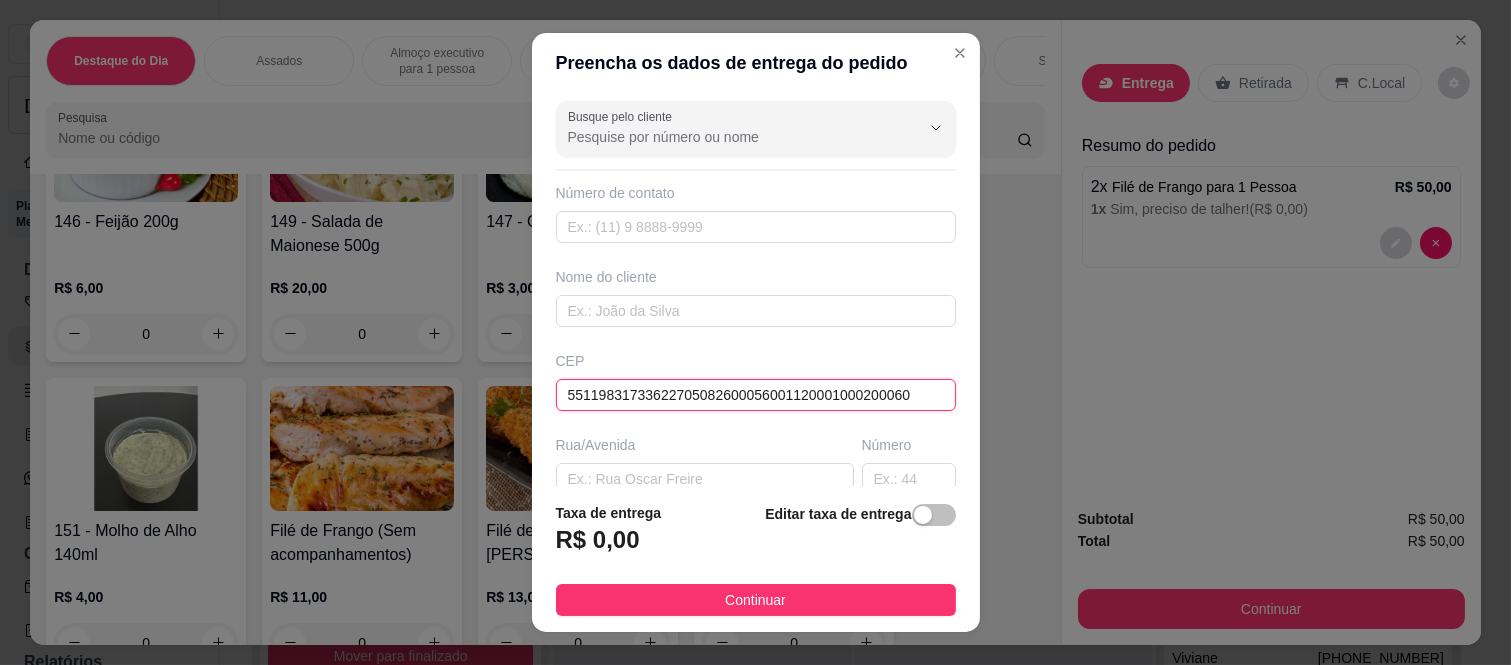 scroll, scrollTop: 0, scrollLeft: 0, axis: both 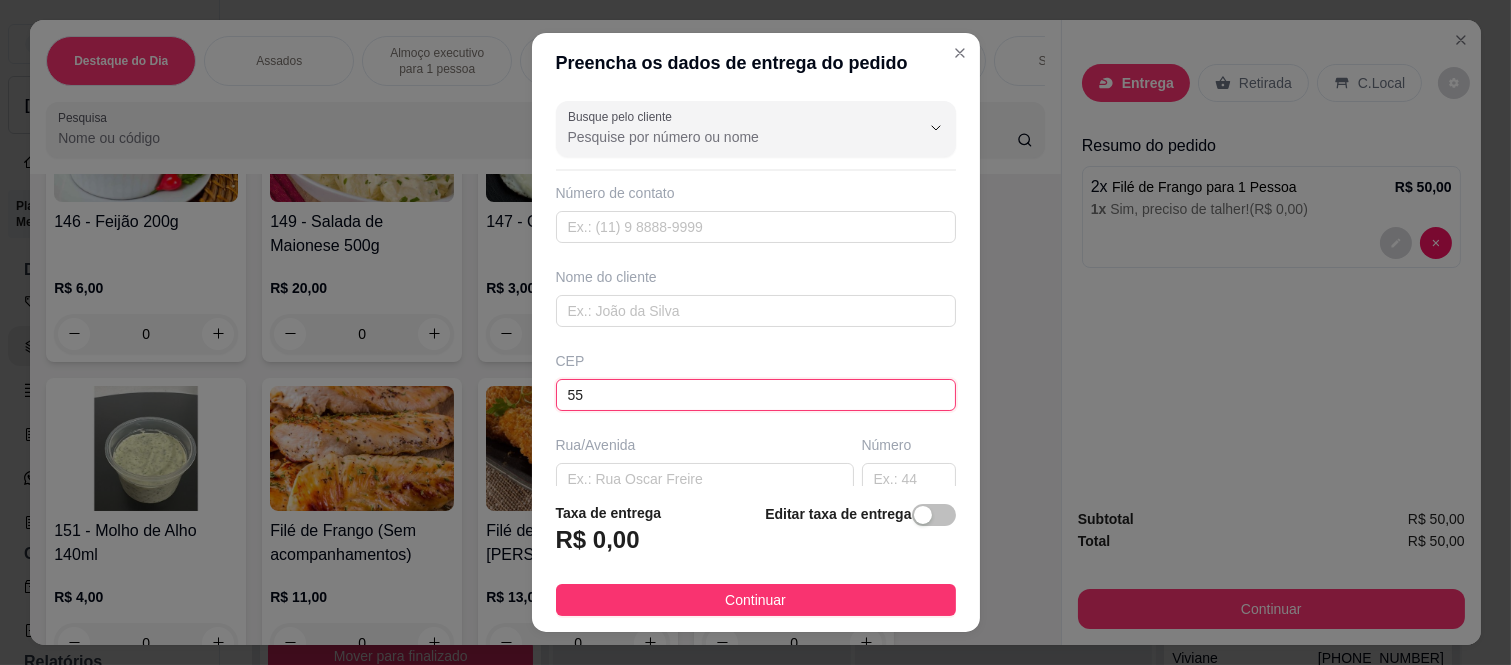 type on "5" 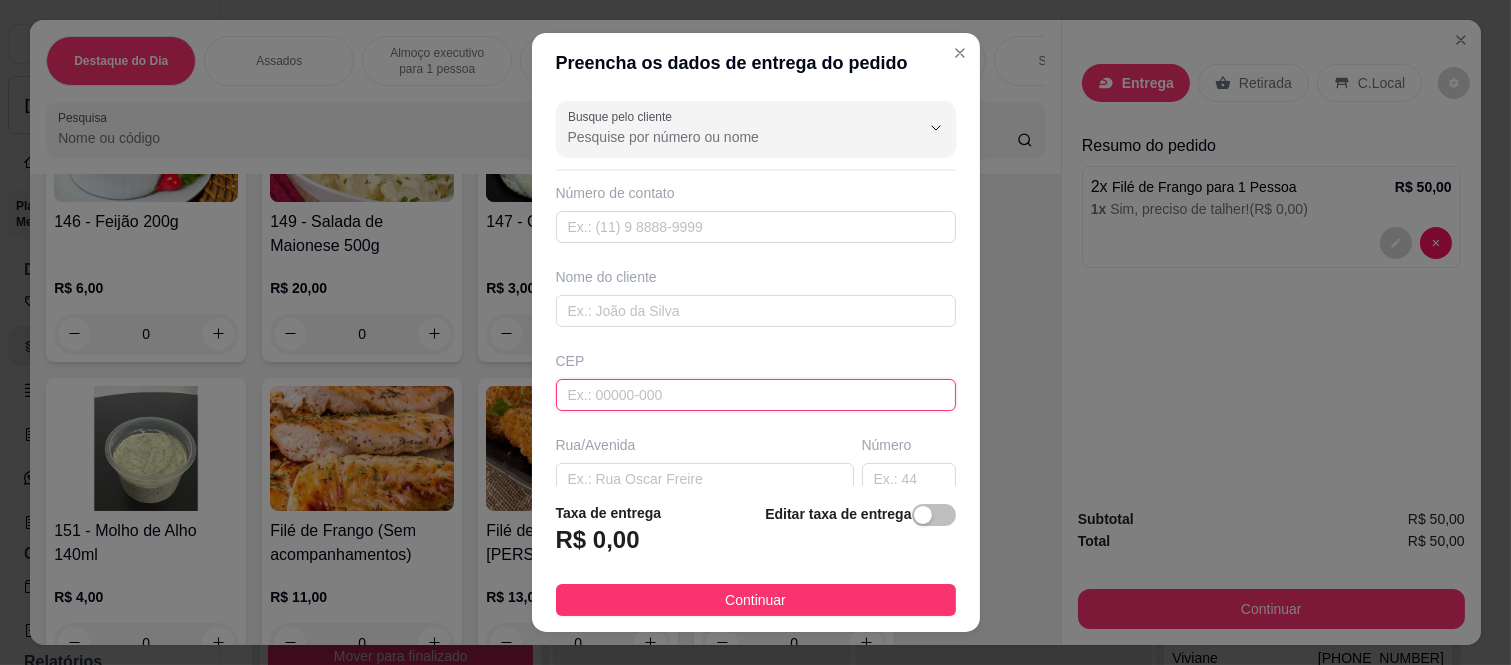 paste on "03579120" 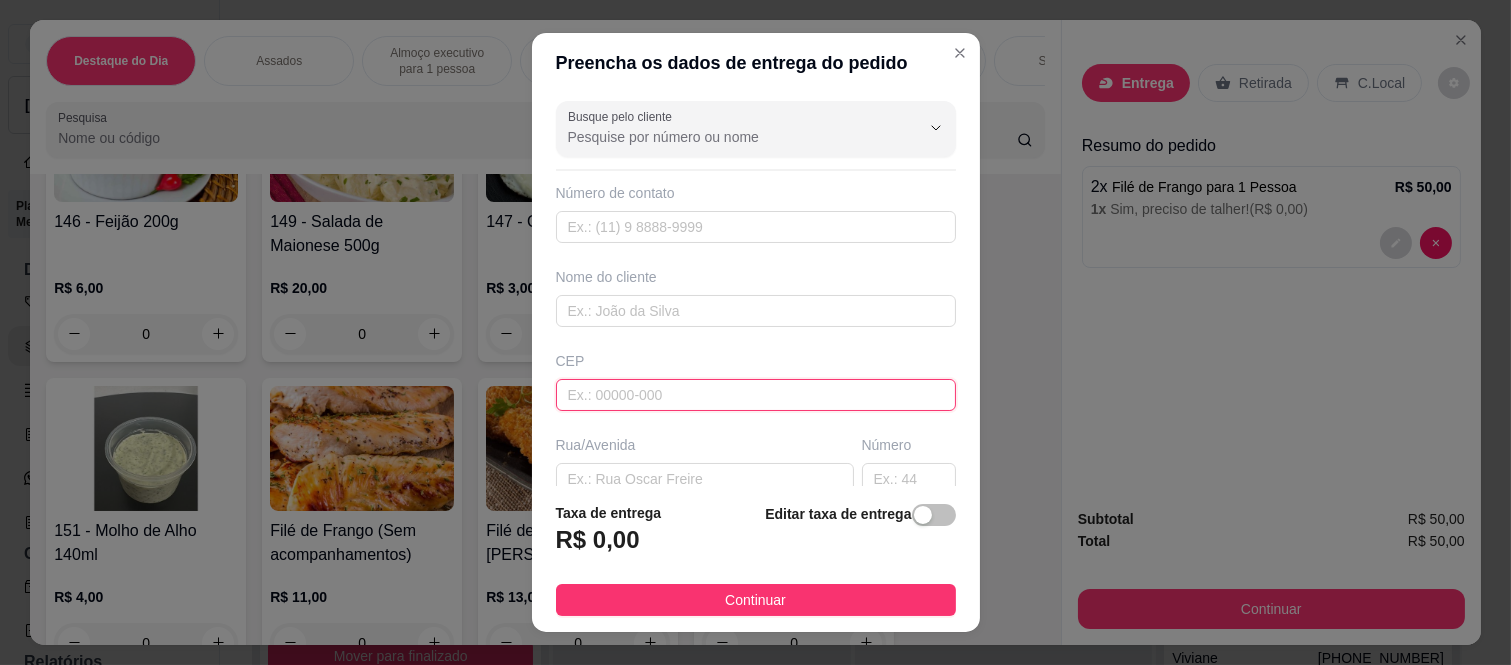 type on "03579120" 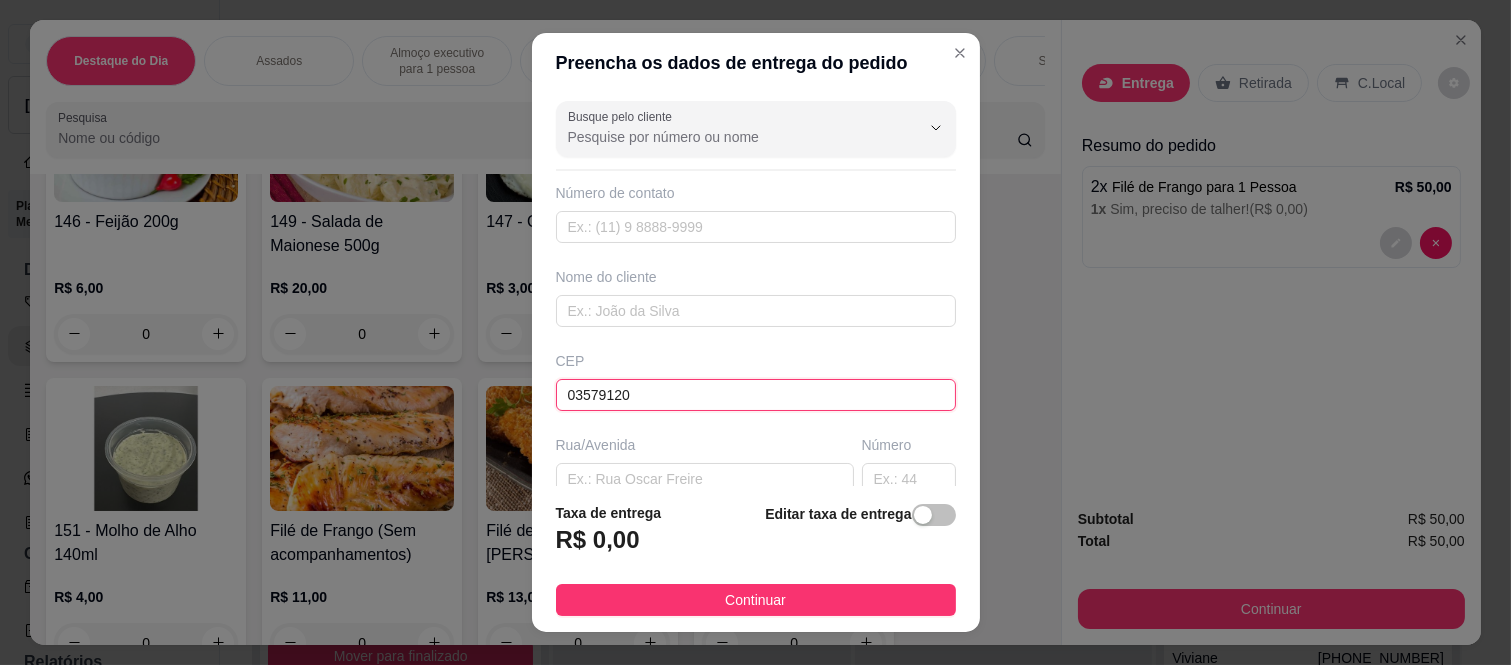 type on "Rua Pão de Açúcar" 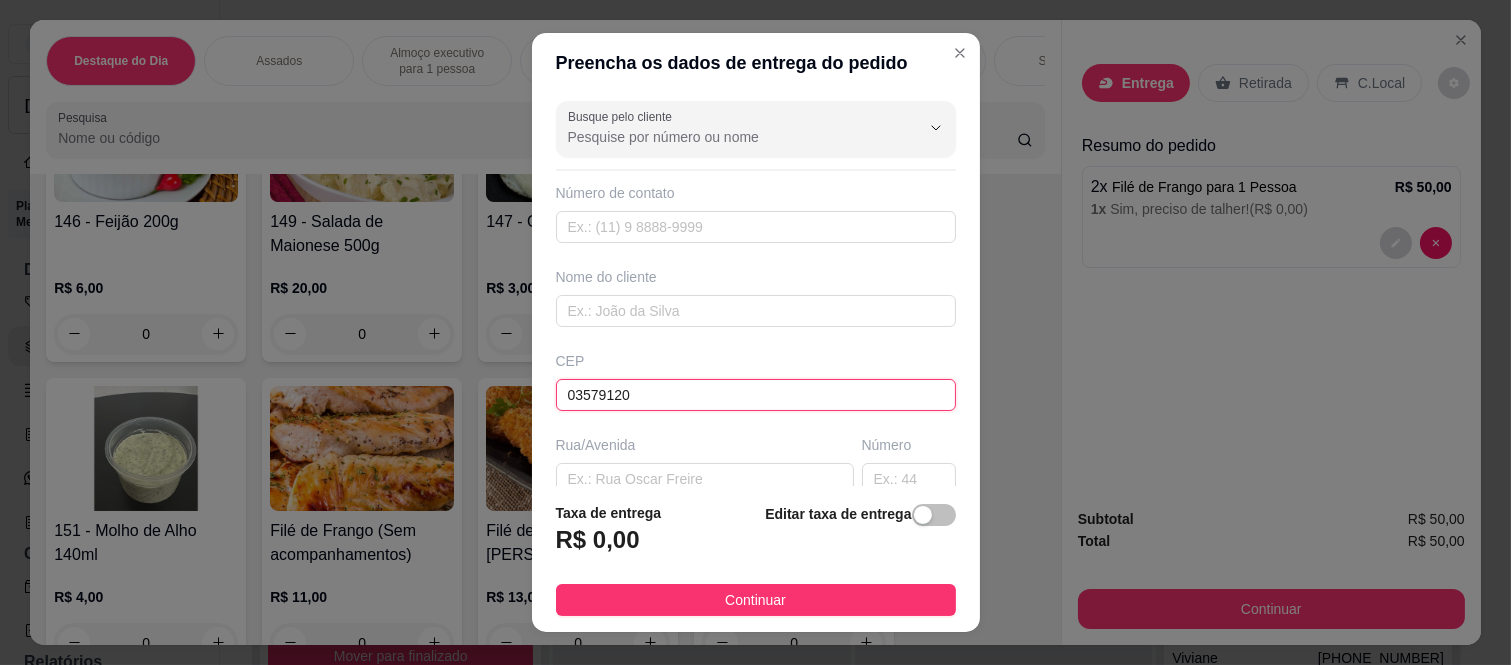 type on "[GEOGRAPHIC_DATA]" 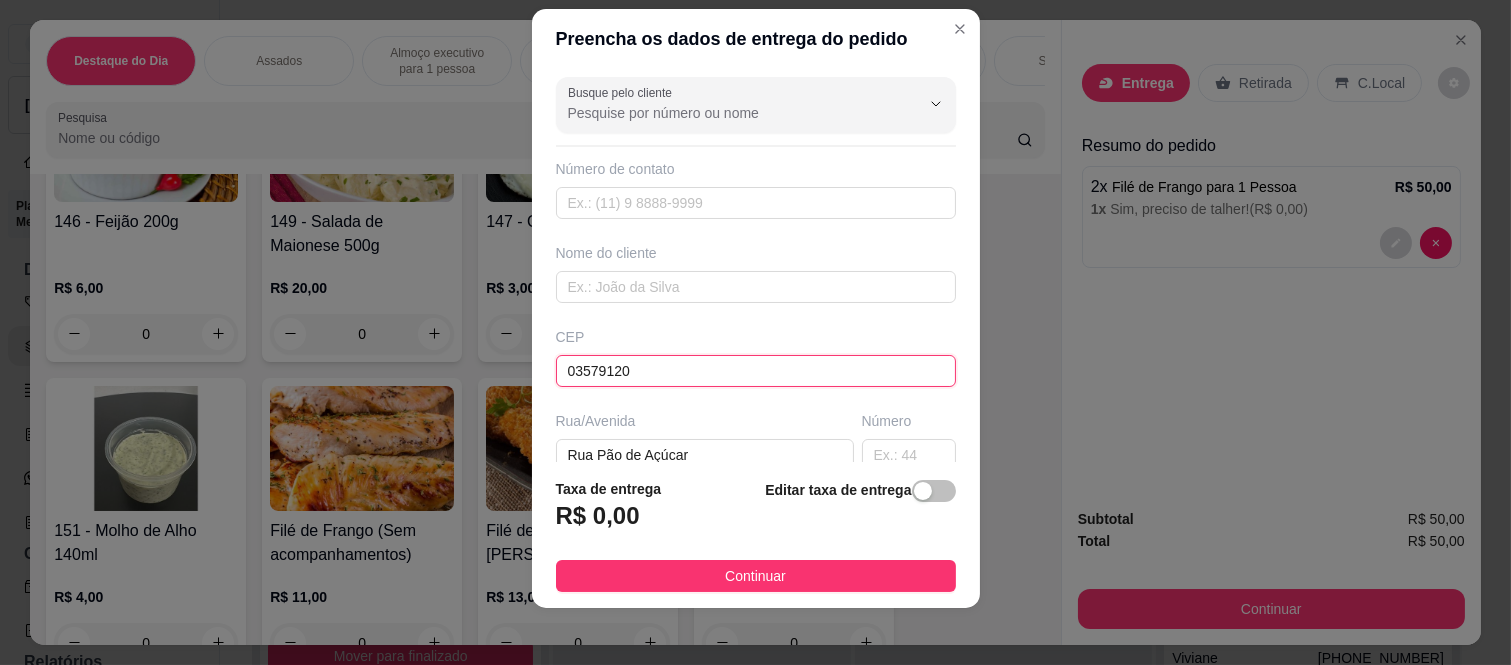 scroll, scrollTop: 31, scrollLeft: 0, axis: vertical 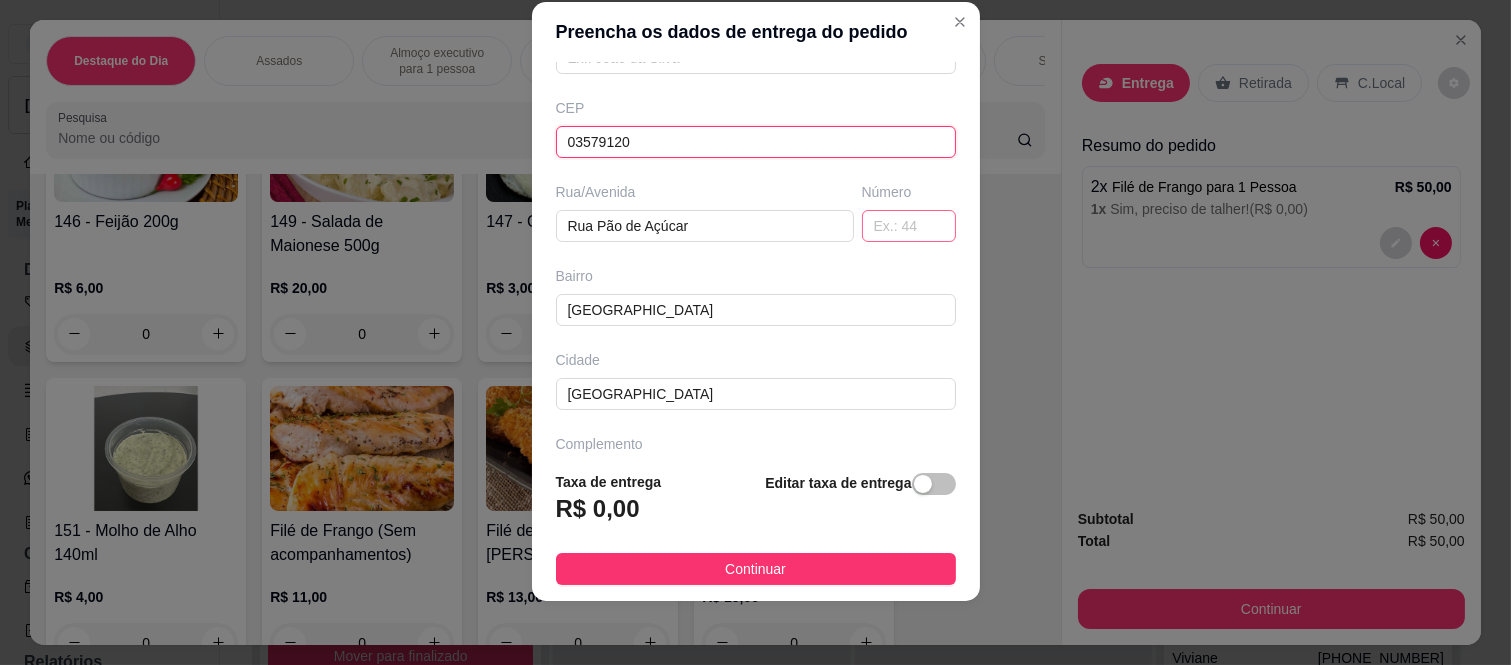type on "03579120" 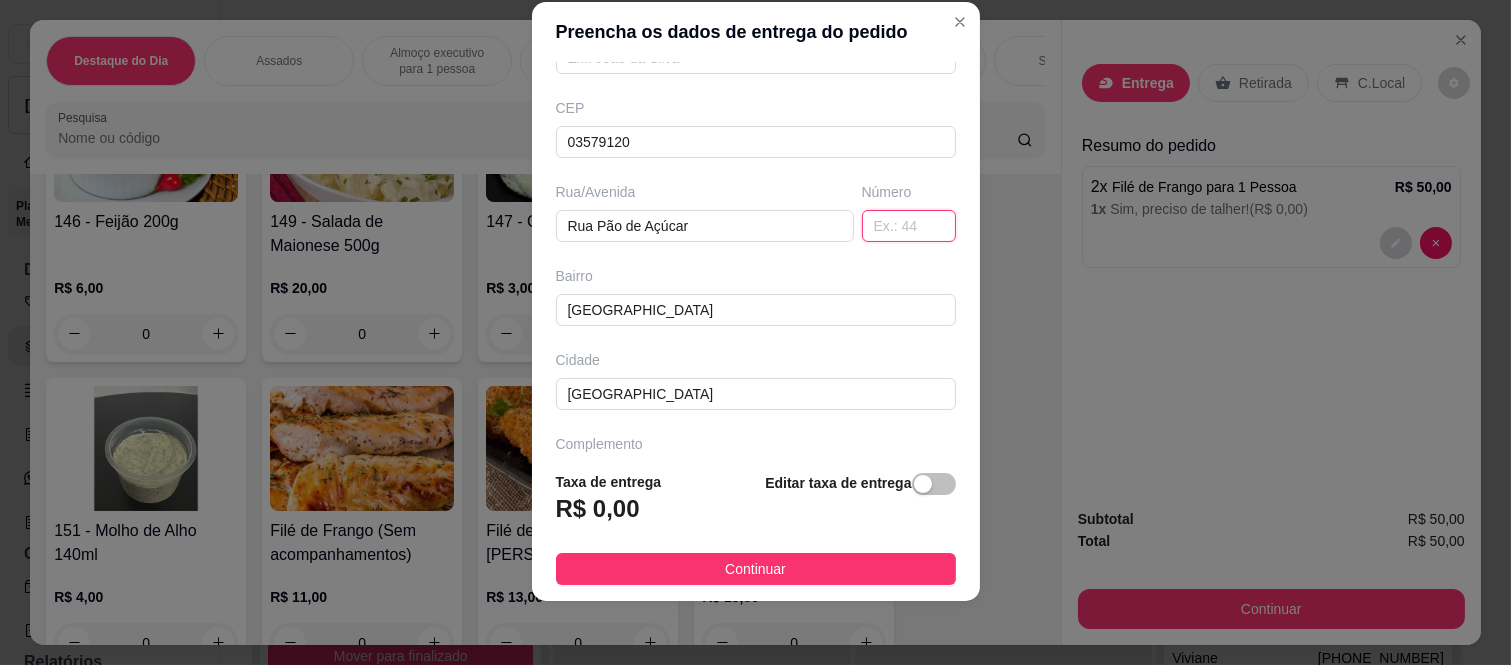 click at bounding box center [909, 226] 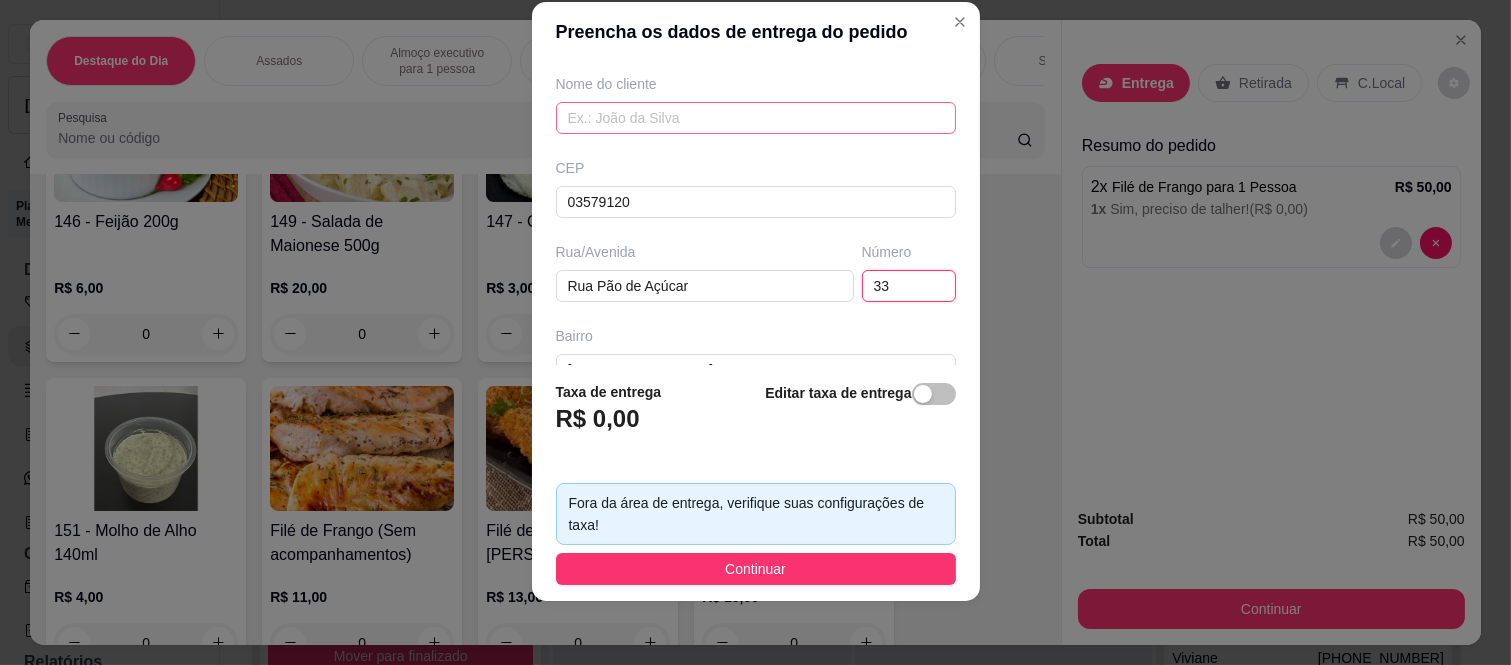 scroll, scrollTop: 0, scrollLeft: 0, axis: both 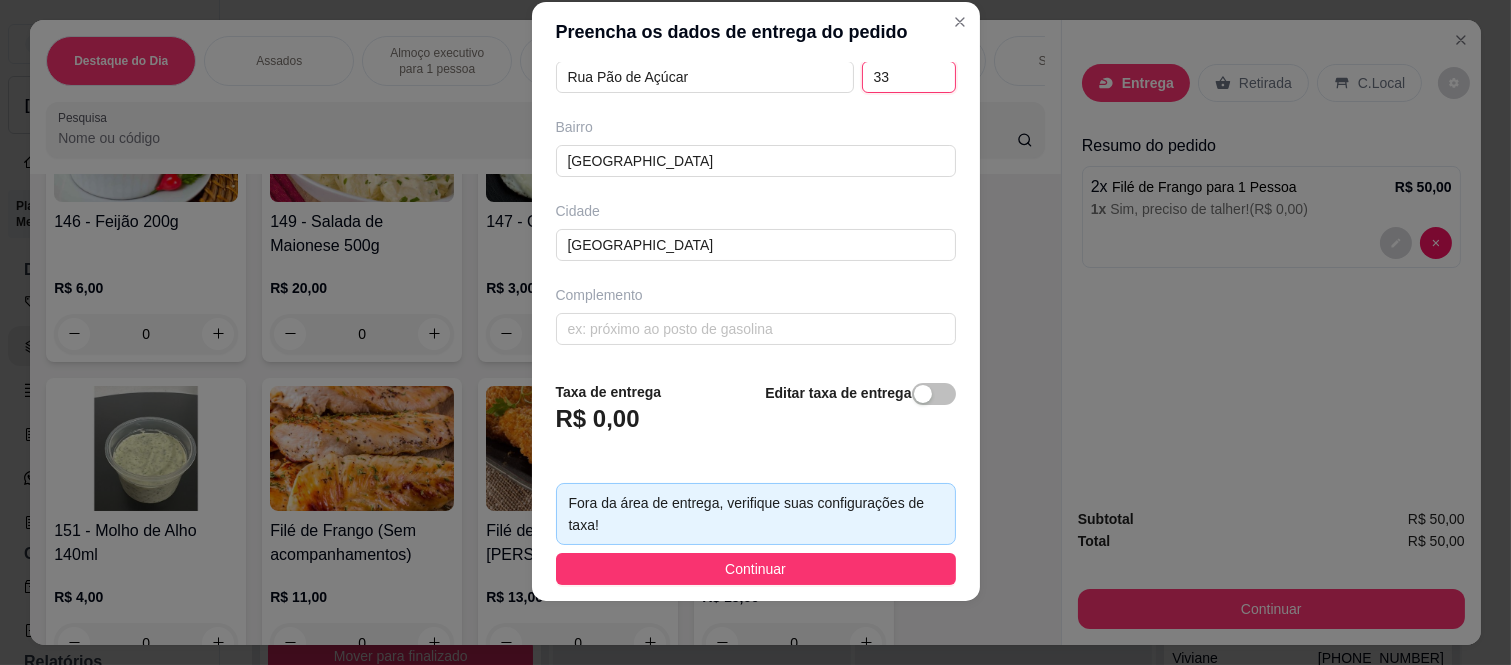 type on "33" 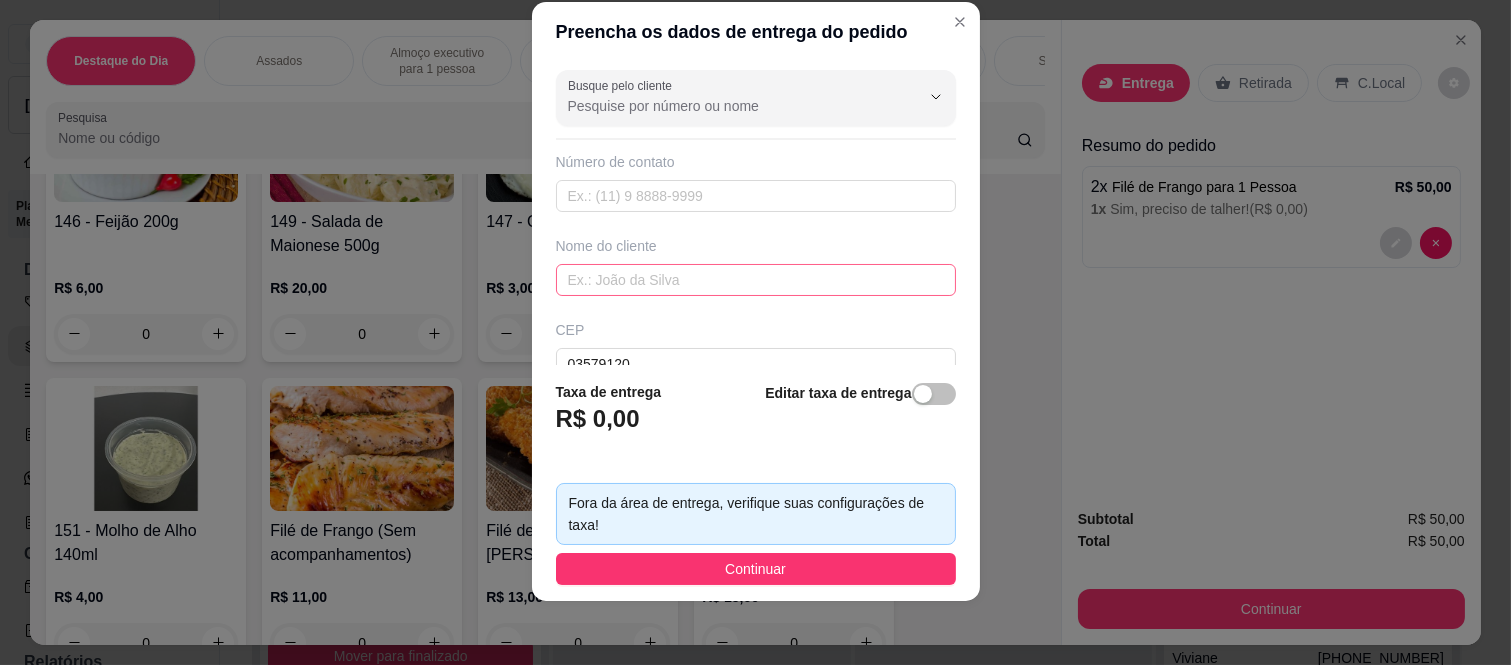 scroll, scrollTop: 111, scrollLeft: 0, axis: vertical 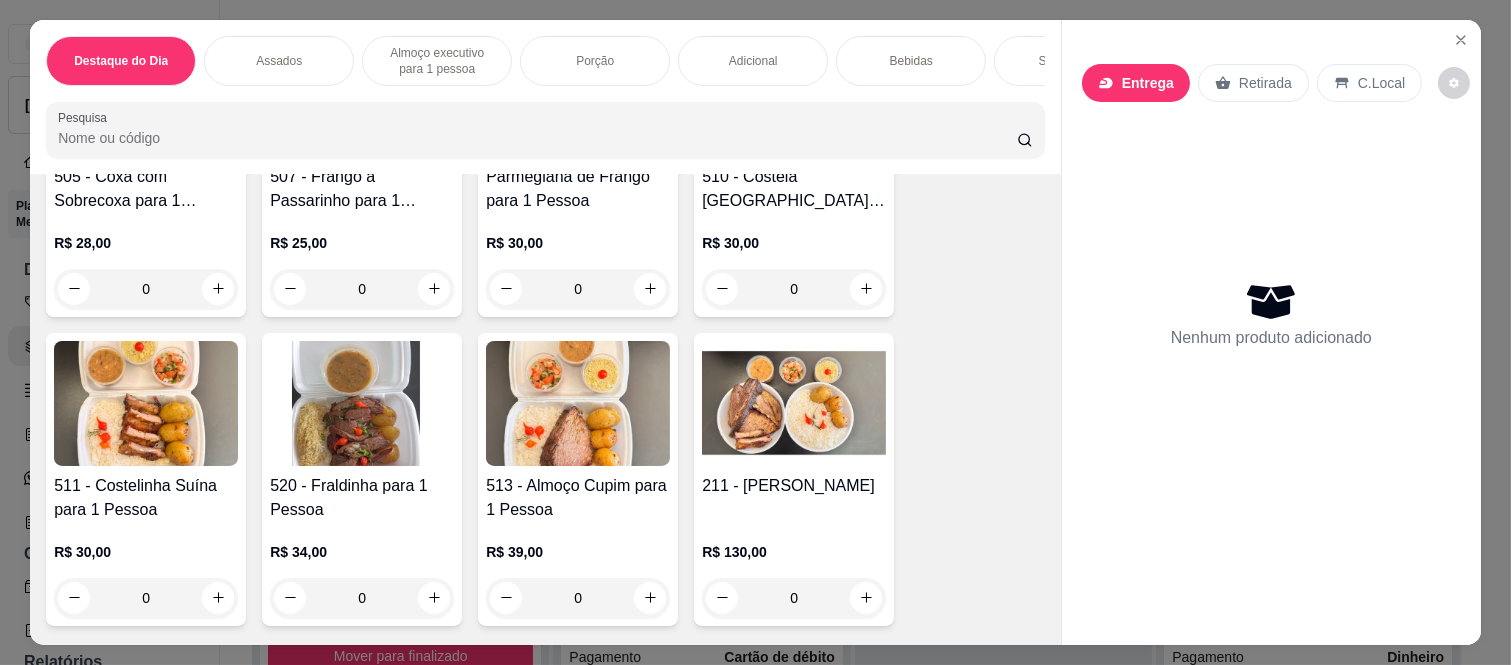 click on "0" at bounding box center (578, 598) 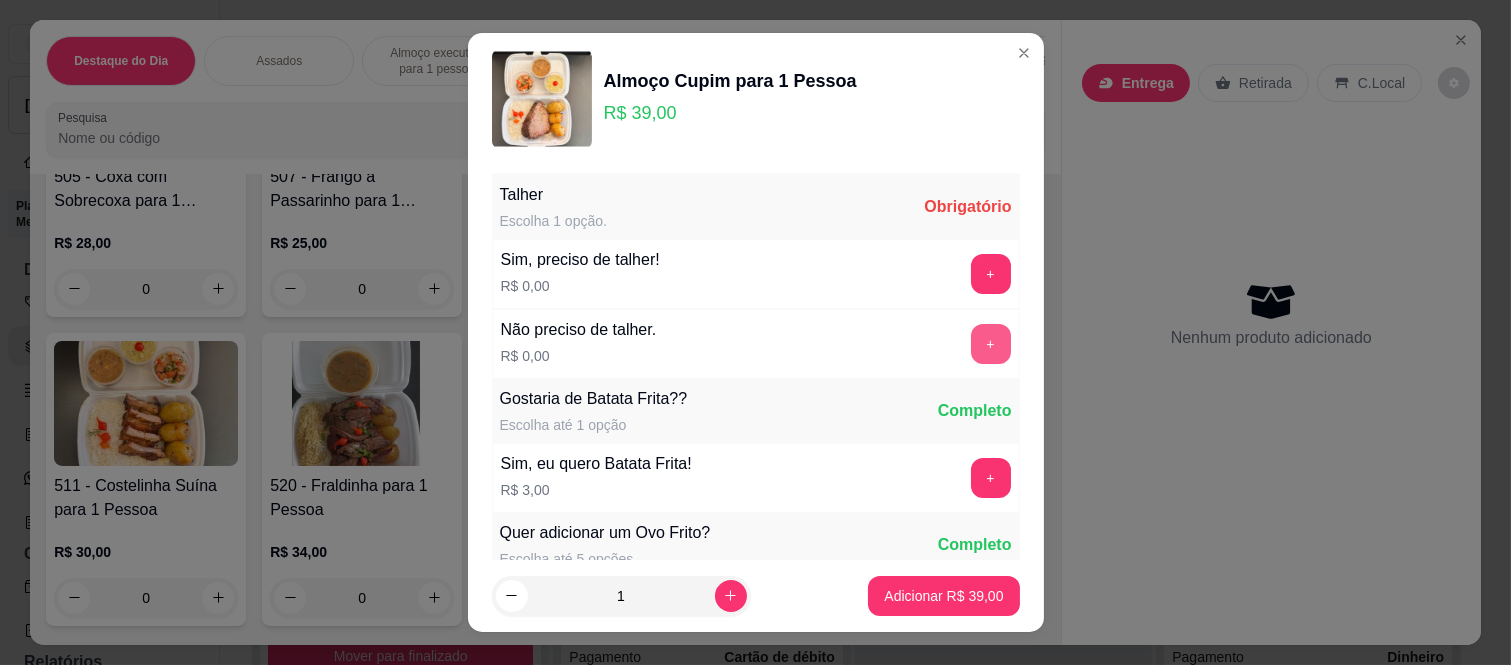 click on "+" at bounding box center (991, 344) 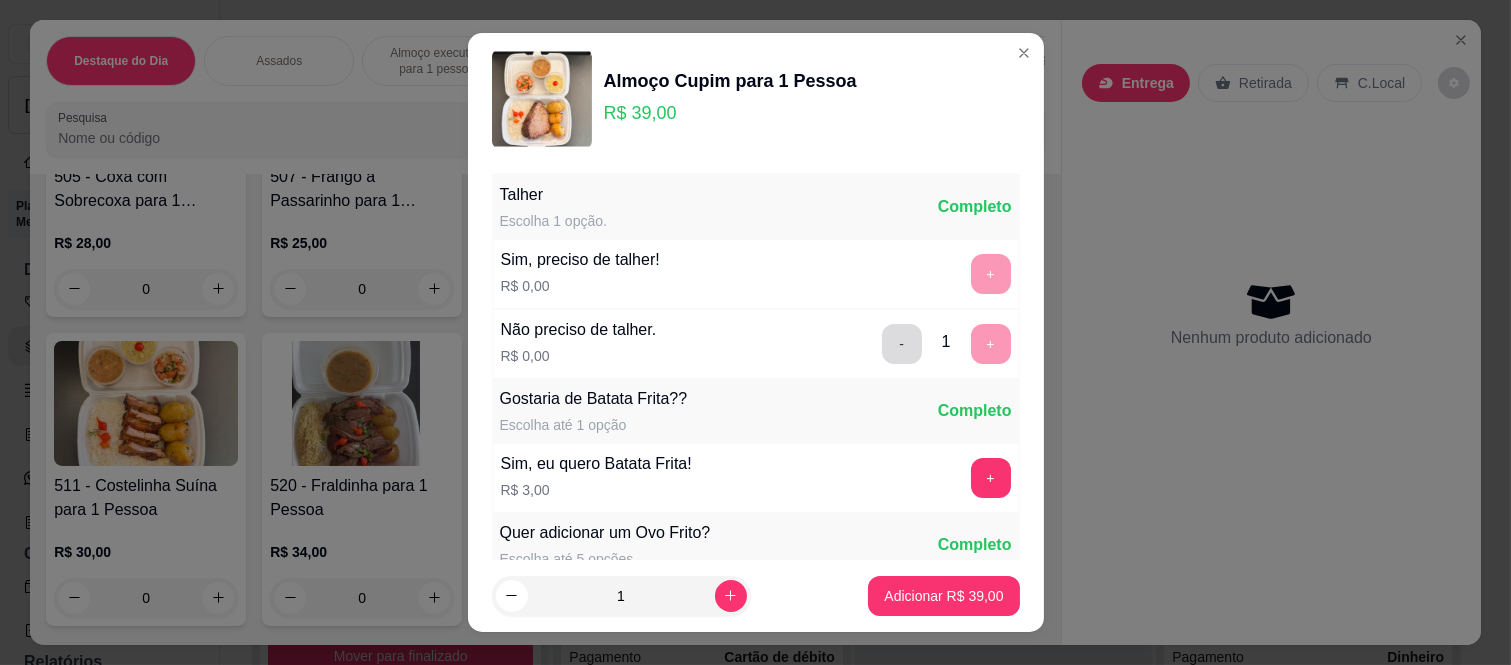 click on "-" at bounding box center [902, 344] 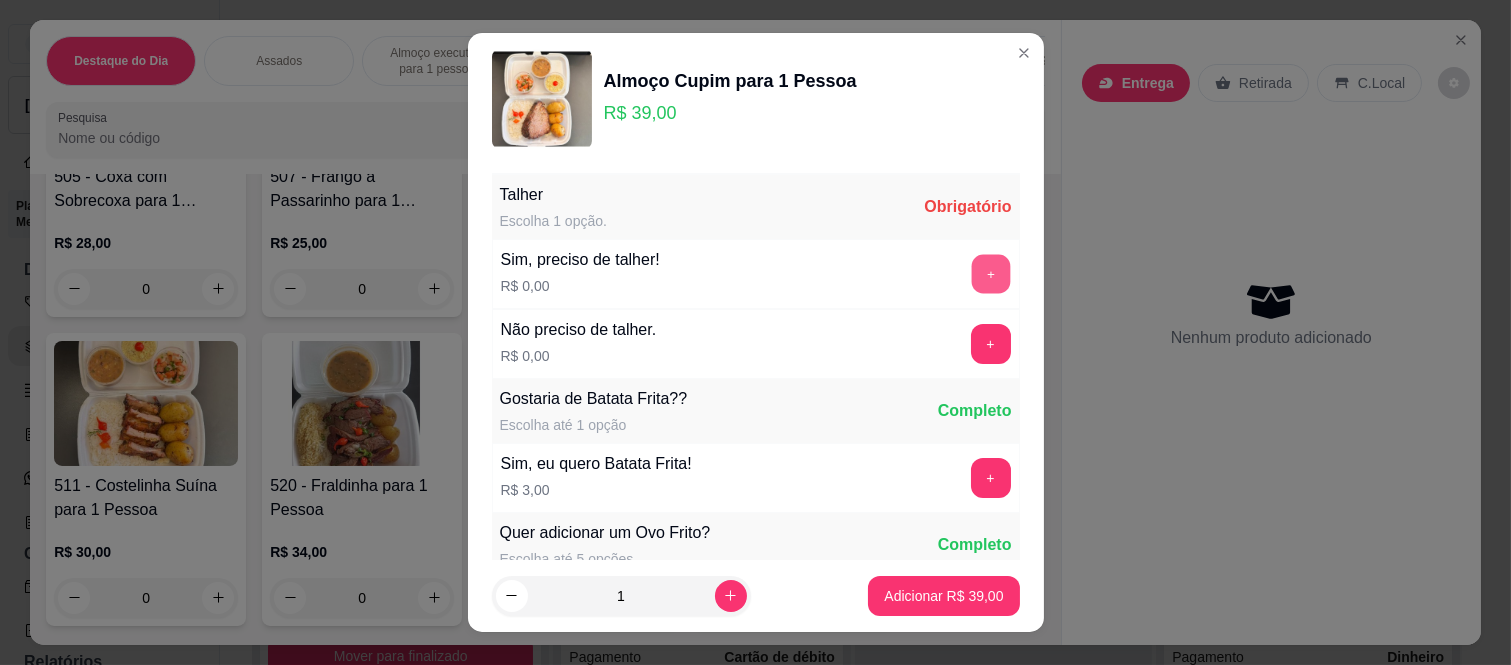 click on "+" at bounding box center [990, 274] 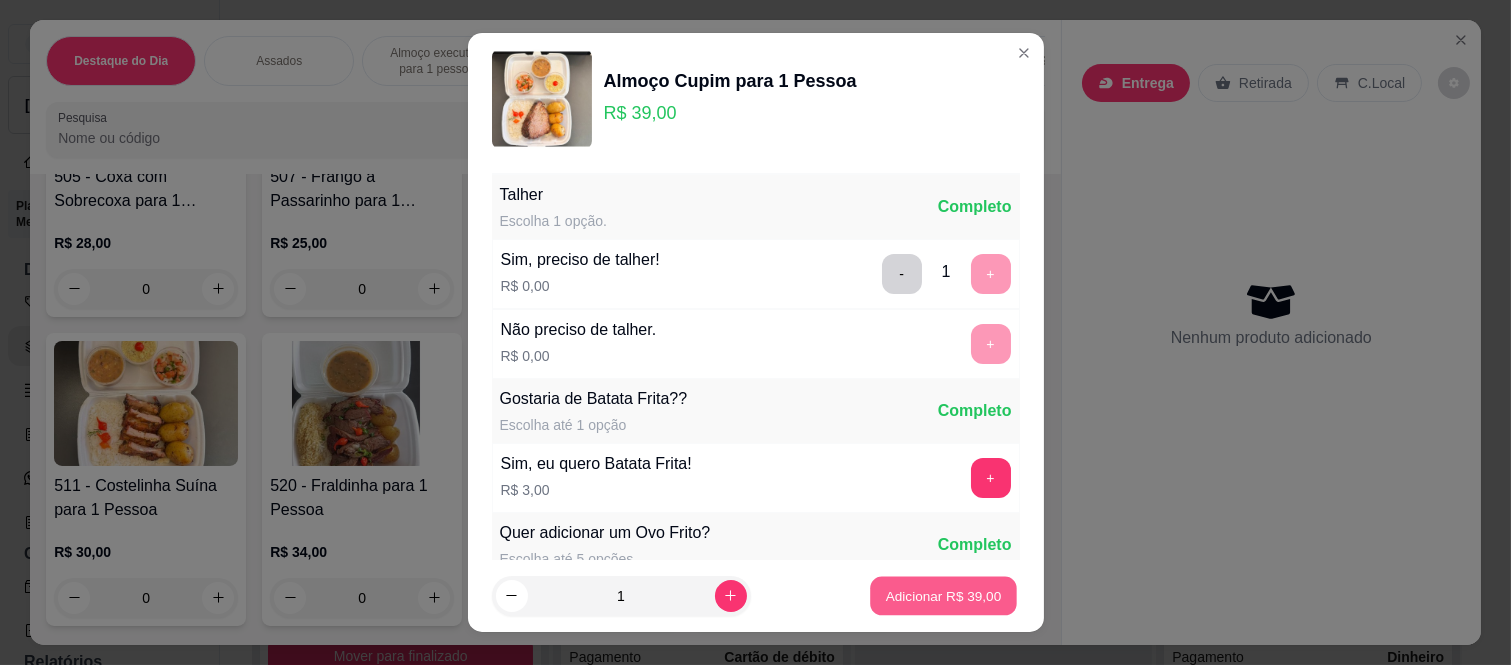 click on "Adicionar   R$ 39,00" at bounding box center [944, 595] 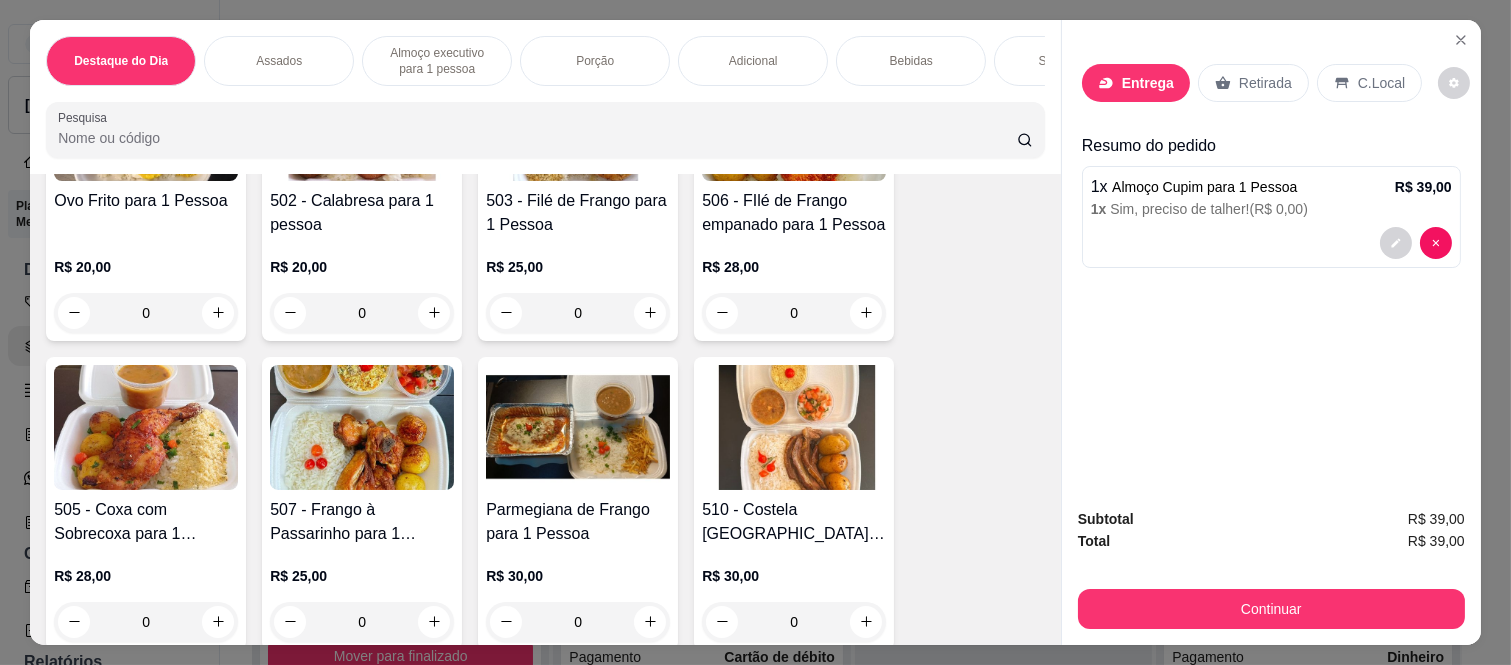 scroll, scrollTop: 1333, scrollLeft: 0, axis: vertical 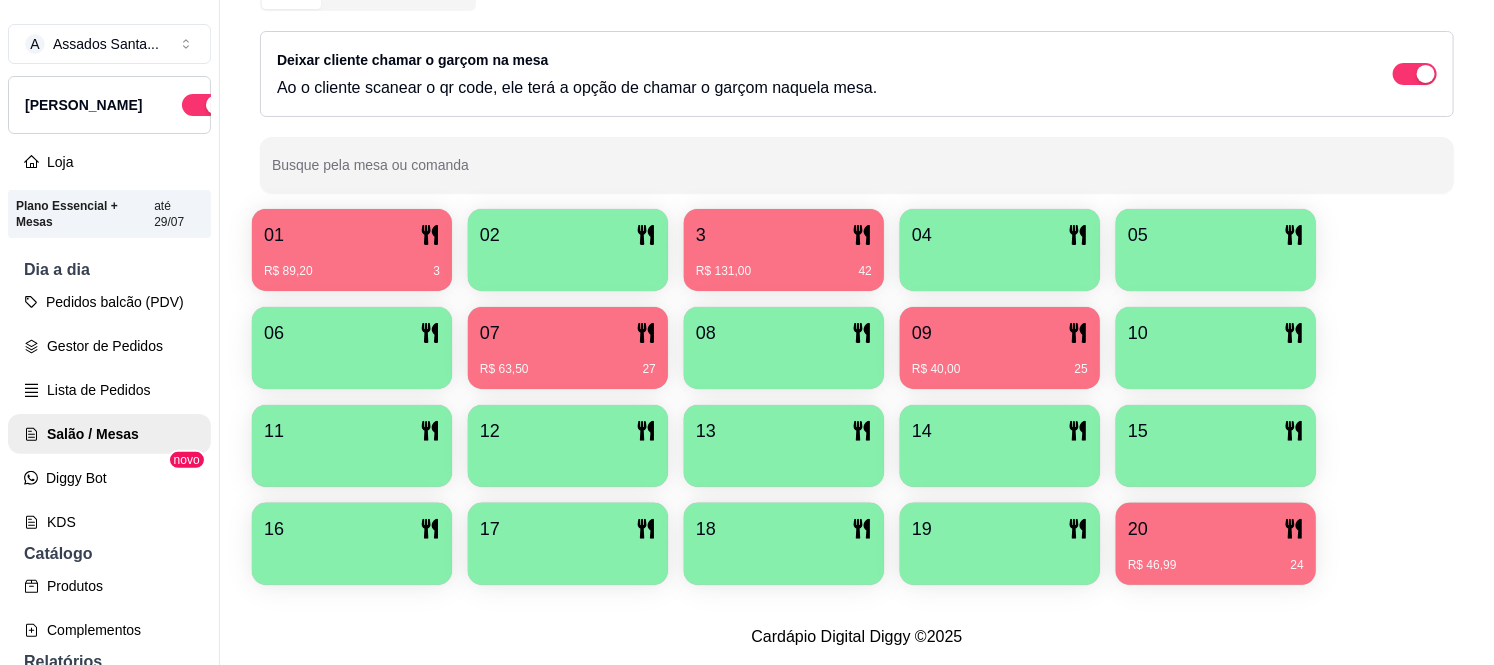 click on "3 R$ 131,00 42" at bounding box center (784, 250) 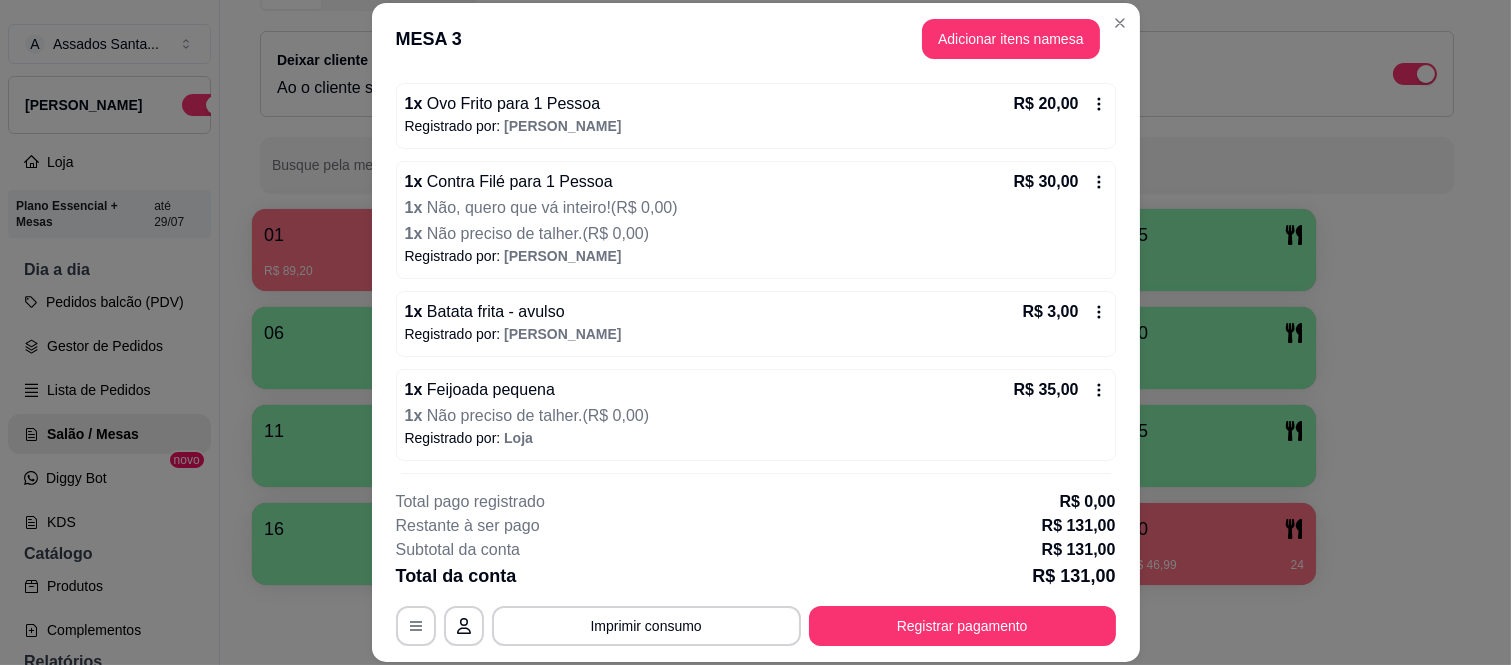 scroll, scrollTop: 240, scrollLeft: 0, axis: vertical 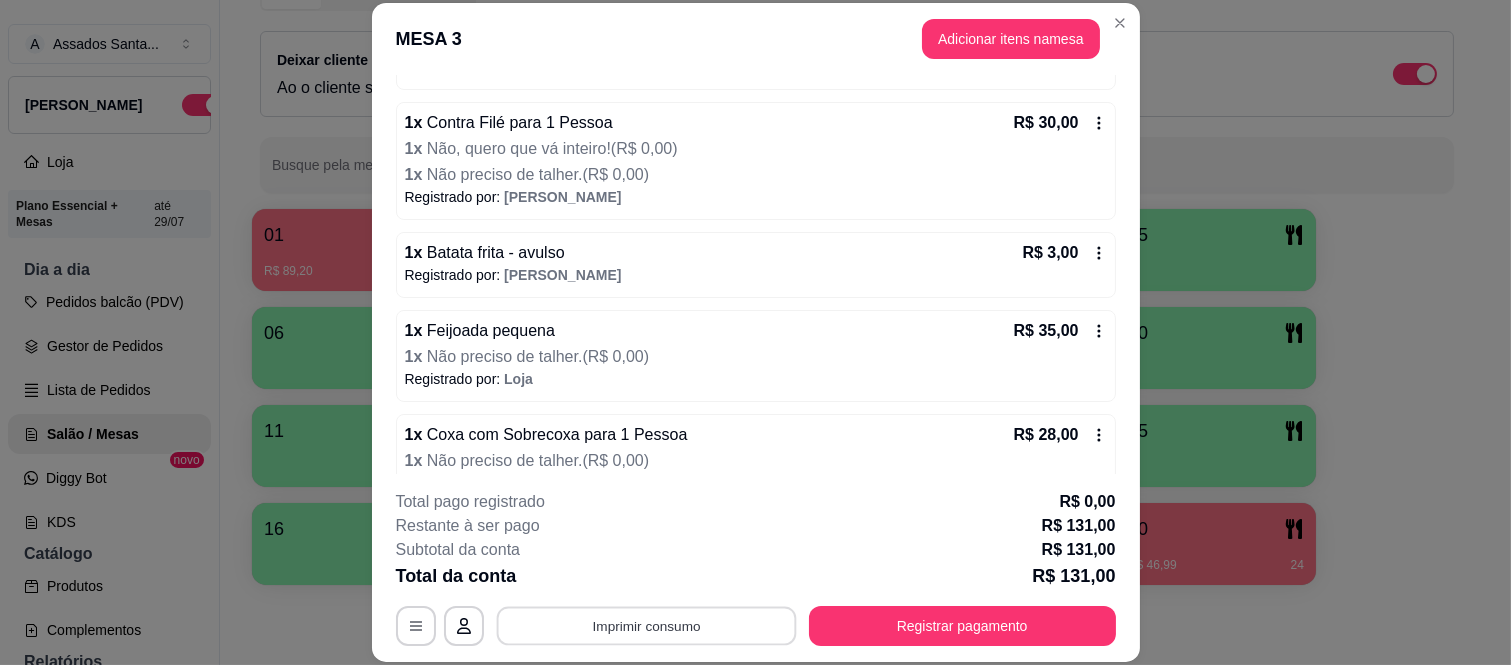 click on "Imprimir consumo" at bounding box center (646, 625) 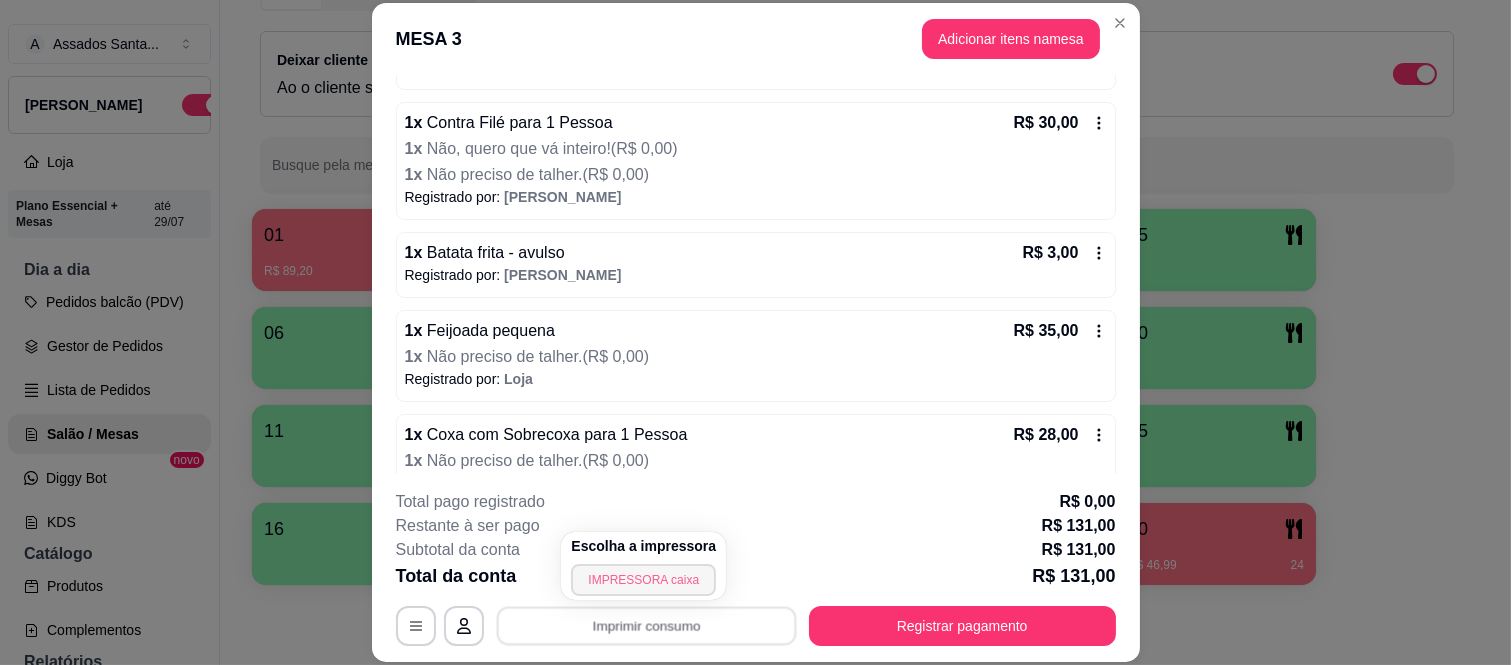 click on "IMPRESSORA caixa" at bounding box center [643, 580] 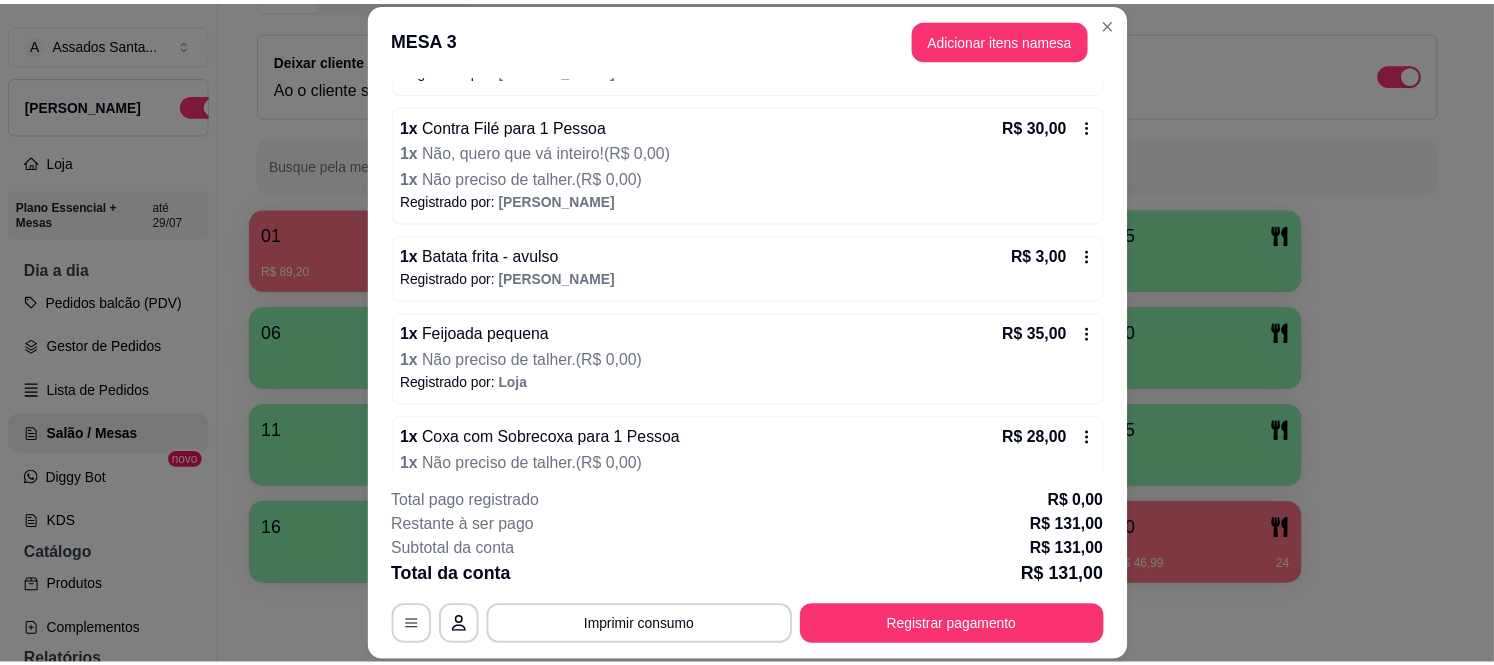 scroll, scrollTop: 240, scrollLeft: 0, axis: vertical 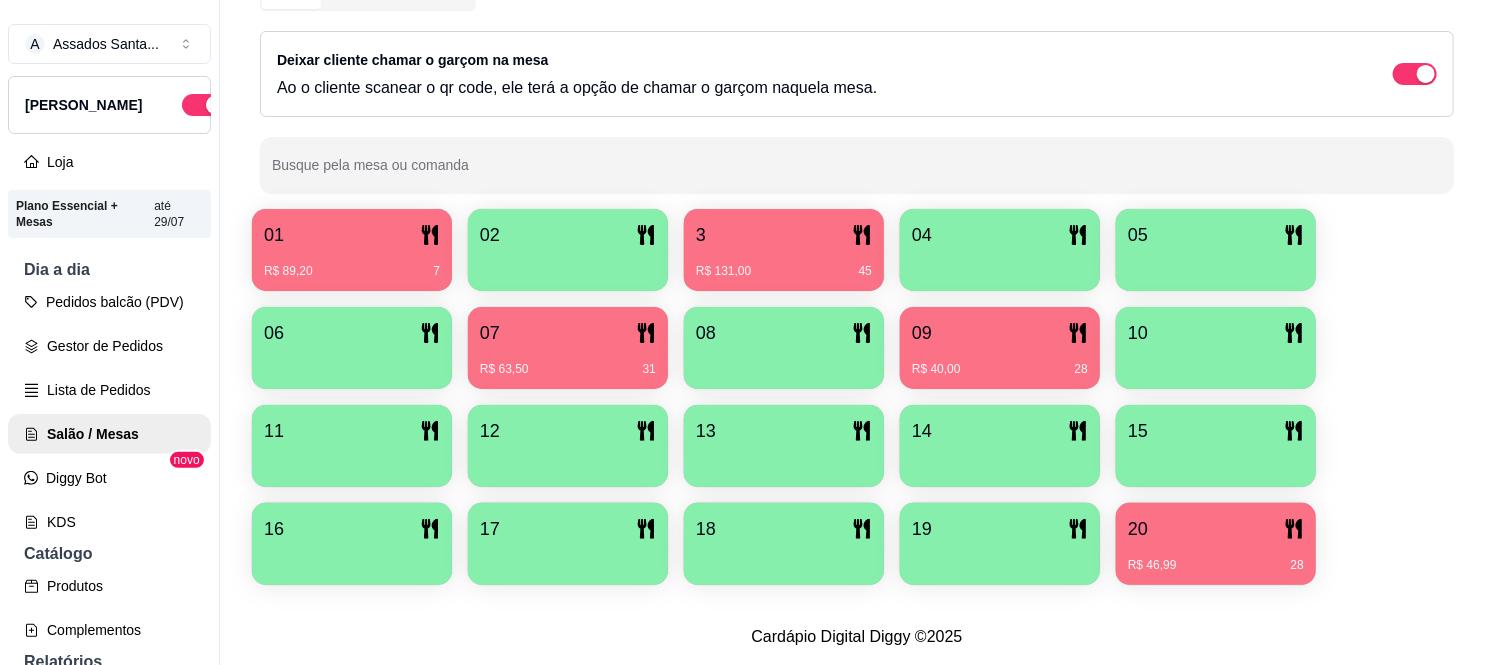 click on "R$ 131,00 45" at bounding box center [784, 264] 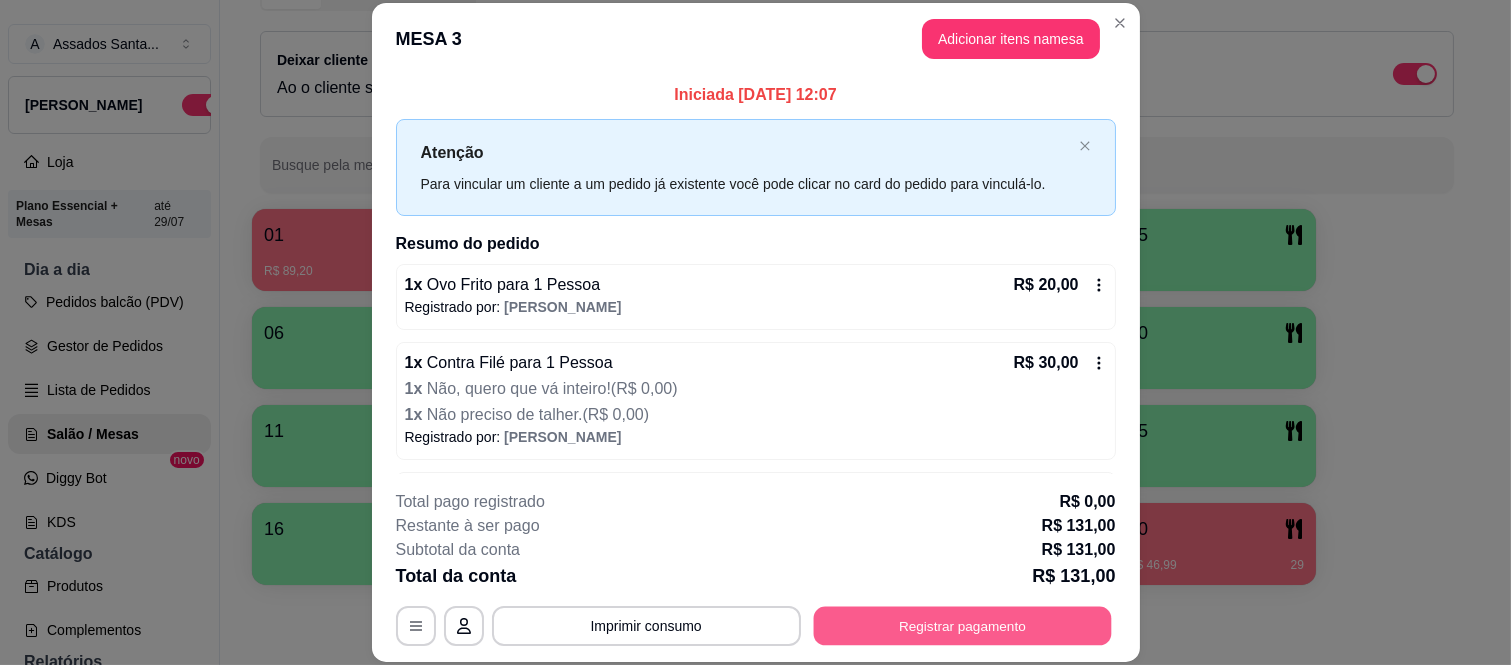 click on "Registrar pagamento" at bounding box center [962, 625] 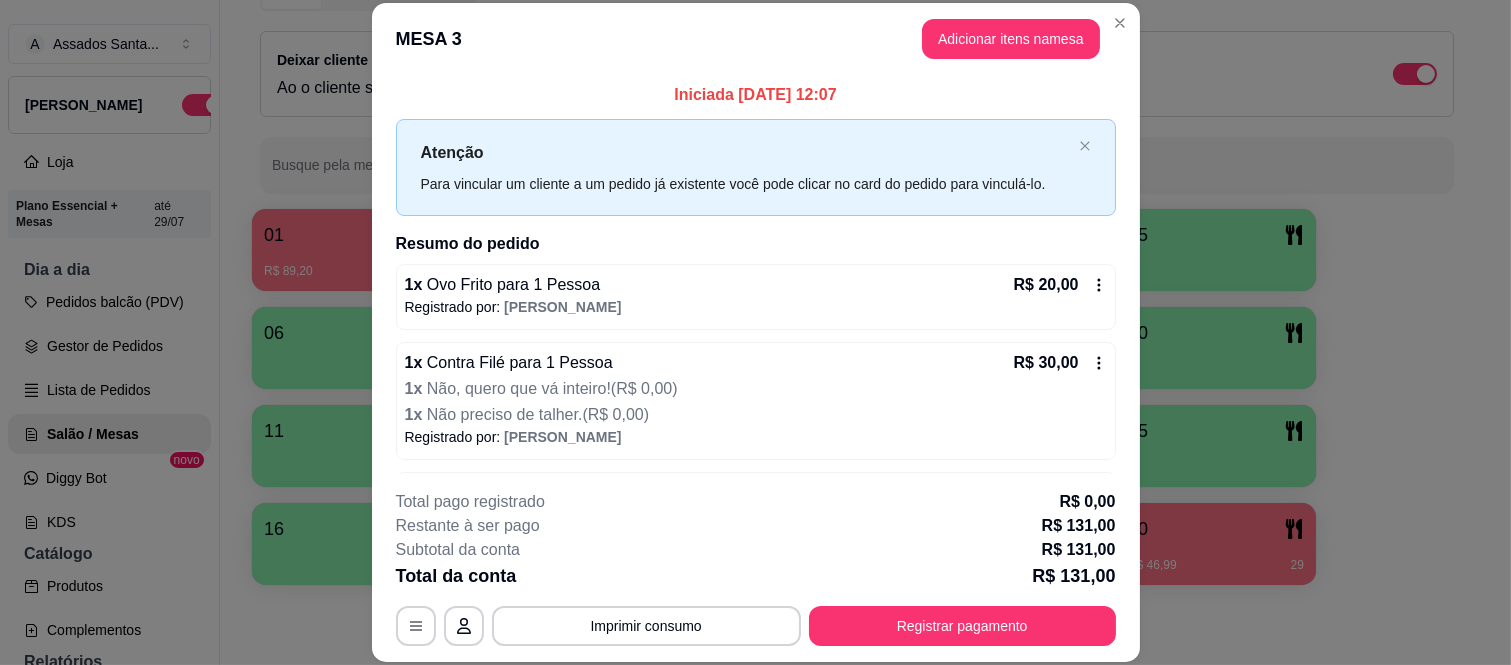 click on "Débito" at bounding box center [891, 282] 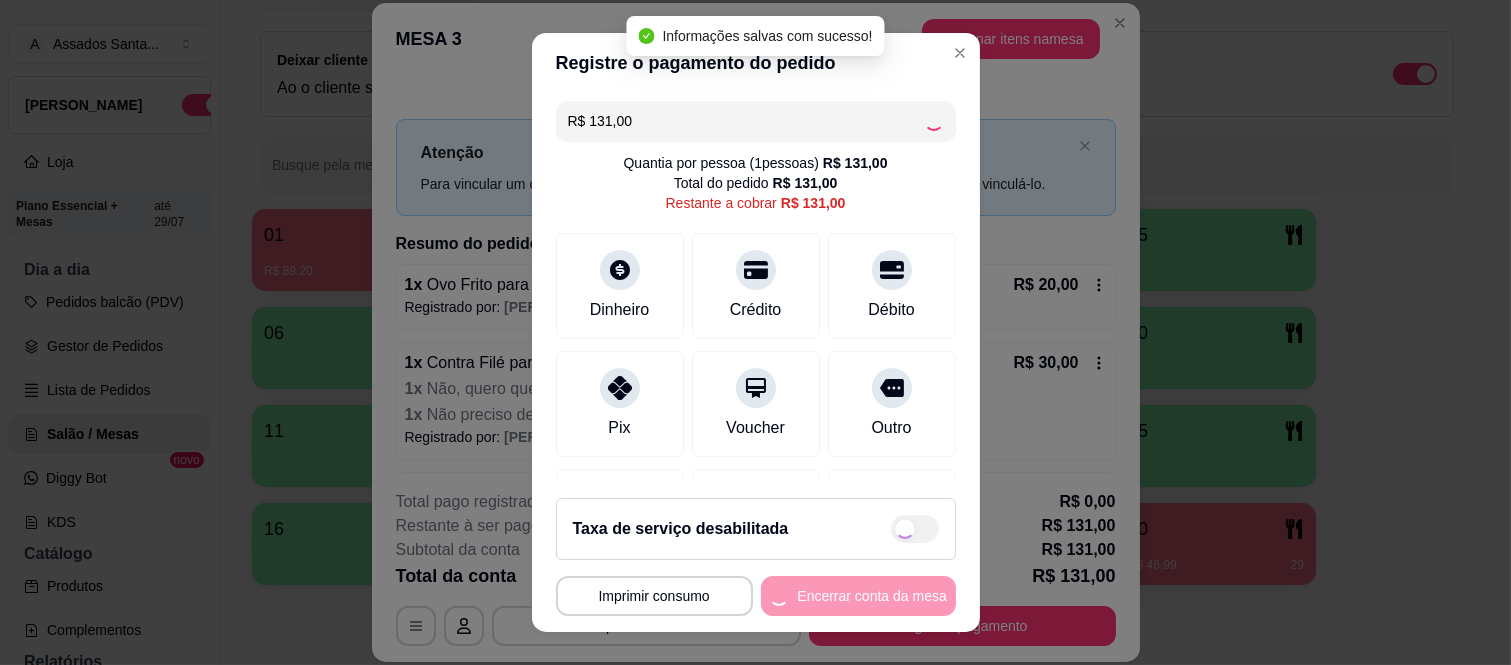 type on "R$ 0,00" 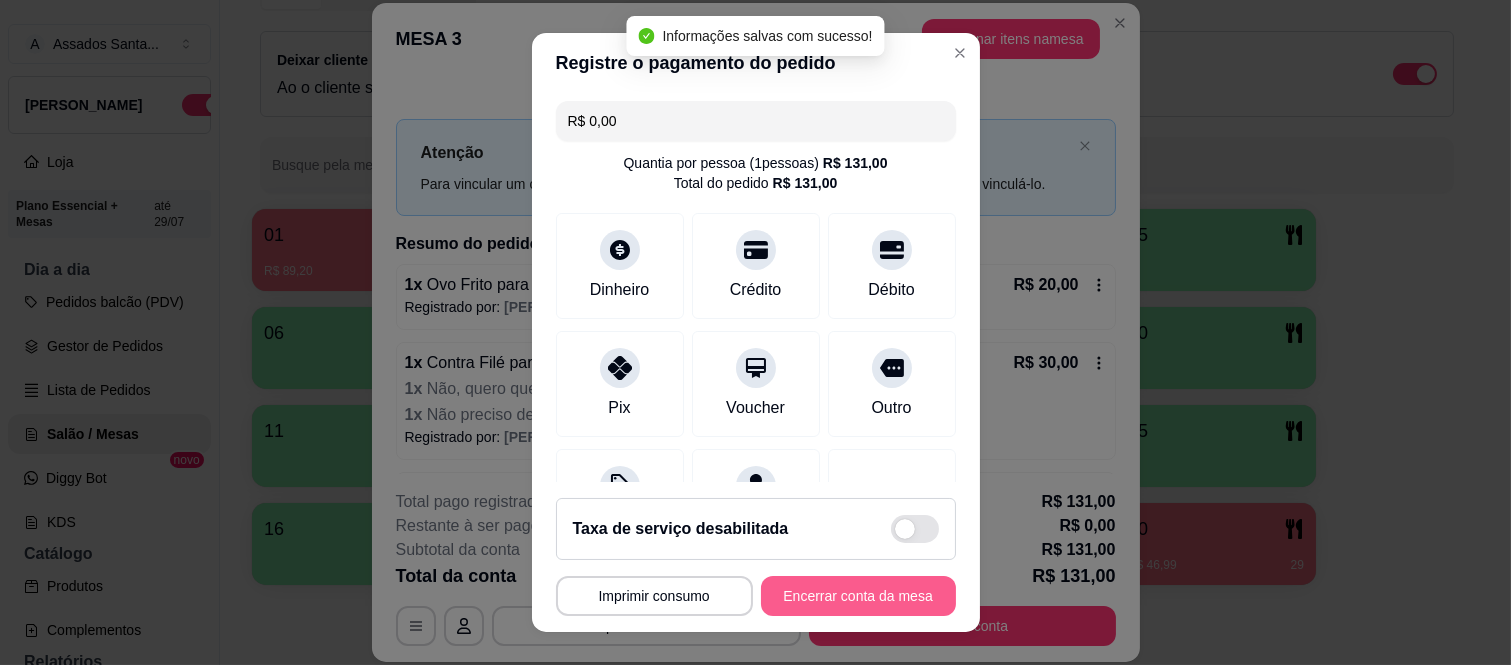 click on "Encerrar conta da mesa" at bounding box center (858, 596) 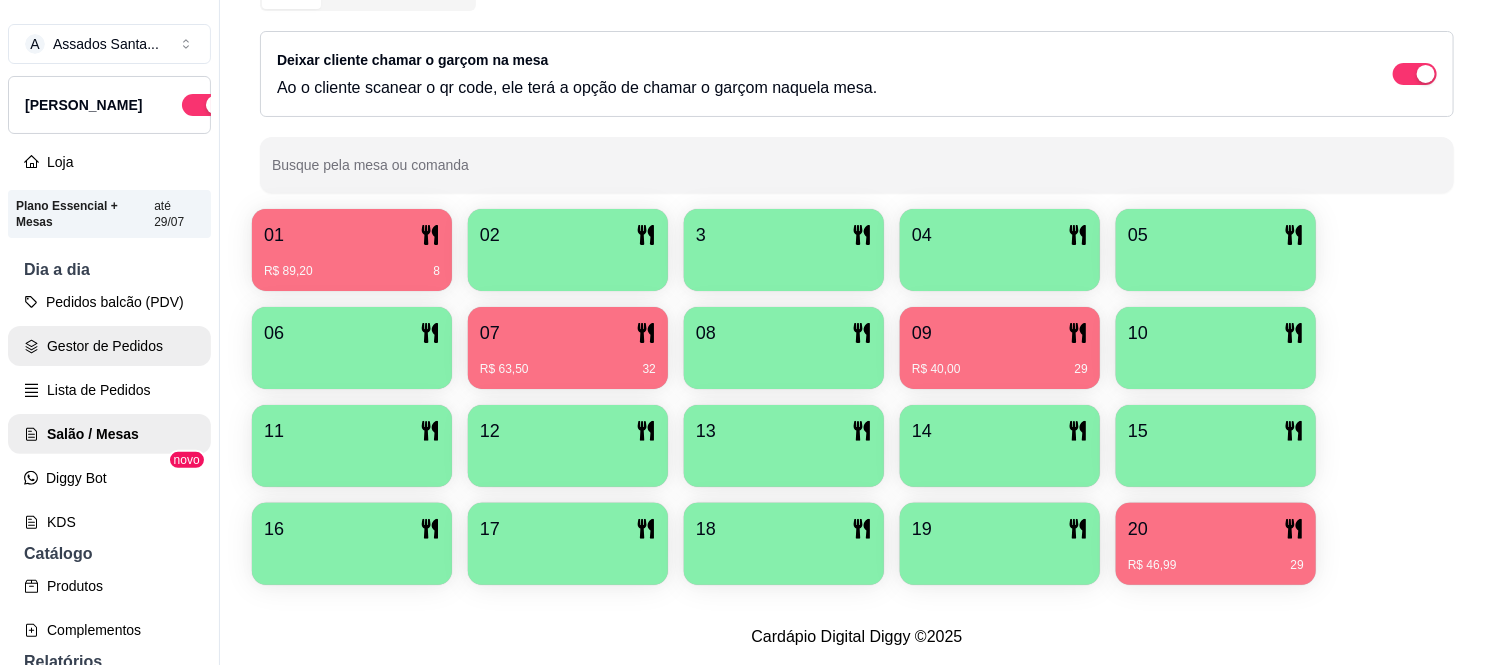 click on "Gestor de Pedidos" at bounding box center [109, 346] 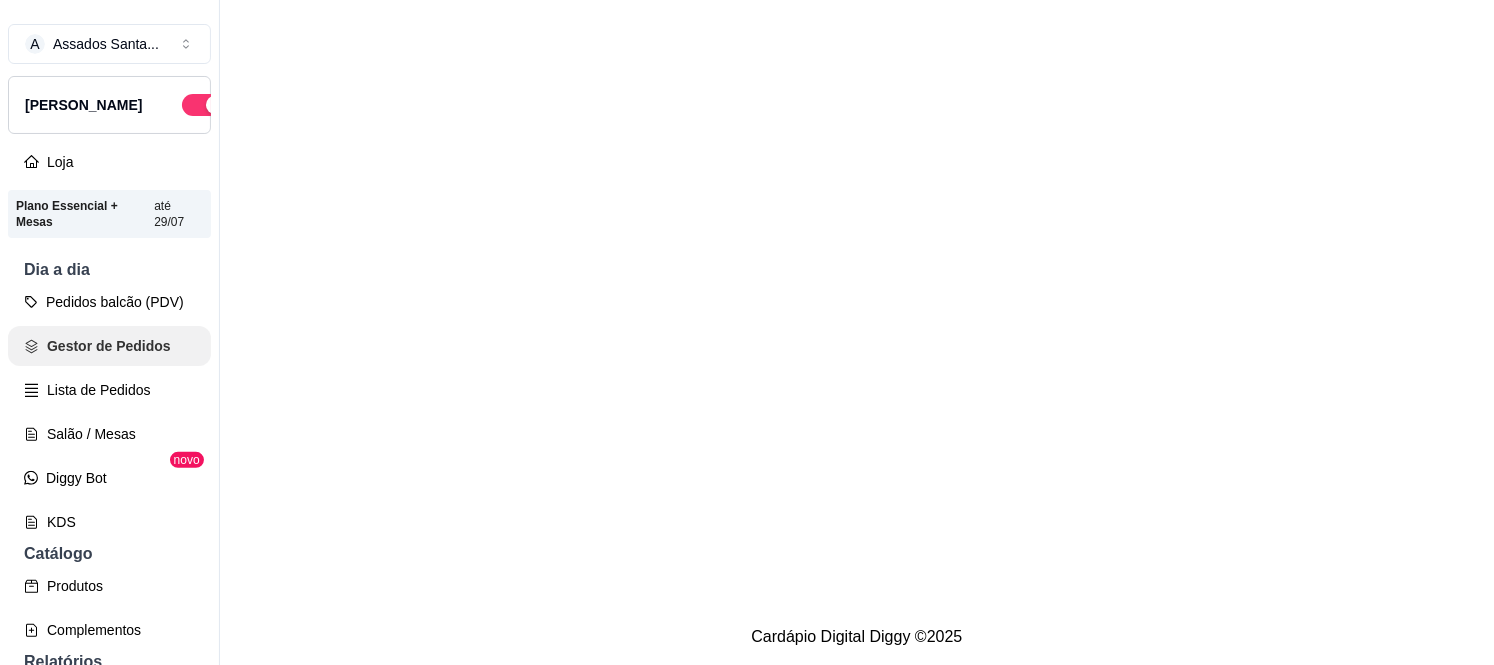 scroll, scrollTop: 0, scrollLeft: 0, axis: both 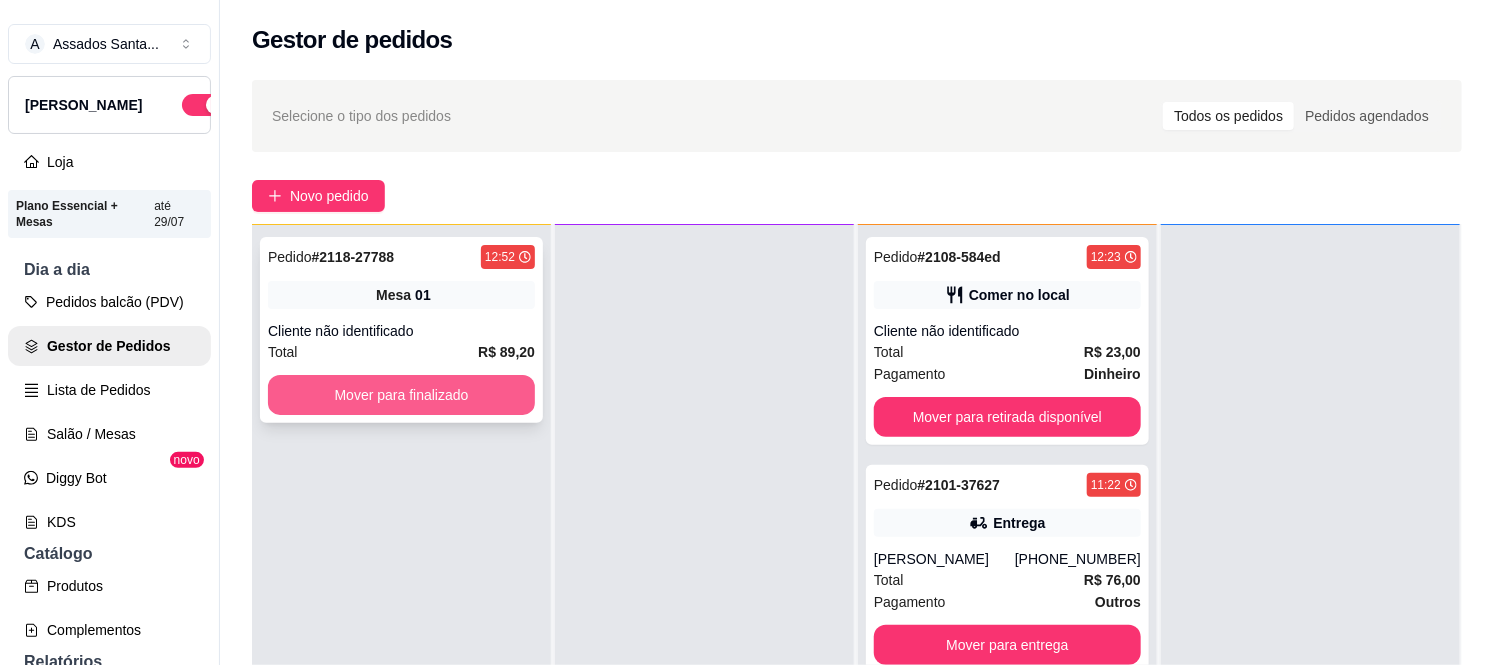 click on "Mover para finalizado" at bounding box center [401, 395] 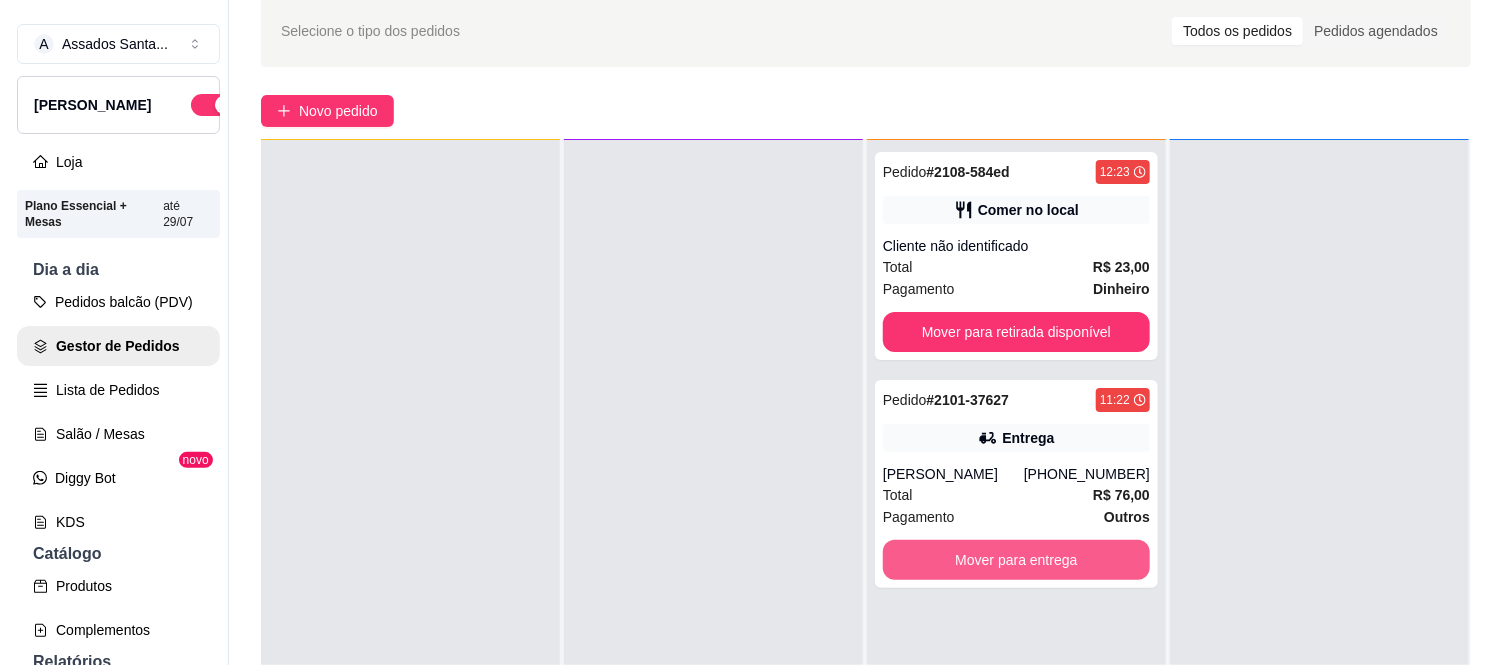 scroll, scrollTop: 321, scrollLeft: 0, axis: vertical 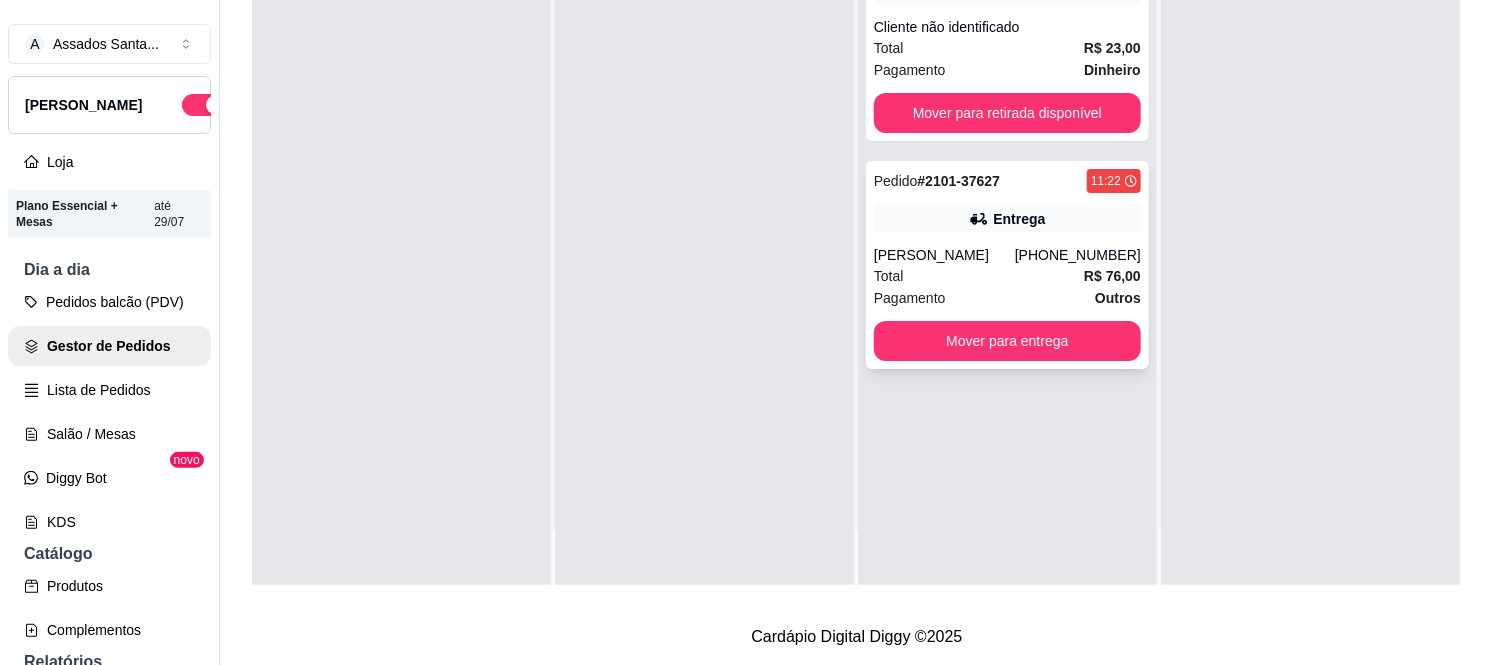 click on "Entrega" at bounding box center (1019, 219) 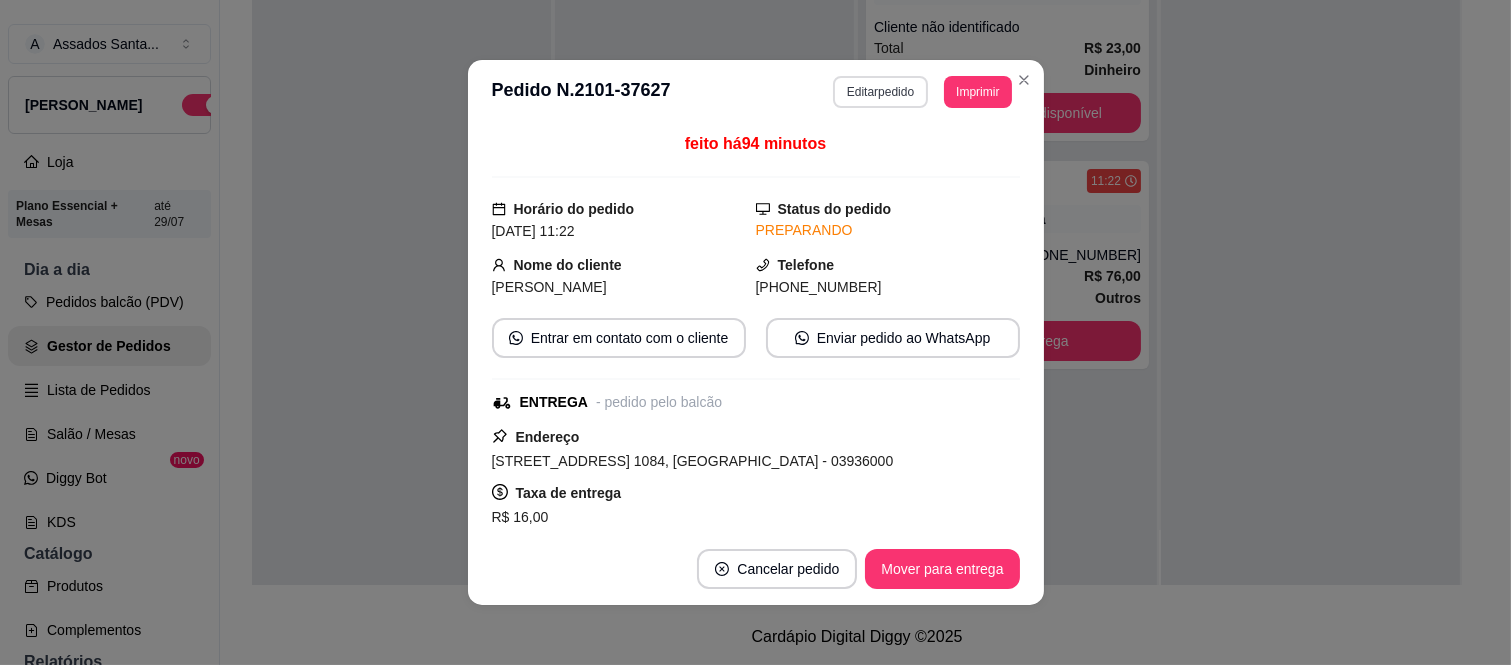 click on "Editar  pedido" at bounding box center (880, 92) 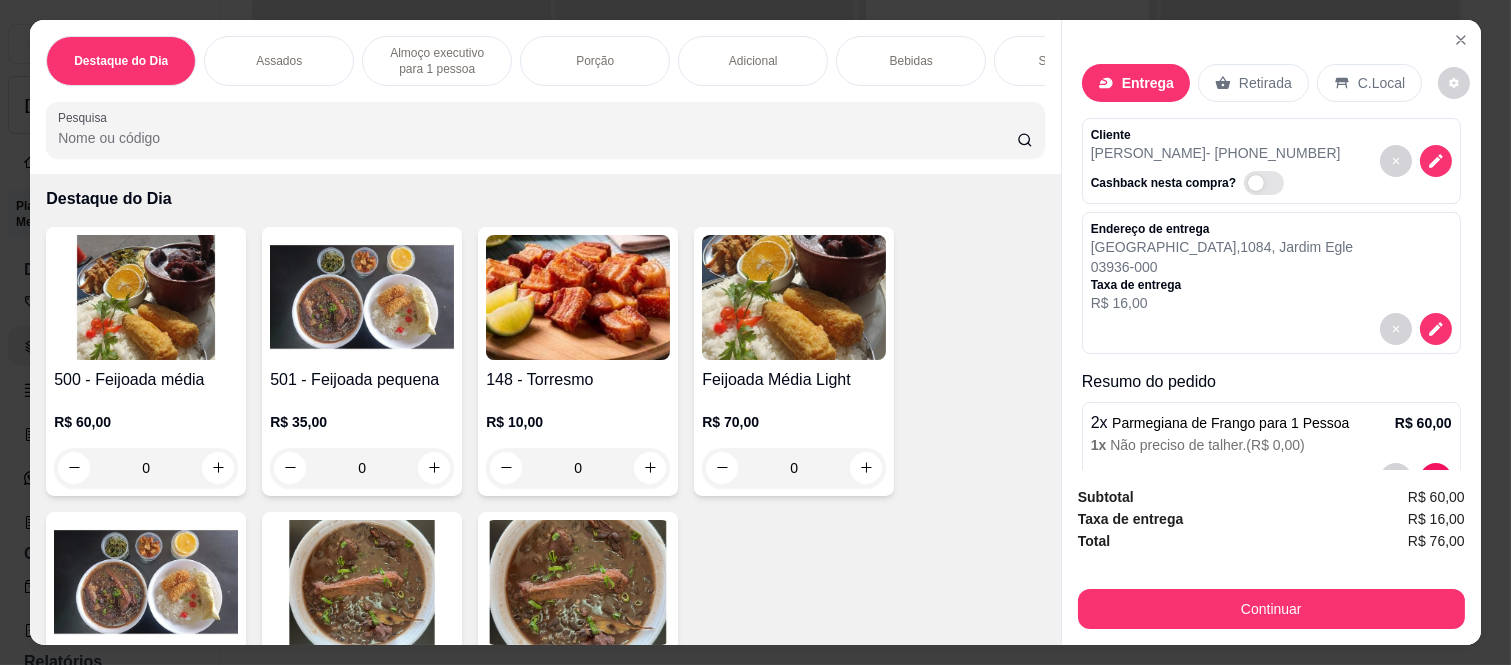 scroll, scrollTop: 111, scrollLeft: 0, axis: vertical 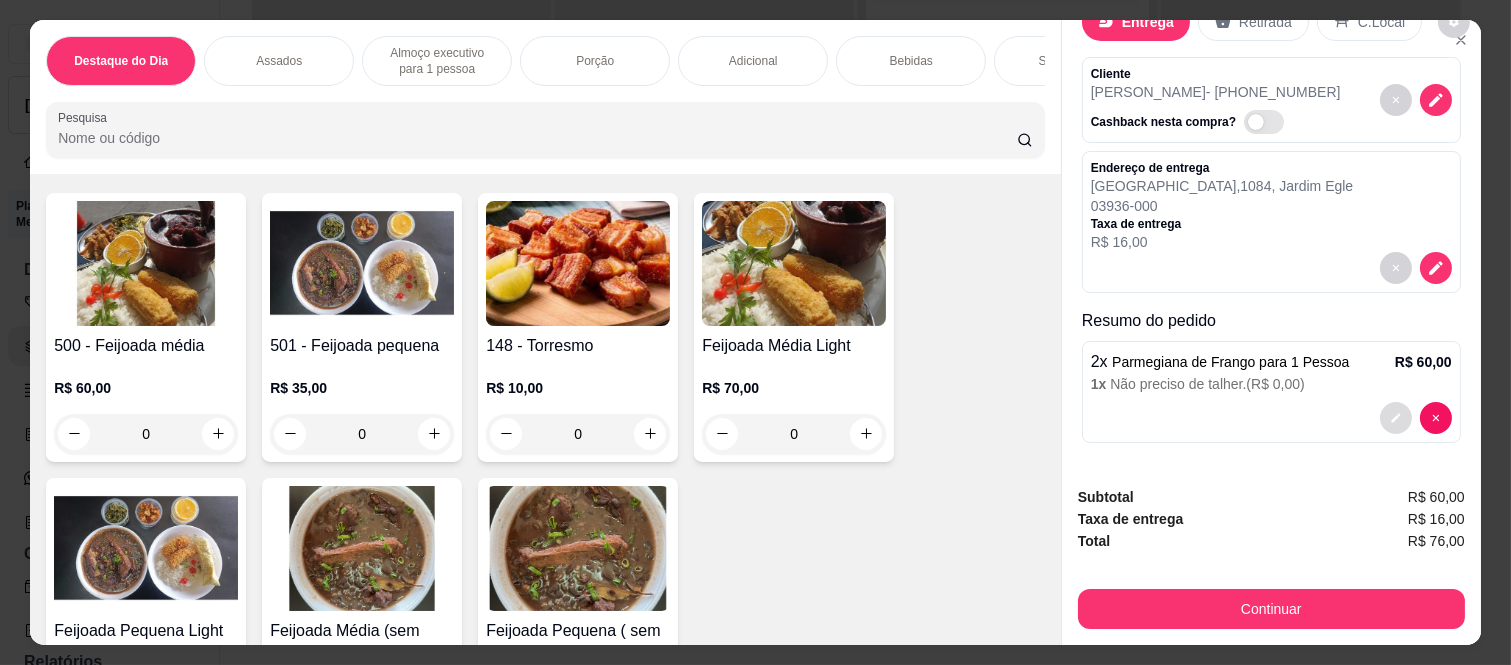 click 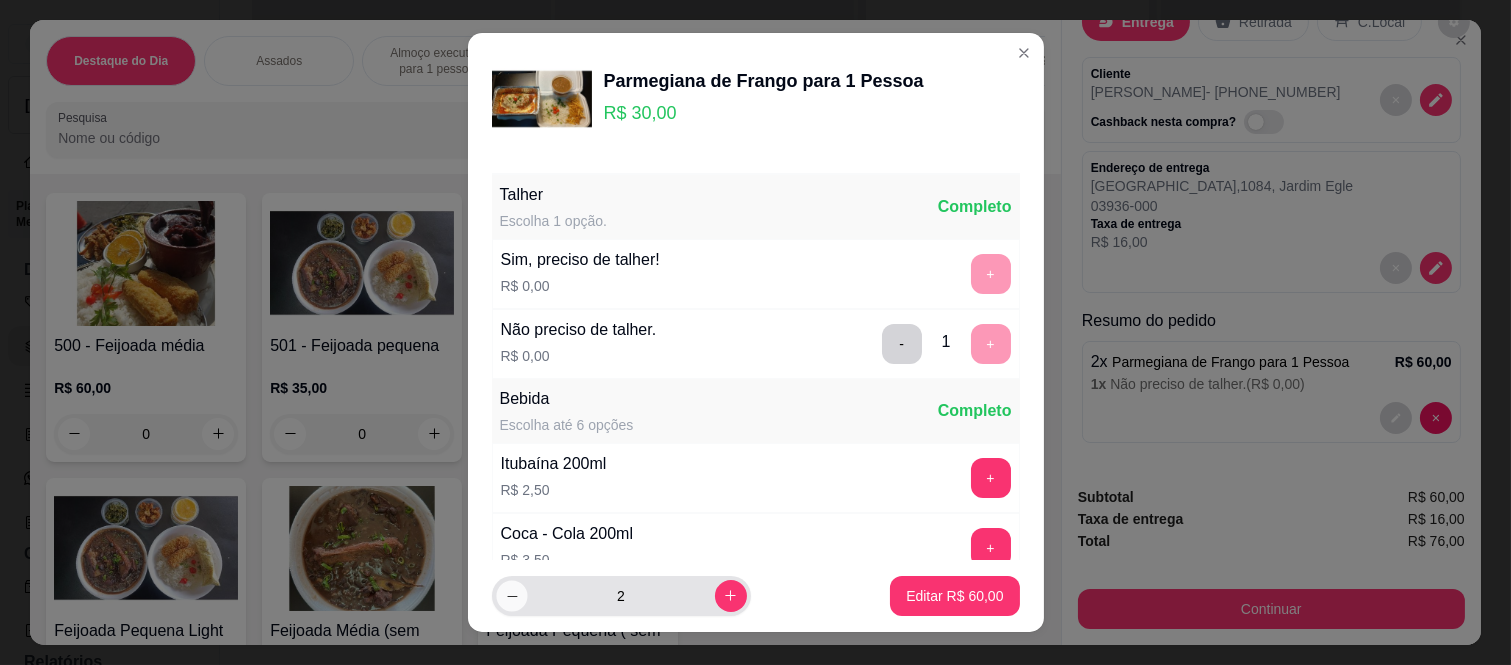 click at bounding box center (511, 595) 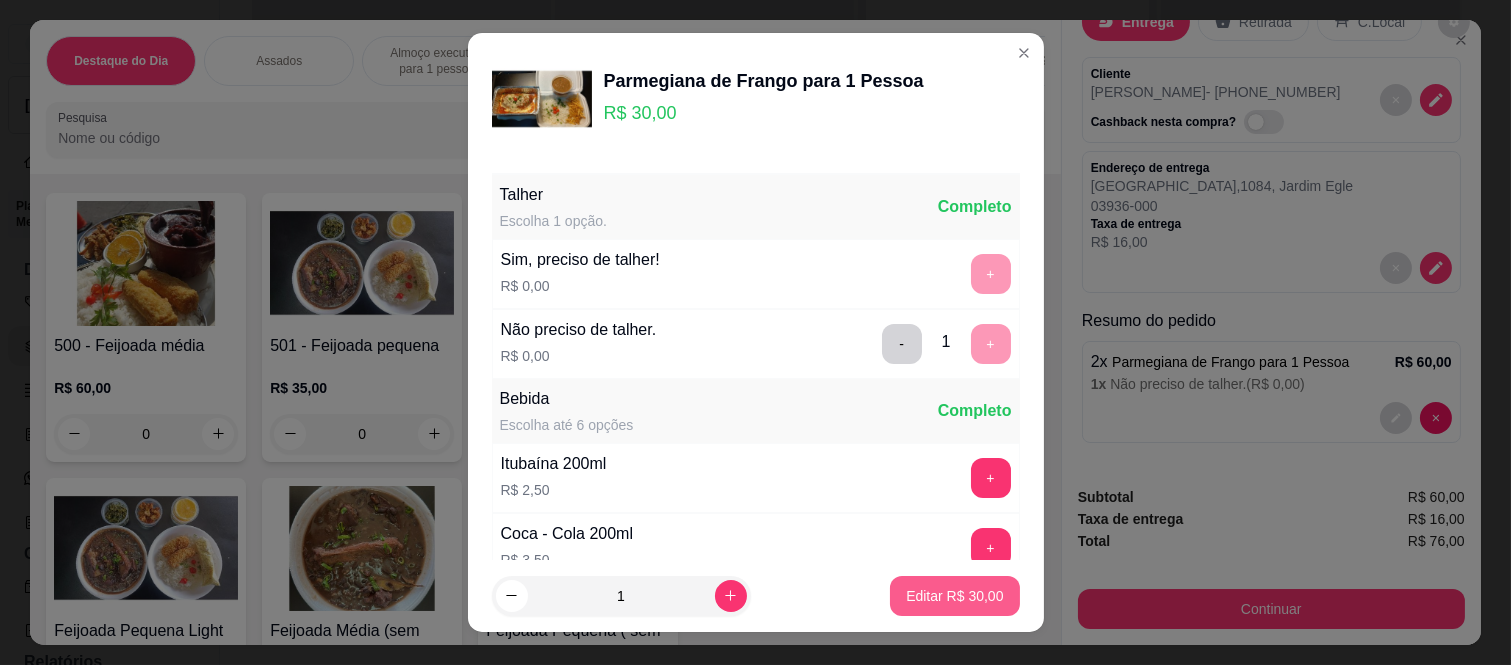 click on "Editar   R$ 30,00" at bounding box center (954, 596) 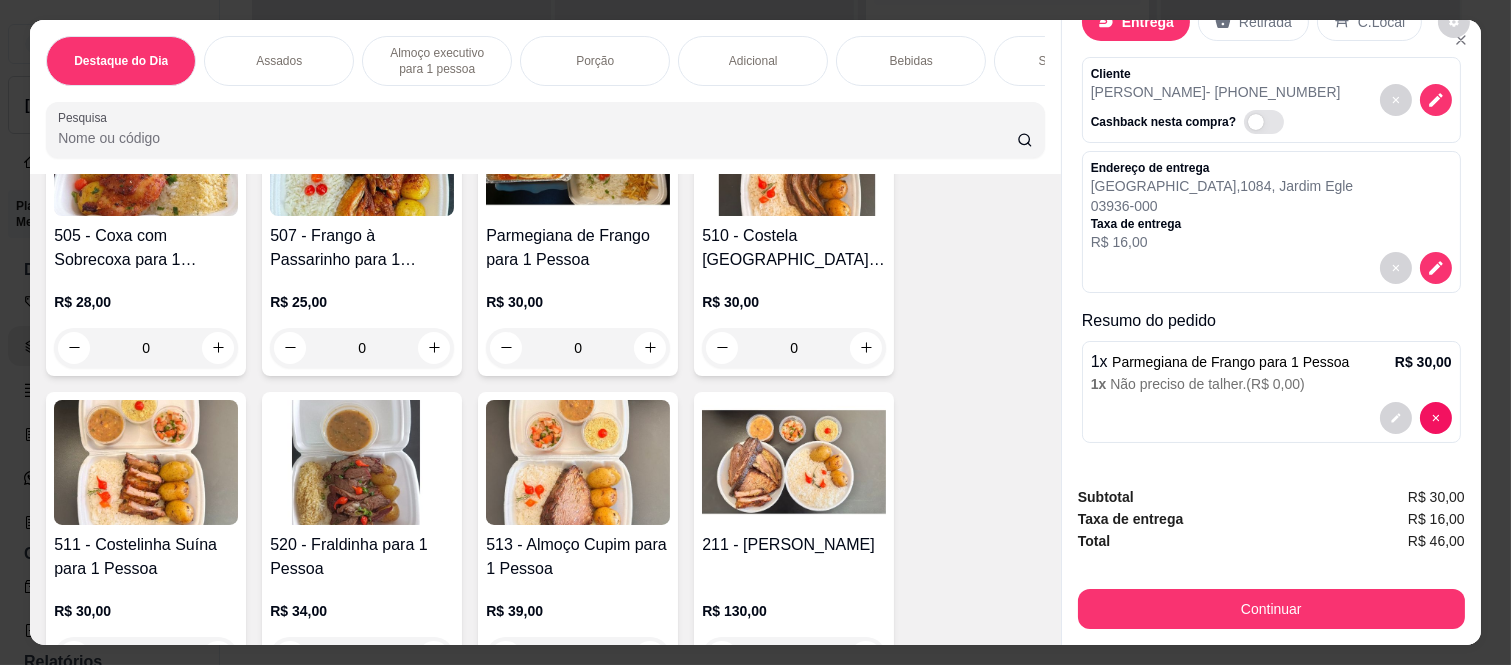 scroll, scrollTop: 1666, scrollLeft: 0, axis: vertical 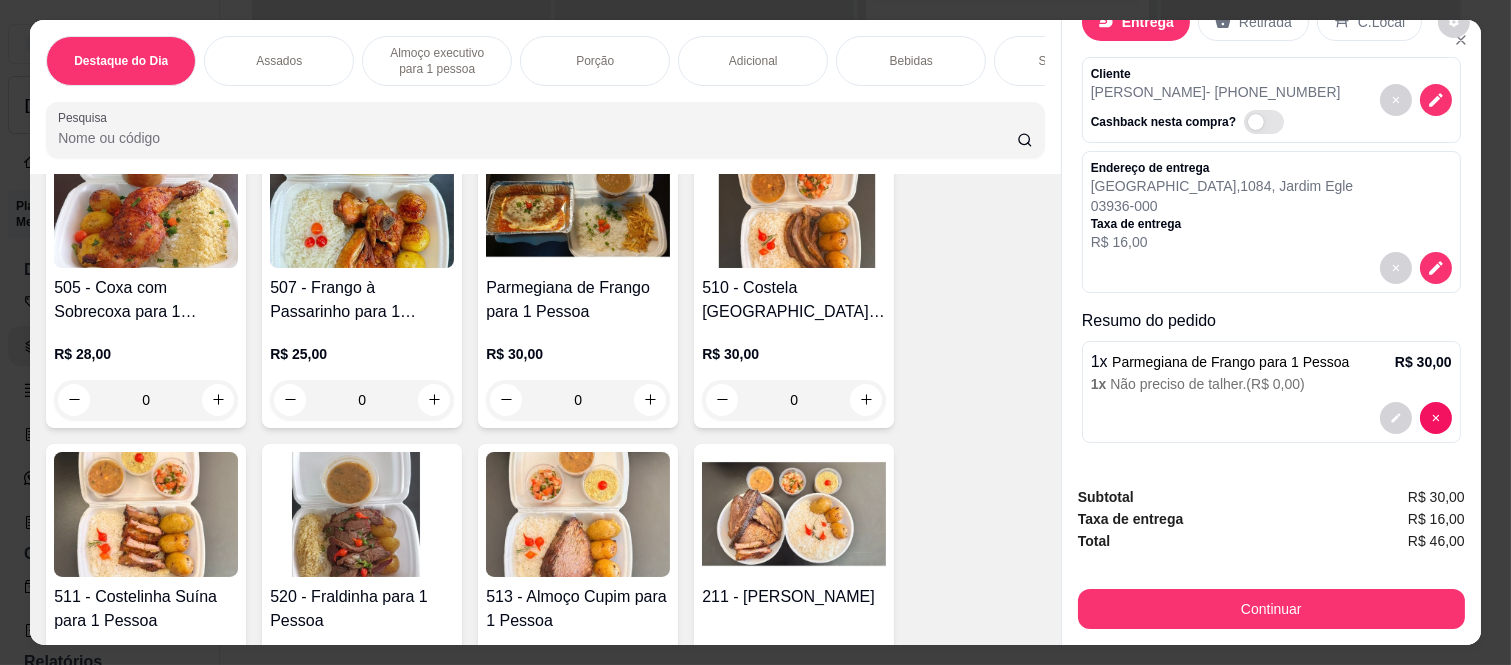 click on "0" at bounding box center (578, 400) 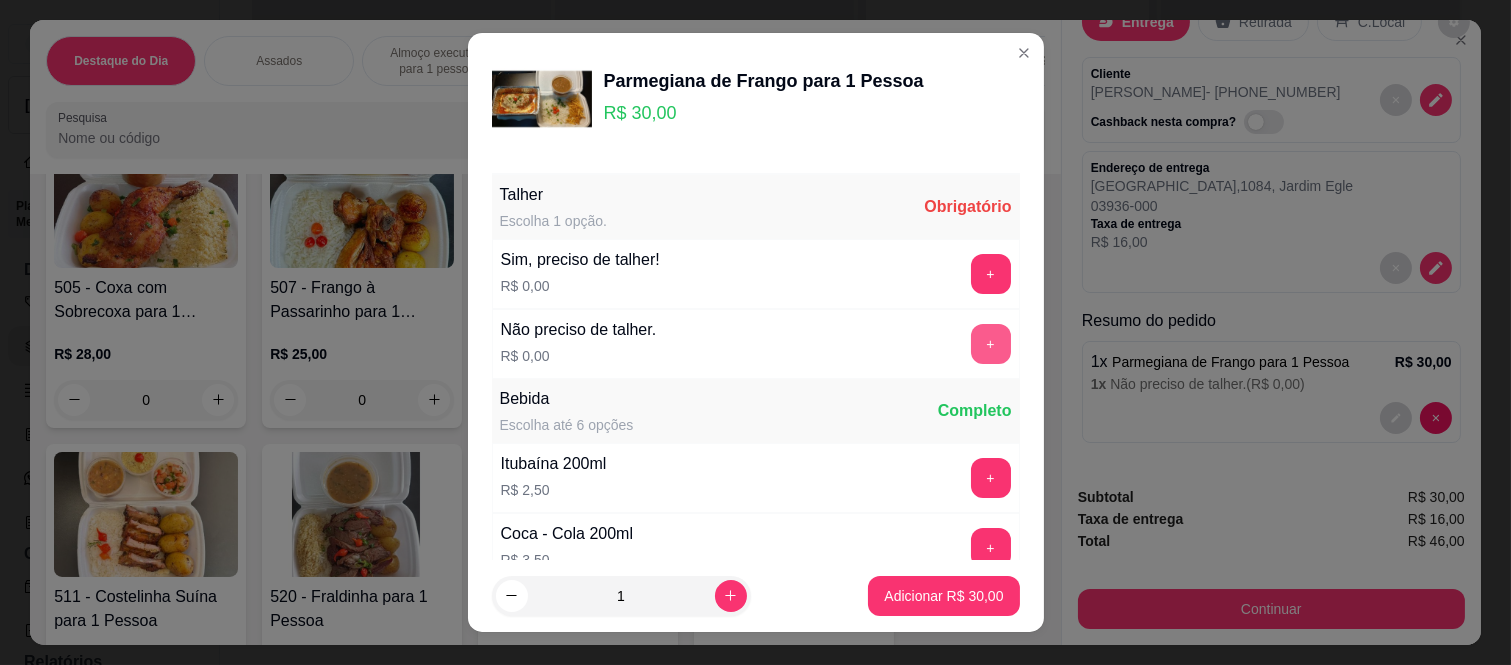 click on "+" at bounding box center (991, 344) 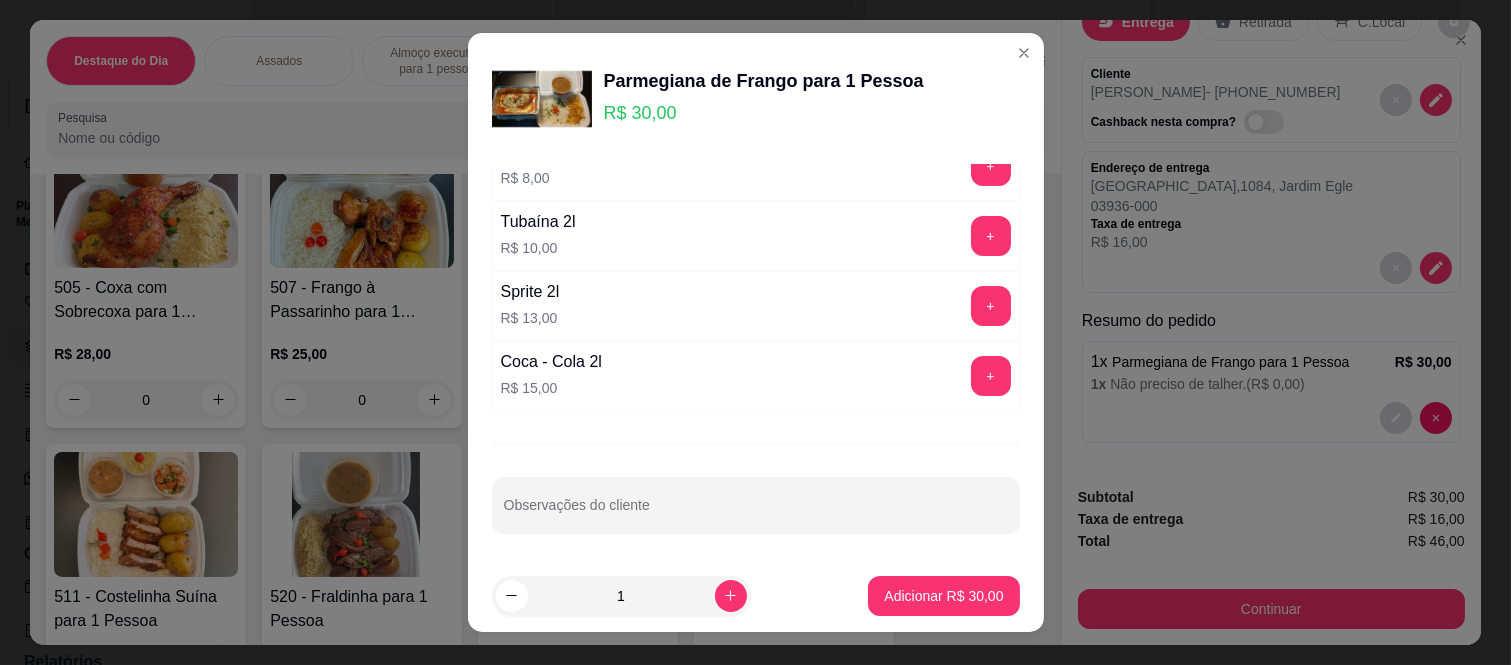 scroll, scrollTop: 1226, scrollLeft: 0, axis: vertical 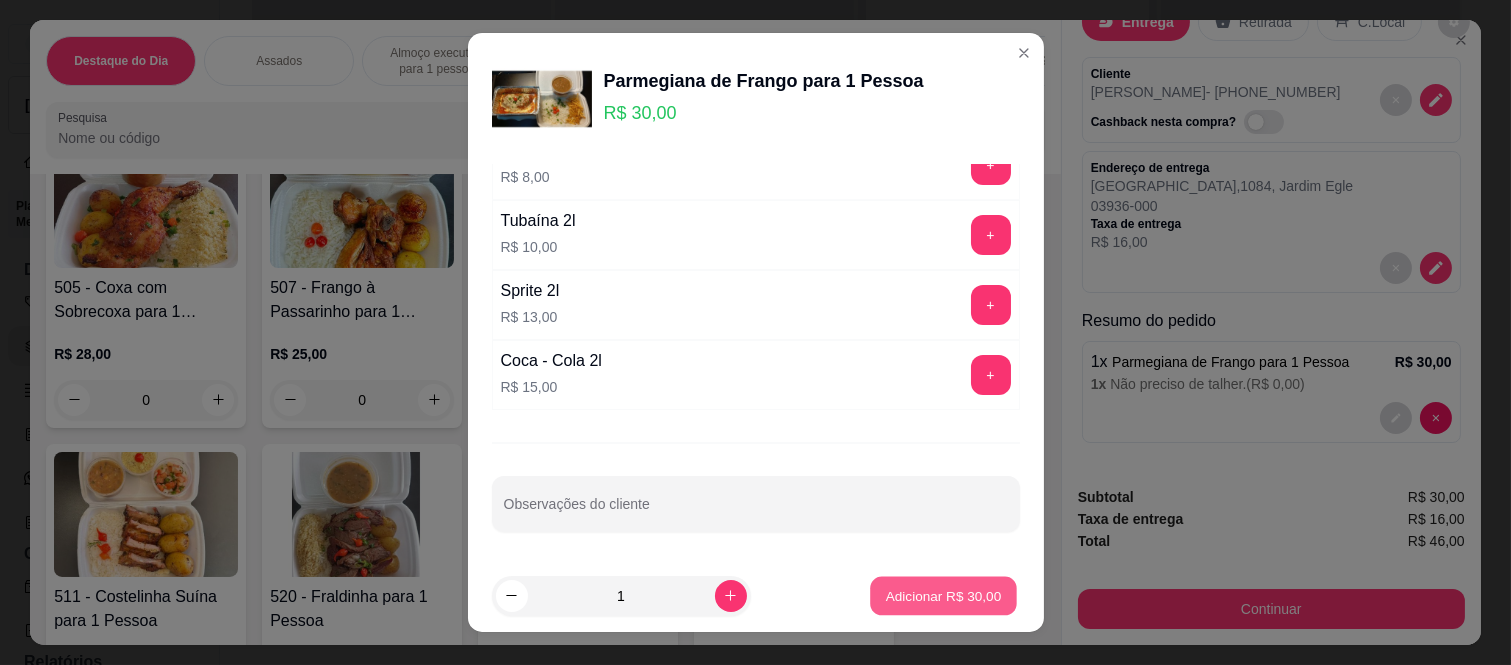 click on "Adicionar   R$ 30,00" at bounding box center (944, 595) 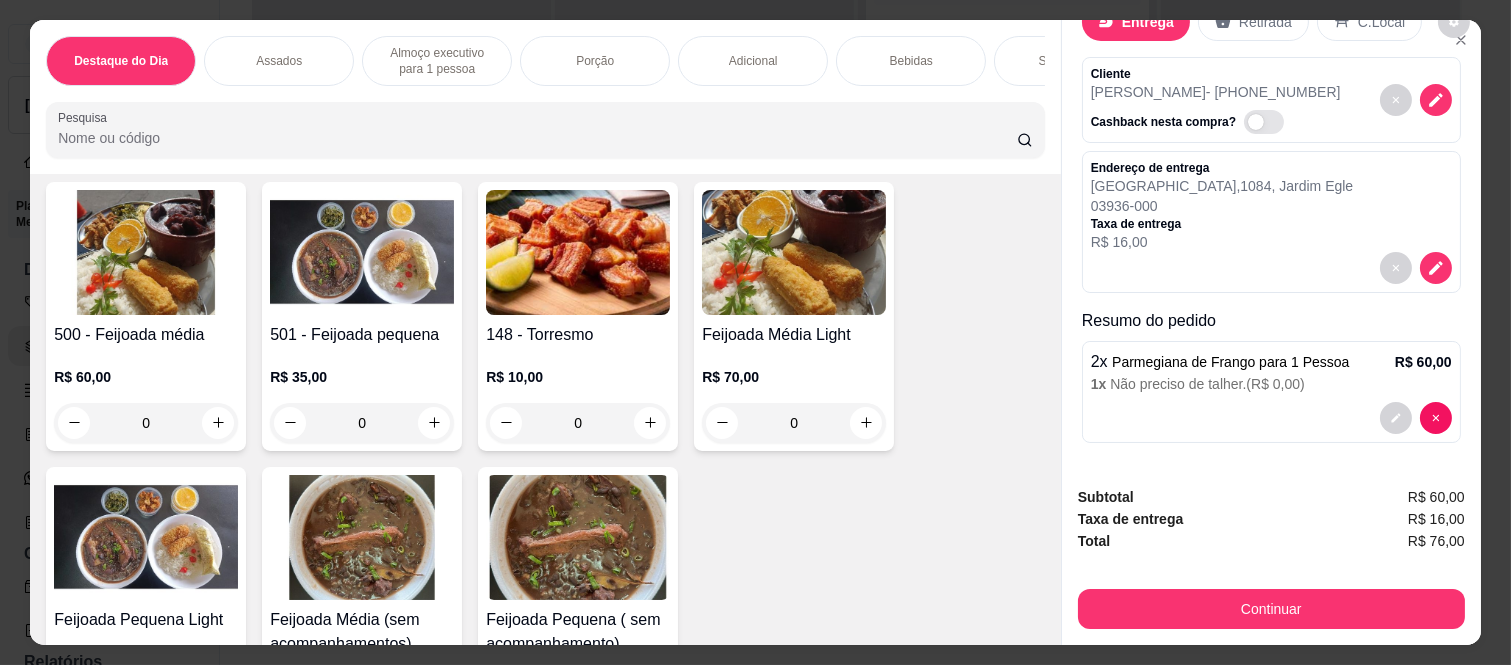 scroll, scrollTop: 0, scrollLeft: 0, axis: both 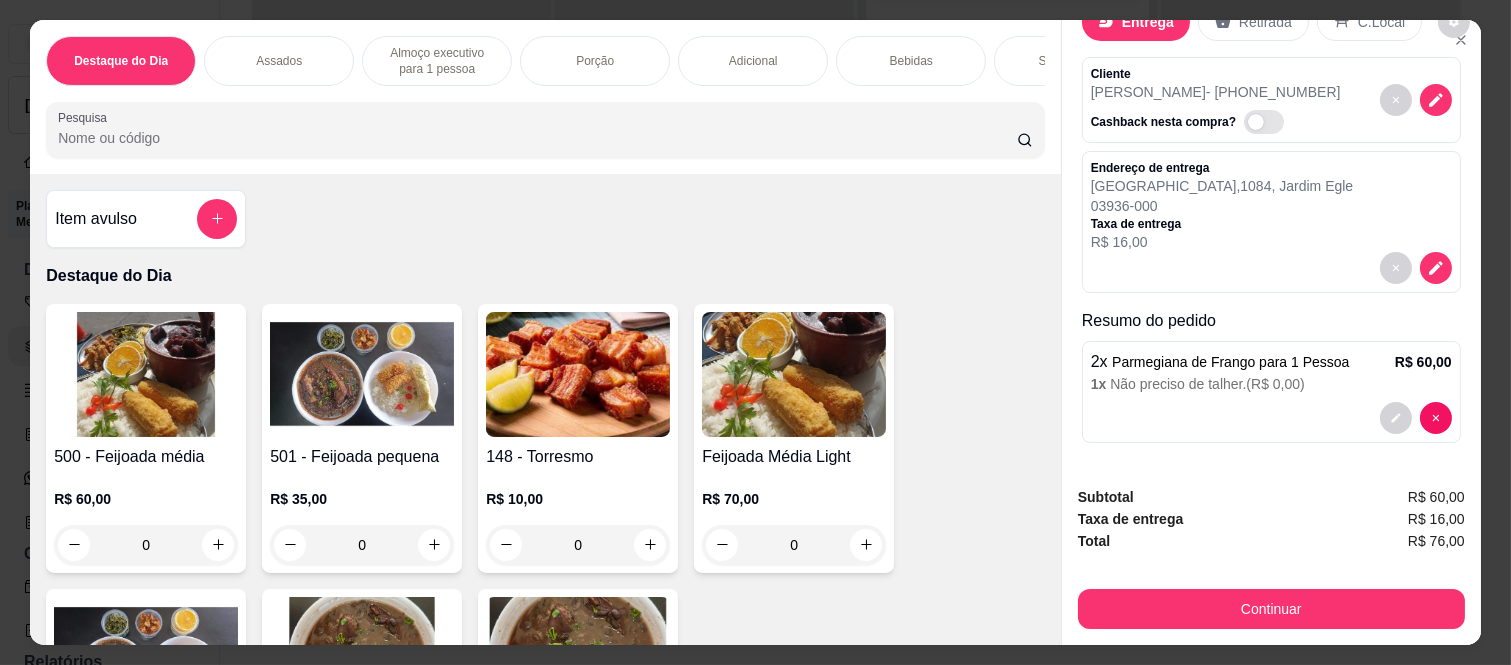 click on "Item avulso" at bounding box center [146, 219] 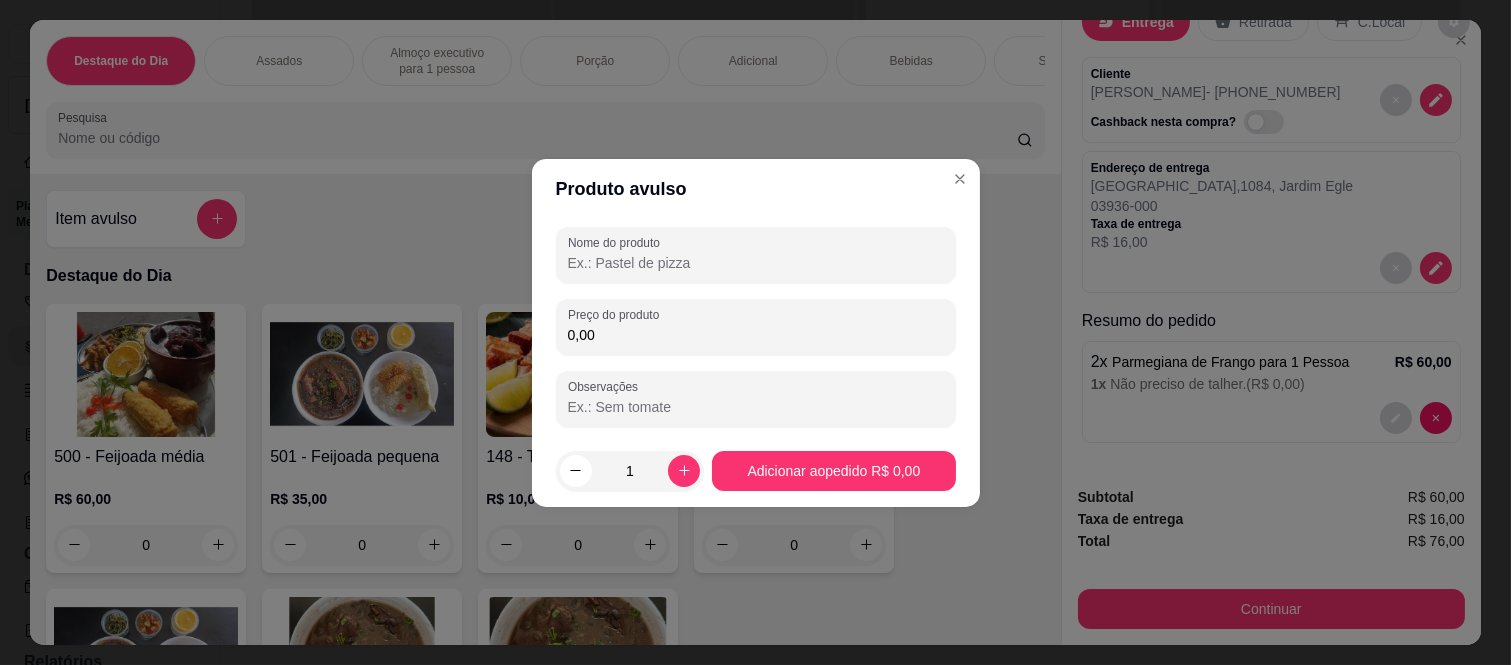 click on "Nome do produto" at bounding box center [756, 263] 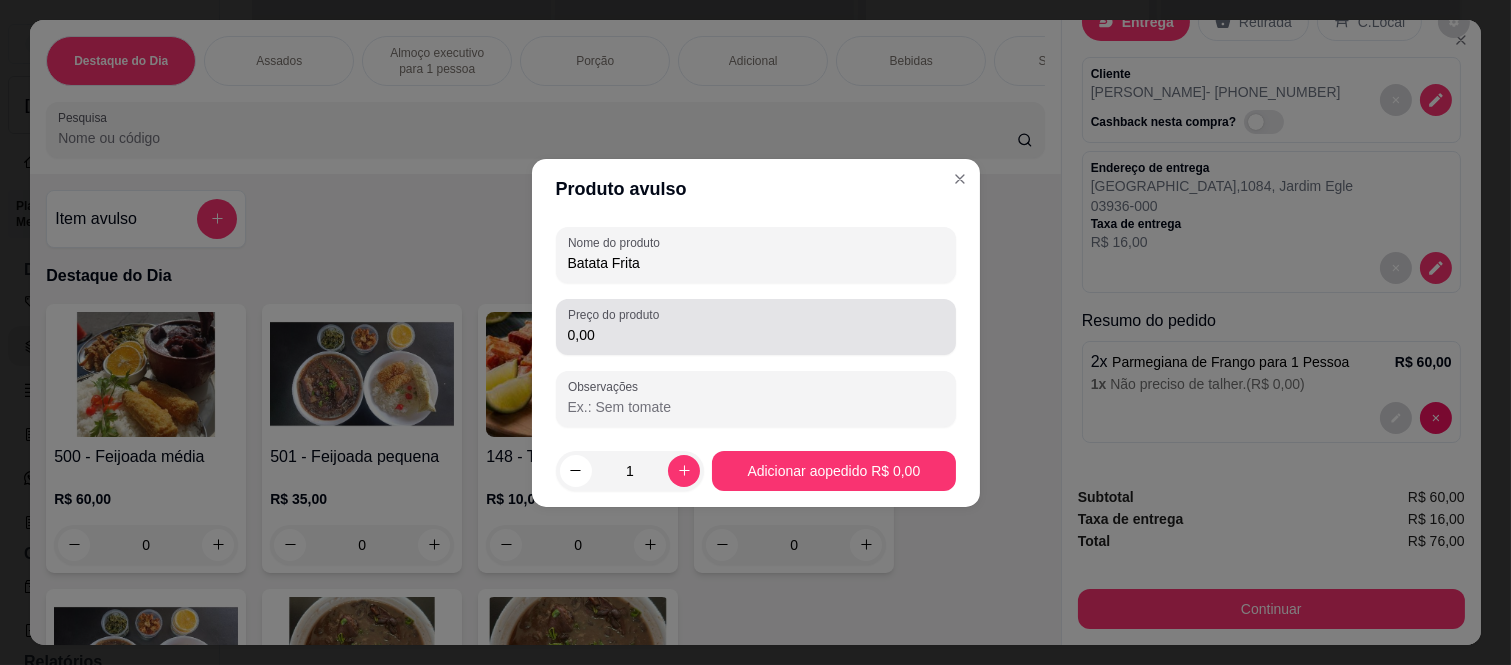 type on "Batata Frita" 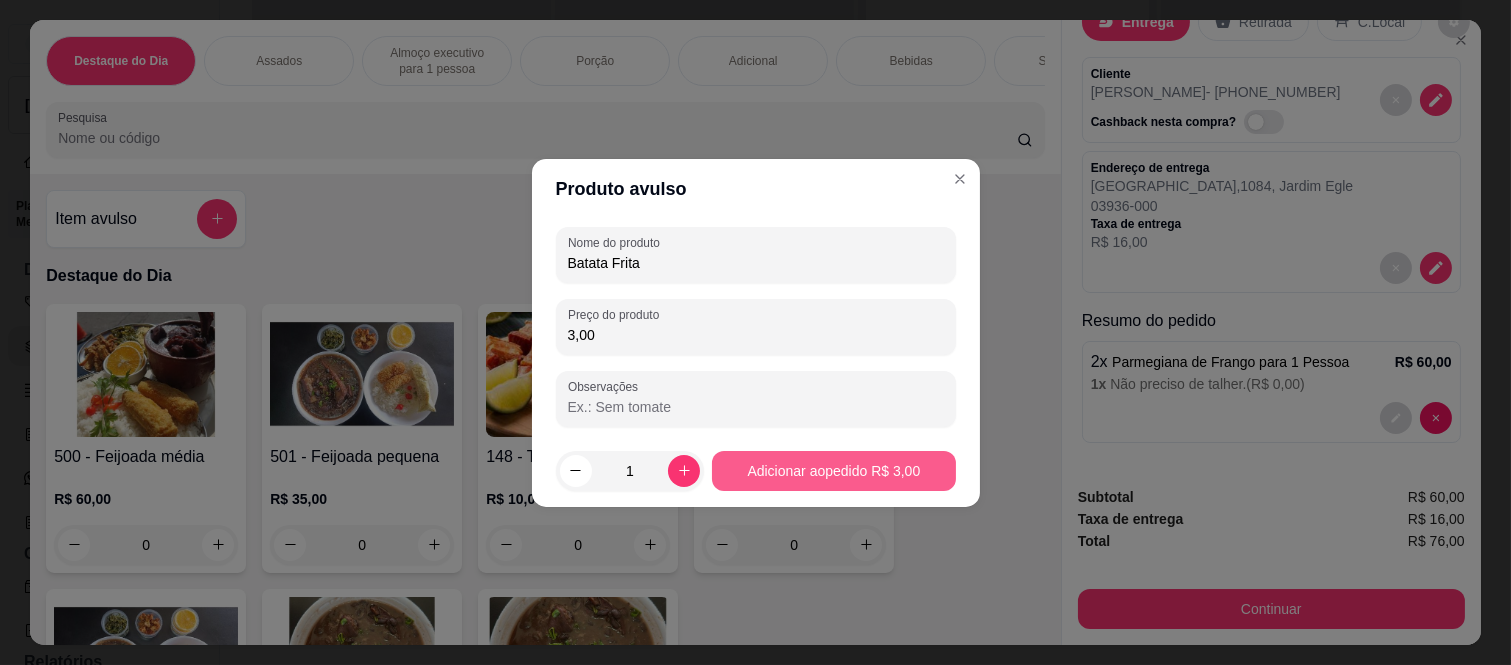 type on "3,00" 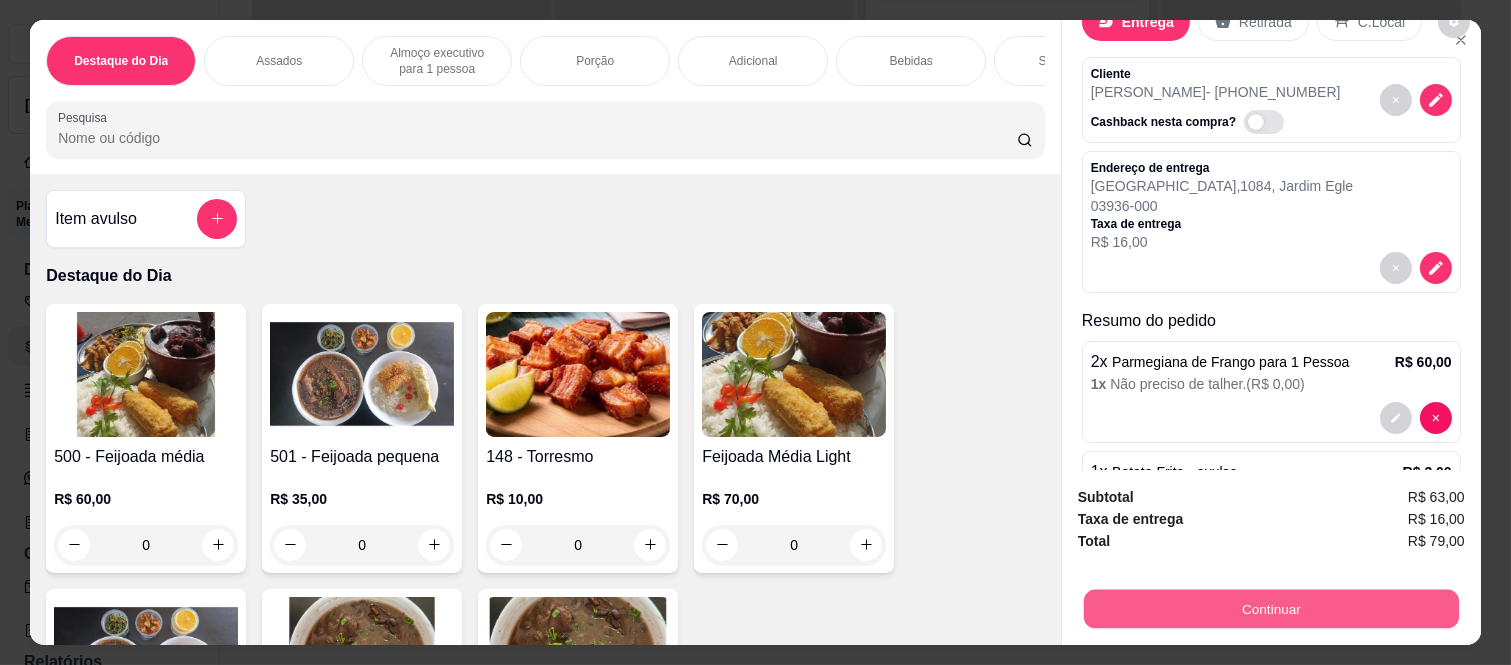 click on "Continuar" at bounding box center [1271, 609] 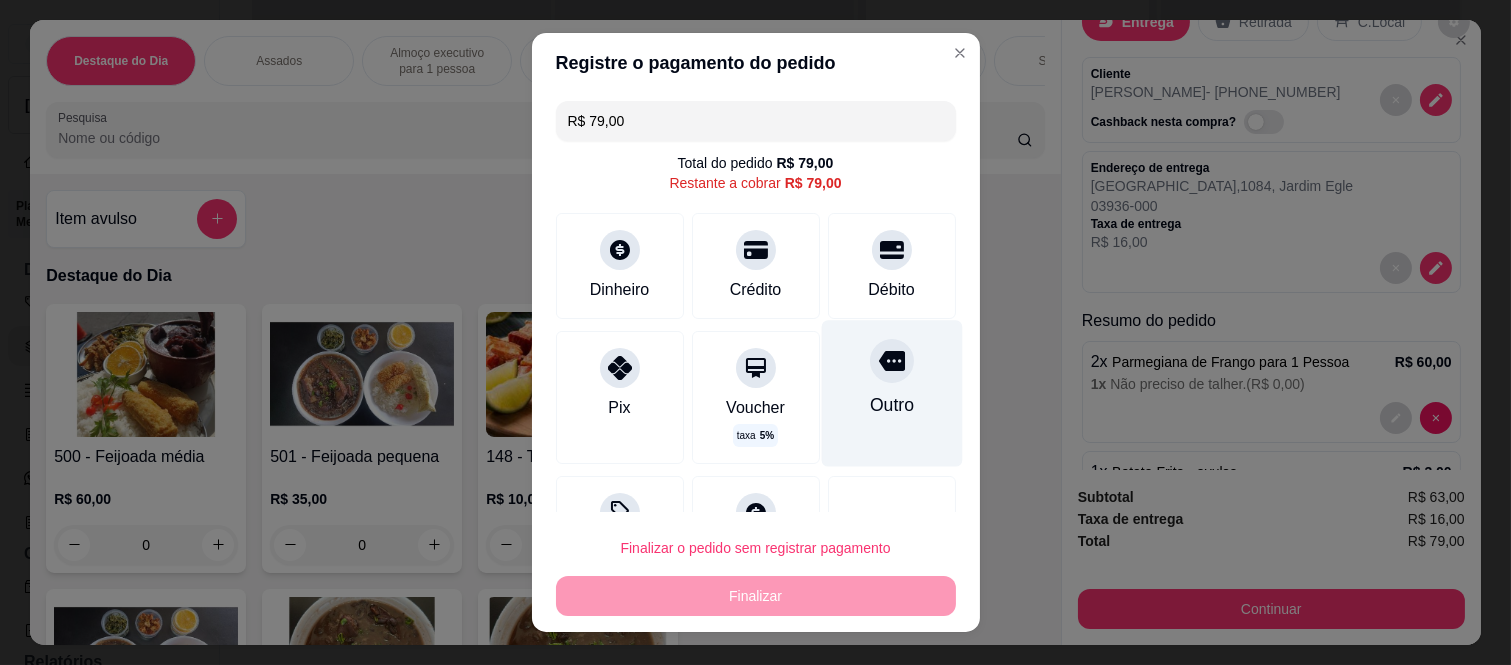 click on "Outro" at bounding box center (891, 394) 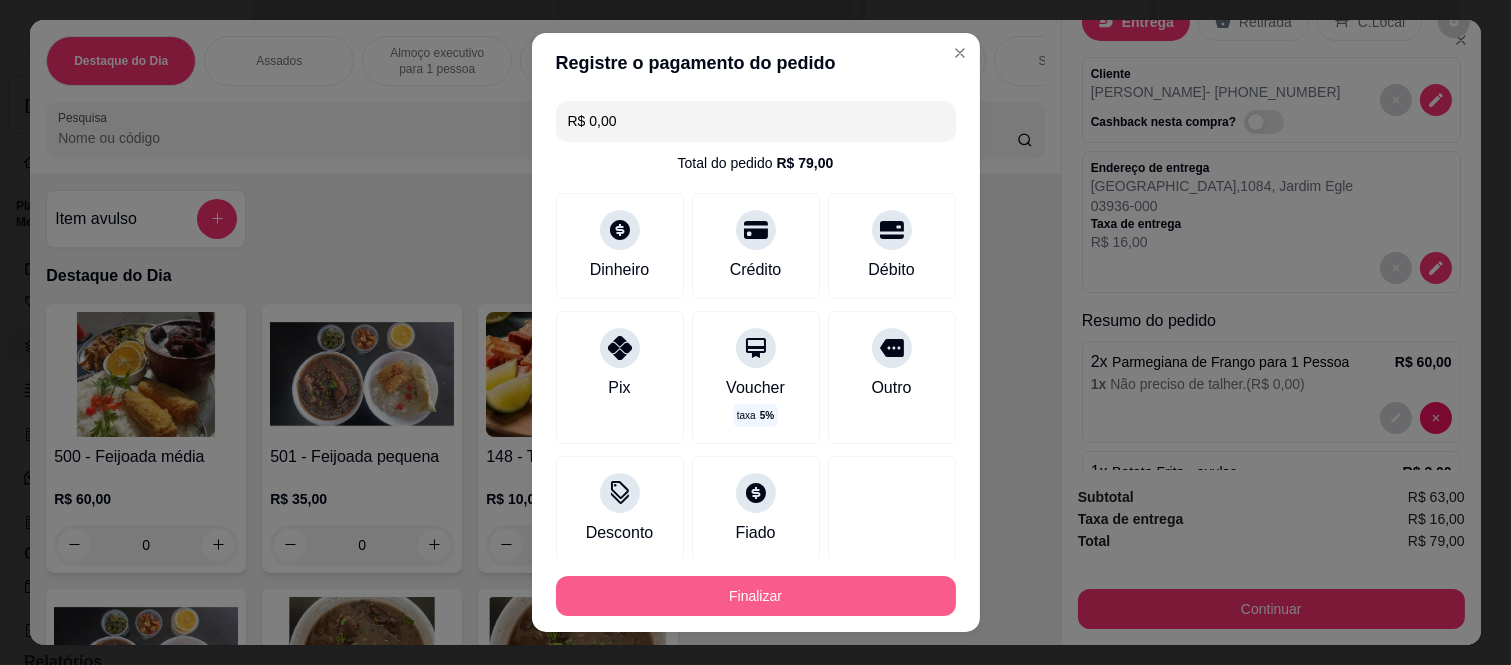 click on "Finalizar" at bounding box center (756, 596) 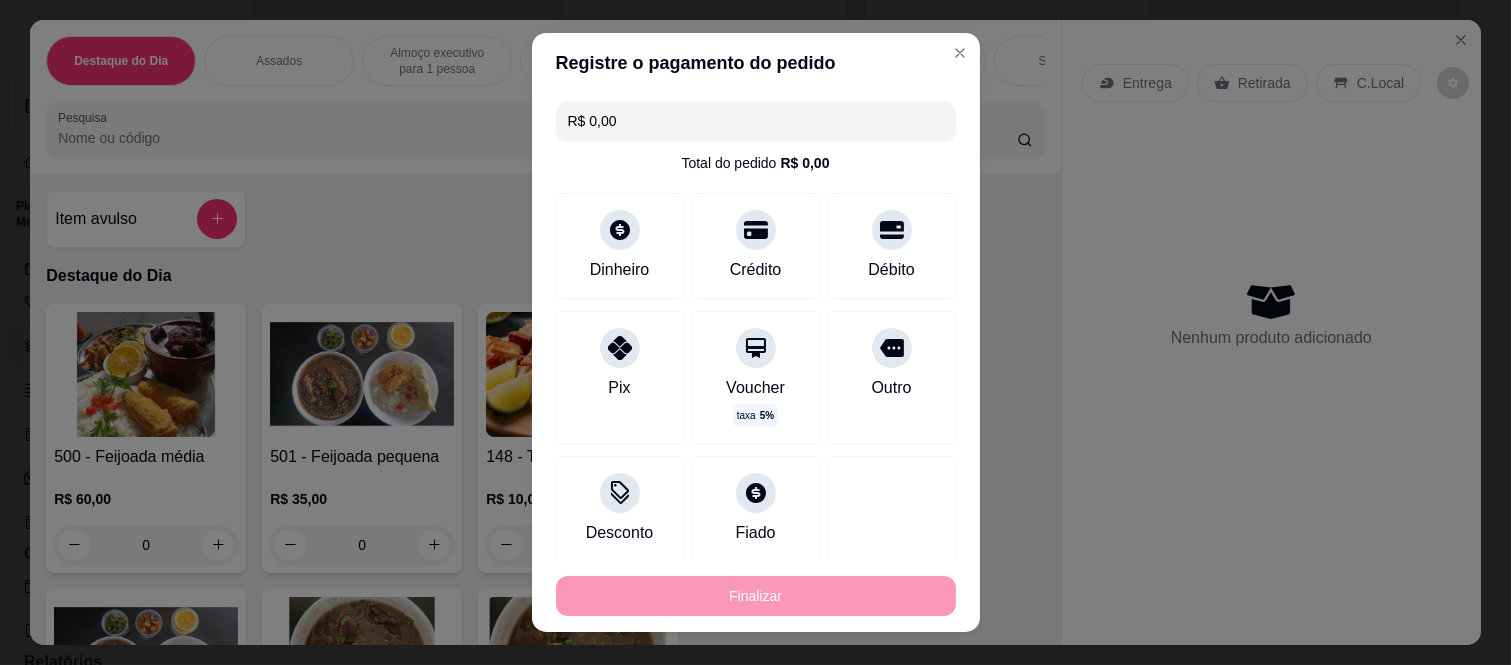 type on "-R$ 79,00" 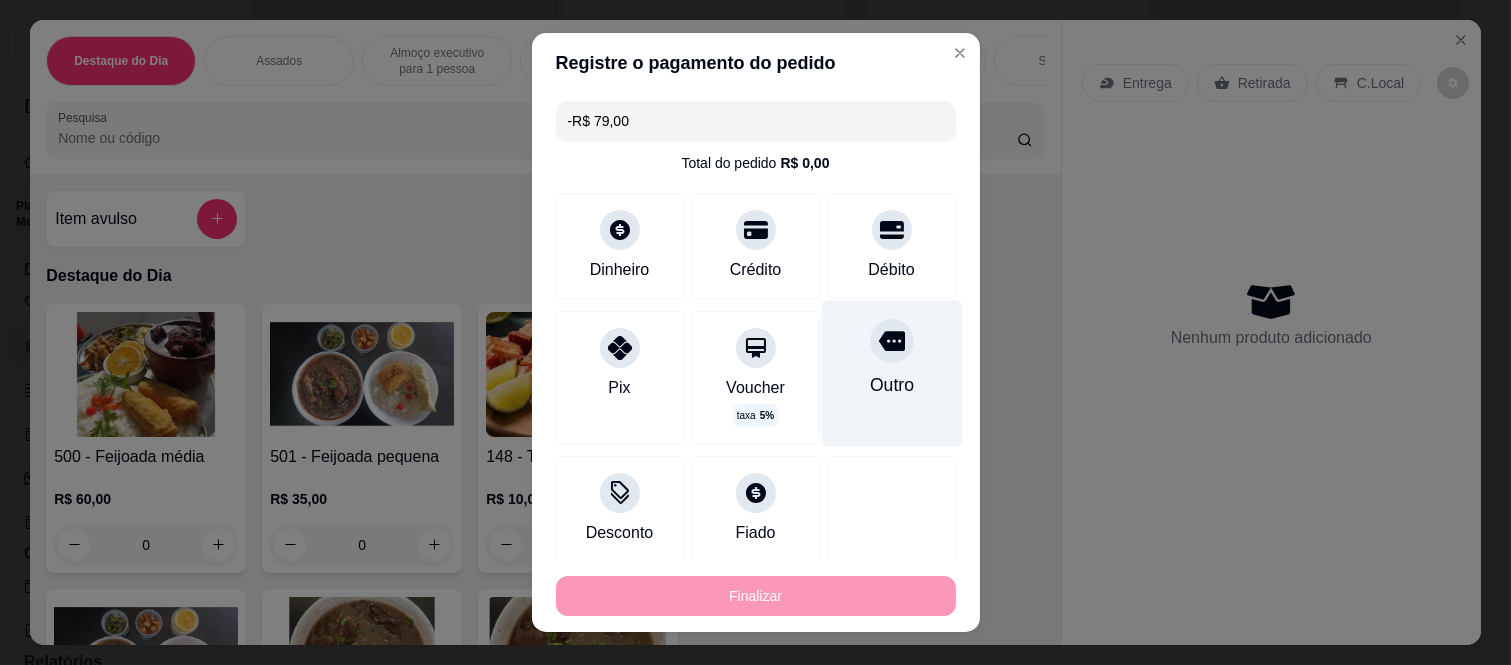 scroll, scrollTop: 0, scrollLeft: 0, axis: both 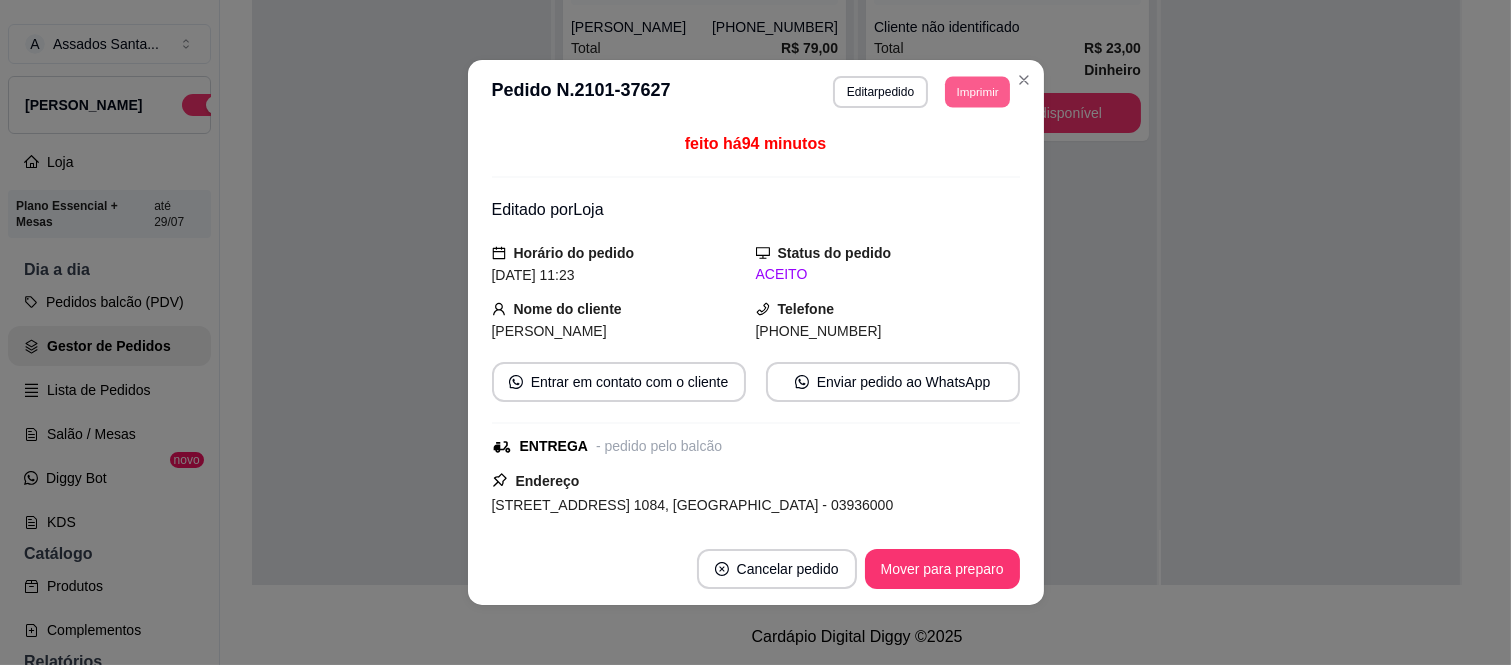 click on "Imprimir" at bounding box center (977, 91) 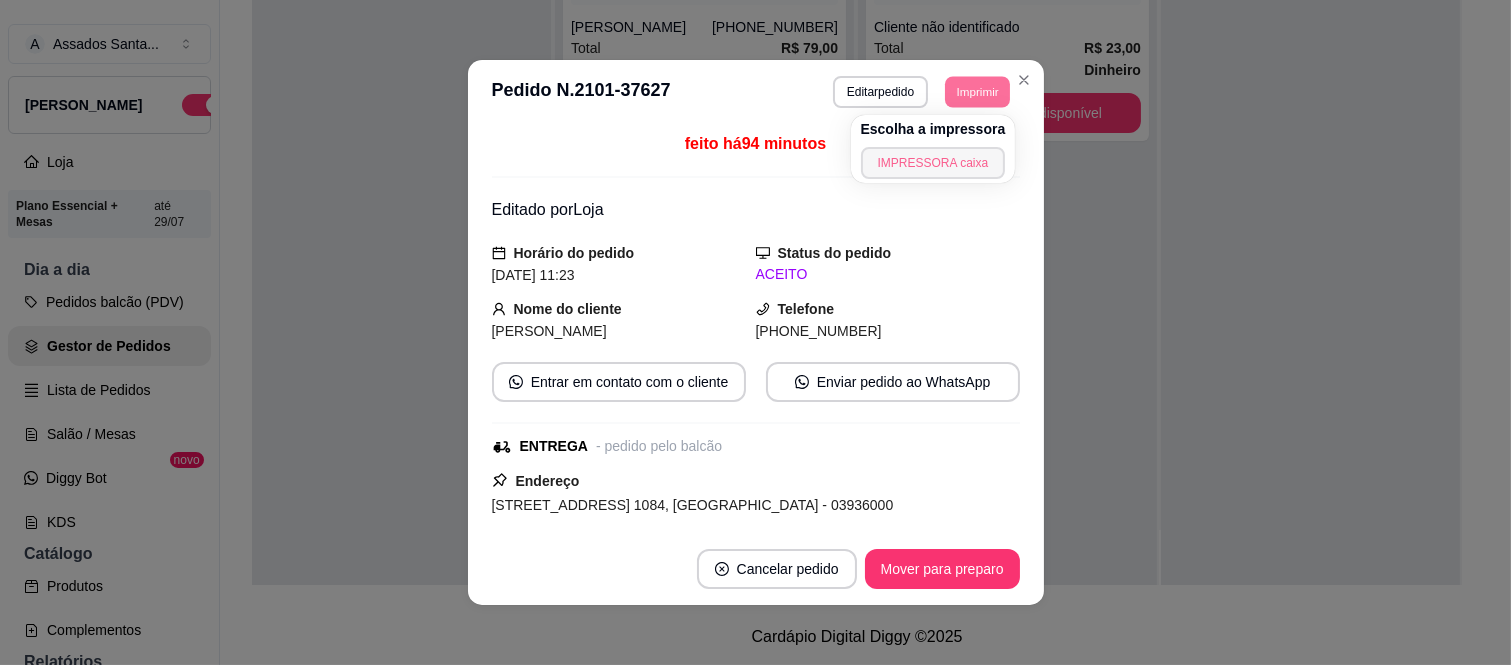 click on "IMPRESSORA caixa" at bounding box center (933, 163) 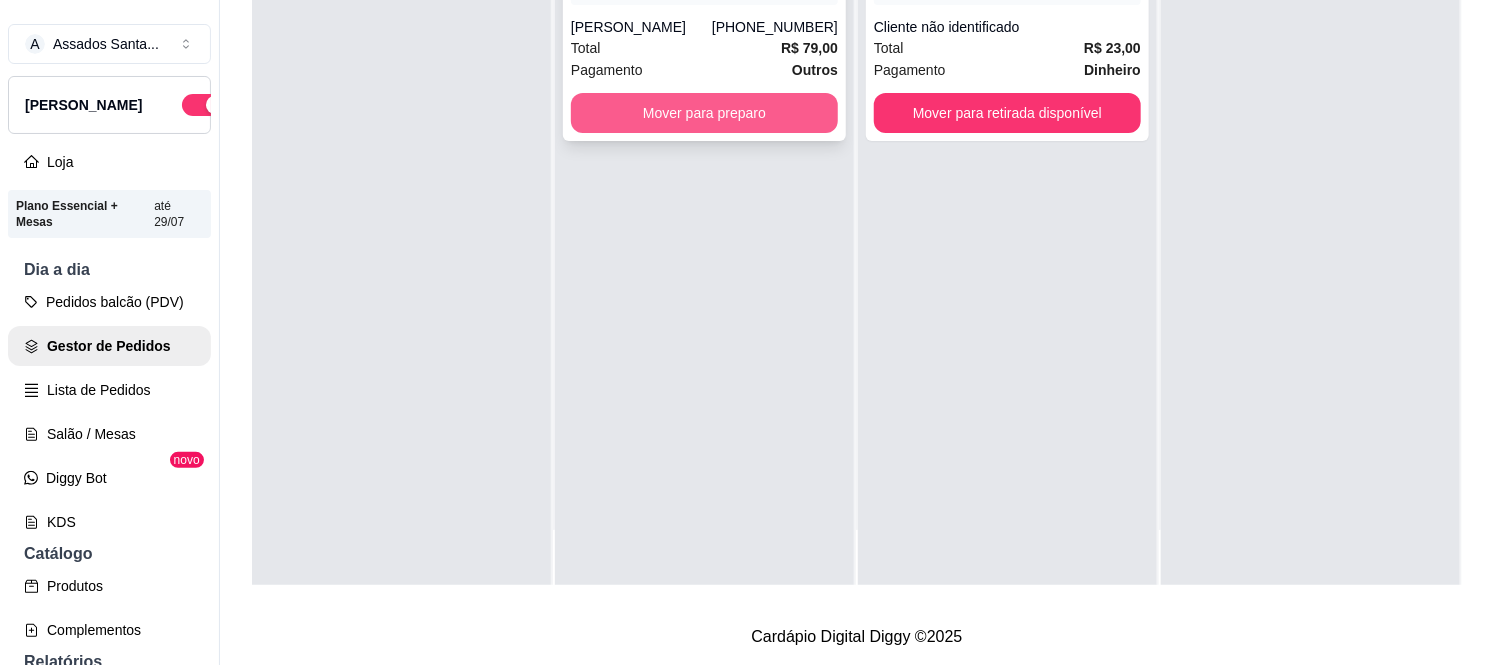 click on "Mover para preparo" at bounding box center [704, 113] 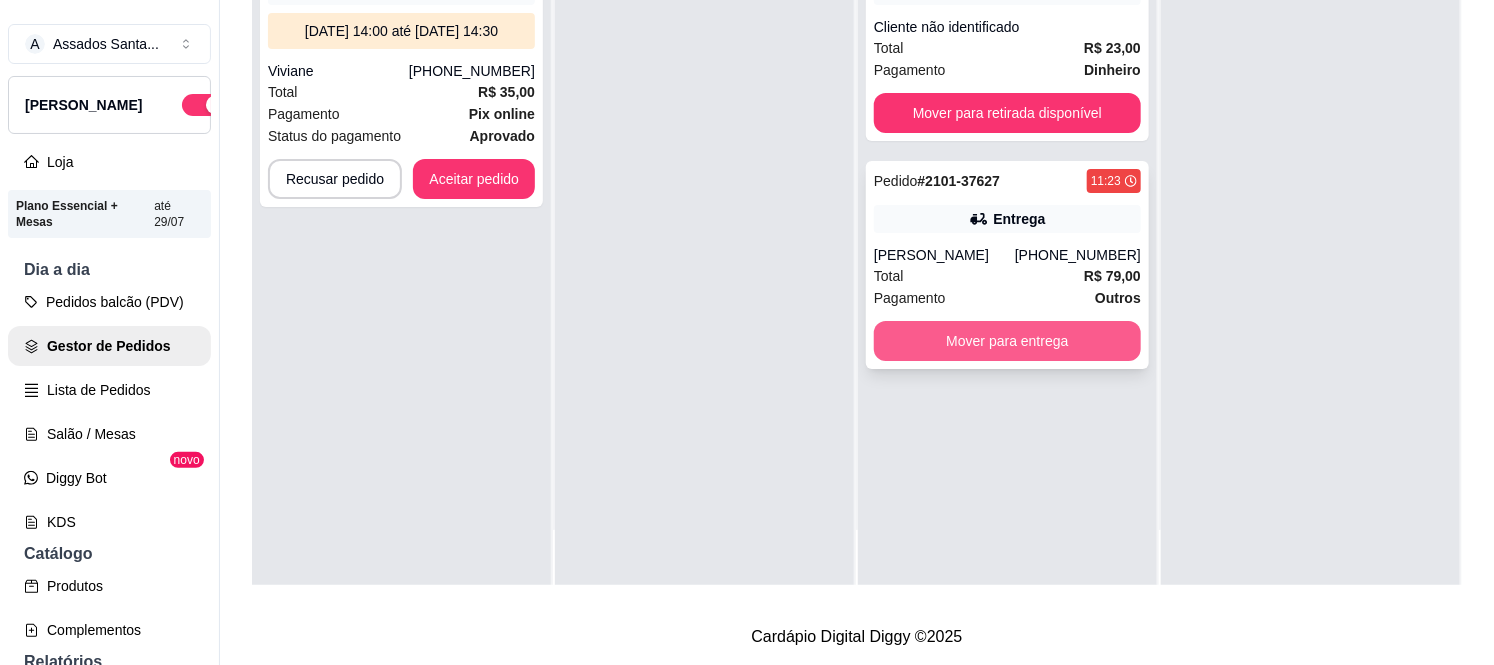 click on "Mover para entrega" at bounding box center [1007, 341] 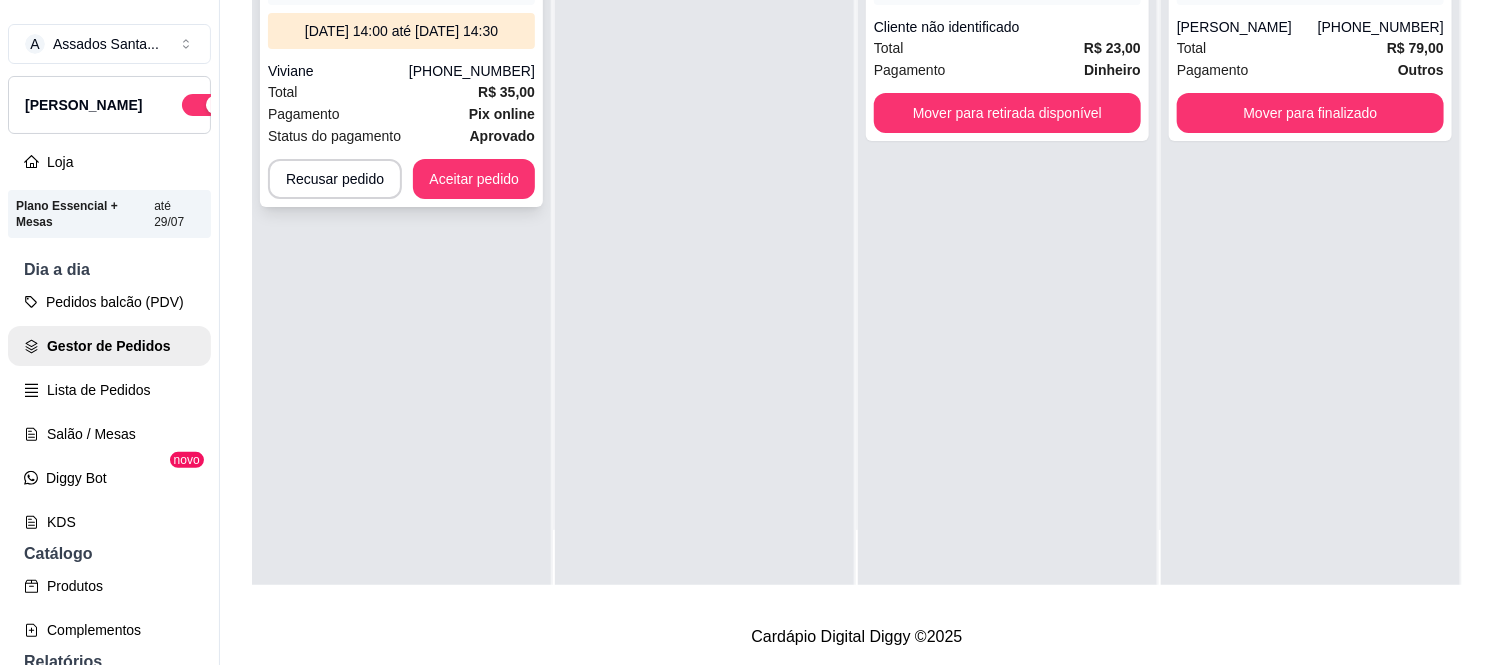 click on "Pagamento Pix online" at bounding box center (401, 114) 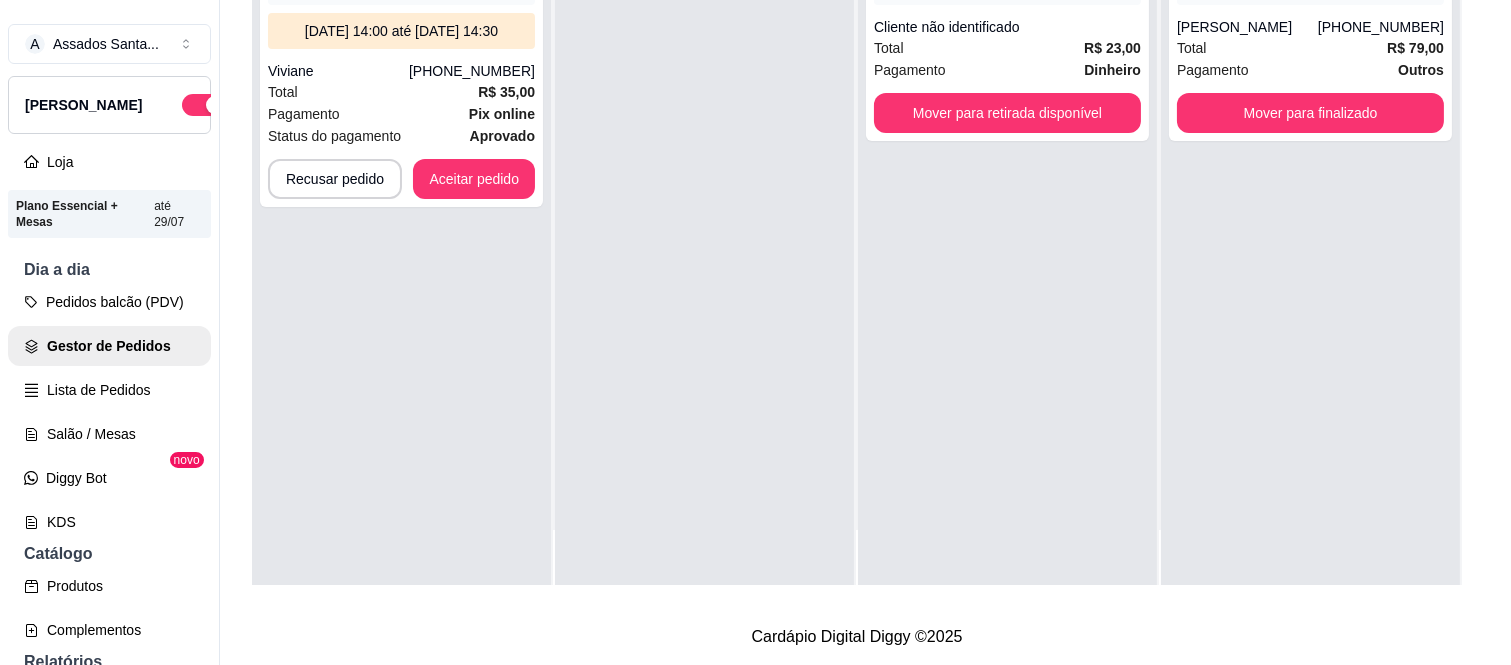 scroll, scrollTop: 4, scrollLeft: 0, axis: vertical 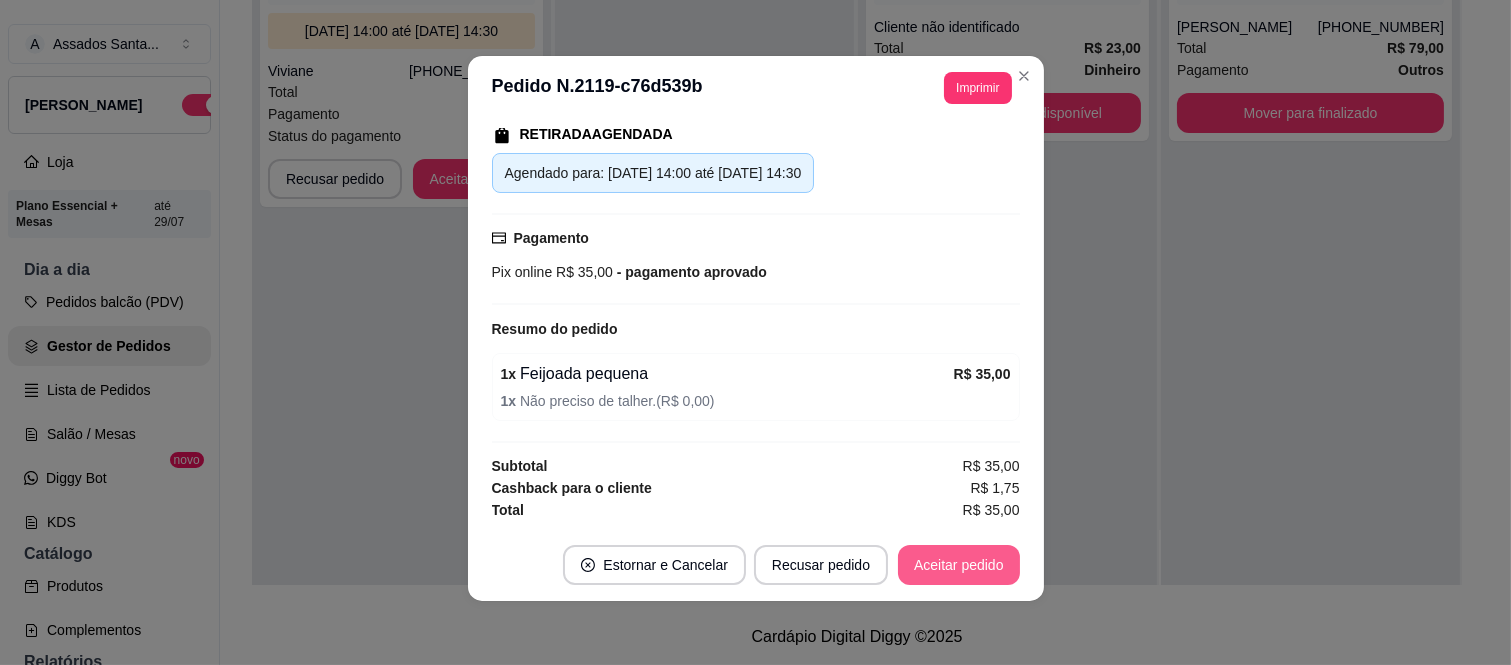 click on "Aceitar pedido" at bounding box center [959, 565] 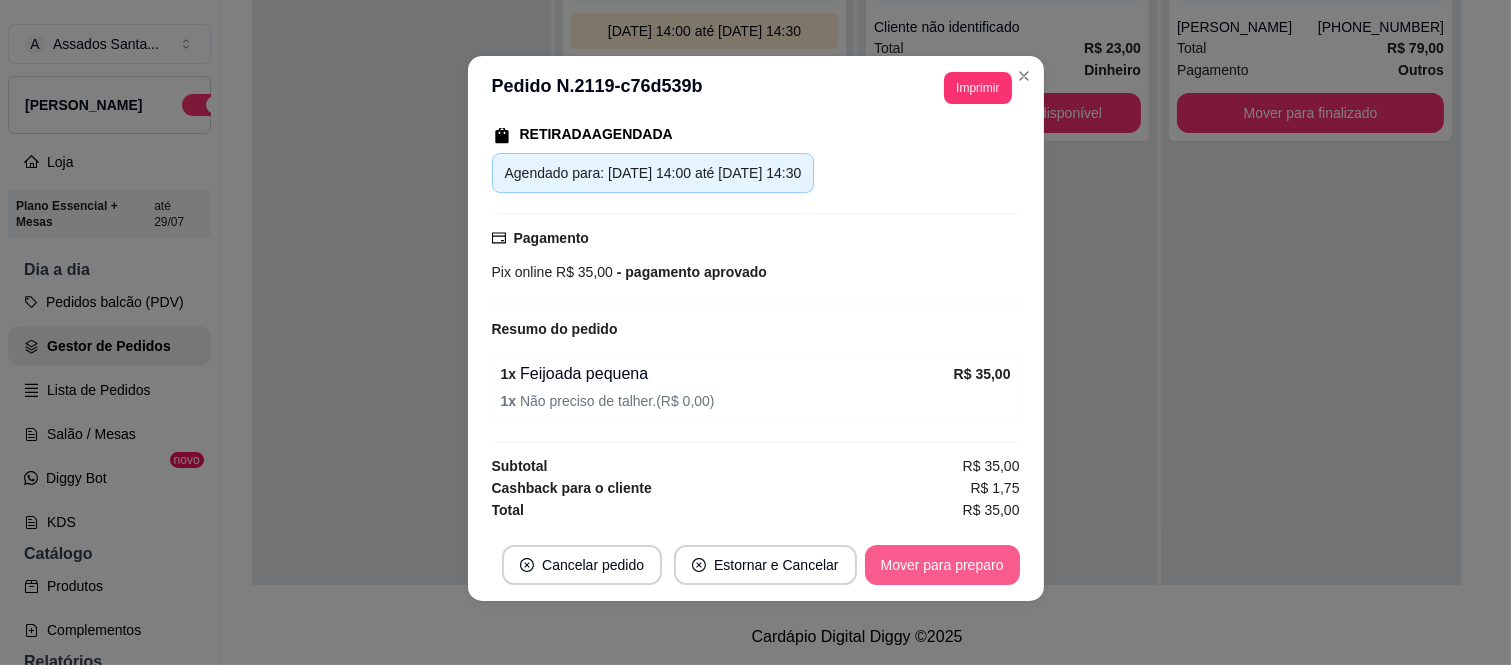 click on "Mover para preparo" at bounding box center [942, 565] 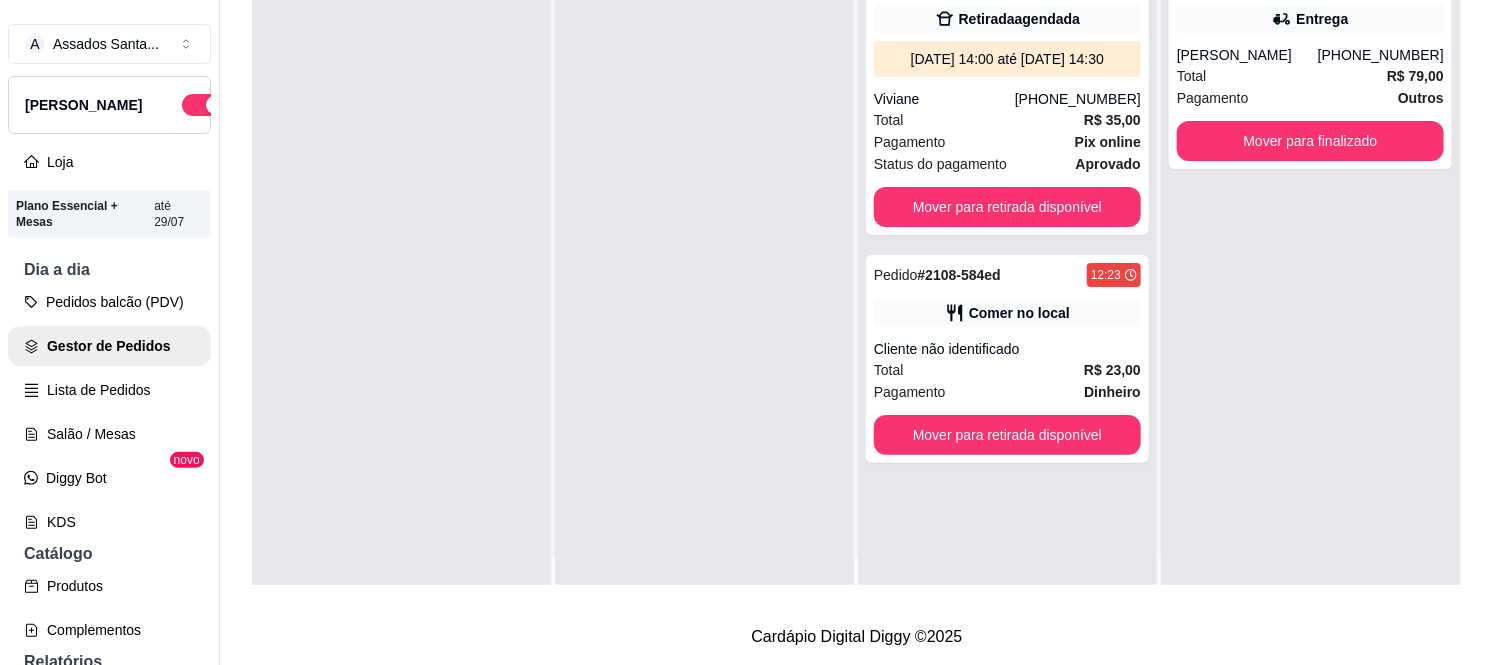 scroll, scrollTop: 0, scrollLeft: 0, axis: both 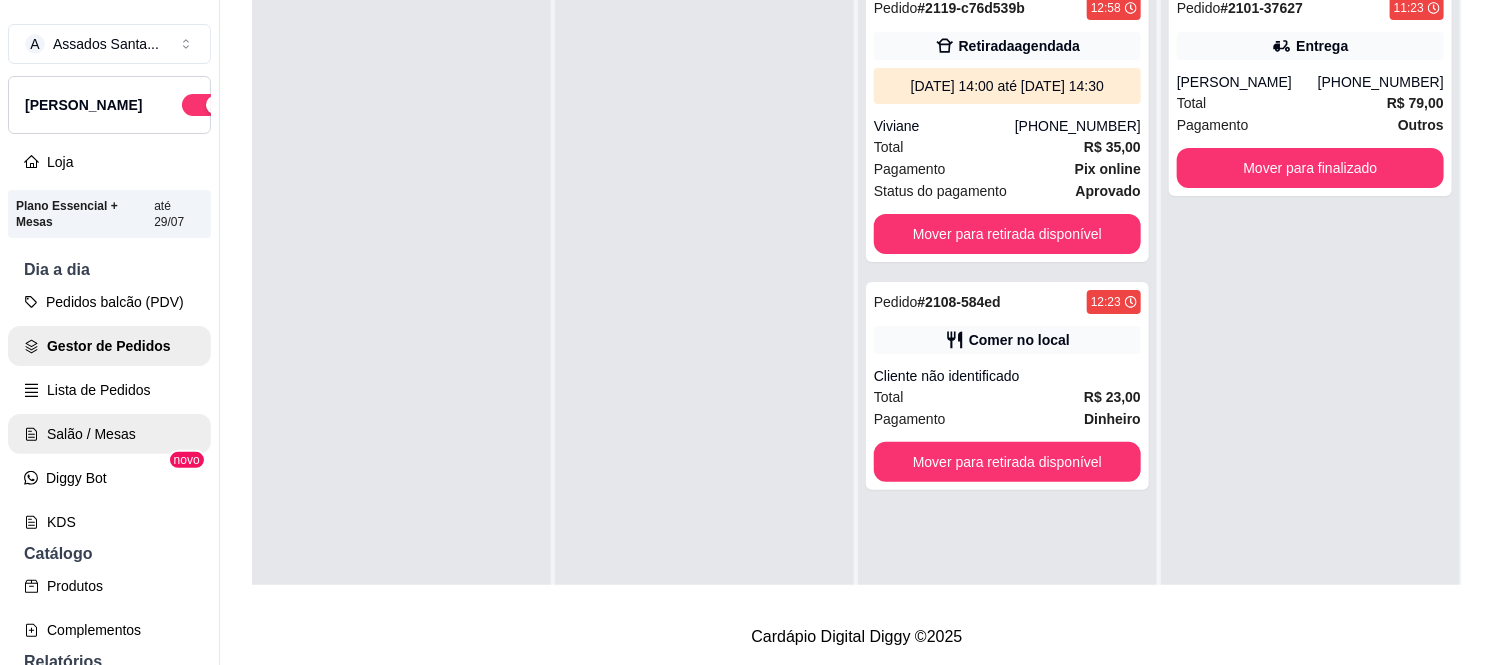 click on "Salão / Mesas" at bounding box center [109, 434] 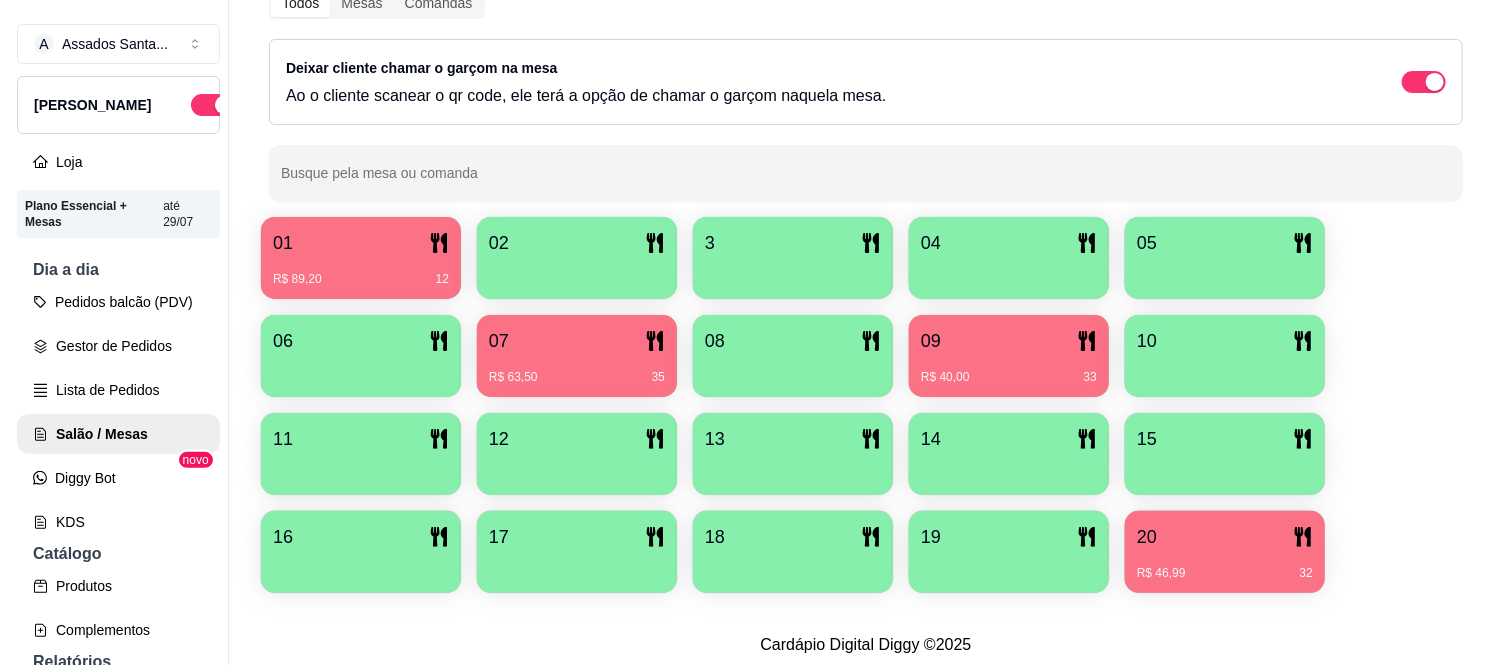 scroll, scrollTop: 256, scrollLeft: 0, axis: vertical 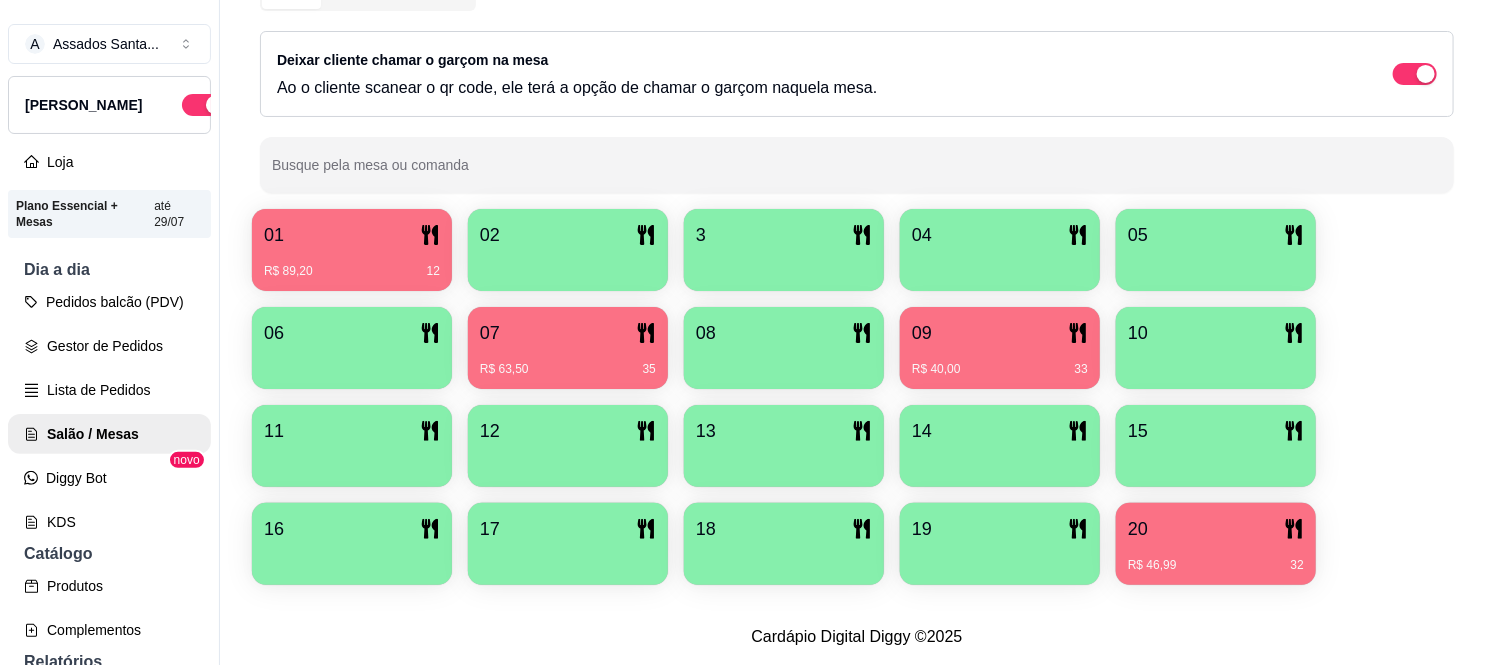 click on "R$ 40,00 33" at bounding box center (1000, 362) 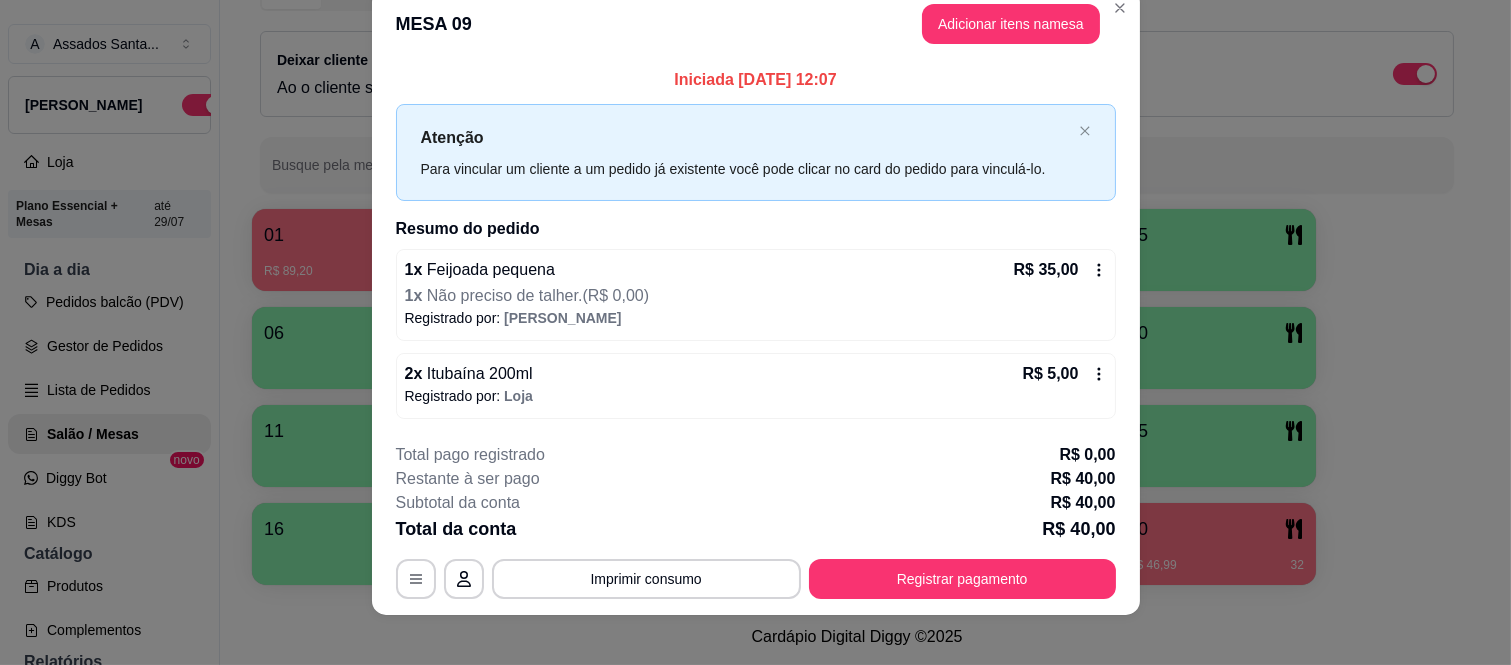 scroll, scrollTop: 45, scrollLeft: 0, axis: vertical 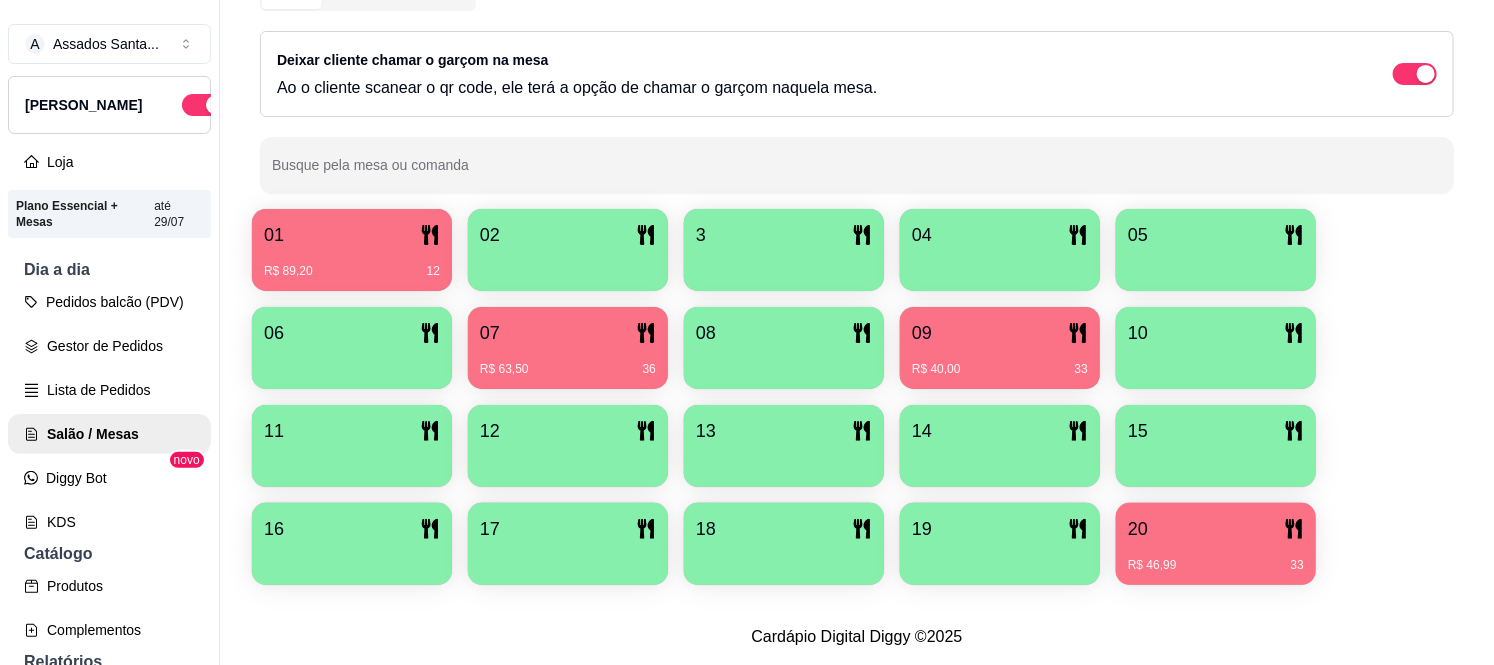 click on "07" at bounding box center (568, 333) 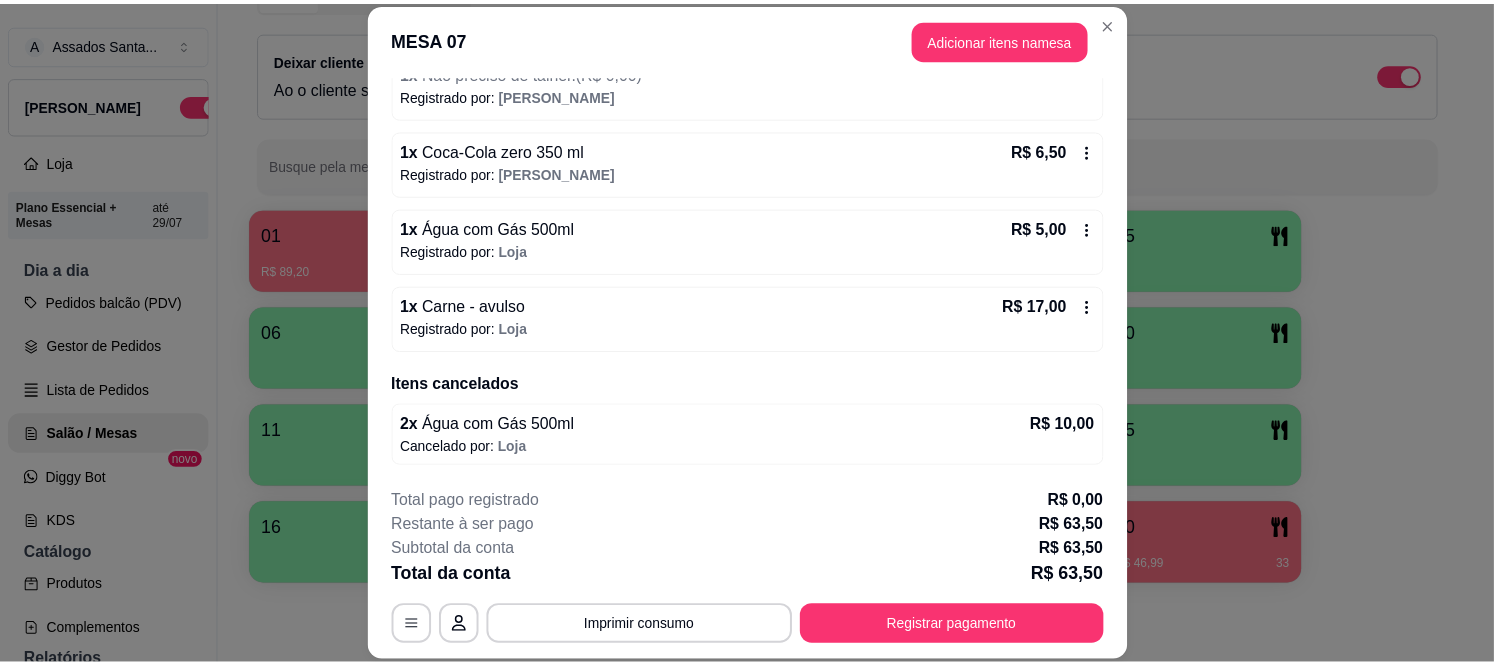 scroll, scrollTop: 0, scrollLeft: 0, axis: both 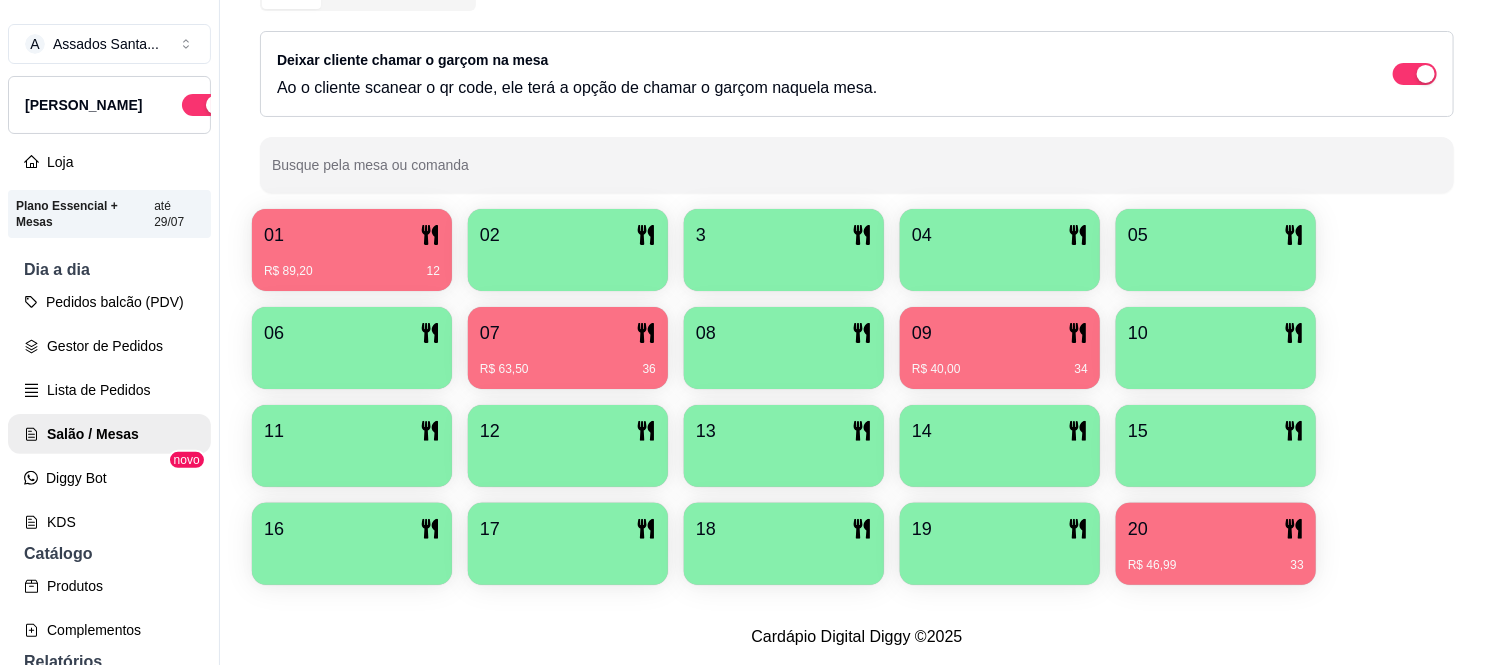 click on "R$ 40,00 34" at bounding box center (1000, 362) 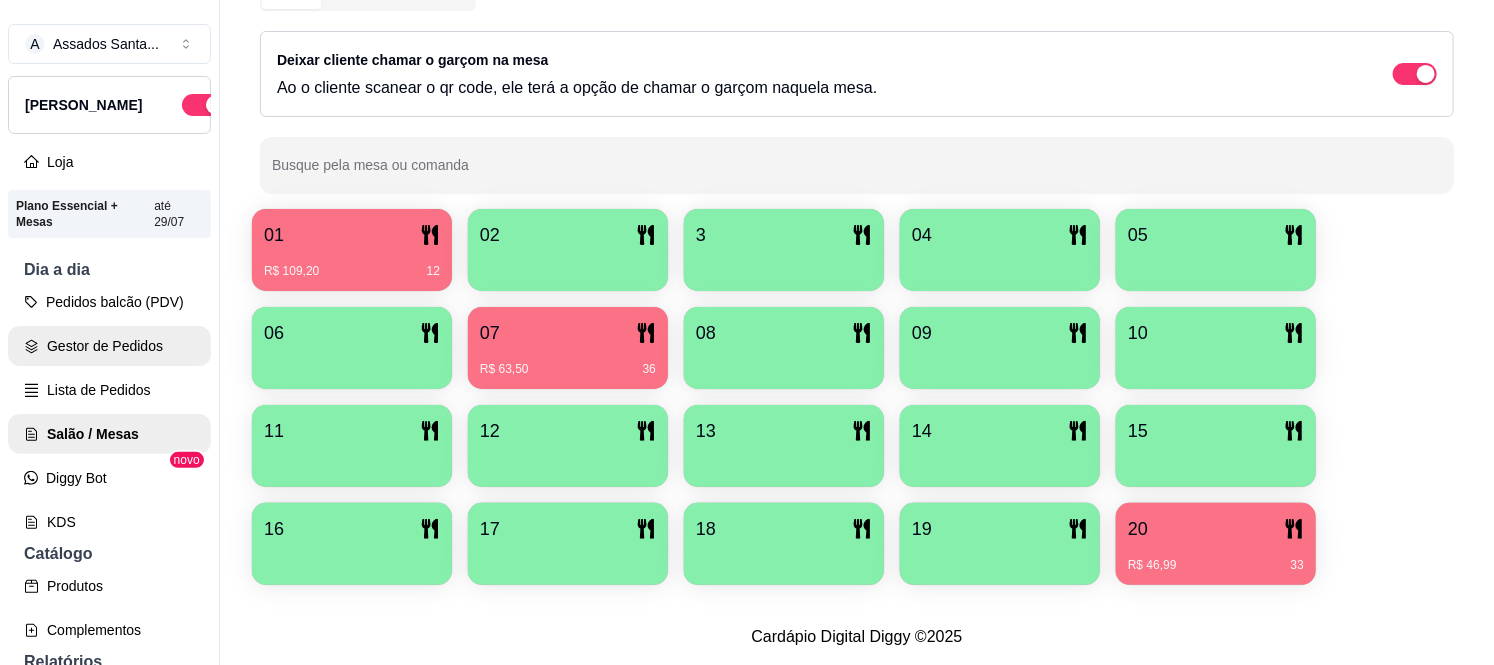click on "Gestor de Pedidos" at bounding box center (109, 346) 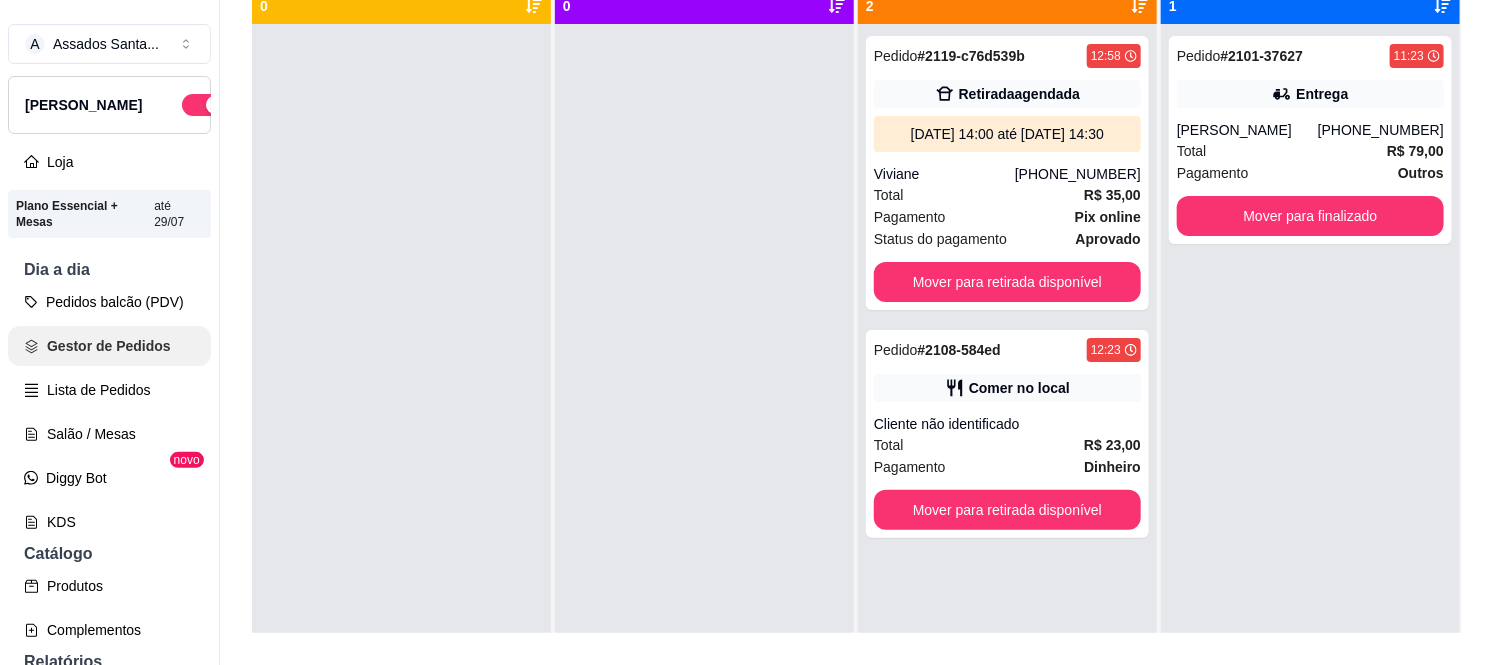scroll, scrollTop: 0, scrollLeft: 0, axis: both 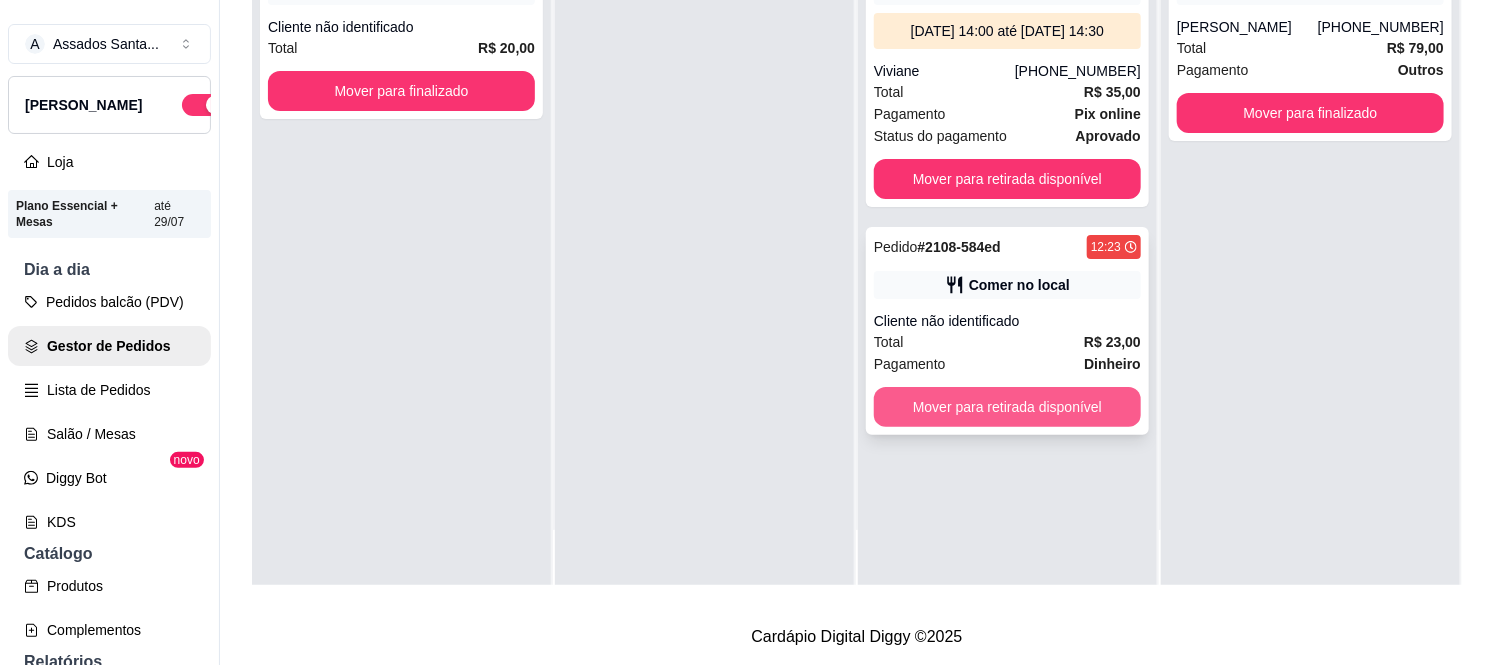 click on "Mover para retirada disponível" at bounding box center (1007, 407) 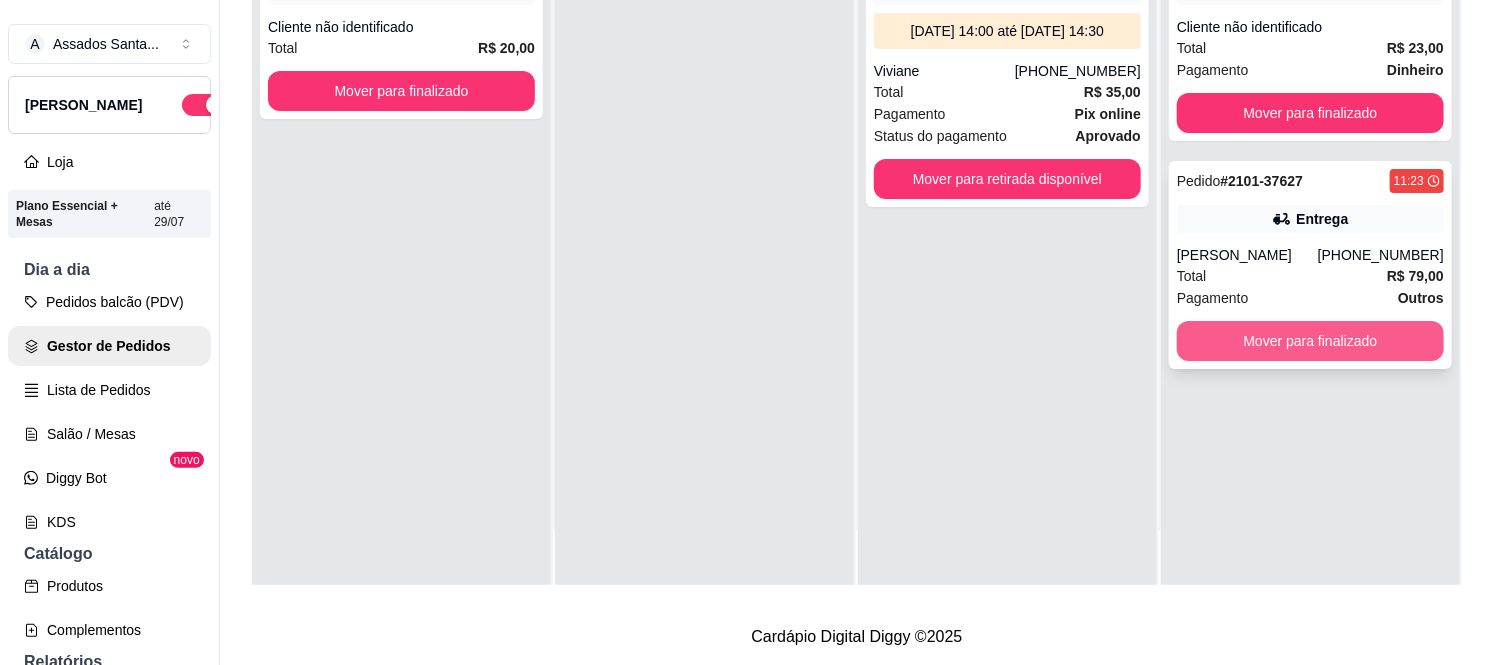 click on "Mover para finalizado" at bounding box center [1310, 341] 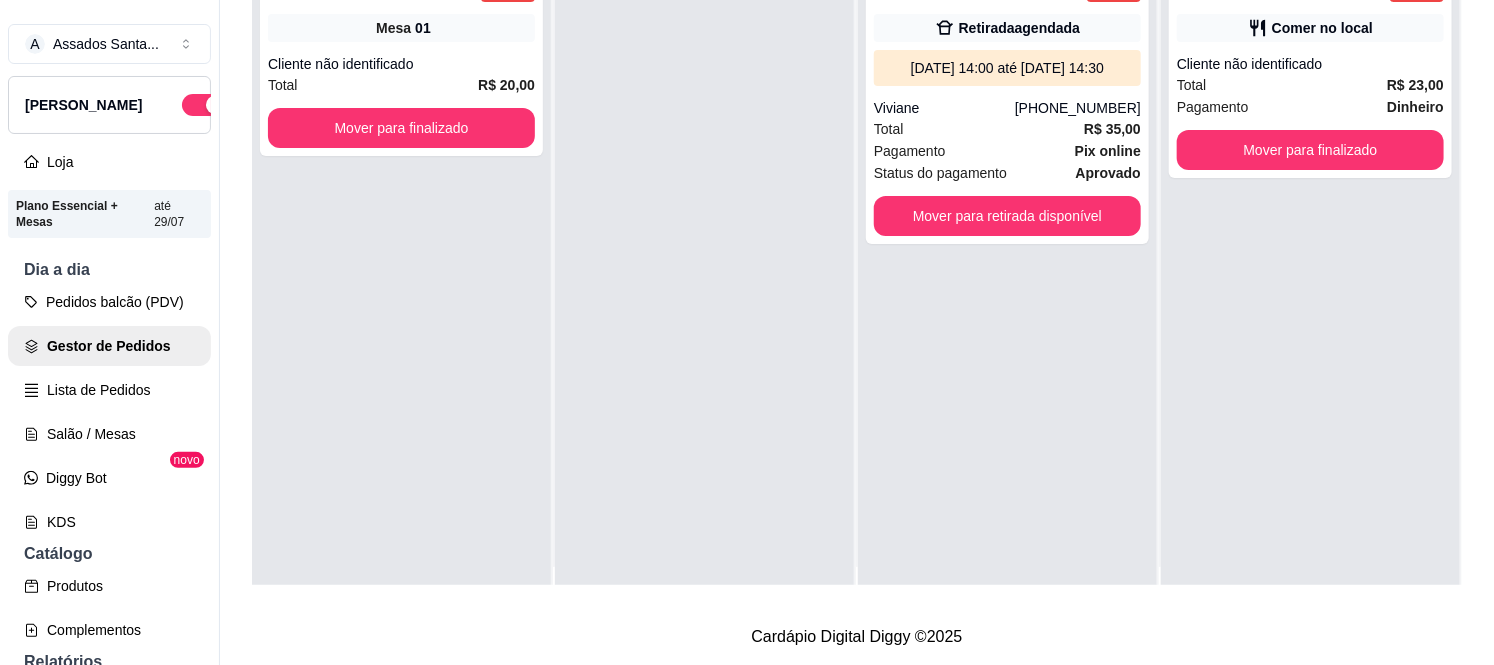 scroll, scrollTop: 0, scrollLeft: 0, axis: both 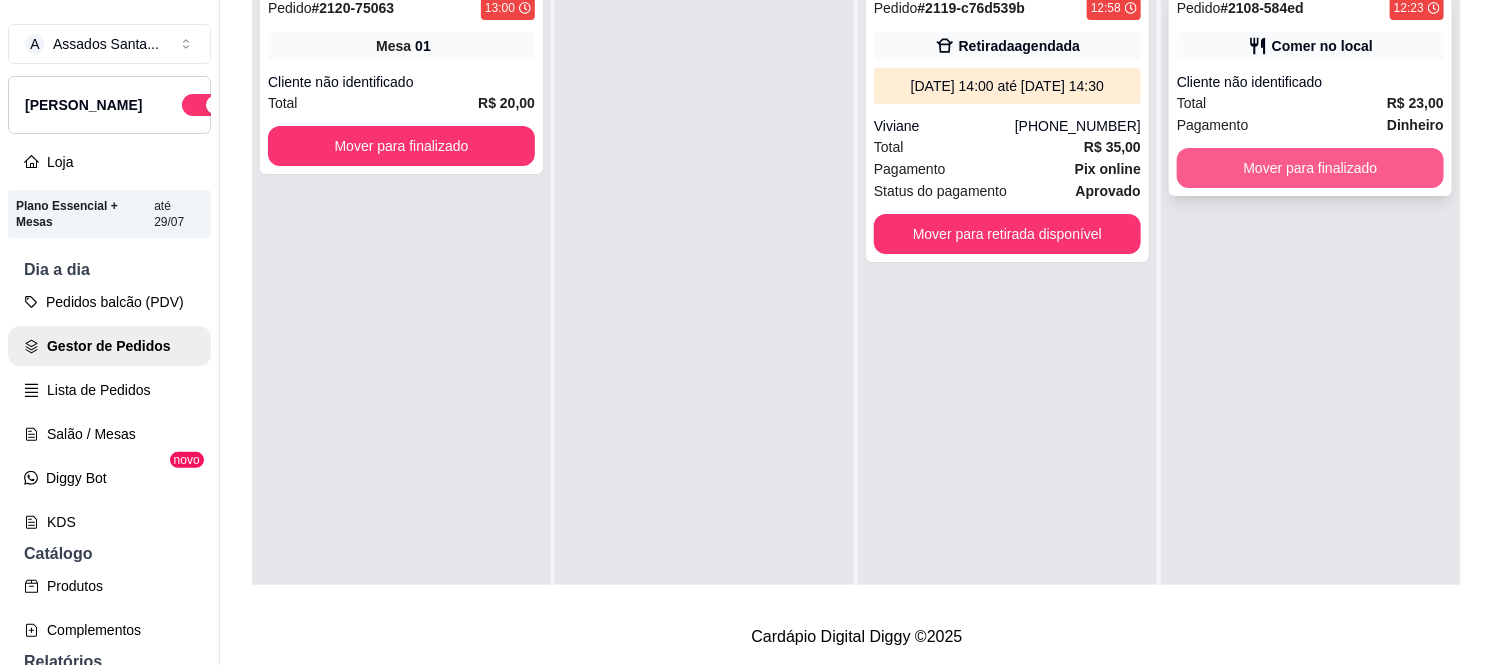 click on "Mover para finalizado" at bounding box center (1310, 168) 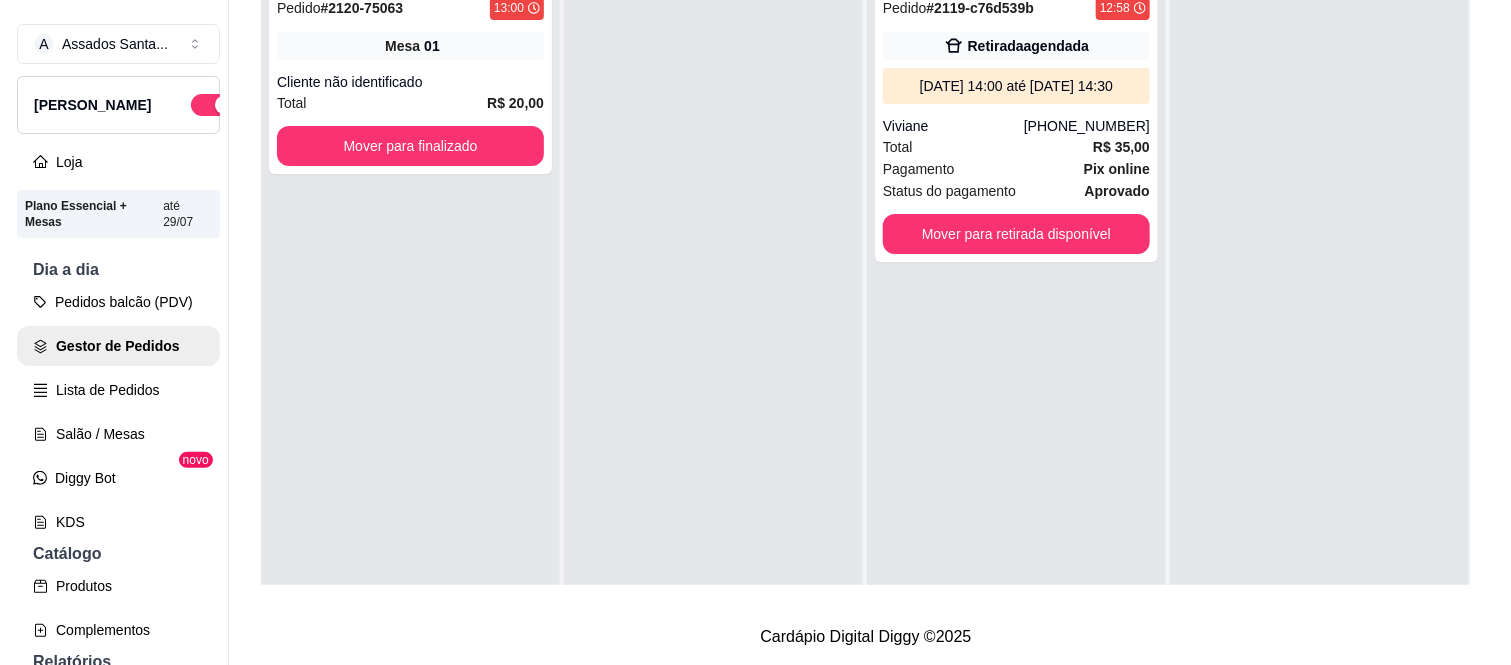 scroll, scrollTop: 210, scrollLeft: 0, axis: vertical 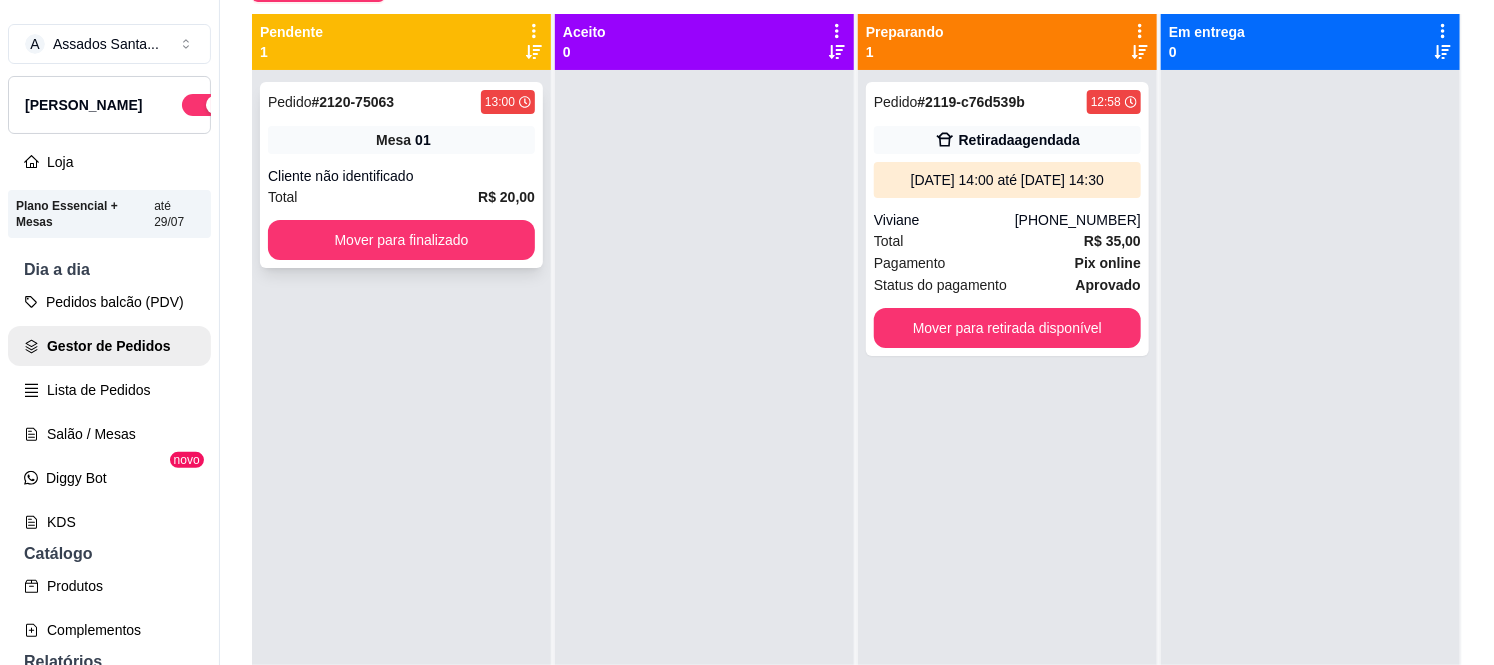 click on "Cliente não identificado" at bounding box center (401, 176) 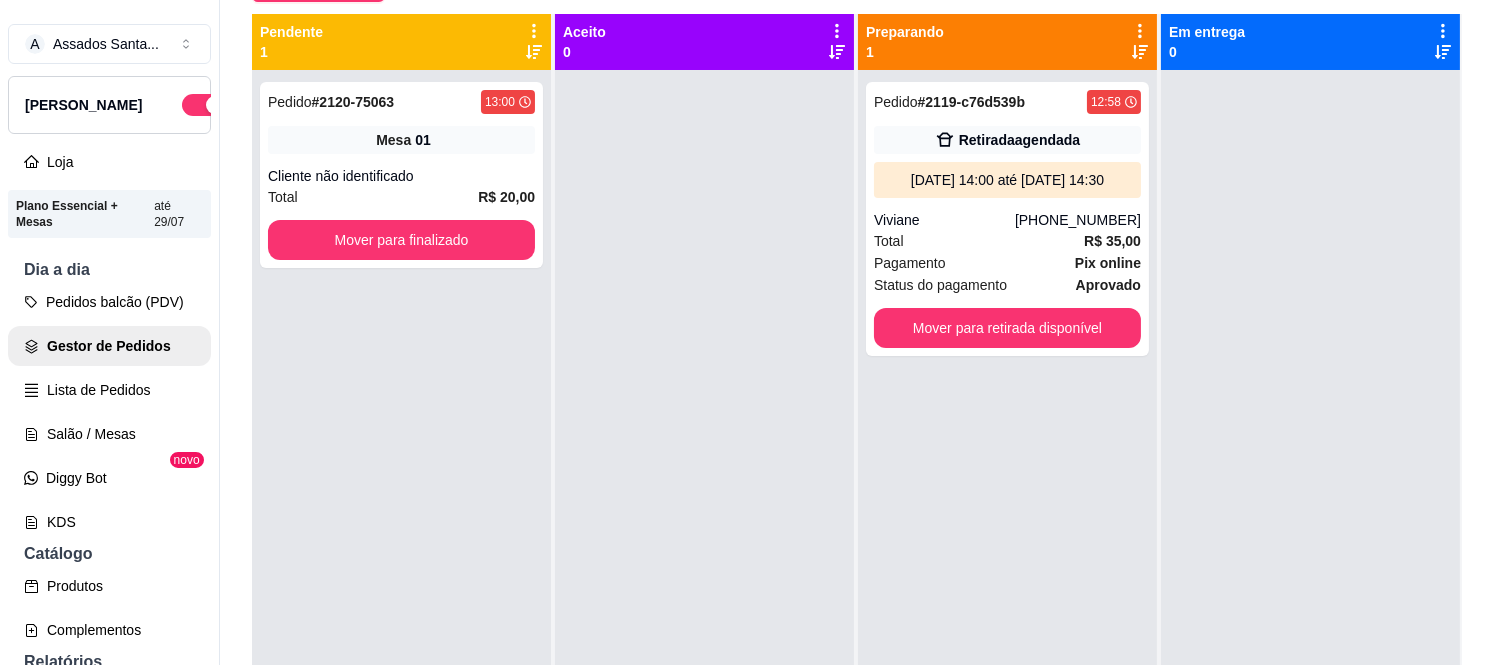 scroll, scrollTop: 17, scrollLeft: 0, axis: vertical 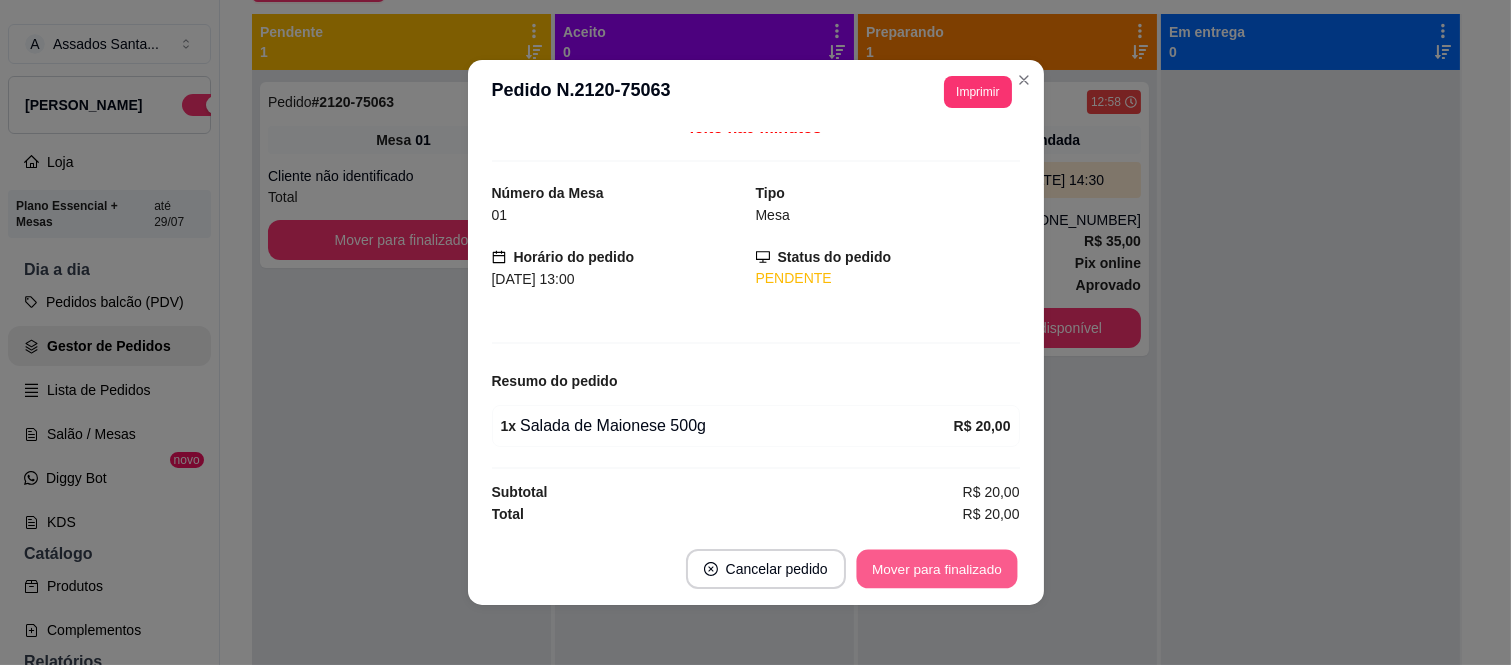 click on "Mover para finalizado" at bounding box center (936, 569) 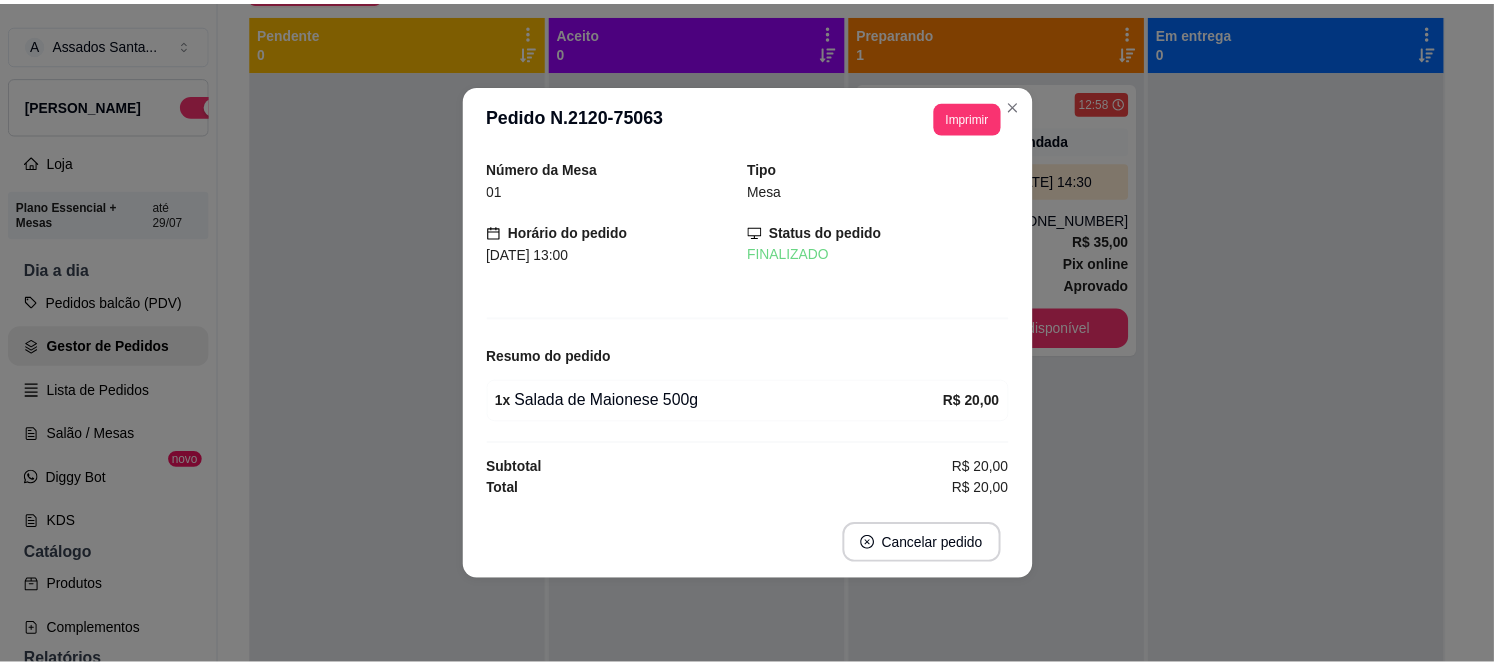 scroll, scrollTop: 0, scrollLeft: 0, axis: both 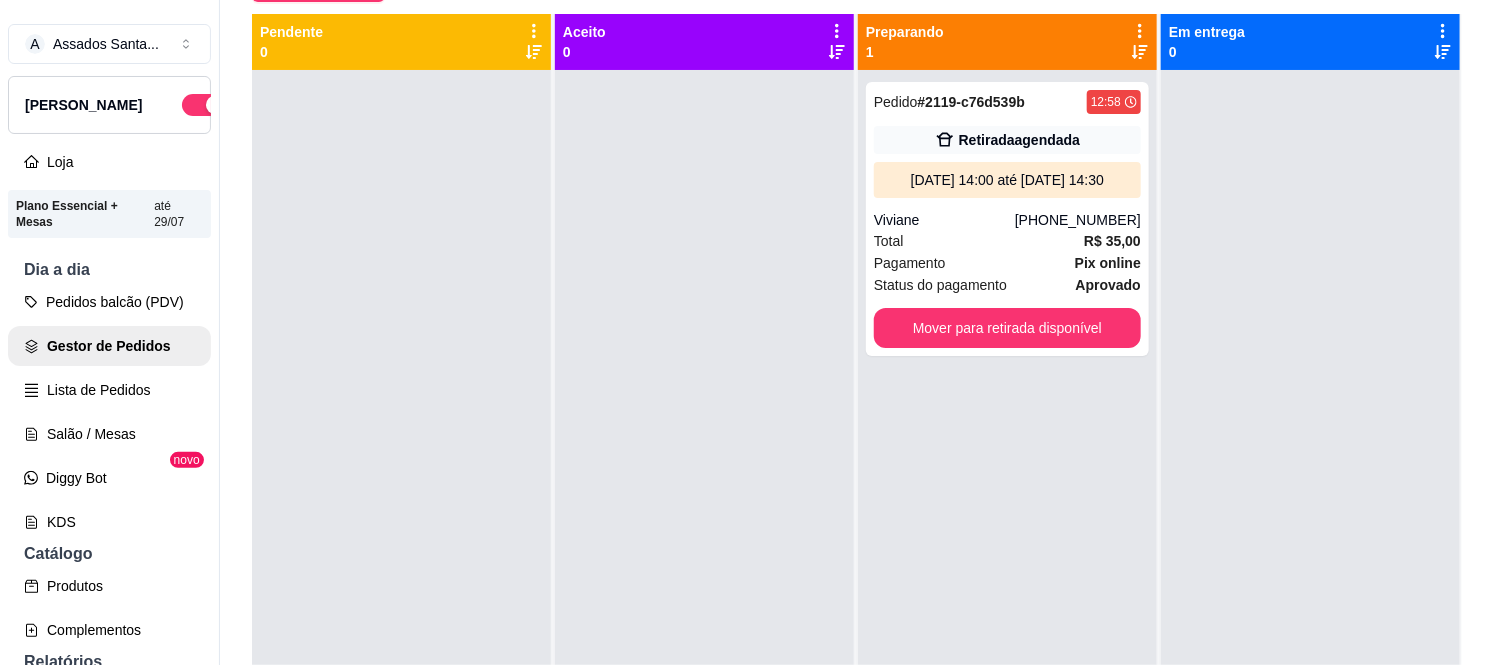 click at bounding box center (1310, 402) 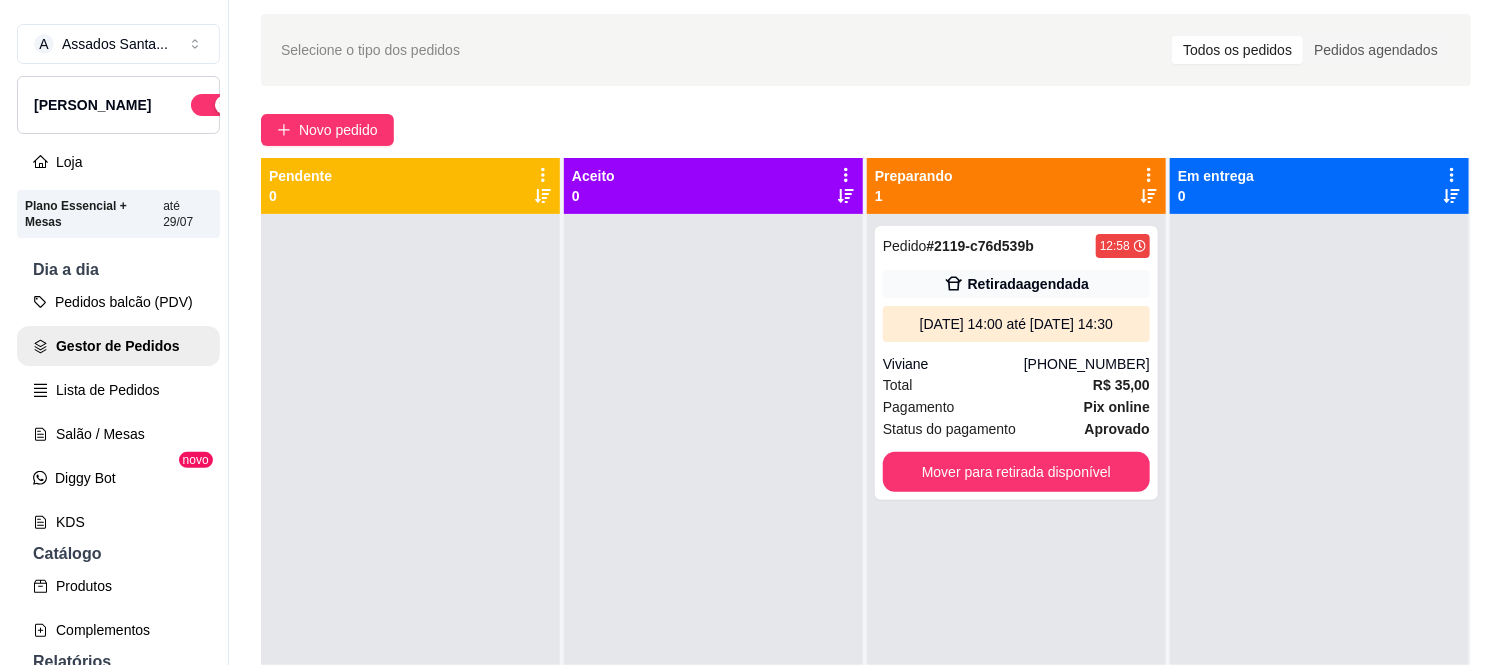 scroll, scrollTop: 0, scrollLeft: 0, axis: both 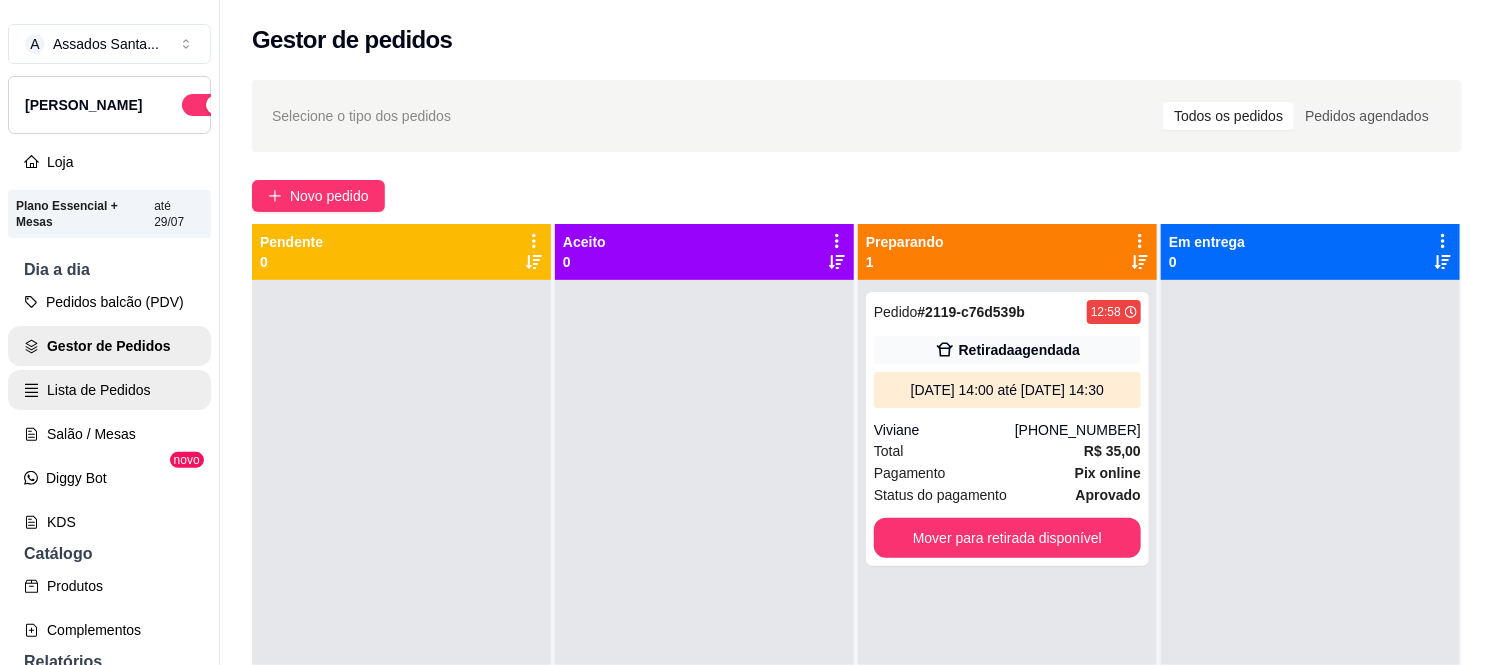 click on "Lista de Pedidos" at bounding box center (109, 390) 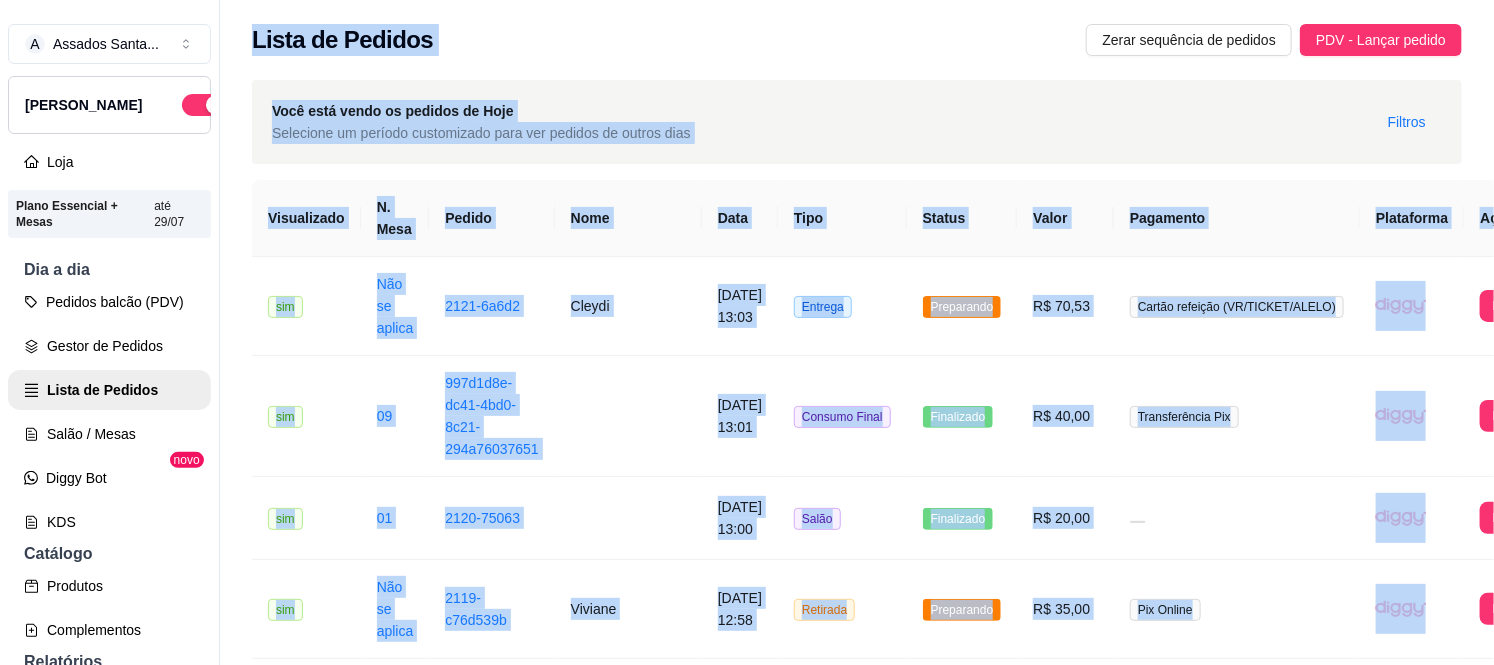 click on "**********" at bounding box center [857, 1513] 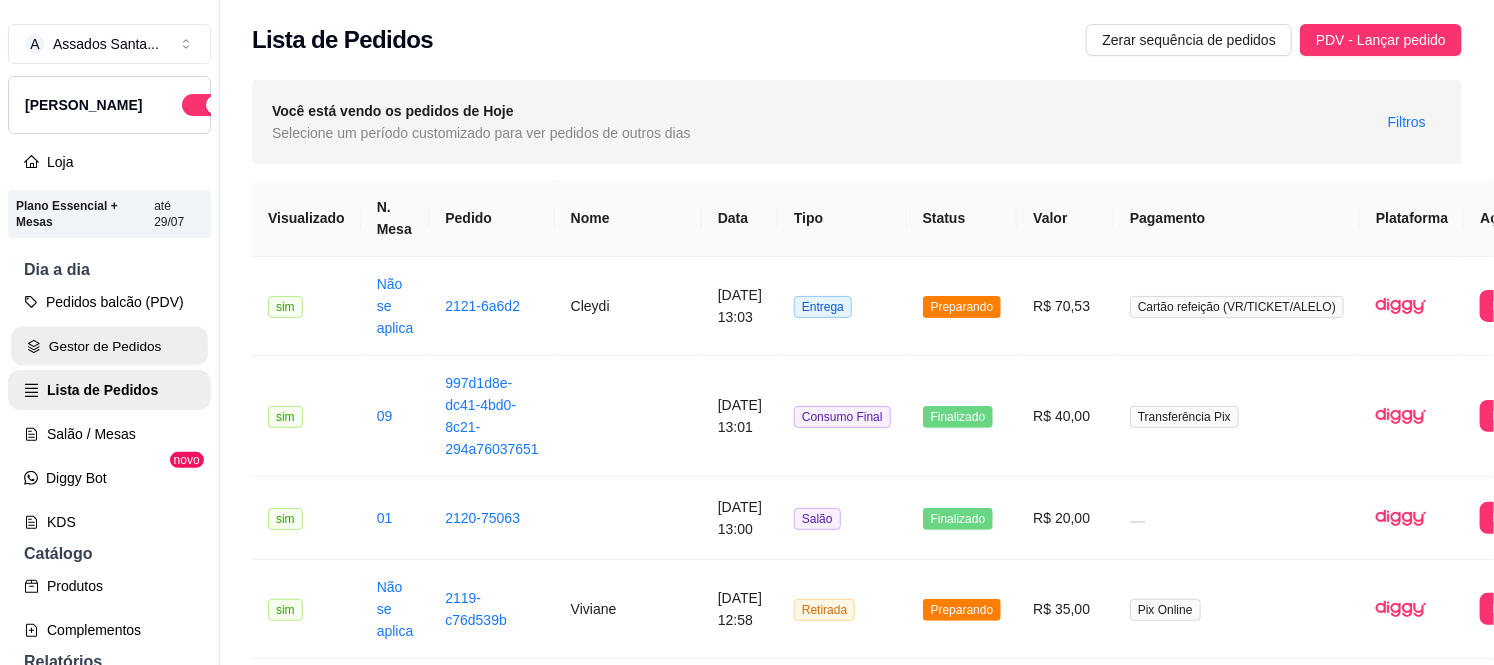 click on "Gestor de Pedidos" at bounding box center [109, 346] 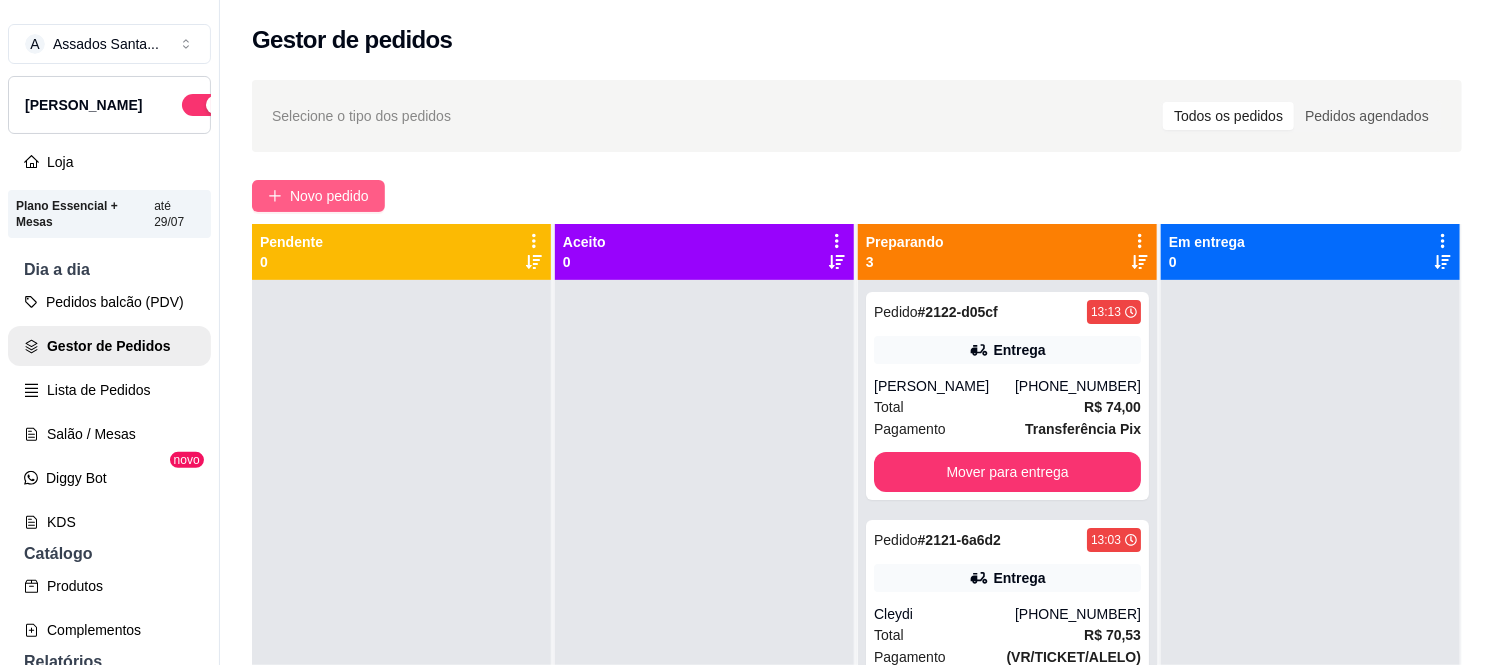 click on "Novo pedido" at bounding box center [318, 196] 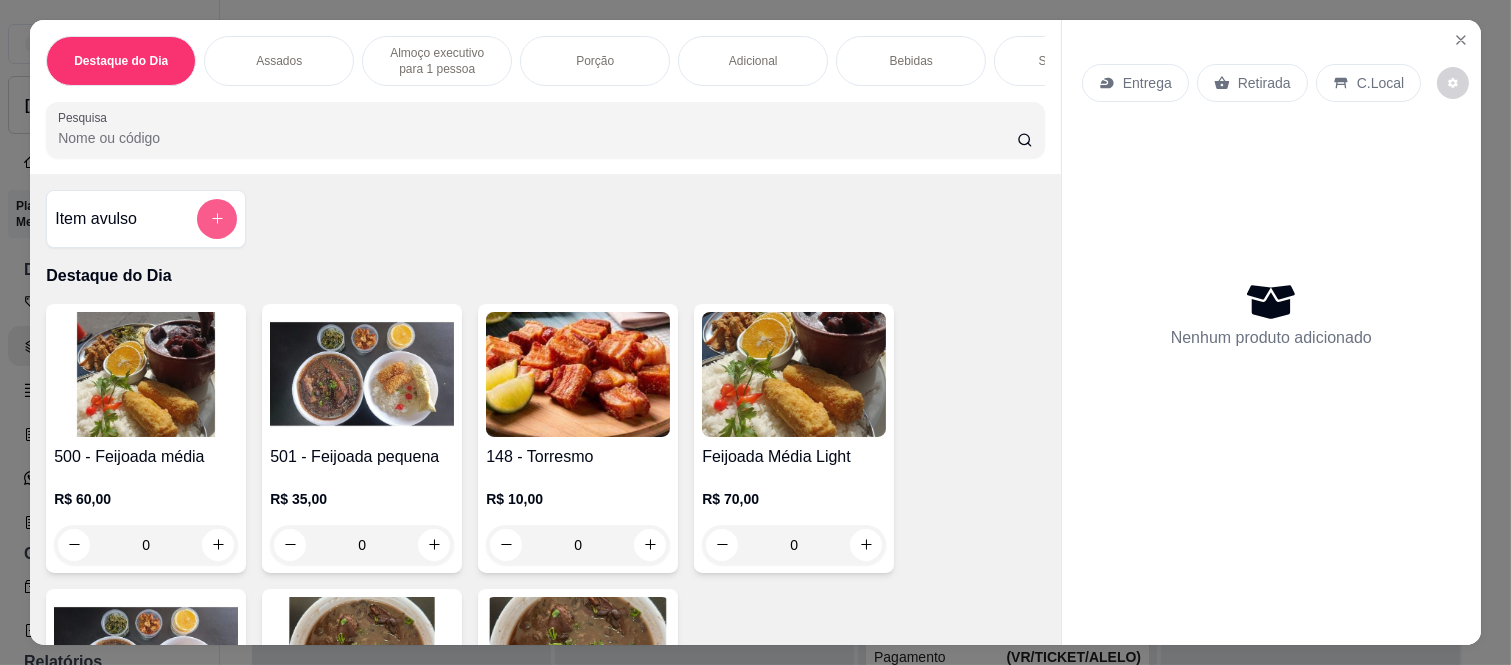 click 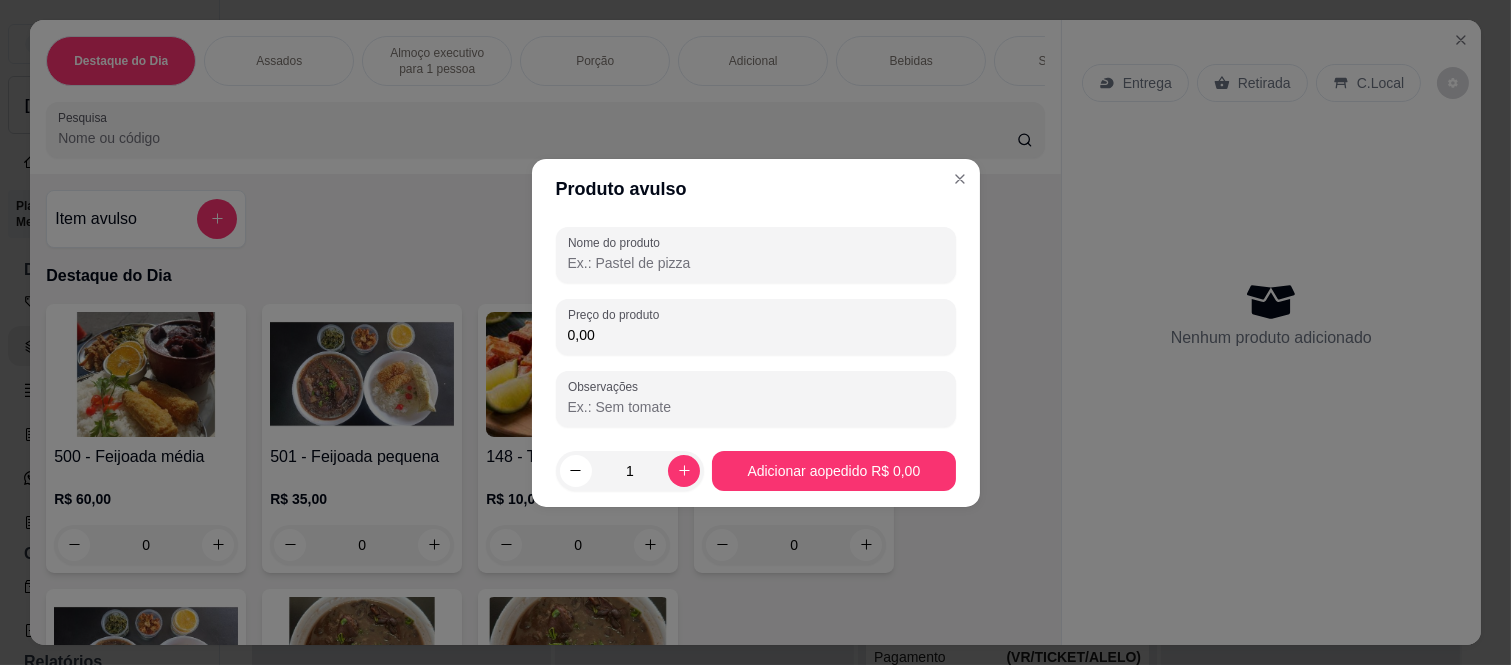 click on "Nome do produto" at bounding box center (756, 263) 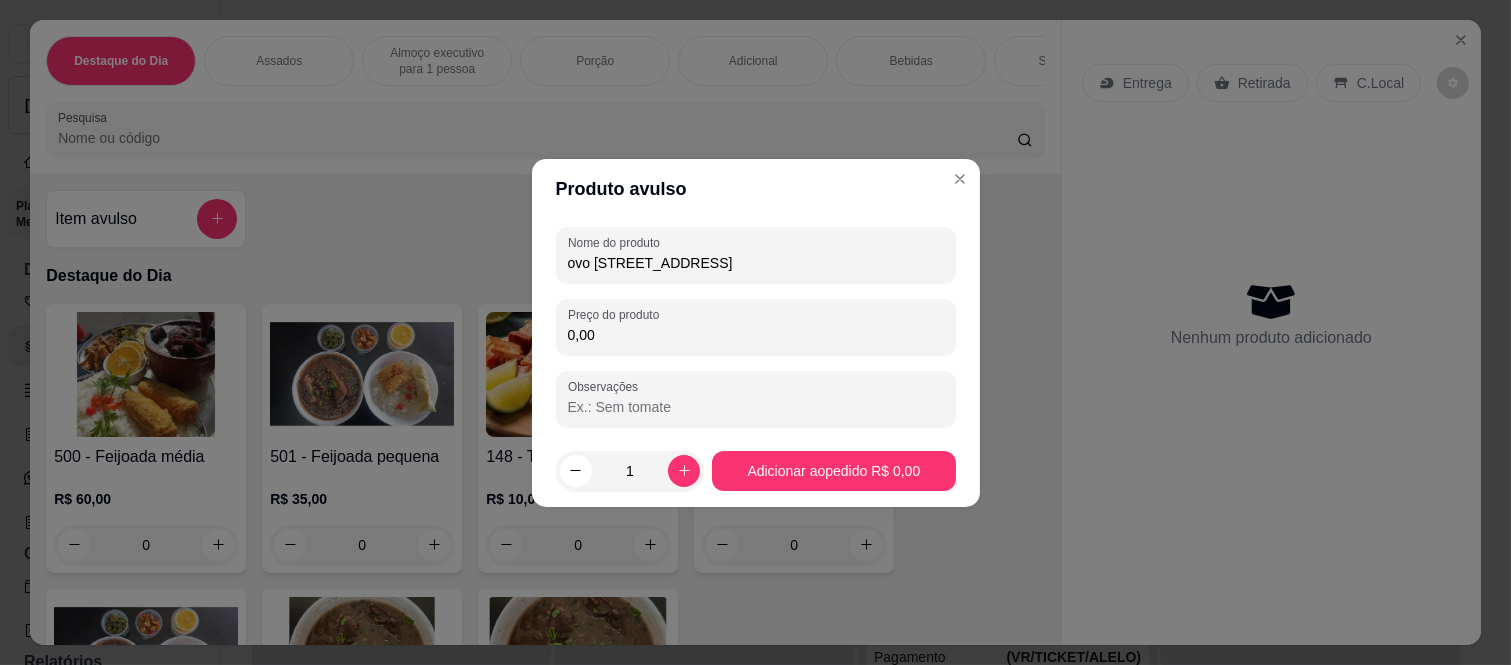 type on "ovo c/ calabresa 2 de 17" 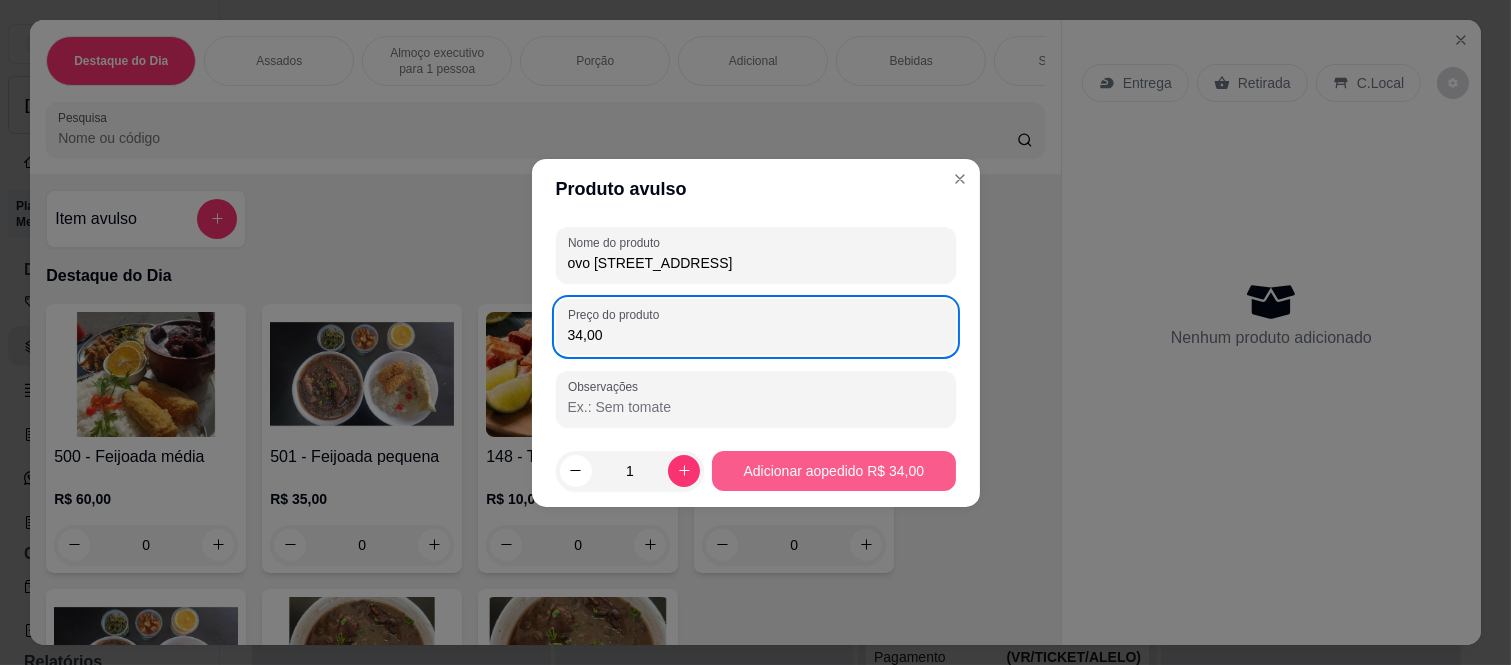 type on "34,00" 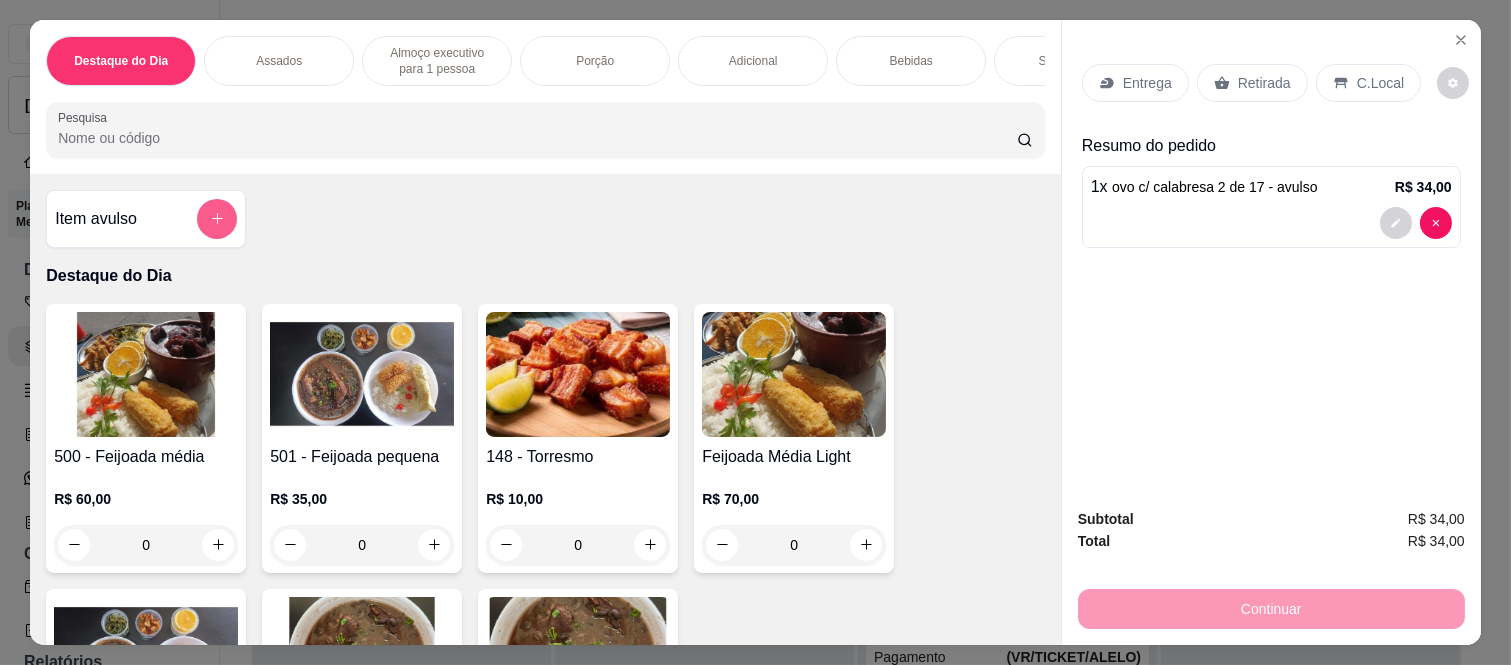 click at bounding box center [217, 219] 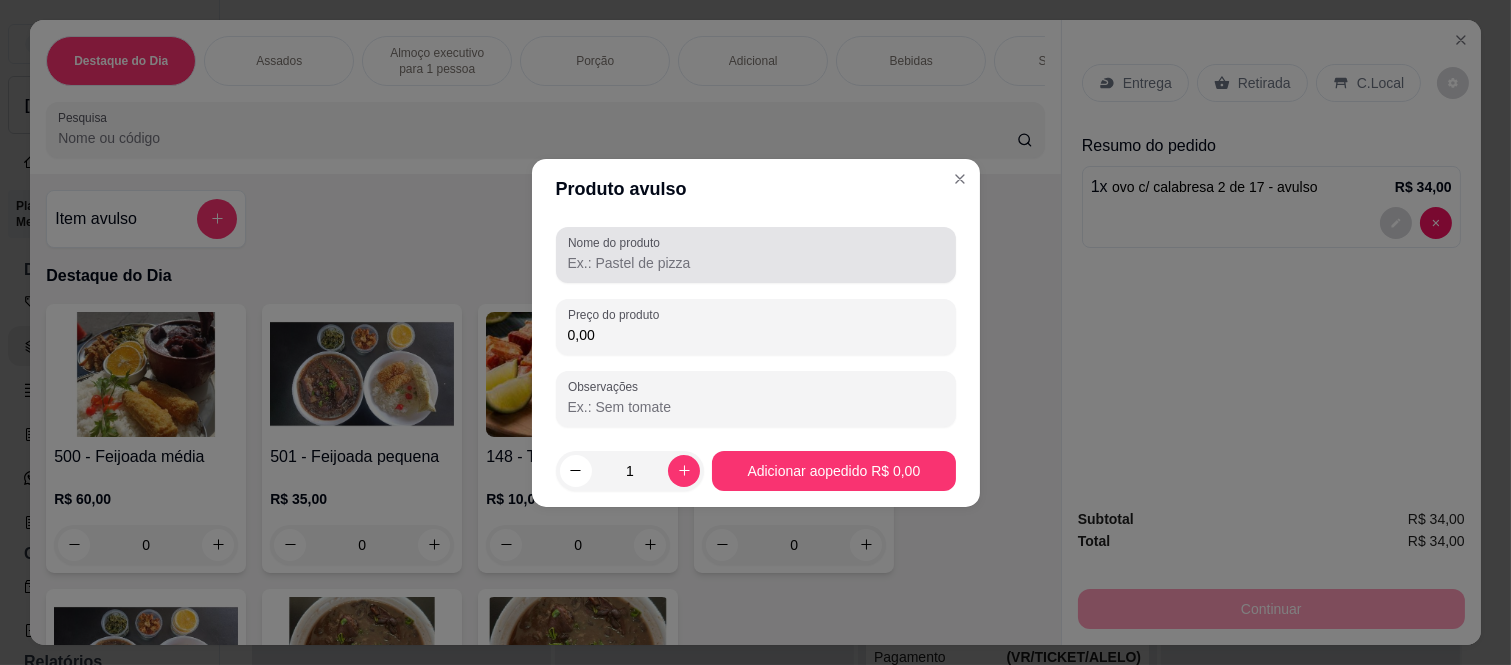 click on "Nome do produto" at bounding box center (756, 263) 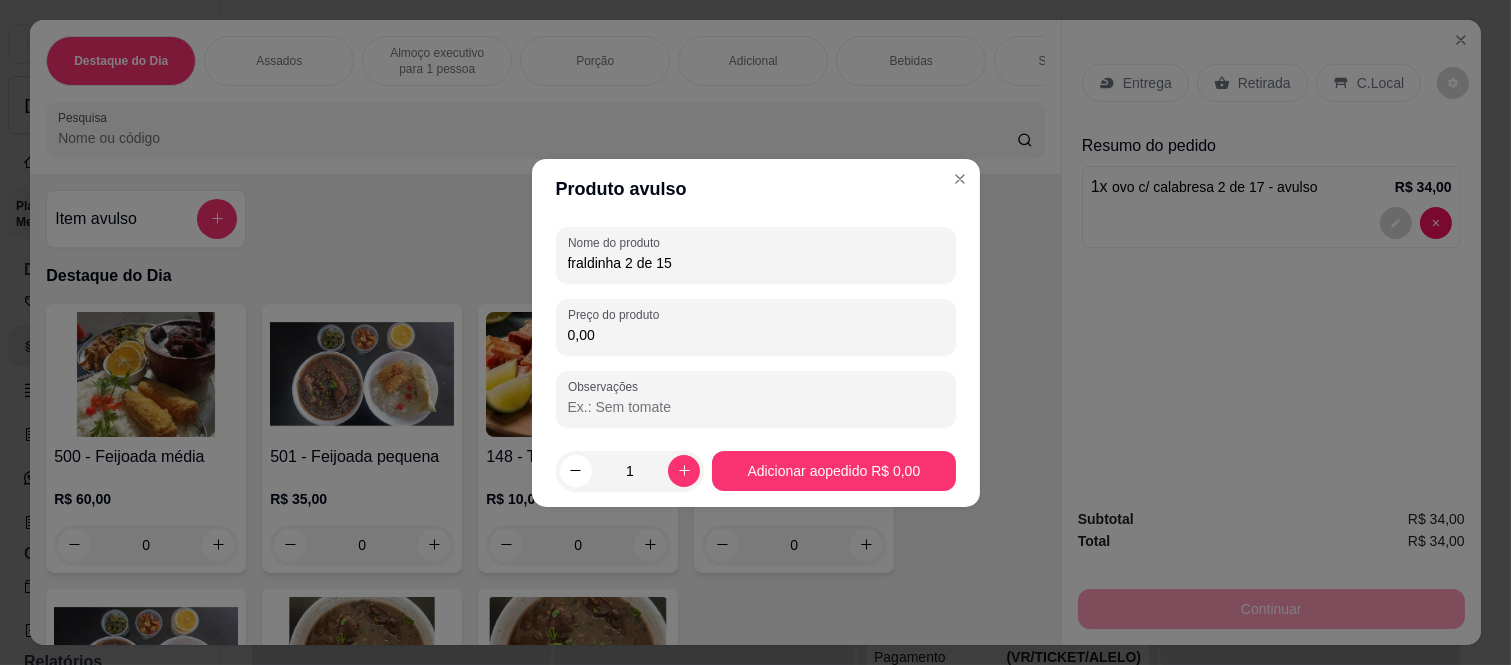 type on "fraldinha 2 de 15" 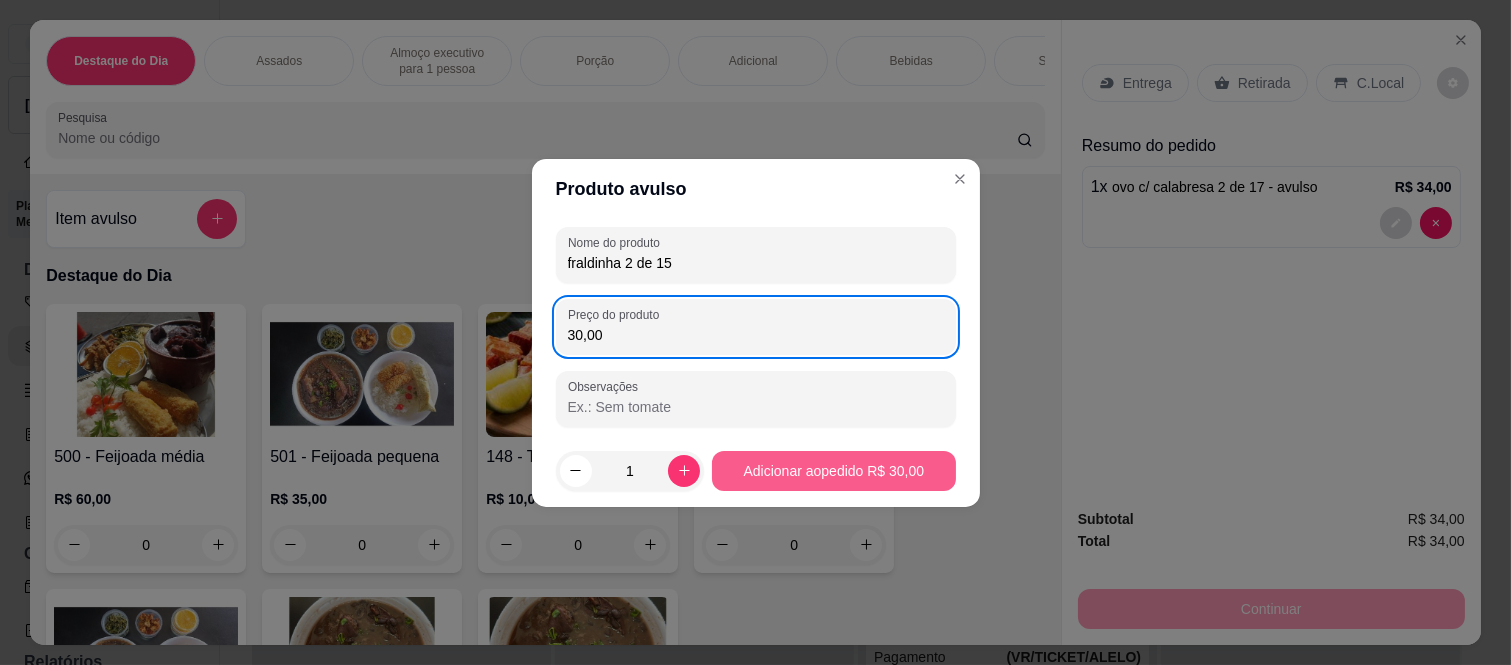 type on "30,00" 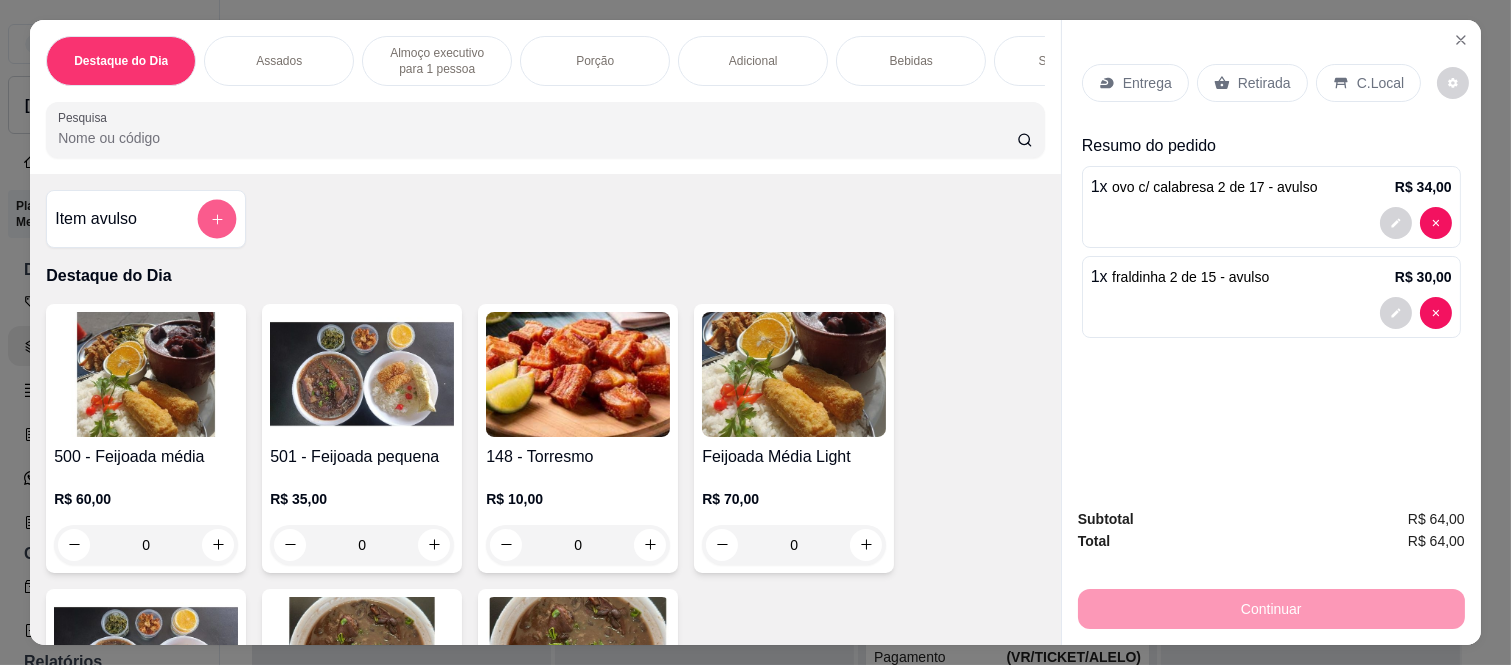 click 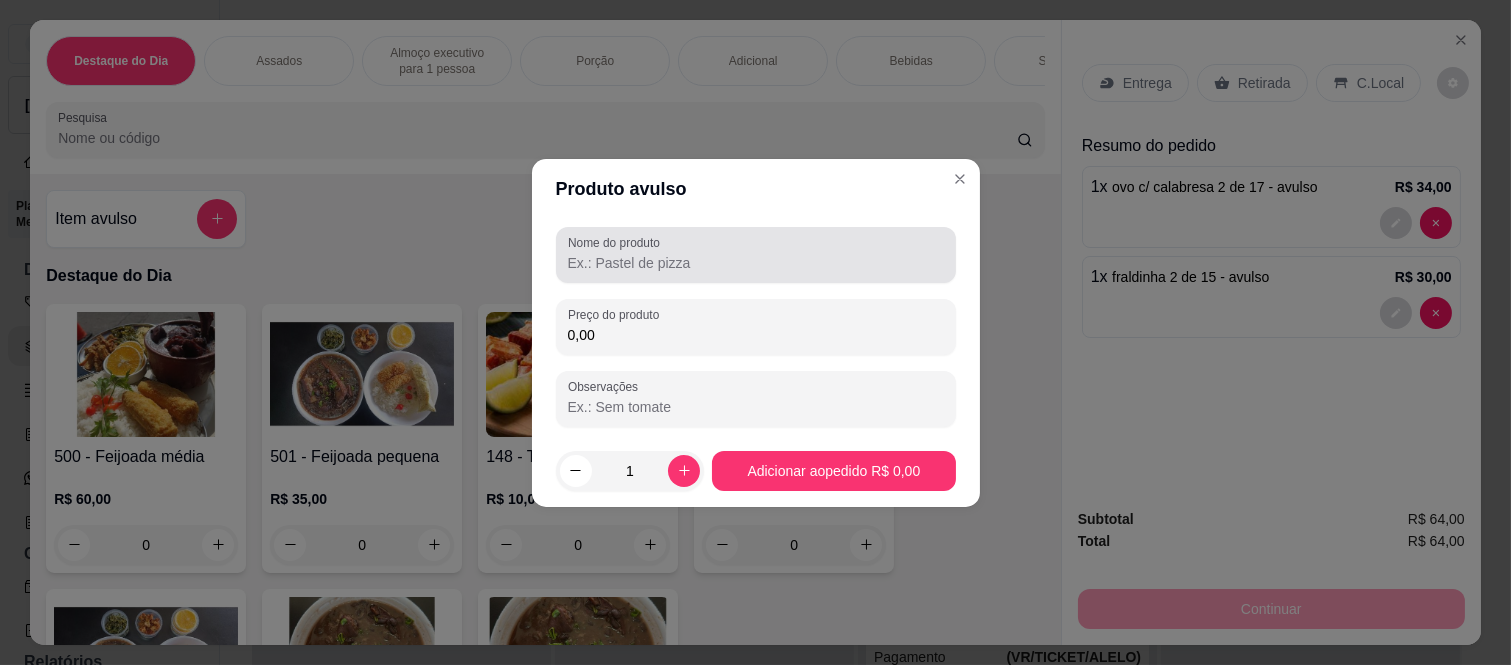 click on "Nome do produto" at bounding box center (756, 263) 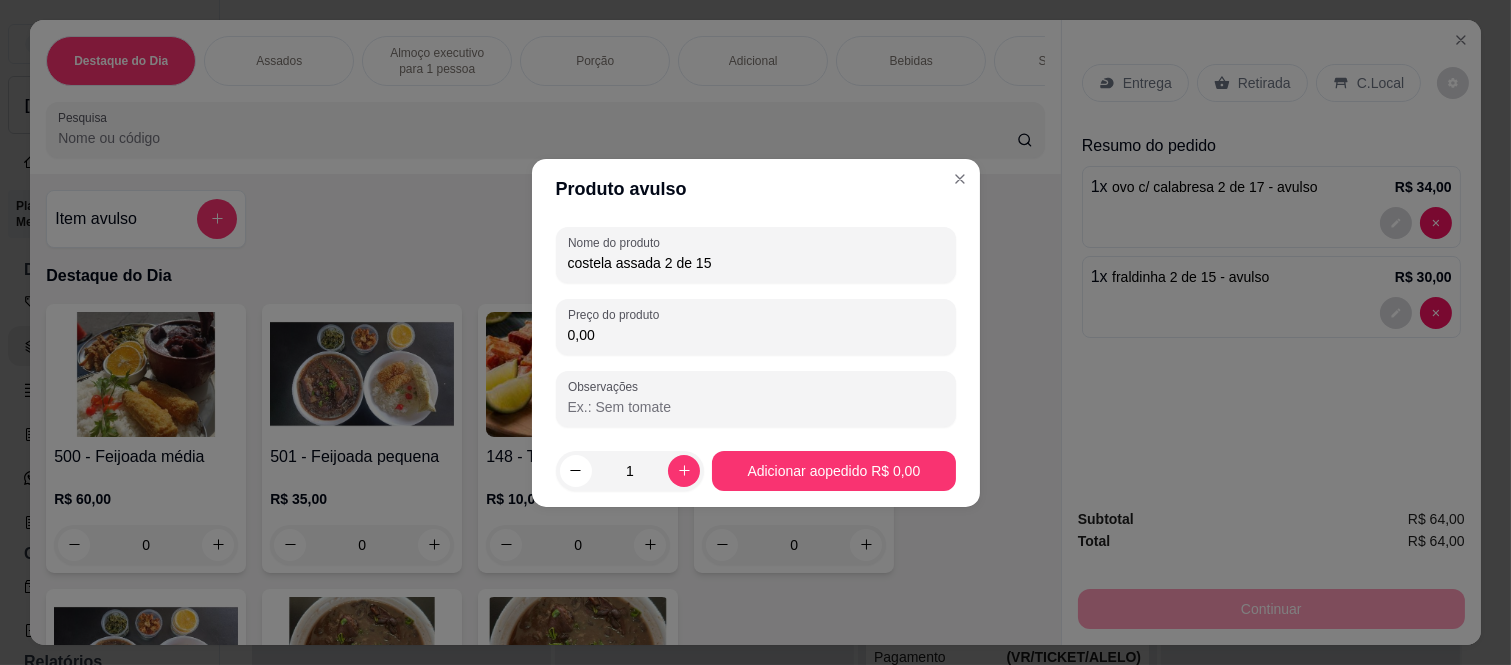 type on "costela assada 2 de 15" 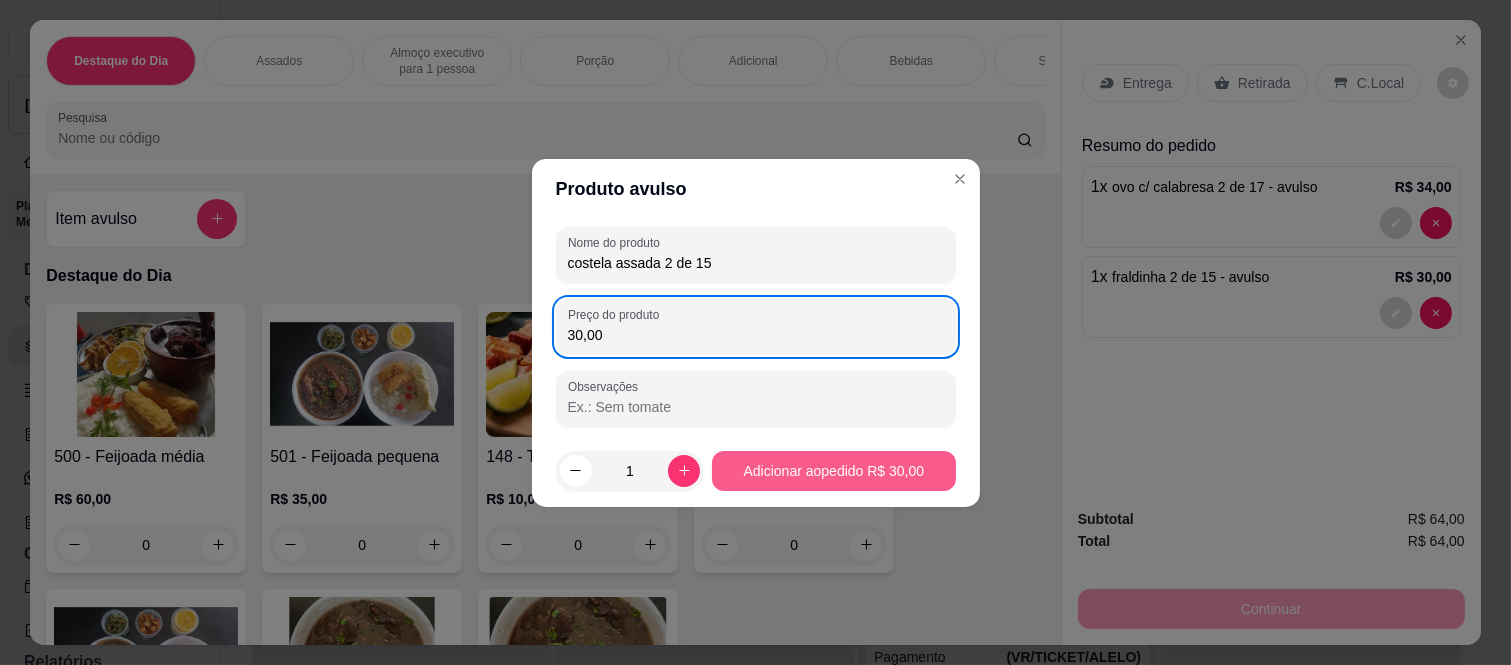 type on "30,00" 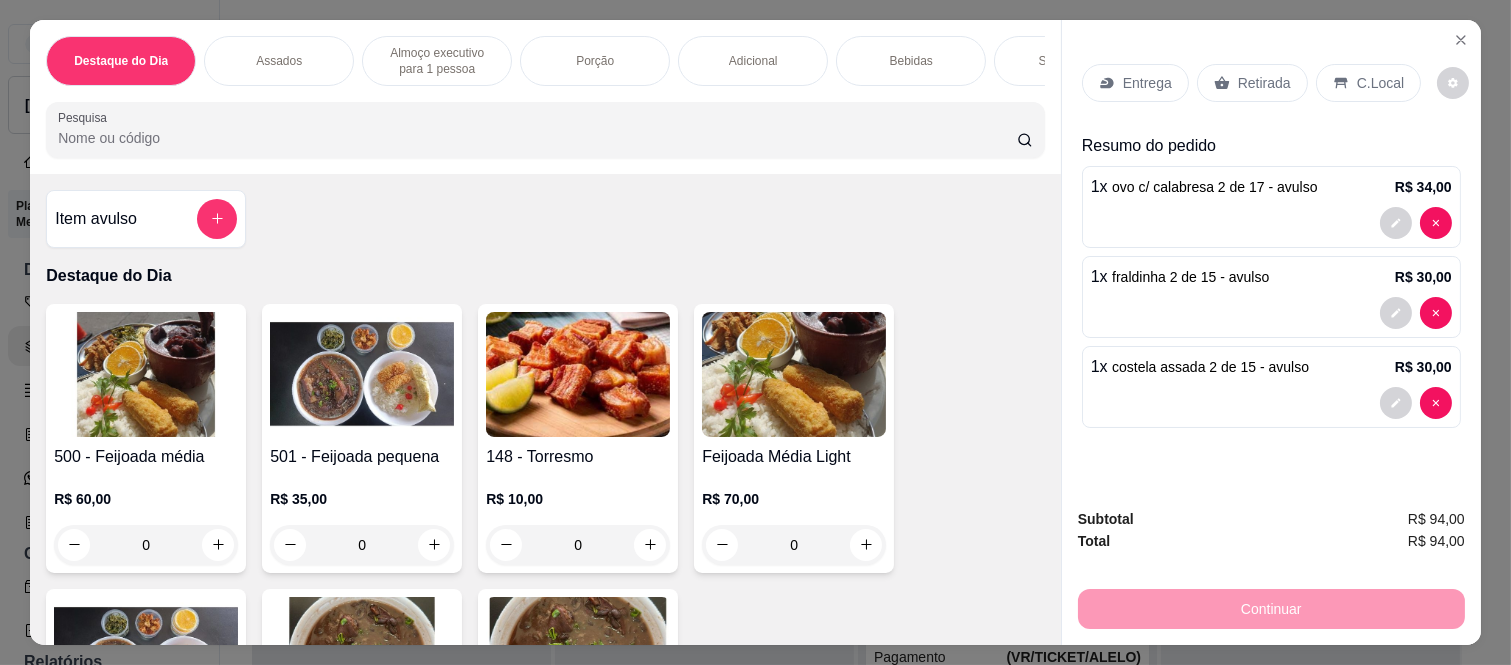click on "Retirada" at bounding box center (1264, 83) 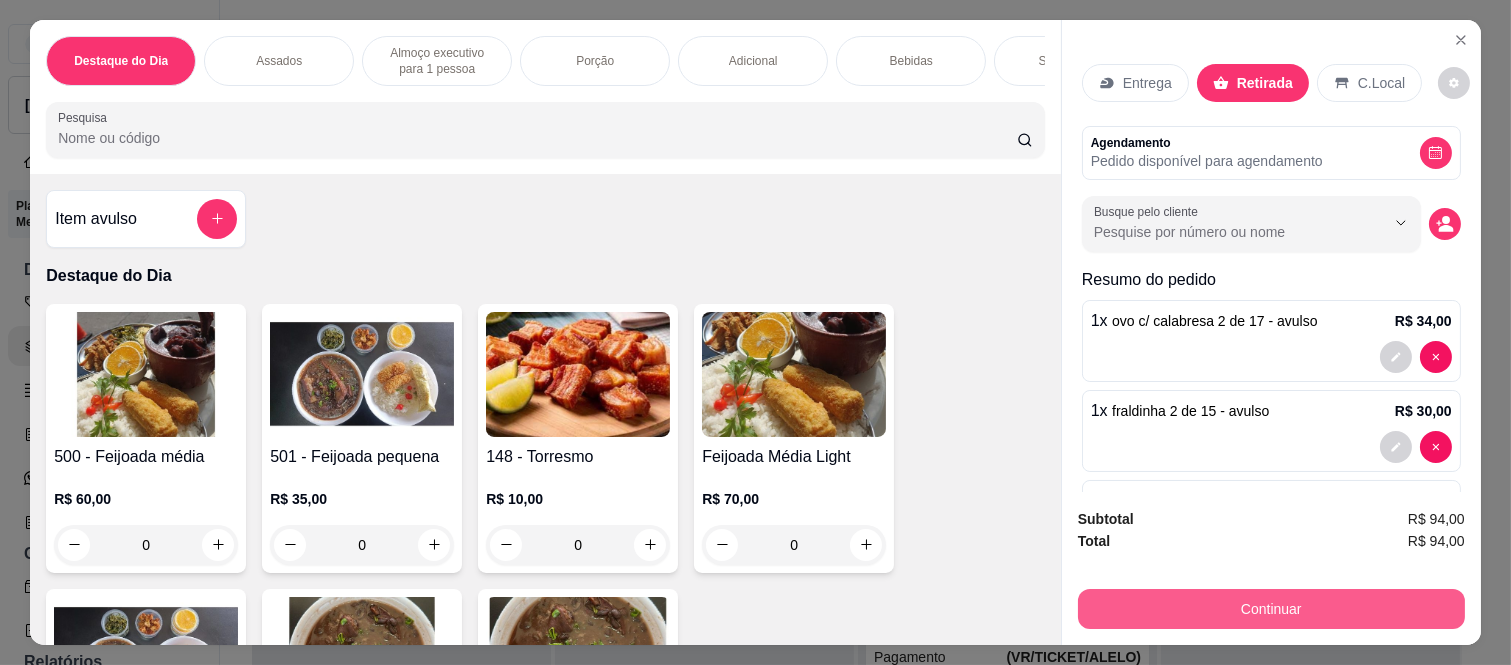 click on "Continuar" at bounding box center [1271, 609] 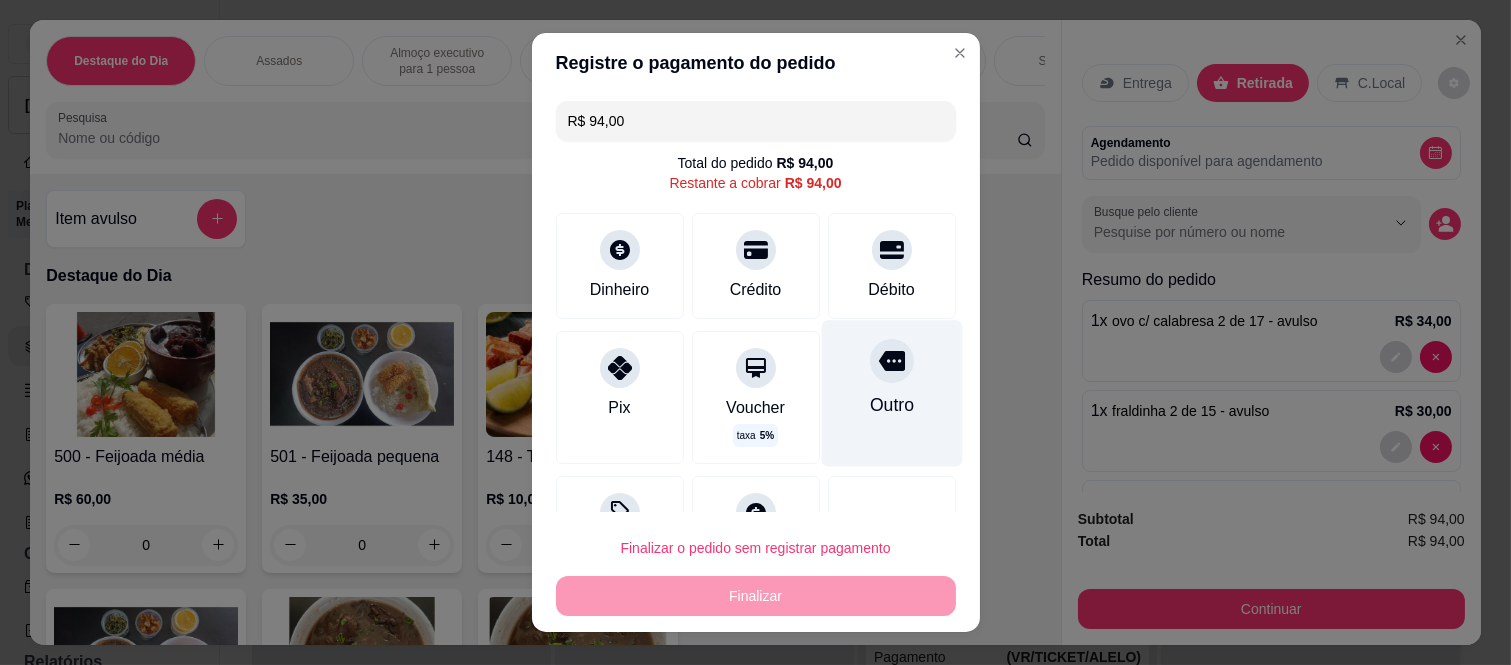 click at bounding box center [892, 361] 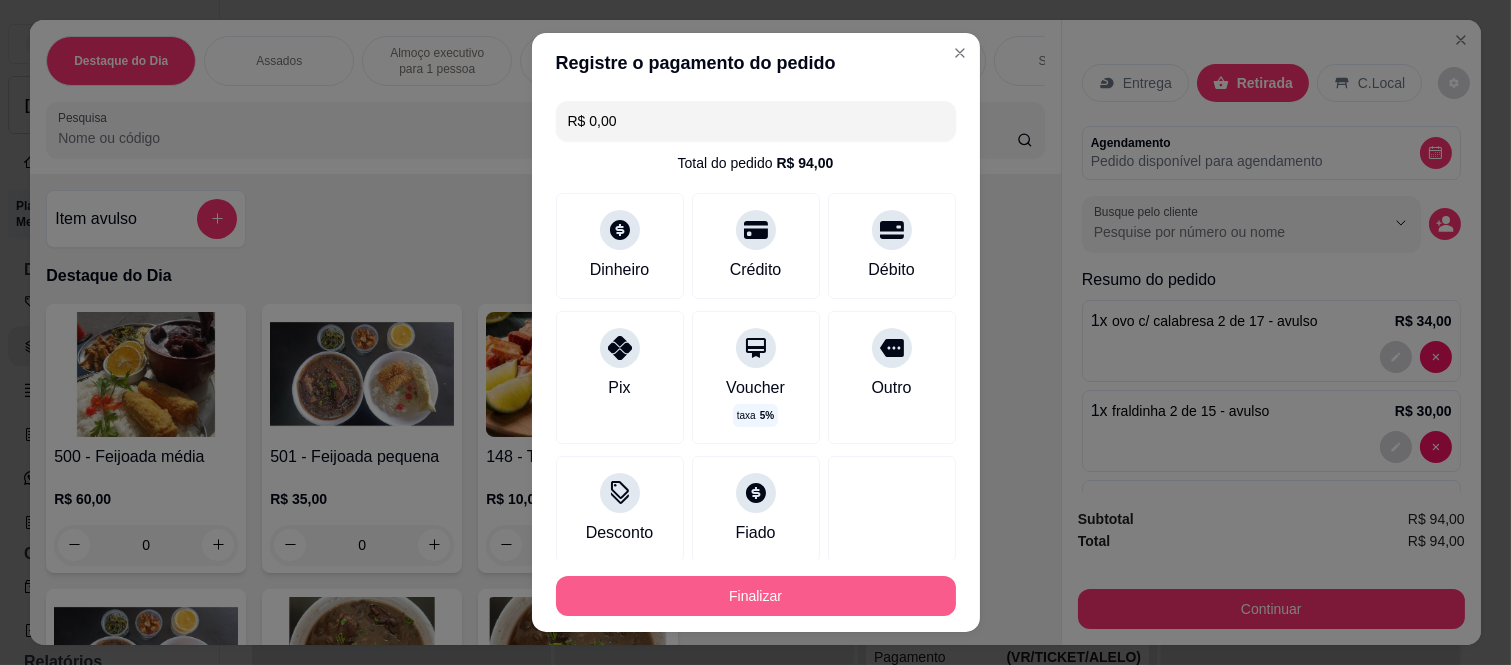 click on "Finalizar" at bounding box center [756, 596] 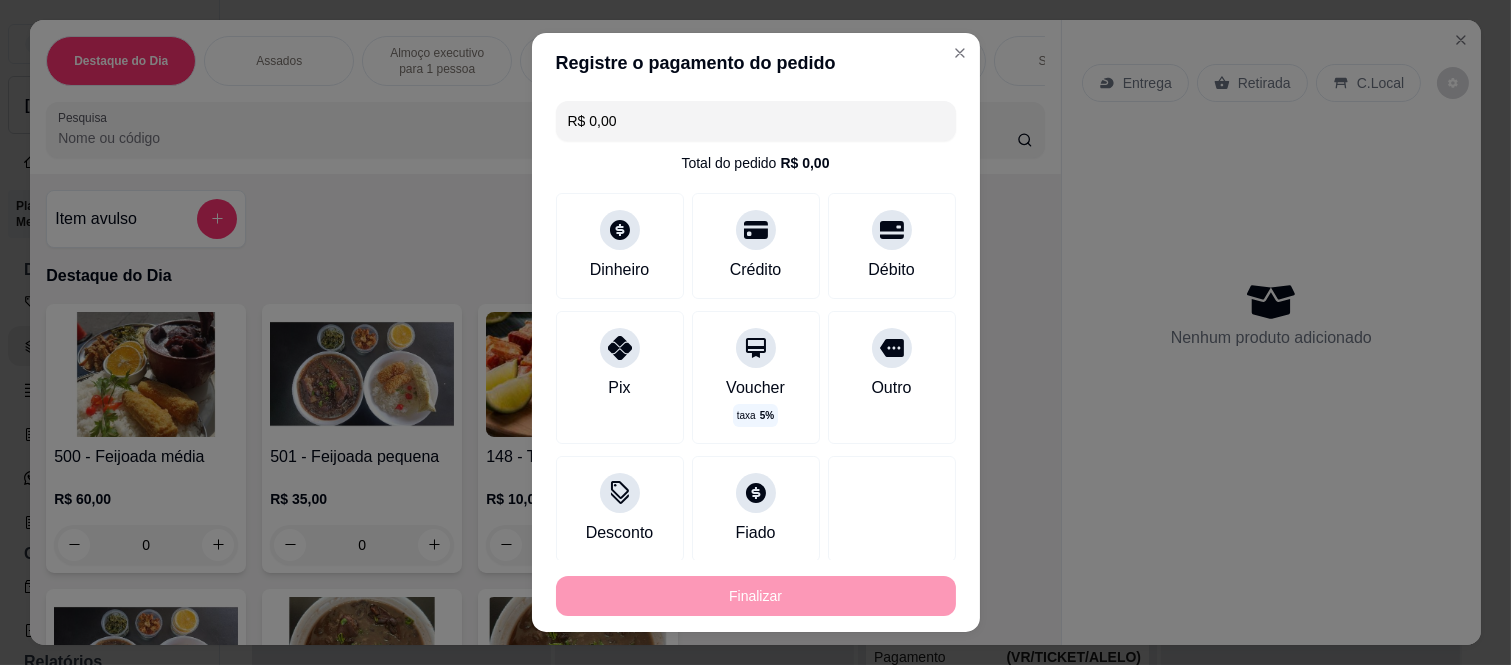 type on "-R$ 94,00" 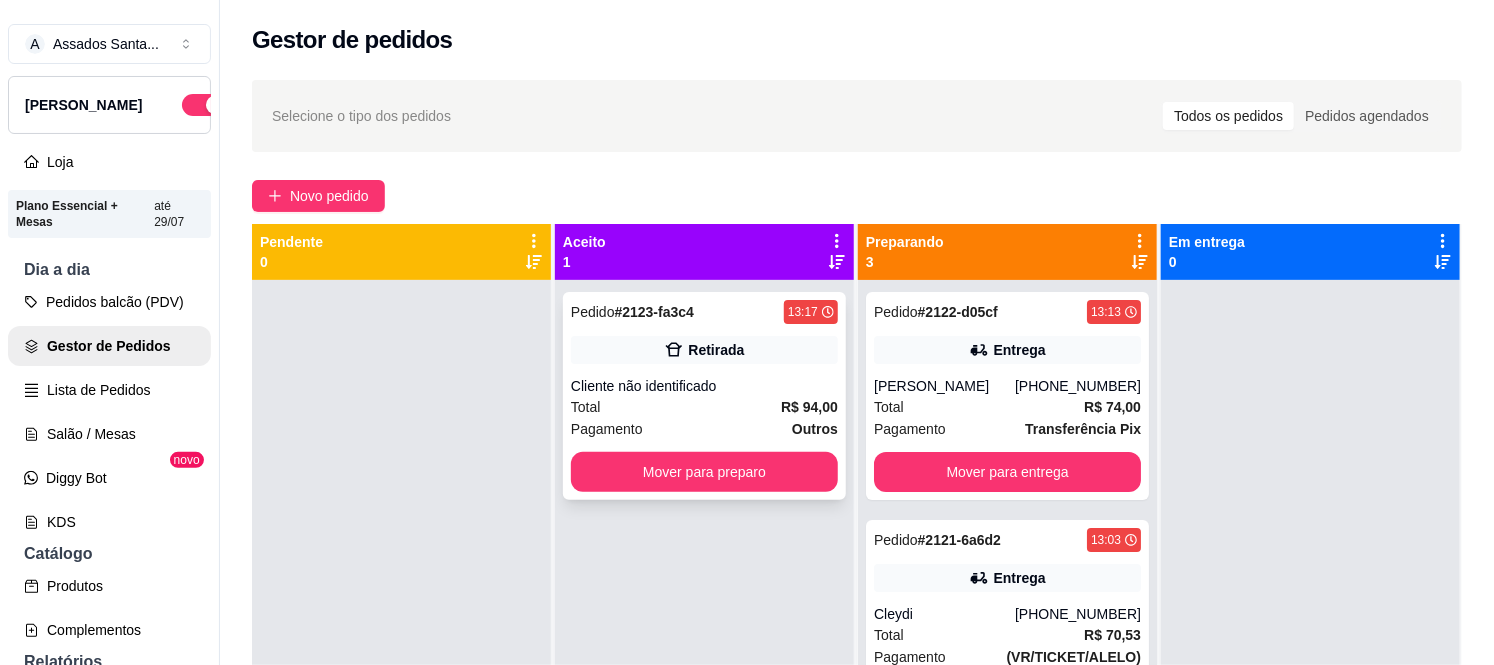 click on "Pedido  # 2123-fa3c4 13:17 Retirada Cliente não identificado Total R$ 94,00 Pagamento Outros Mover para preparo" at bounding box center (704, 396) 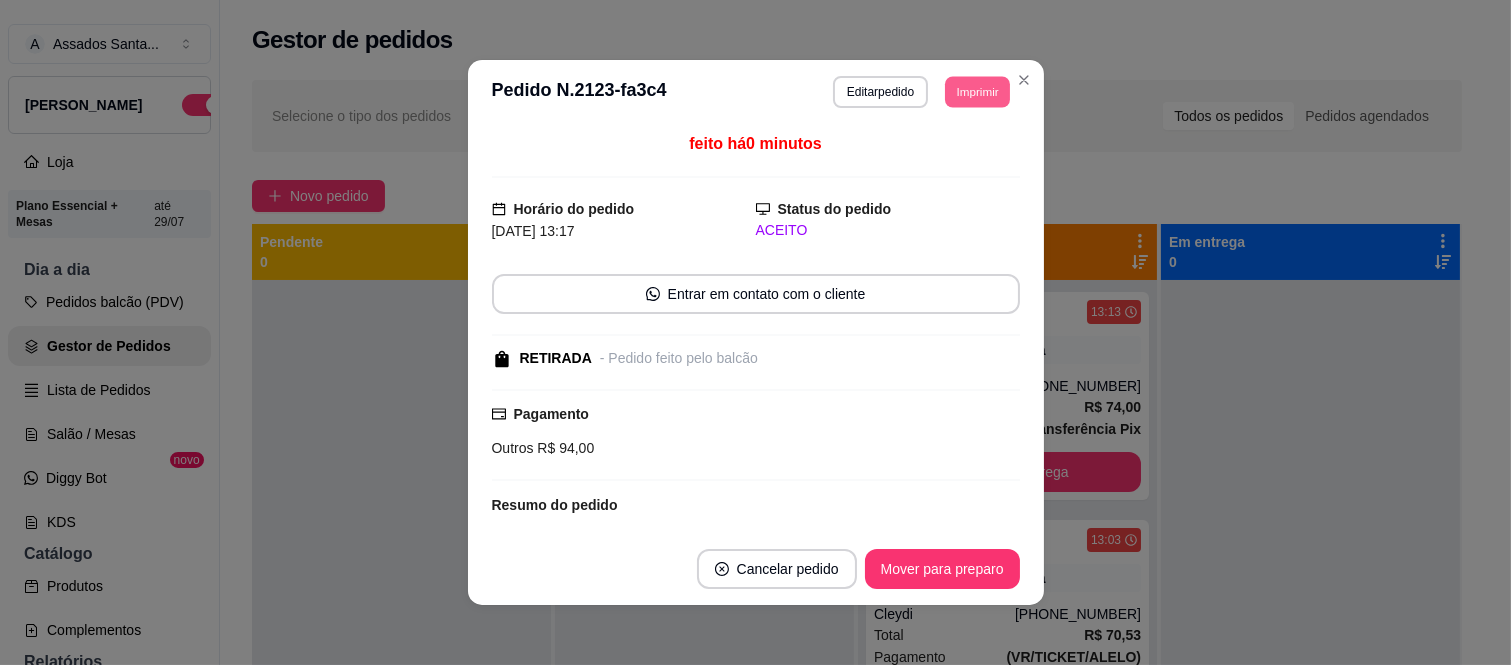 click on "Imprimir" at bounding box center [977, 91] 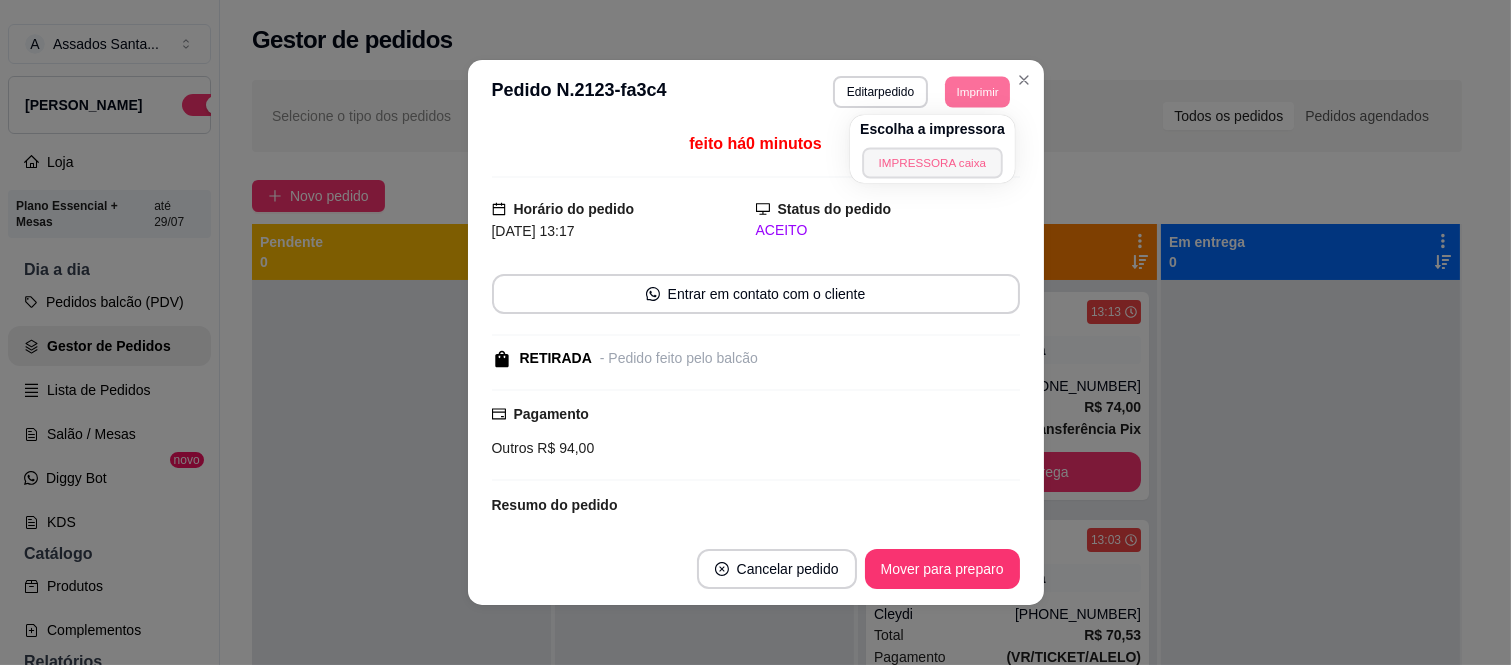 click on "IMPRESSORA caixa" at bounding box center (932, 162) 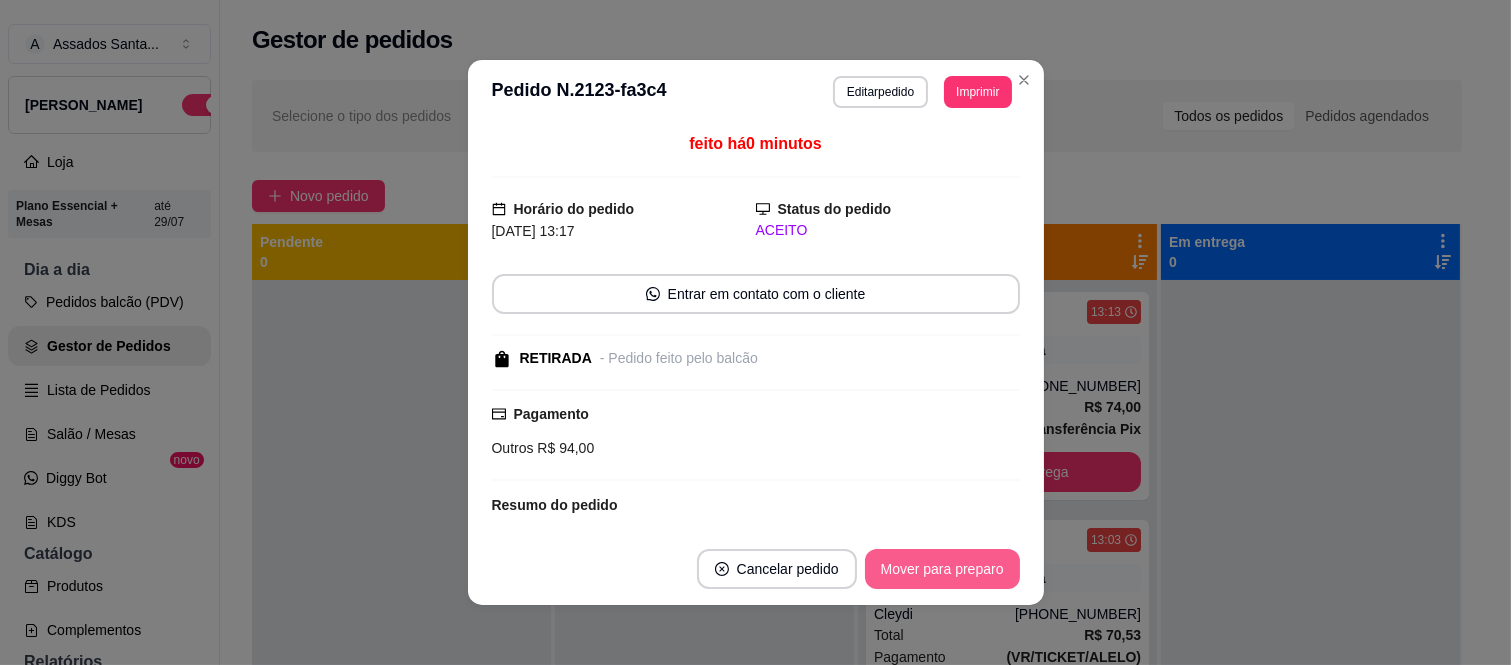 click on "Mover para preparo" at bounding box center (942, 569) 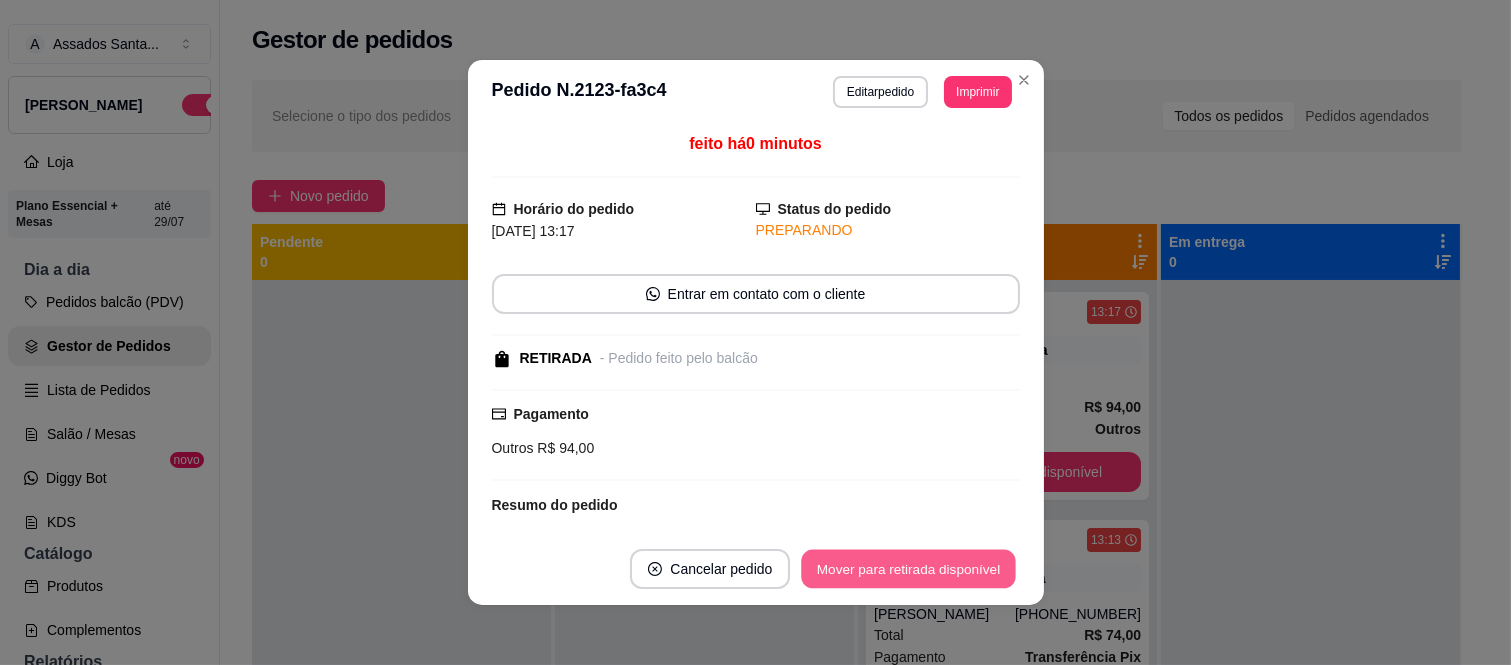click on "Mover para retirada disponível" at bounding box center [909, 569] 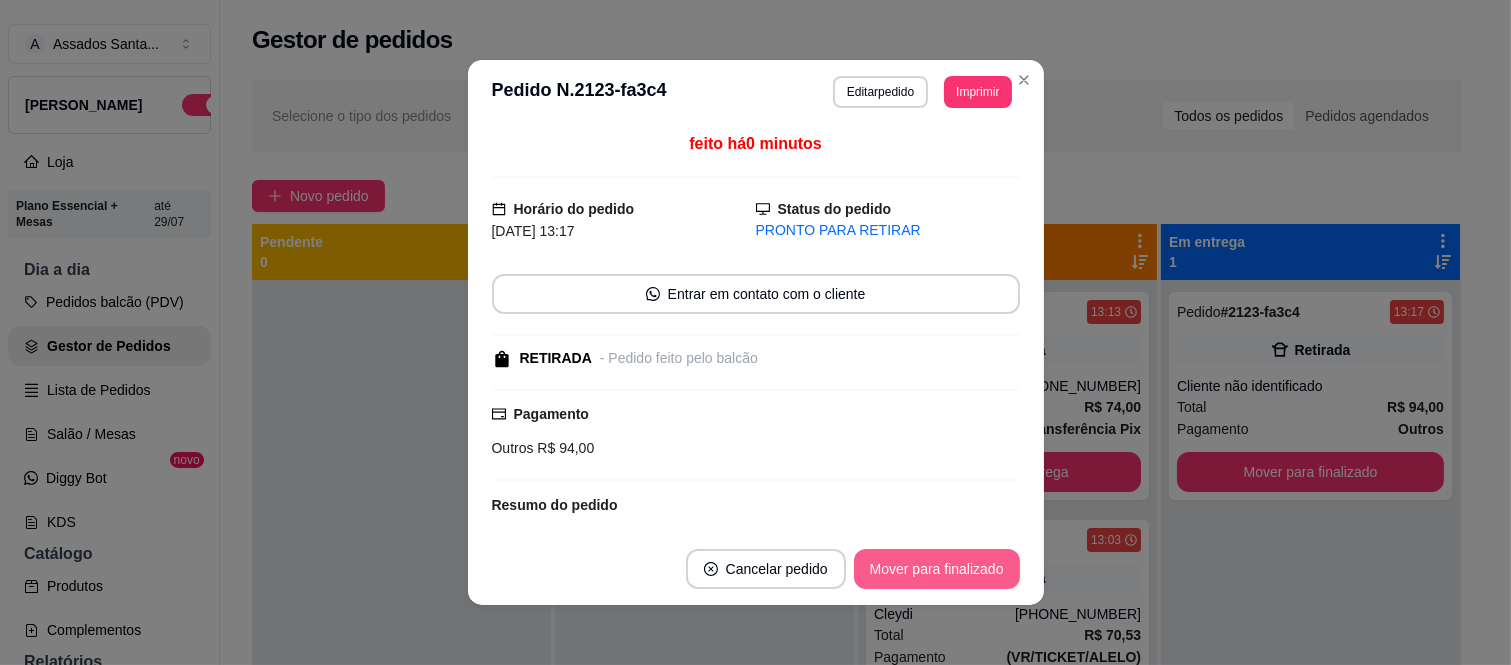 click on "Mover para finalizado" at bounding box center (937, 569) 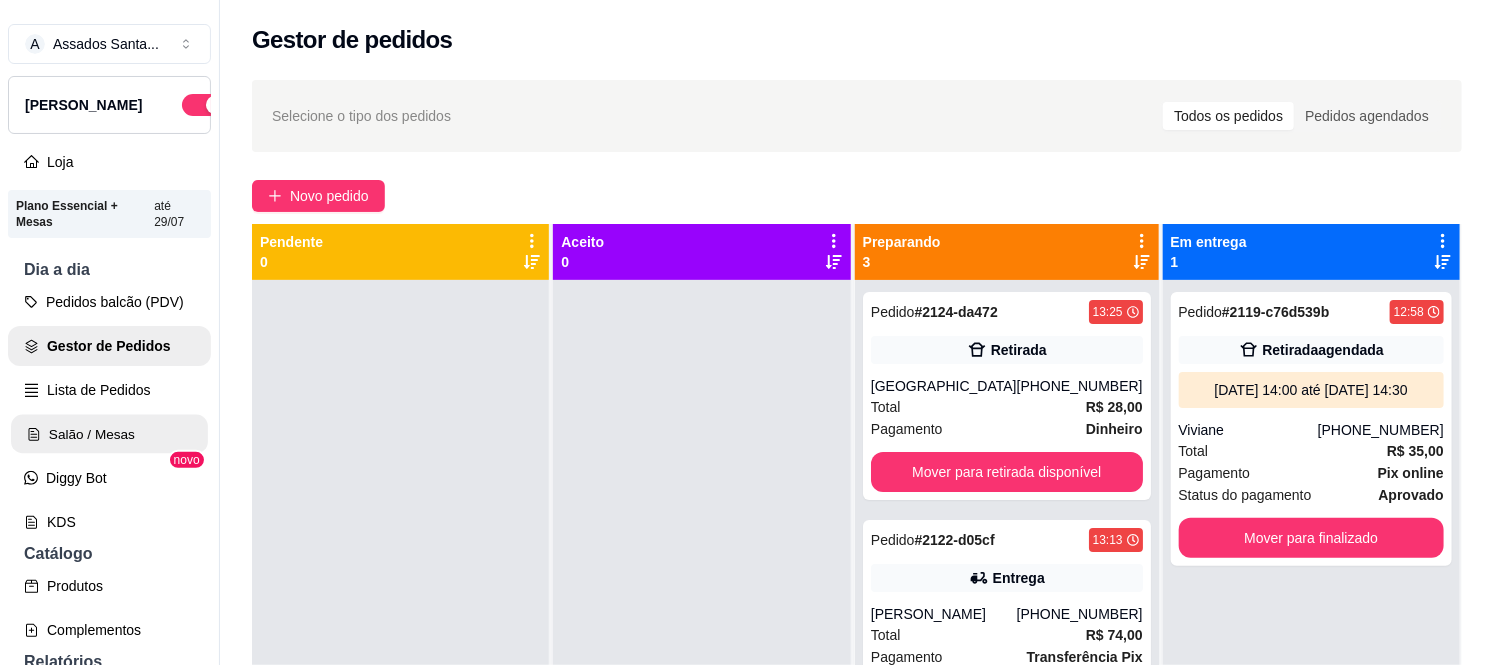 click on "Salão / Mesas" at bounding box center [109, 434] 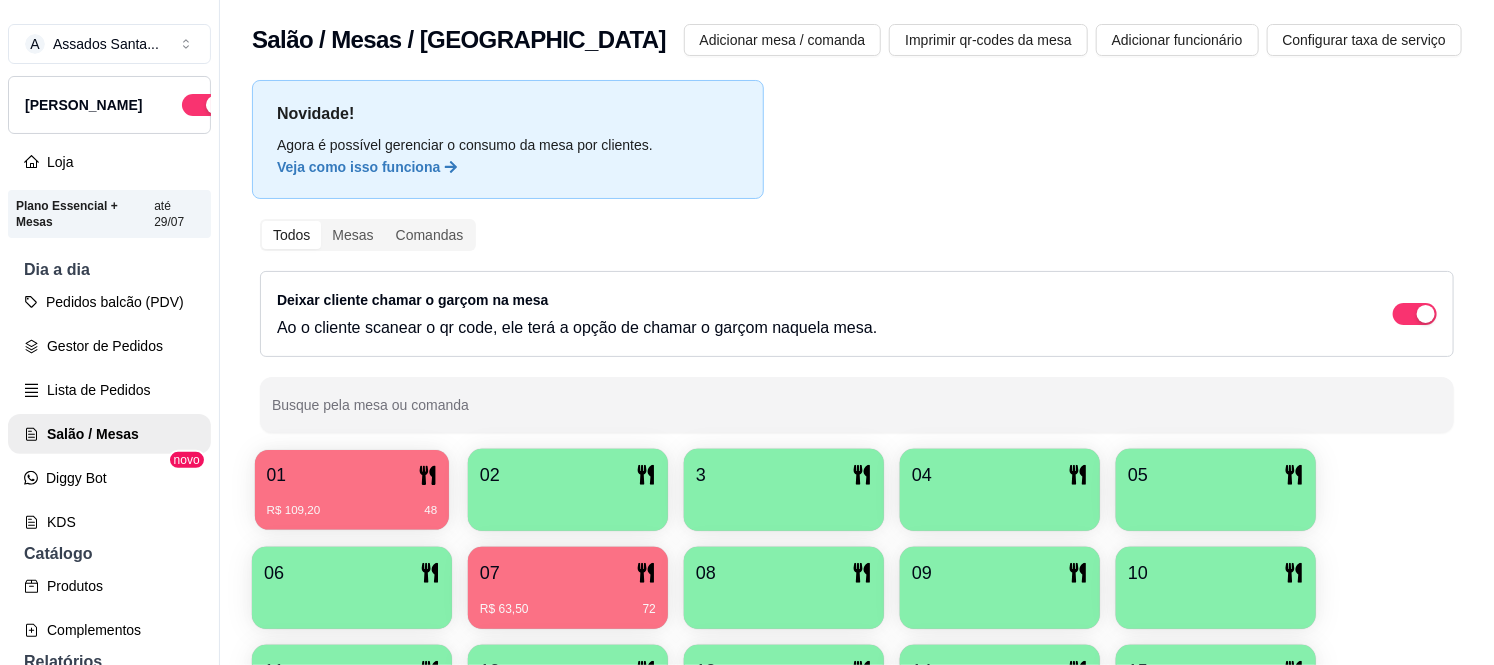 click on "01" at bounding box center (352, 475) 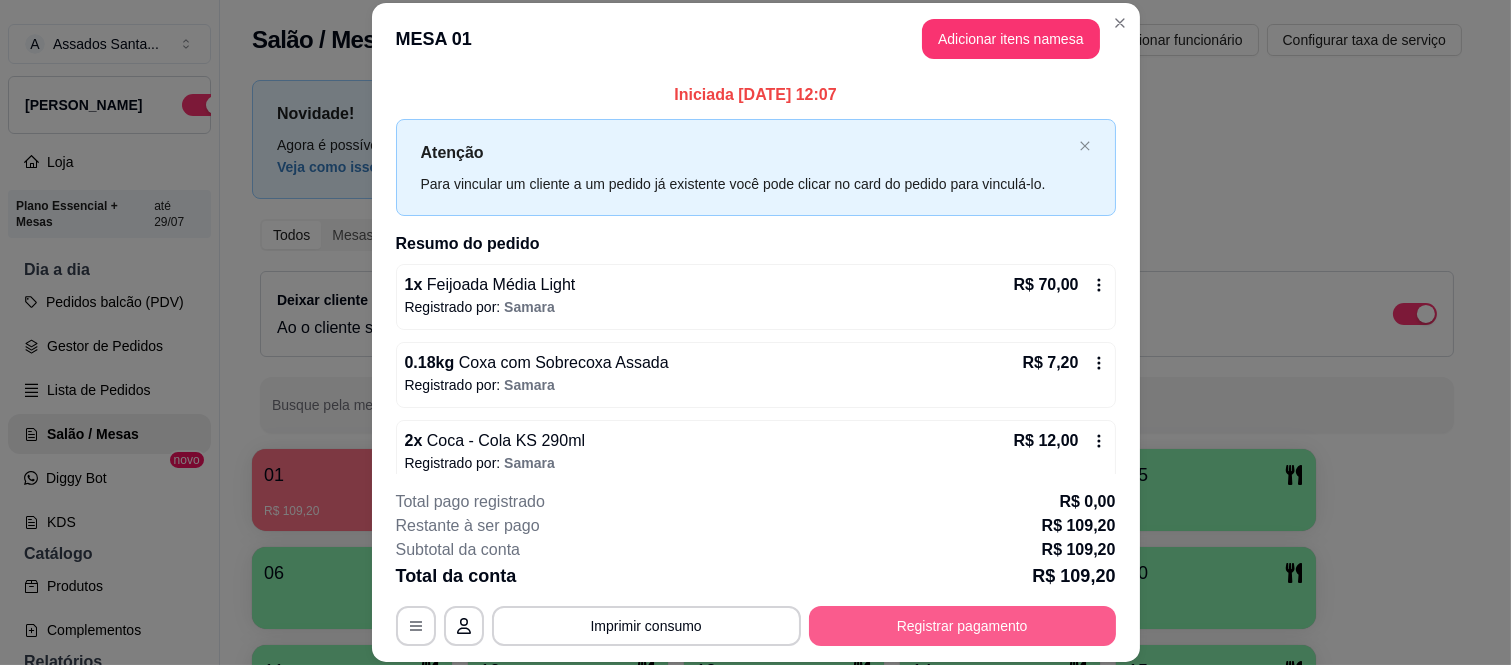 click on "Registrar pagamento" at bounding box center [962, 626] 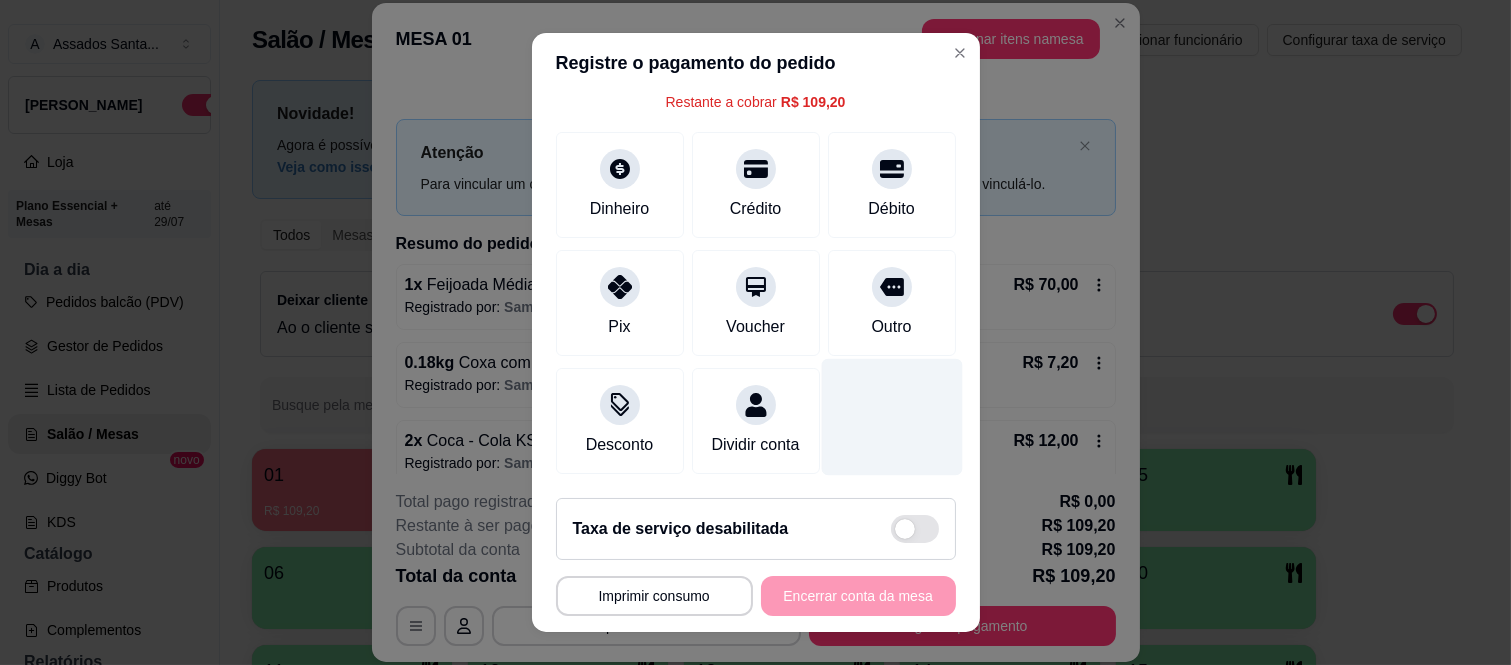 scroll, scrollTop: 125, scrollLeft: 0, axis: vertical 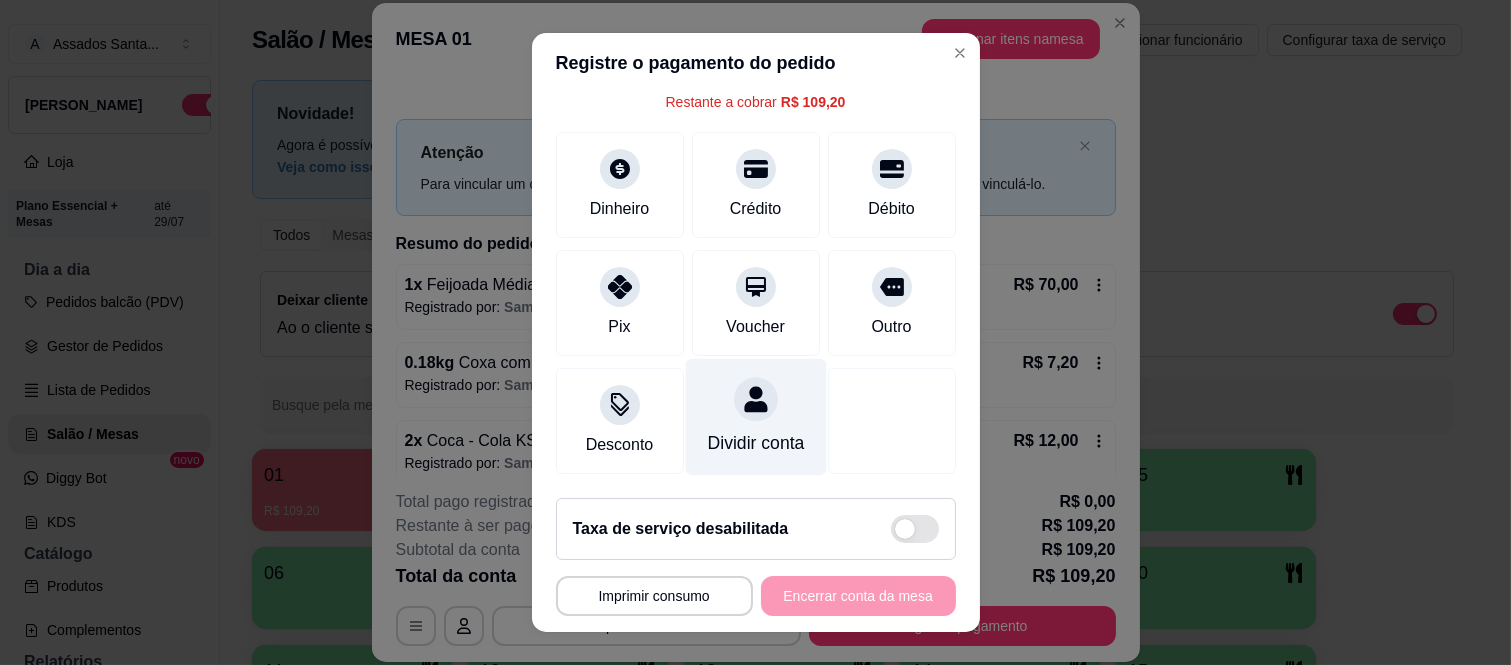 click on "Dividir conta" at bounding box center [755, 443] 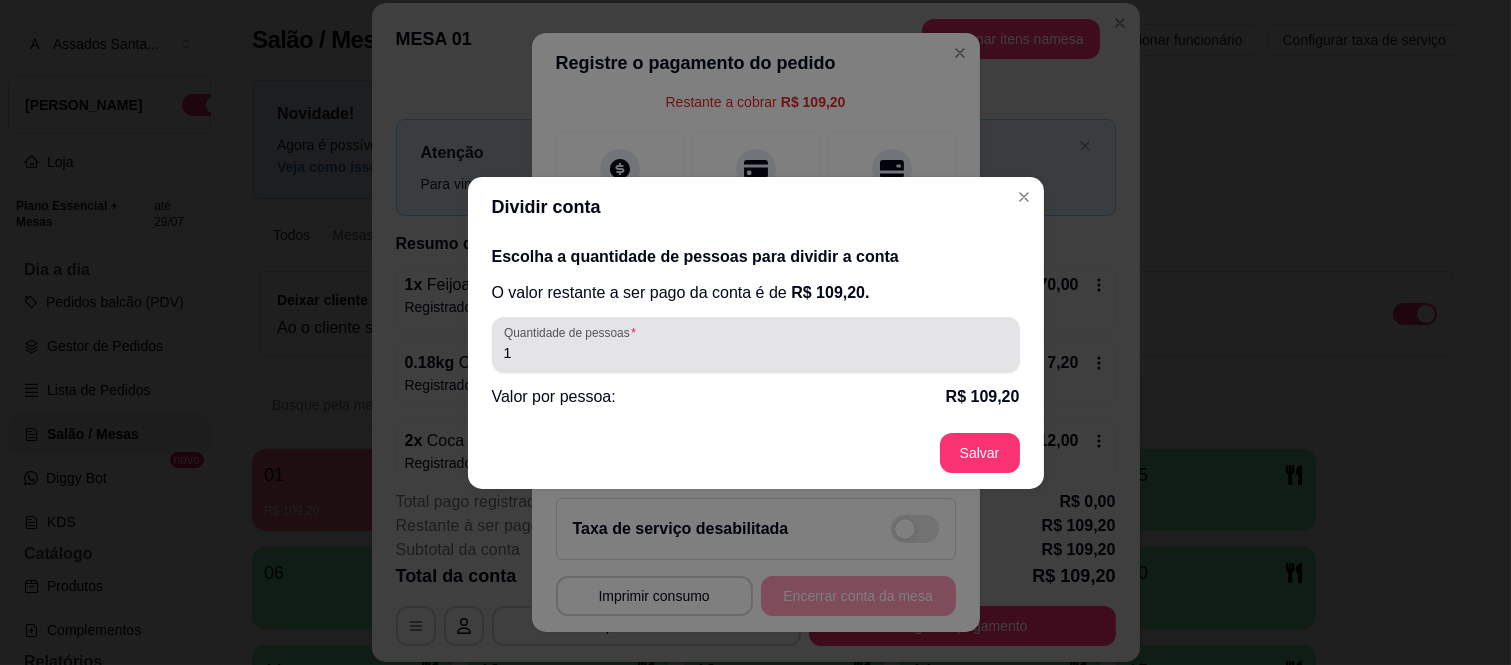click on "1" at bounding box center [756, 353] 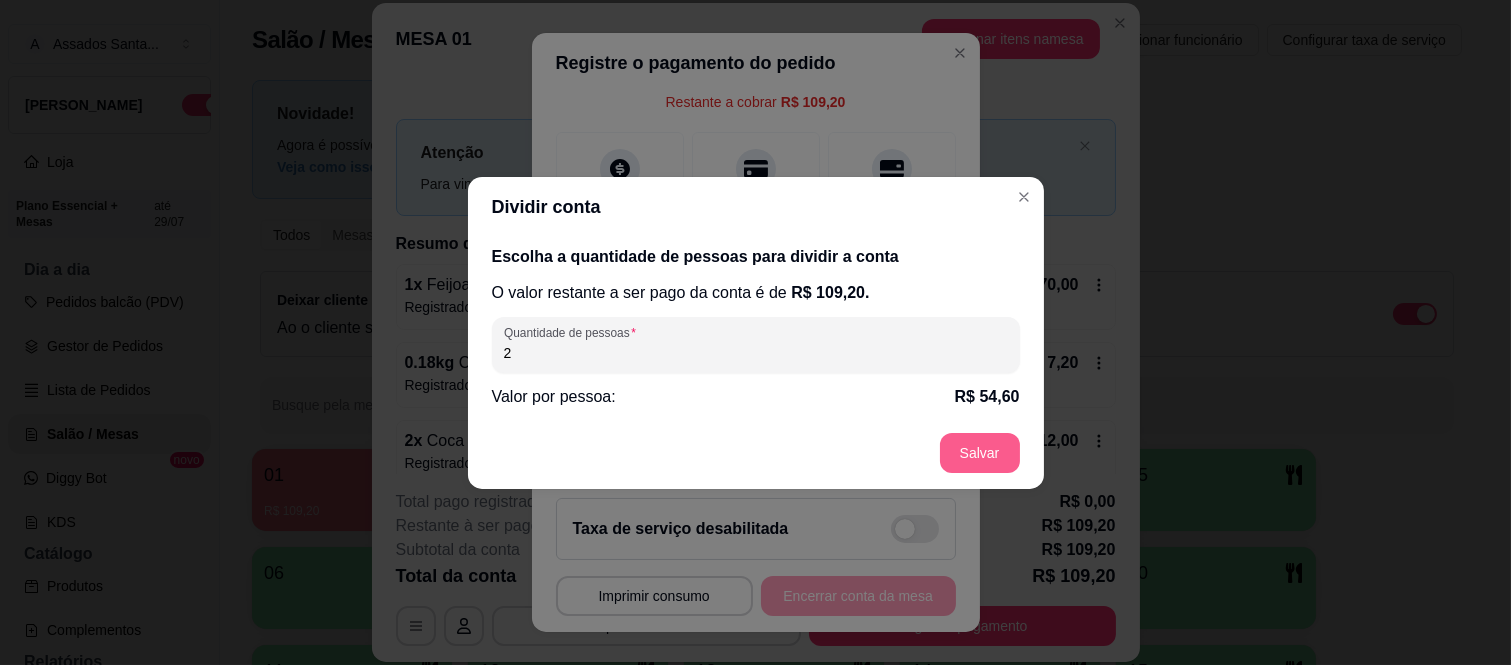 type on "2" 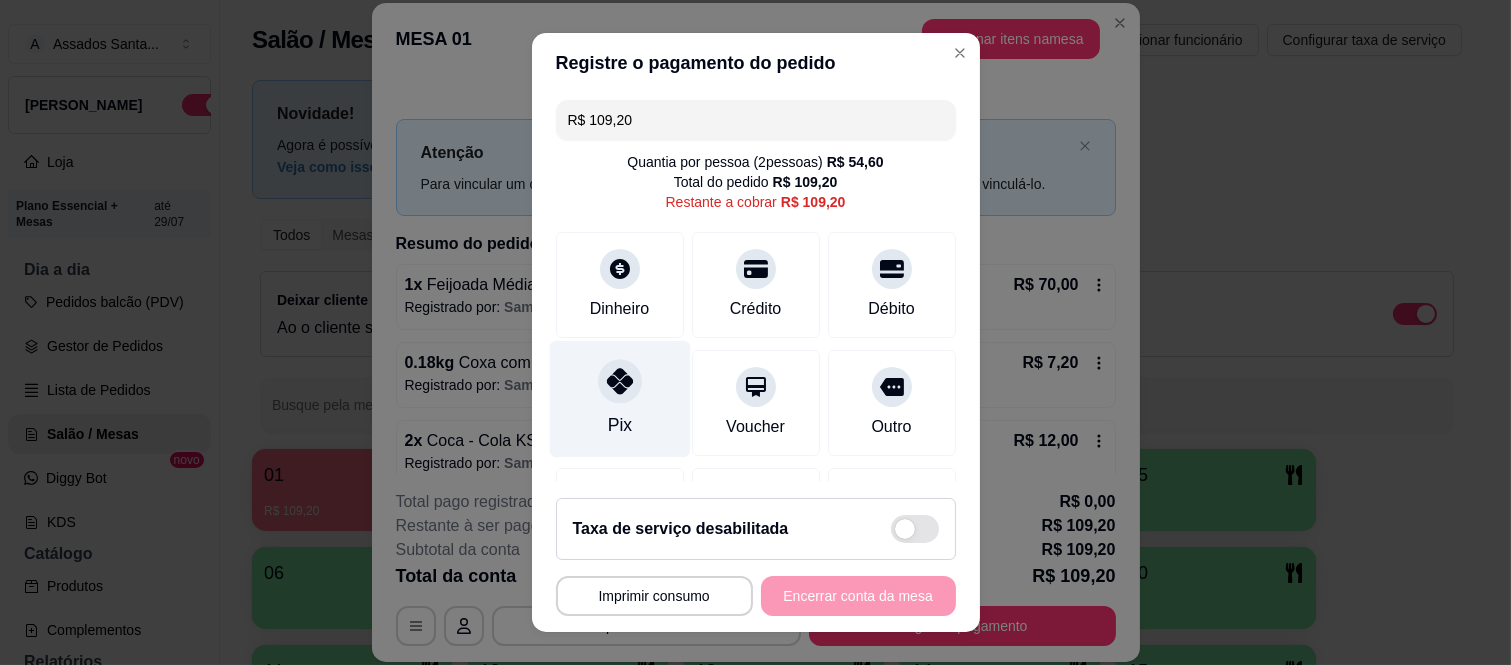 scroll, scrollTop: 0, scrollLeft: 0, axis: both 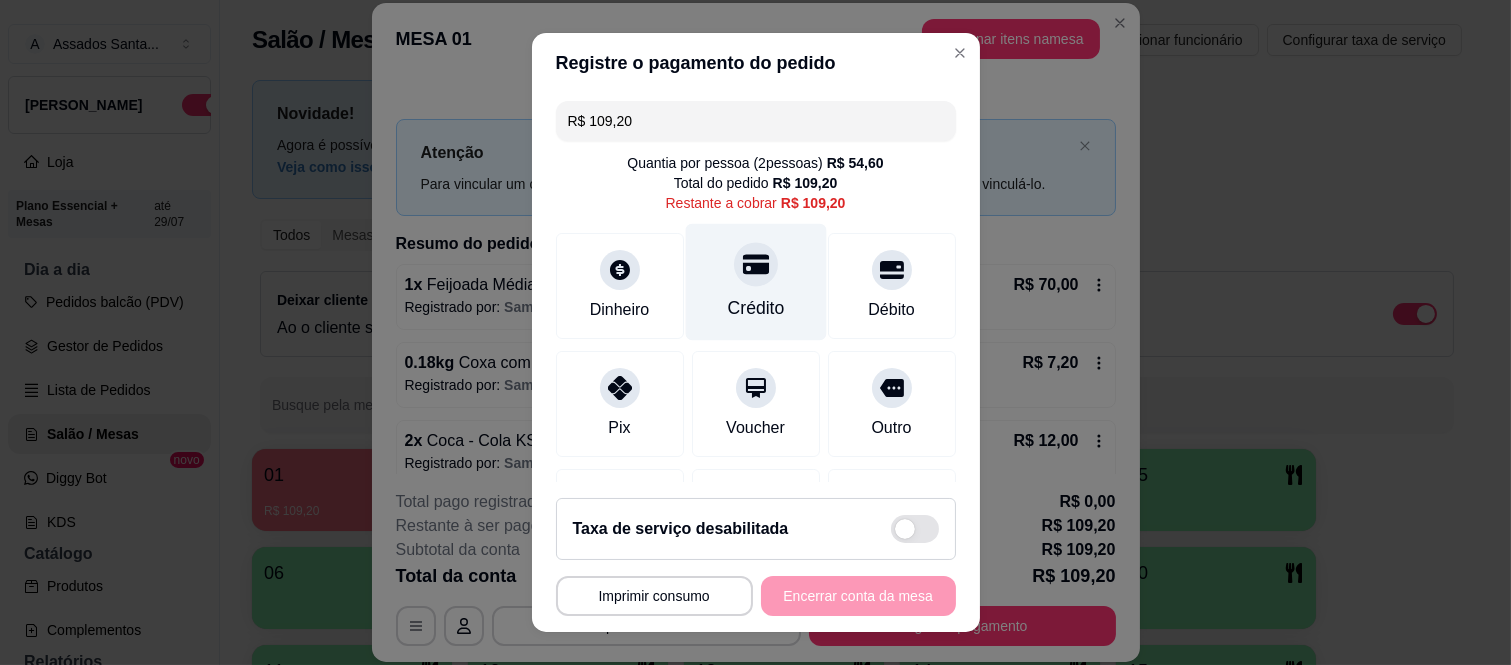 click 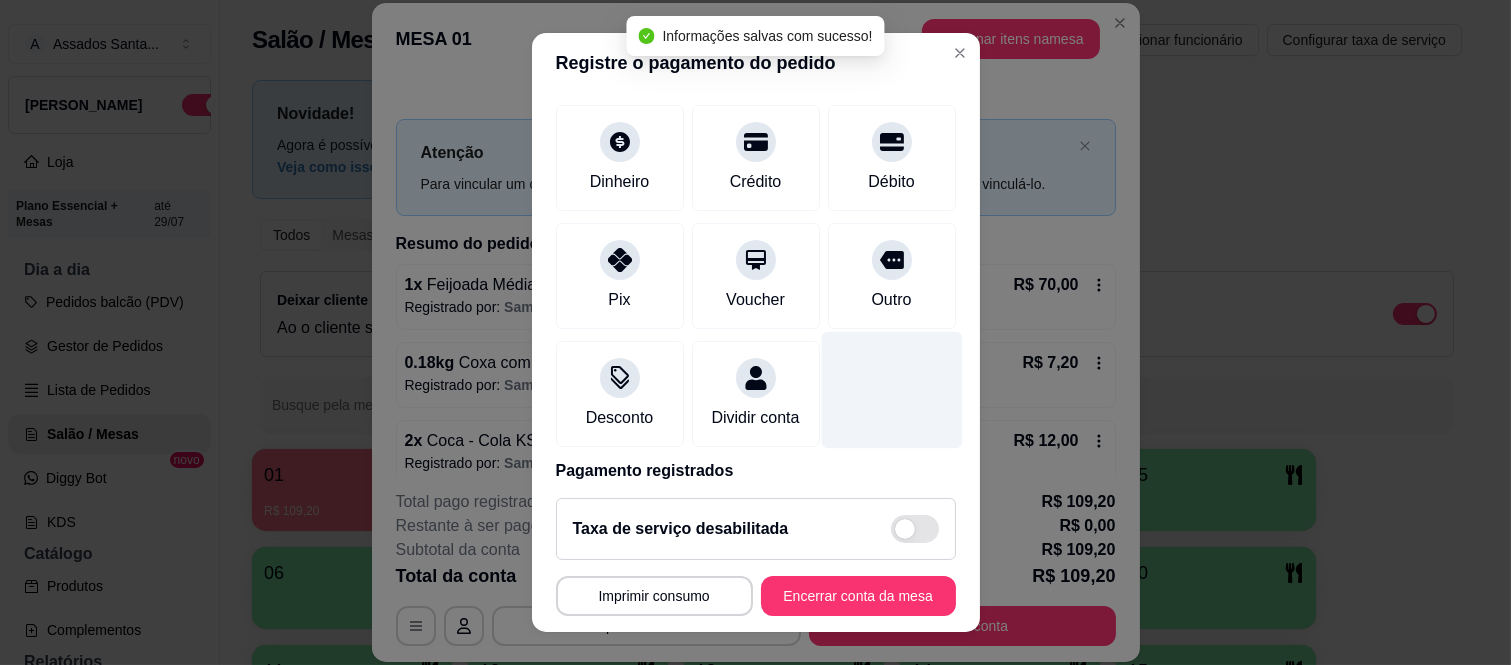 scroll, scrollTop: 210, scrollLeft: 0, axis: vertical 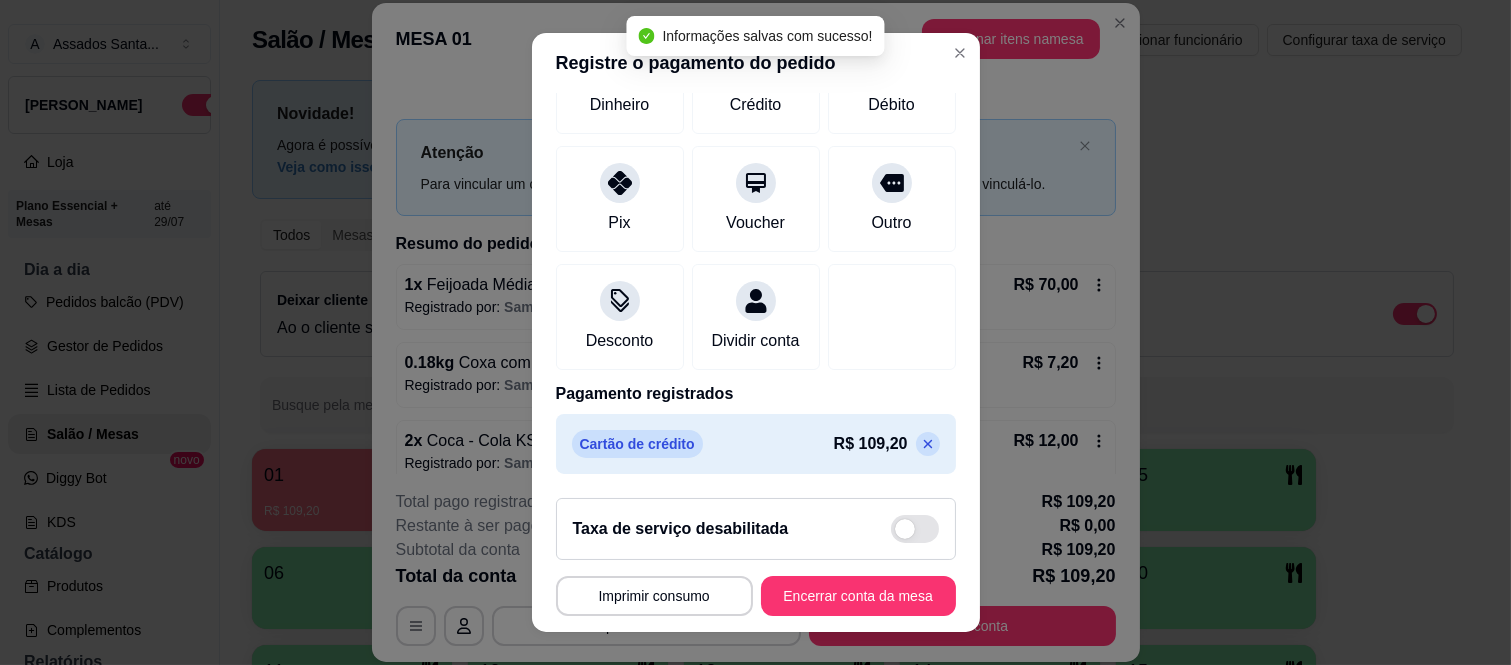 click 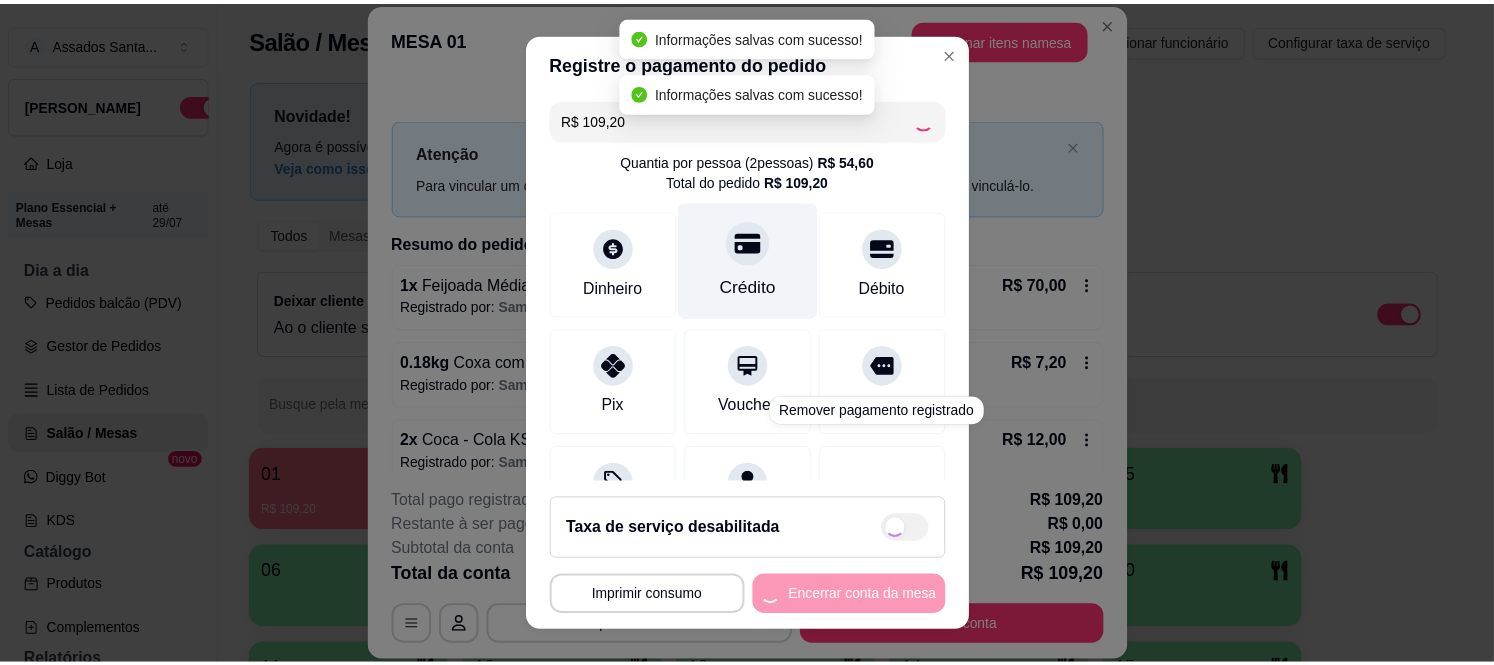 scroll, scrollTop: 0, scrollLeft: 0, axis: both 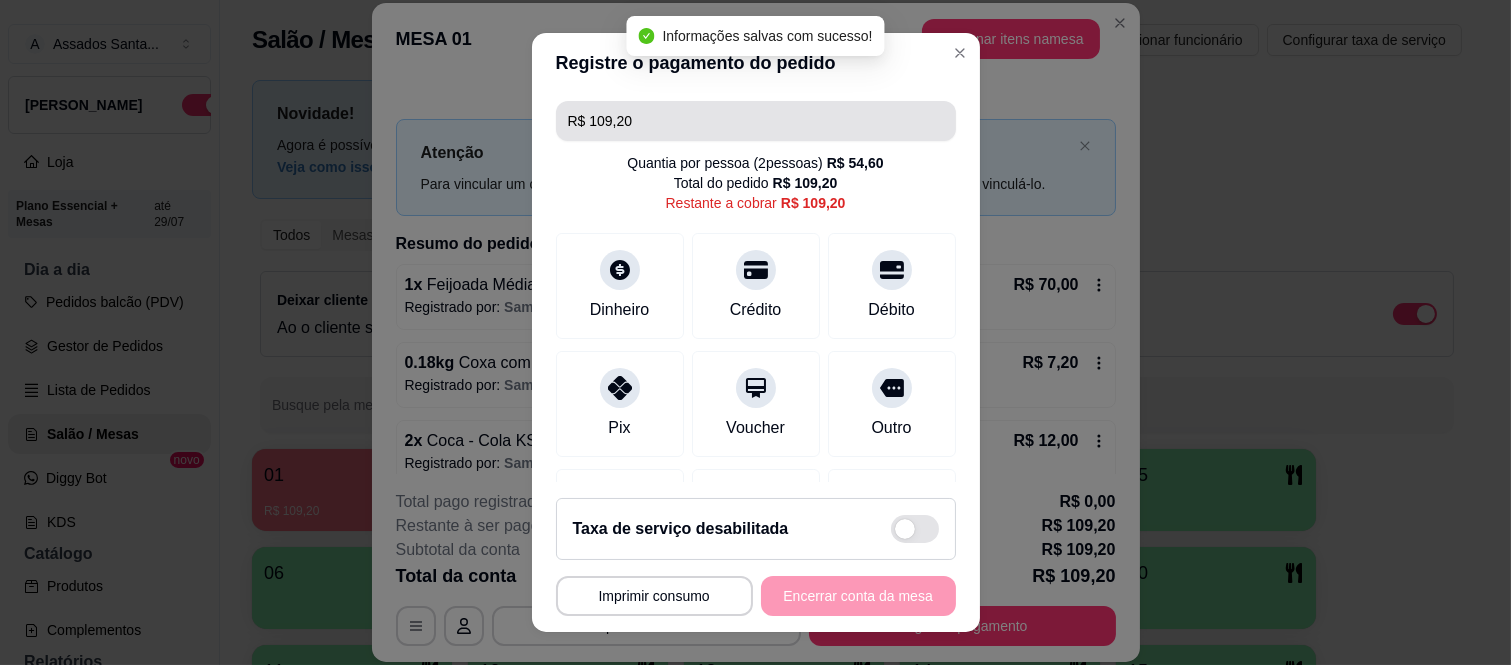 click on "R$ 109,20" at bounding box center [756, 121] 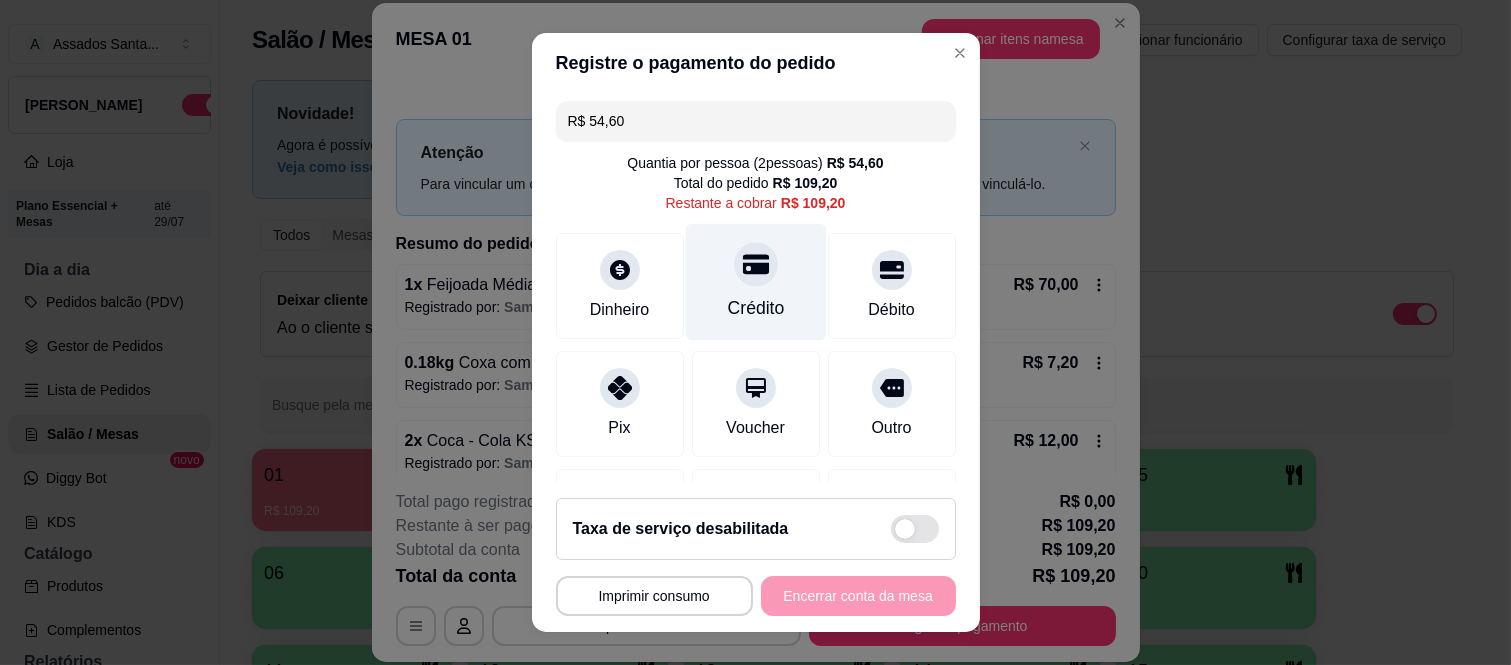 click on "Crédito" at bounding box center (755, 308) 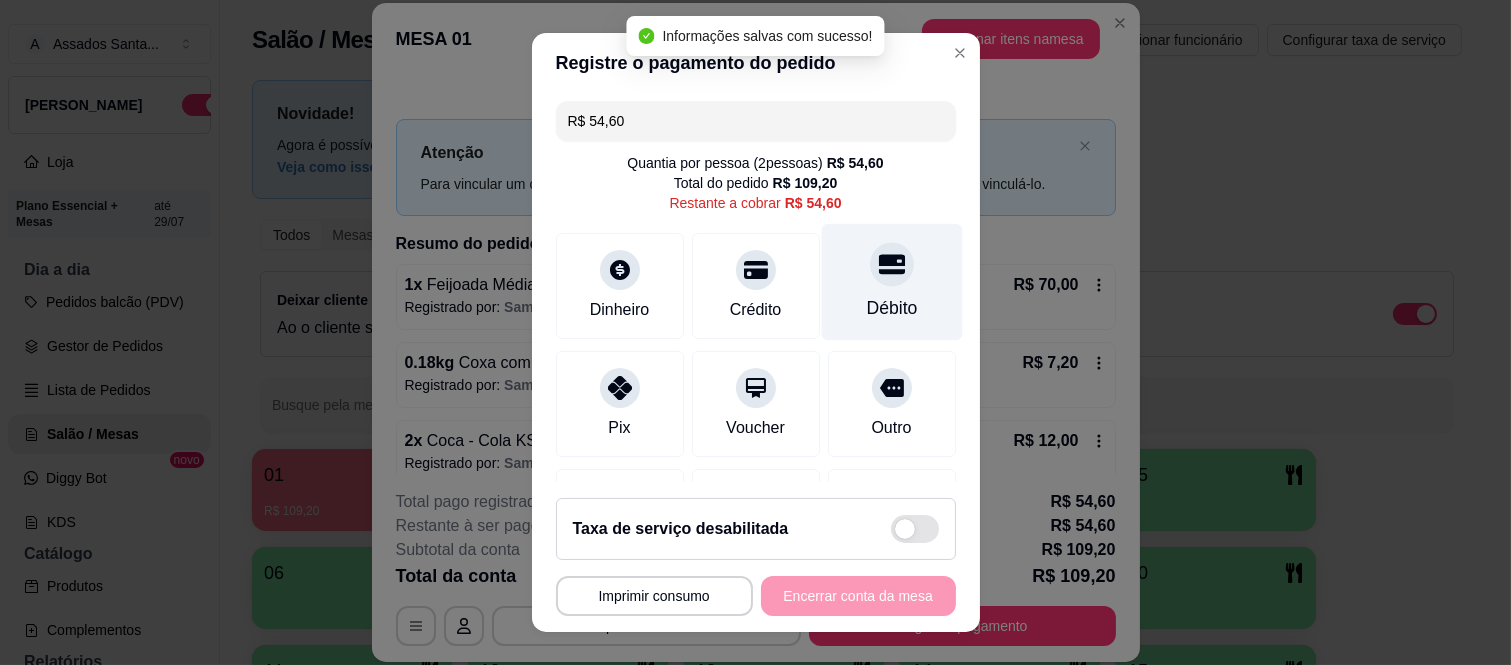click 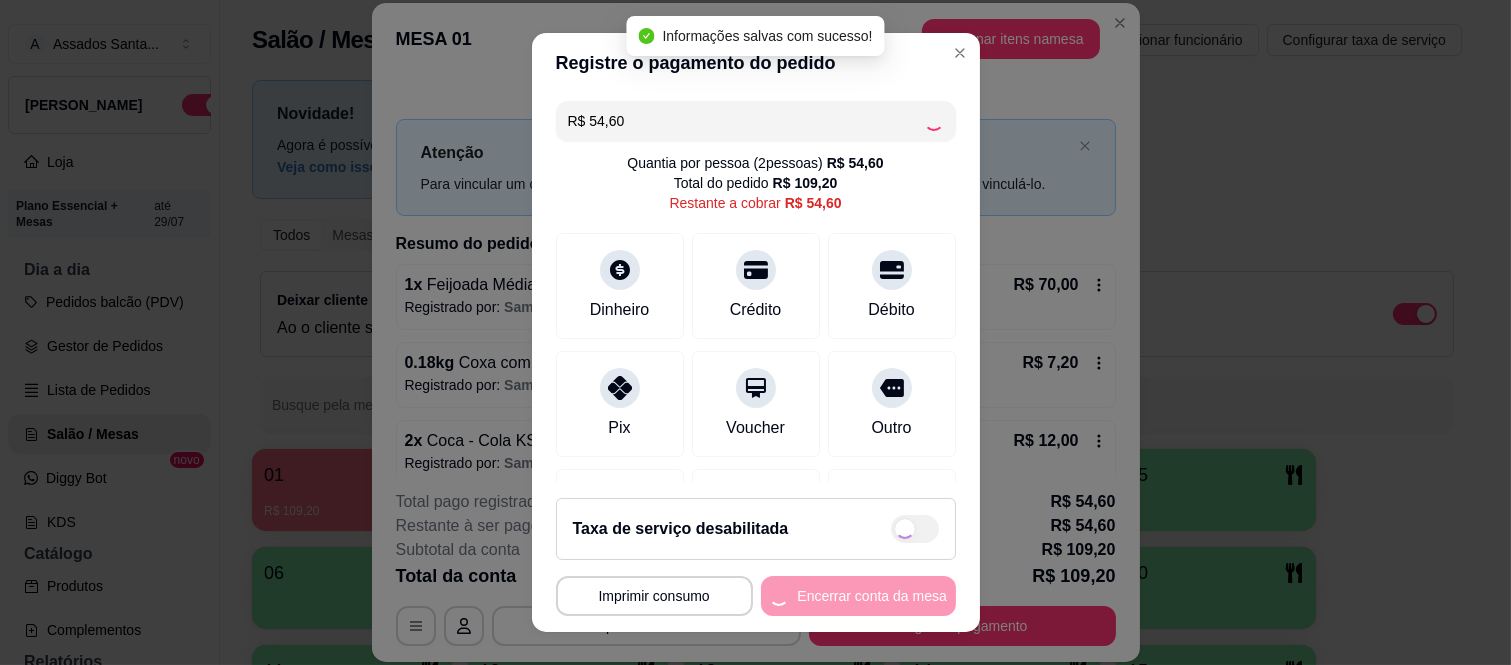 type on "R$ 0,00" 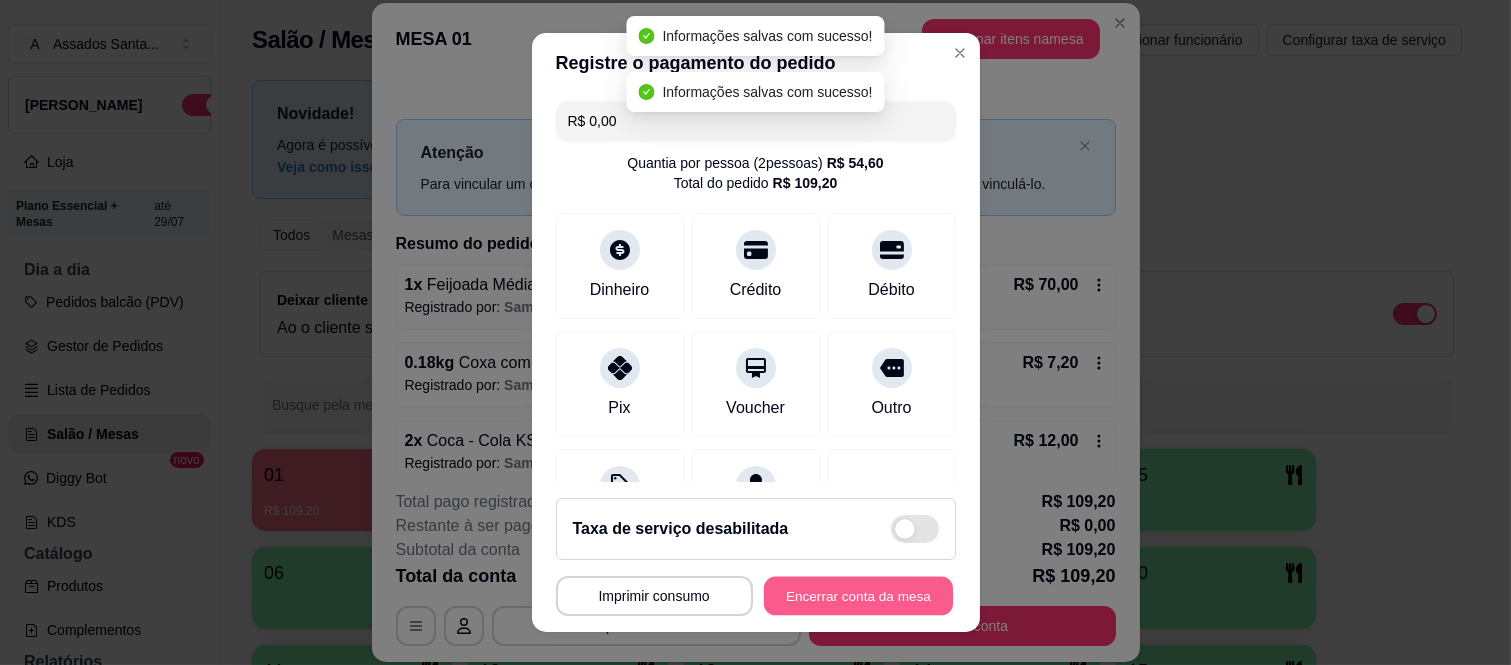 click on "Encerrar conta da mesa" at bounding box center (858, 595) 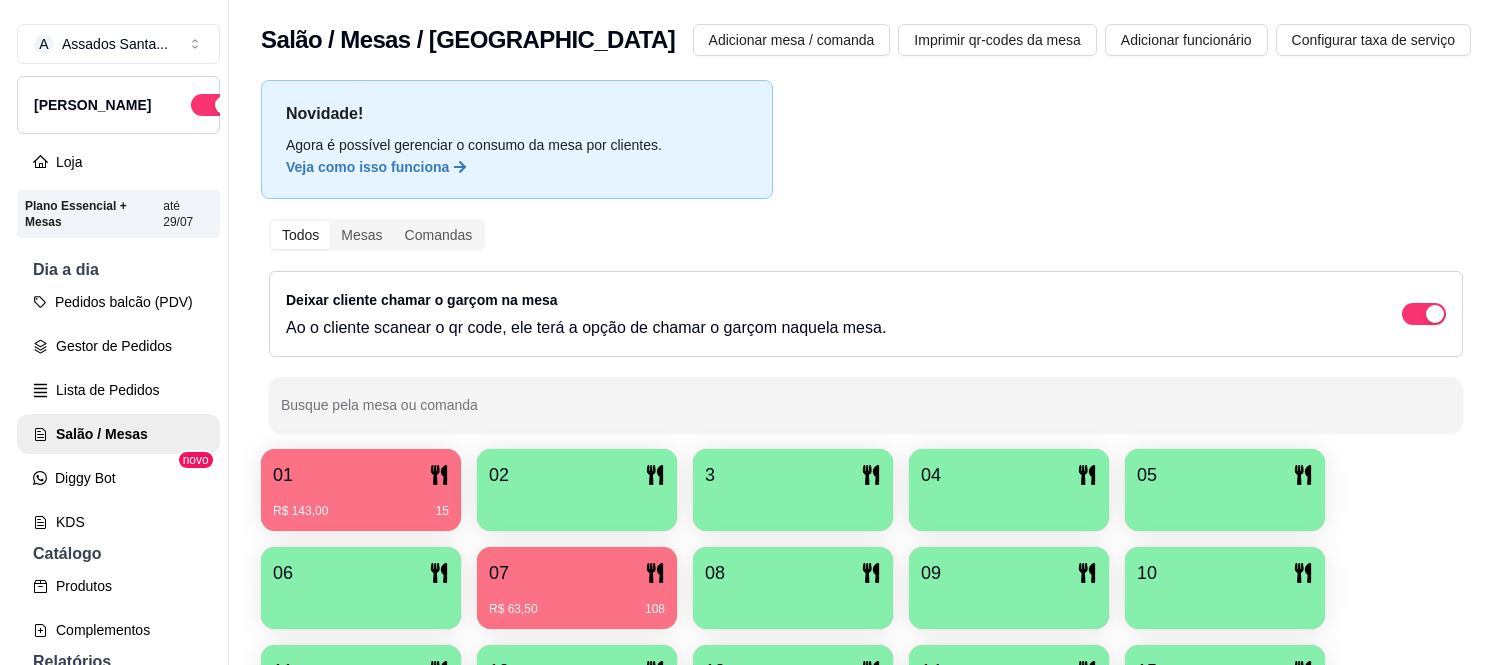 scroll, scrollTop: 0, scrollLeft: 0, axis: both 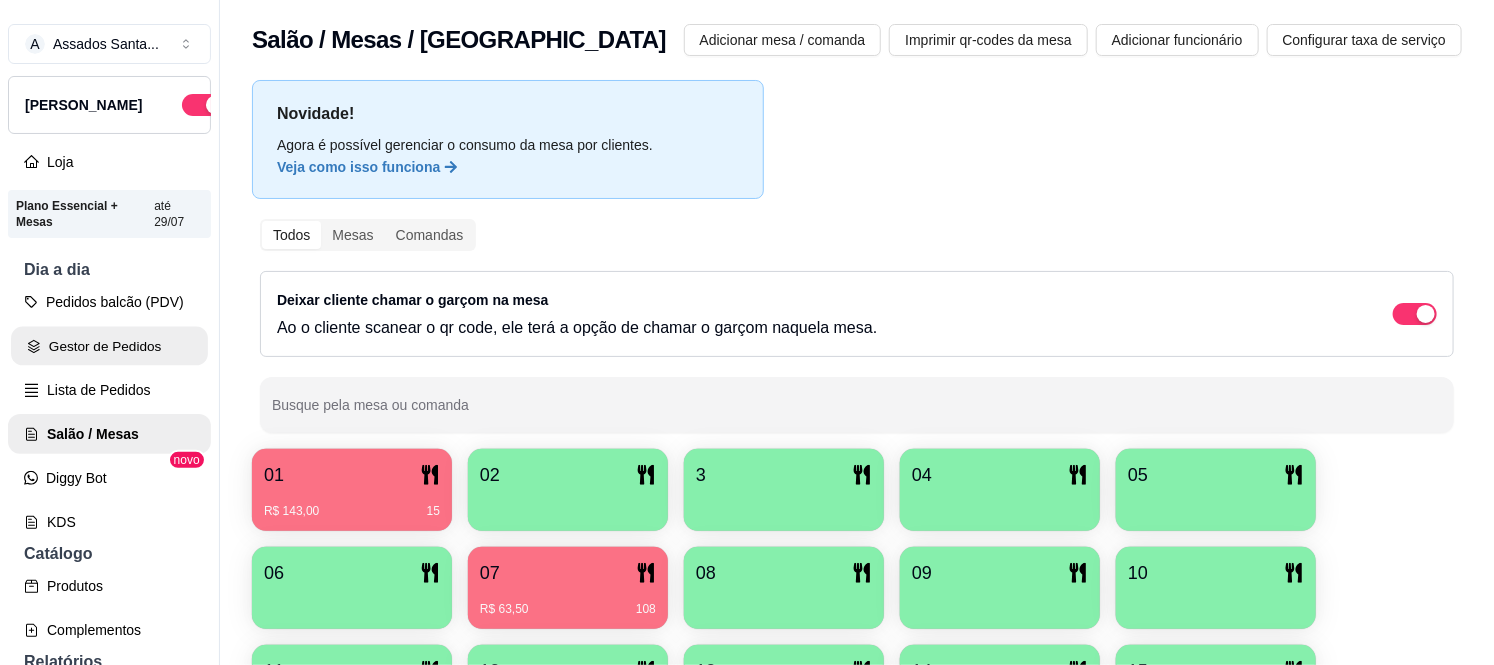 click on "Gestor de Pedidos" at bounding box center [109, 346] 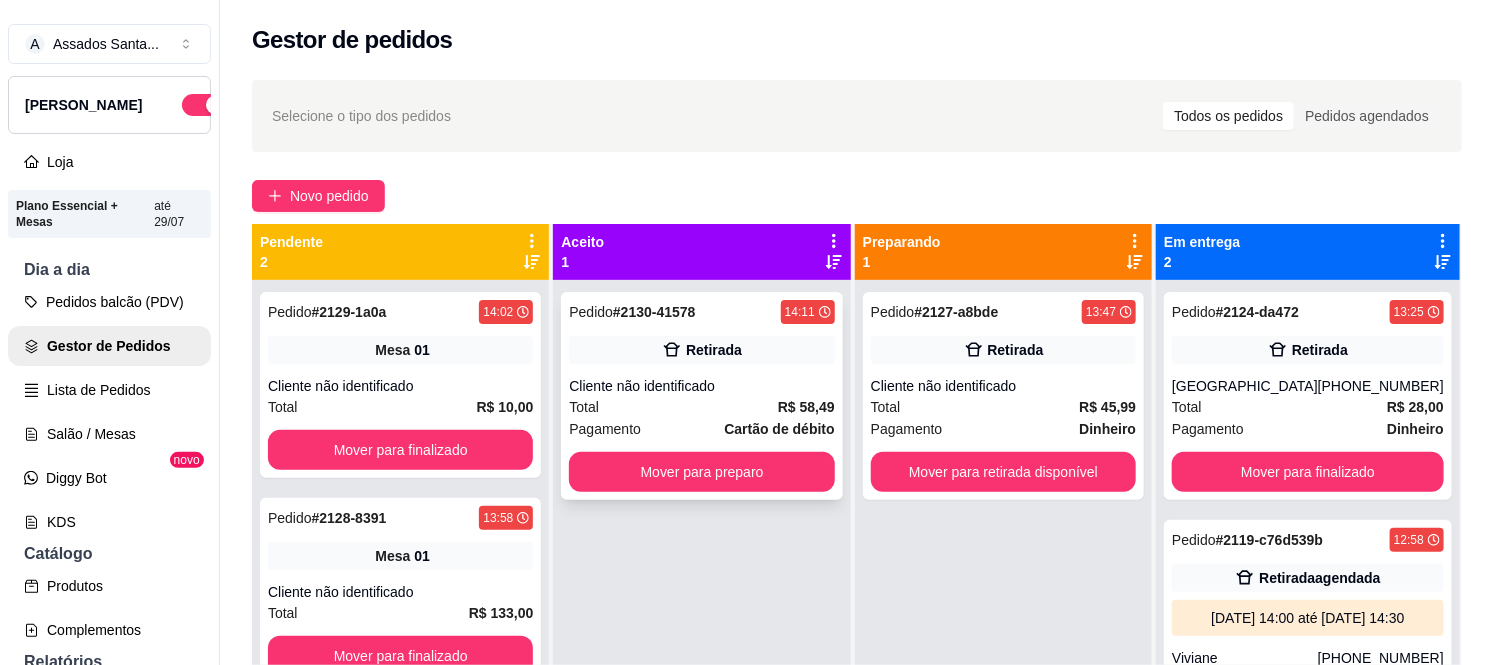click on "Retirada" at bounding box center [714, 350] 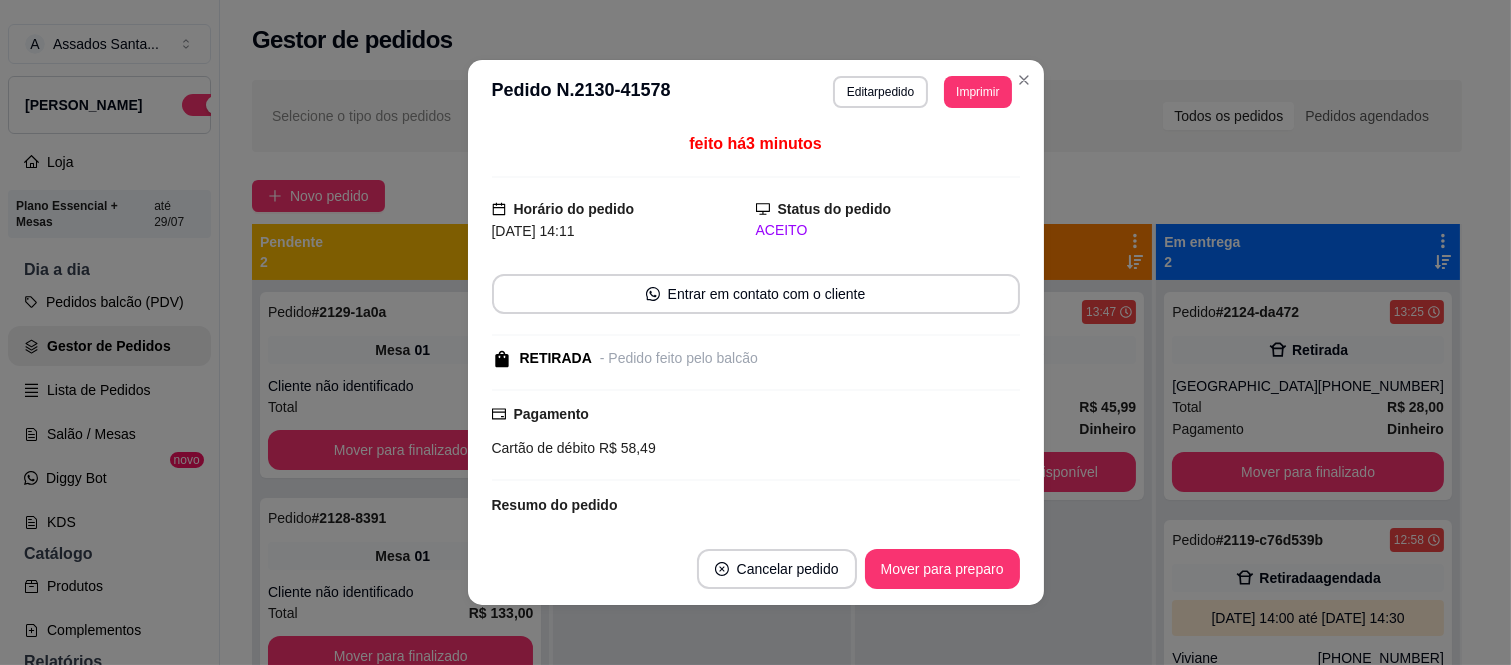 click on "Mover para preparo" at bounding box center [942, 569] 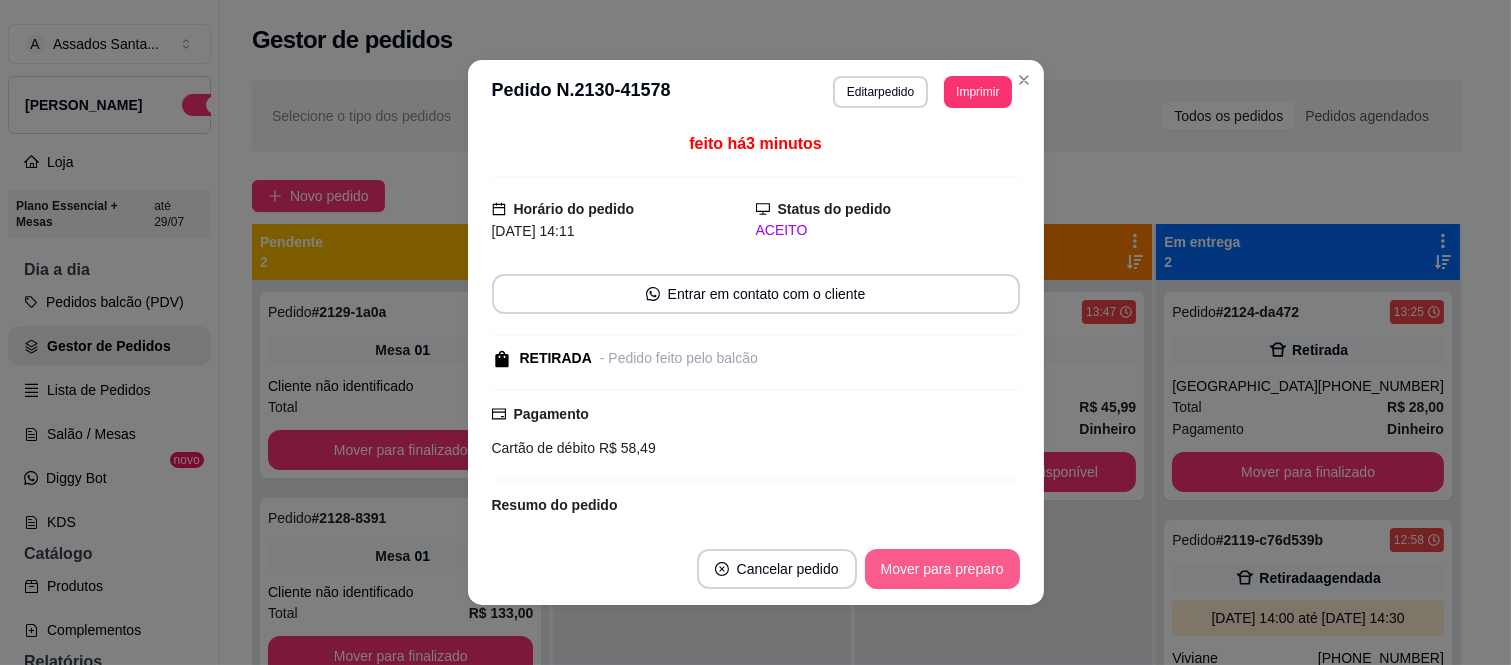 click on "Mover para preparo" at bounding box center (942, 569) 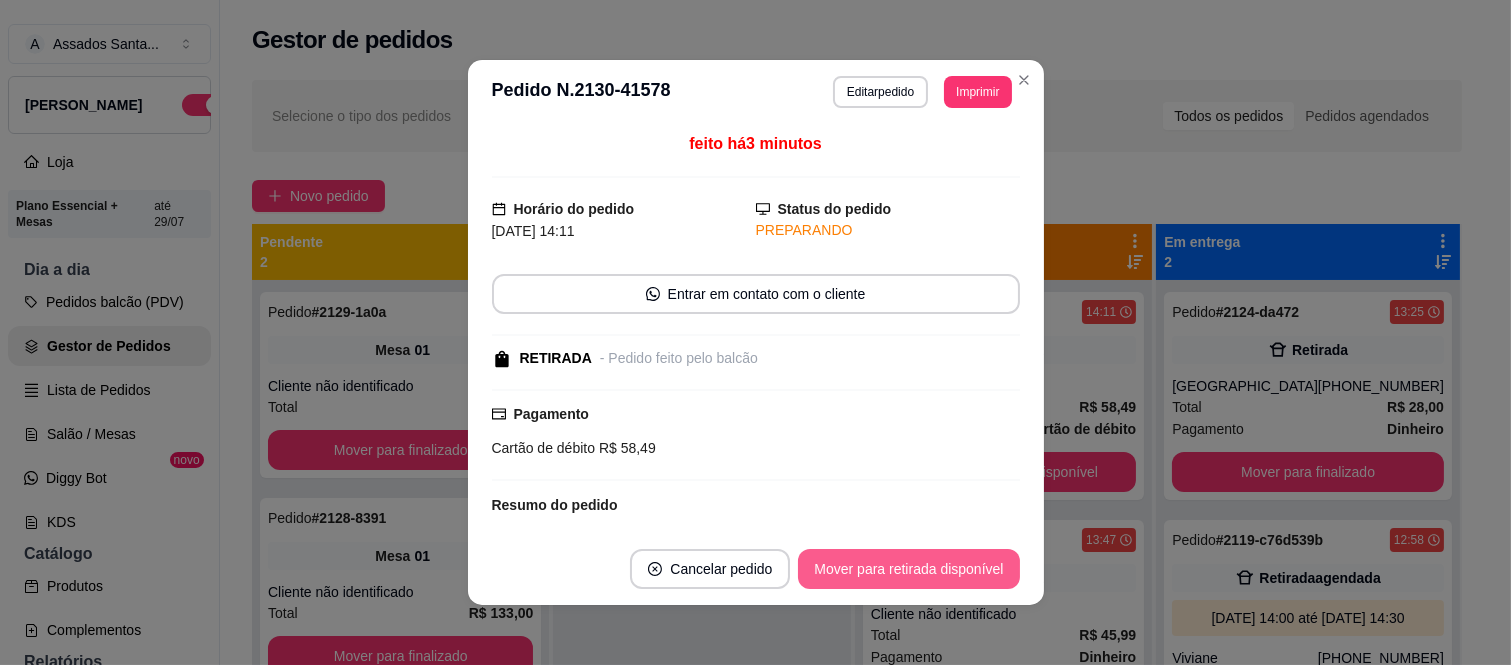 click on "Mover para retirada disponível" at bounding box center (908, 569) 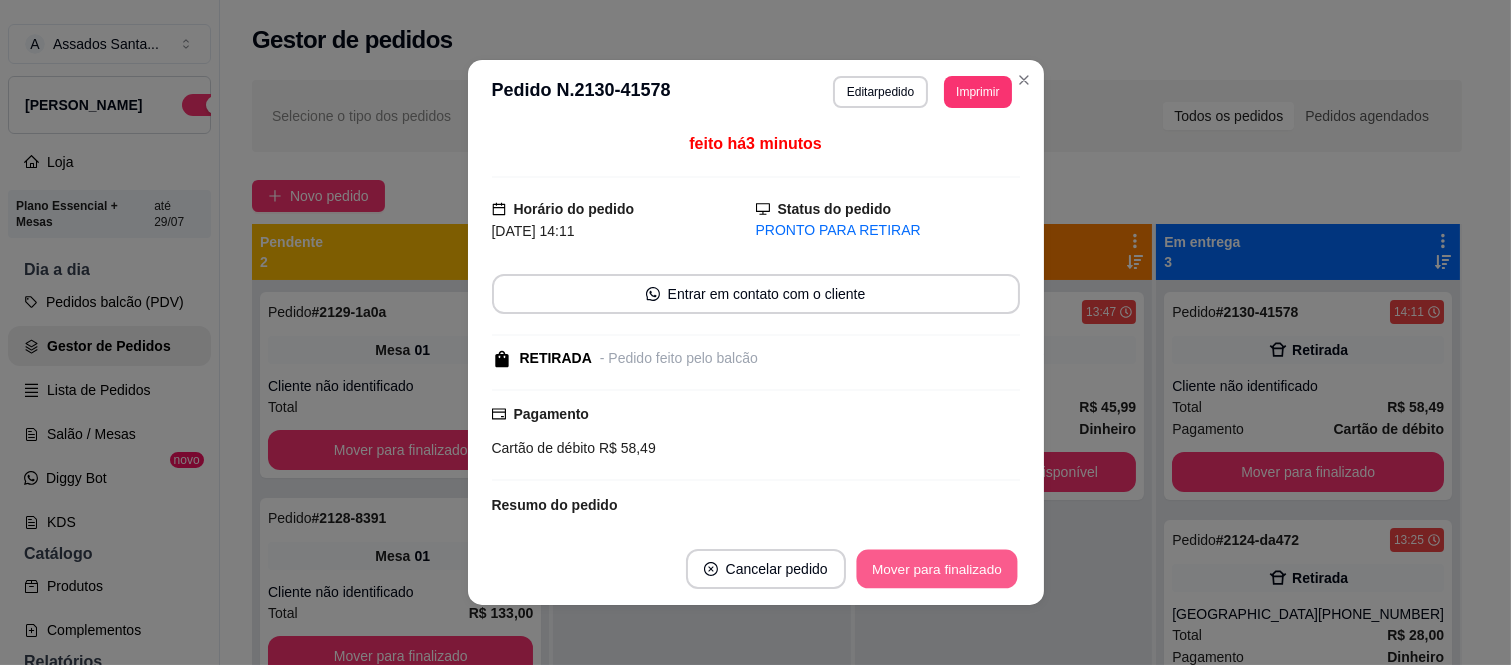 click on "Mover para finalizado" at bounding box center [936, 569] 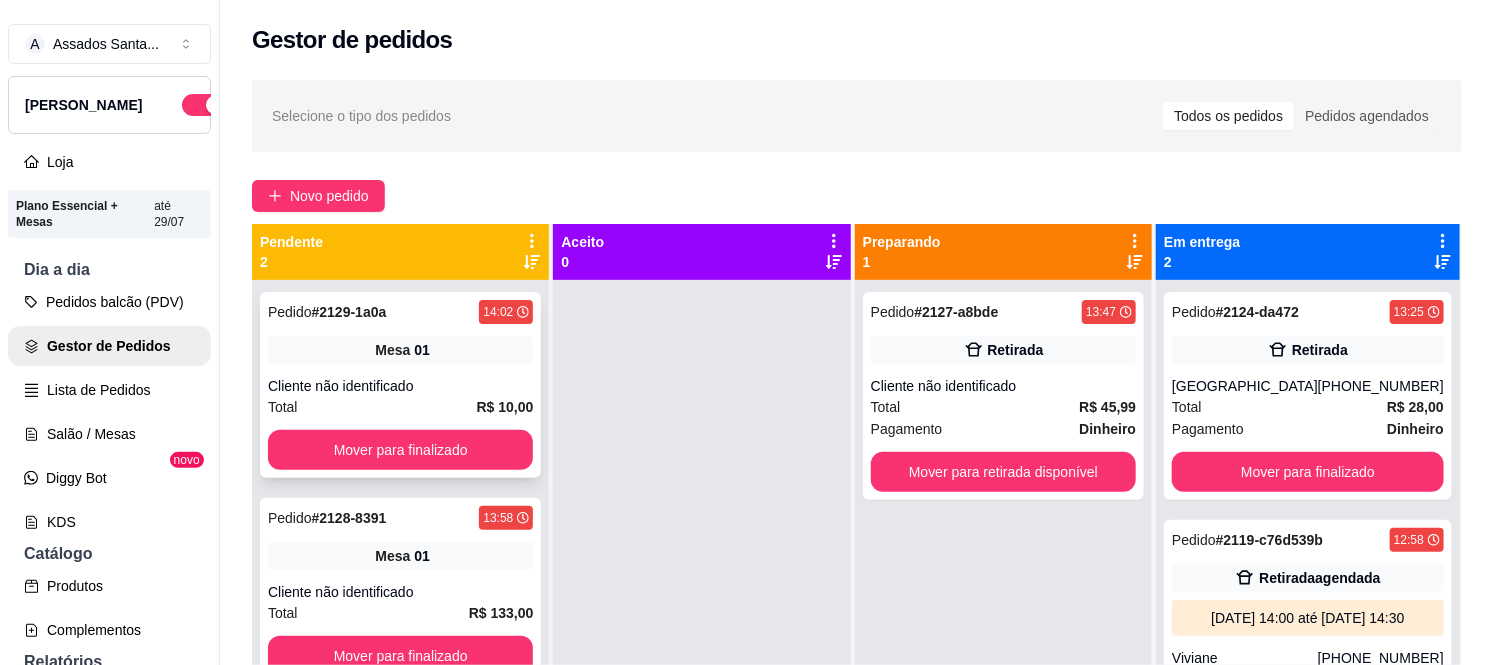 click on "Pedido  # 2129-1a0a 14:02 Mesa 01 Cliente não identificado Total R$ 10,00 Mover para finalizado" at bounding box center [400, 385] 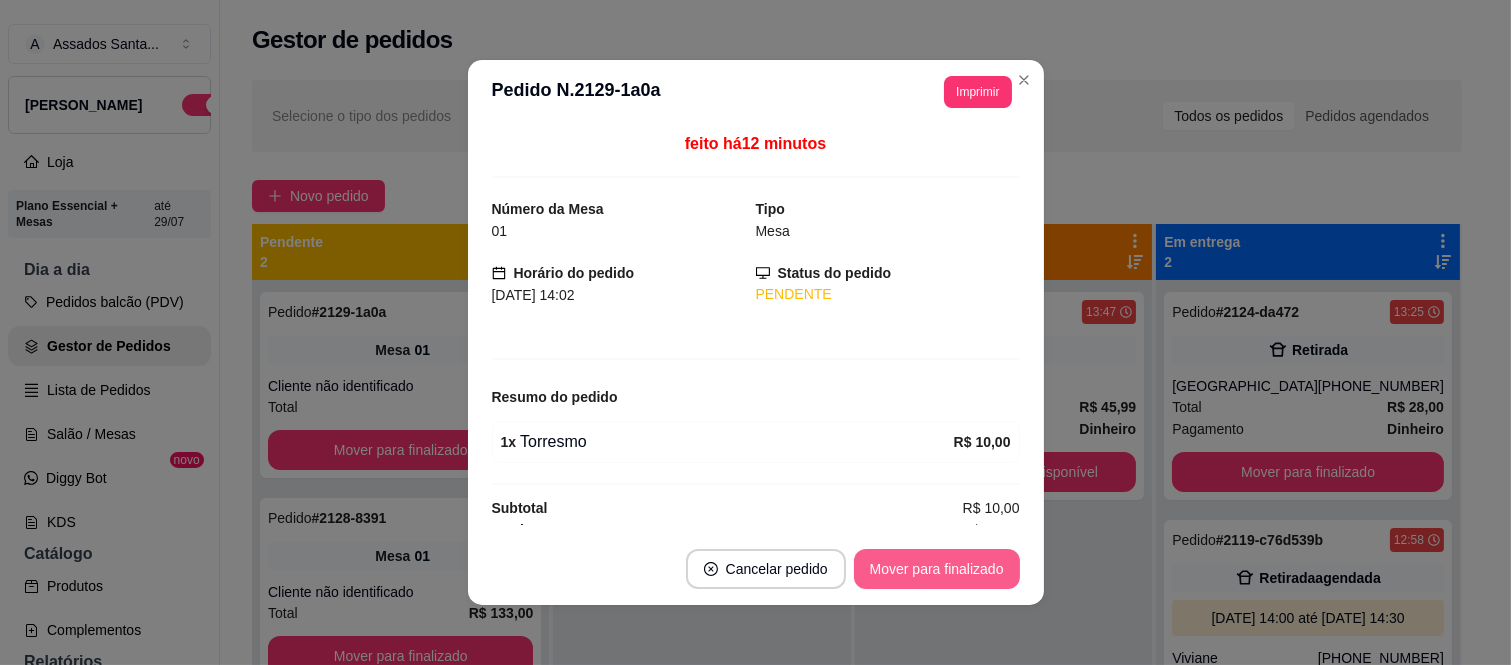 click on "Mover para finalizado" at bounding box center (937, 569) 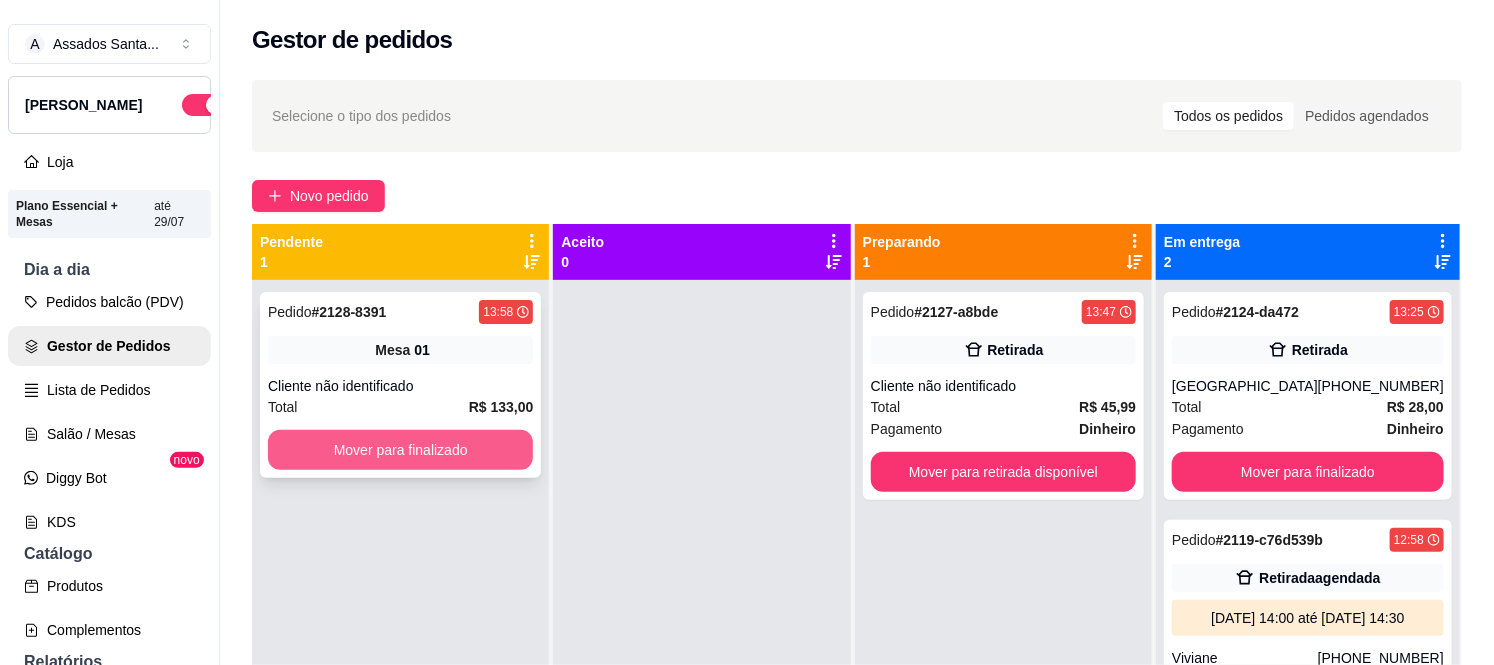 click on "Mover para finalizado" at bounding box center [400, 450] 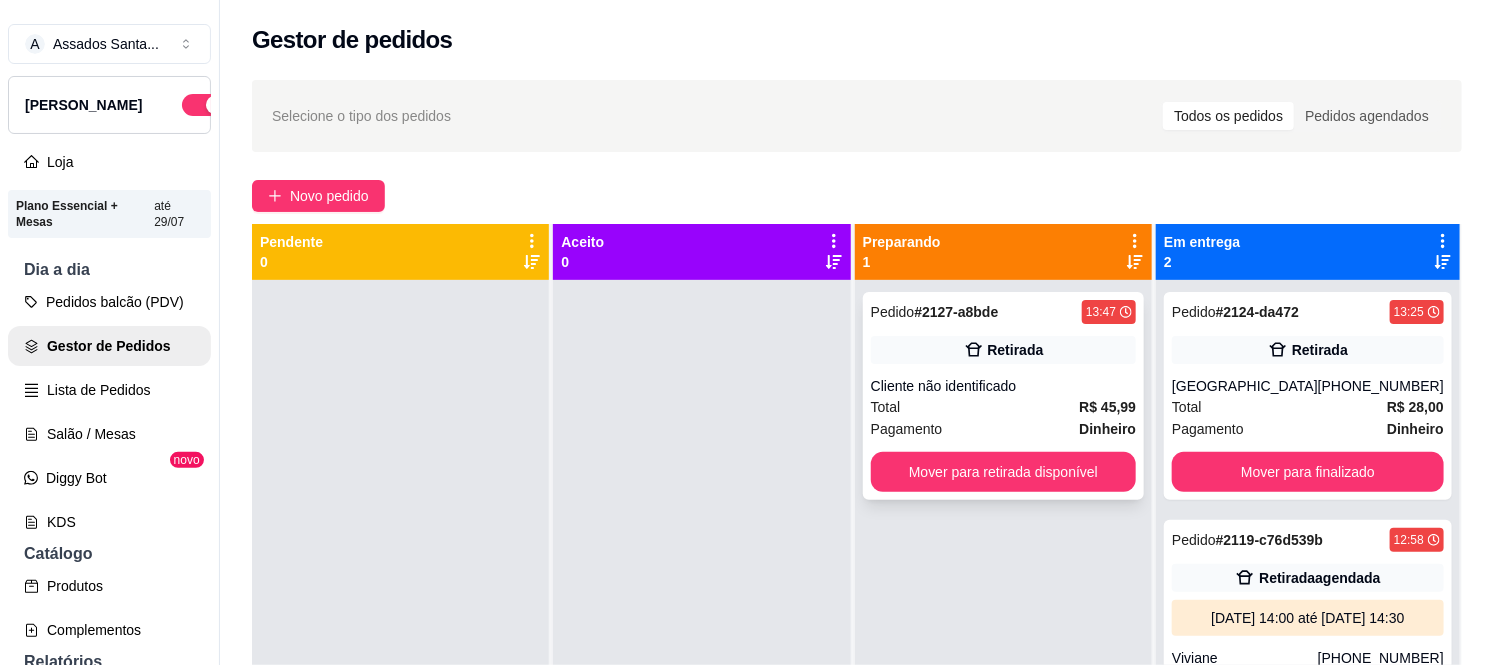 click on "Total" at bounding box center (886, 407) 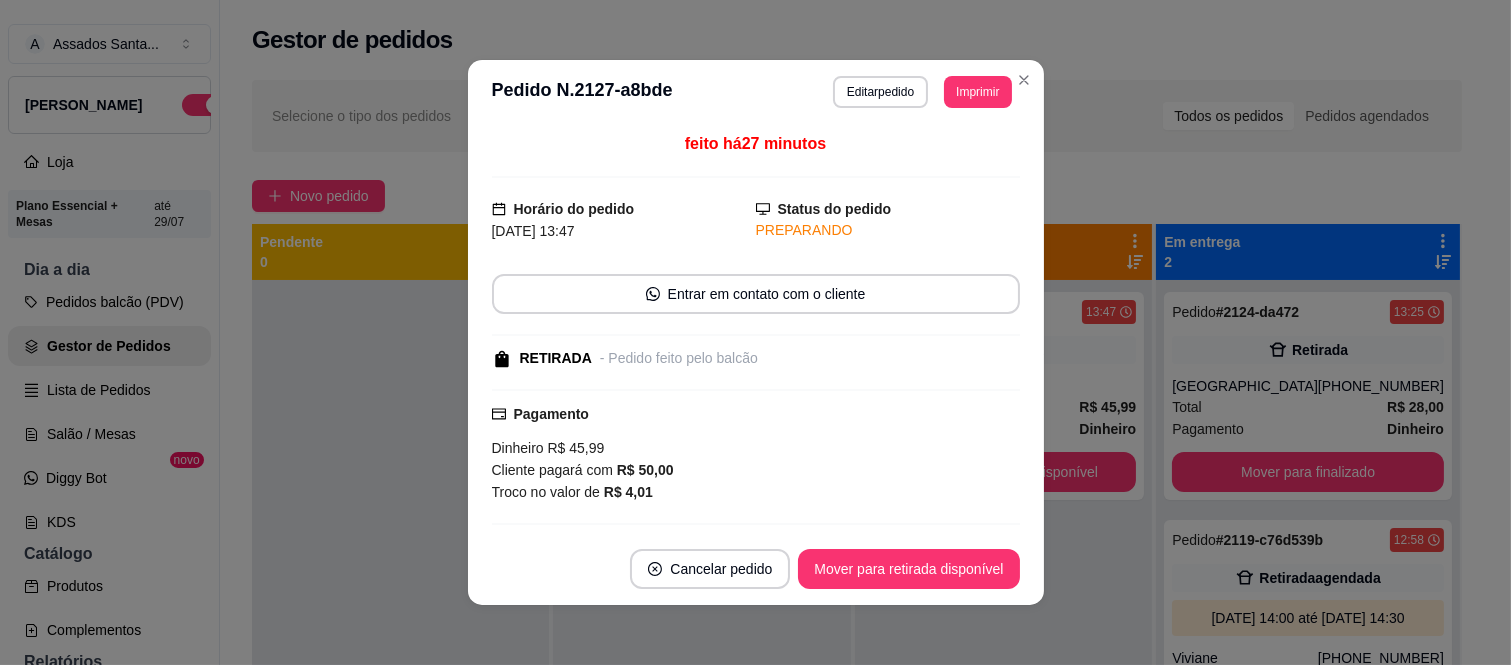 scroll, scrollTop: 4, scrollLeft: 0, axis: vertical 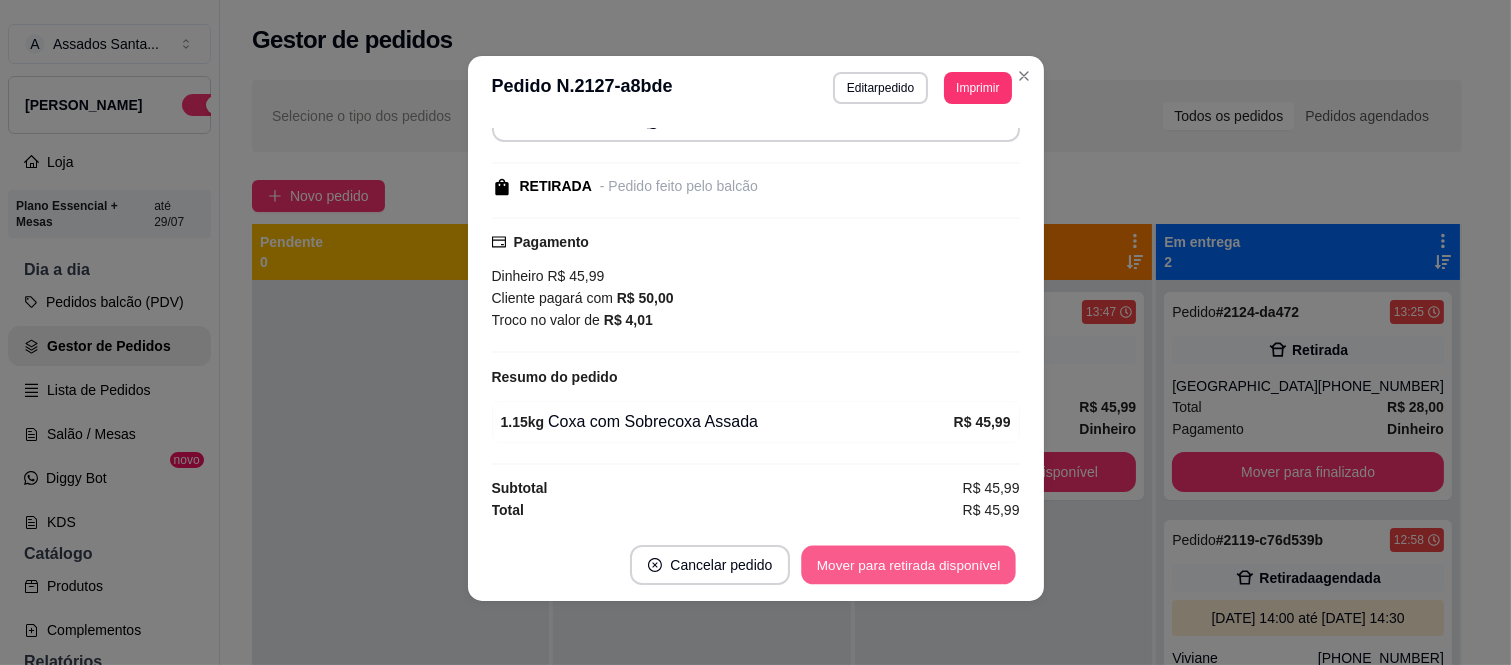 click on "Mover para retirada disponível" at bounding box center [909, 565] 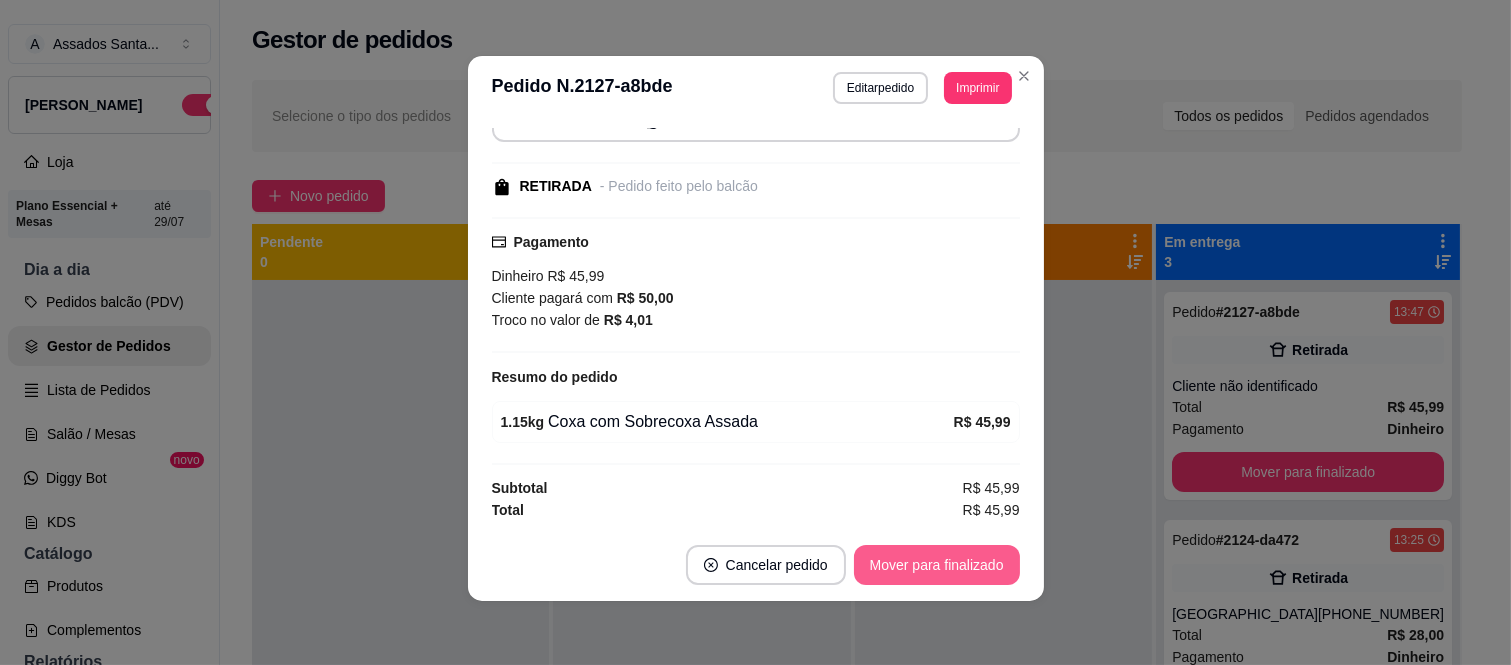 click on "Mover para finalizado" at bounding box center [937, 565] 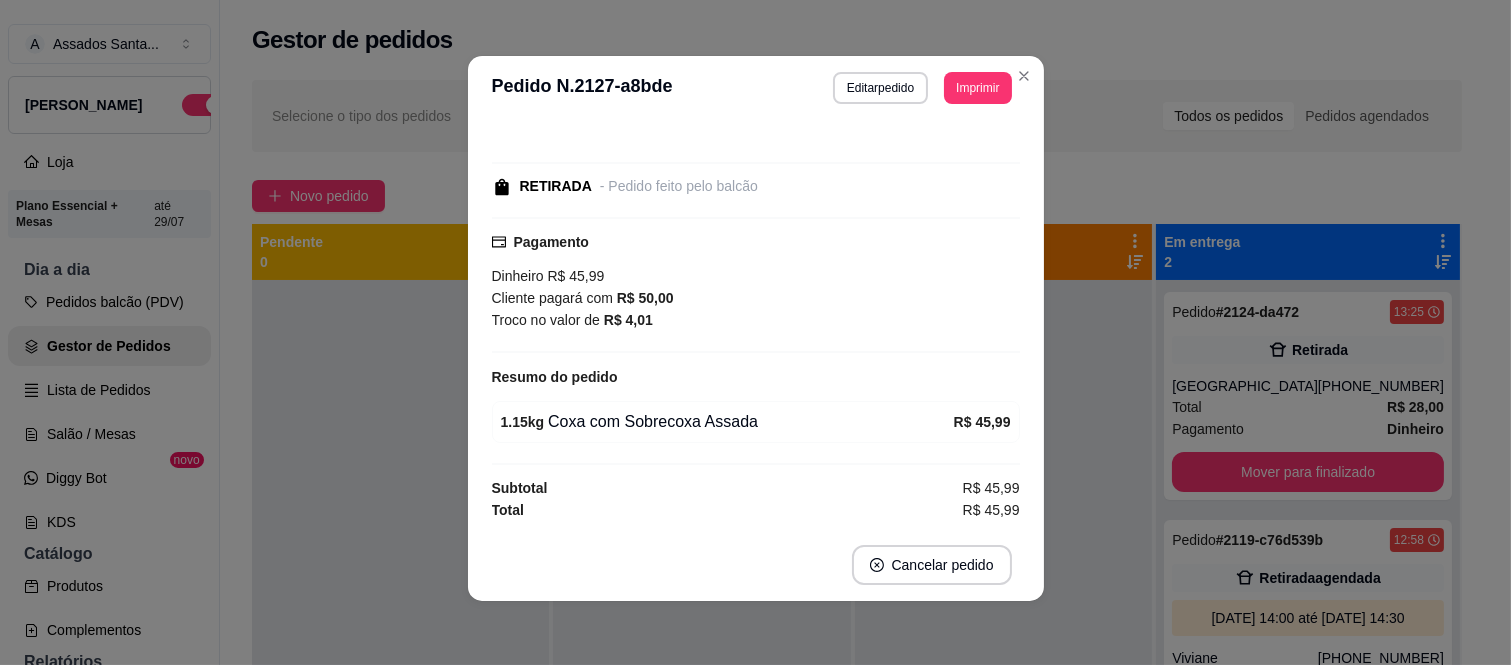 scroll, scrollTop: 84, scrollLeft: 0, axis: vertical 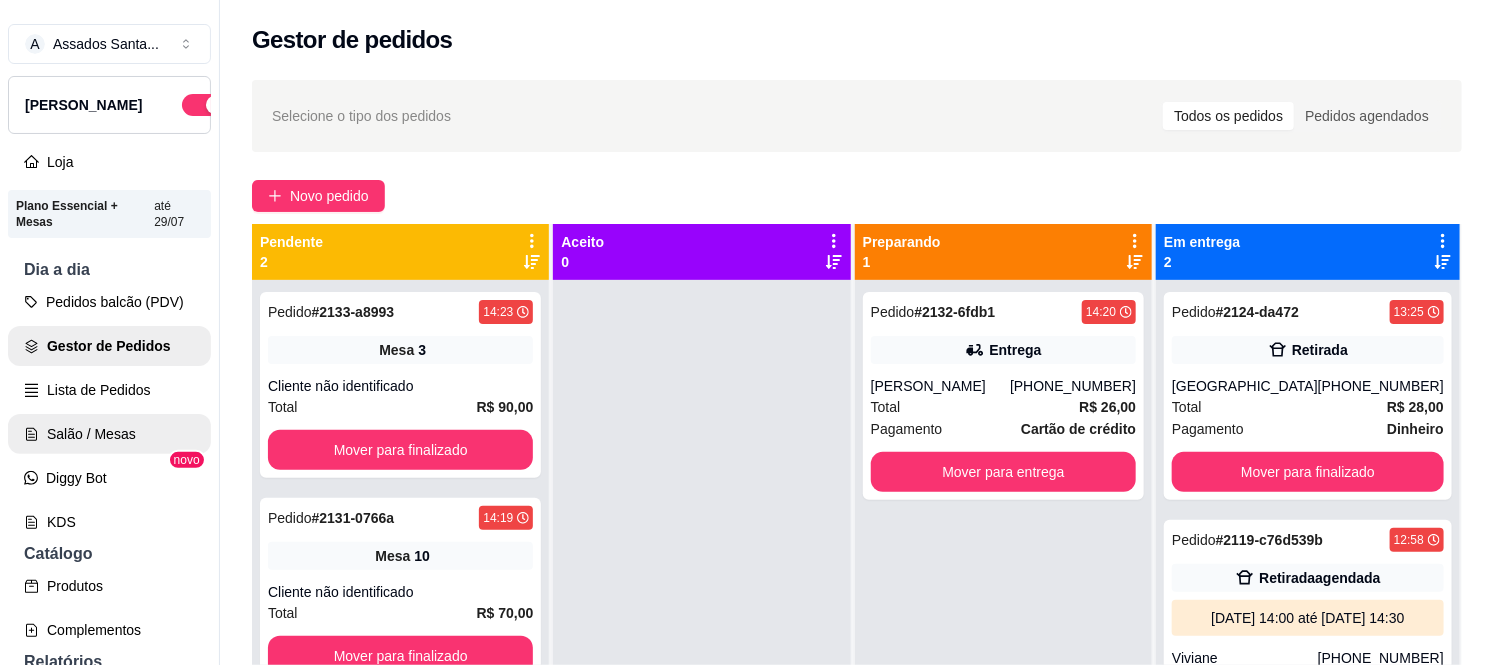 click on "Salão / Mesas" at bounding box center [109, 434] 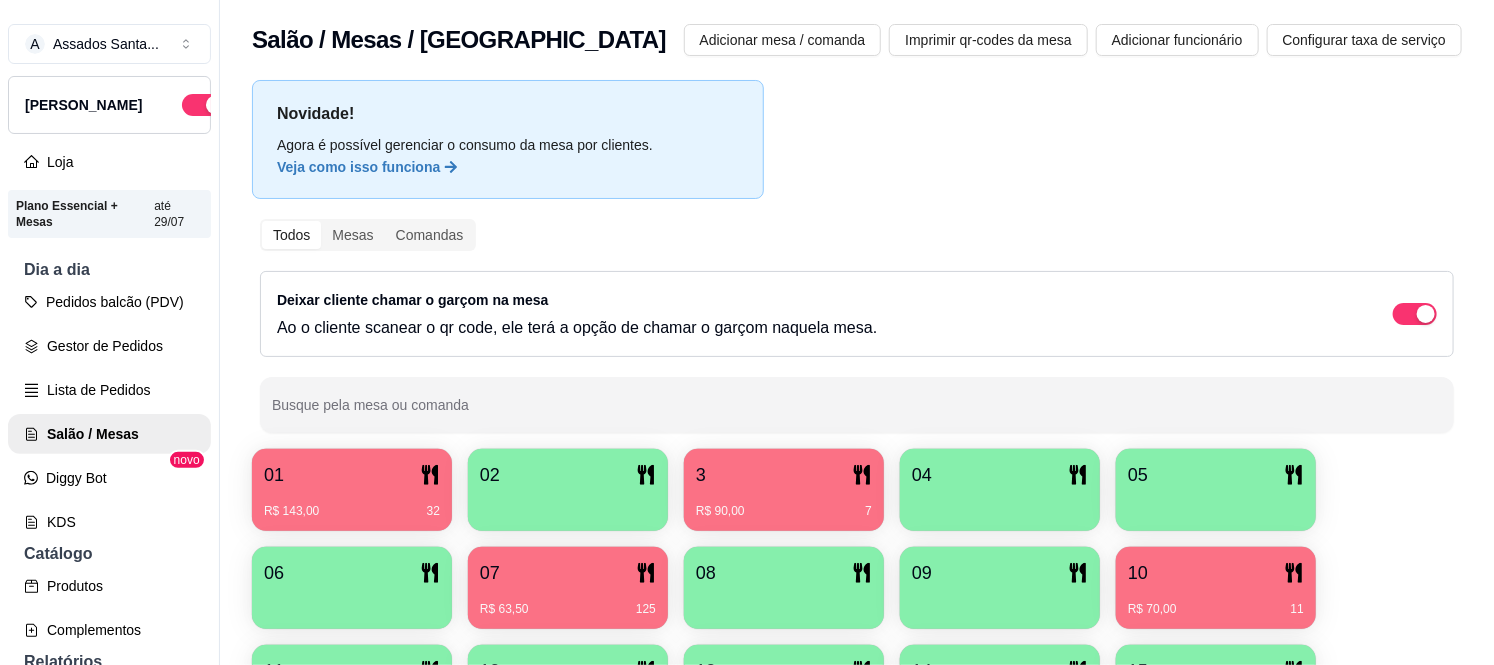 click on "01" at bounding box center (352, 475) 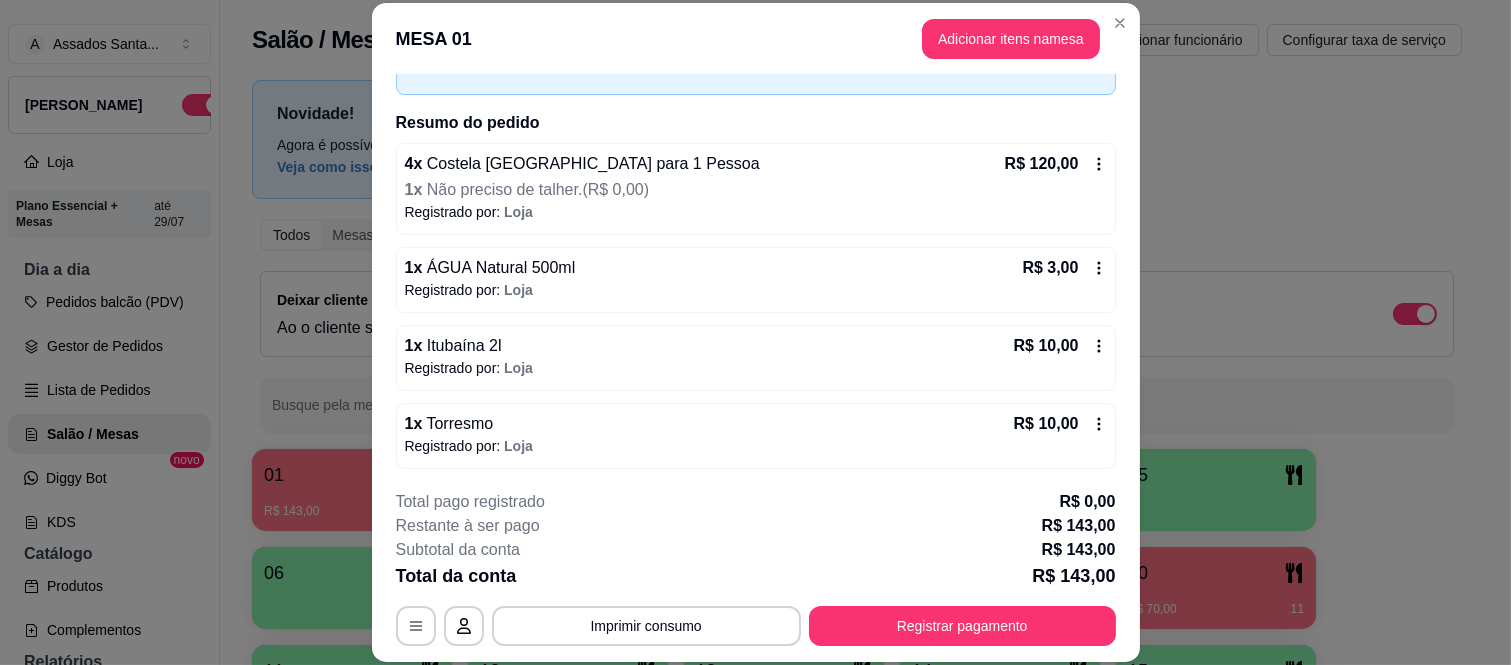 scroll, scrollTop: 124, scrollLeft: 0, axis: vertical 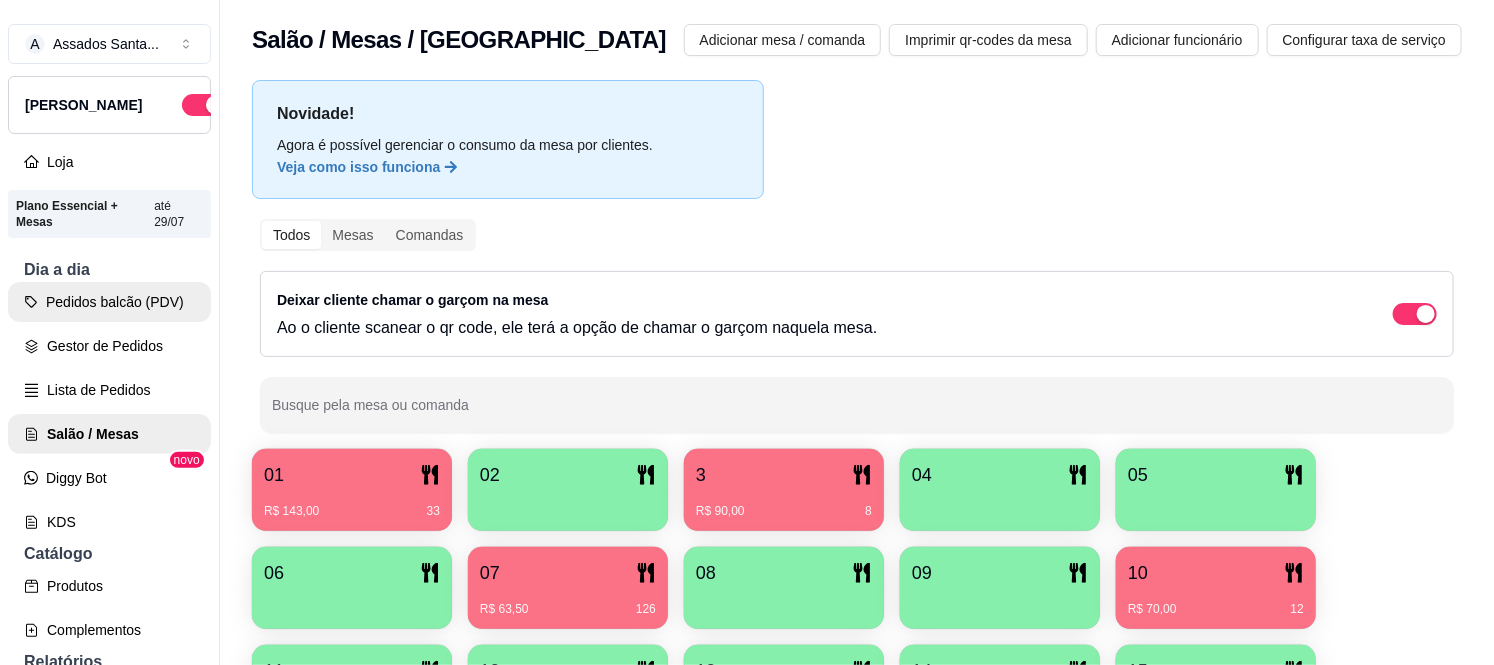 click on "Pedidos balcão (PDV)" at bounding box center [109, 302] 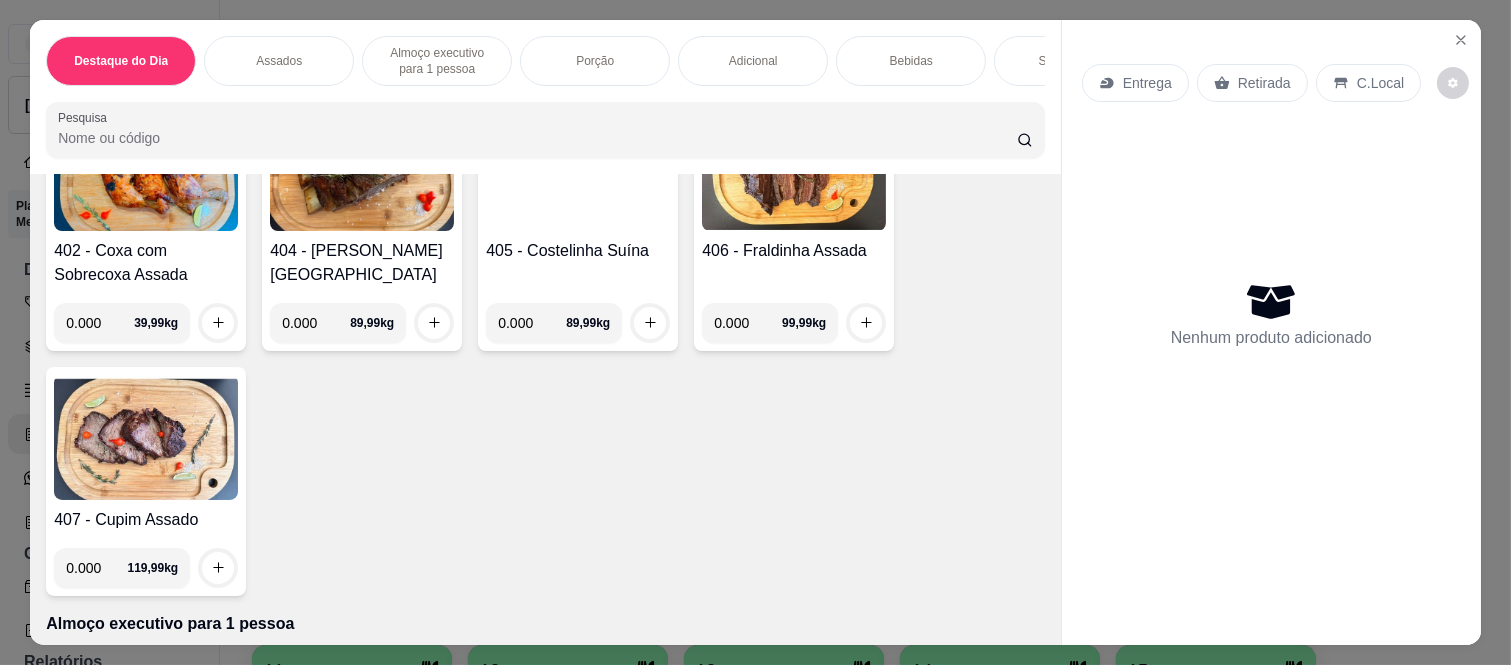 scroll, scrollTop: 888, scrollLeft: 0, axis: vertical 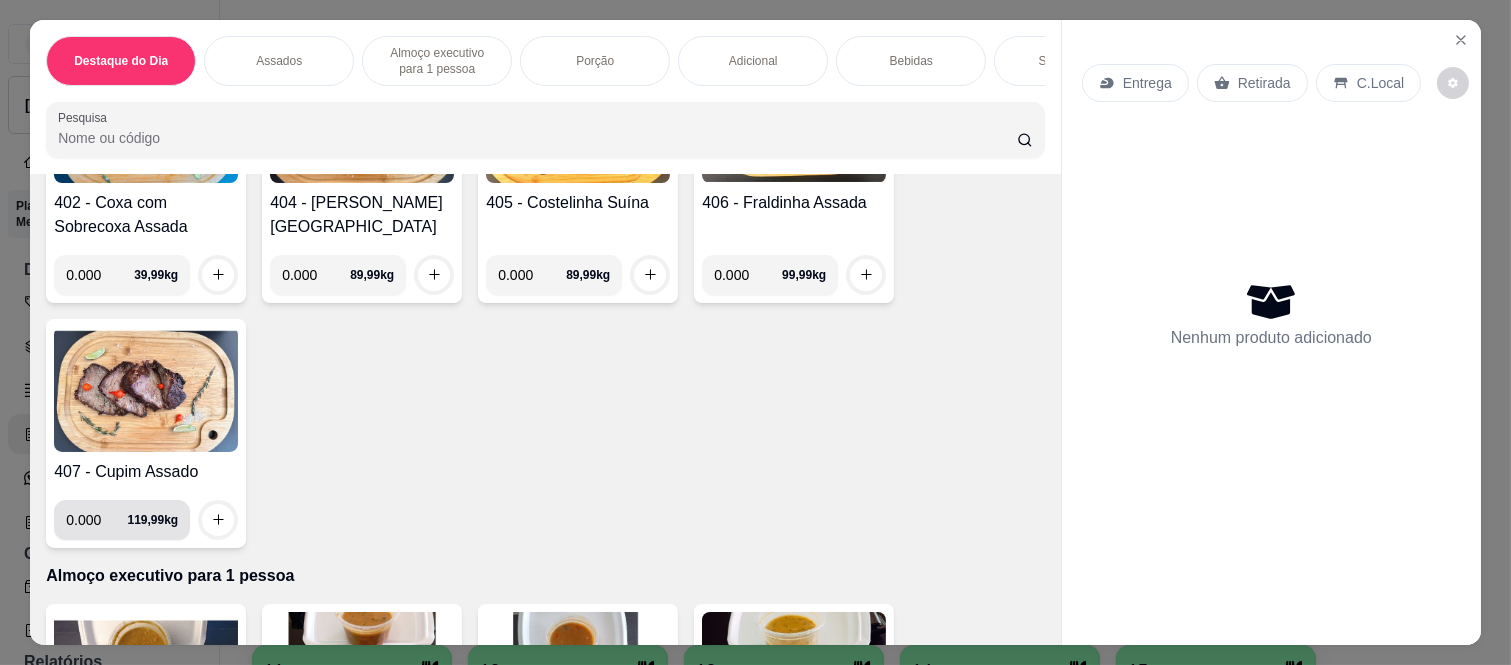 click on "0.000" at bounding box center [96, 520] 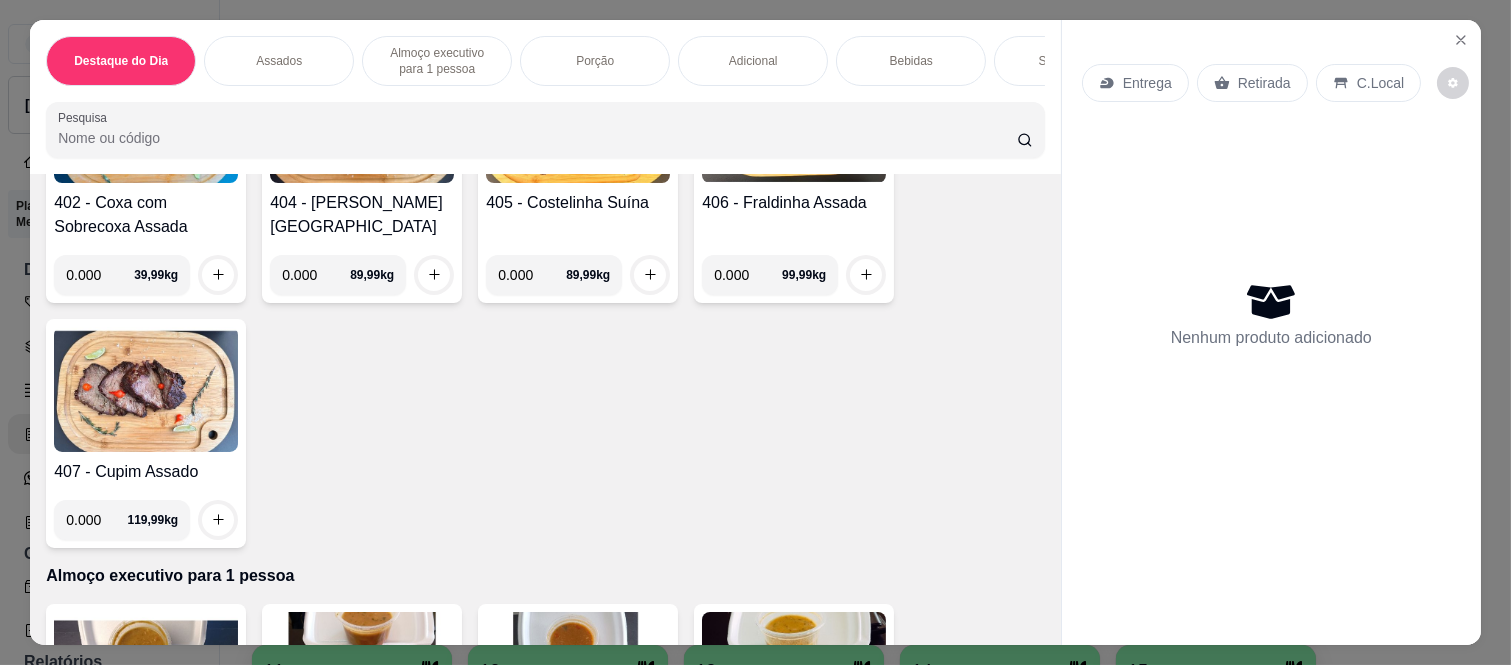 click on "0.000" at bounding box center [96, 520] 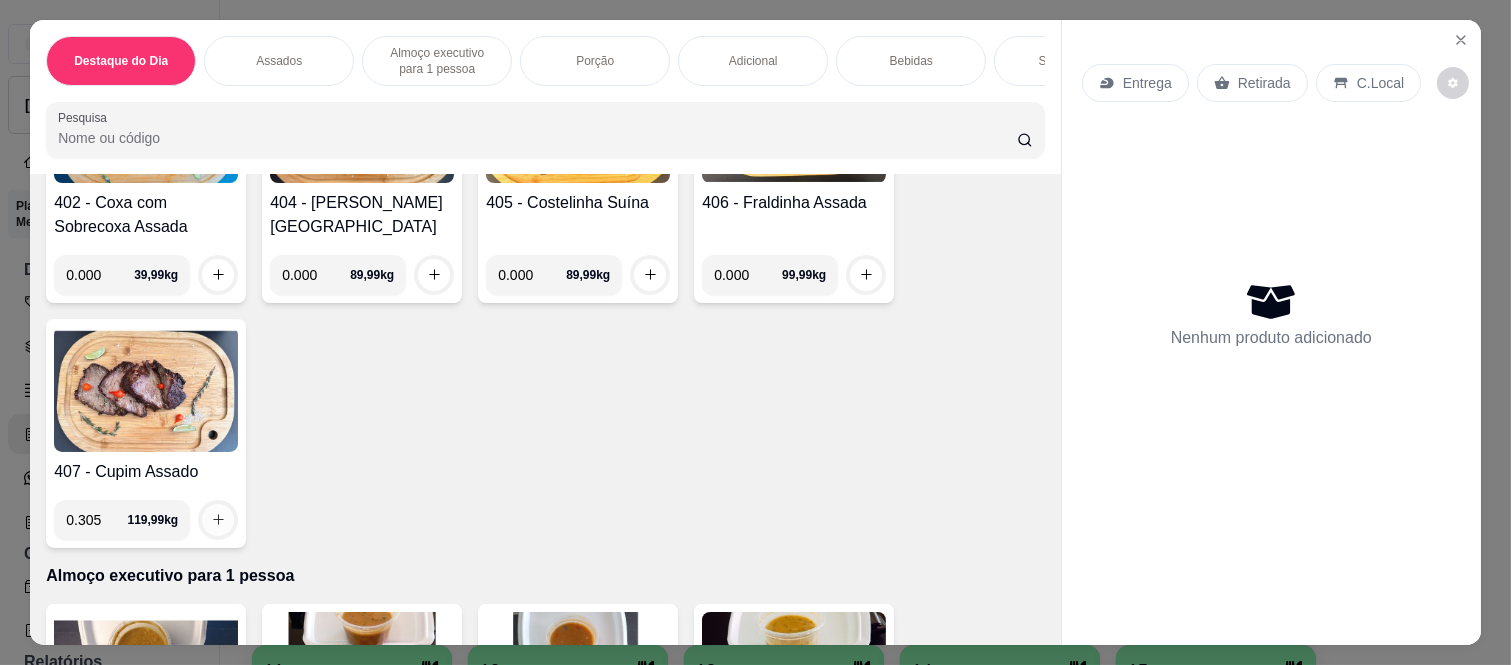 type on "0.305" 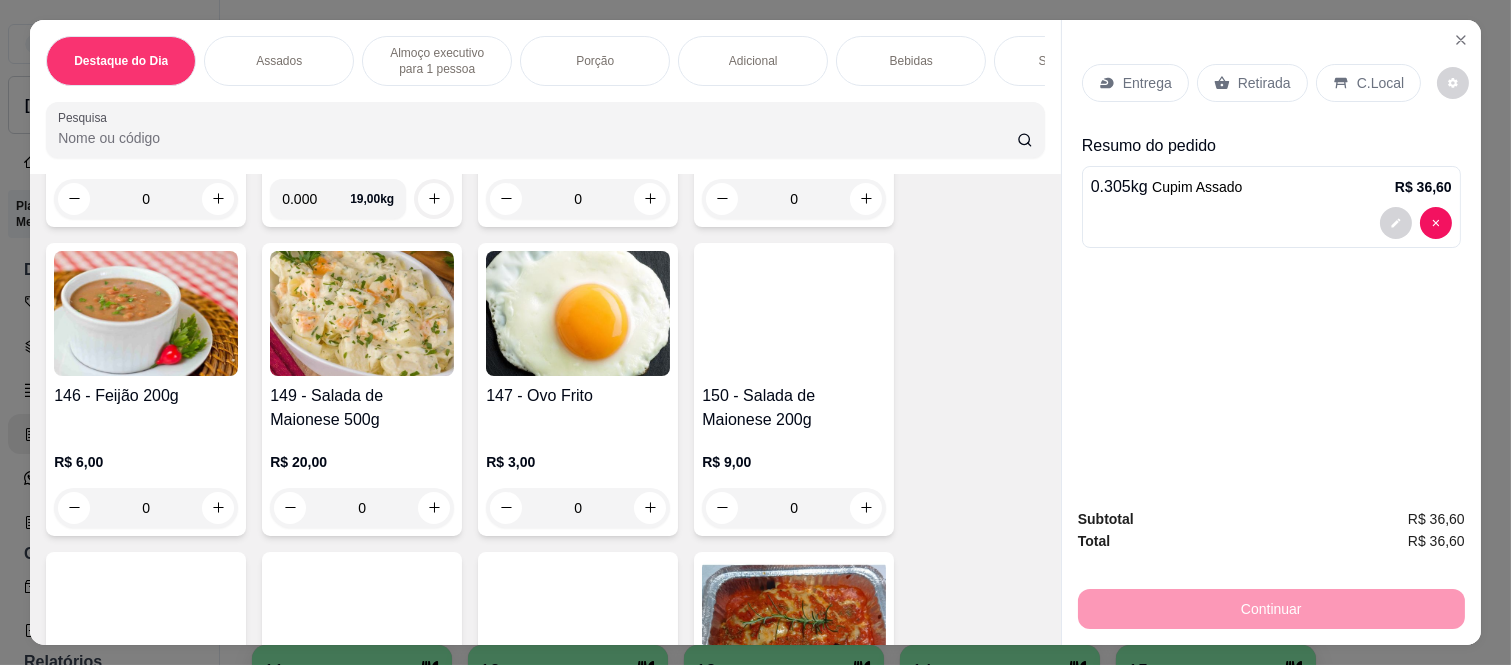 scroll, scrollTop: 3111, scrollLeft: 0, axis: vertical 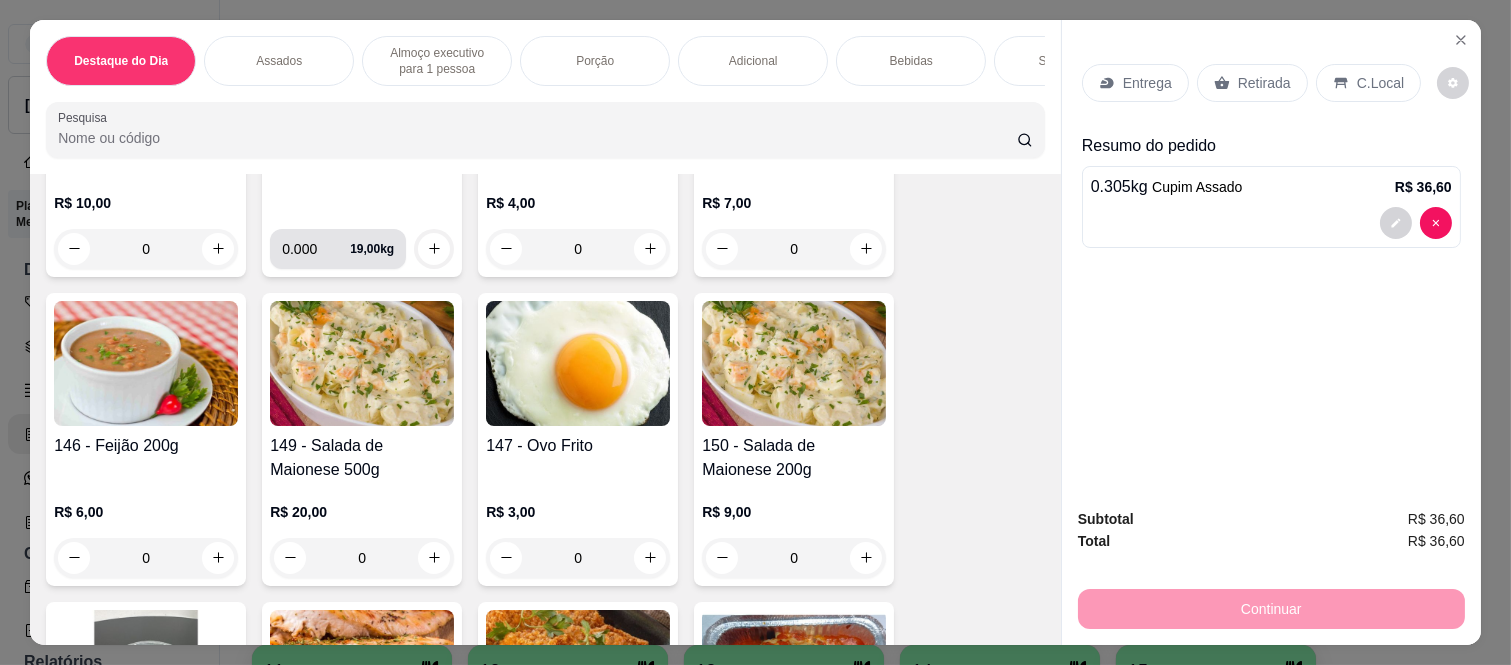 click on "0.000" at bounding box center [316, 249] 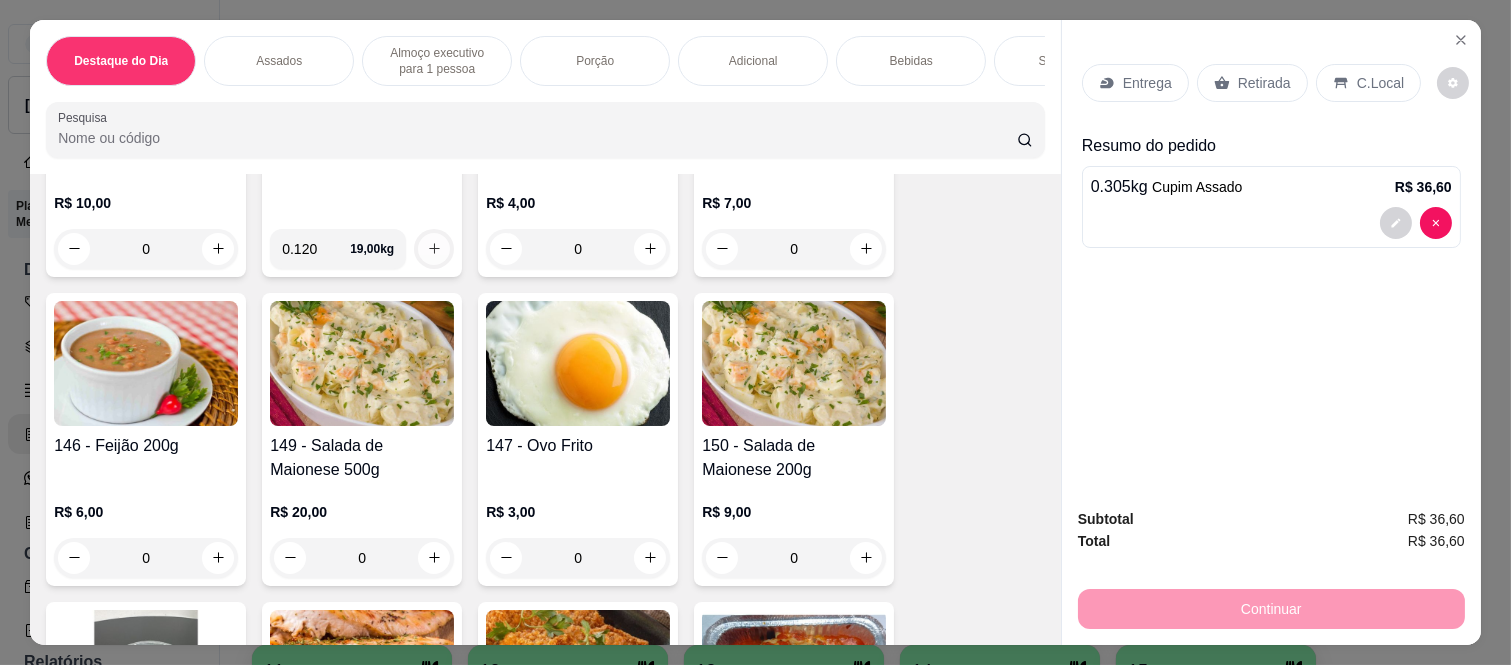 type on "0.120" 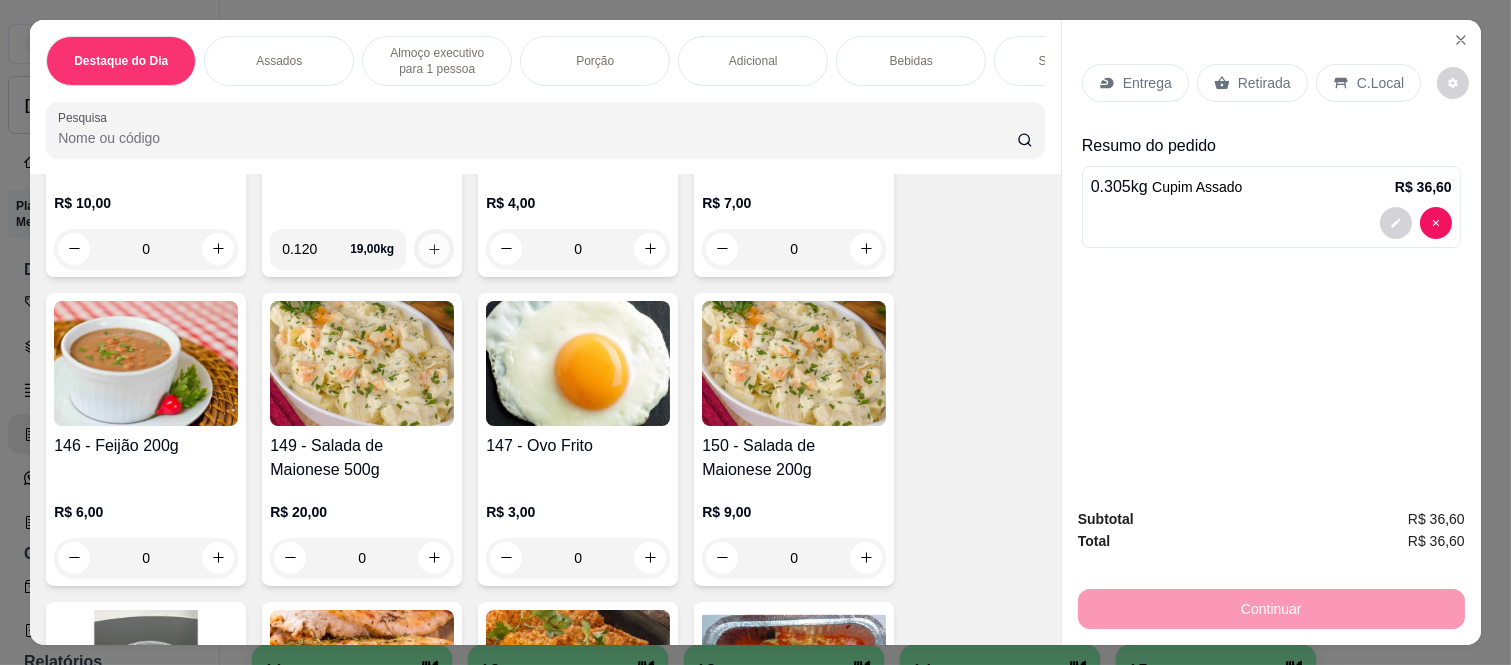 click 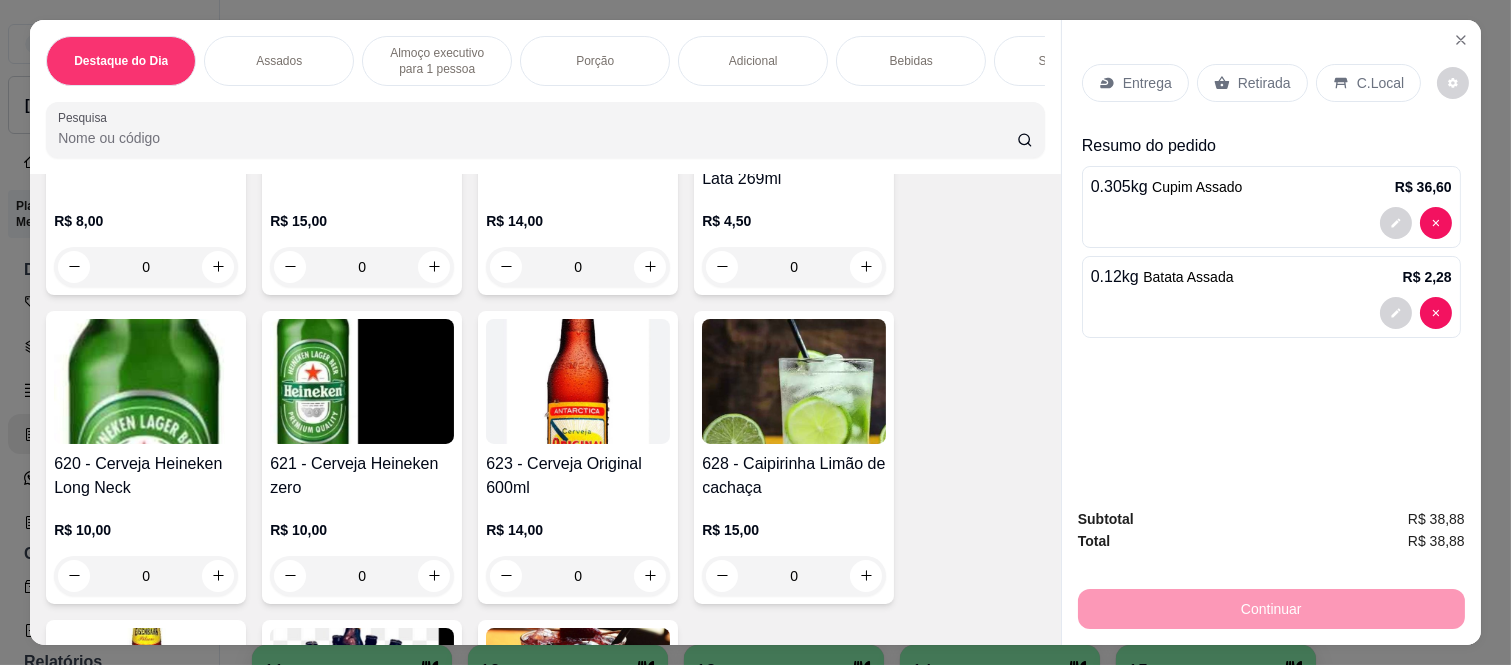 scroll, scrollTop: 5000, scrollLeft: 0, axis: vertical 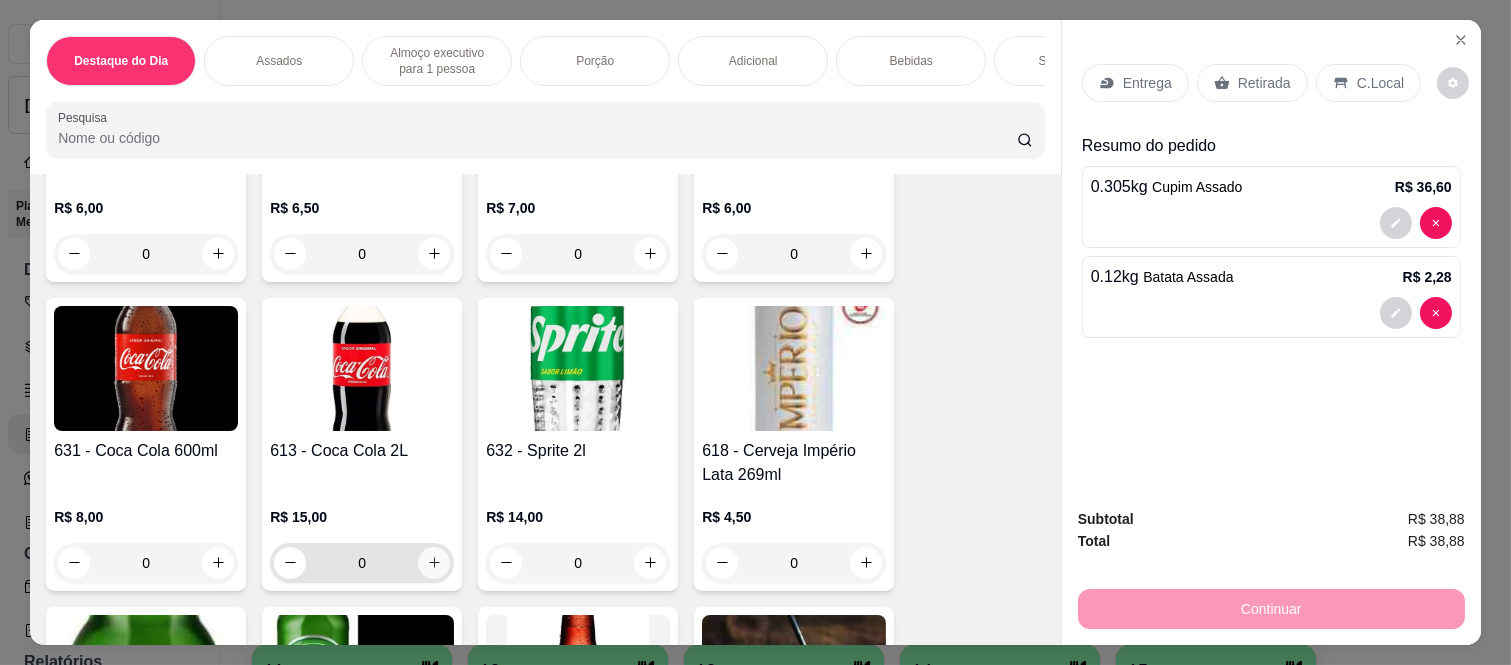 click 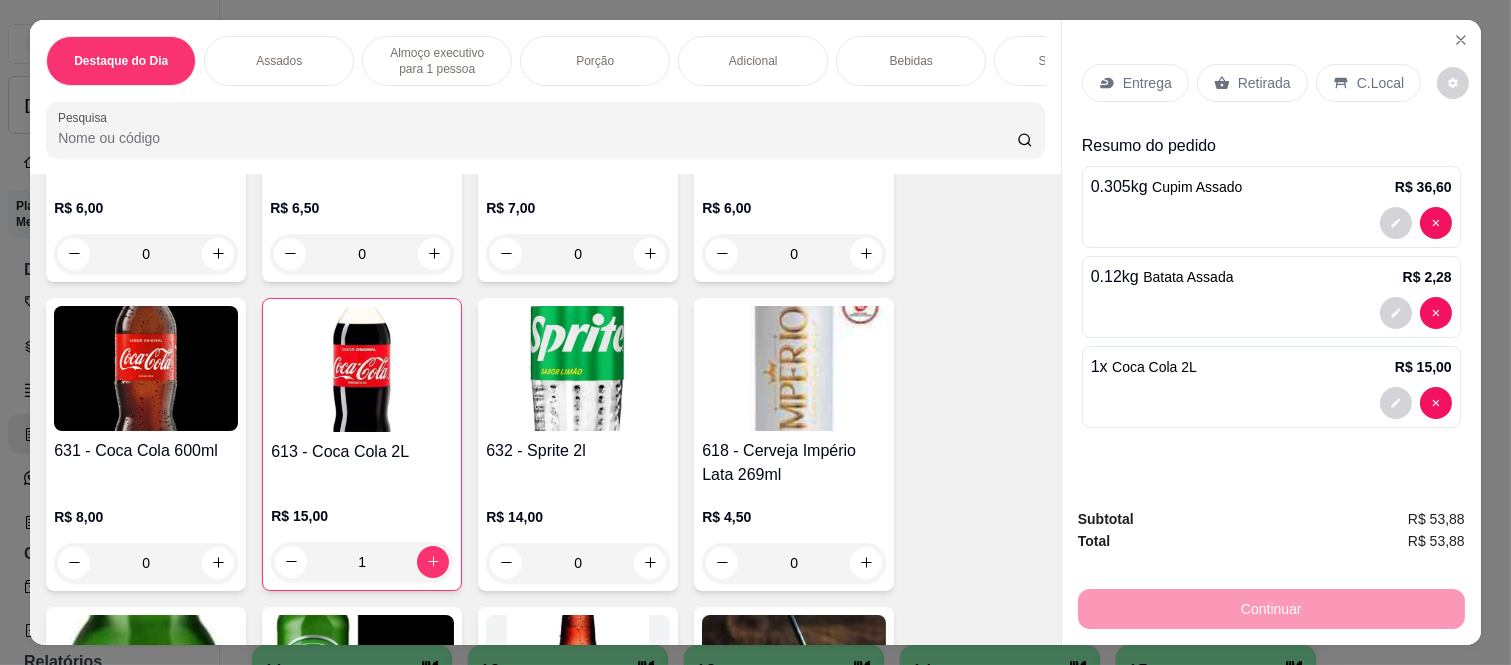 click on "Continuar" at bounding box center (1271, 606) 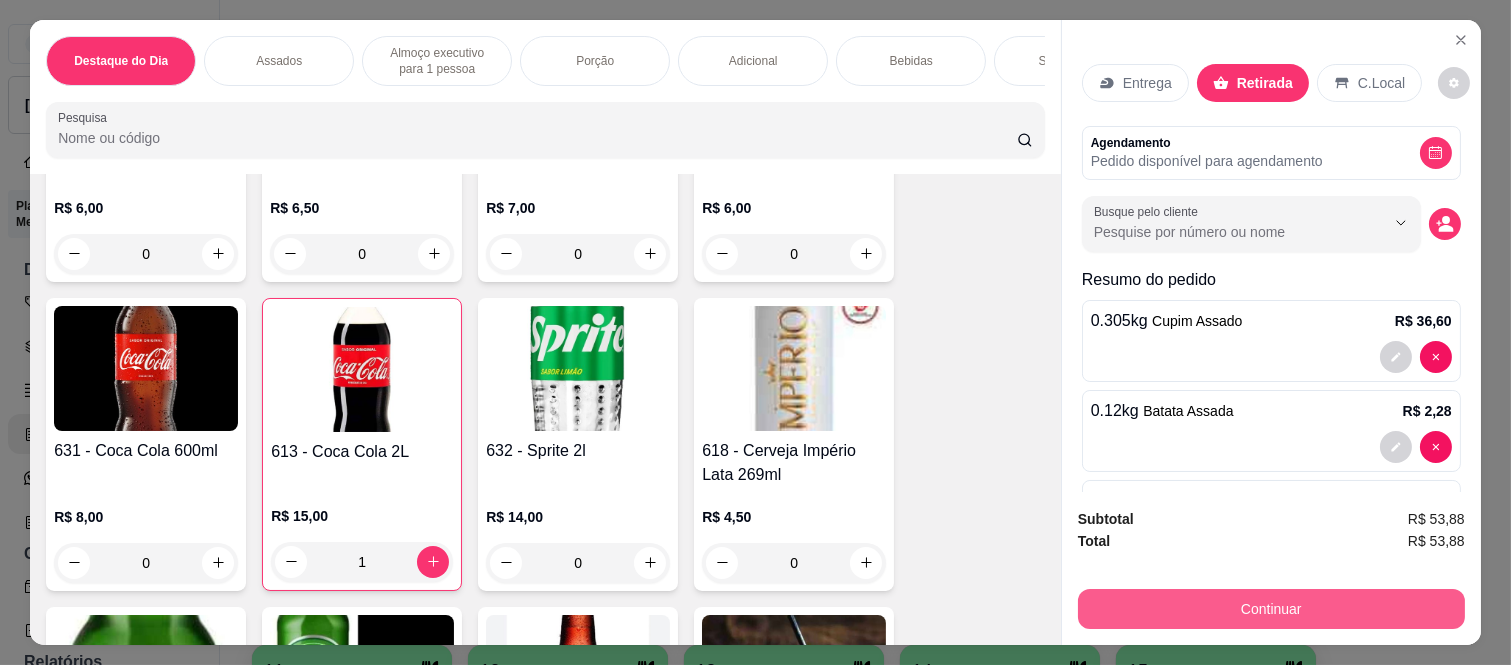 click on "Continuar" at bounding box center (1271, 609) 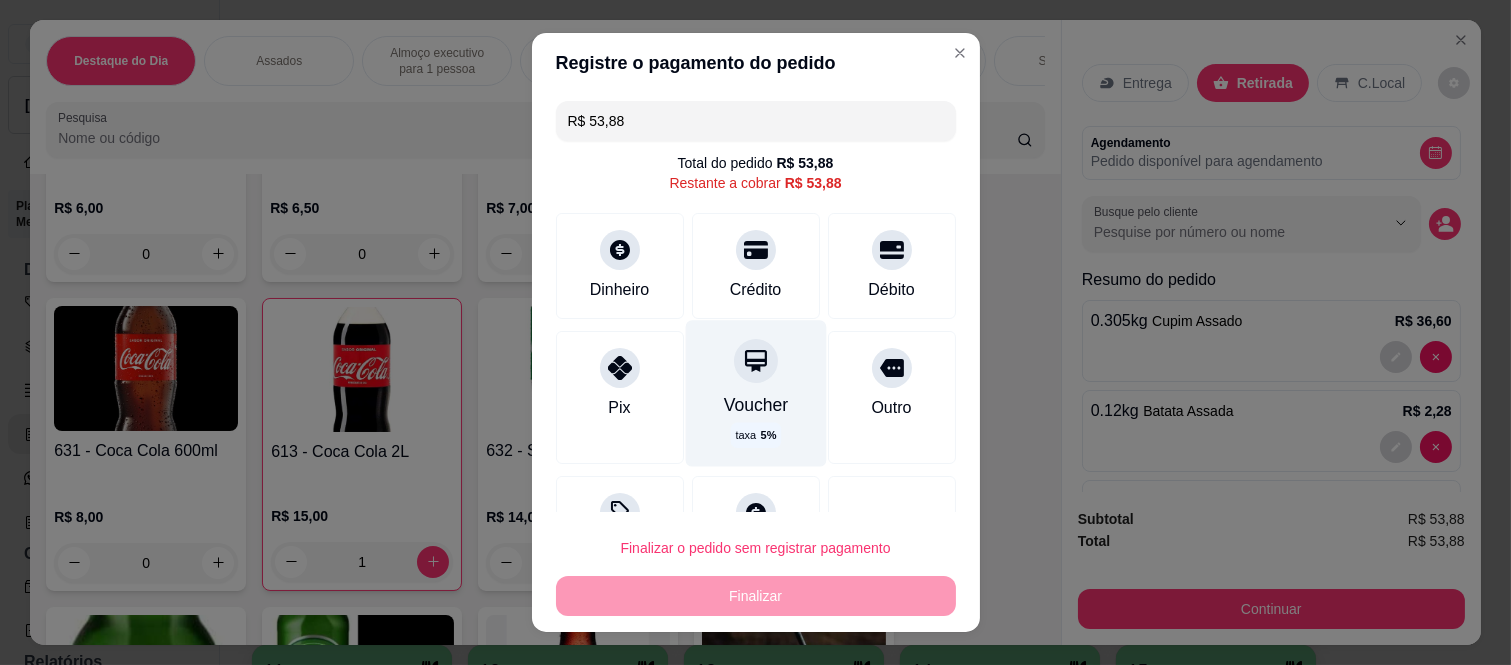 click 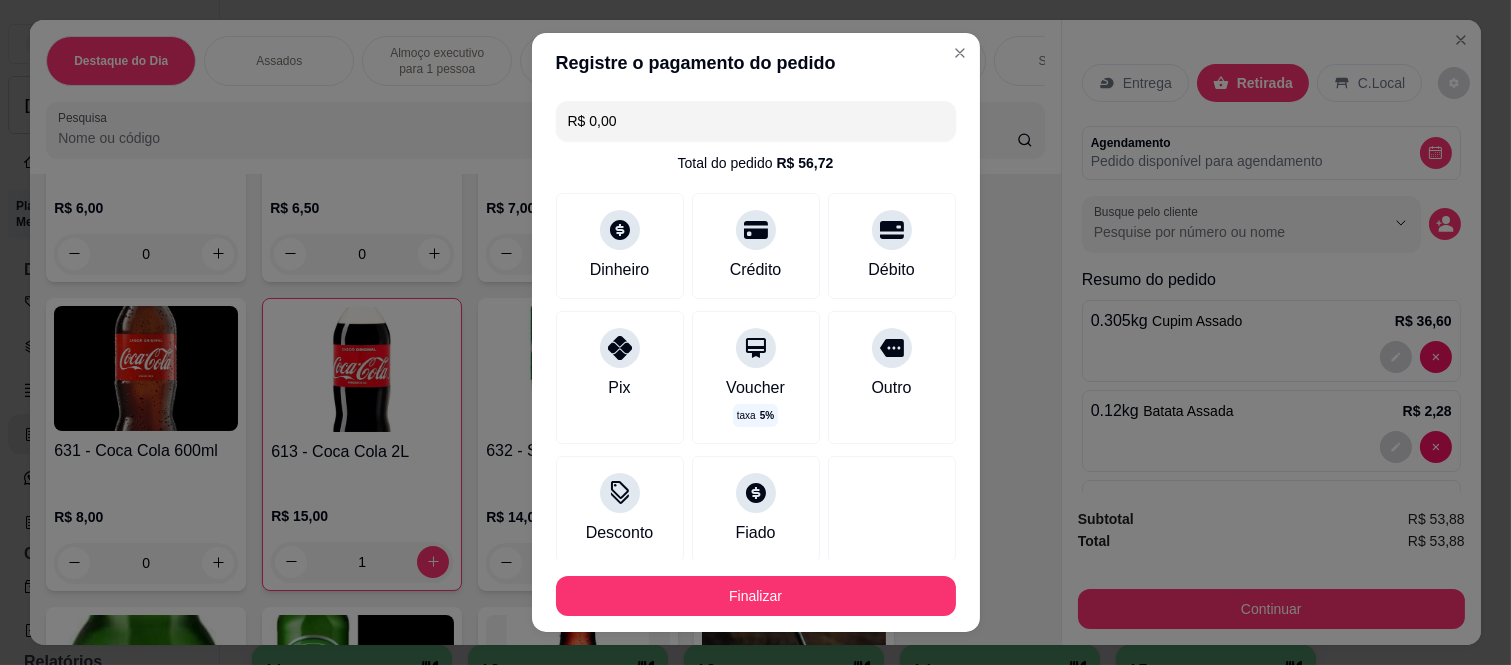 click on "Finalizar" at bounding box center (756, 596) 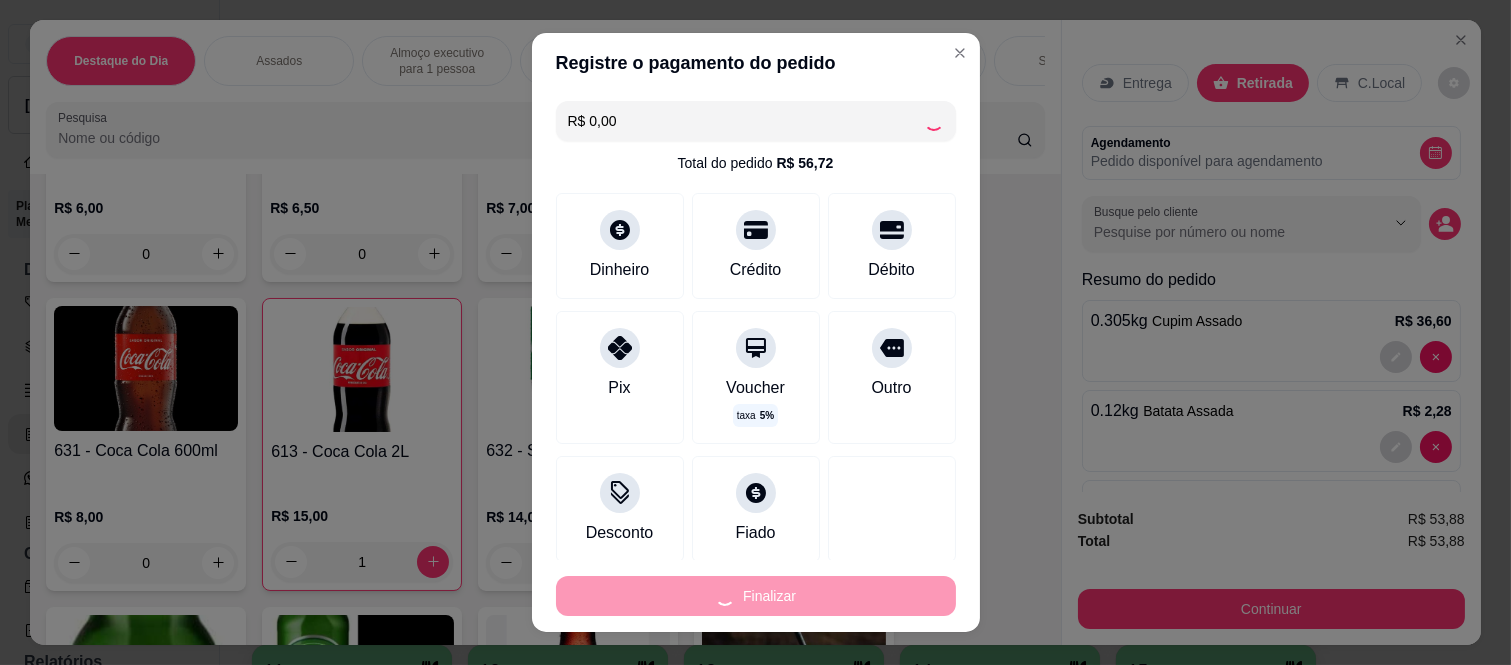 type on "0" 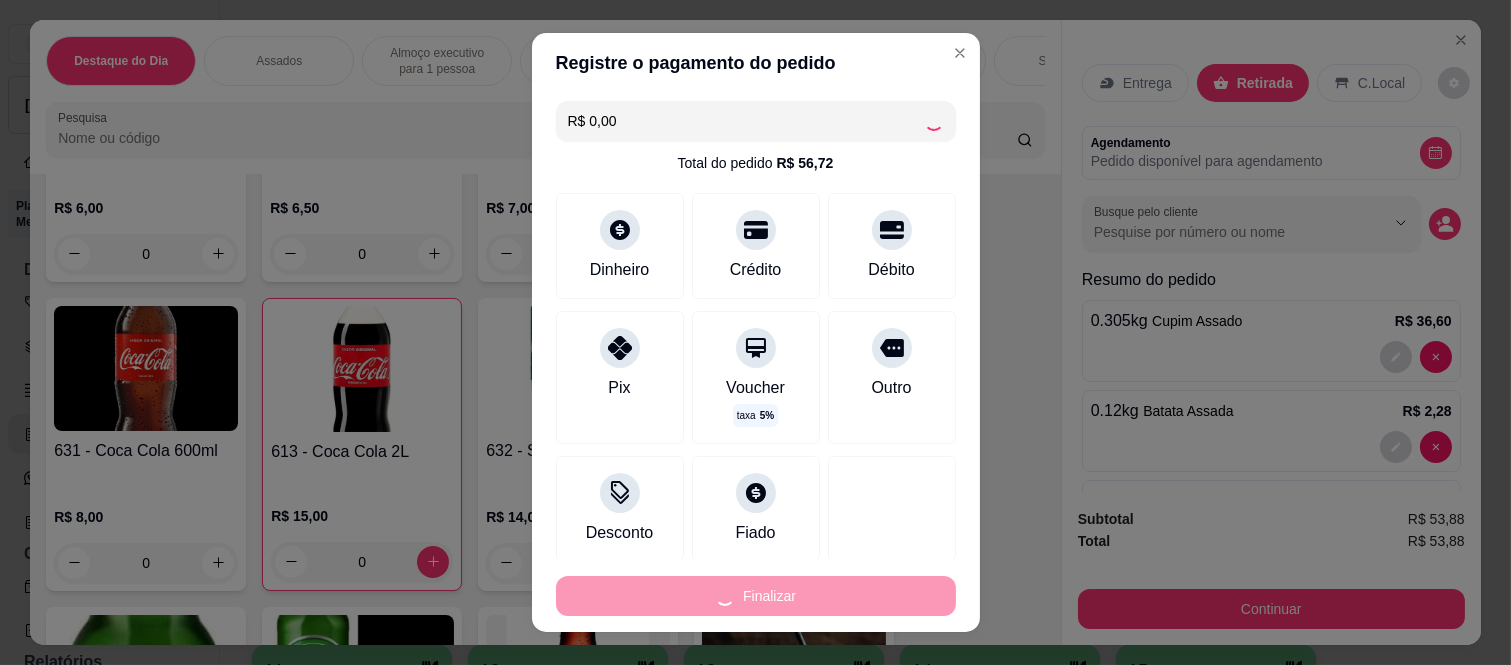 type on "-R$ 53,88" 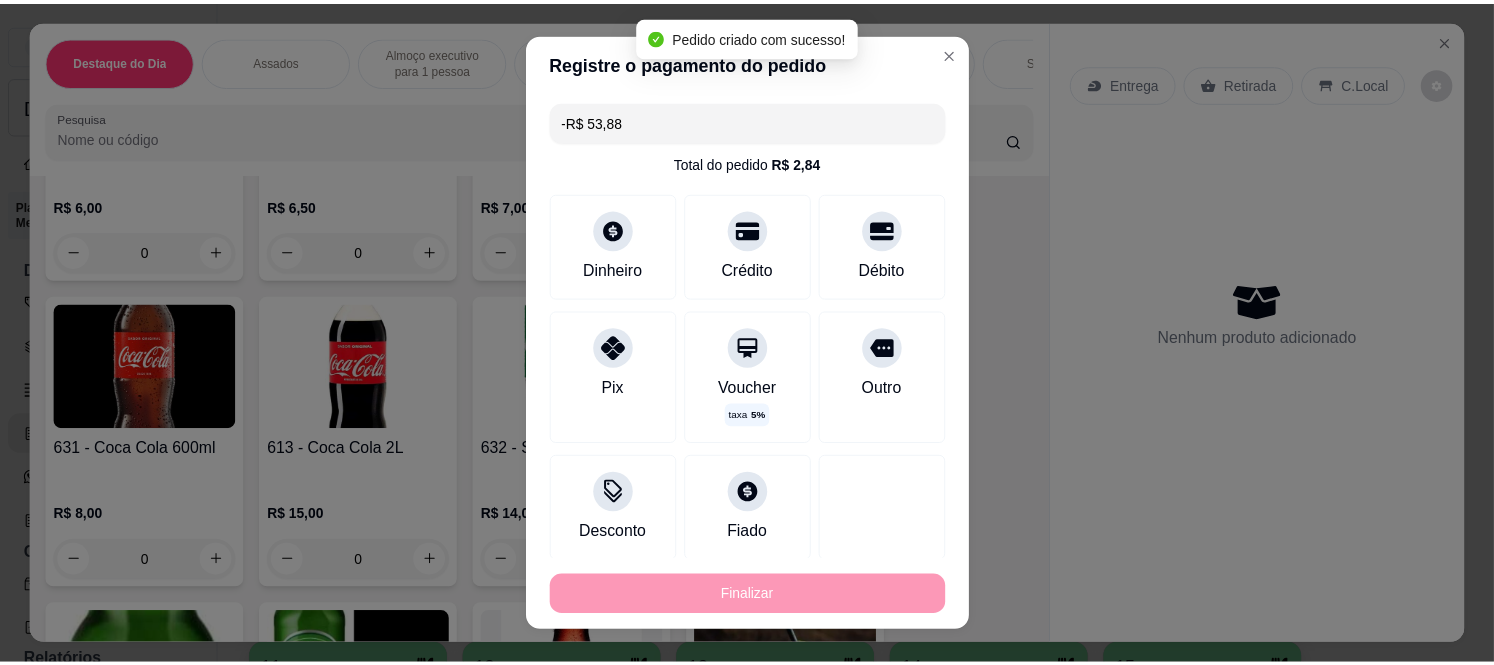 scroll, scrollTop: 4997, scrollLeft: 0, axis: vertical 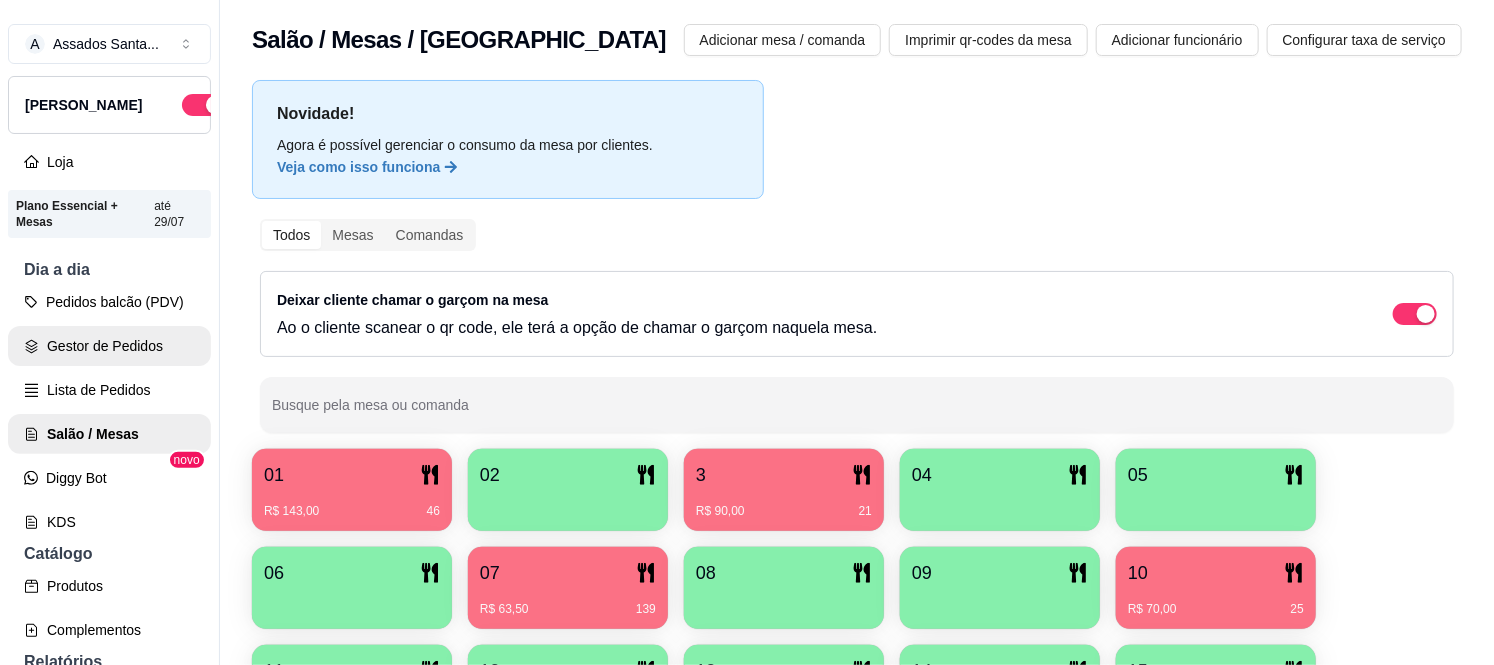 click on "Gestor de Pedidos" at bounding box center (109, 346) 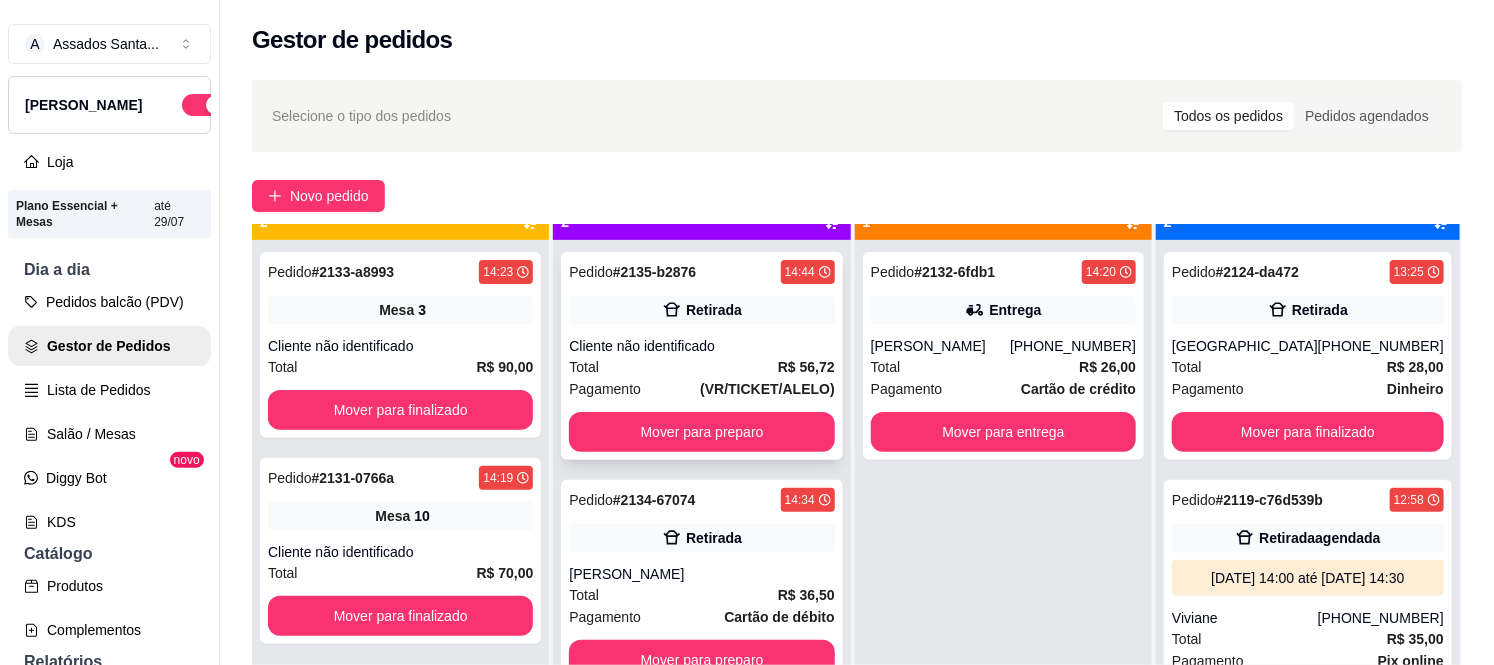 scroll, scrollTop: 55, scrollLeft: 0, axis: vertical 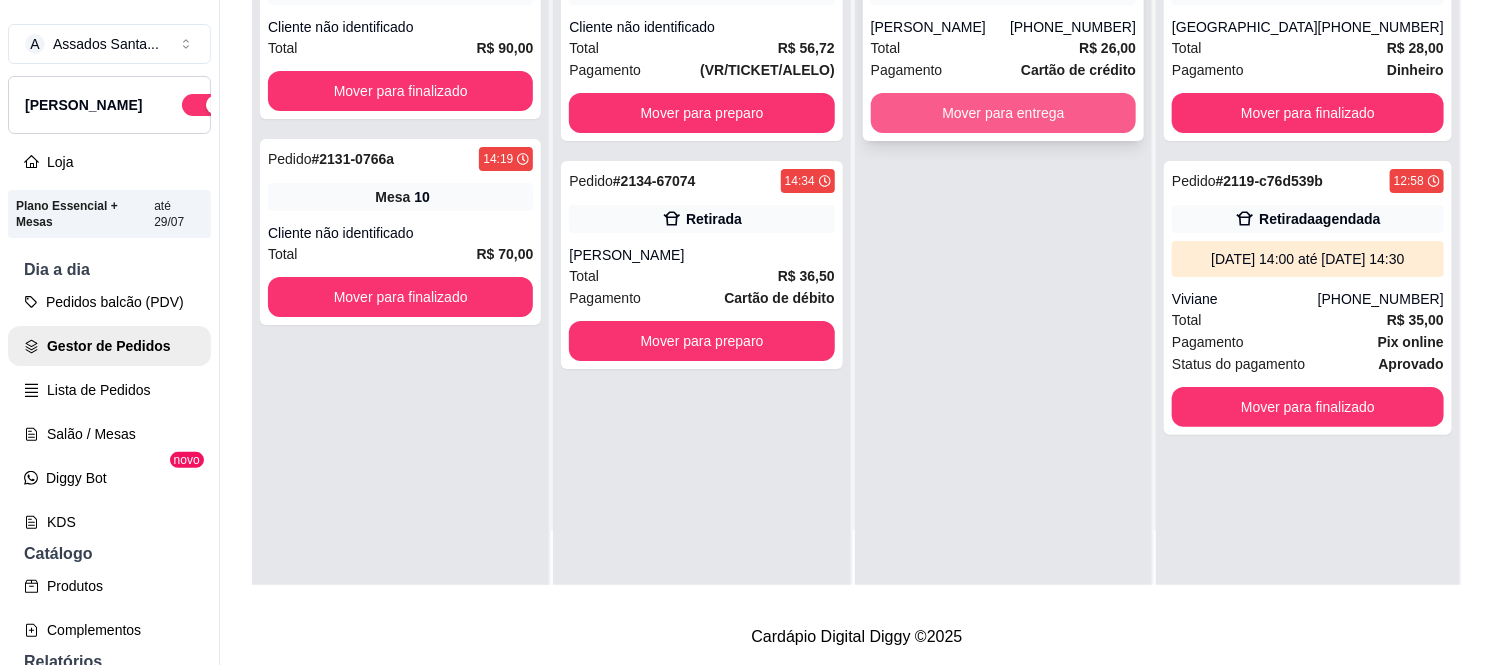 click on "Mover para entrega" at bounding box center (1003, 113) 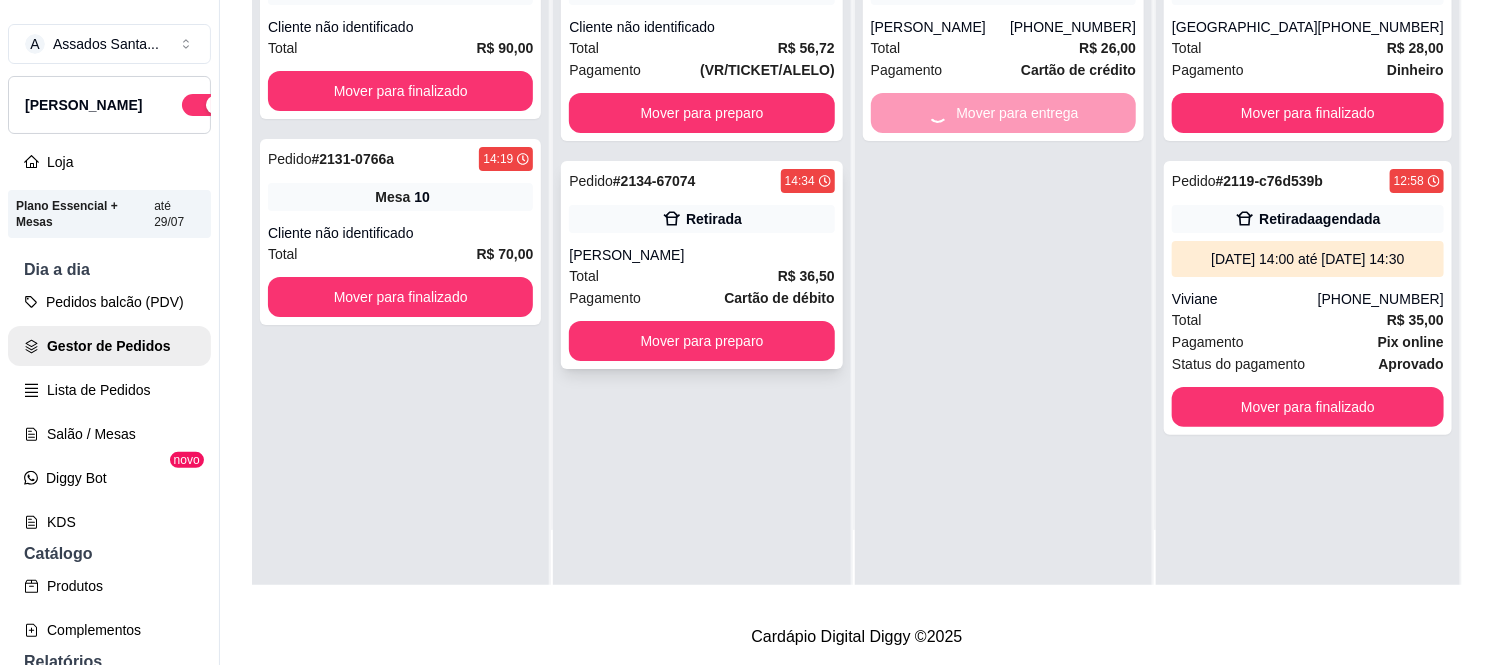 scroll, scrollTop: 0, scrollLeft: 0, axis: both 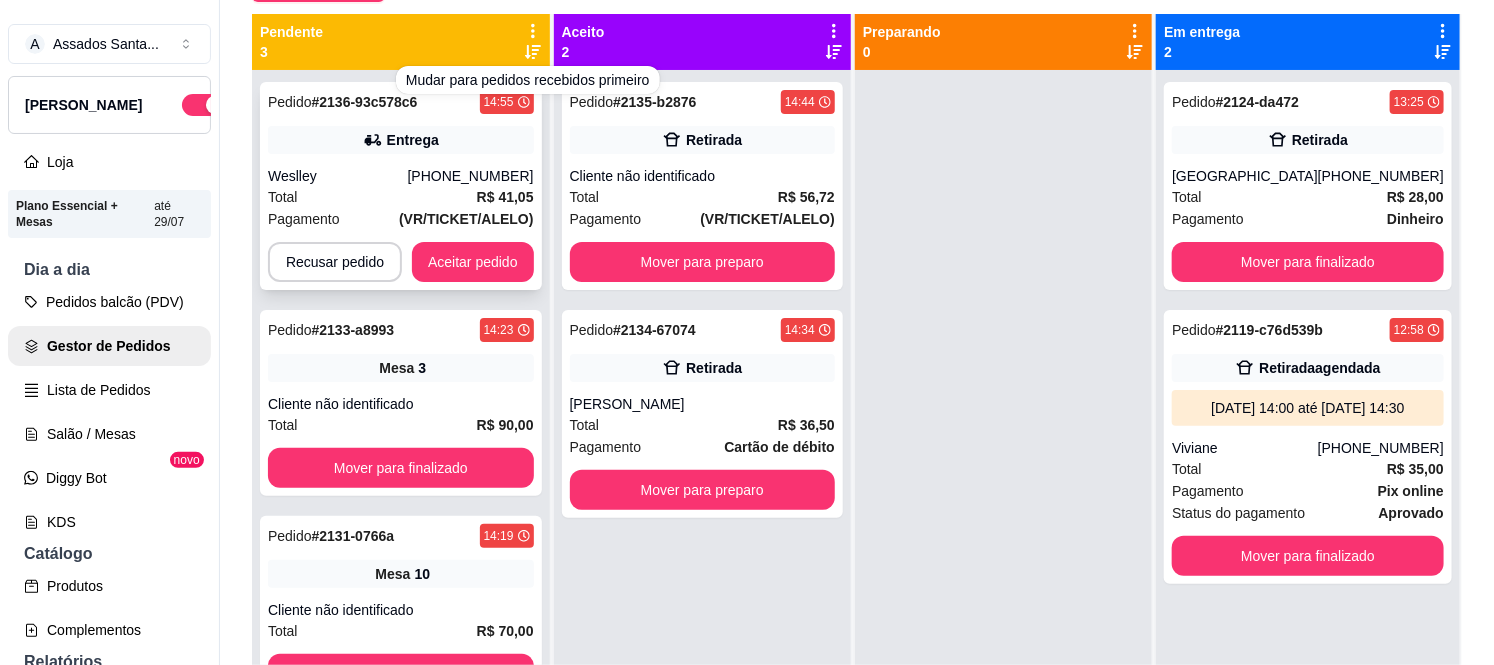 click on "Total R$ 41,05" at bounding box center [401, 197] 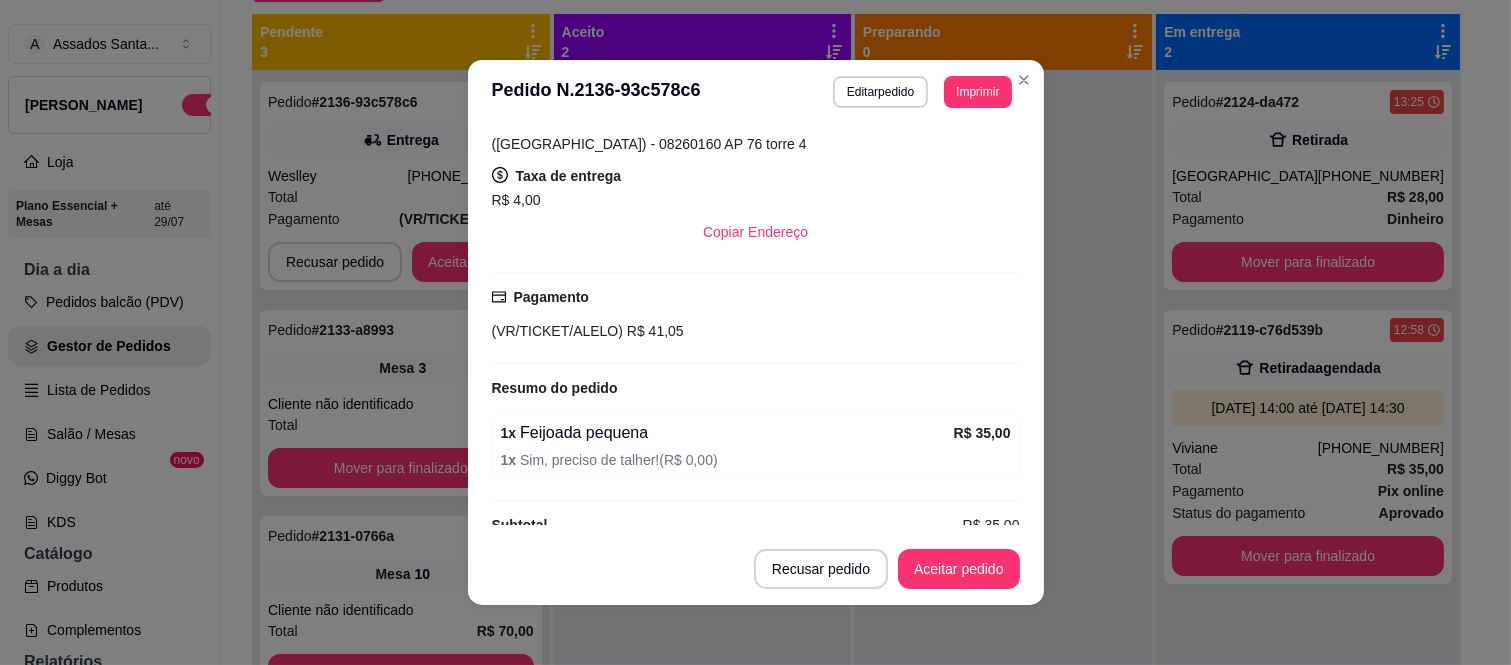 scroll, scrollTop: 434, scrollLeft: 0, axis: vertical 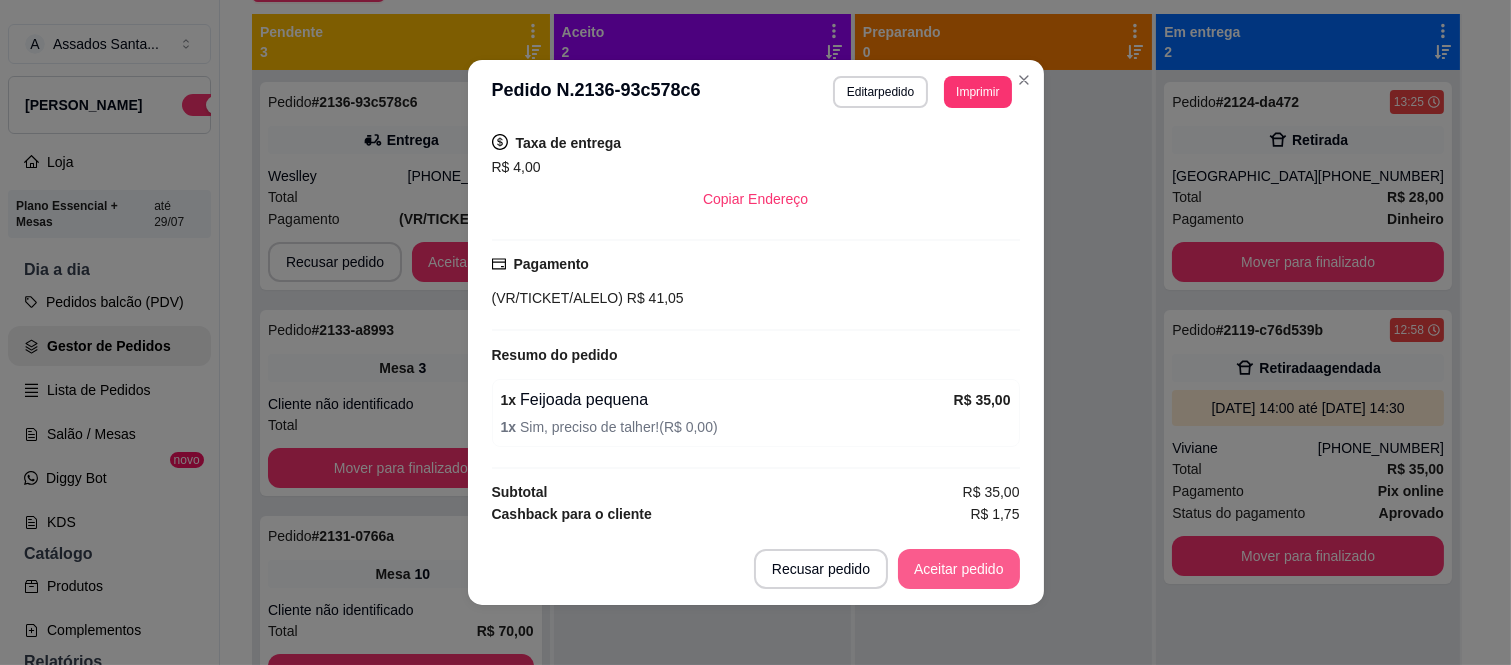 click on "Aceitar pedido" at bounding box center (959, 569) 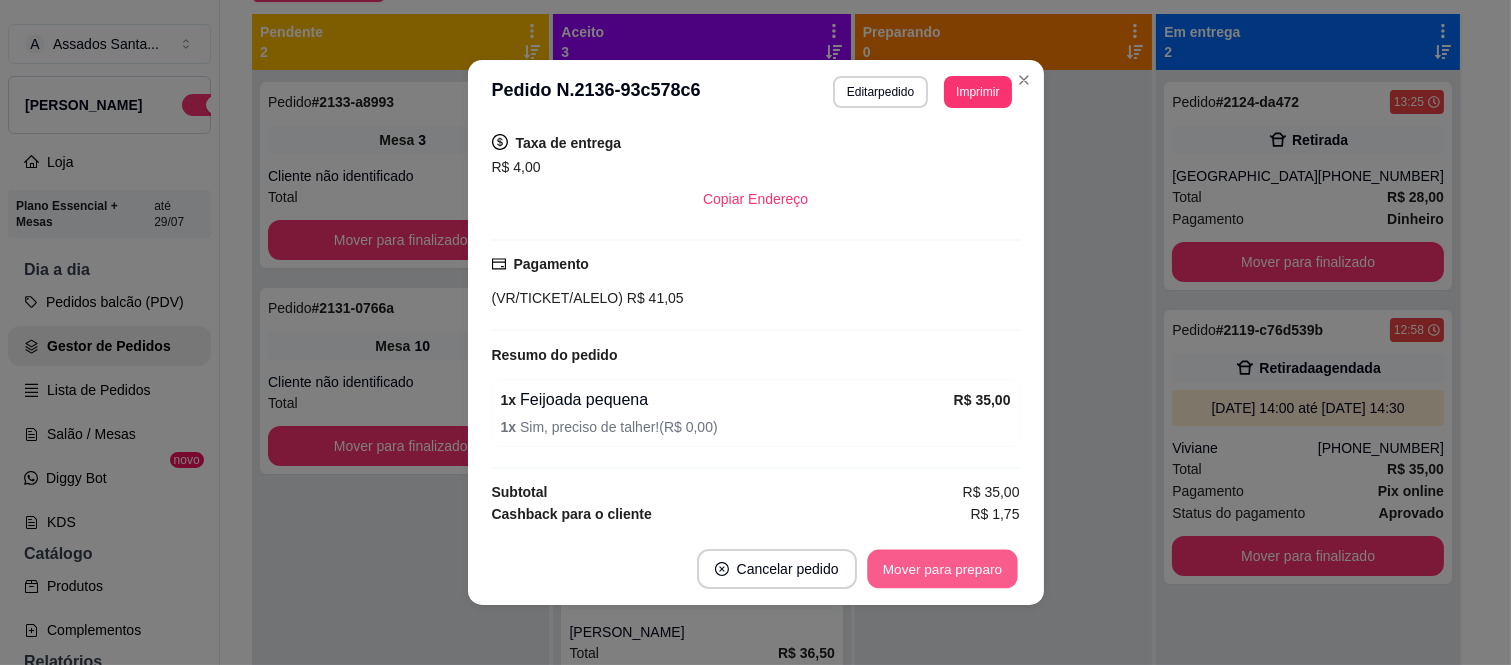 click on "Mover para preparo" at bounding box center [942, 569] 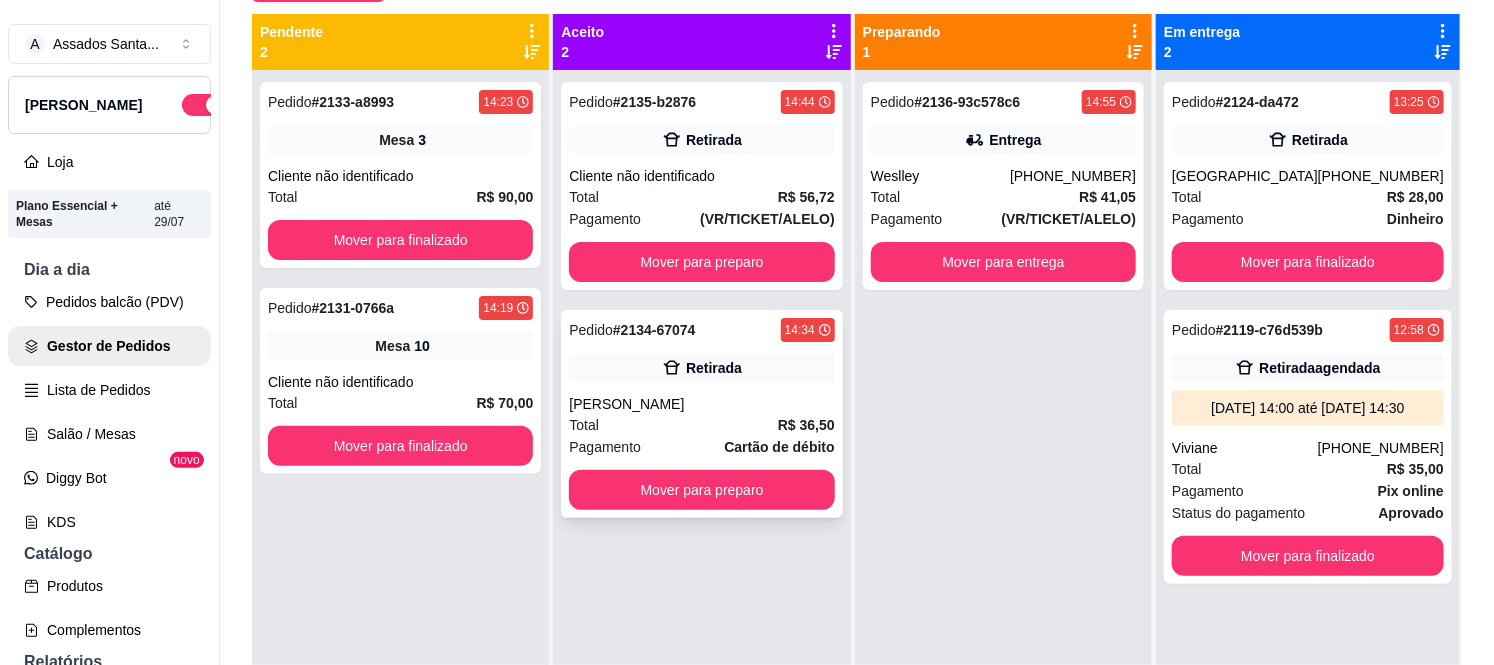 click on "[PERSON_NAME]" at bounding box center (701, 404) 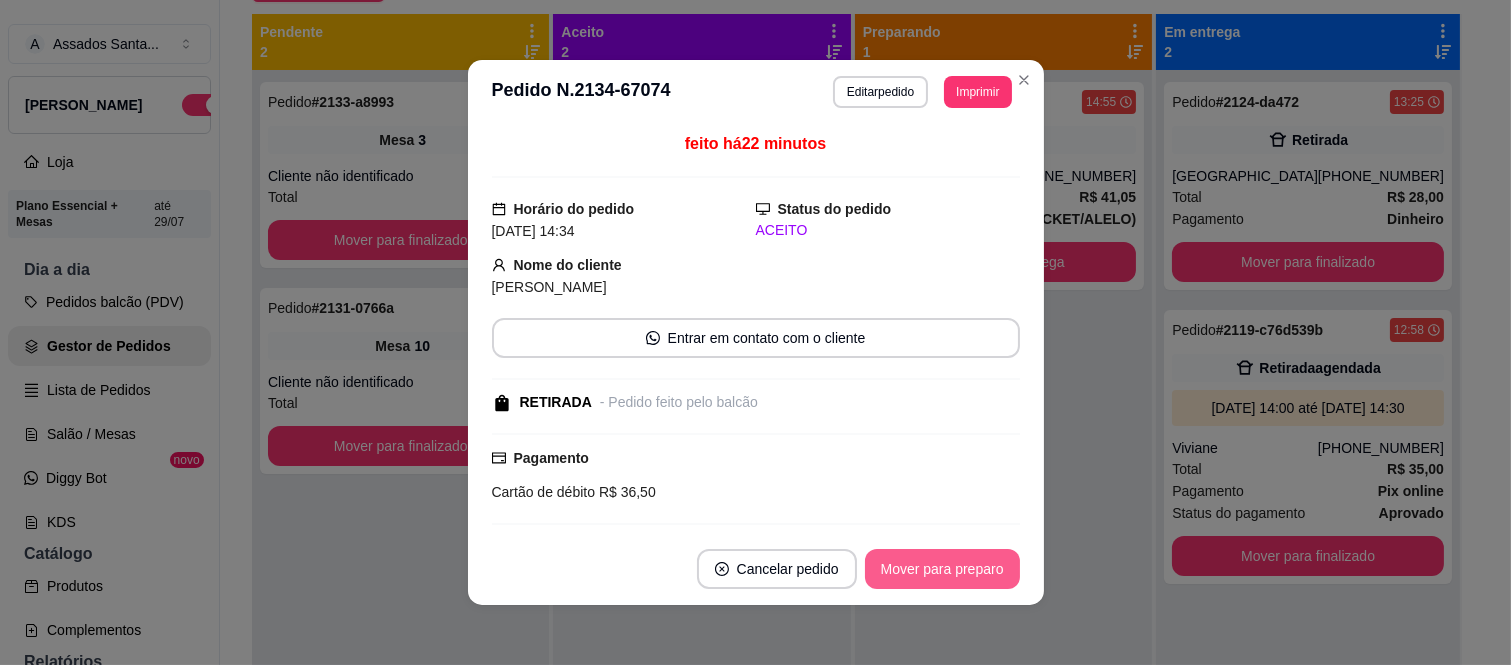 click on "Mover para preparo" at bounding box center (942, 569) 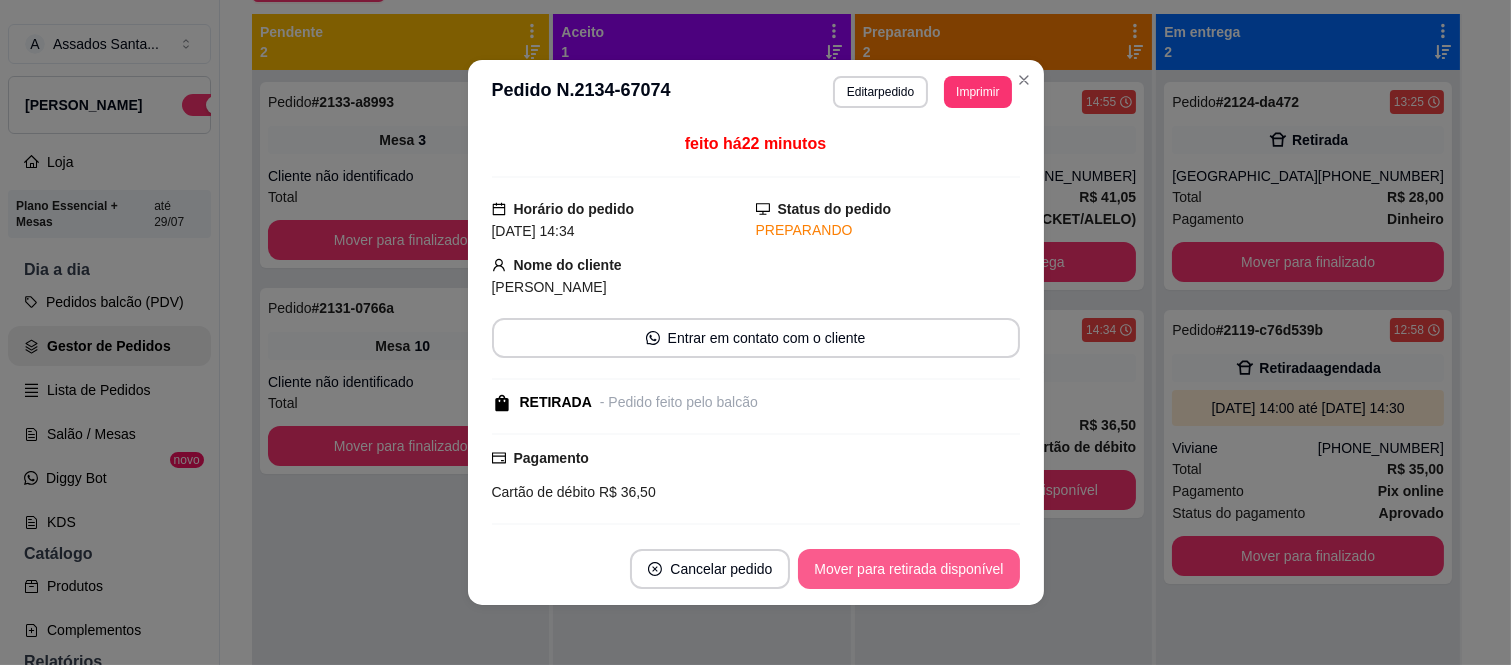 click on "Mover para retirada disponível" at bounding box center (908, 569) 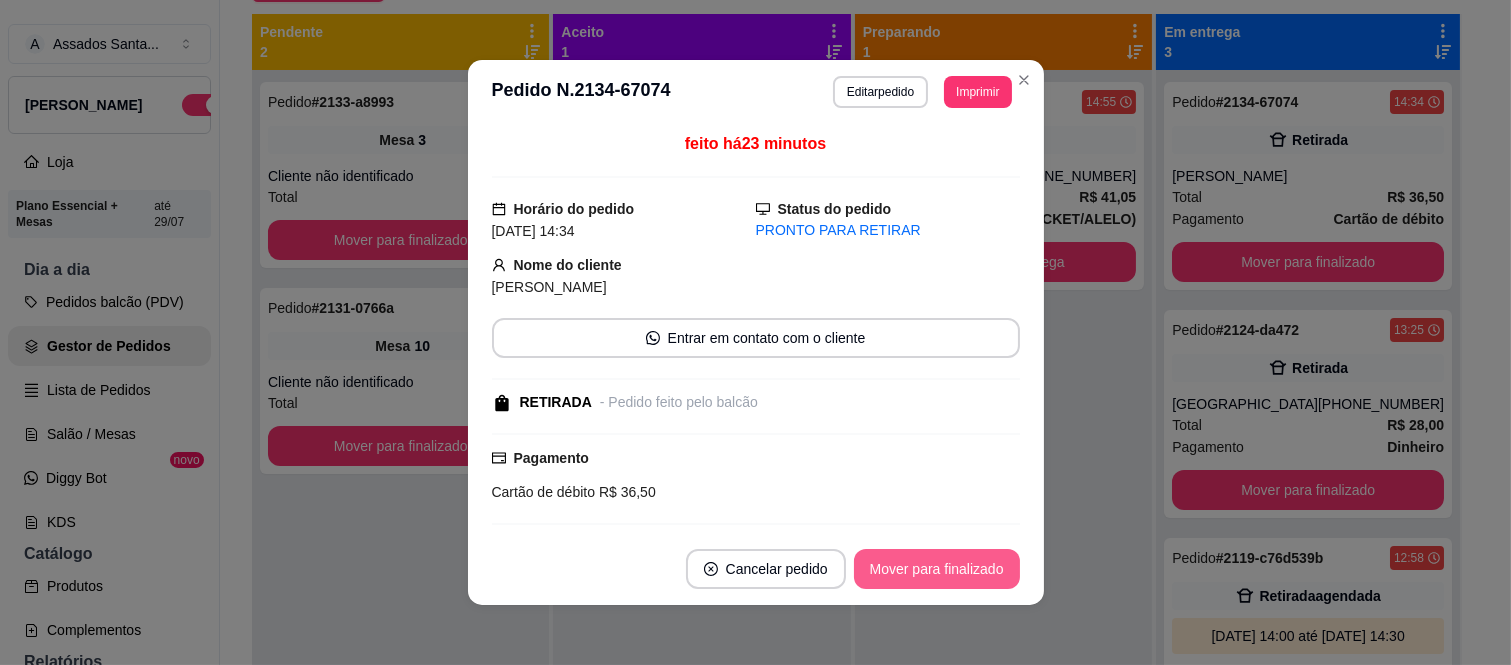 click on "Mover para finalizado" at bounding box center [937, 569] 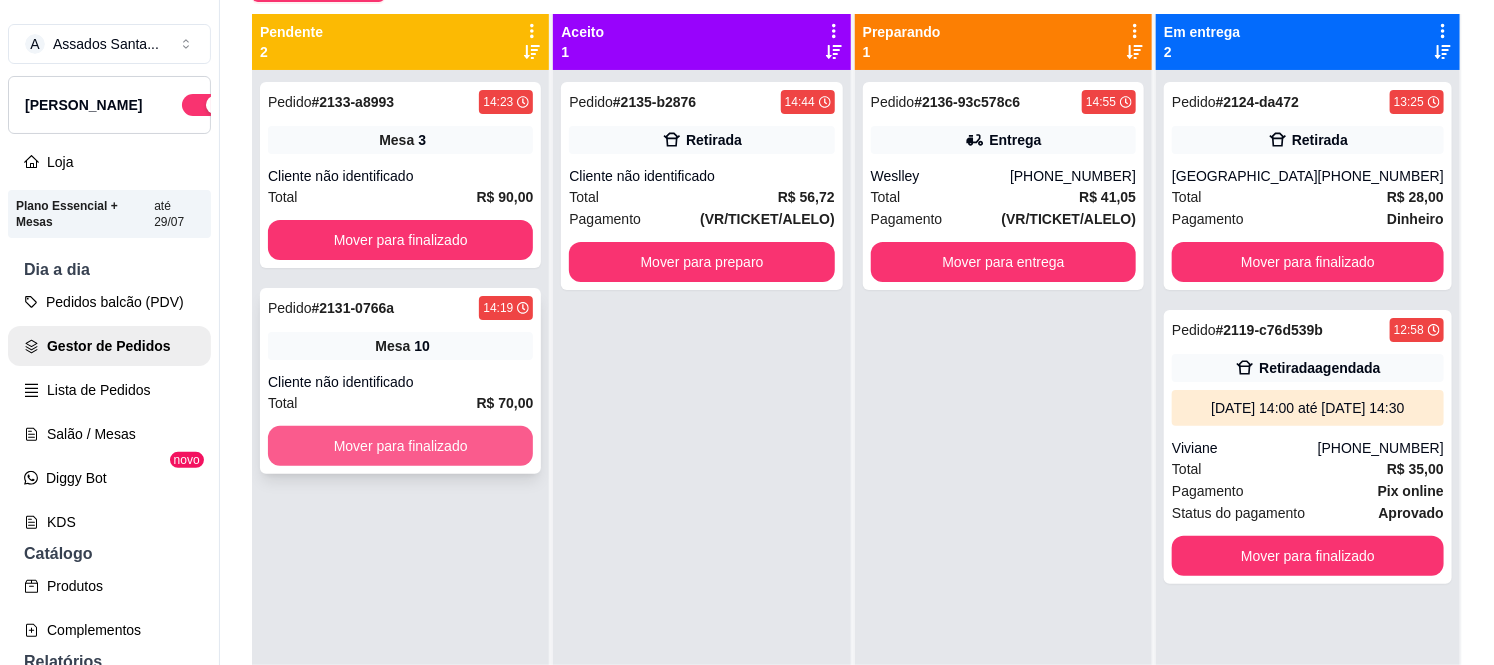 click on "Mover para finalizado" at bounding box center (400, 446) 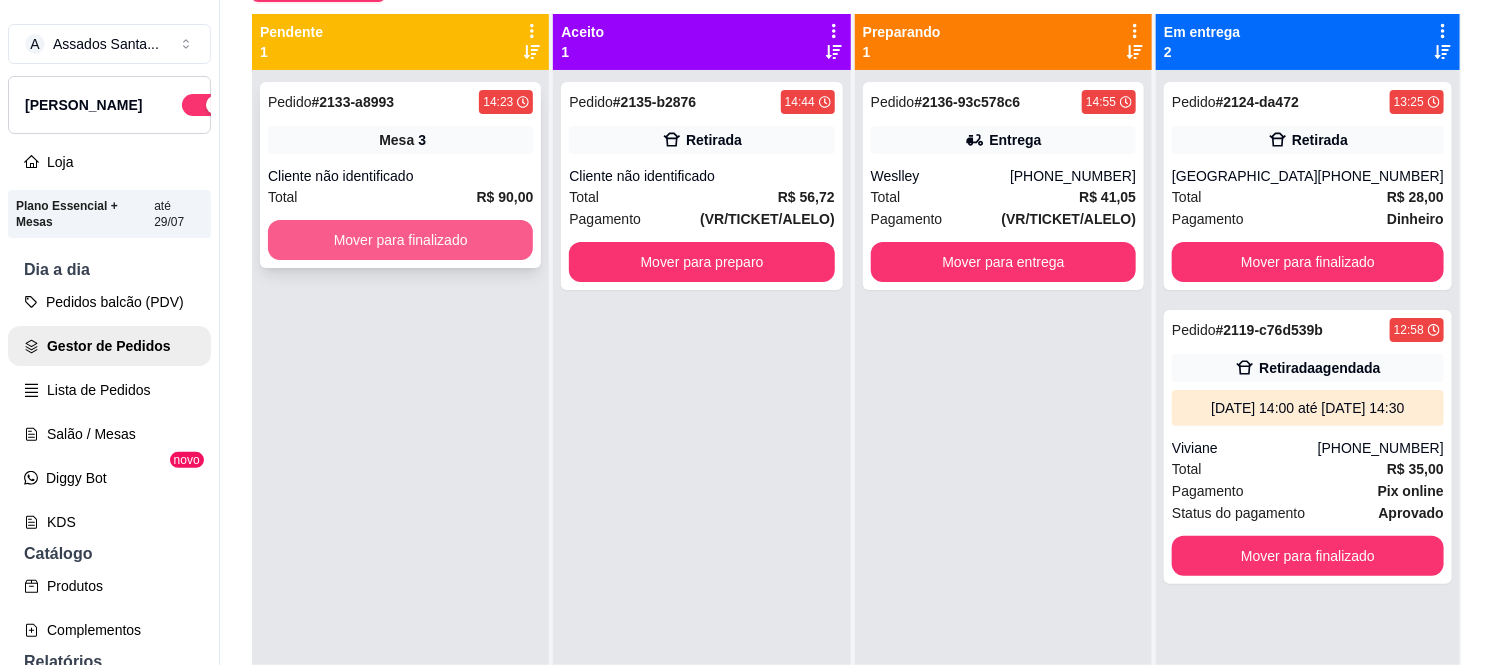 click on "Mover para finalizado" at bounding box center (400, 240) 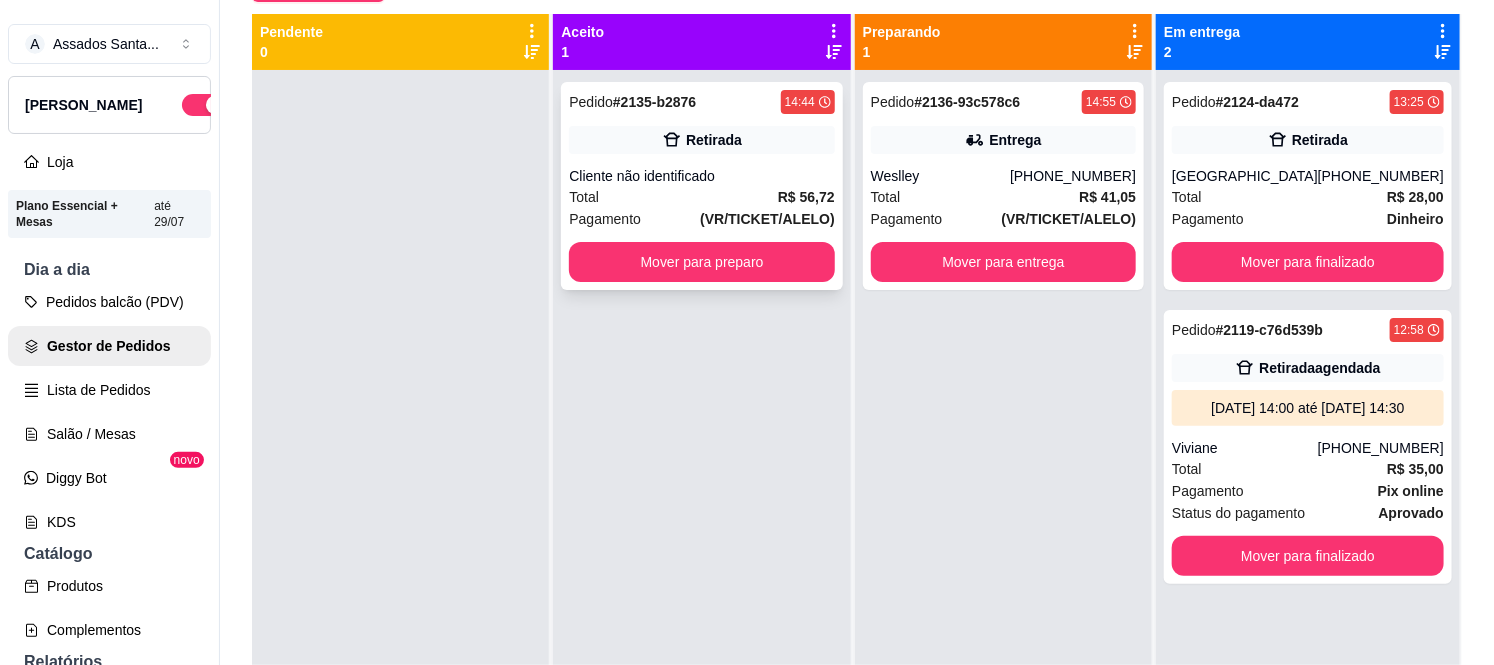 click on "Cliente não identificado" at bounding box center [701, 176] 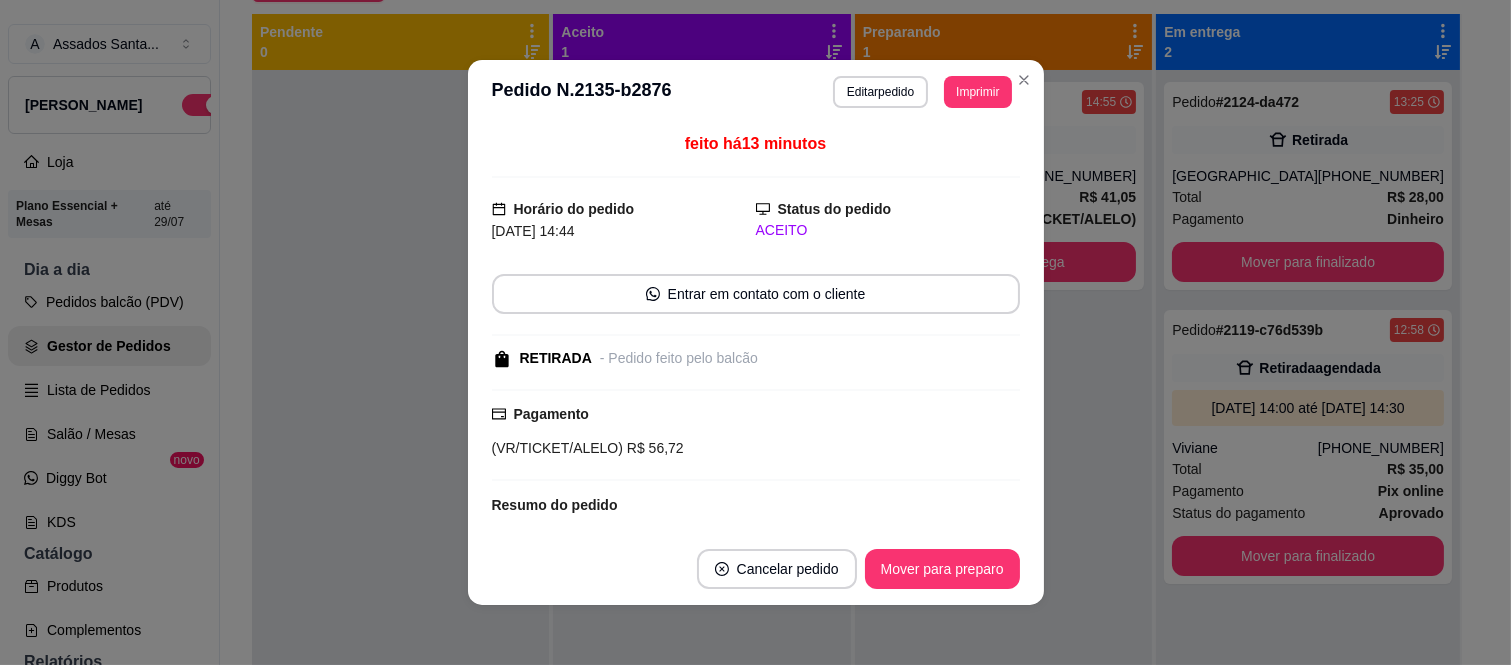 scroll, scrollTop: 250, scrollLeft: 0, axis: vertical 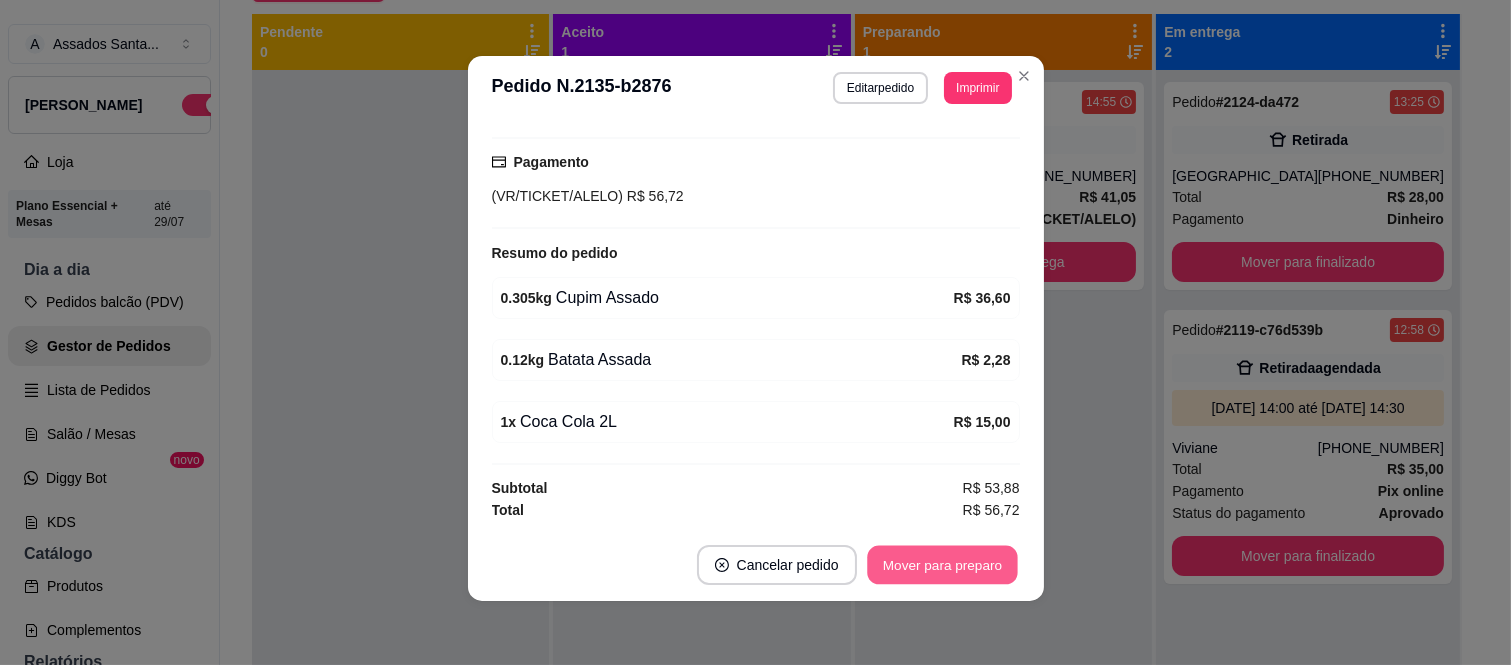 click on "Mover para preparo" at bounding box center [942, 565] 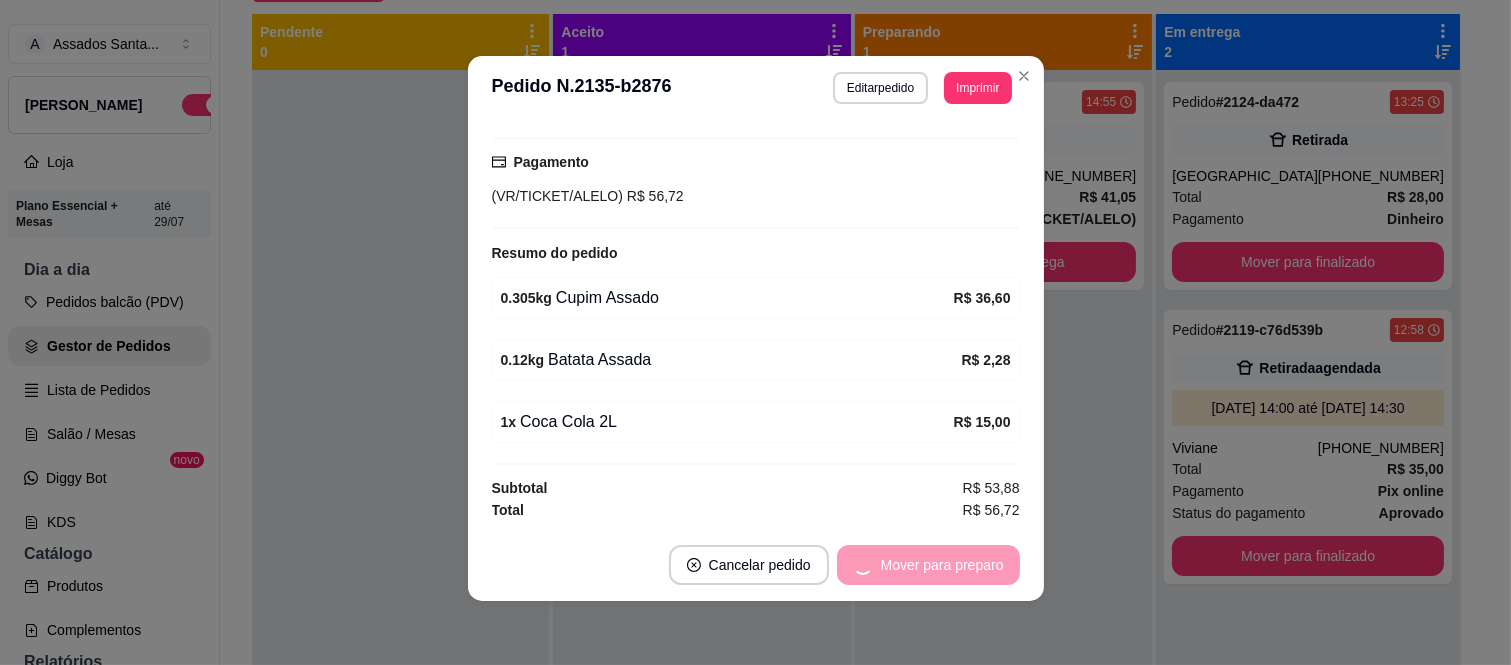 click on "Mover para preparo" at bounding box center (928, 565) 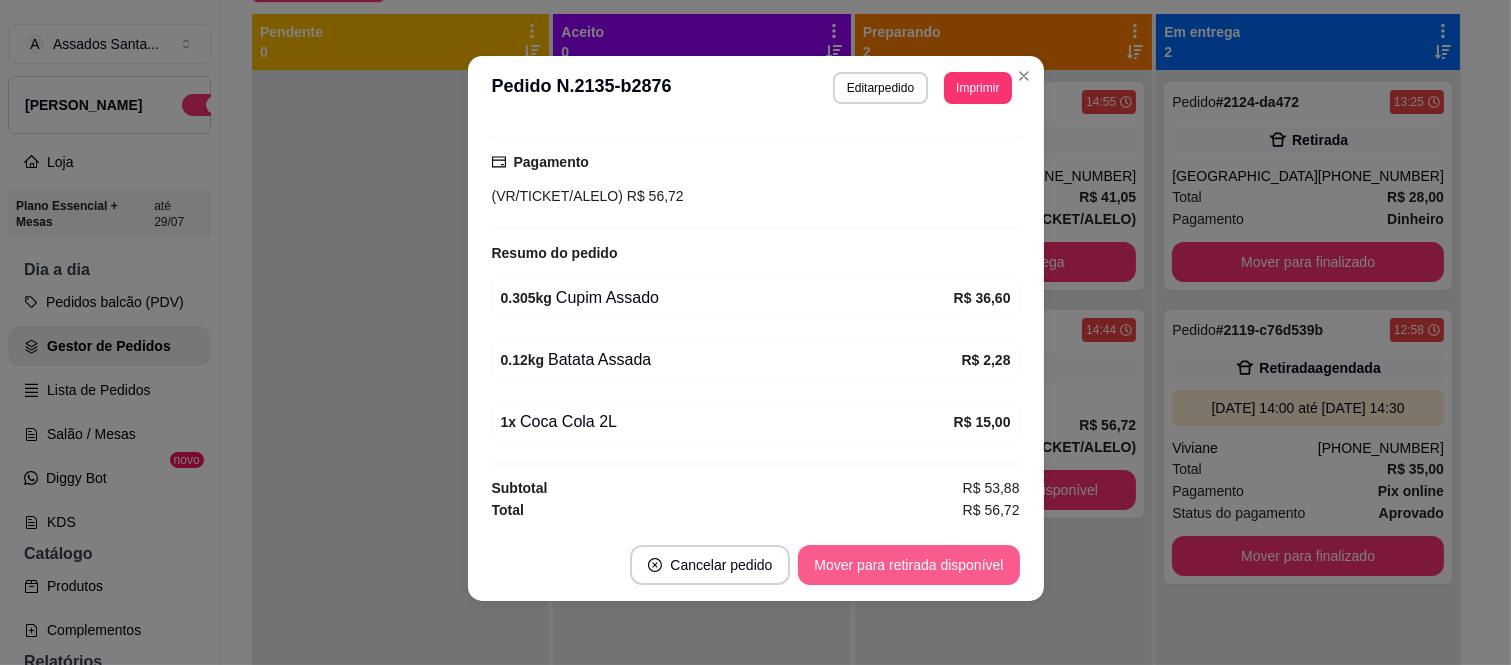 click on "Mover para retirada disponível" at bounding box center (908, 565) 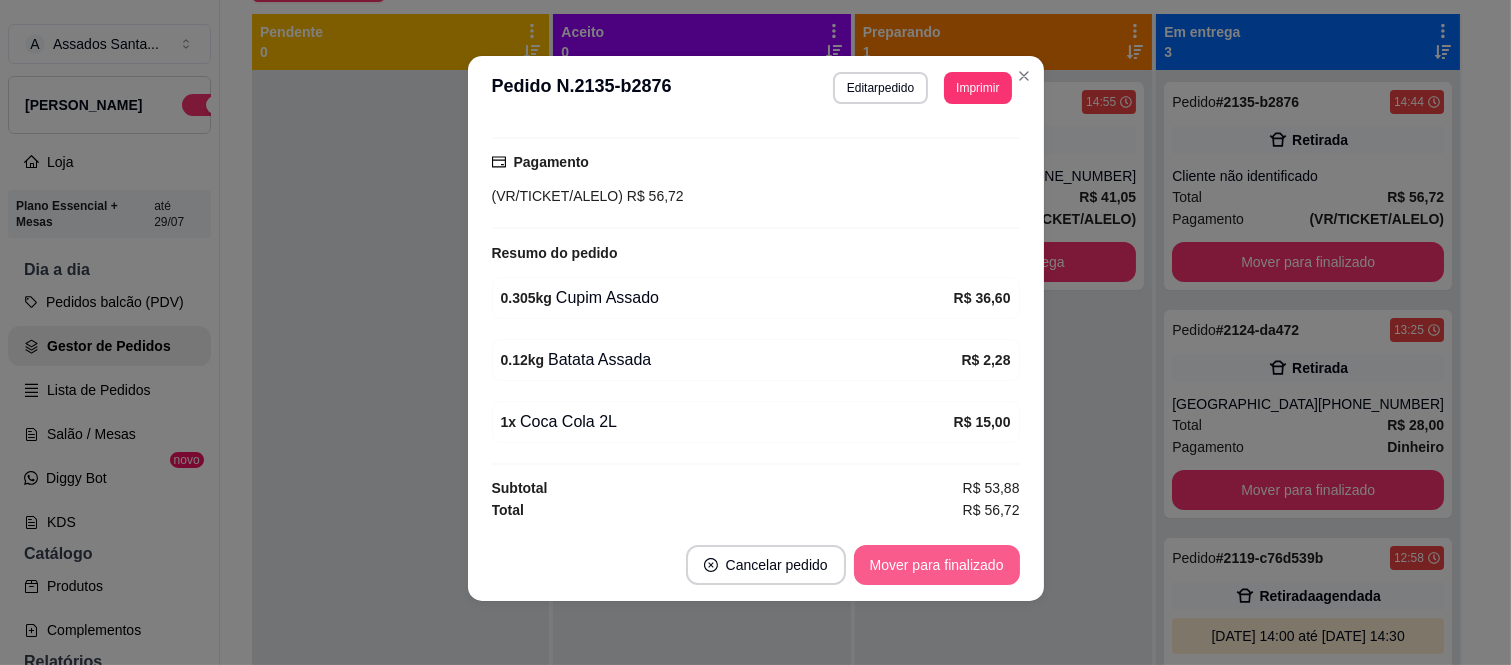 click on "Mover para finalizado" at bounding box center [937, 565] 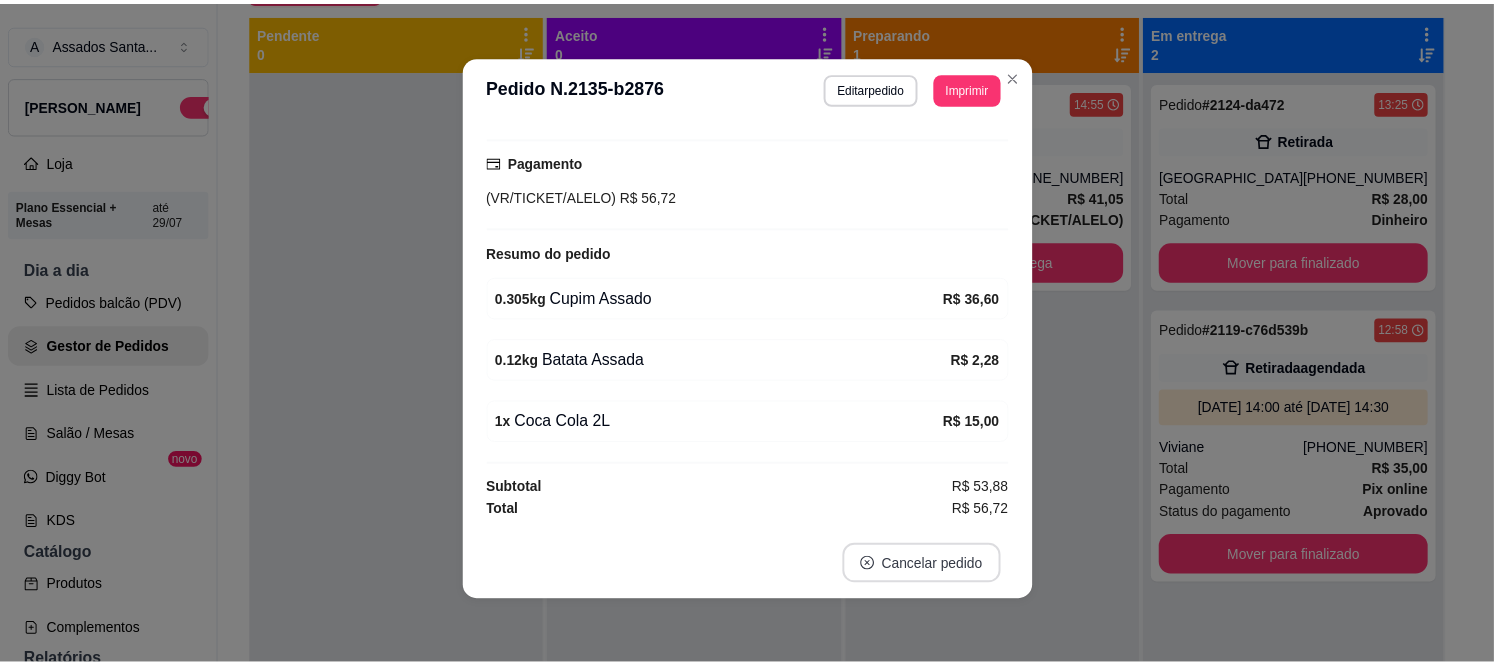 scroll, scrollTop: 163, scrollLeft: 0, axis: vertical 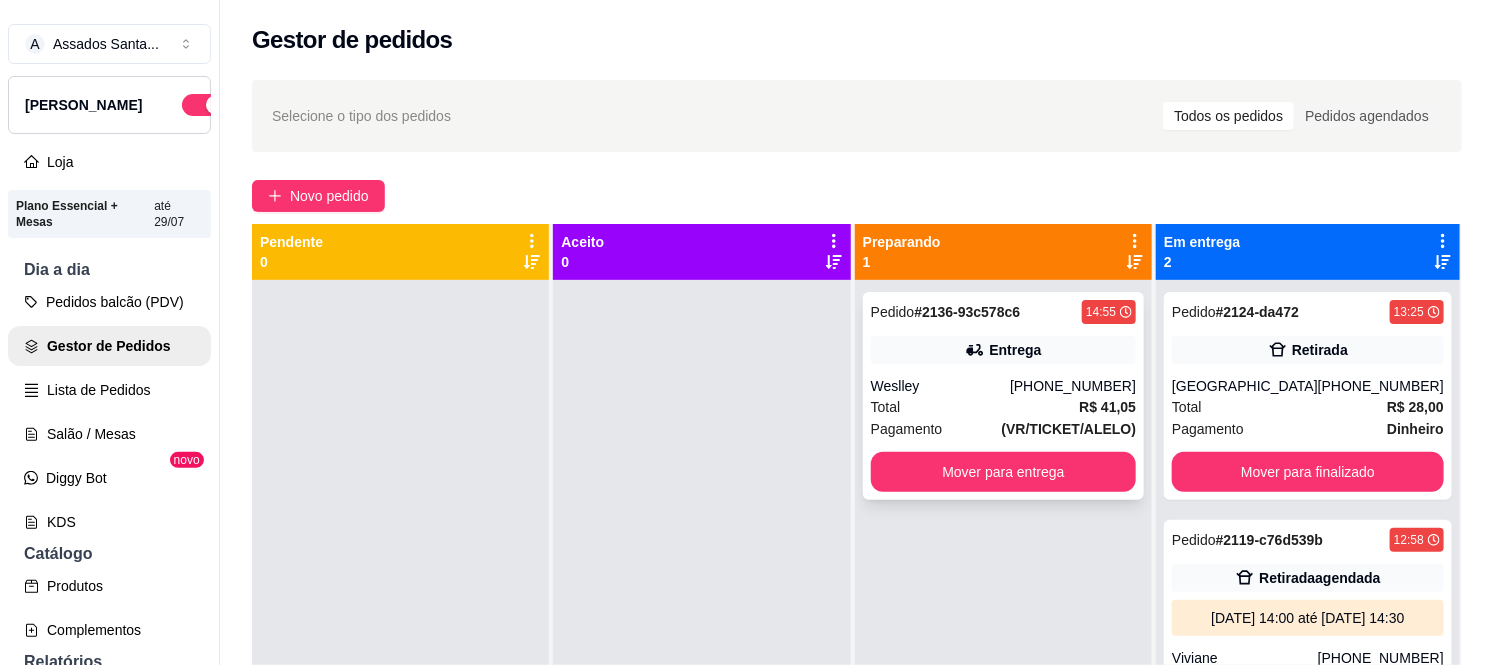 click on "Weslley" at bounding box center [940, 386] 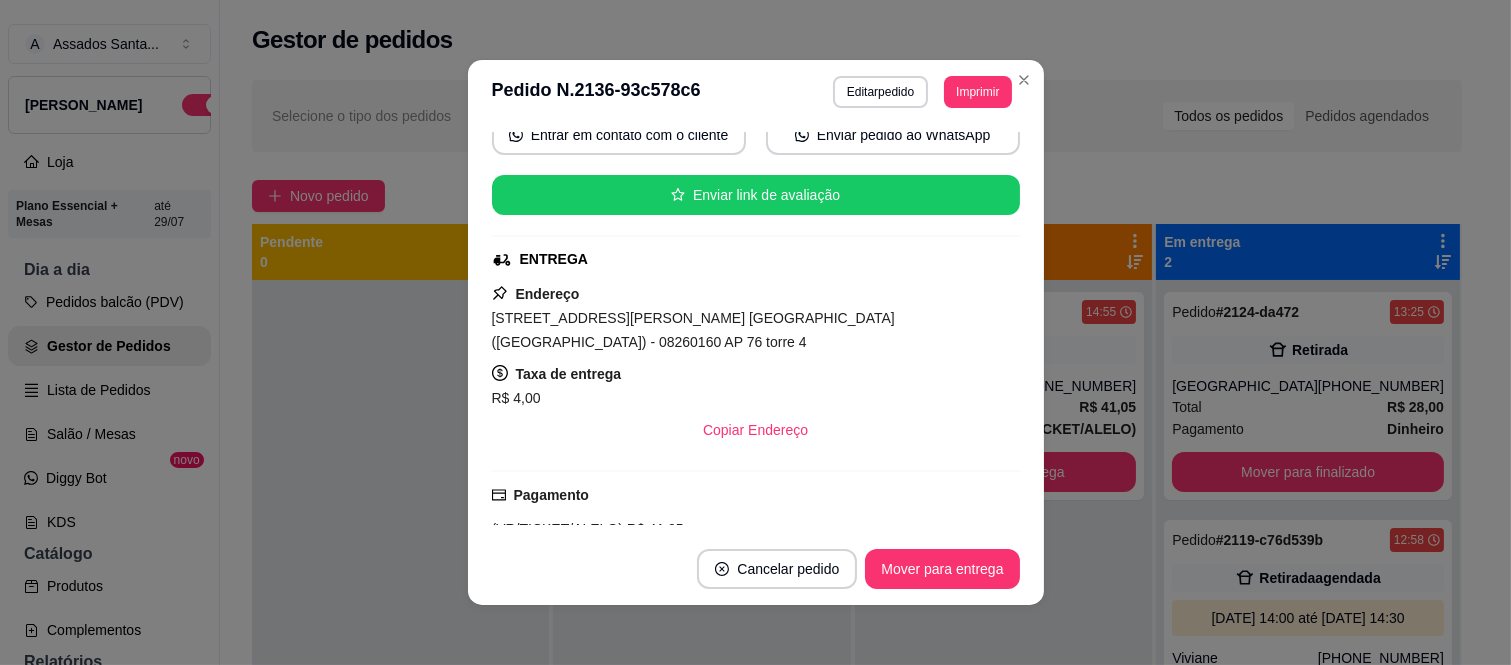 scroll, scrollTop: 434, scrollLeft: 0, axis: vertical 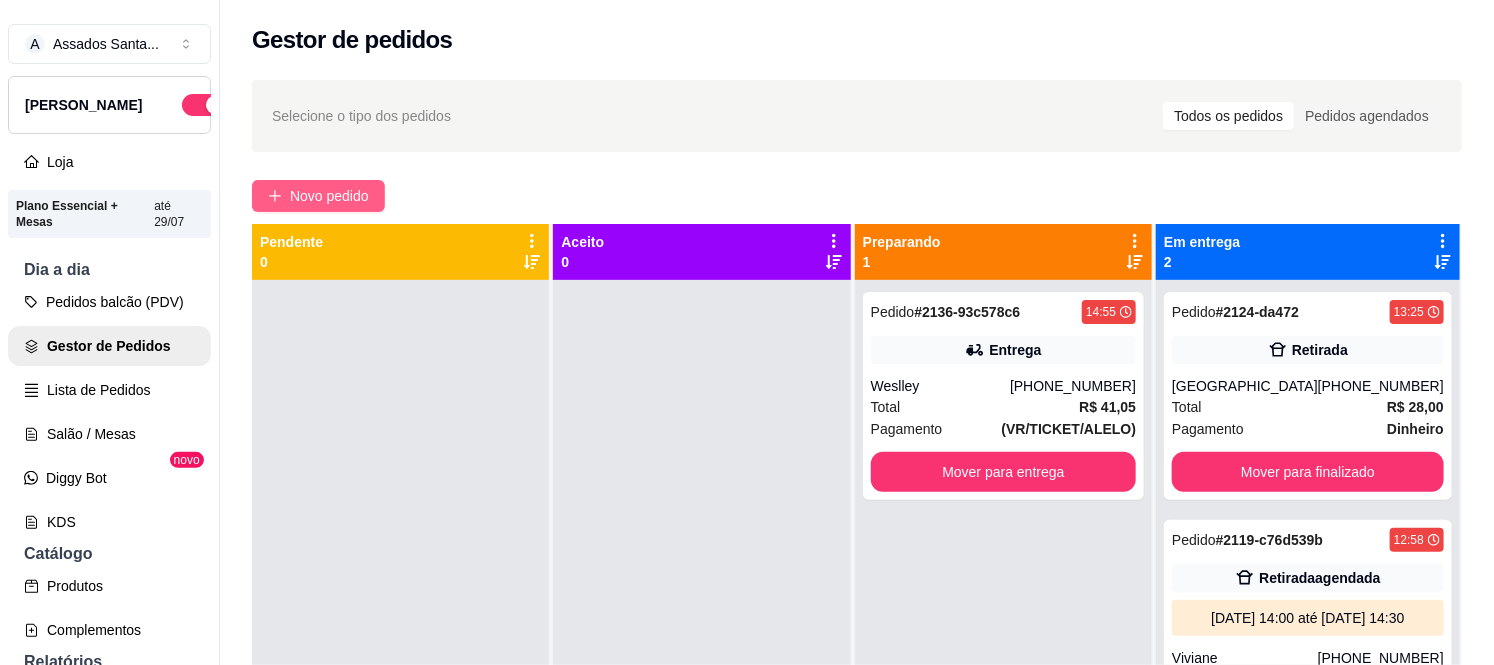 click on "Novo pedido" at bounding box center (318, 196) 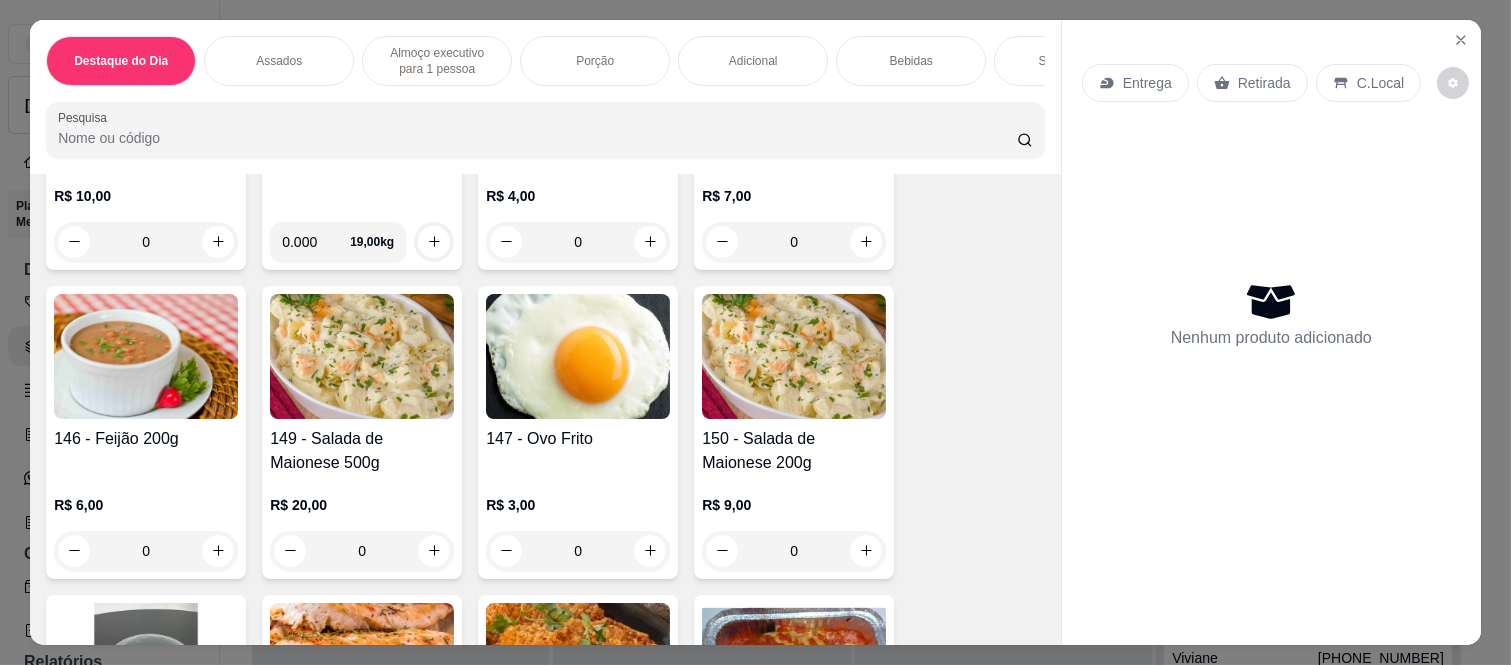 scroll, scrollTop: 3111, scrollLeft: 0, axis: vertical 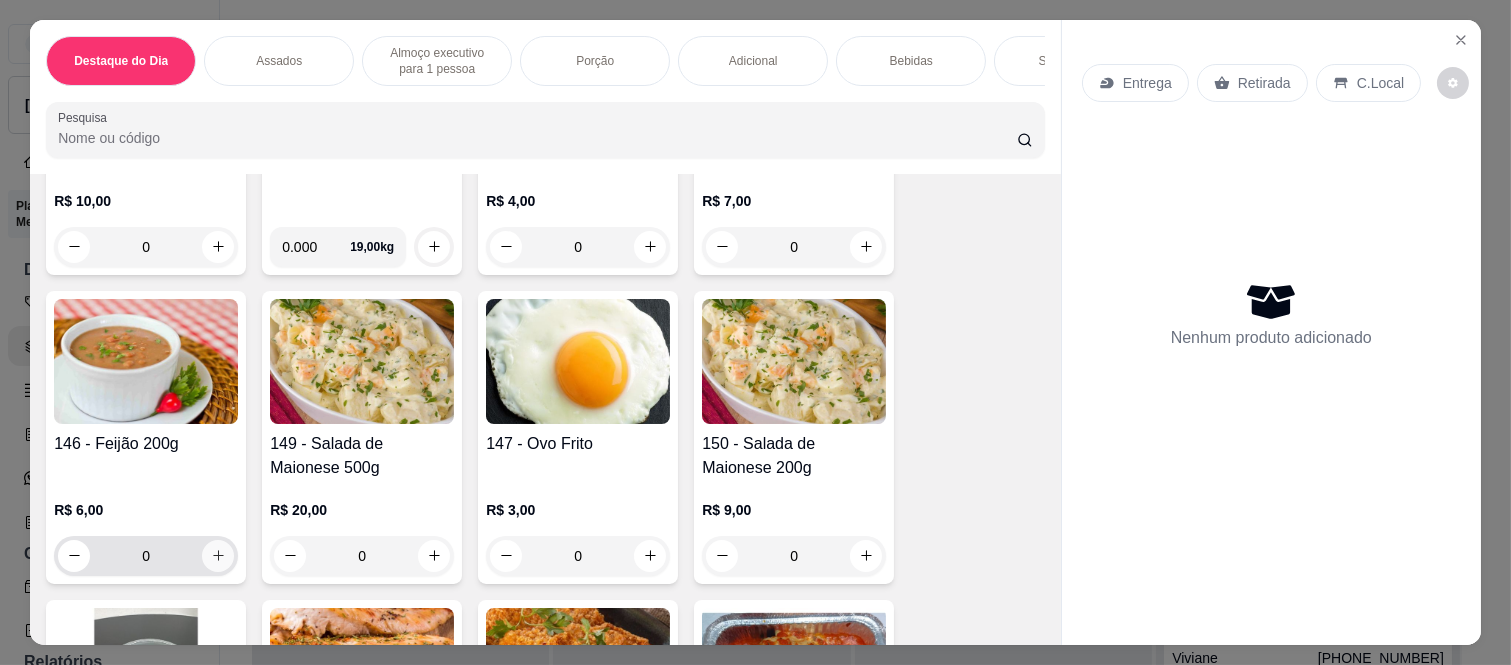 click 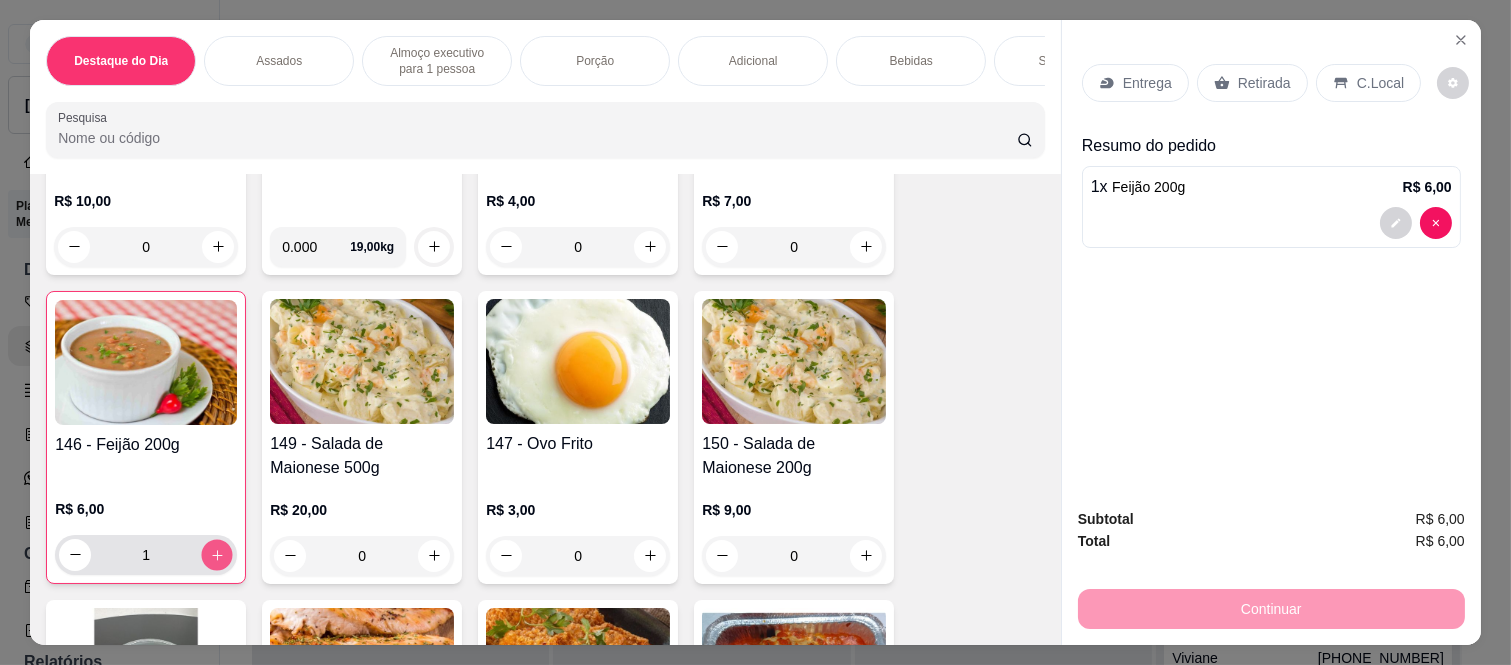 click 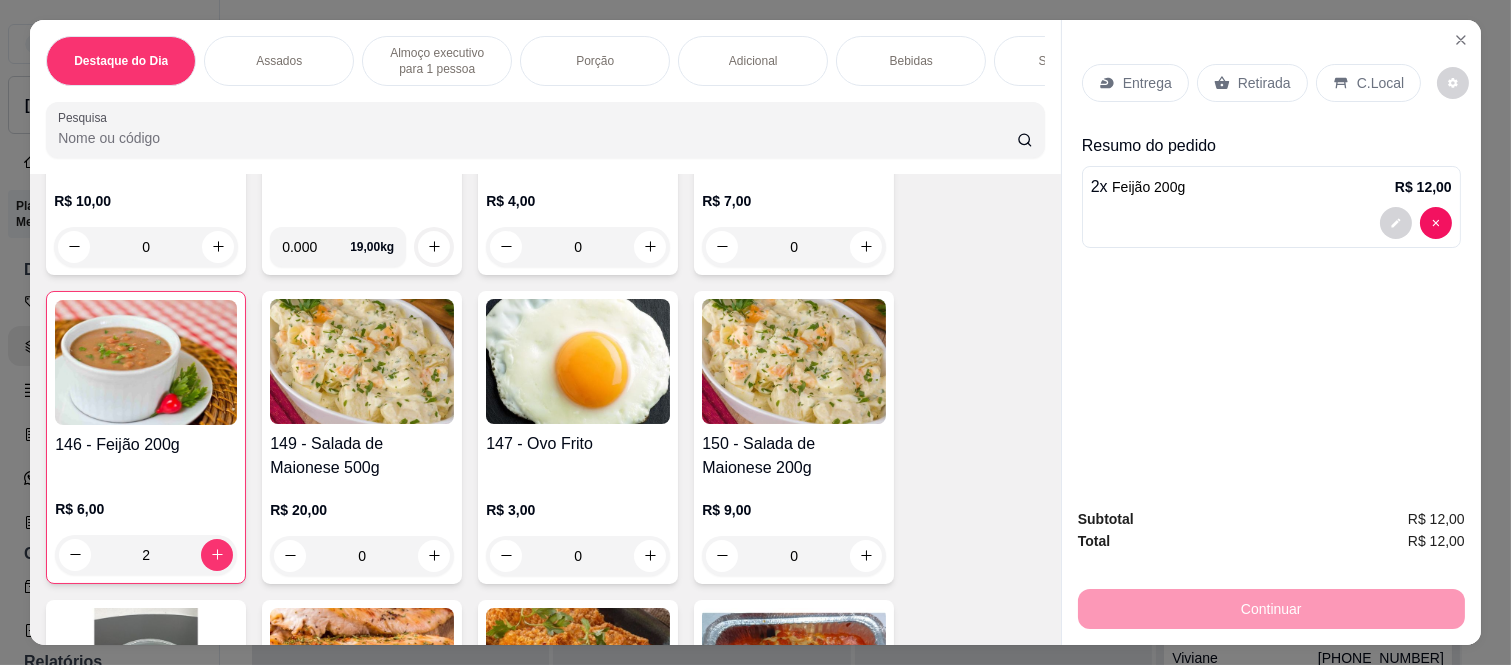 click on "Retirada" at bounding box center [1264, 83] 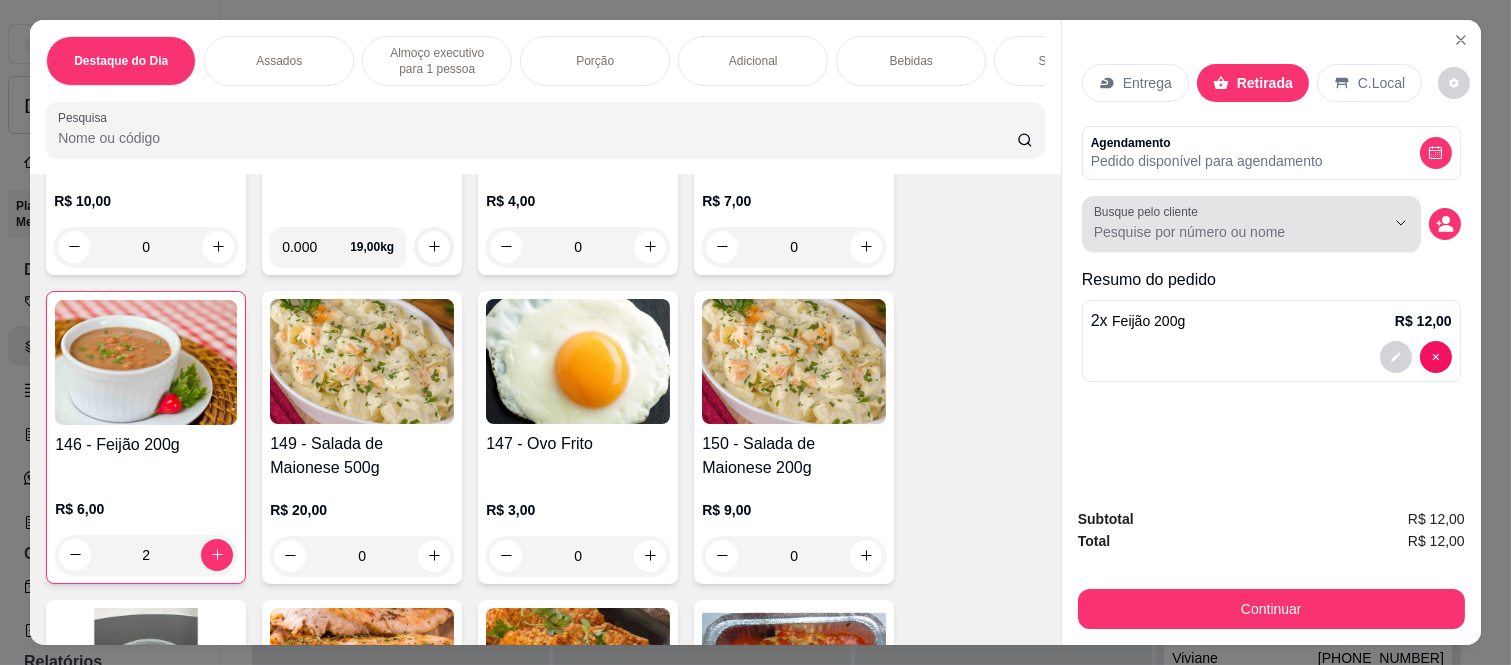 click on "Busque pelo cliente" at bounding box center [1223, 232] 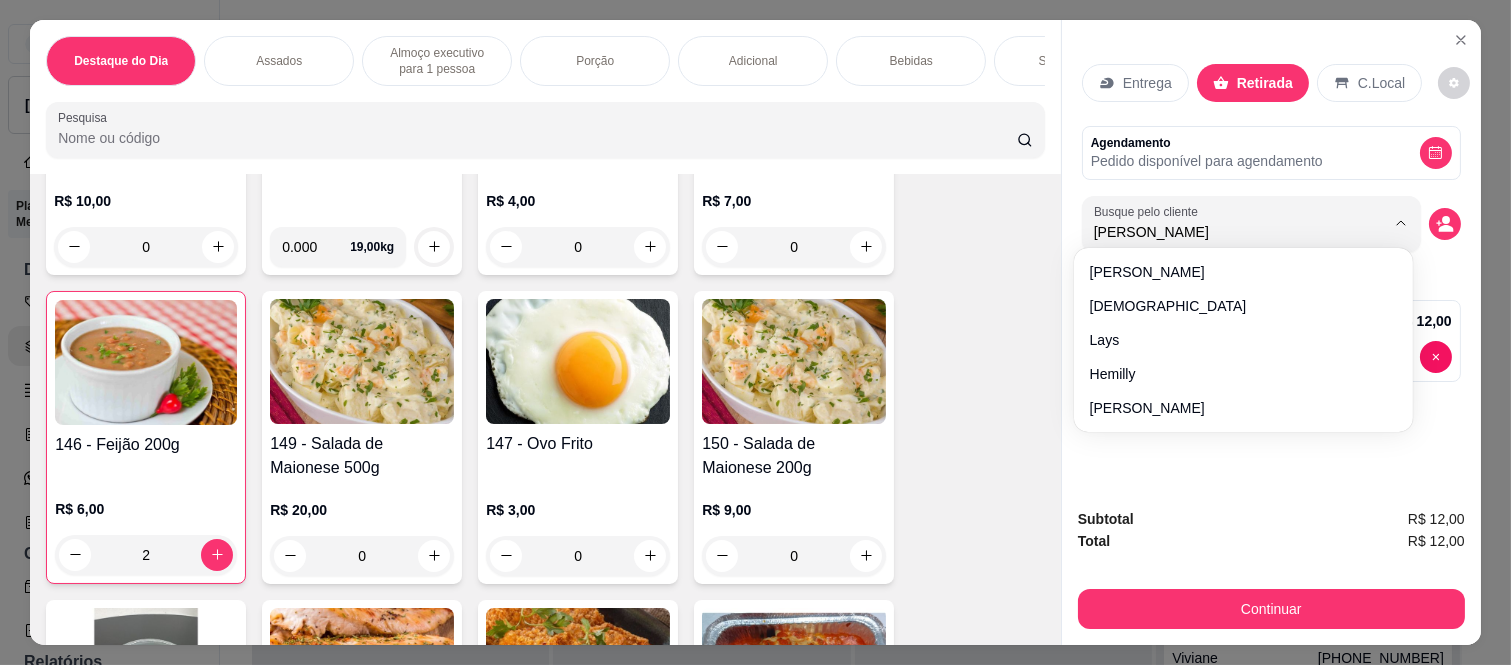 type on "Paulo" 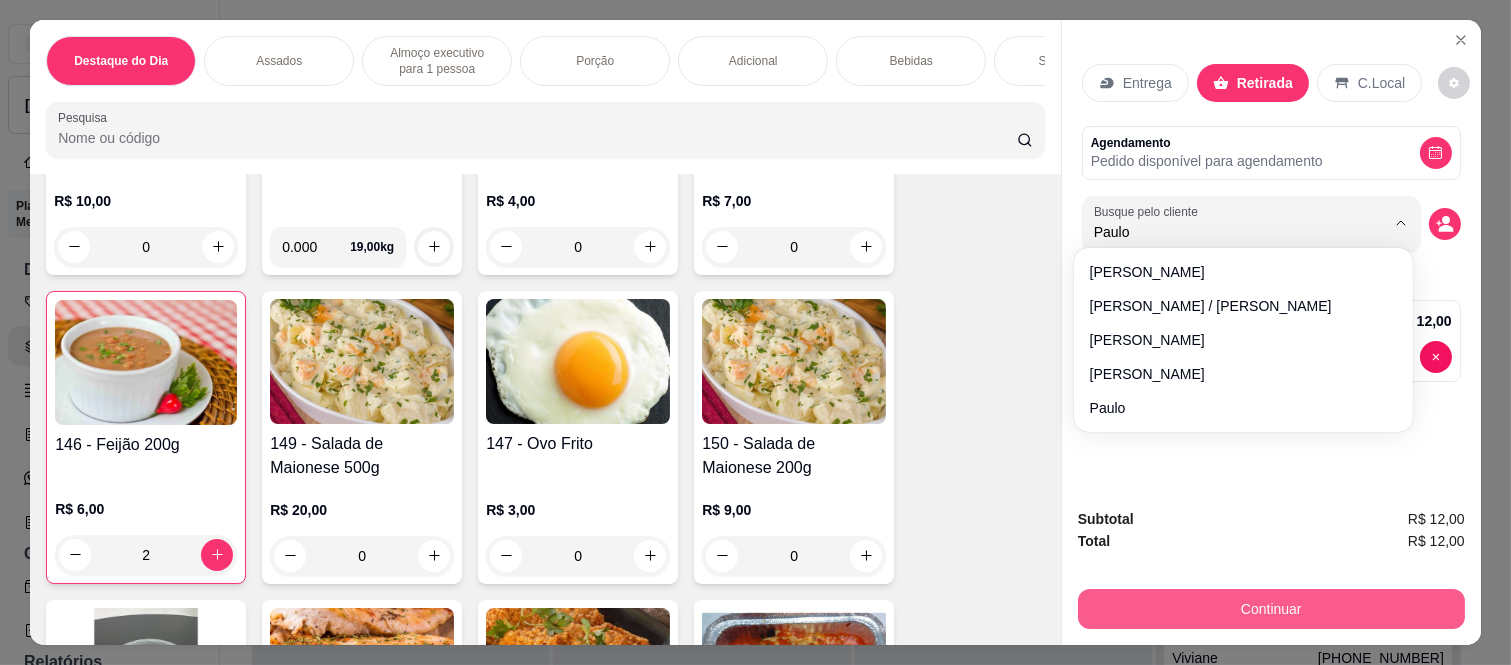click on "Continuar" at bounding box center (1271, 609) 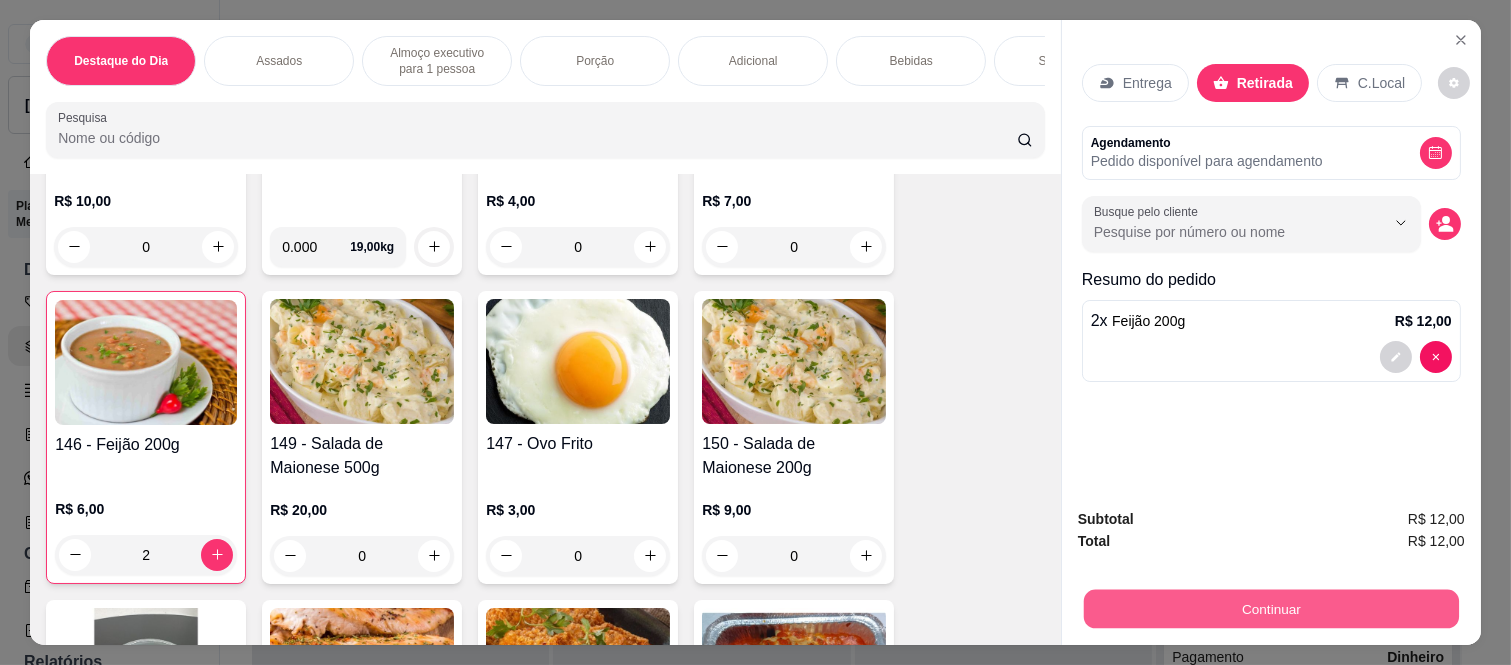 click on "Continuar" at bounding box center (1271, 609) 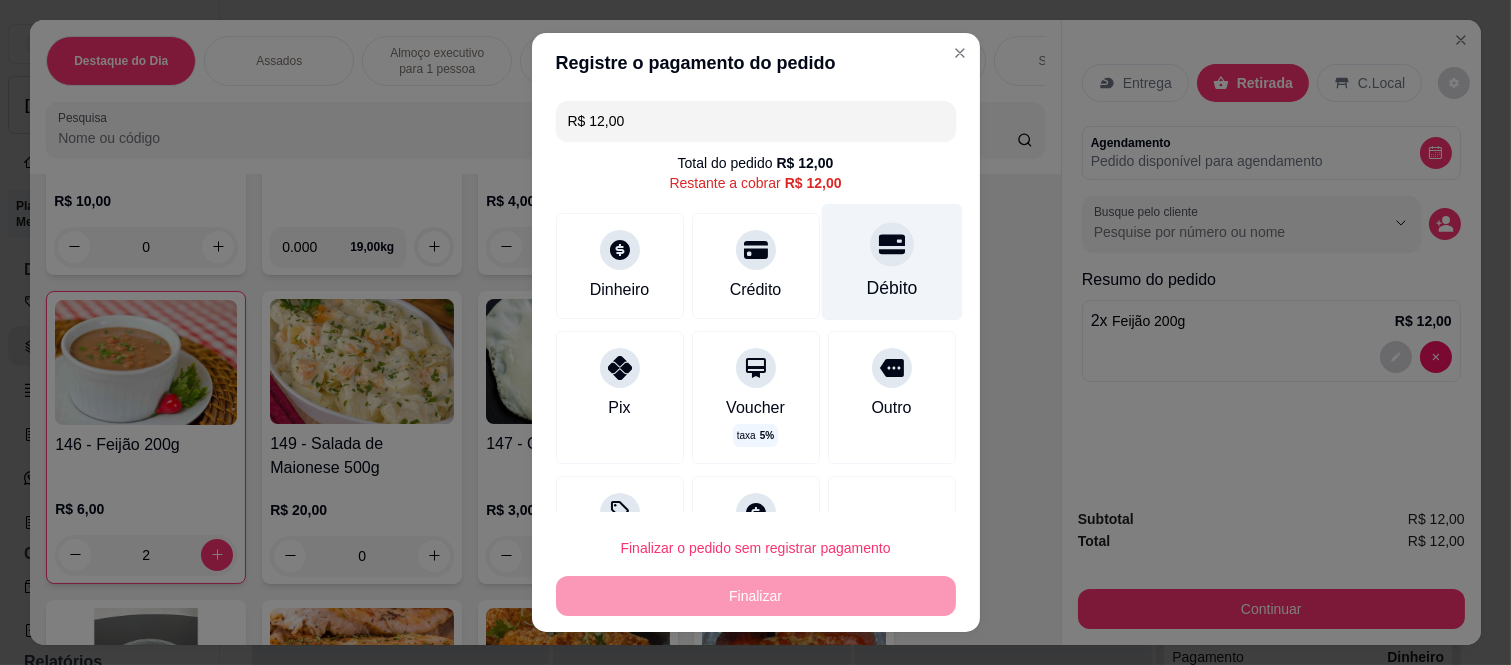 click on "Débito" at bounding box center (891, 262) 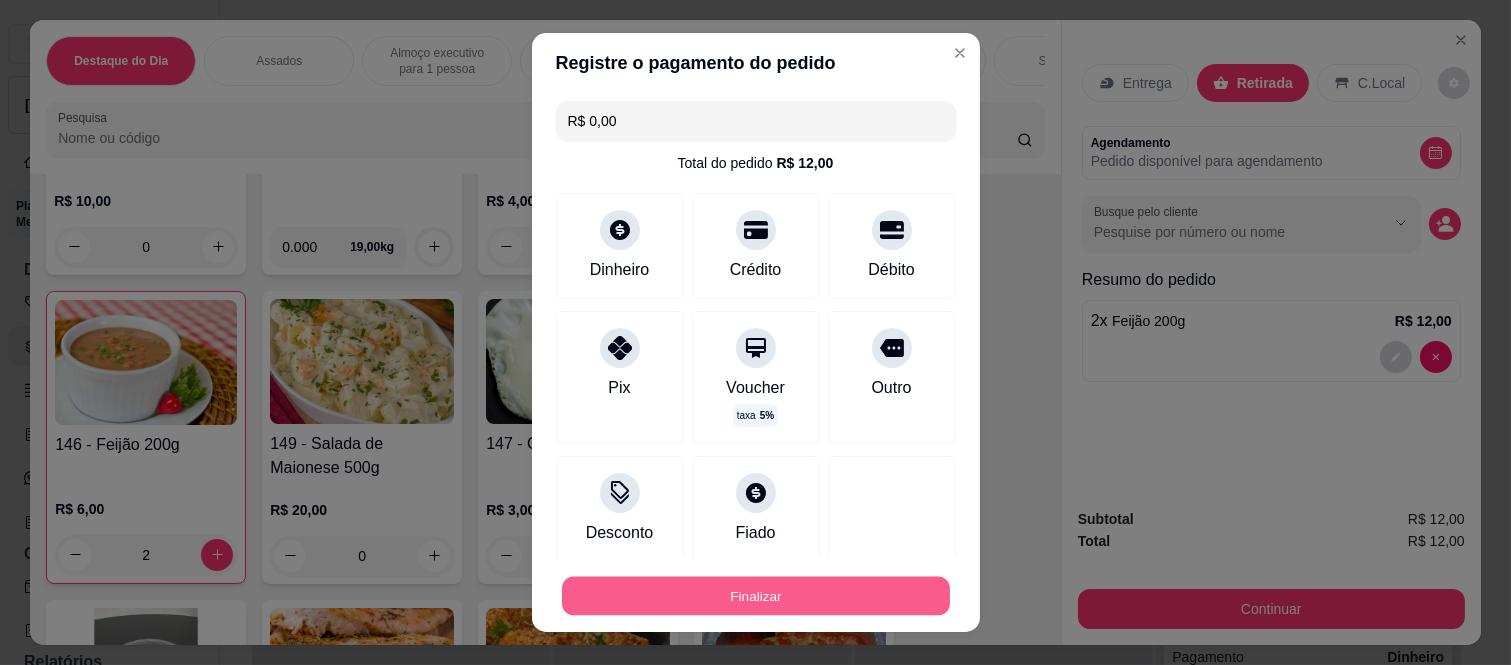 click on "Finalizar" at bounding box center [756, 595] 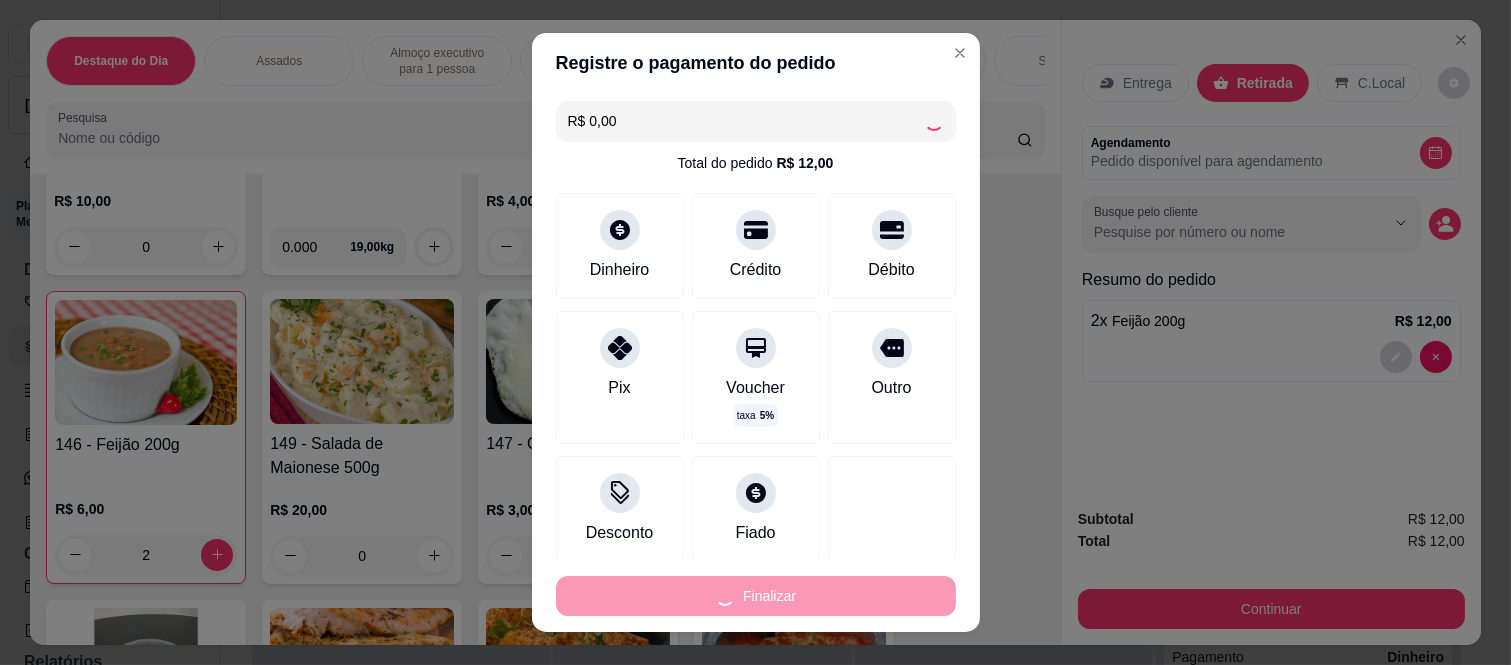 type on "0" 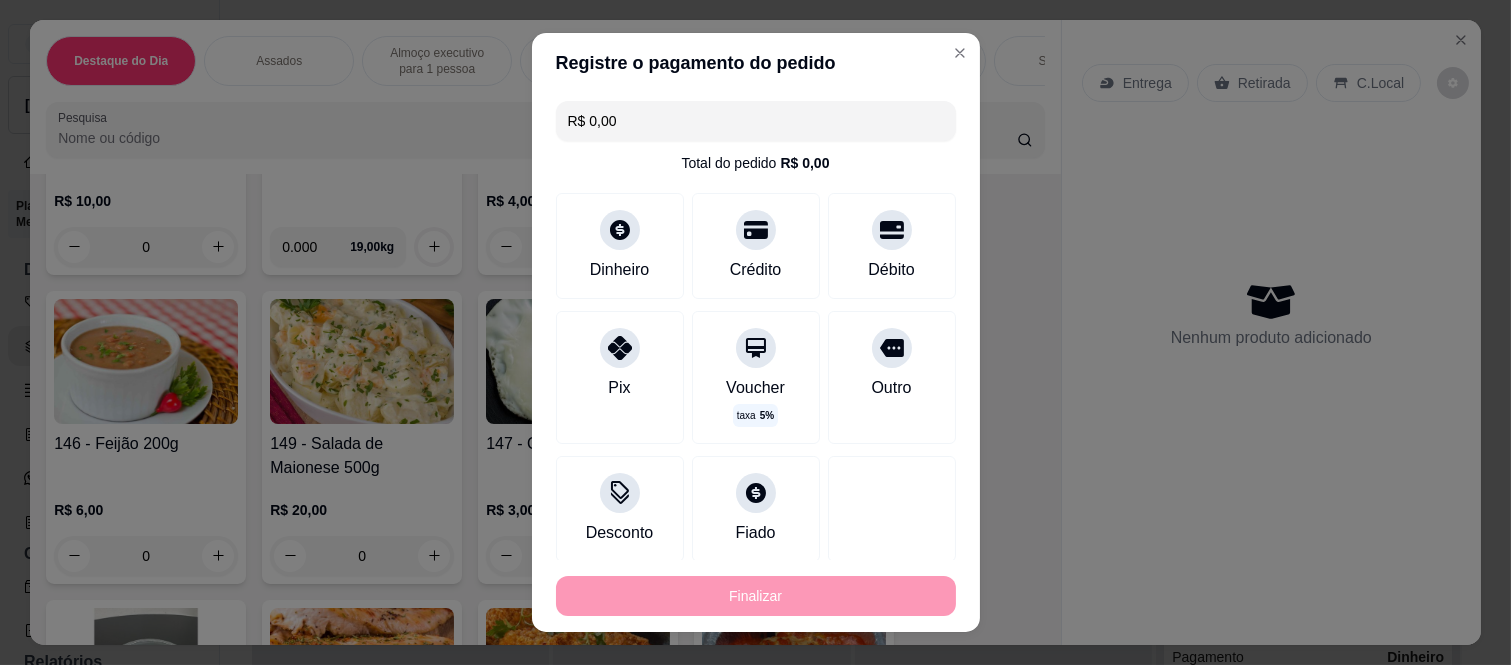 type on "-R$ 12,00" 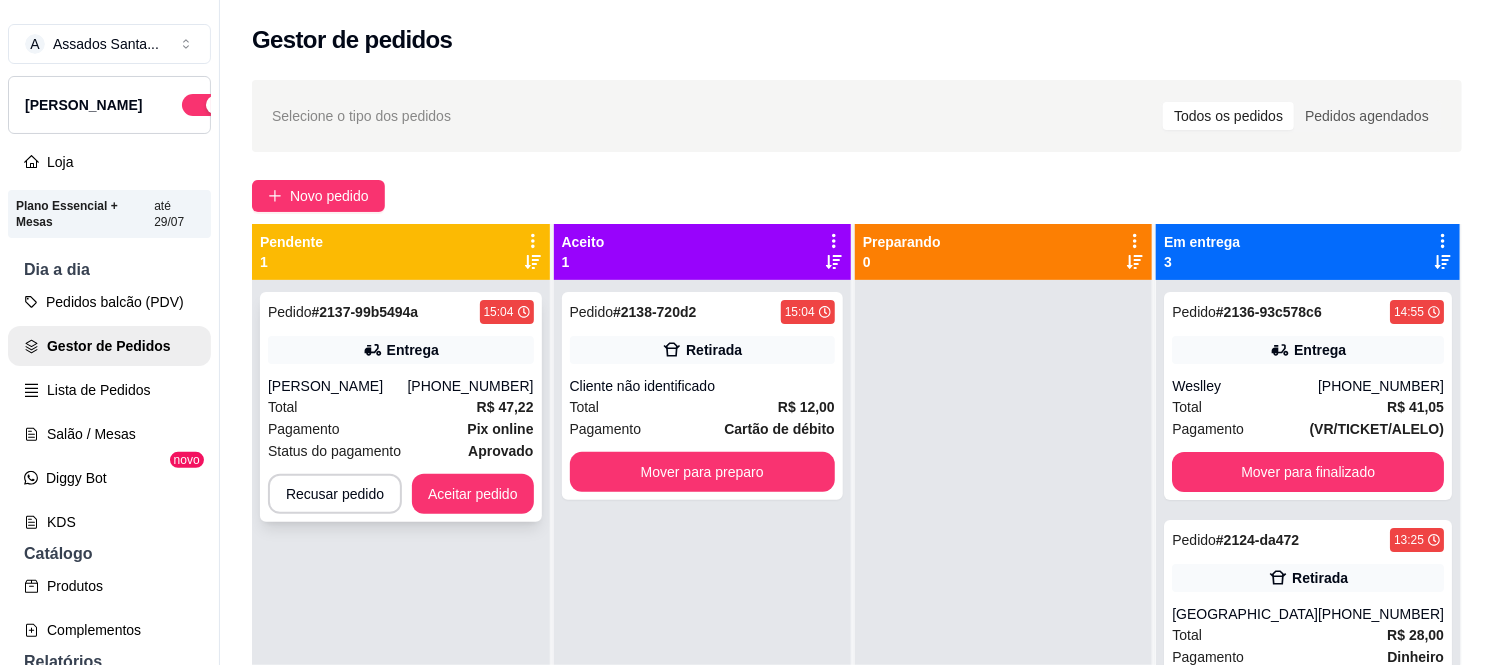 click on "Total R$ 47,22" at bounding box center [401, 407] 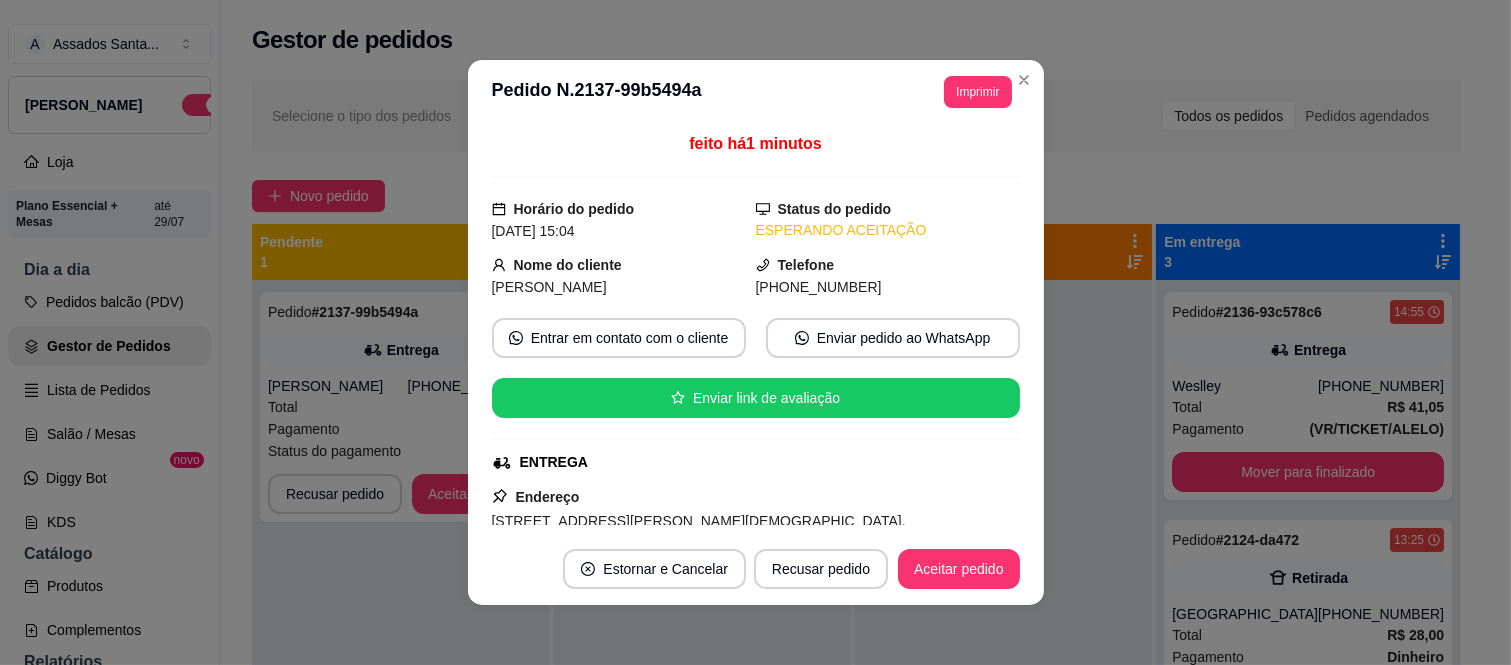 scroll, scrollTop: 4, scrollLeft: 0, axis: vertical 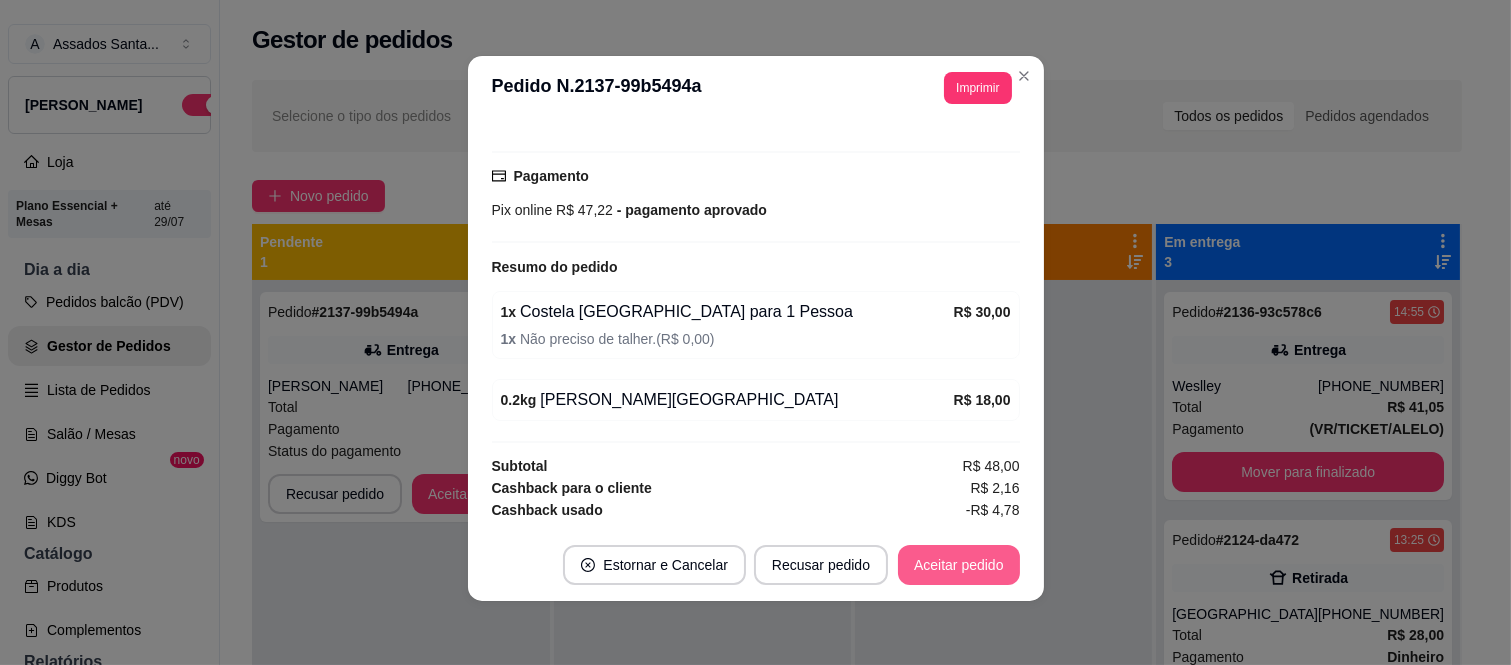 click on "Aceitar pedido" at bounding box center (959, 565) 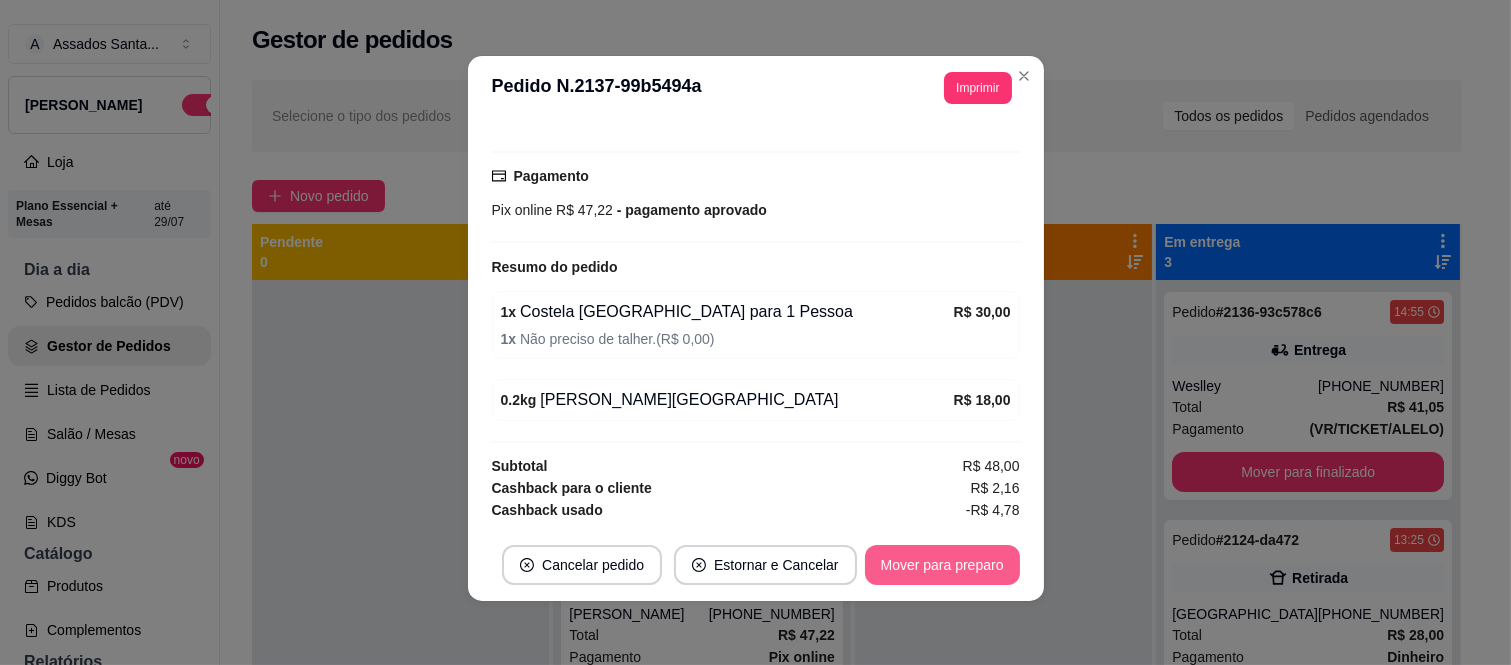 click on "Mover para preparo" at bounding box center (942, 565) 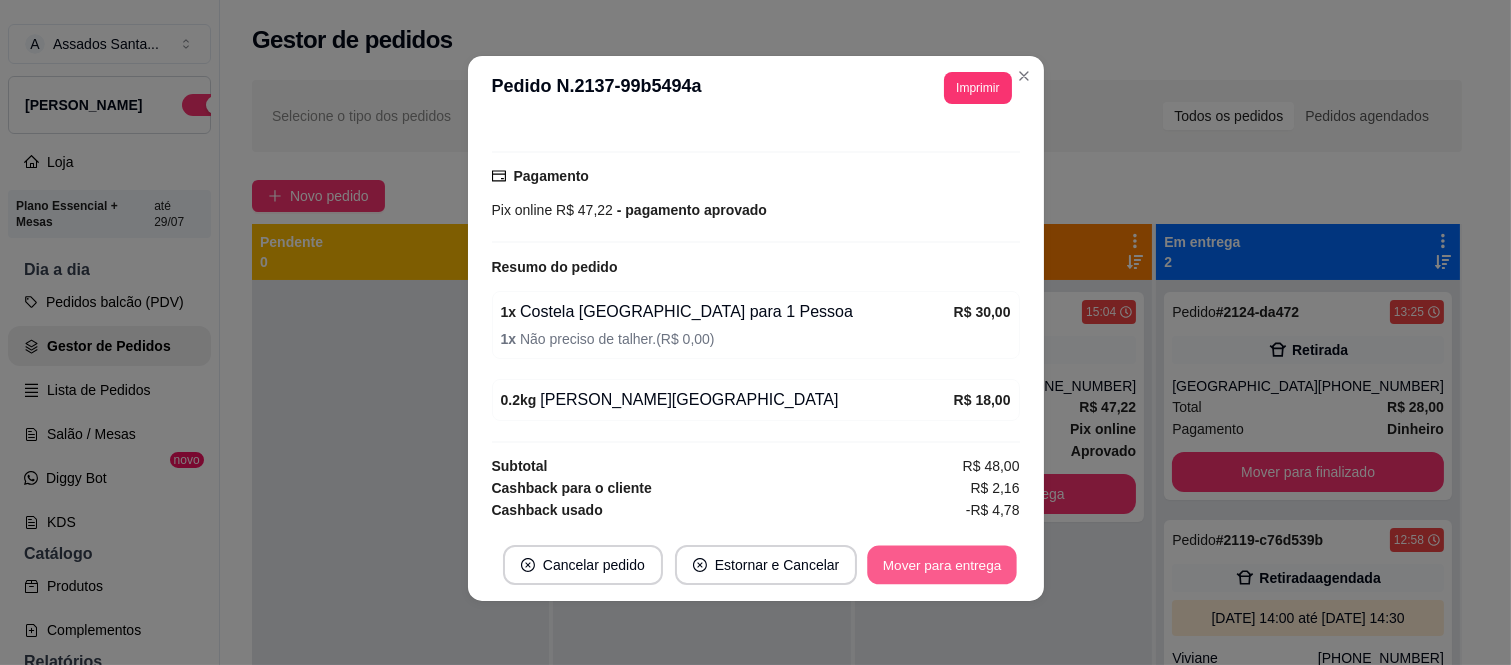 click on "Mover para entrega" at bounding box center (943, 565) 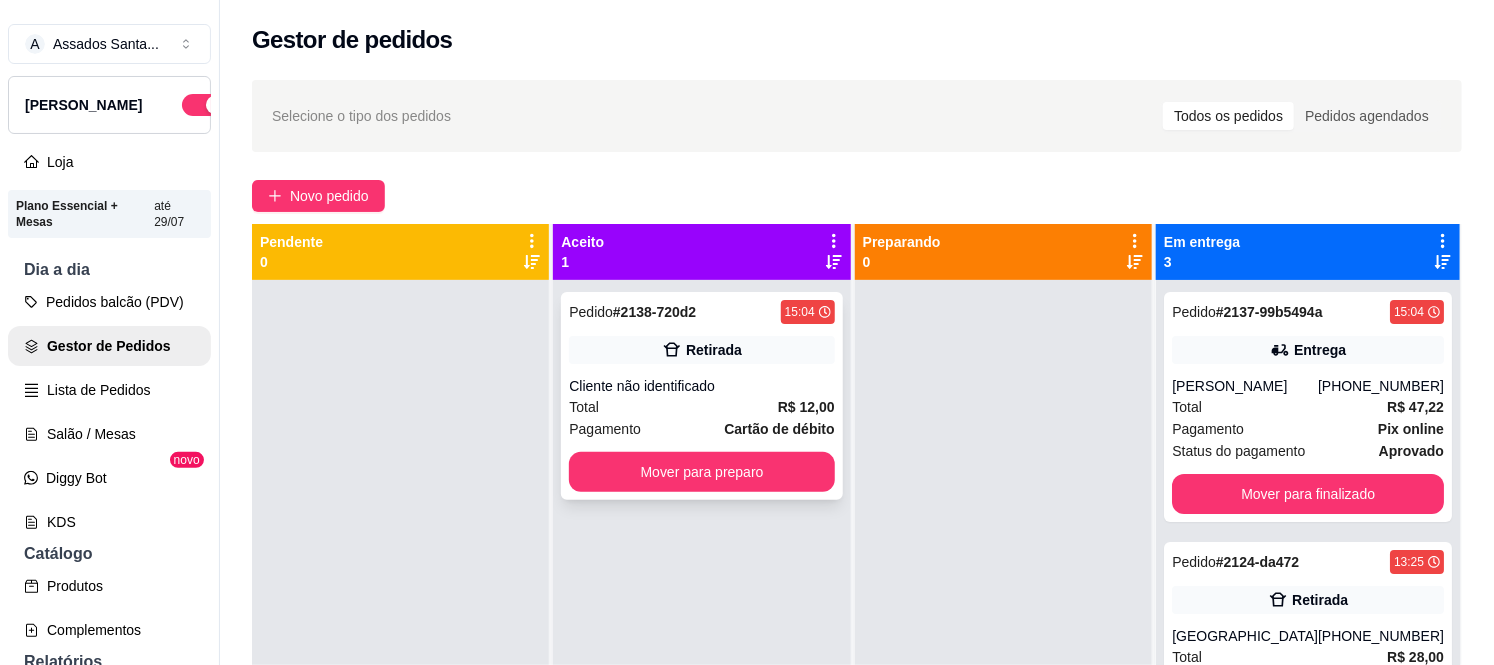 click on "Total R$ 12,00" at bounding box center [701, 407] 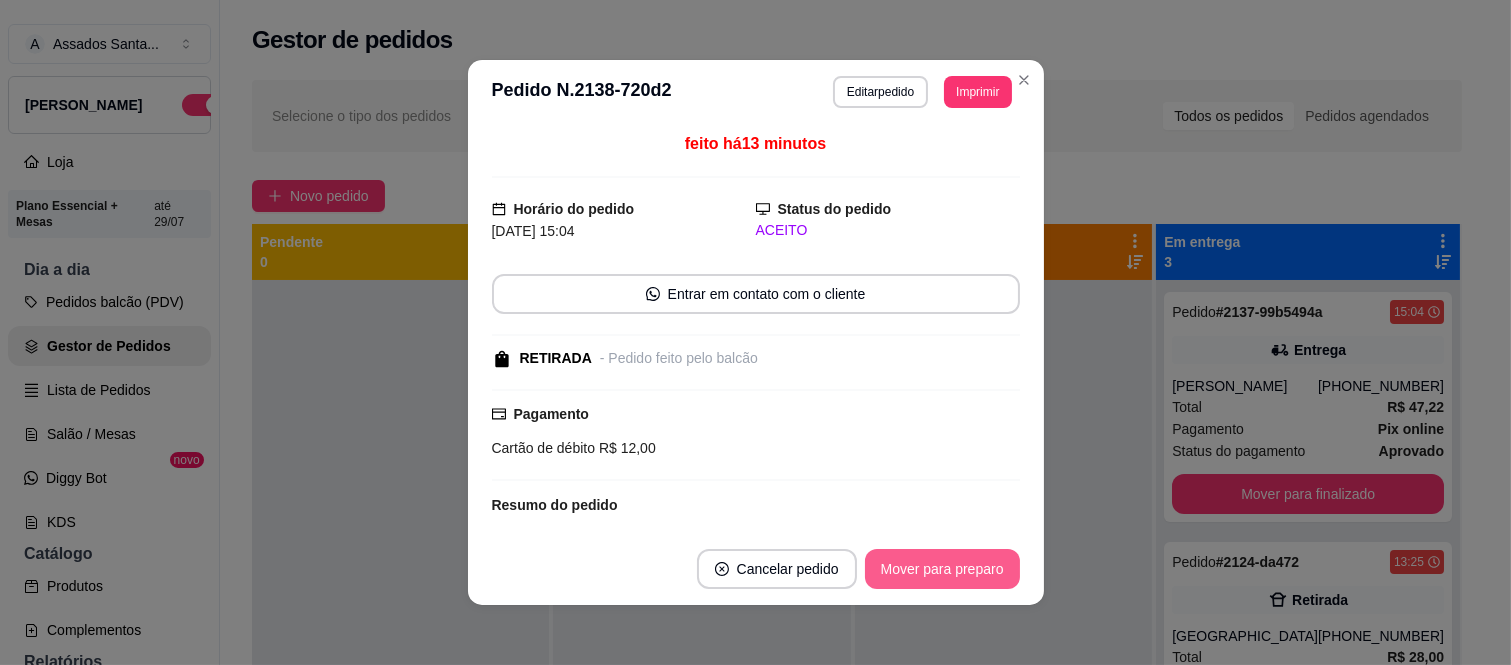 click on "Mover para preparo" at bounding box center (942, 569) 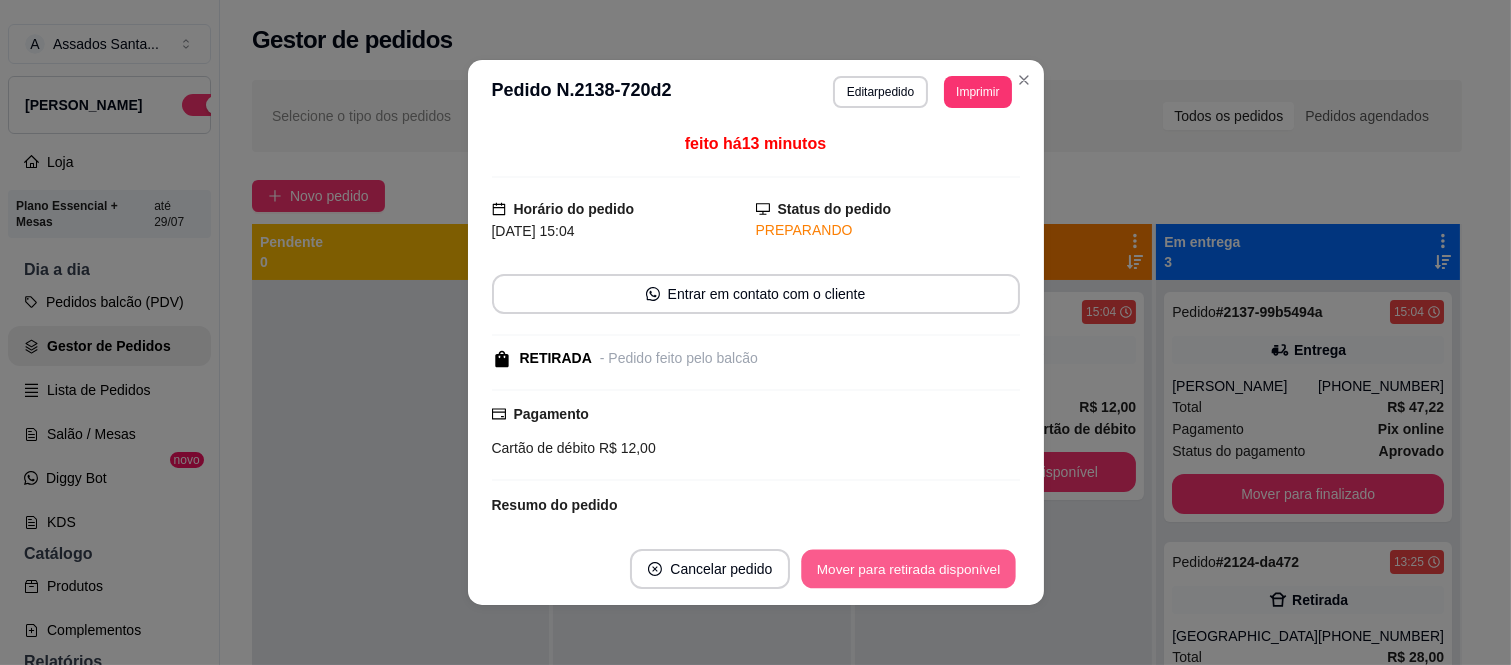 click on "Mover para retirada disponível" at bounding box center (909, 569) 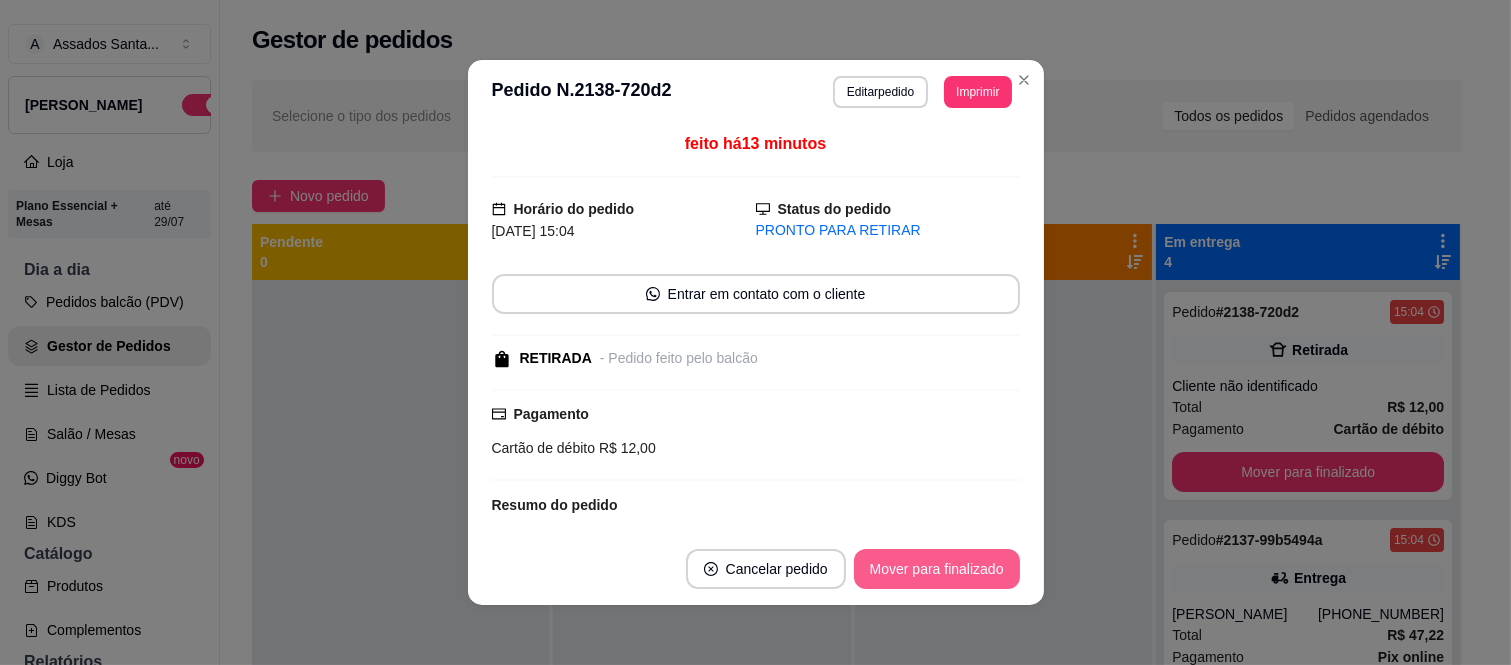 click on "Mover para finalizado" at bounding box center [937, 569] 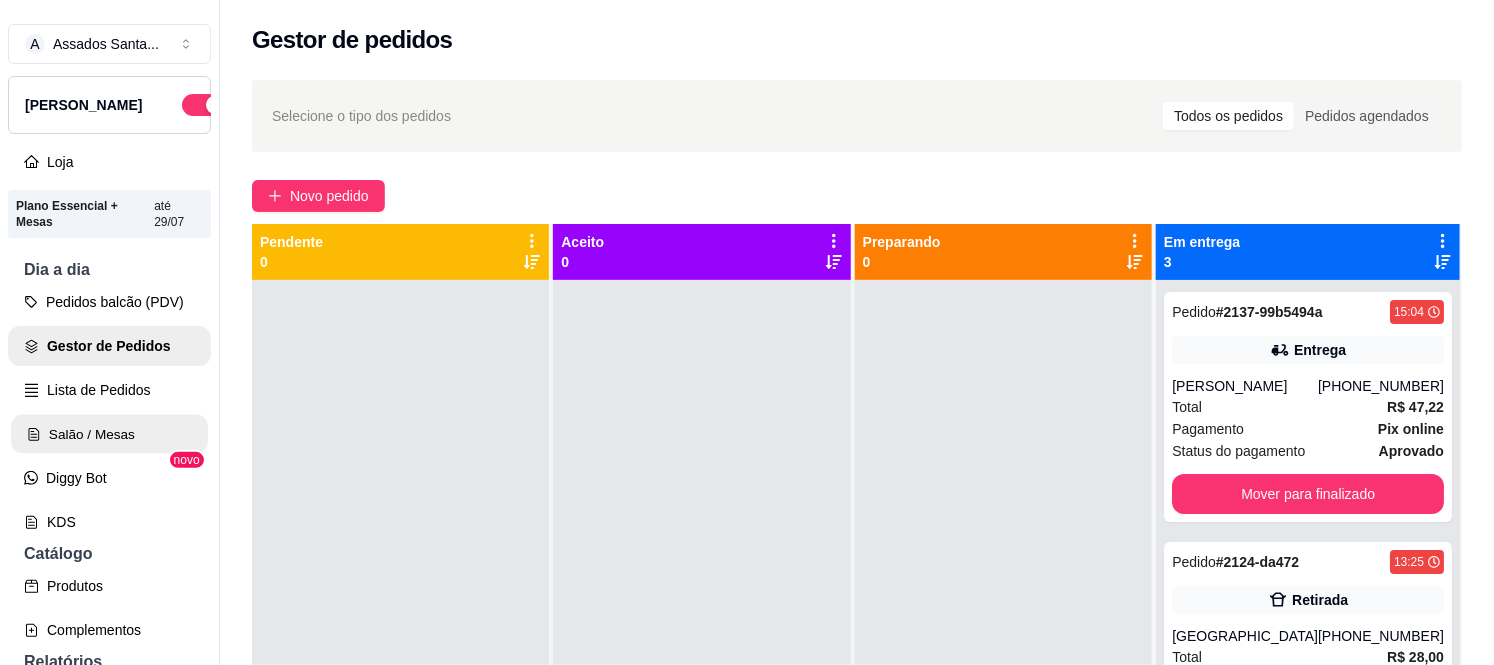 click on "Salão / Mesas" at bounding box center [109, 434] 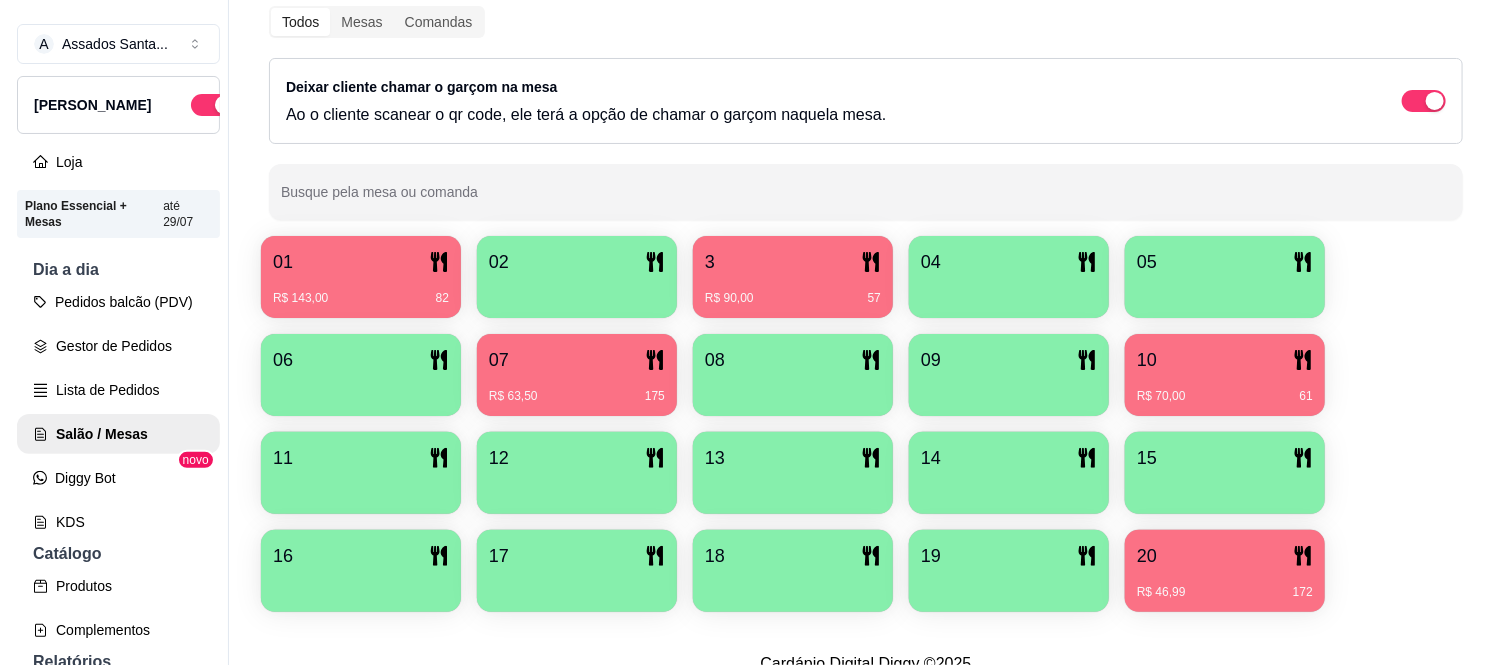 scroll, scrollTop: 222, scrollLeft: 0, axis: vertical 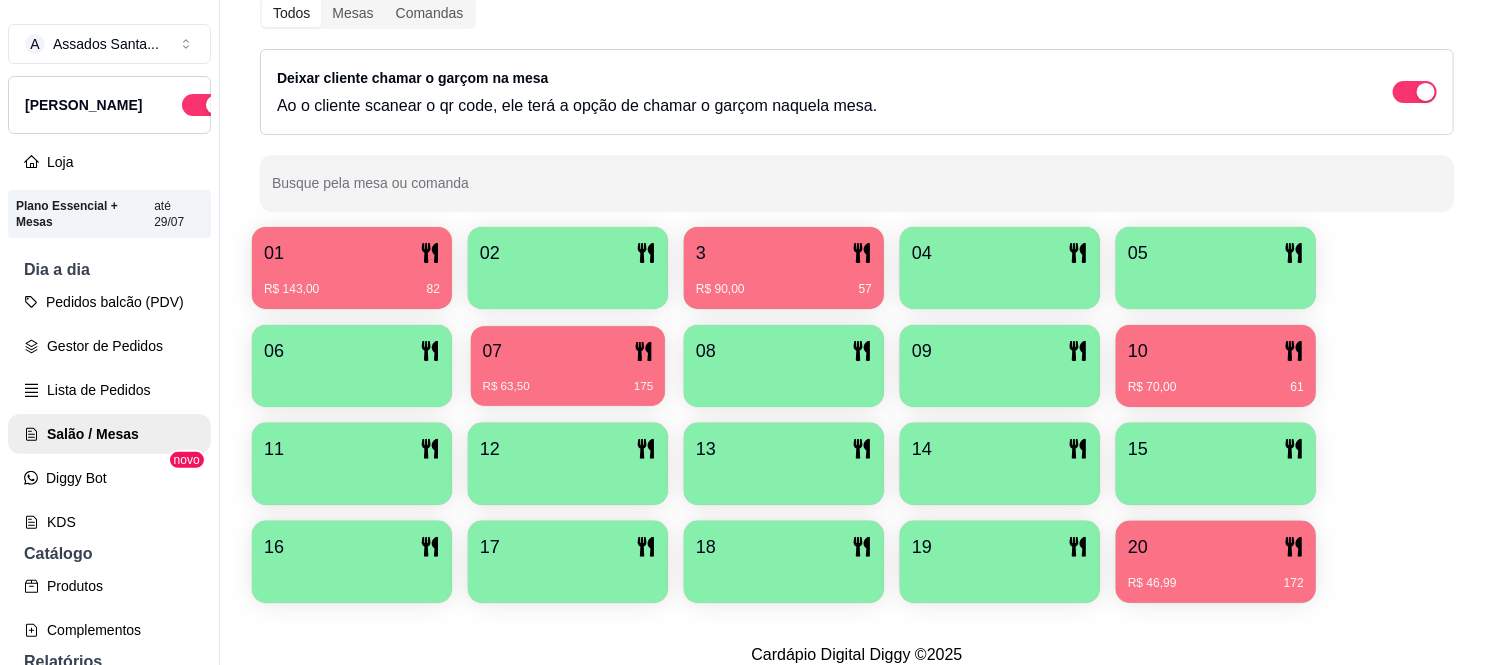 click on "R$ 63,50 175" at bounding box center (568, 387) 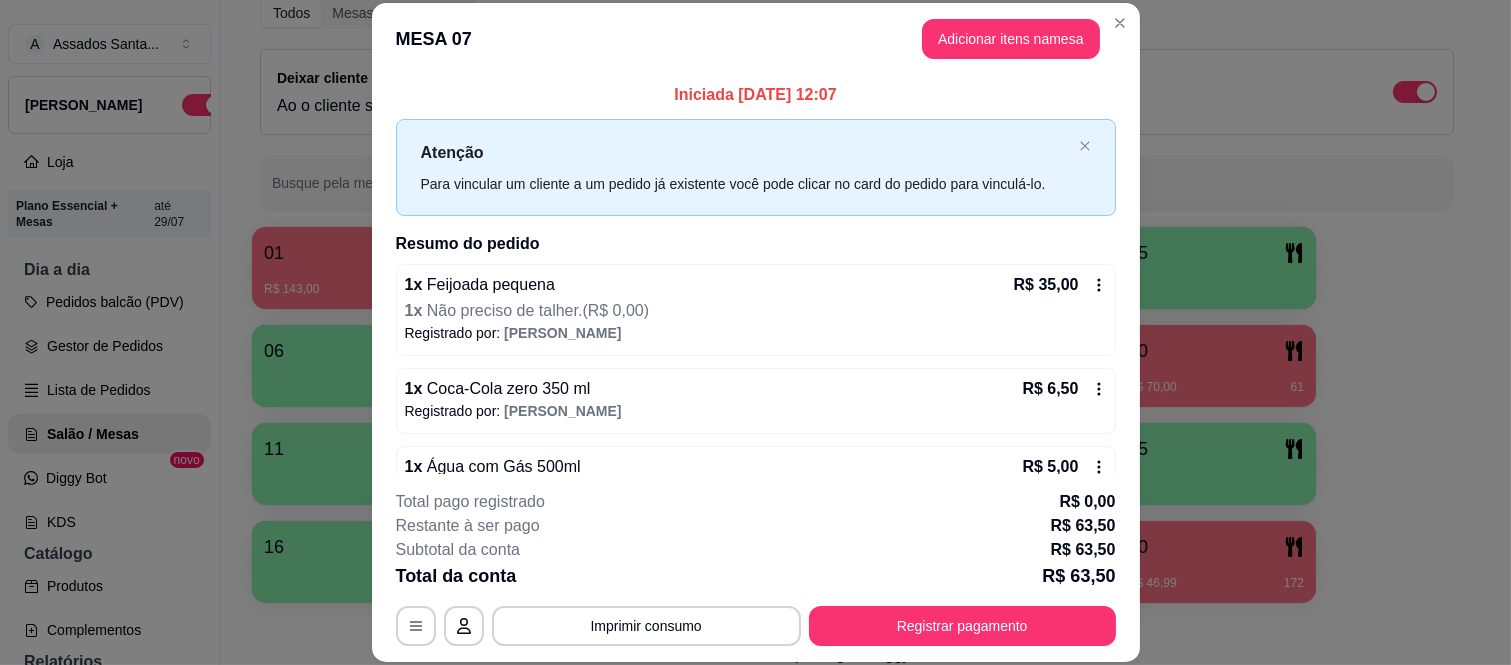 scroll, scrollTop: 61, scrollLeft: 0, axis: vertical 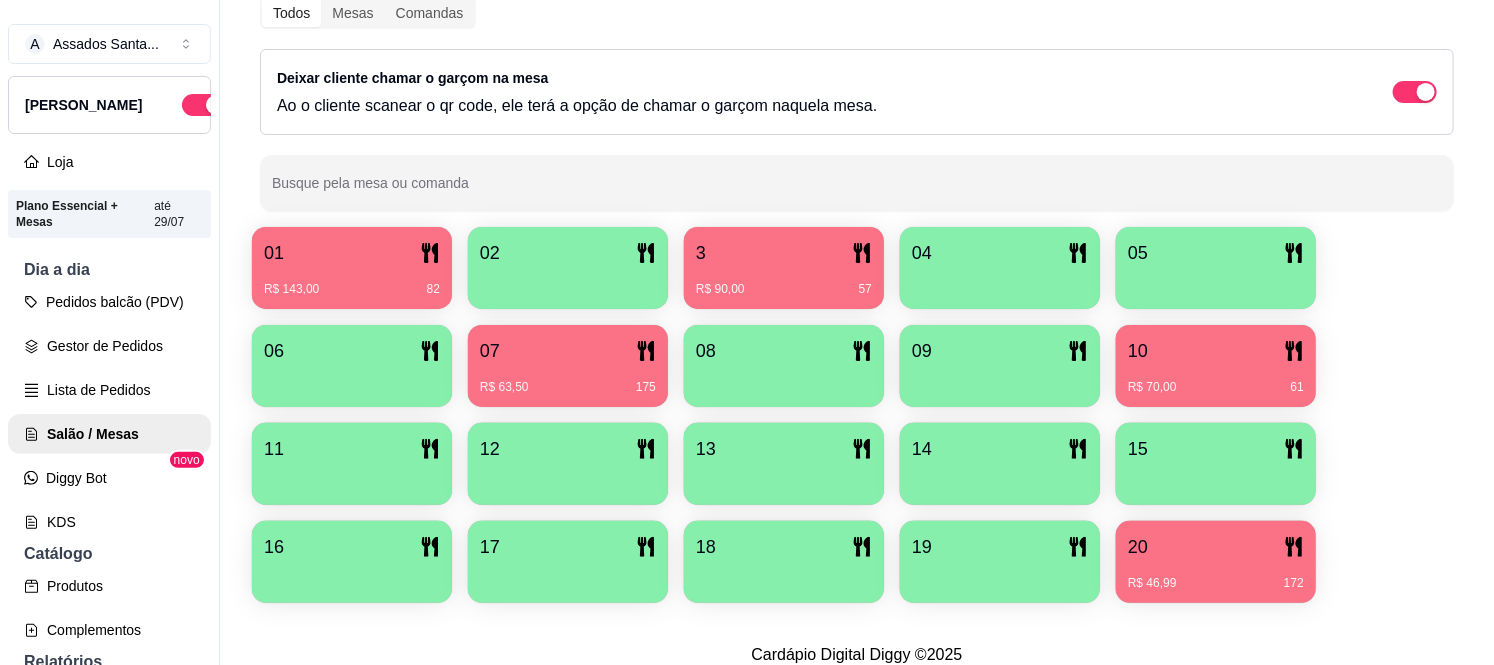 click on "R$ 70,00 61" at bounding box center [1216, 380] 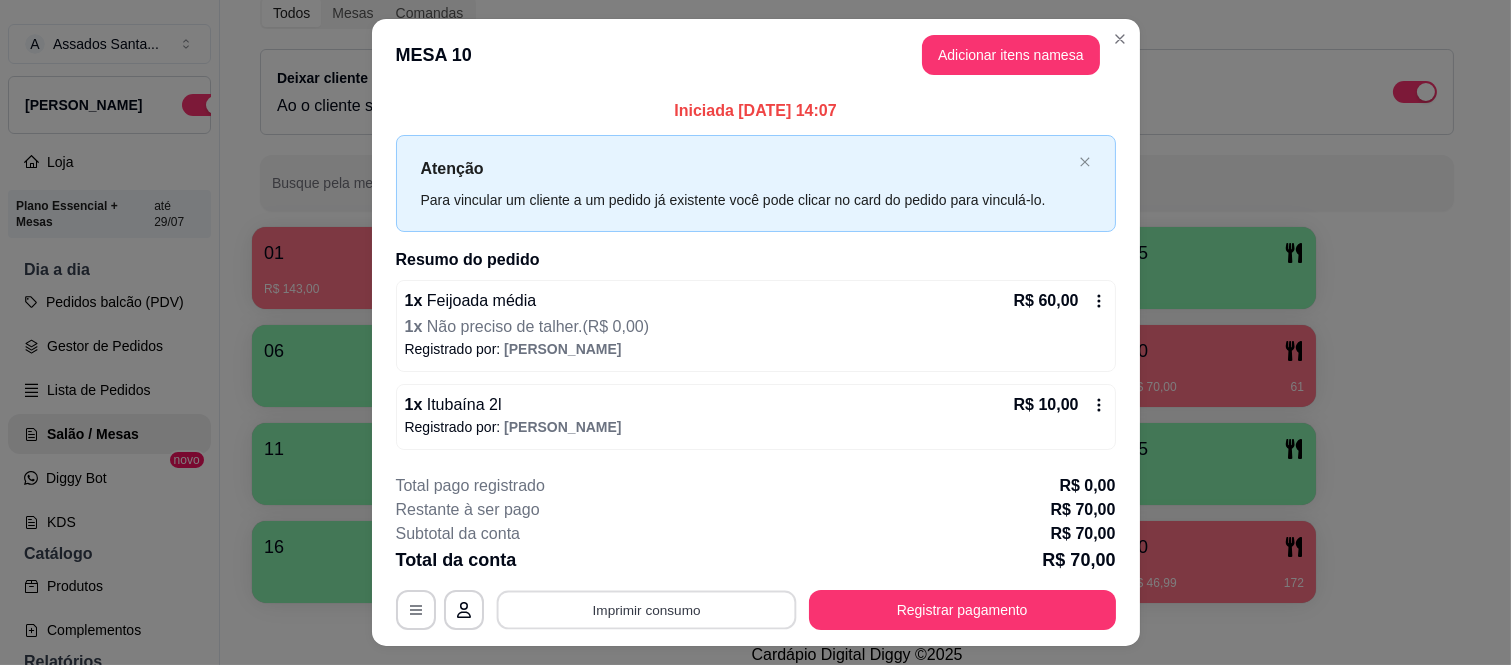 click on "Imprimir consumo" at bounding box center [646, 610] 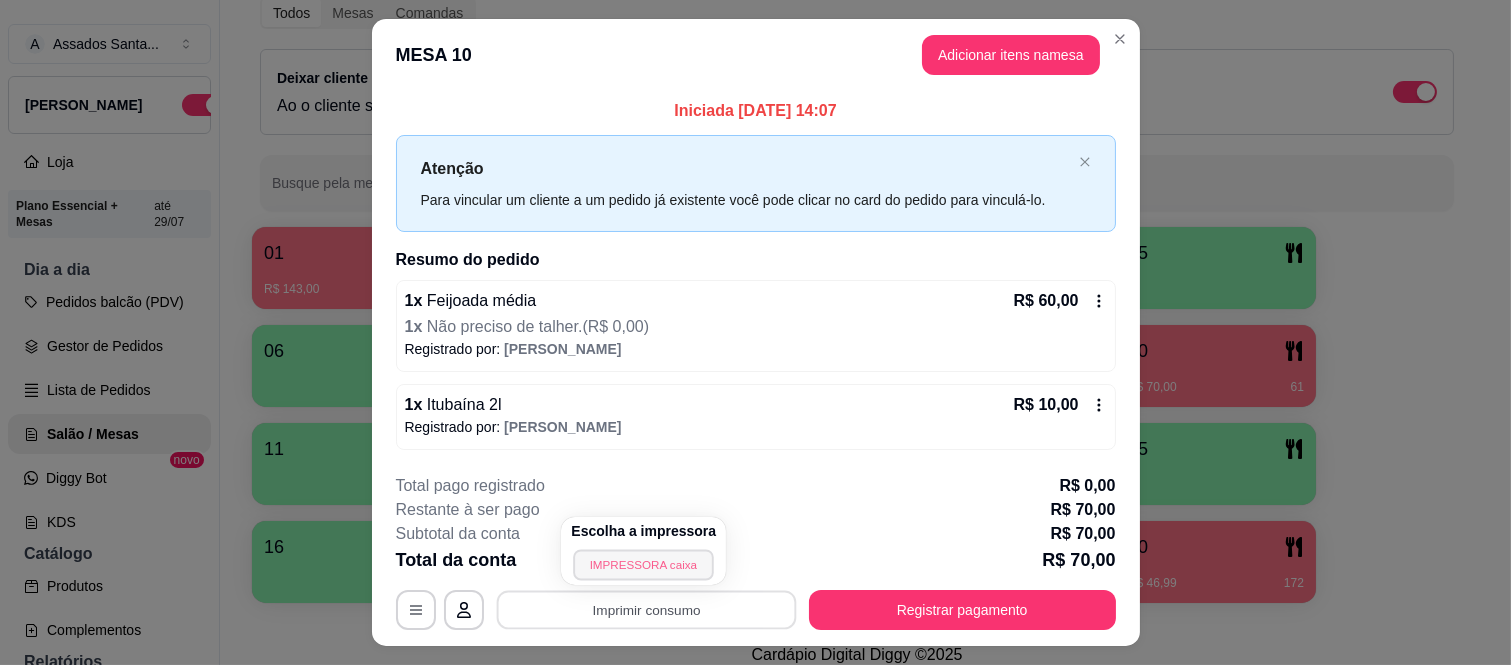 click on "IMPRESSORA caixa" at bounding box center (644, 564) 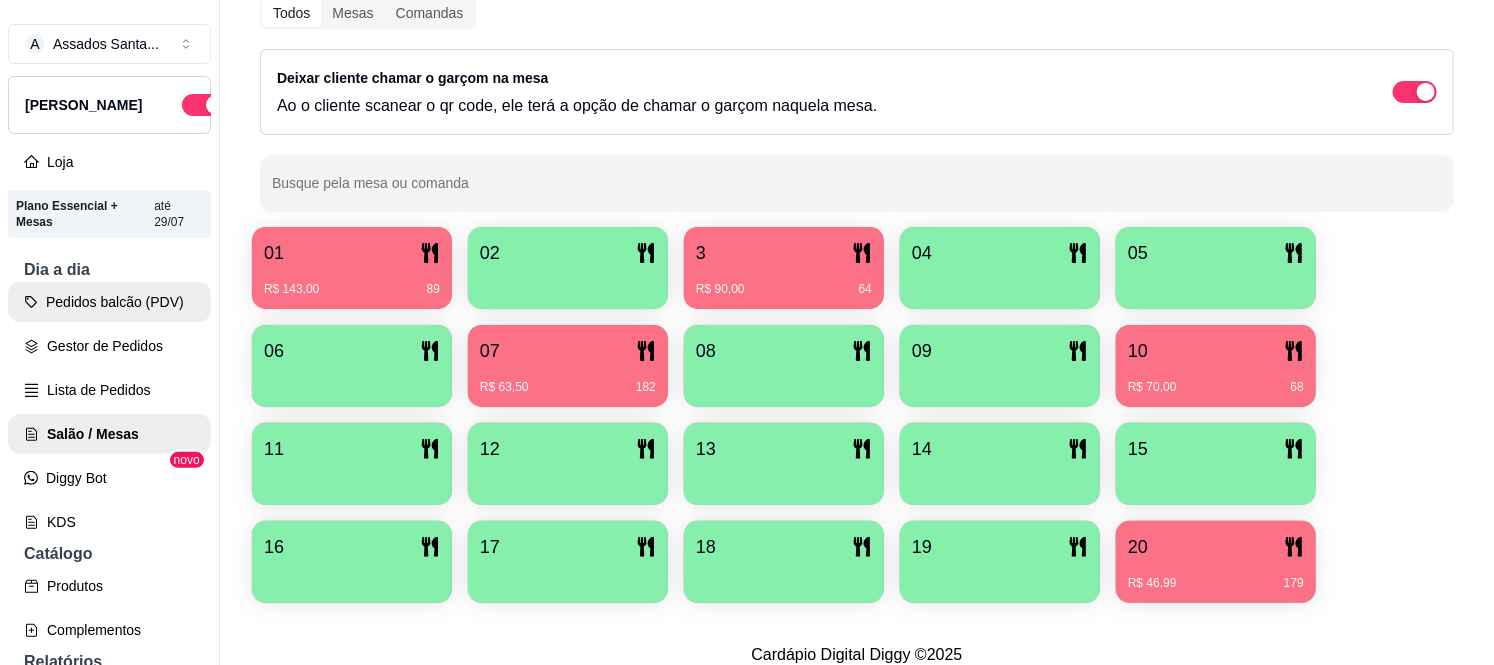 click on "Pedidos balcão (PDV)" at bounding box center (109, 302) 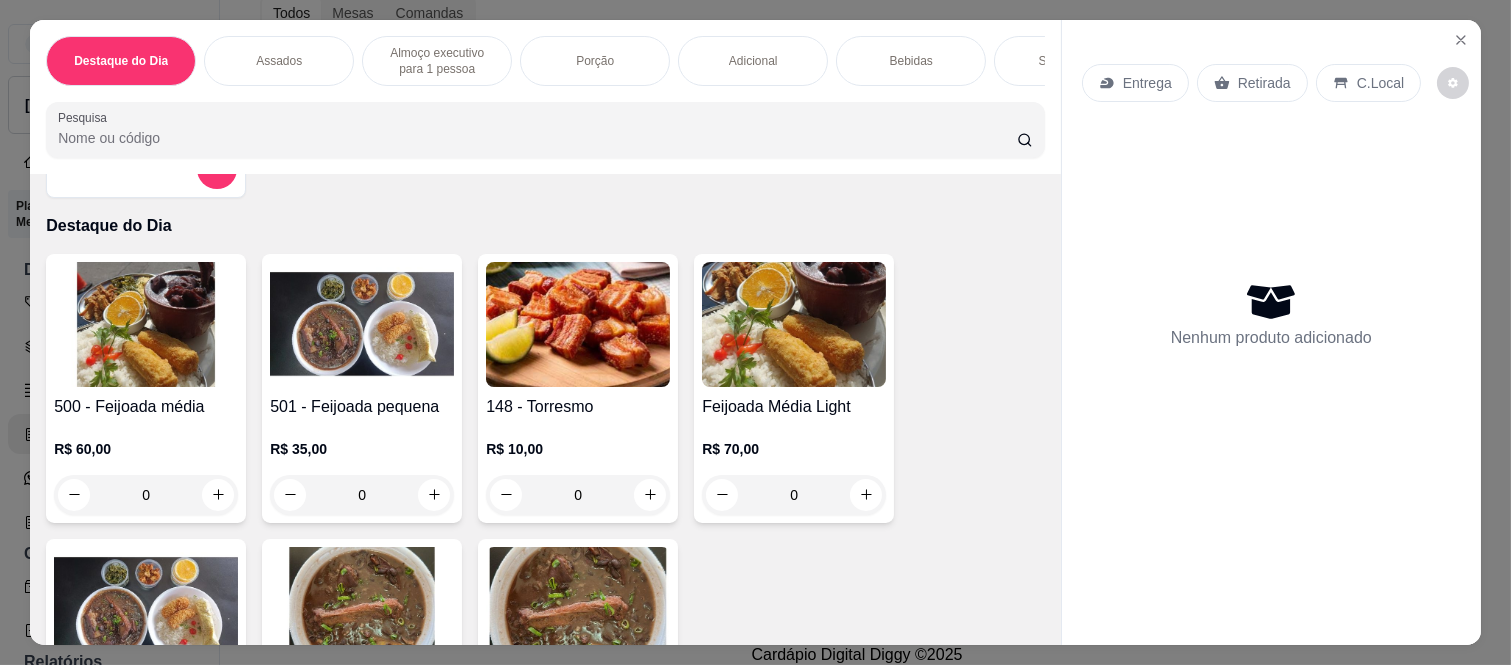 scroll, scrollTop: 0, scrollLeft: 0, axis: both 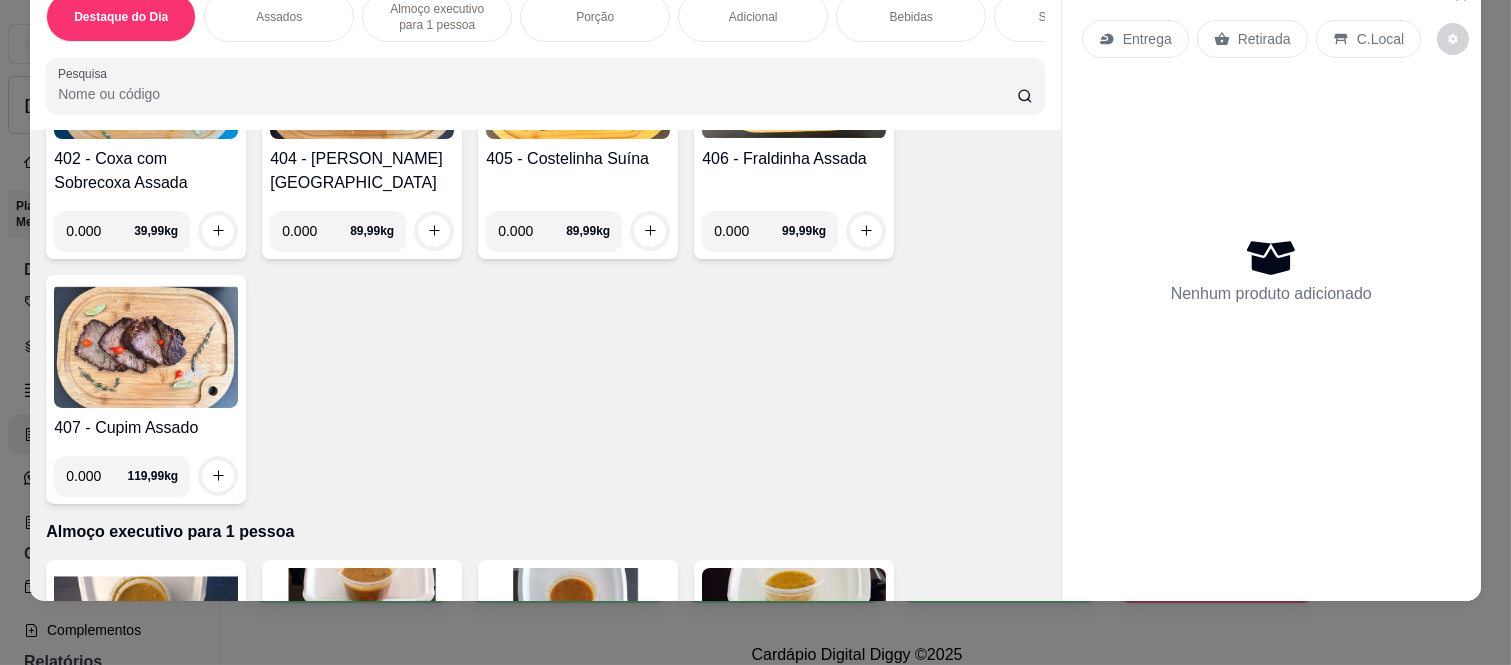 click on "0.000" at bounding box center [96, 476] 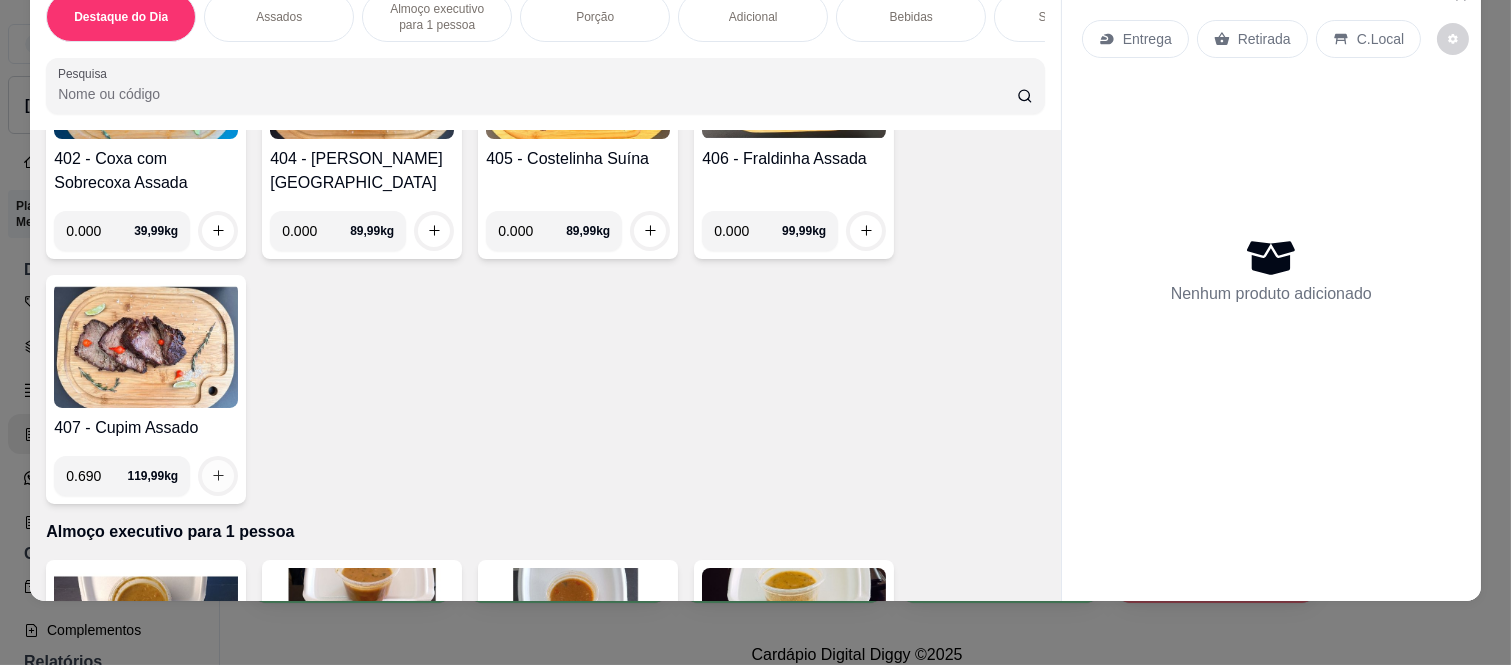 type on "0.690" 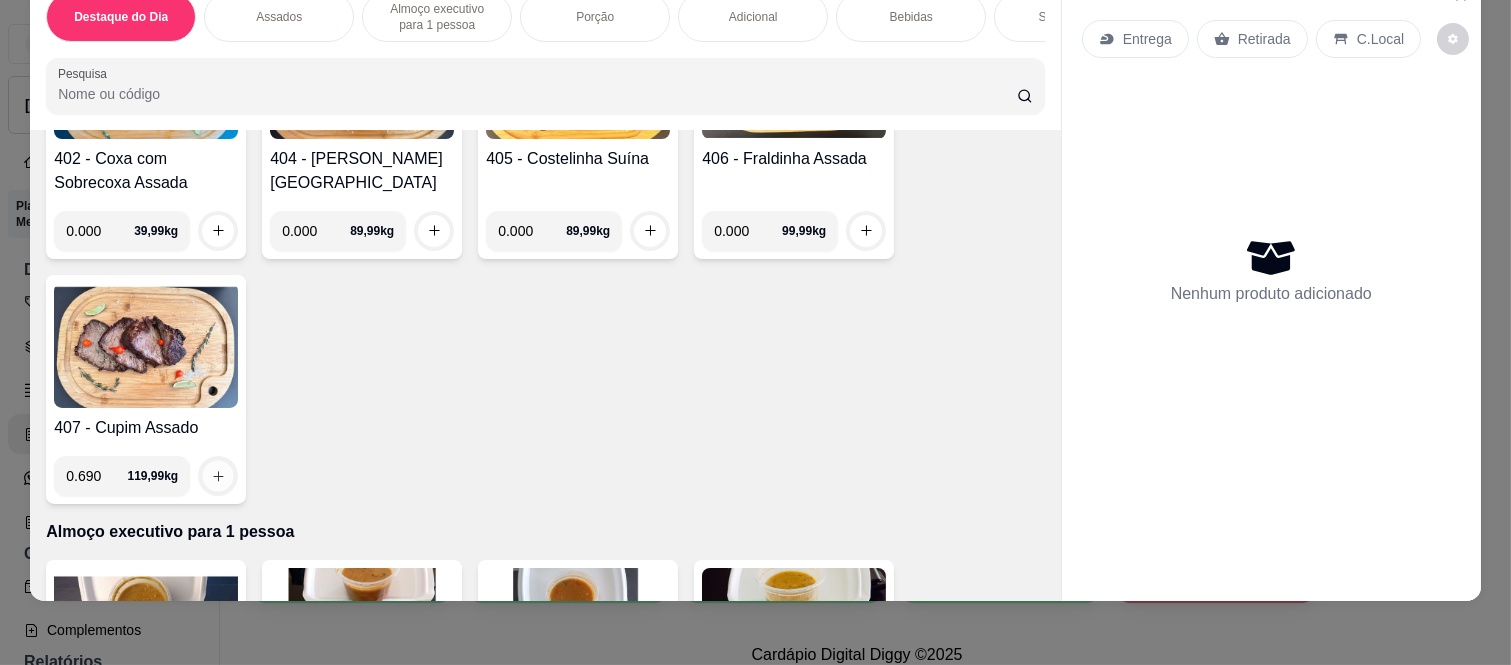 click 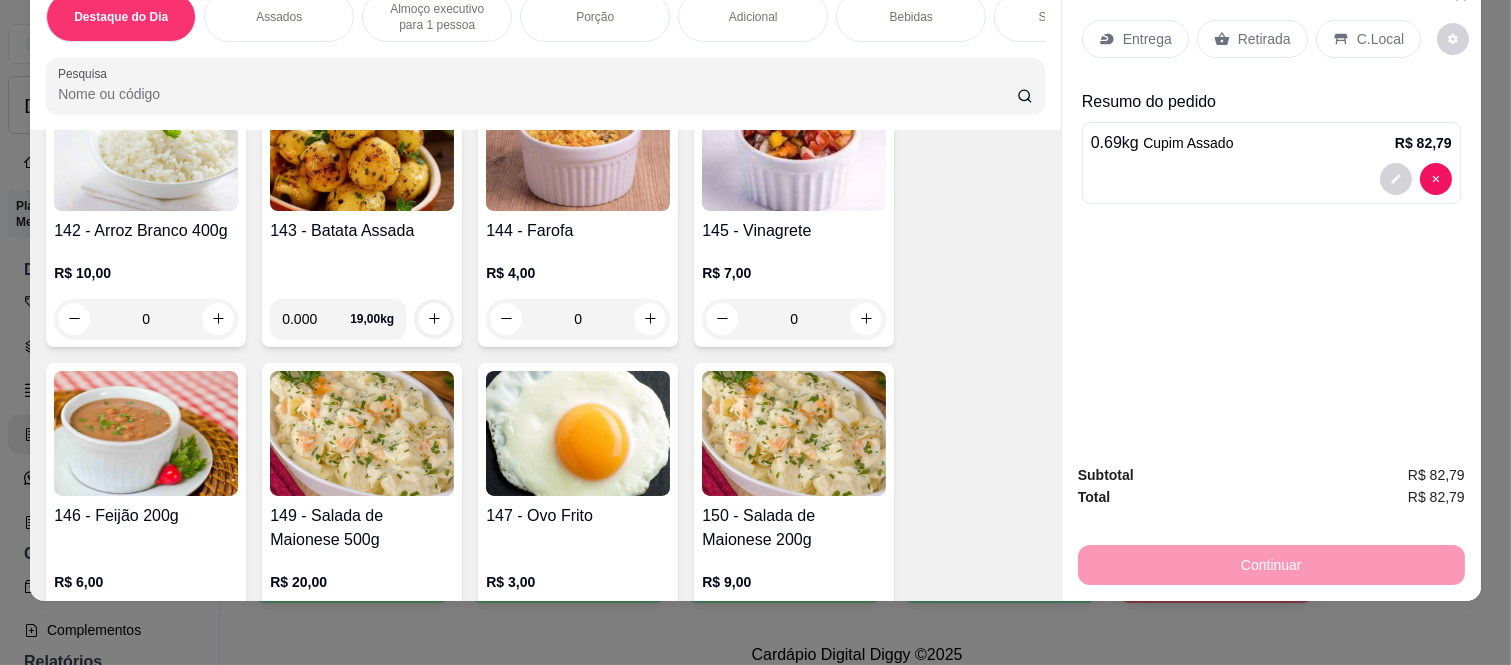 scroll, scrollTop: 3000, scrollLeft: 0, axis: vertical 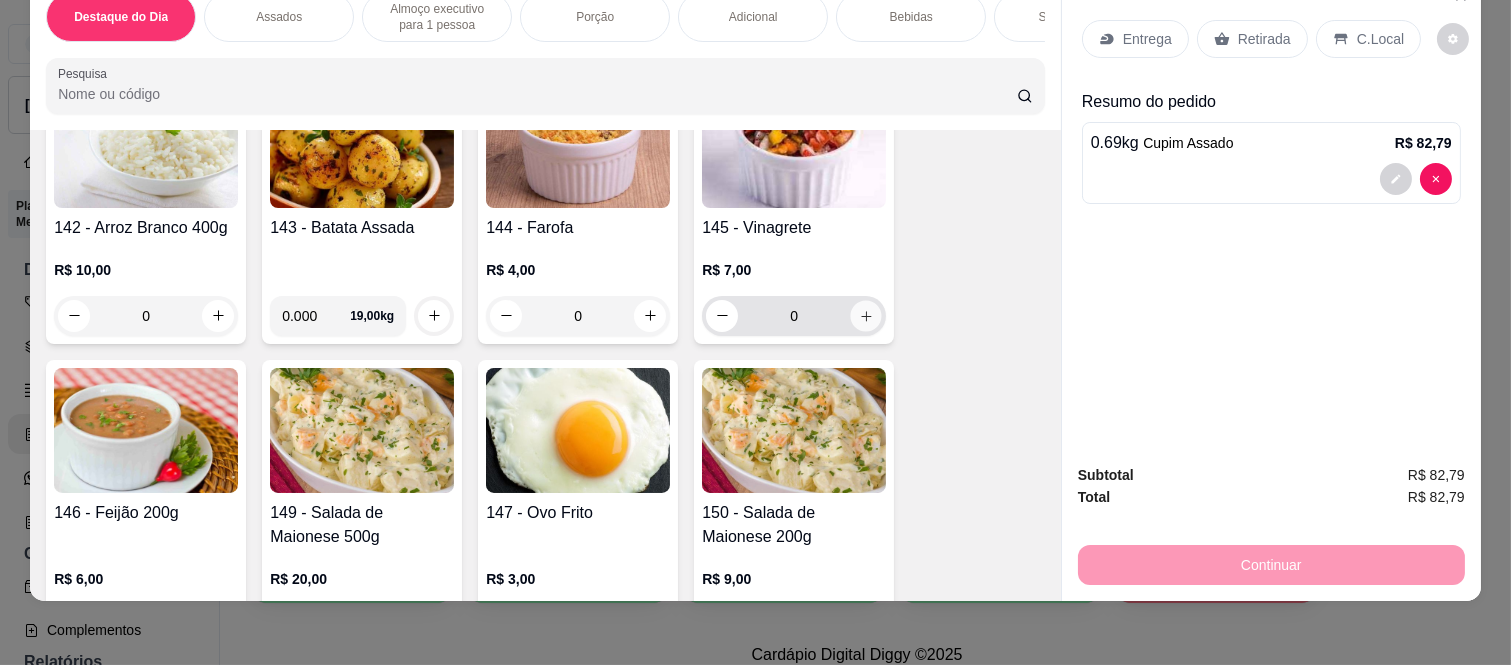 click at bounding box center (866, 315) 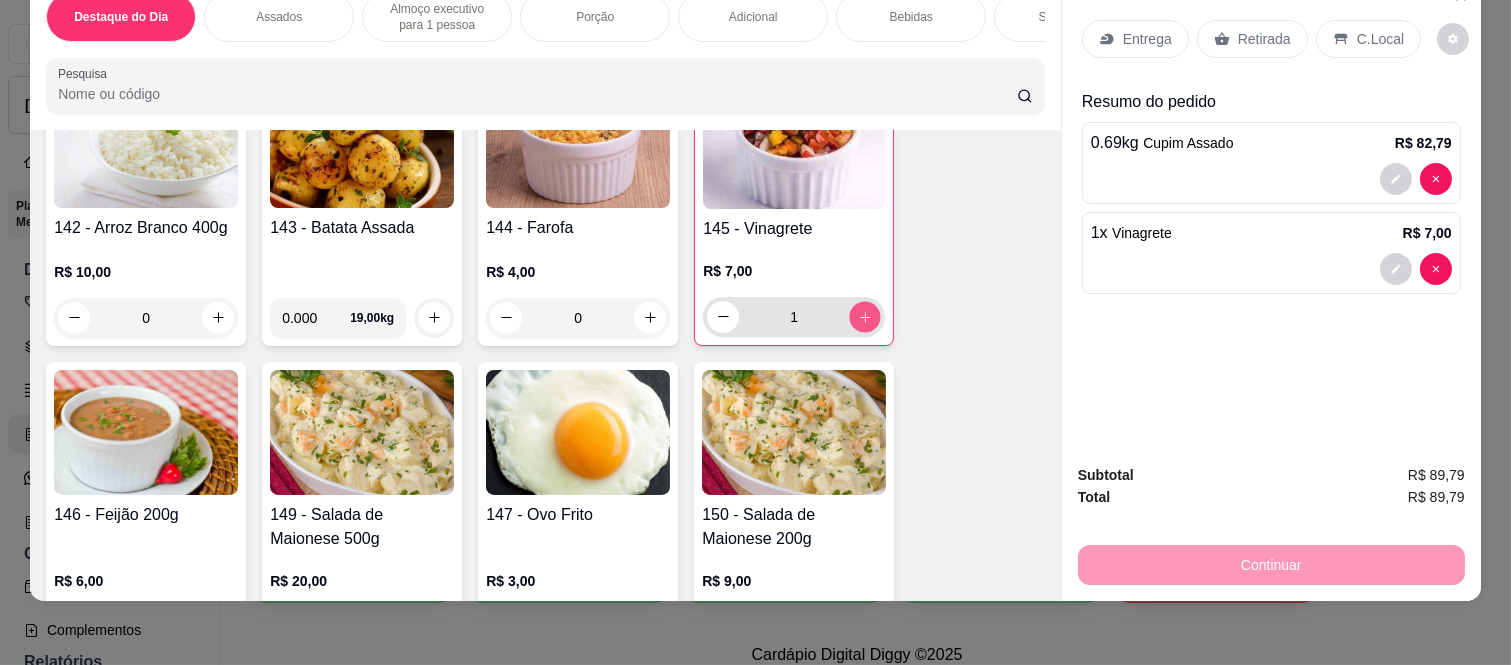click at bounding box center (865, 316) 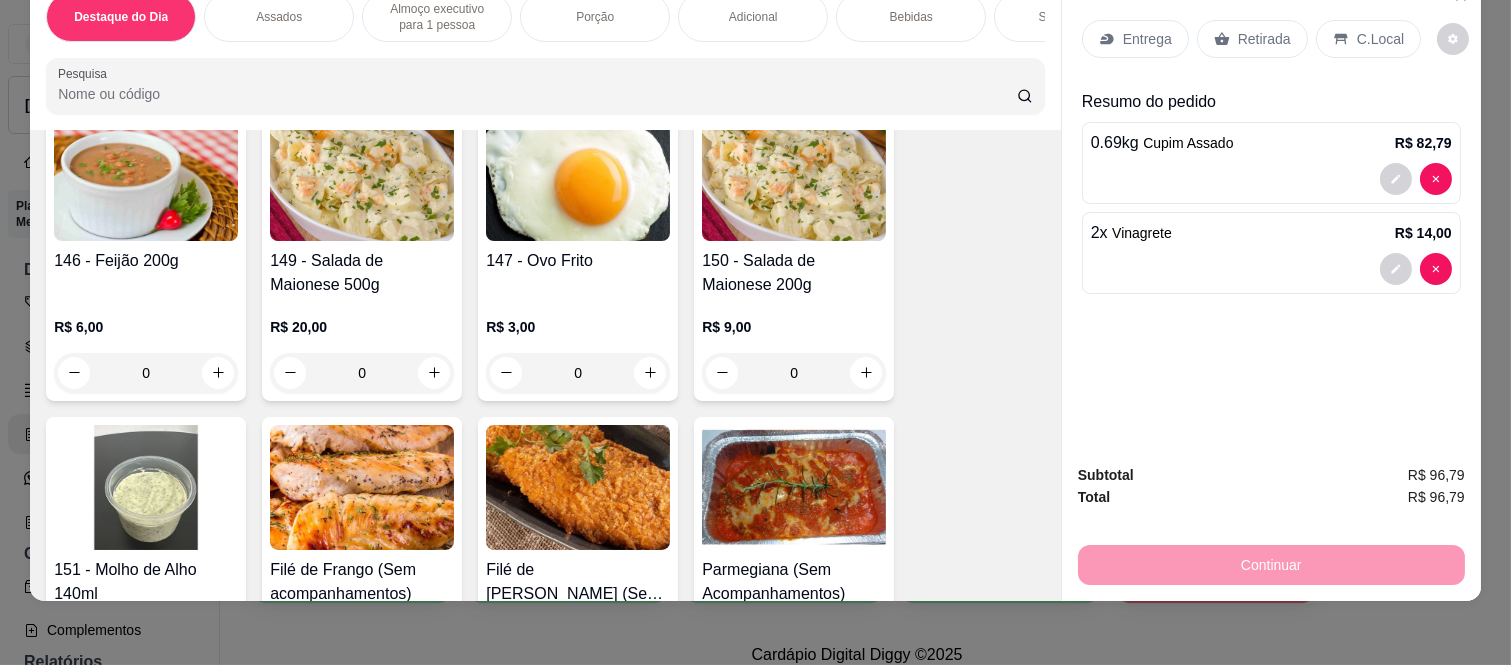 scroll, scrollTop: 3222, scrollLeft: 0, axis: vertical 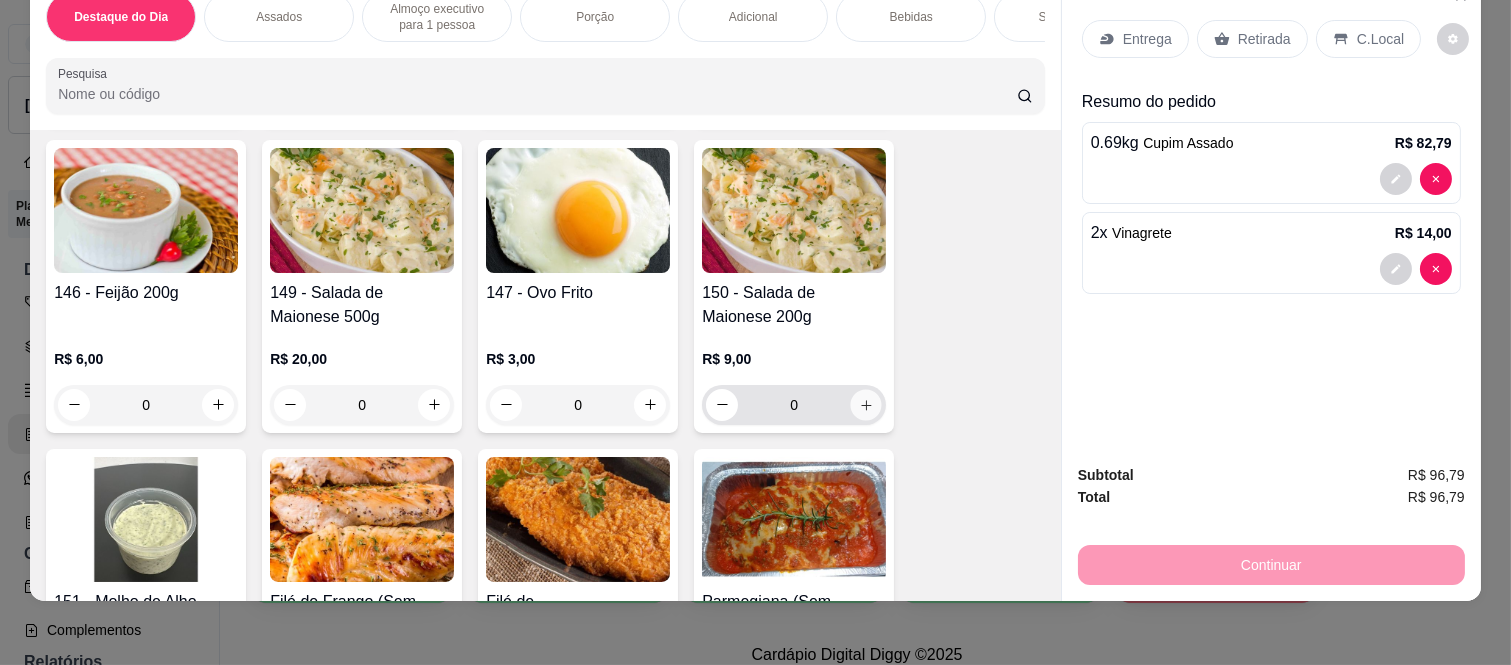 click 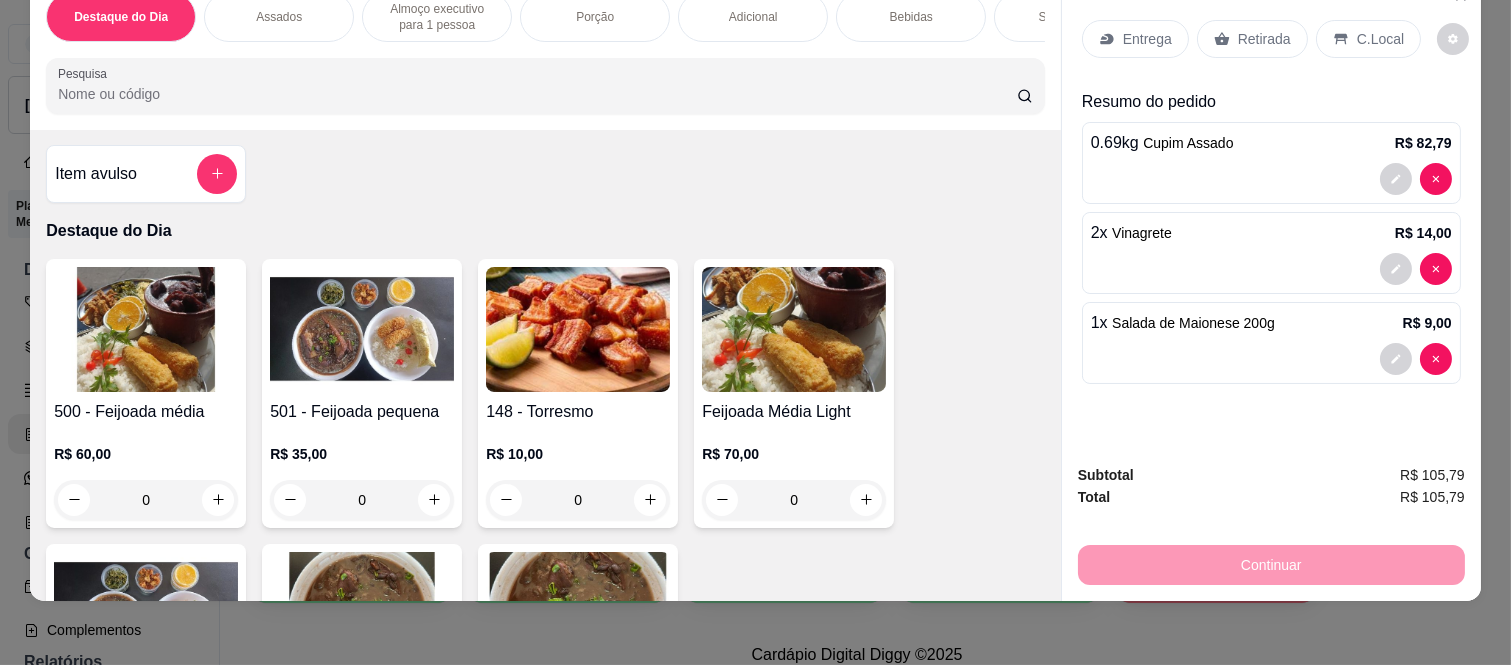 scroll, scrollTop: 0, scrollLeft: 0, axis: both 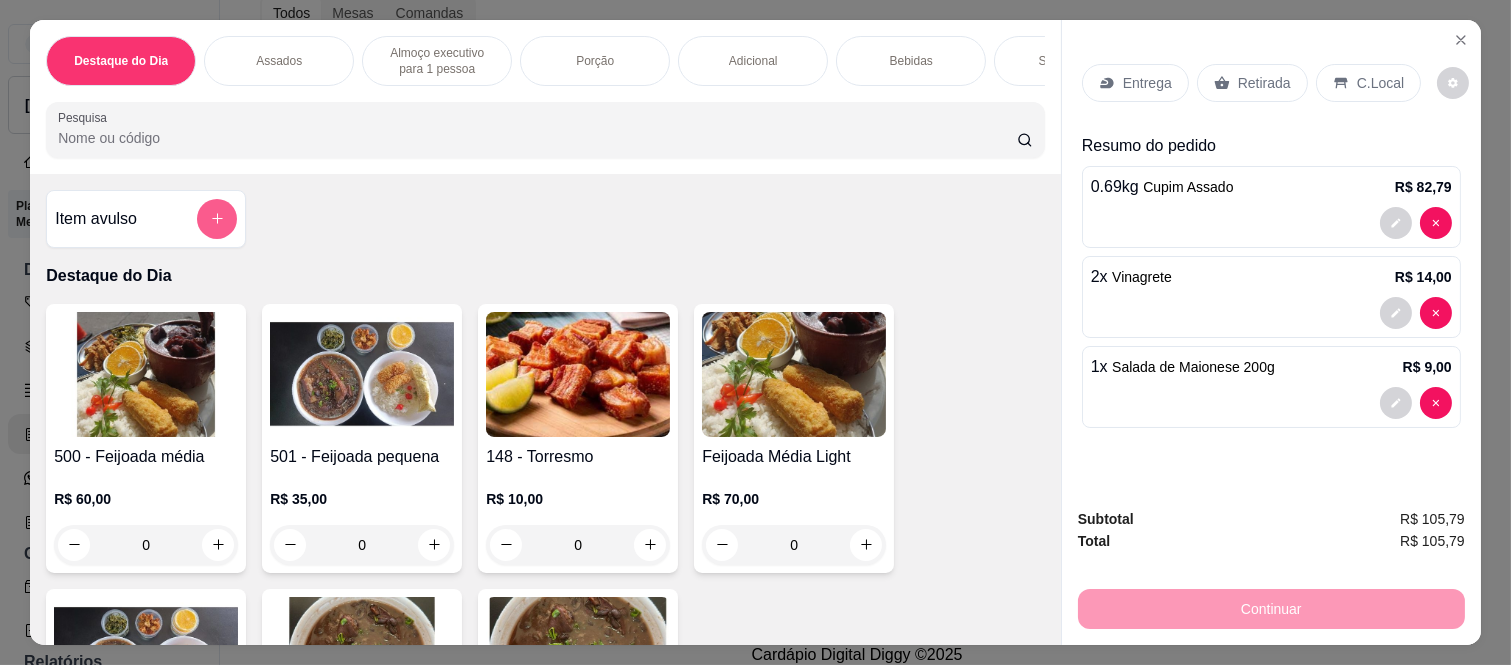 click 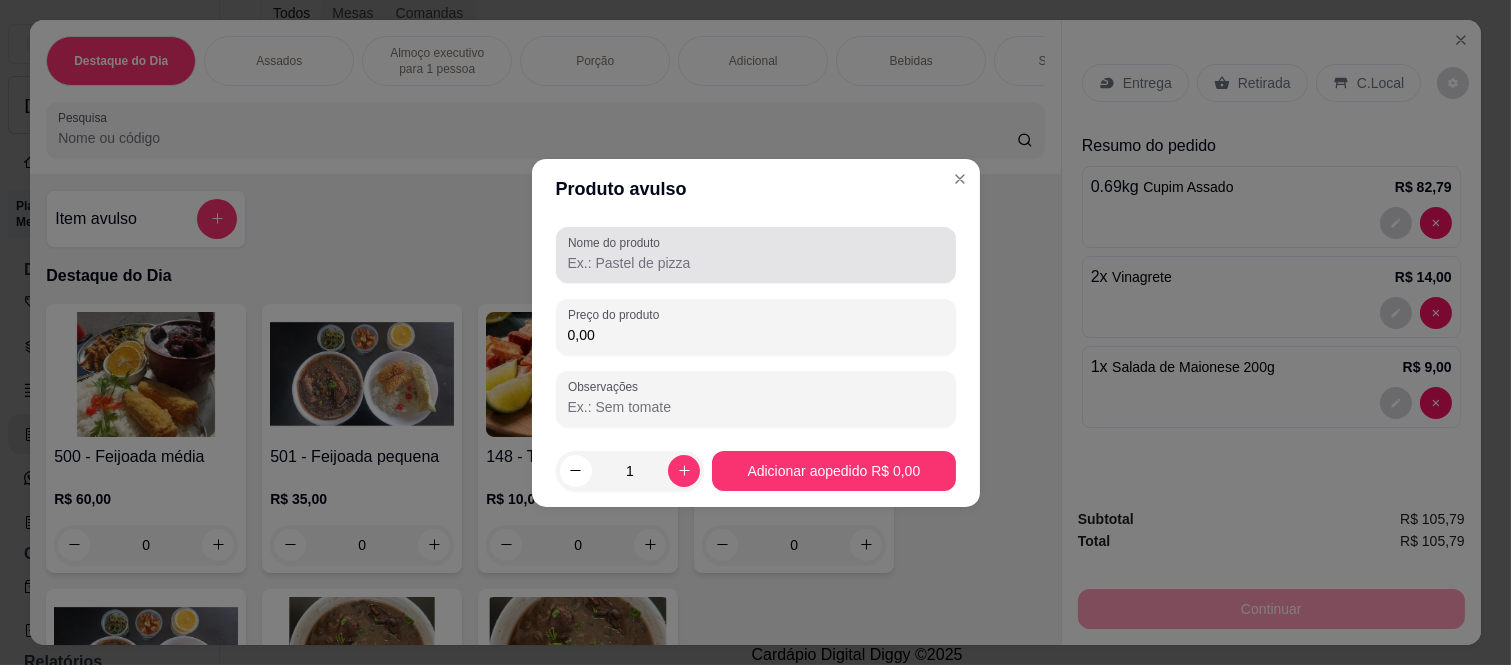 click on "Nome do produto" at bounding box center (756, 263) 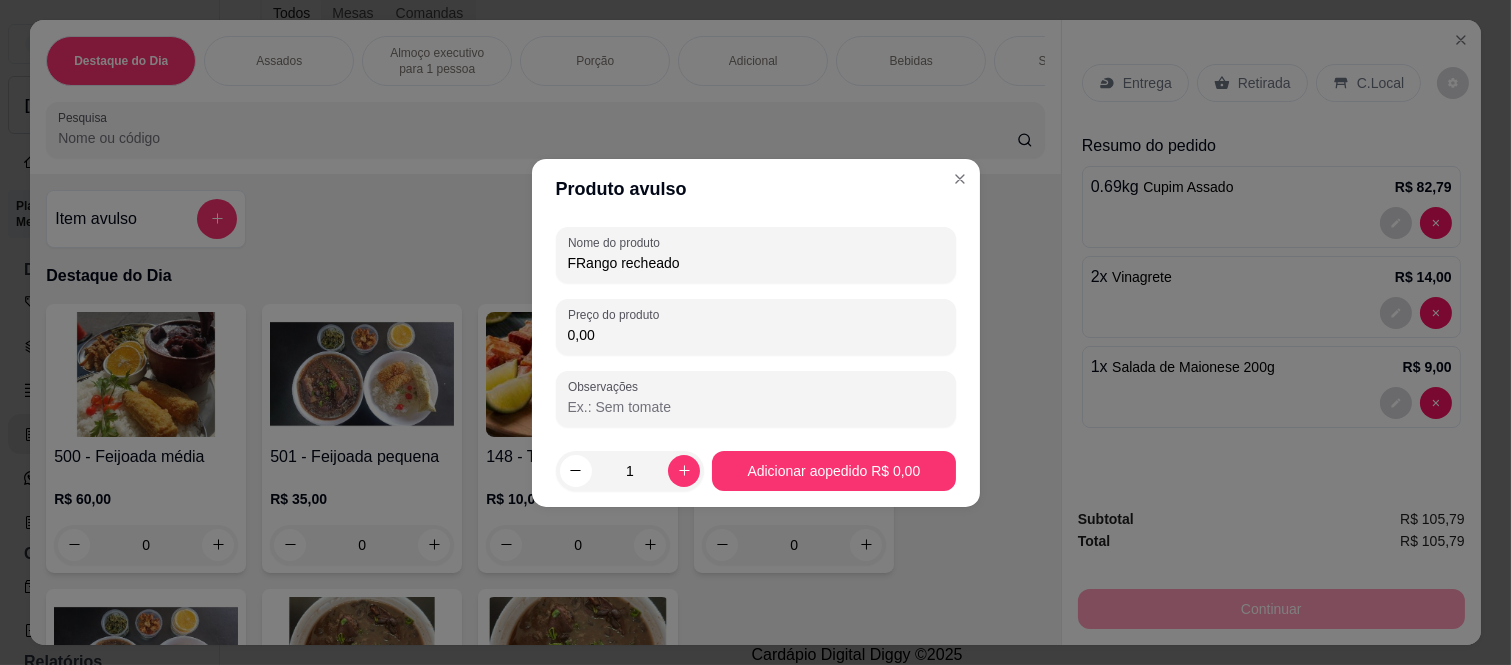click on "FRango recheado" at bounding box center (756, 263) 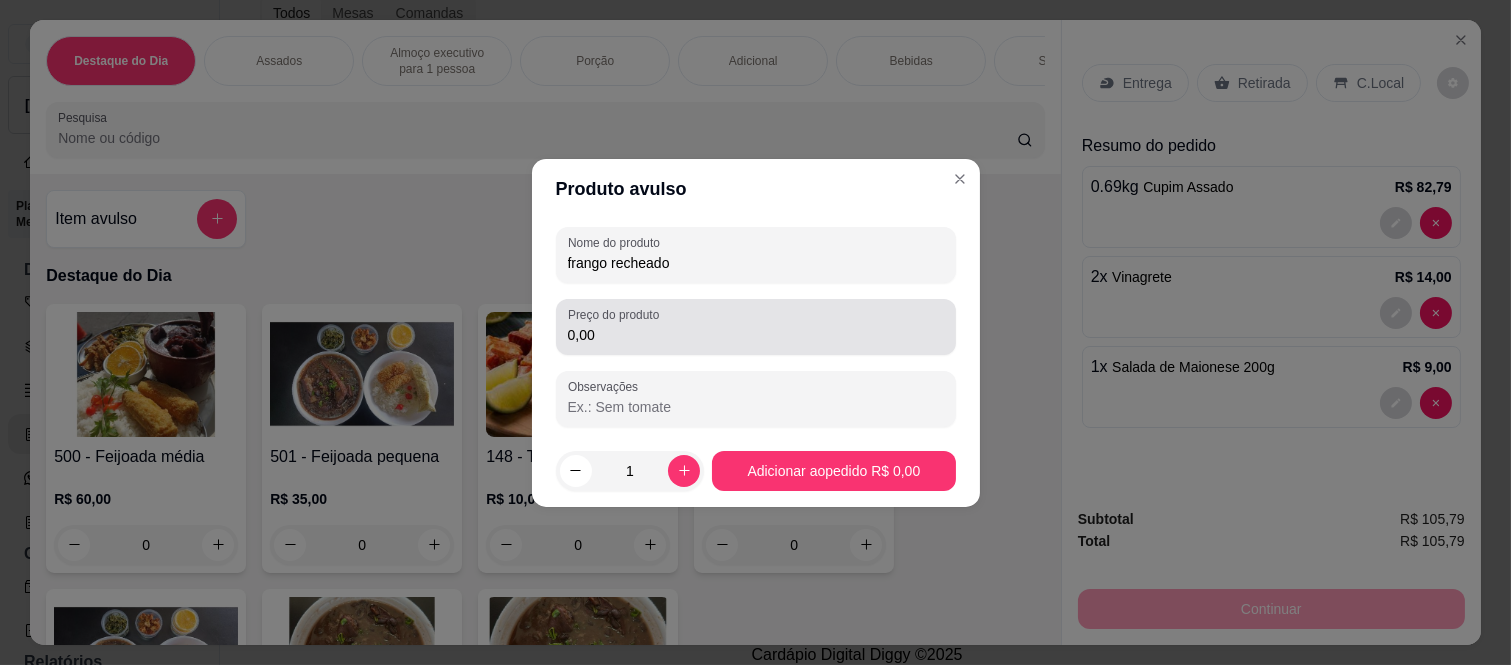 type on "frango recheado" 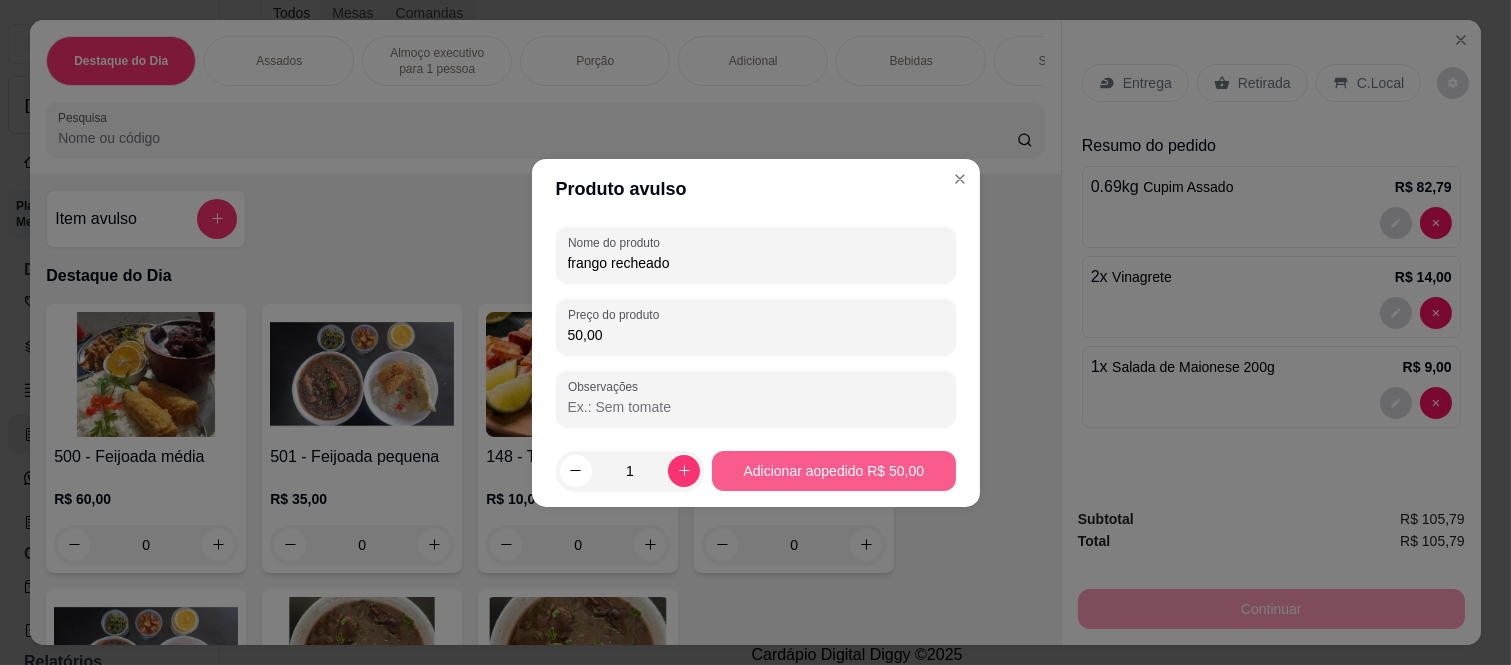 type on "50,00" 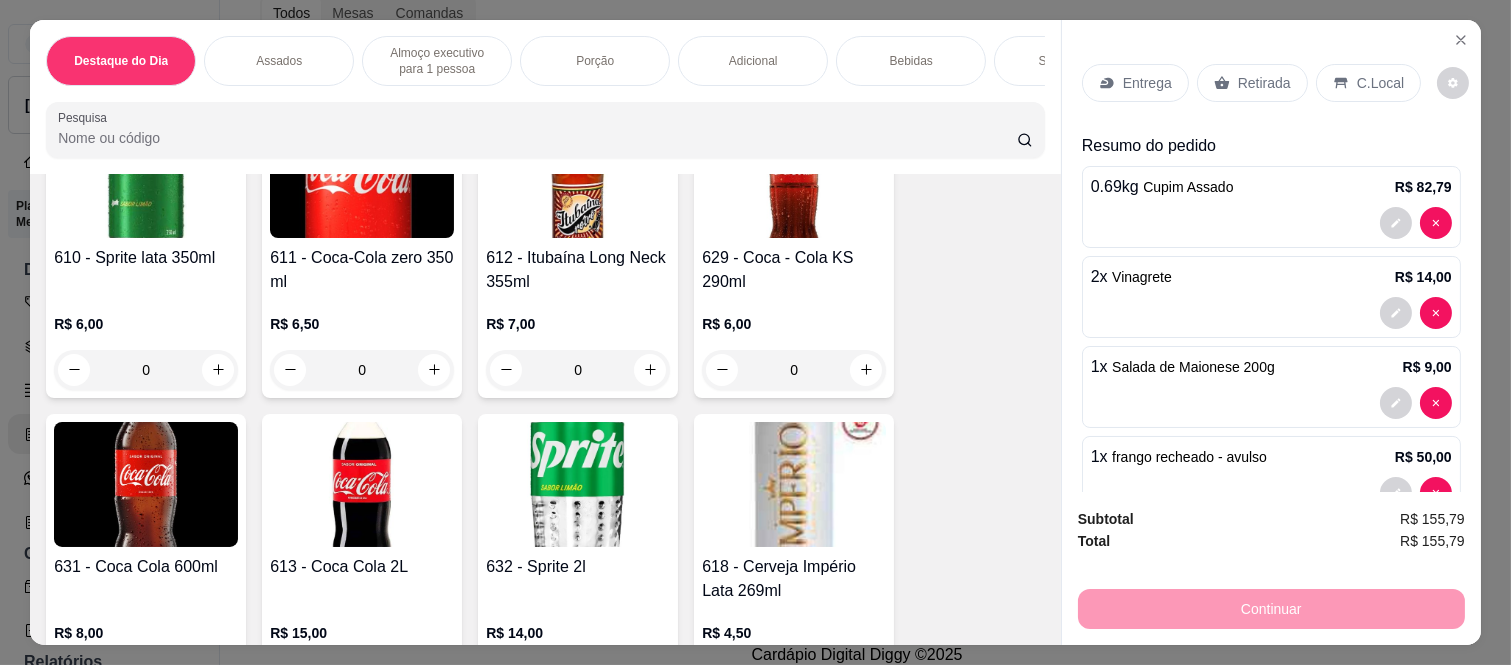 scroll, scrollTop: 5222, scrollLeft: 0, axis: vertical 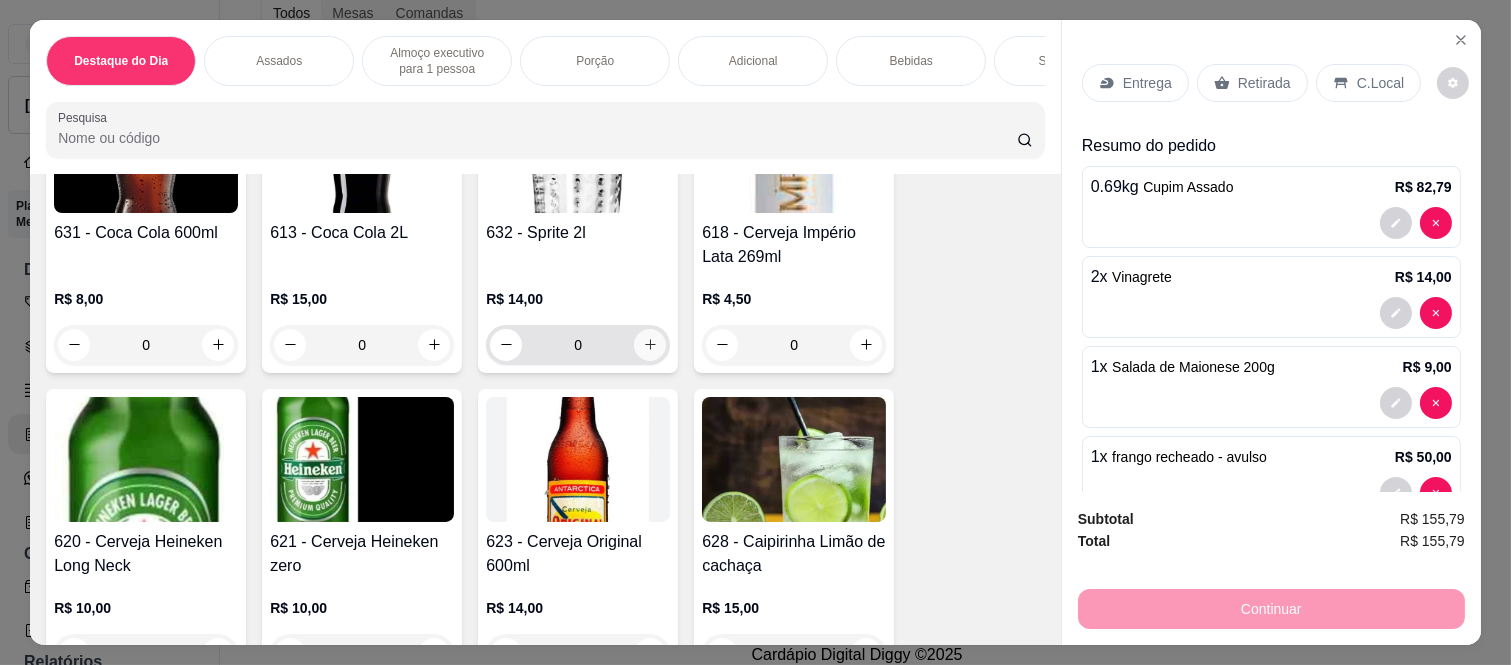click 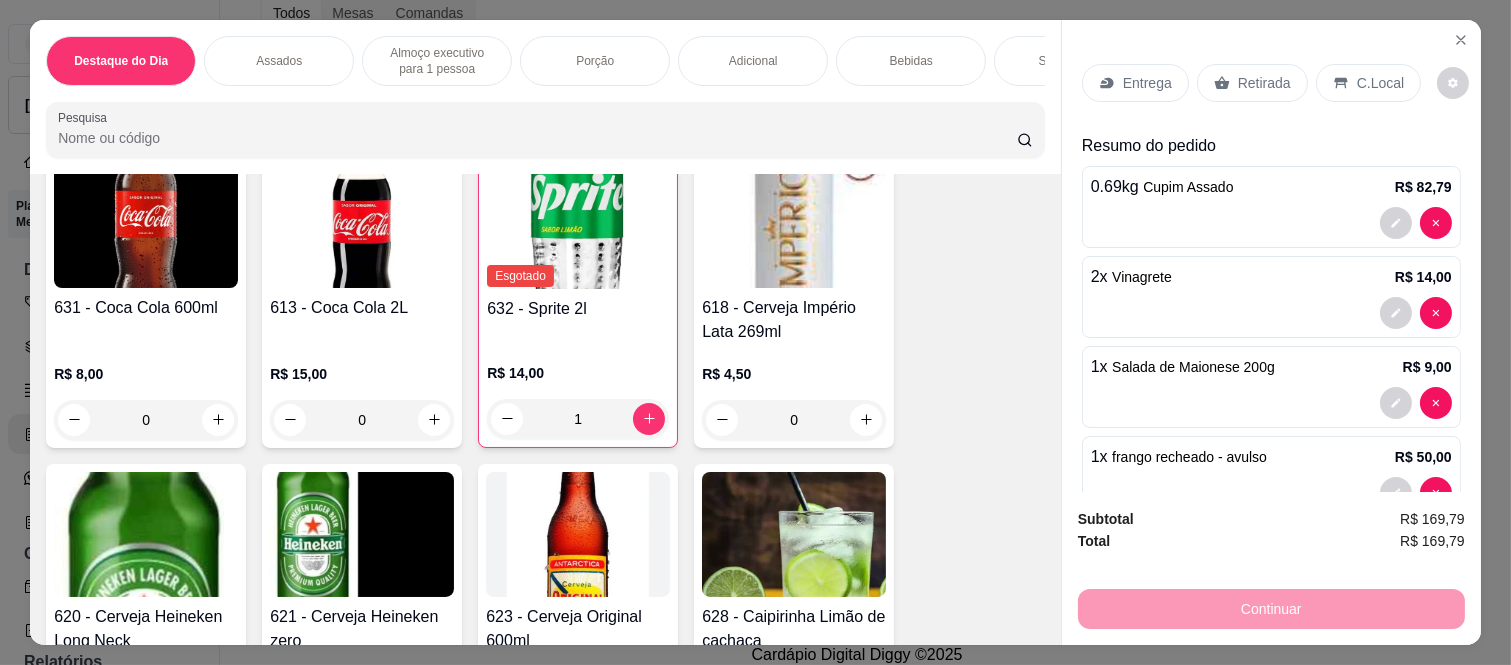 scroll, scrollTop: 5111, scrollLeft: 0, axis: vertical 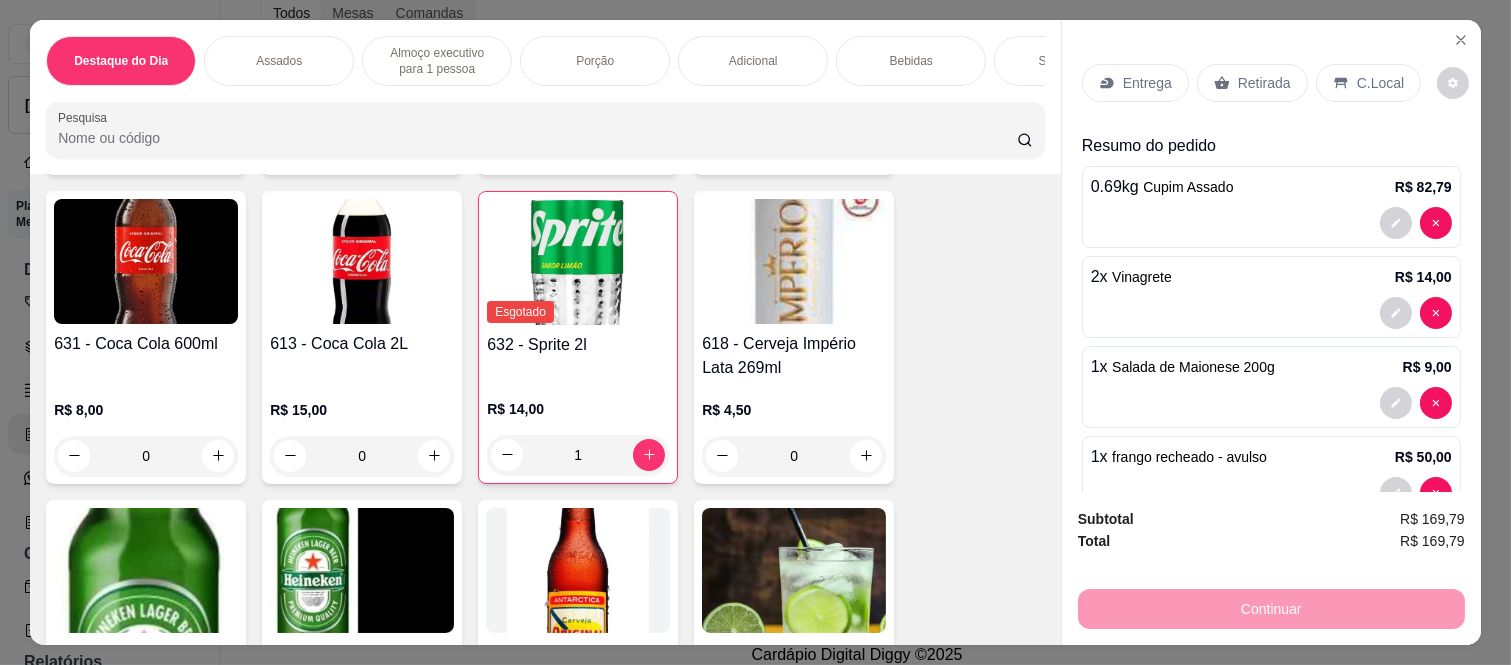 click on "Retirada" at bounding box center [1252, 83] 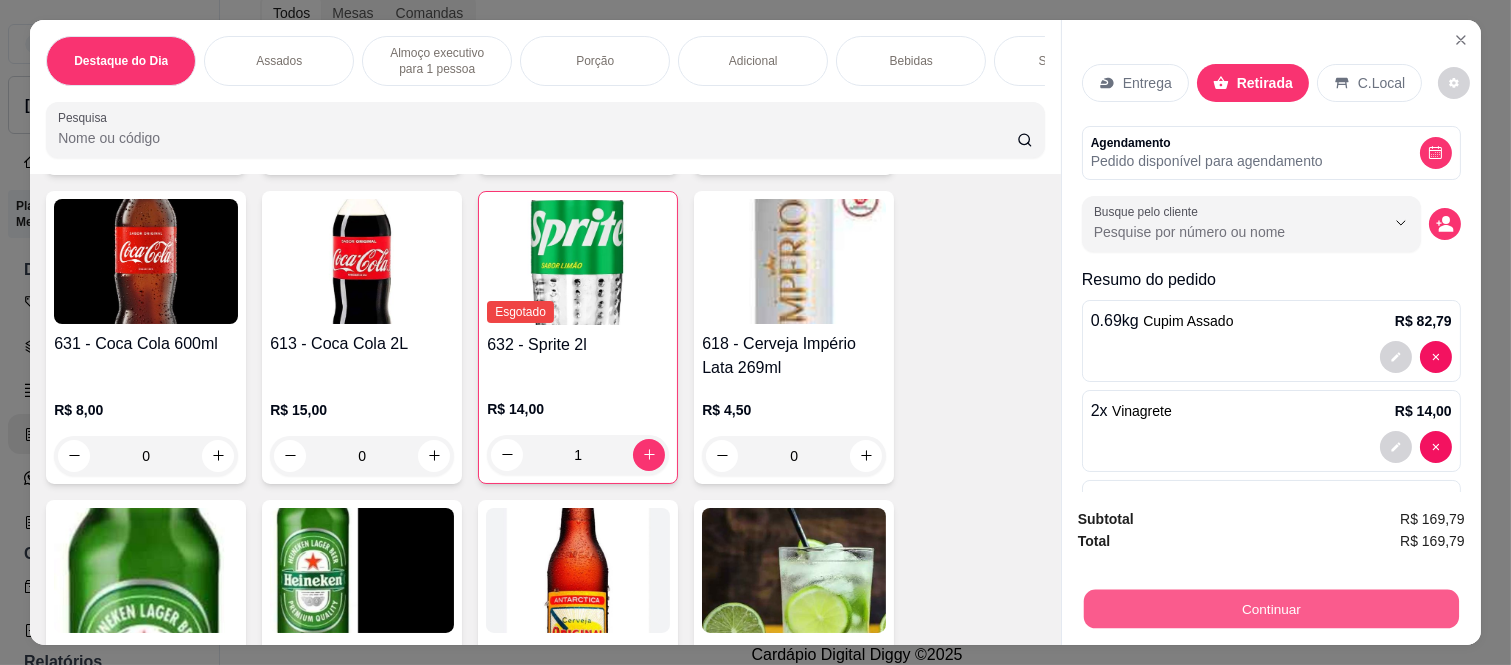 click on "Continuar" at bounding box center (1271, 609) 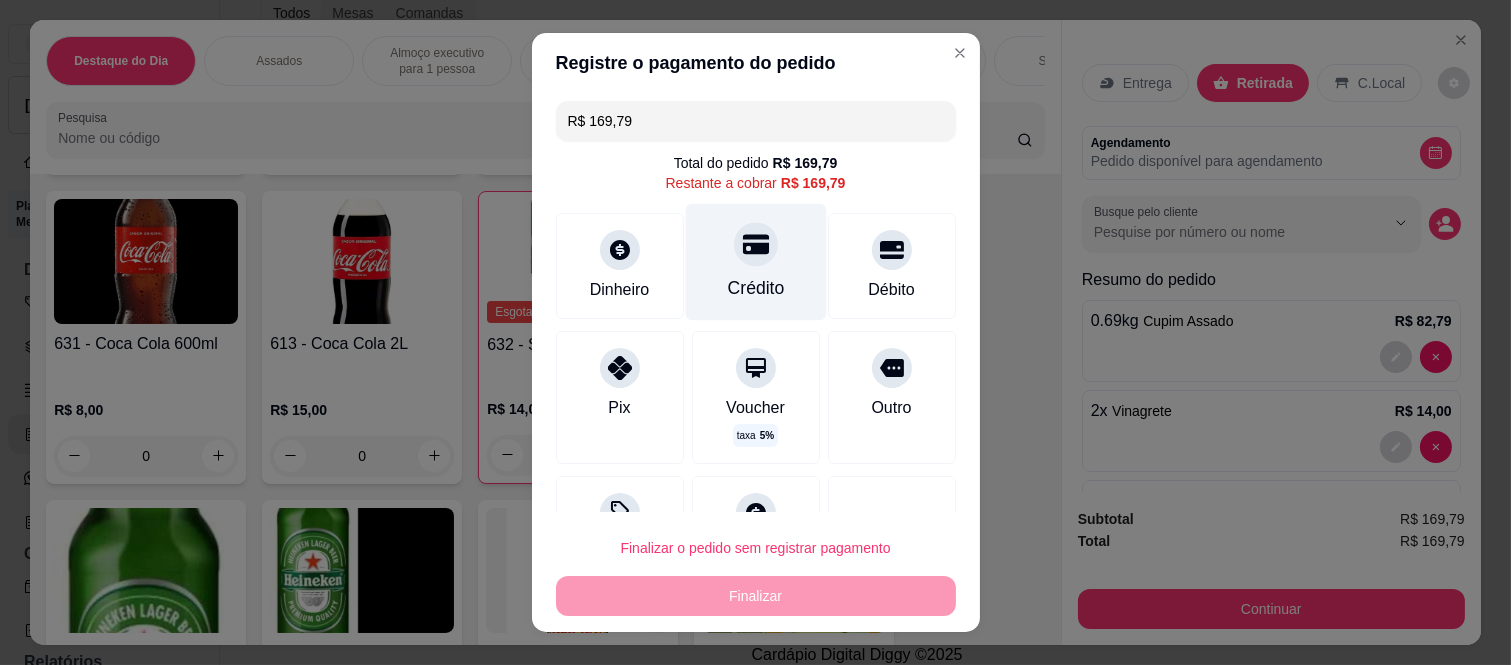 click on "Crédito" at bounding box center [755, 262] 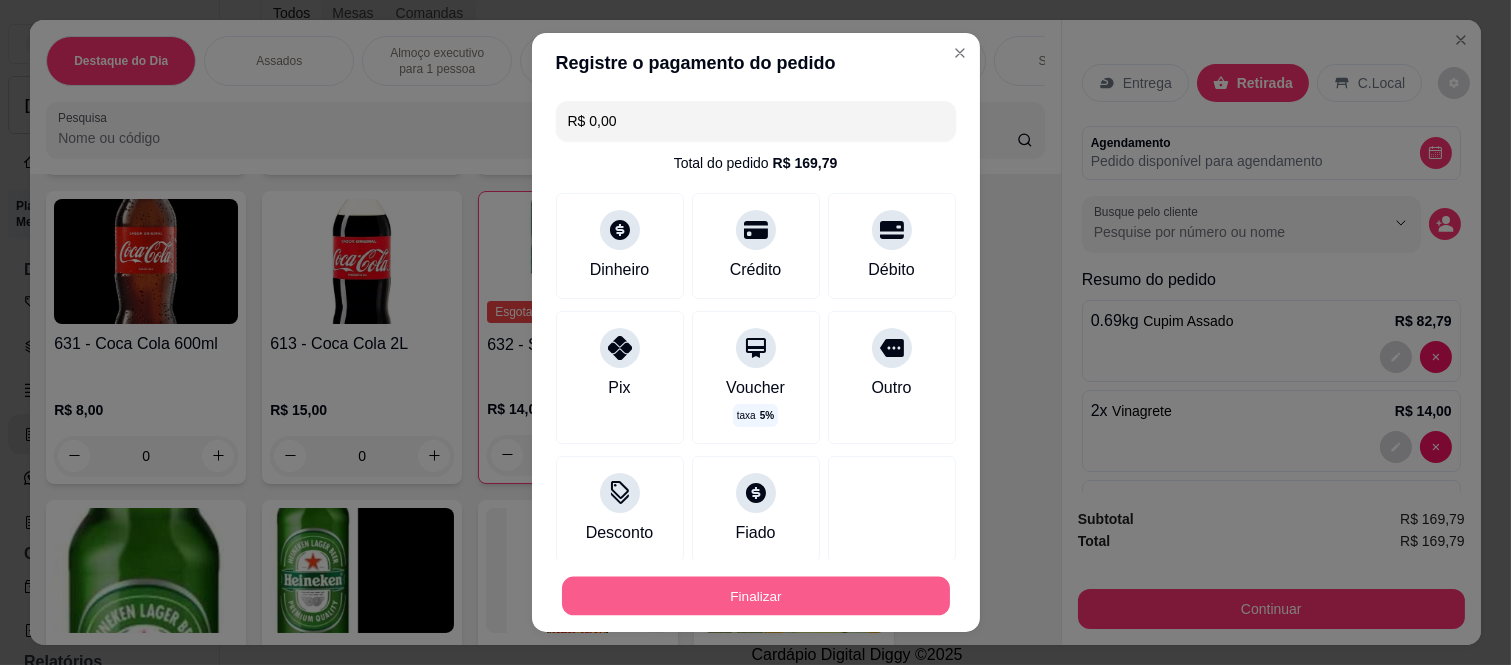 click on "Finalizar" at bounding box center (756, 595) 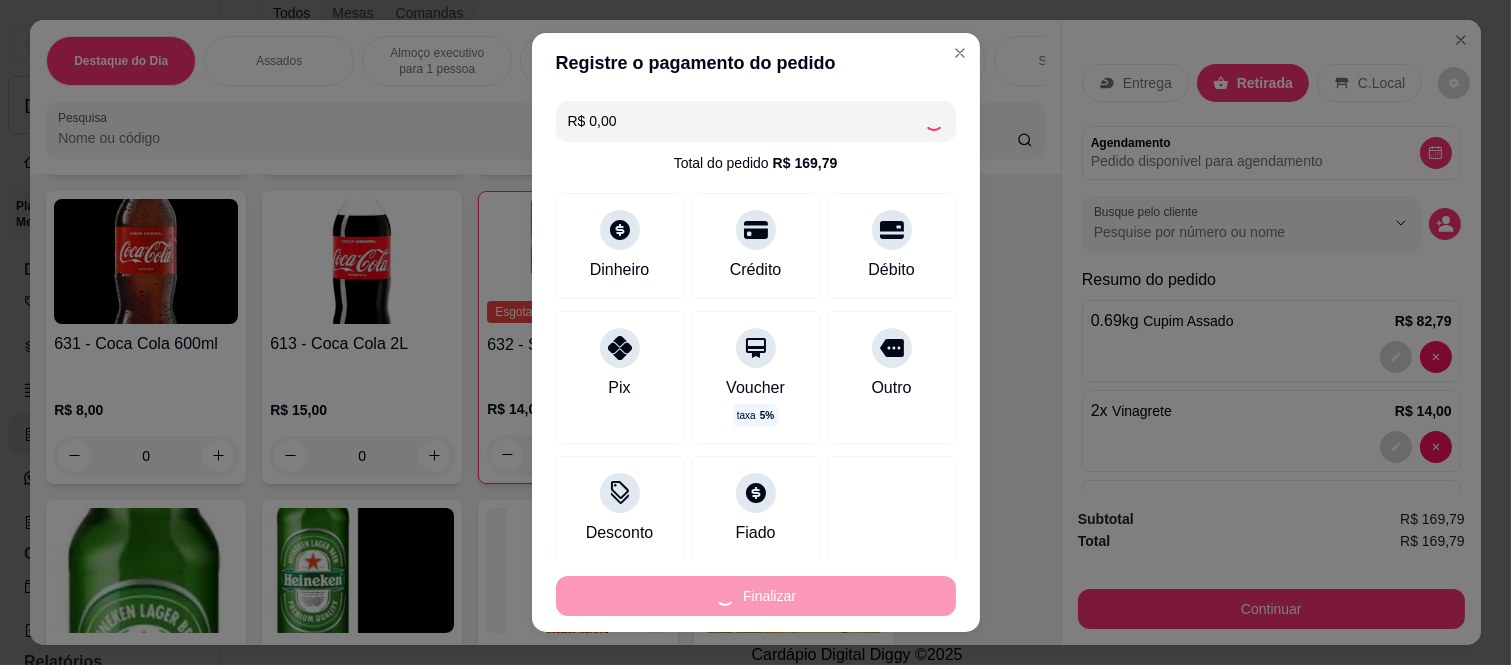 type on "0" 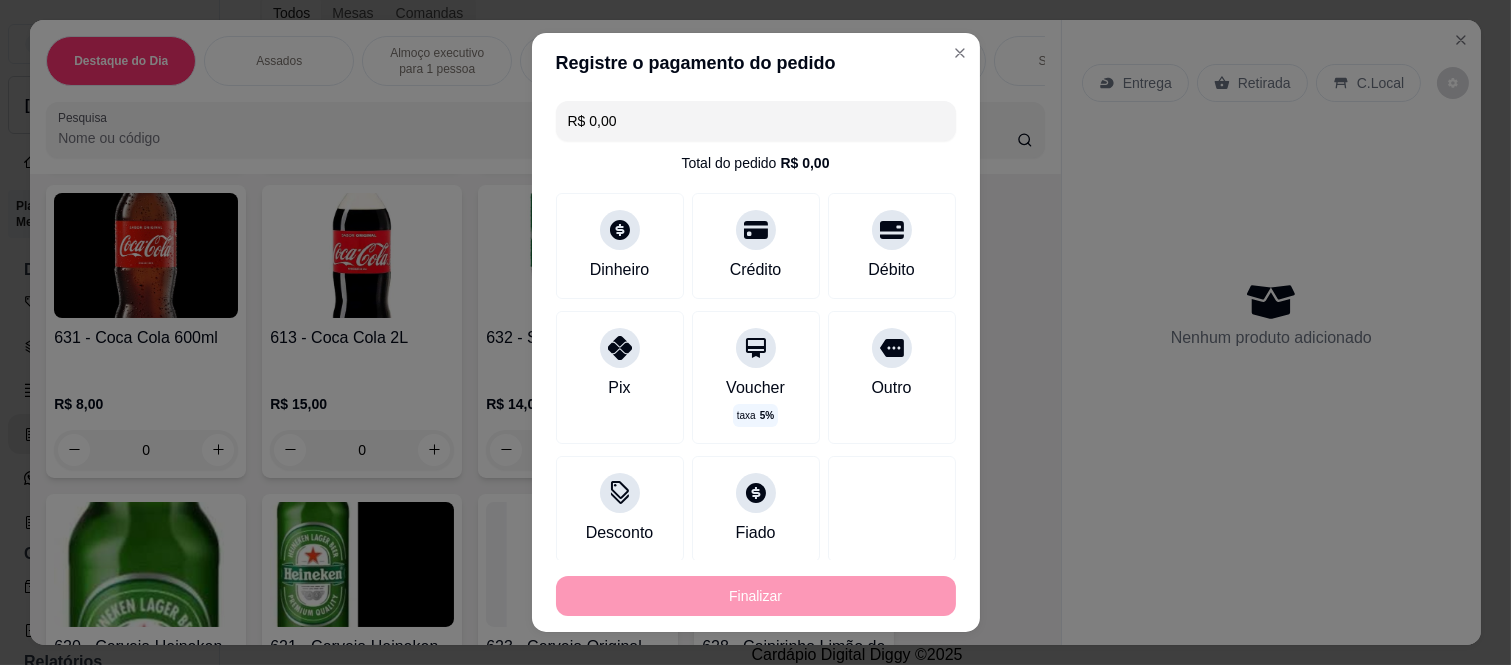 type on "-R$ 169,79" 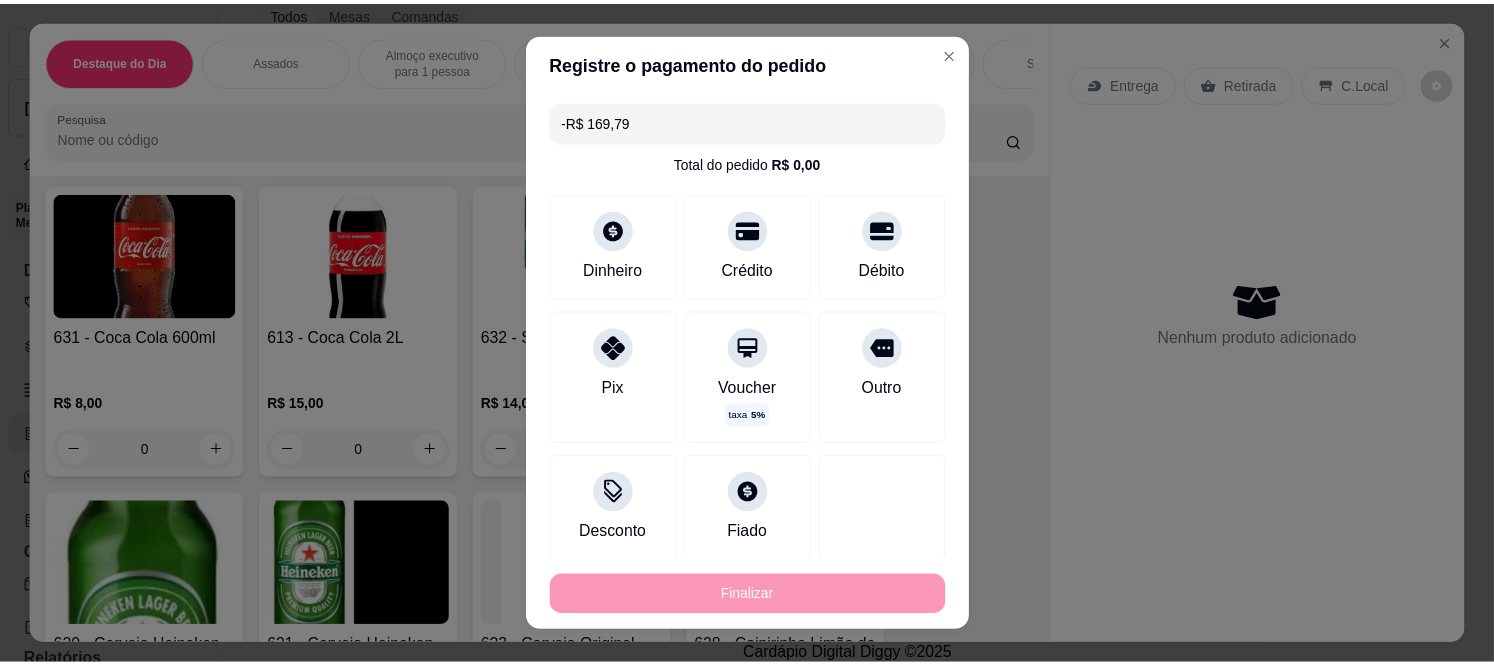 scroll, scrollTop: 5104, scrollLeft: 0, axis: vertical 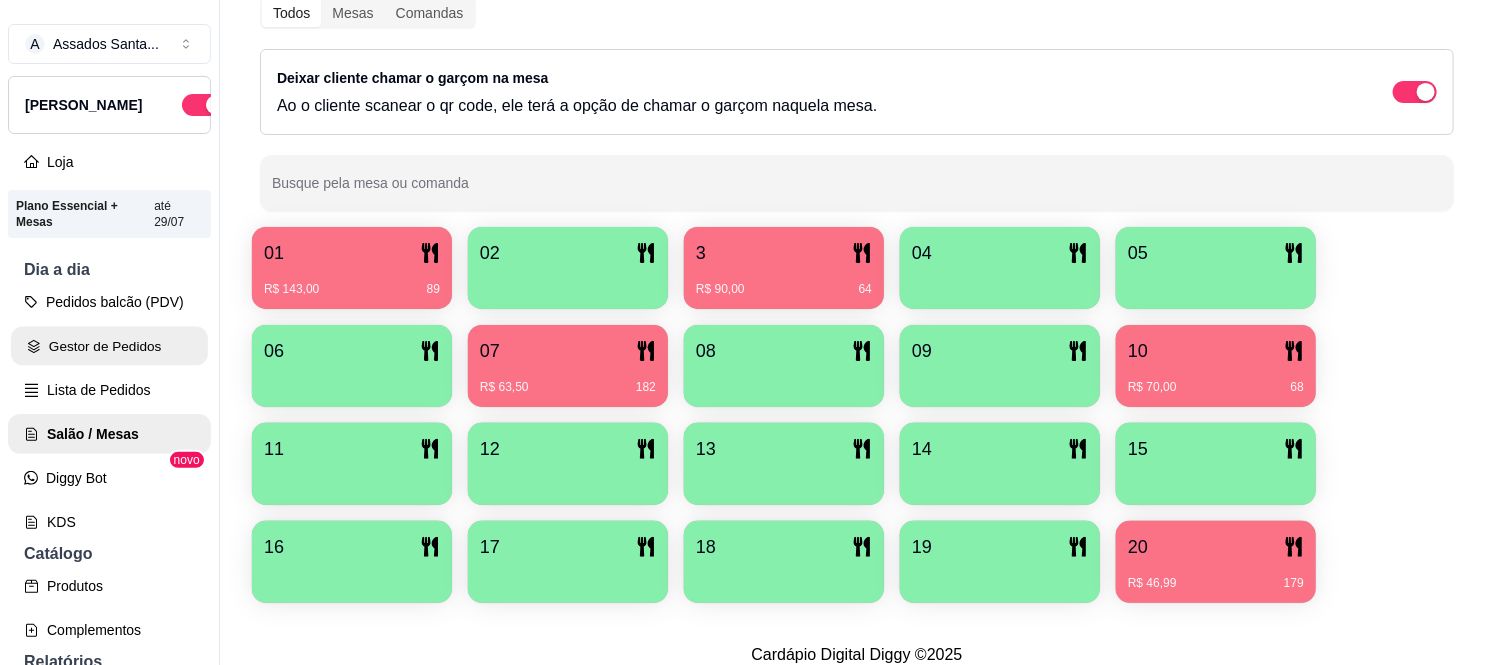click on "Gestor de Pedidos" at bounding box center [109, 346] 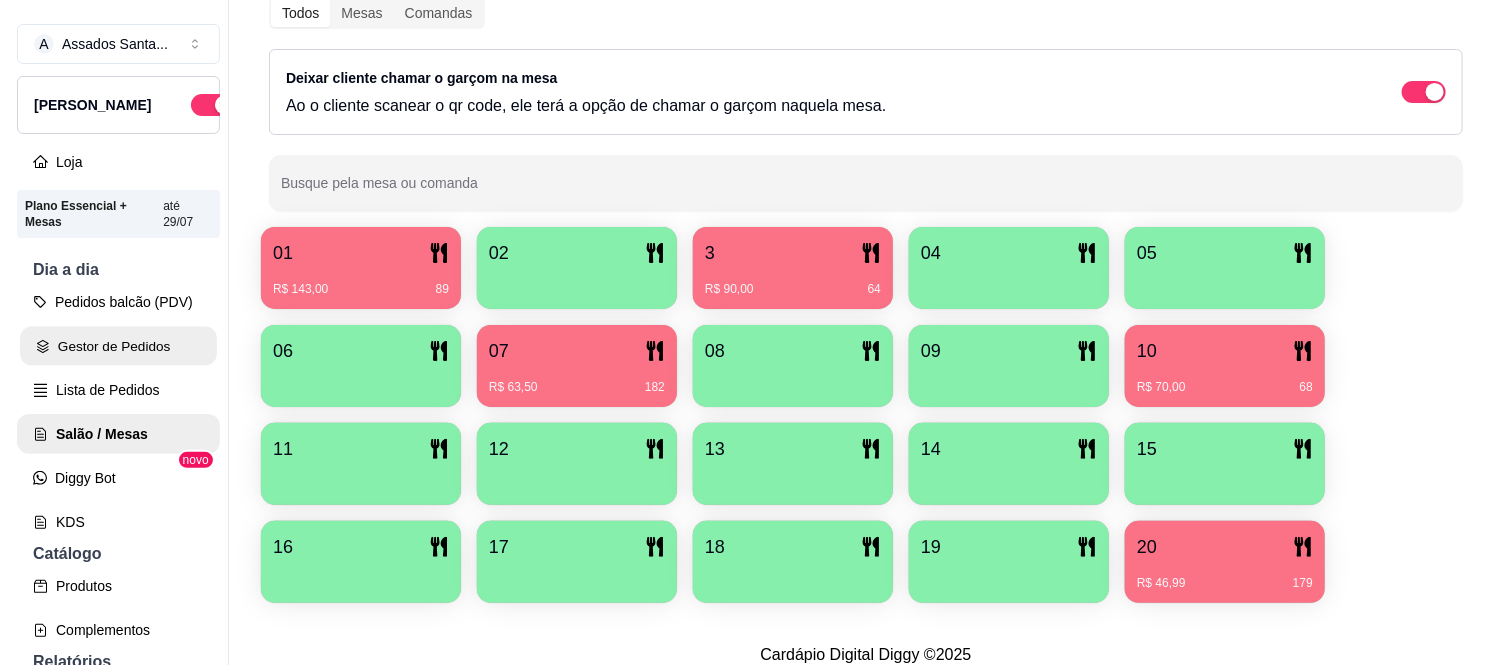 scroll, scrollTop: 0, scrollLeft: 0, axis: both 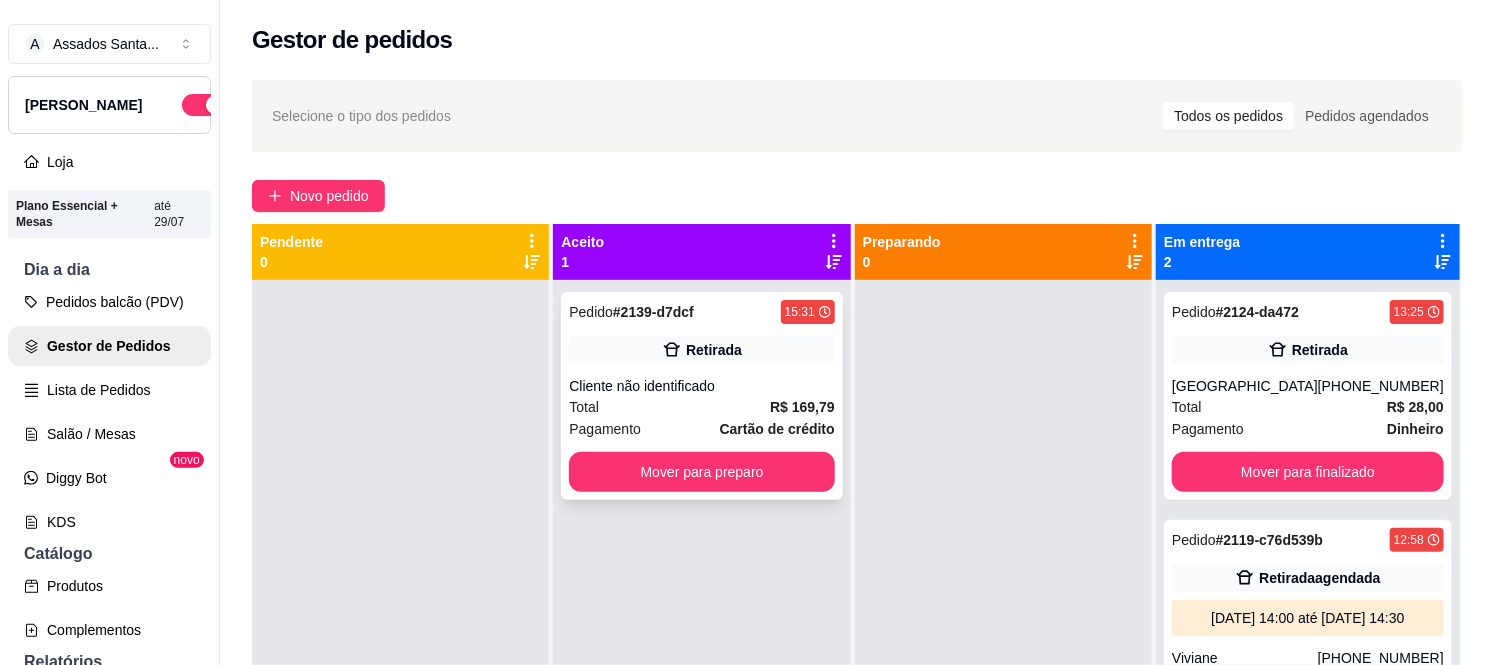 click on "Cliente não identificado" at bounding box center [701, 386] 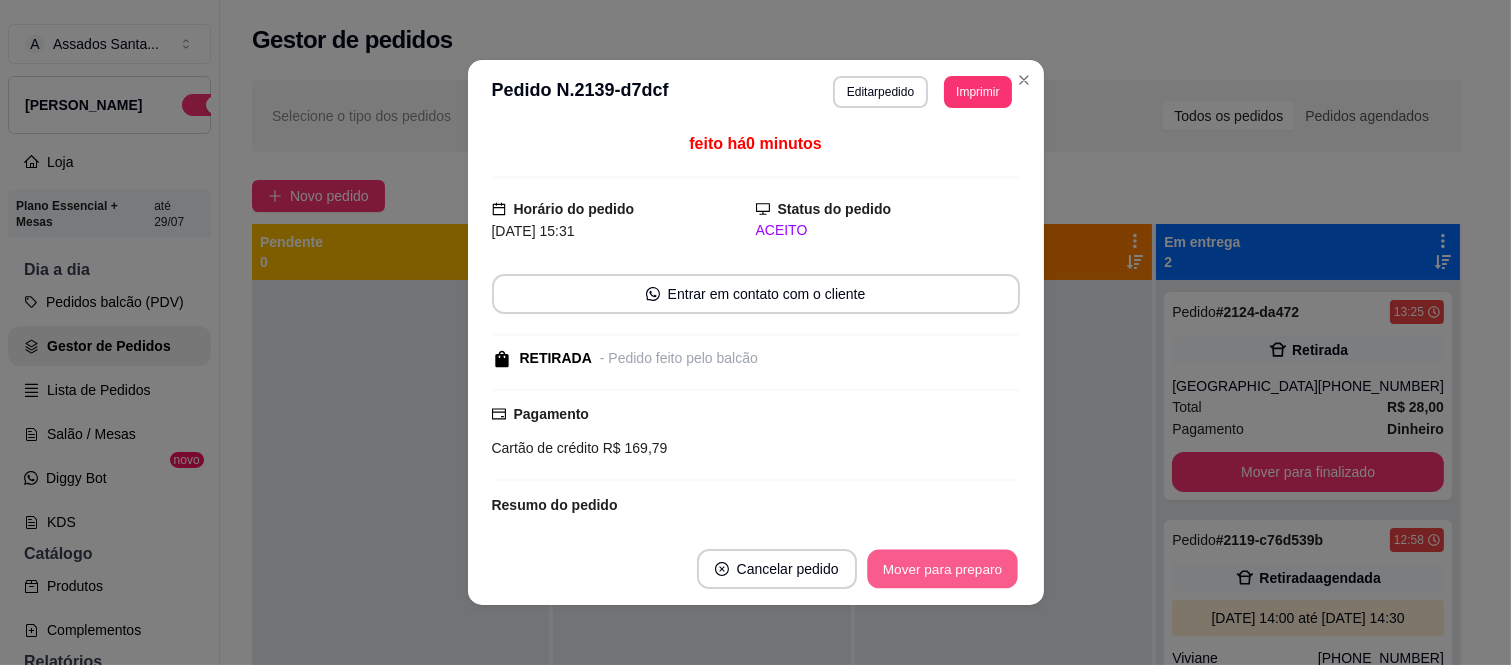 click on "Mover para preparo" at bounding box center [942, 569] 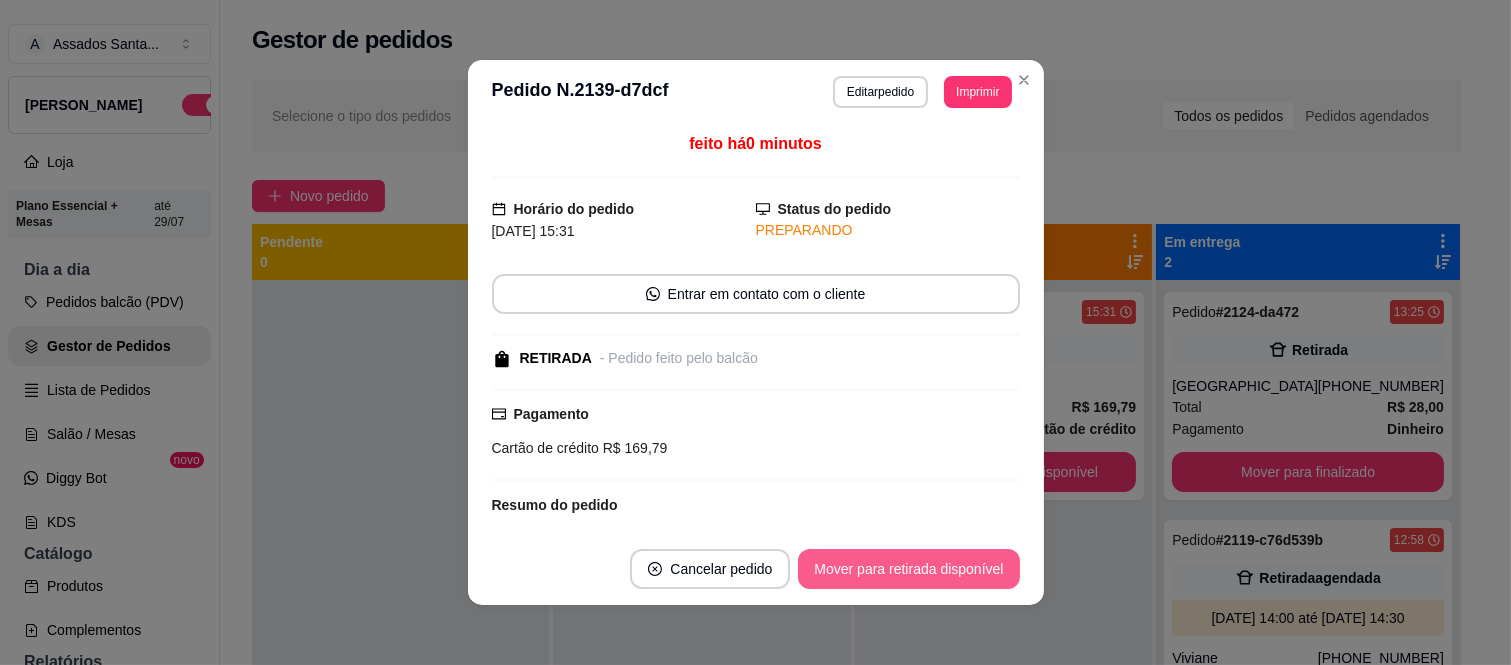 click on "Mover para retirada disponível" at bounding box center (908, 569) 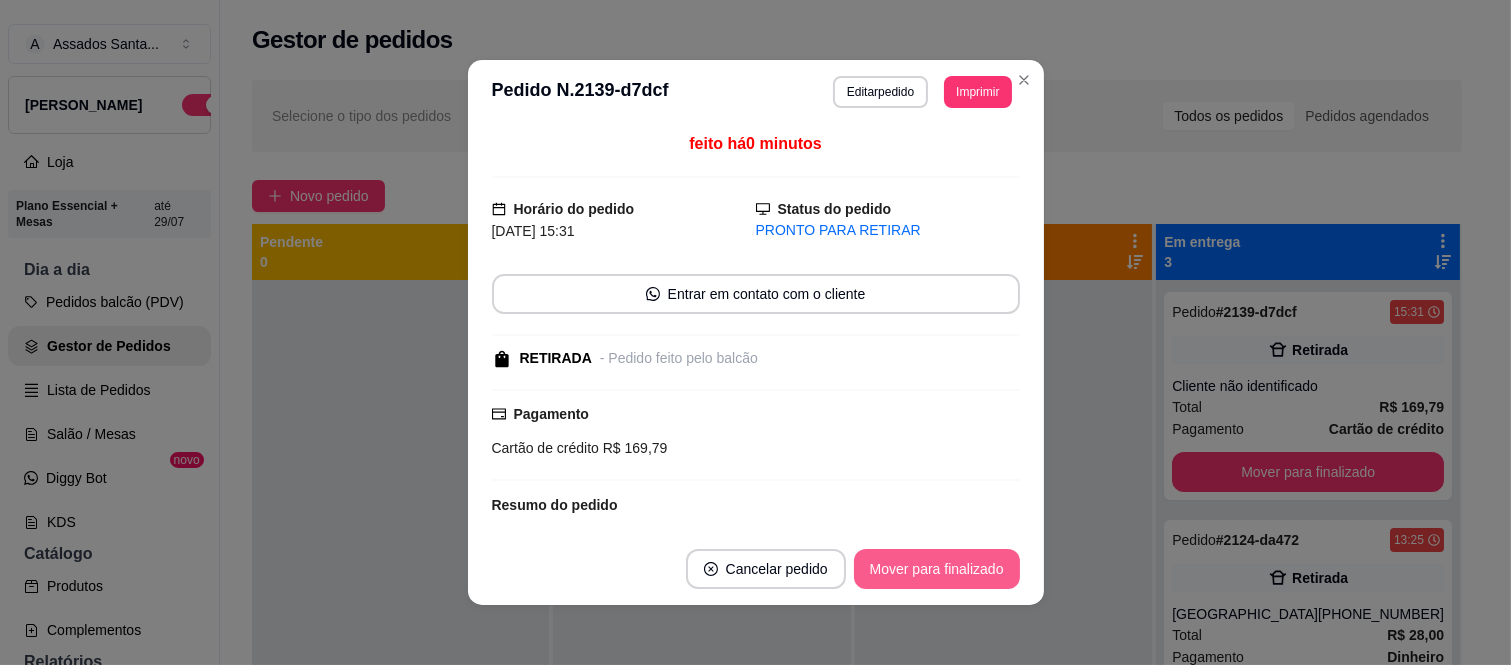 click on "Mover para finalizado" at bounding box center (937, 569) 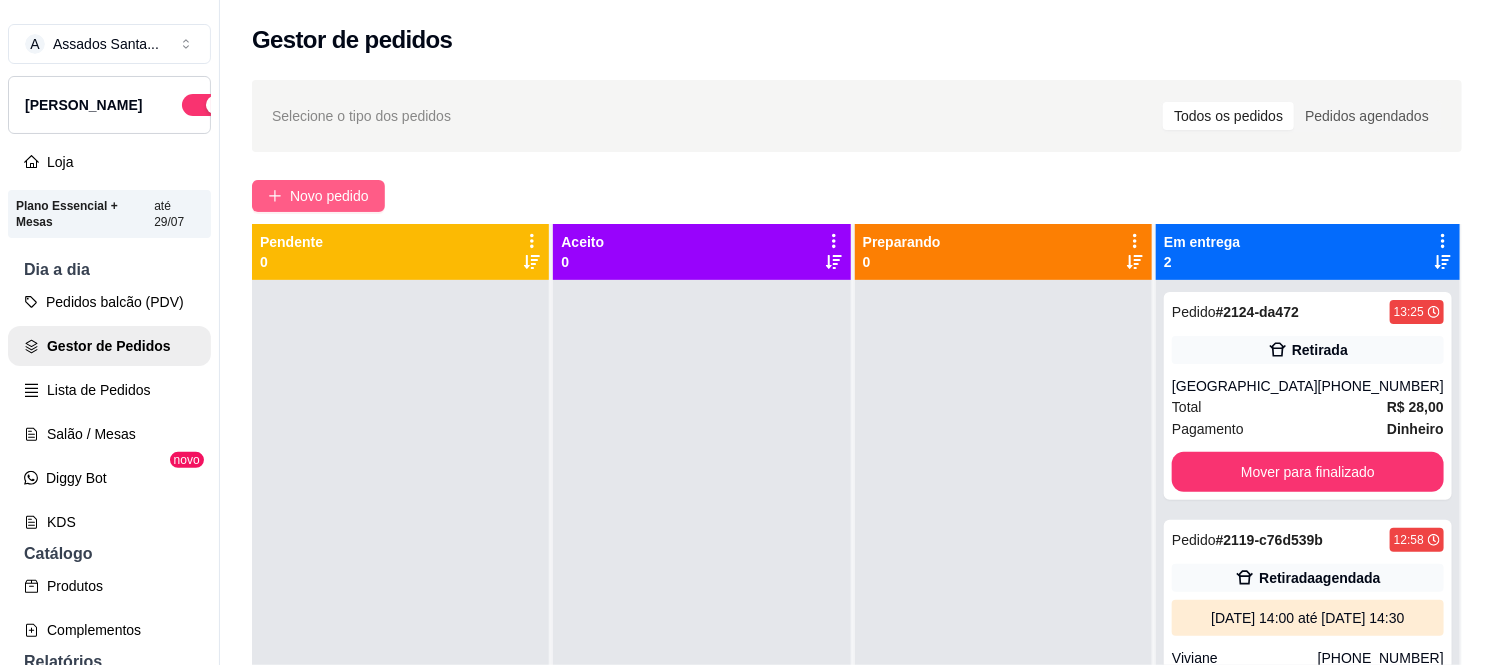 click on "Novo pedido" at bounding box center (318, 196) 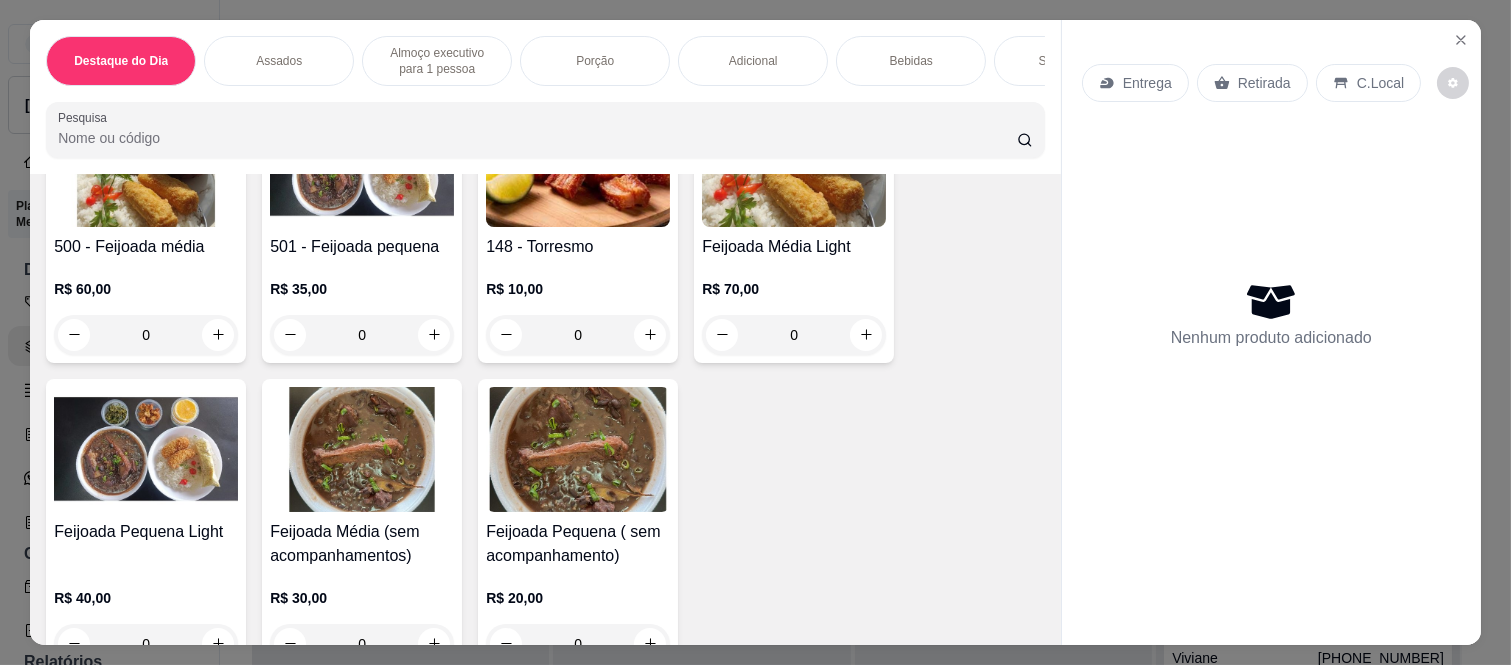scroll, scrollTop: 0, scrollLeft: 0, axis: both 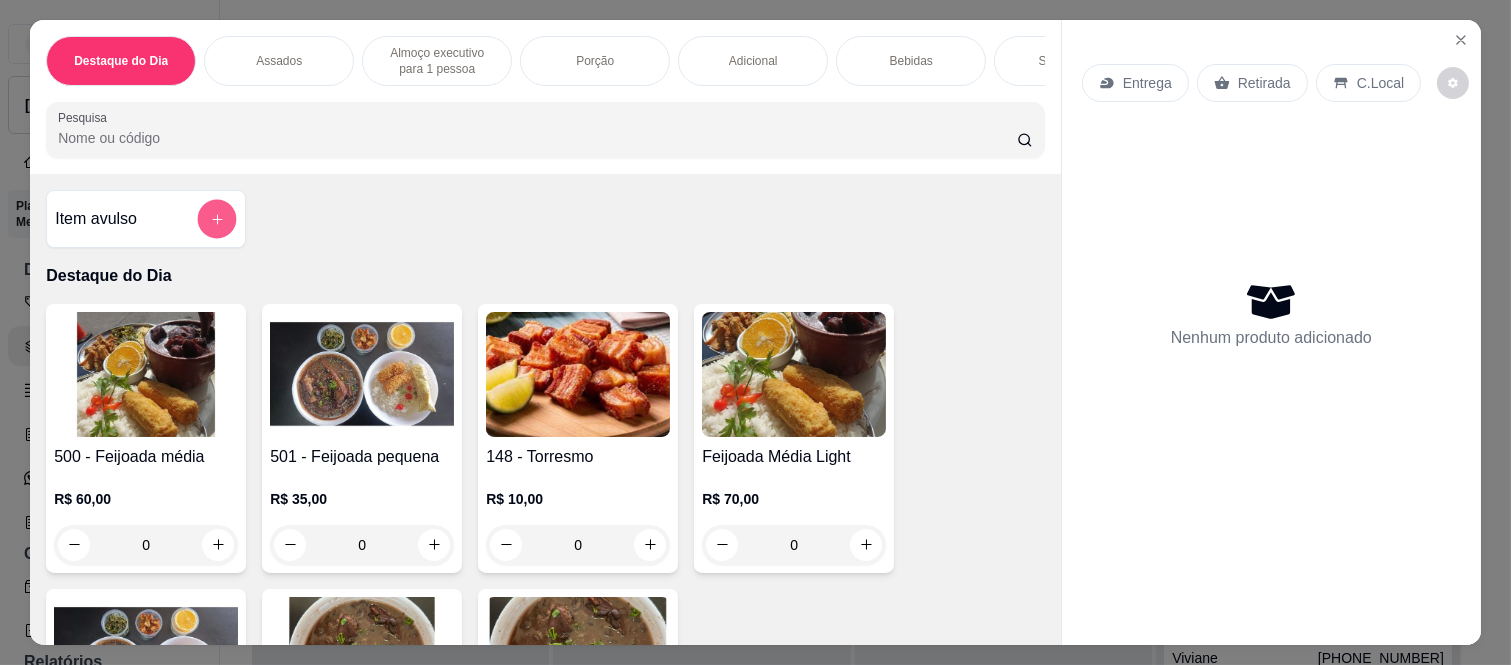 click at bounding box center (217, 219) 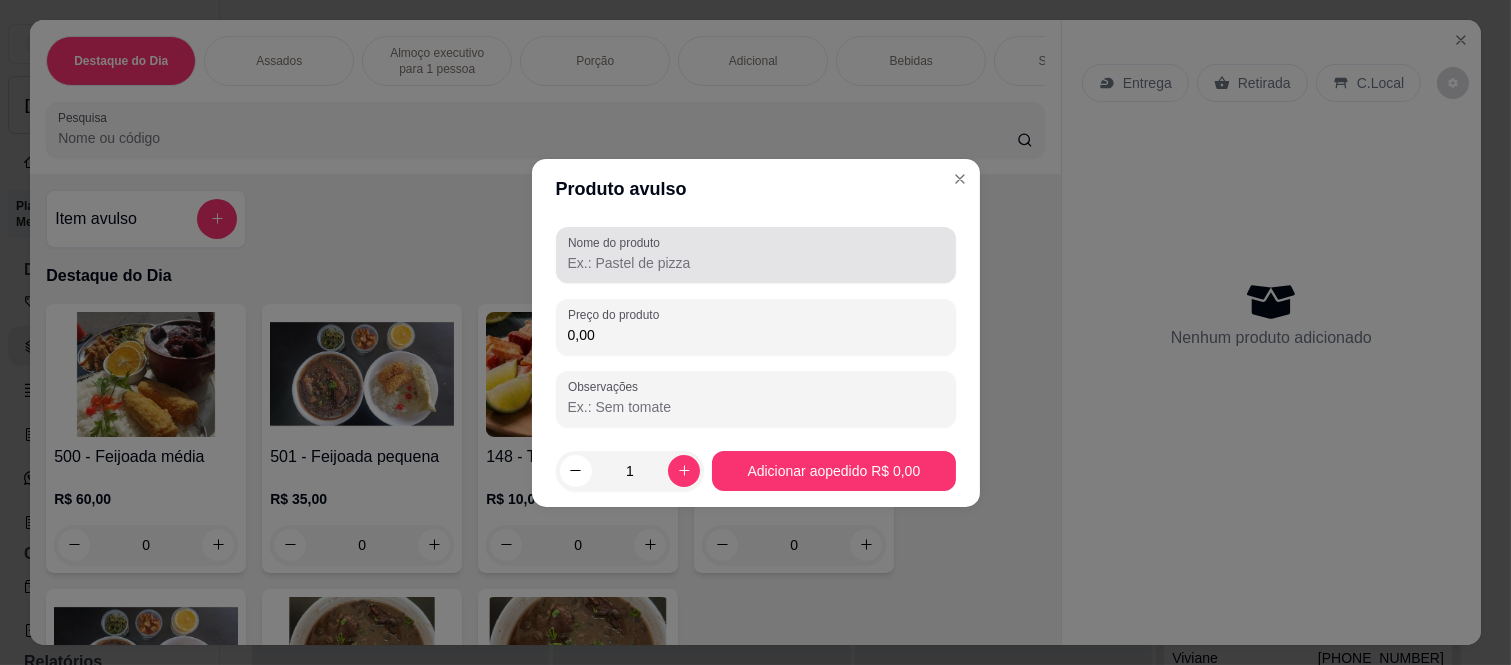 click on "Nome do produto" at bounding box center (756, 263) 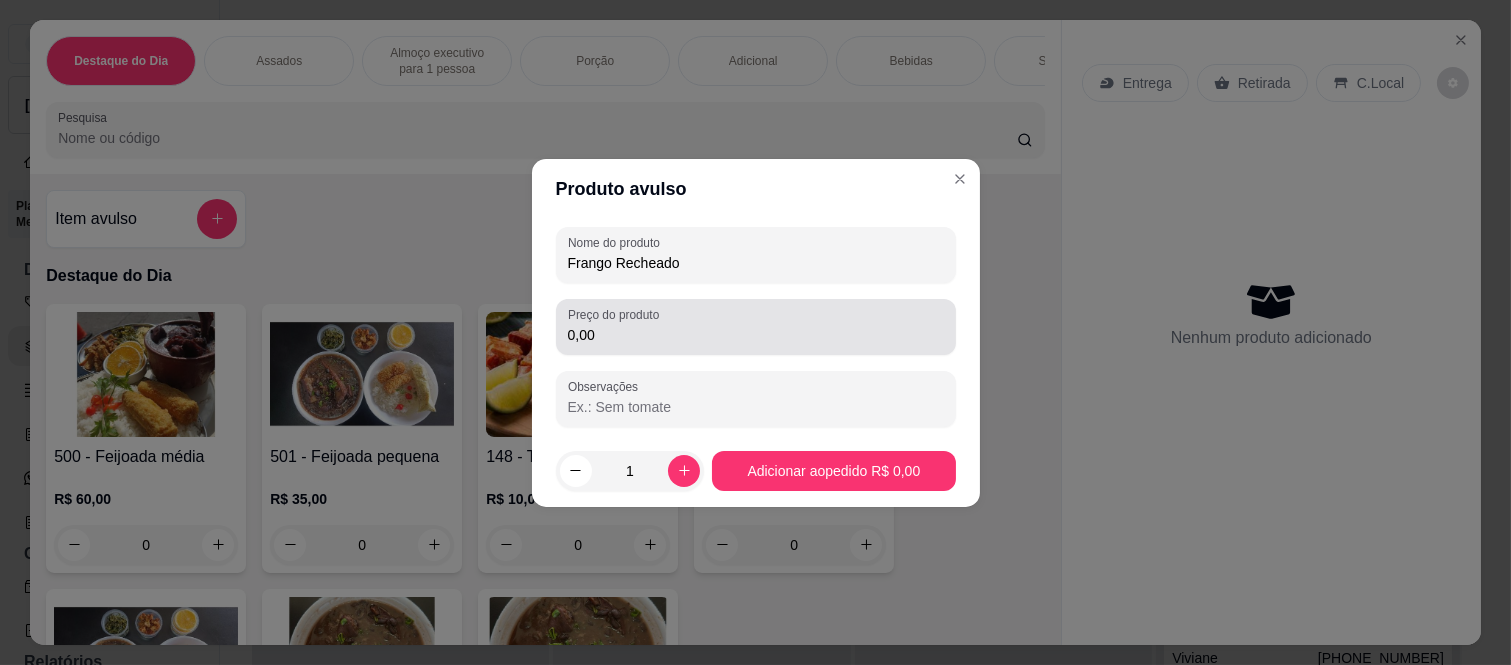 type on "Frango Recheado" 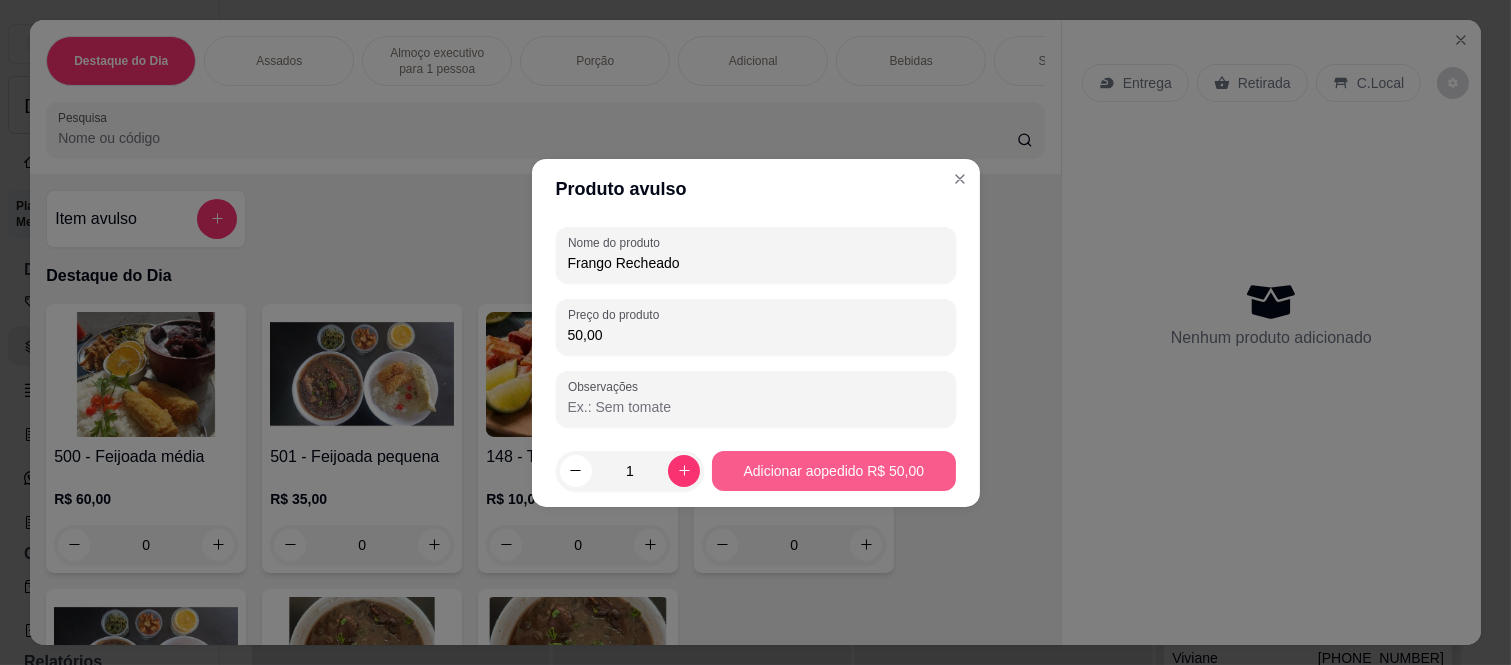 type on "50,00" 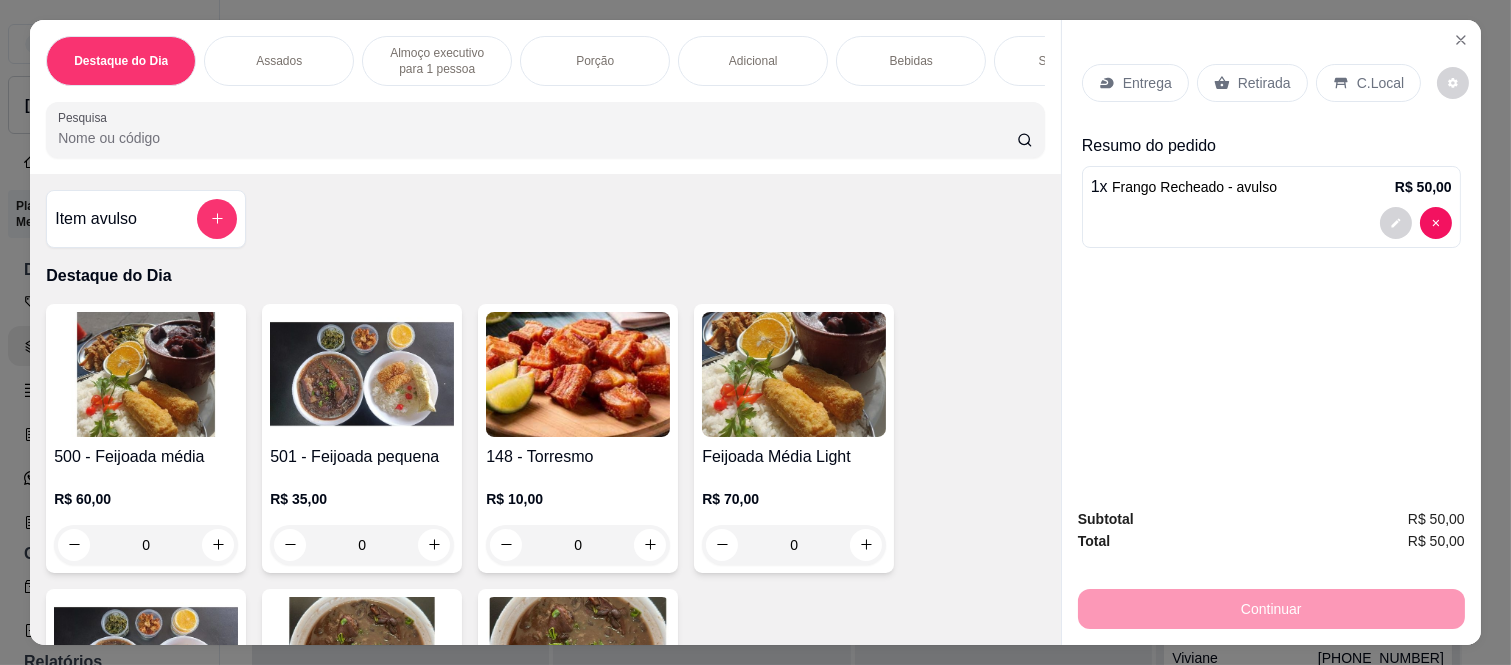 click on "Retirada" at bounding box center (1264, 83) 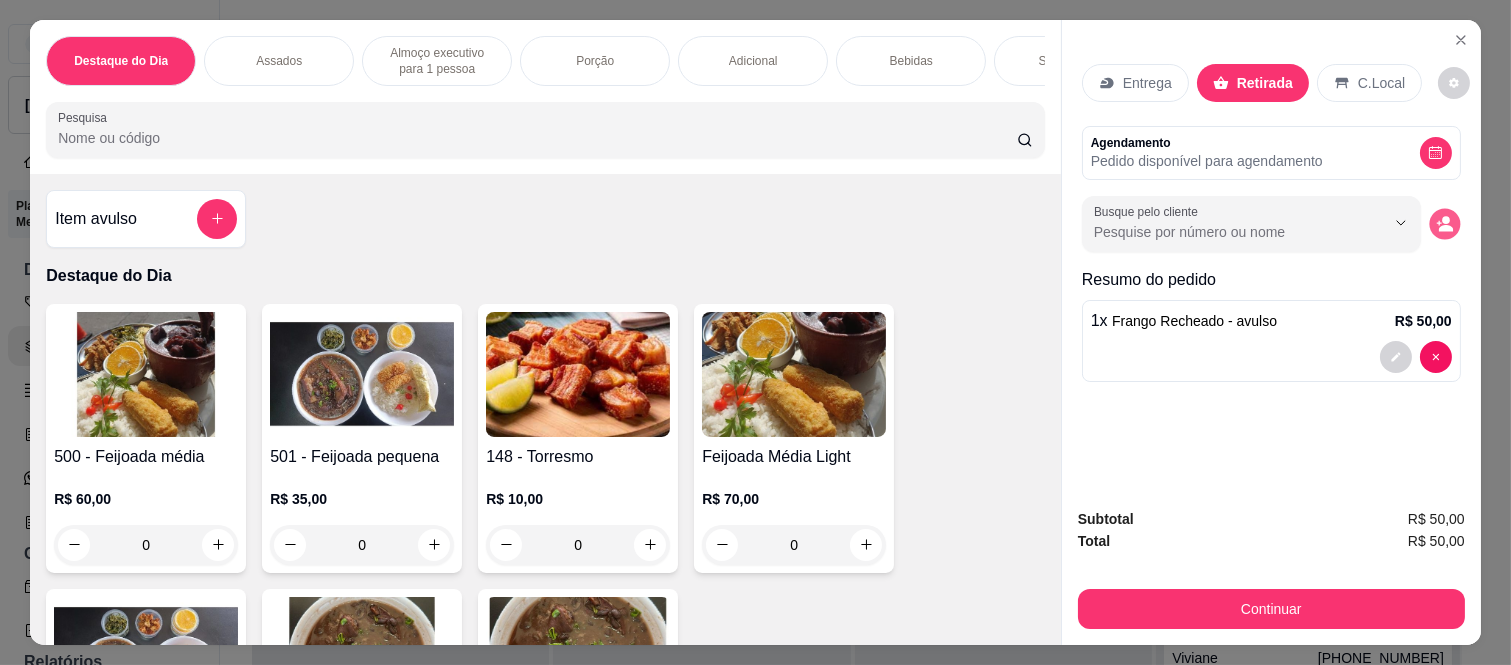 click at bounding box center [1444, 223] 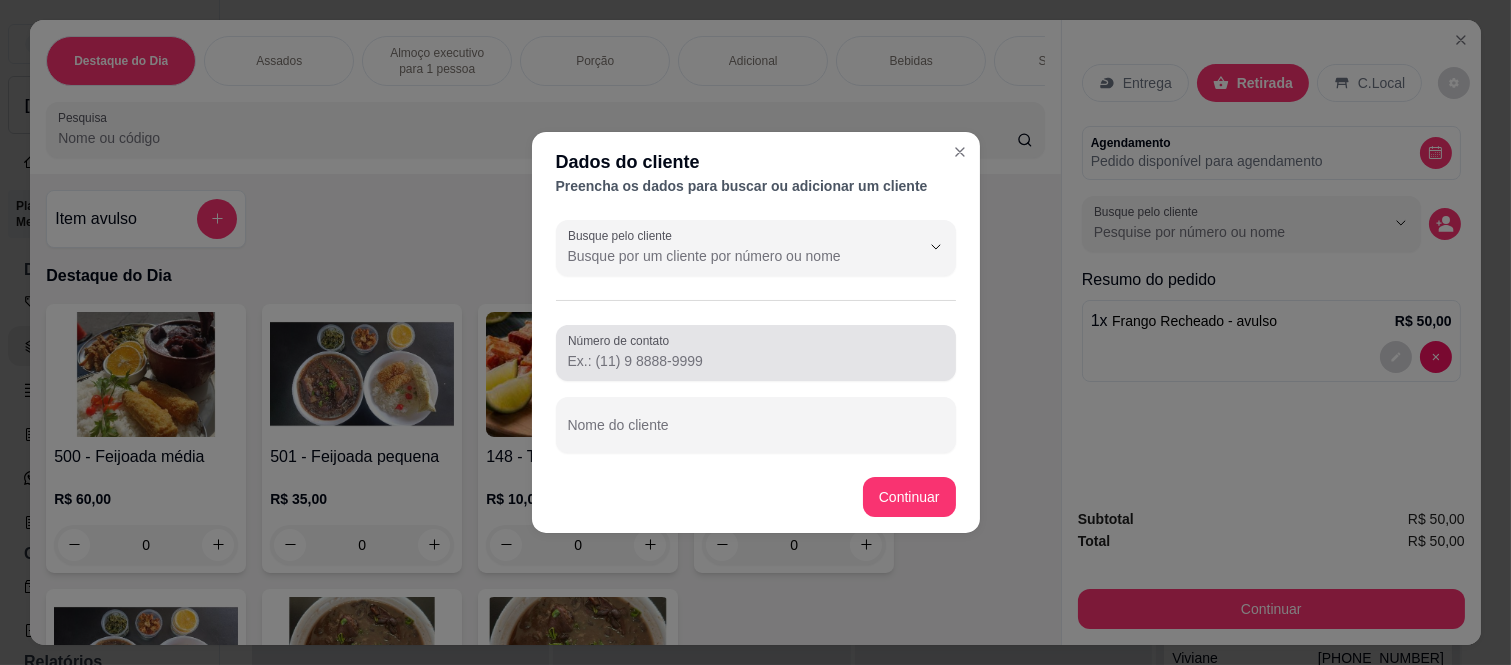 click on "Número de contato" at bounding box center [756, 361] 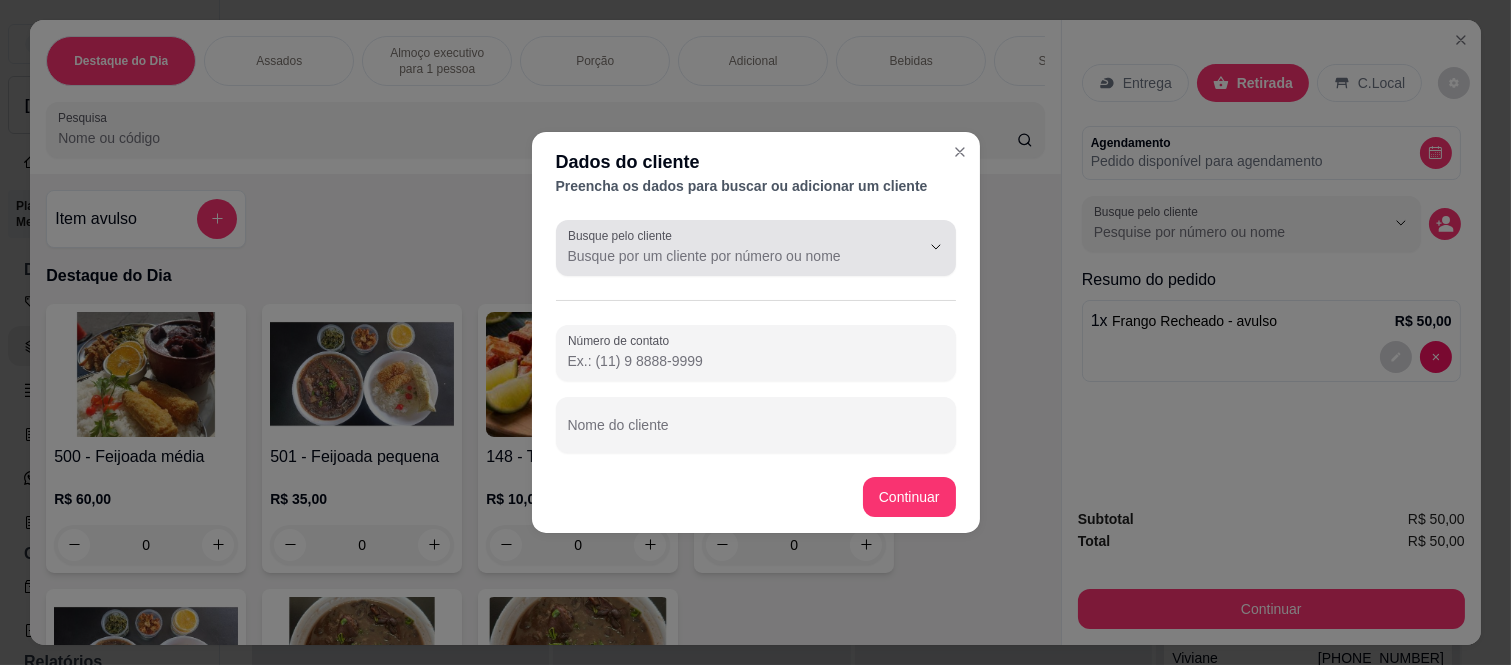 click on "Busque pelo cliente" at bounding box center (728, 256) 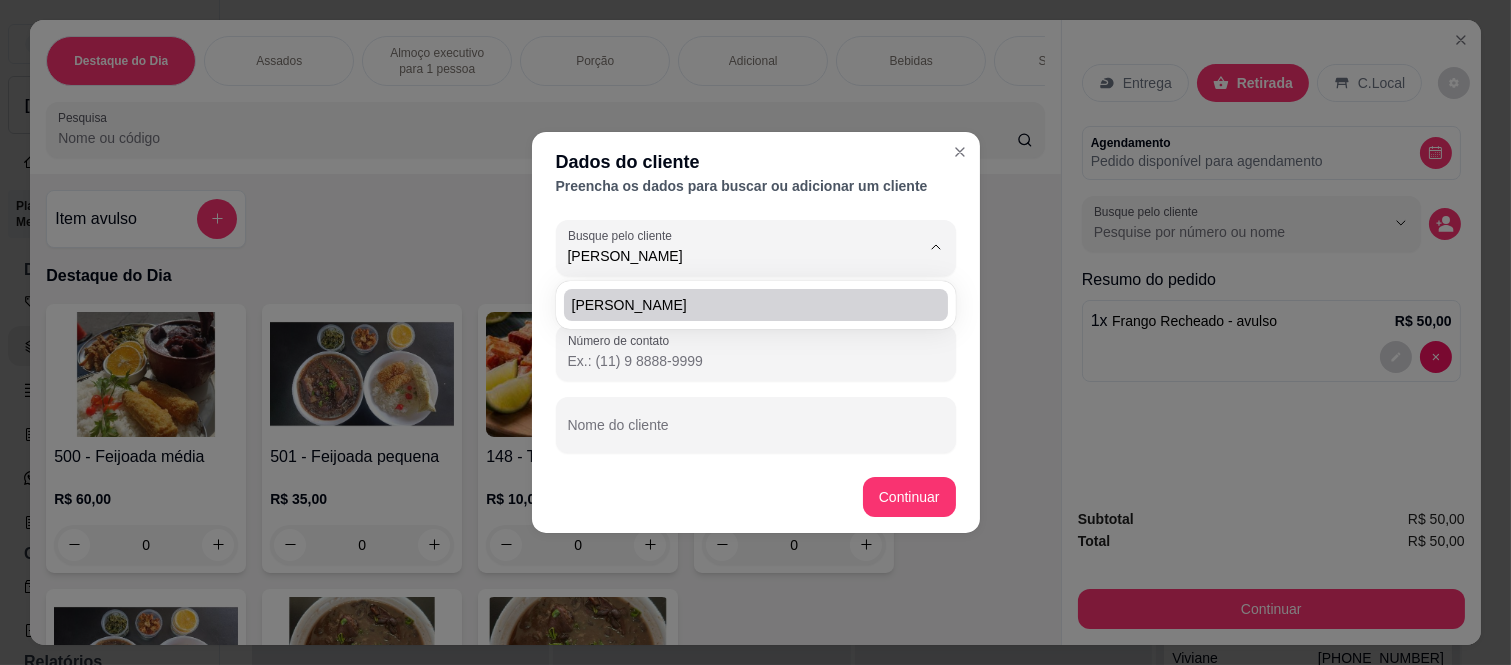 click on "Lucas Santos" at bounding box center [746, 305] 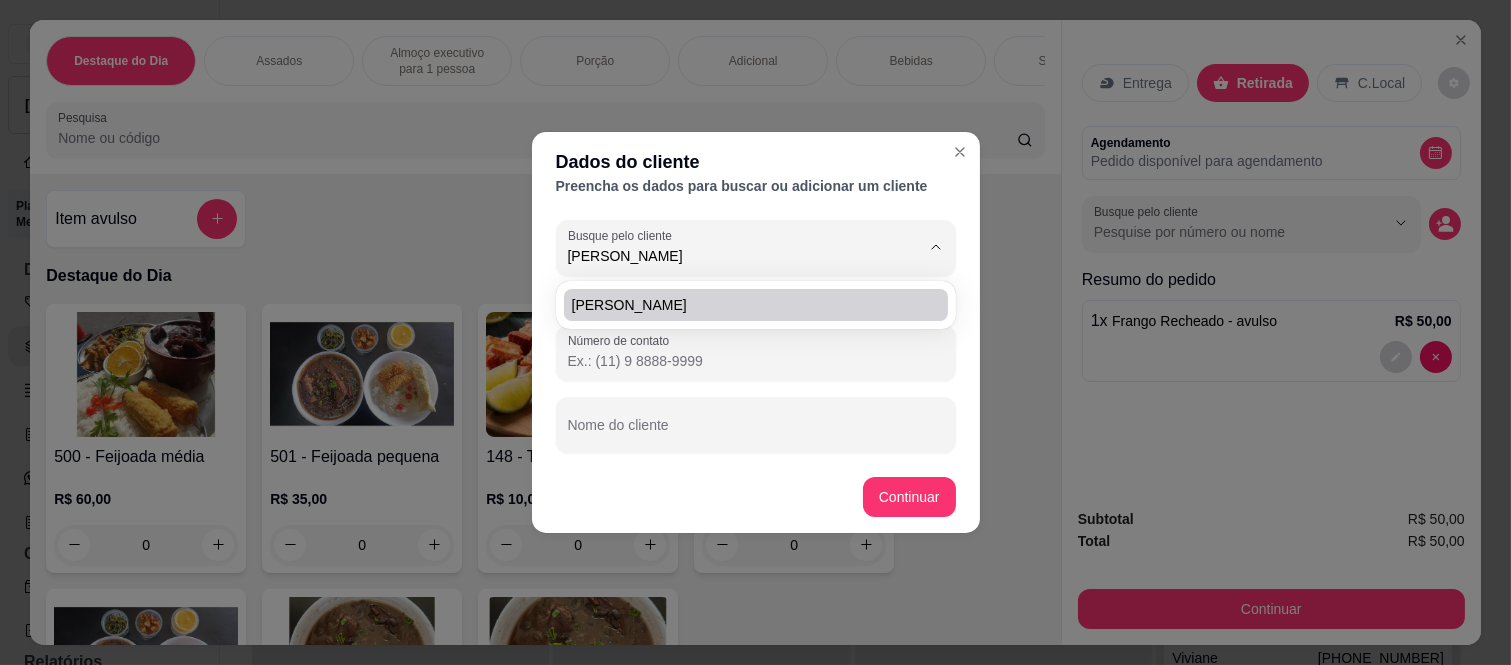 type on "Lucas Santos" 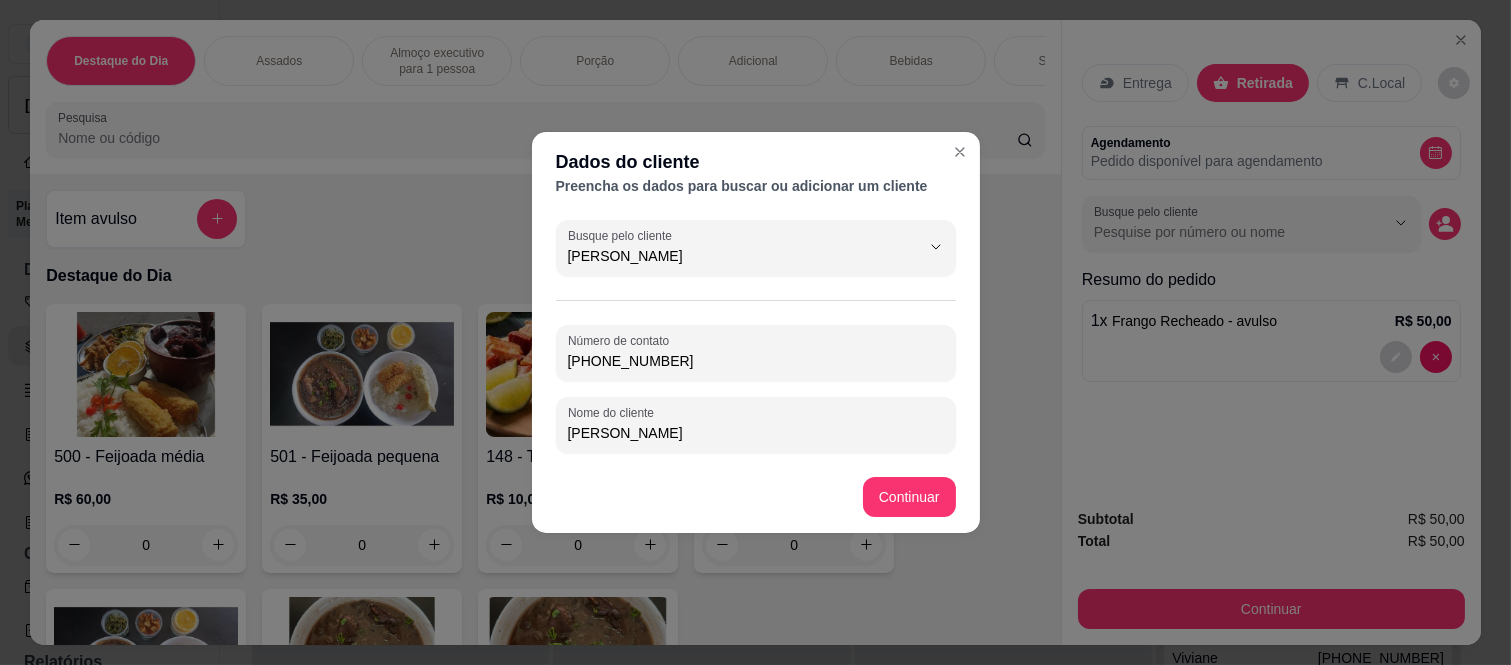 type on "Lucas Santos" 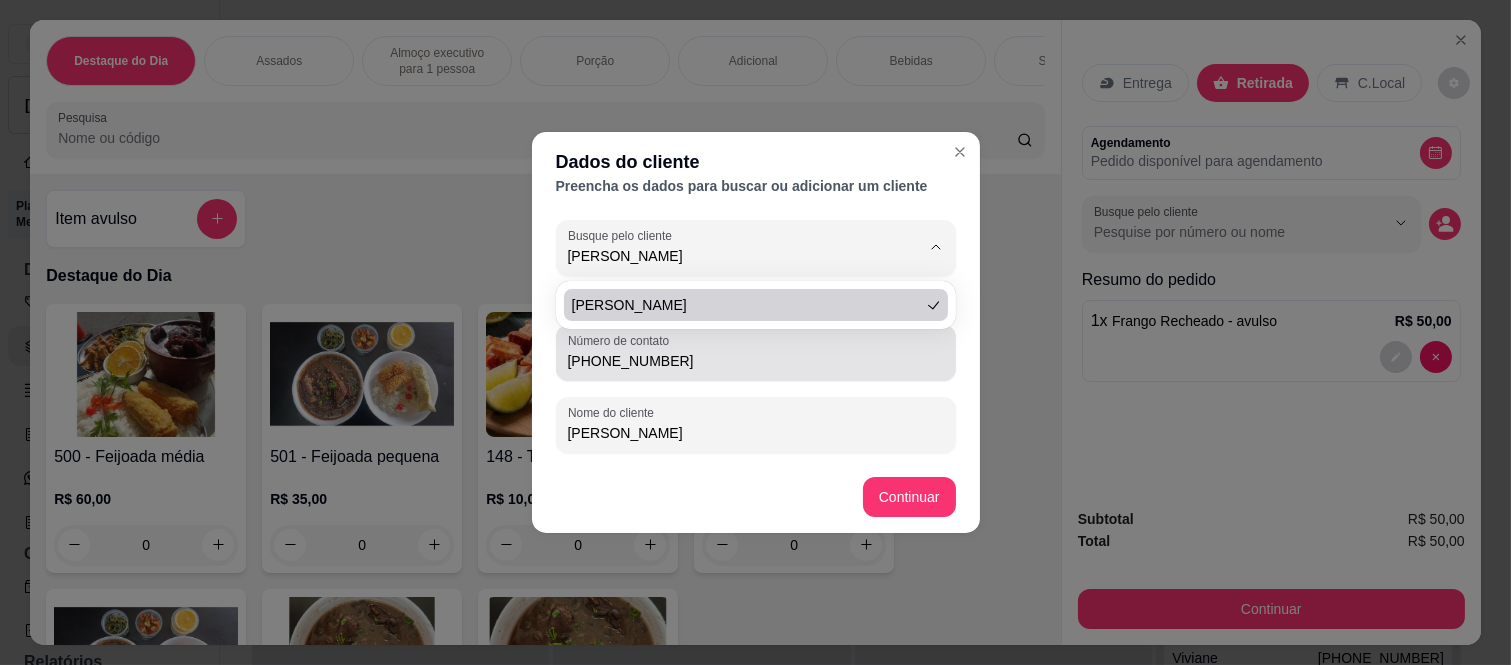 click on "(11) 9 1708-8008" at bounding box center [756, 361] 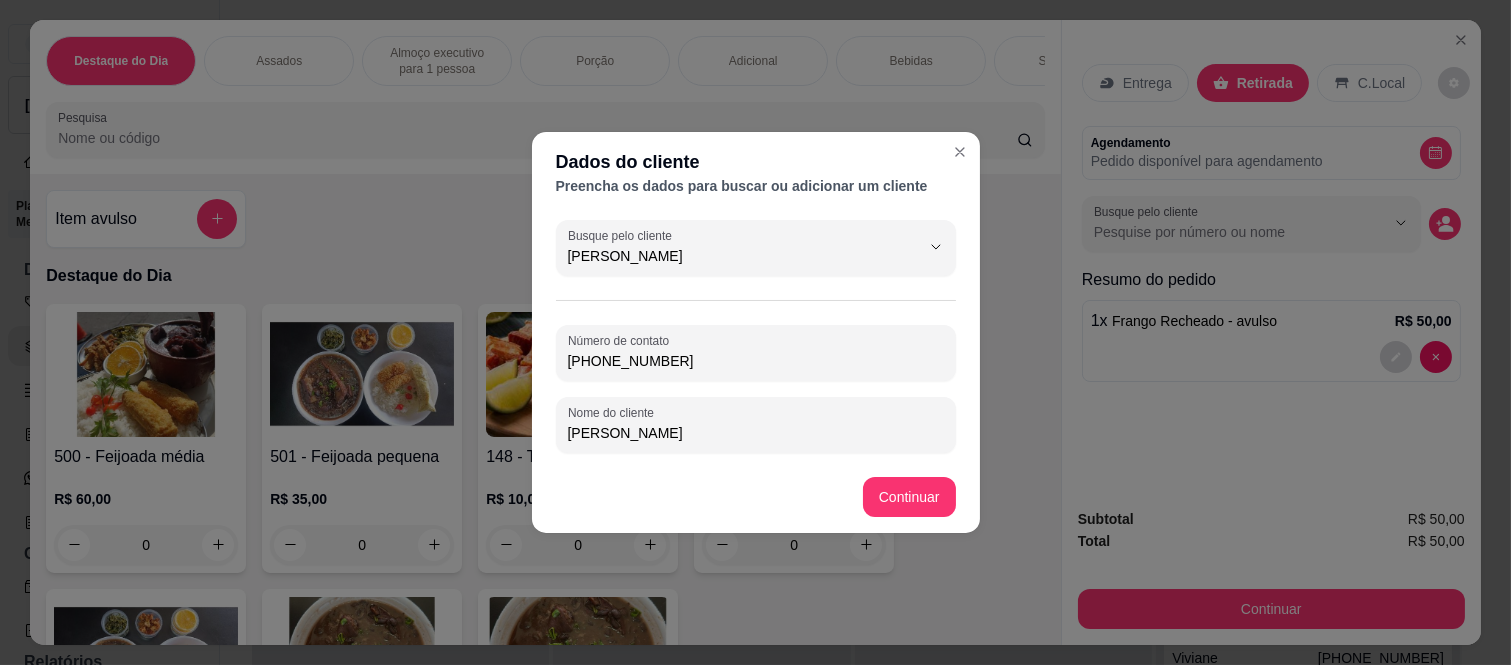 click on "(11) 9 1708-8008" at bounding box center [756, 361] 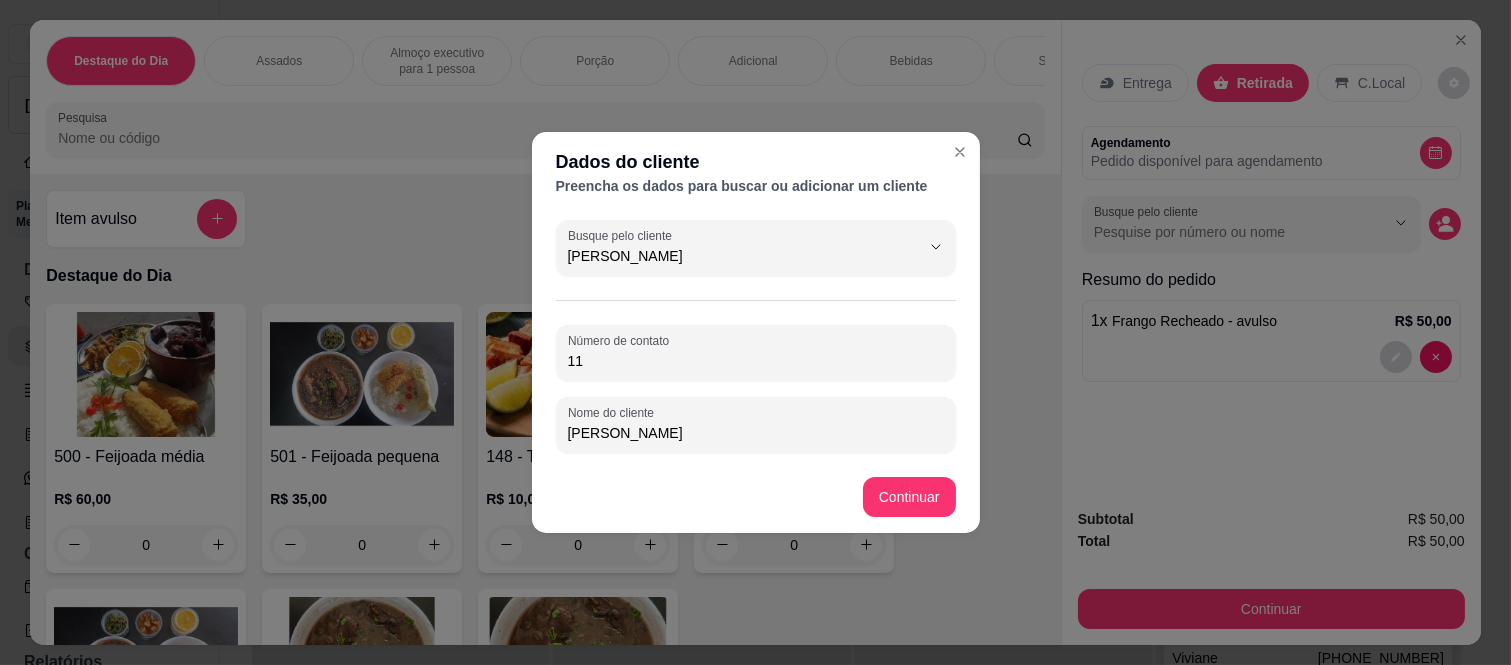 type on "1" 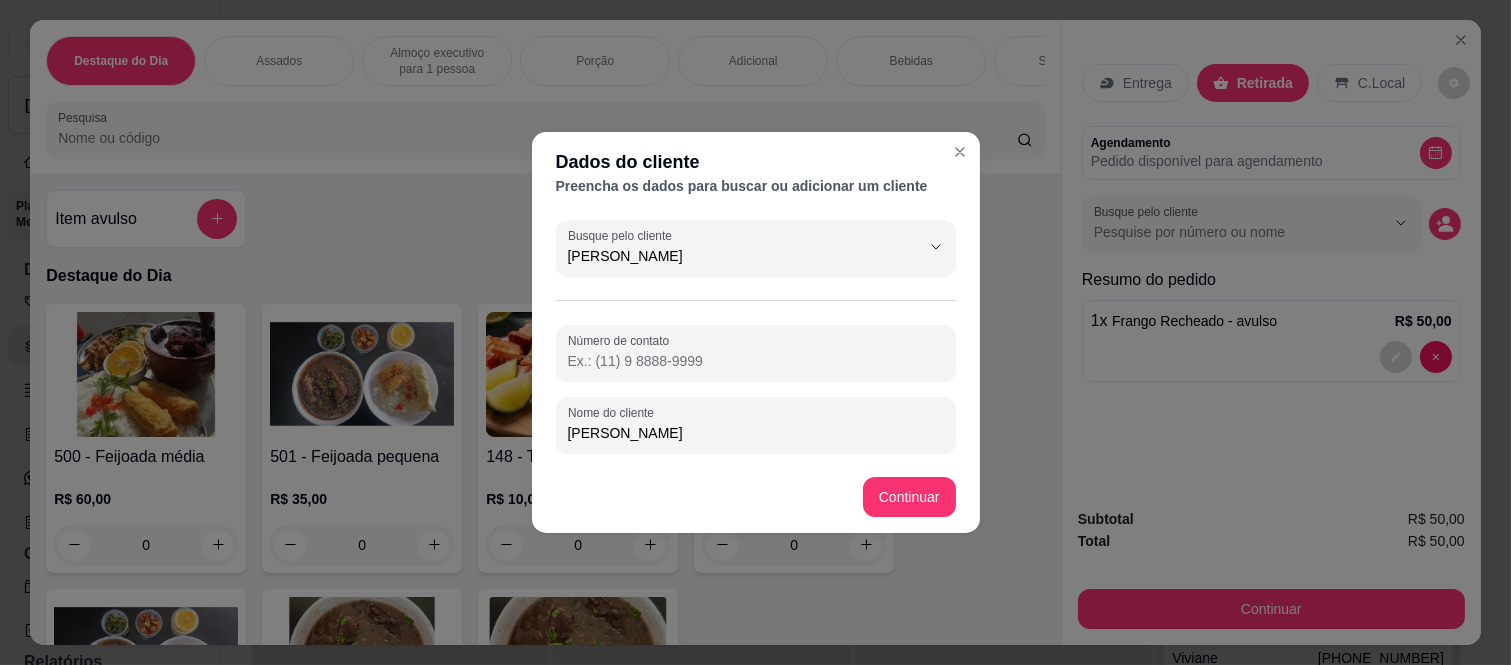 paste on "+55 11 97818-4803" 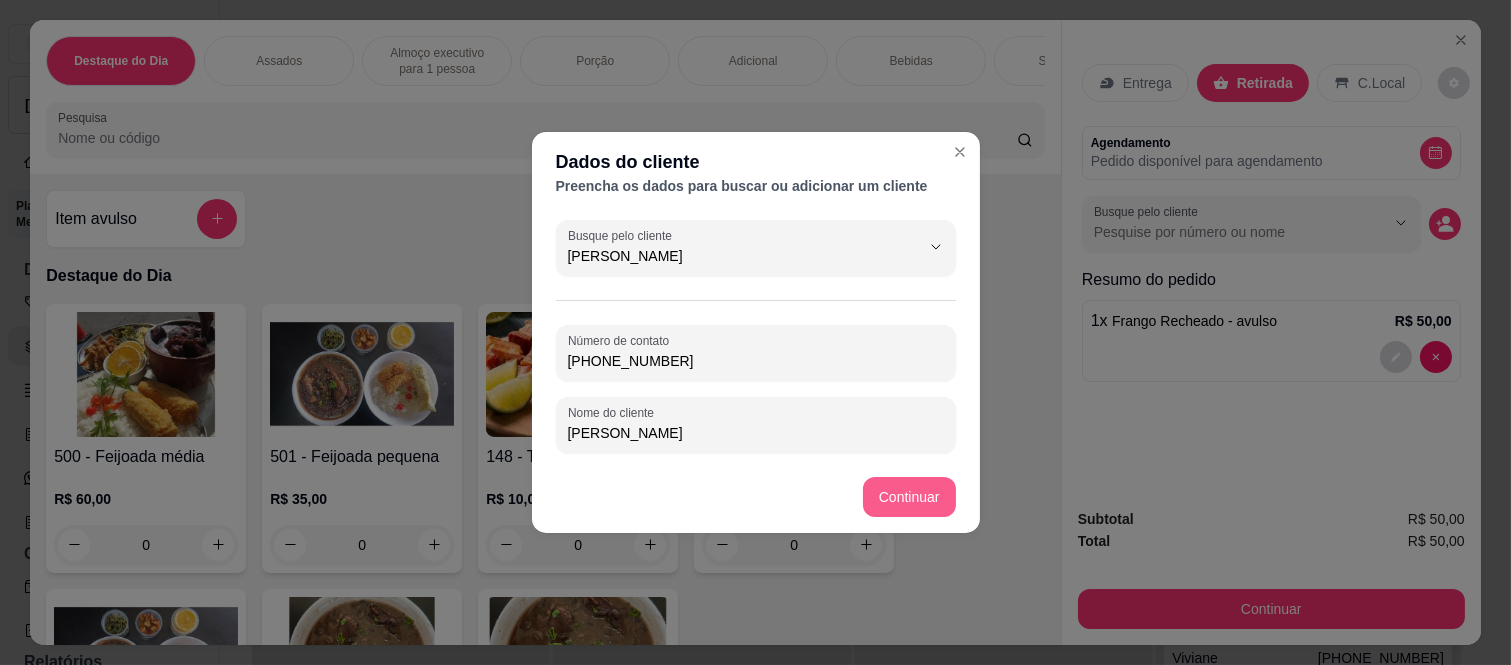 type on "+55 11 97818-4803" 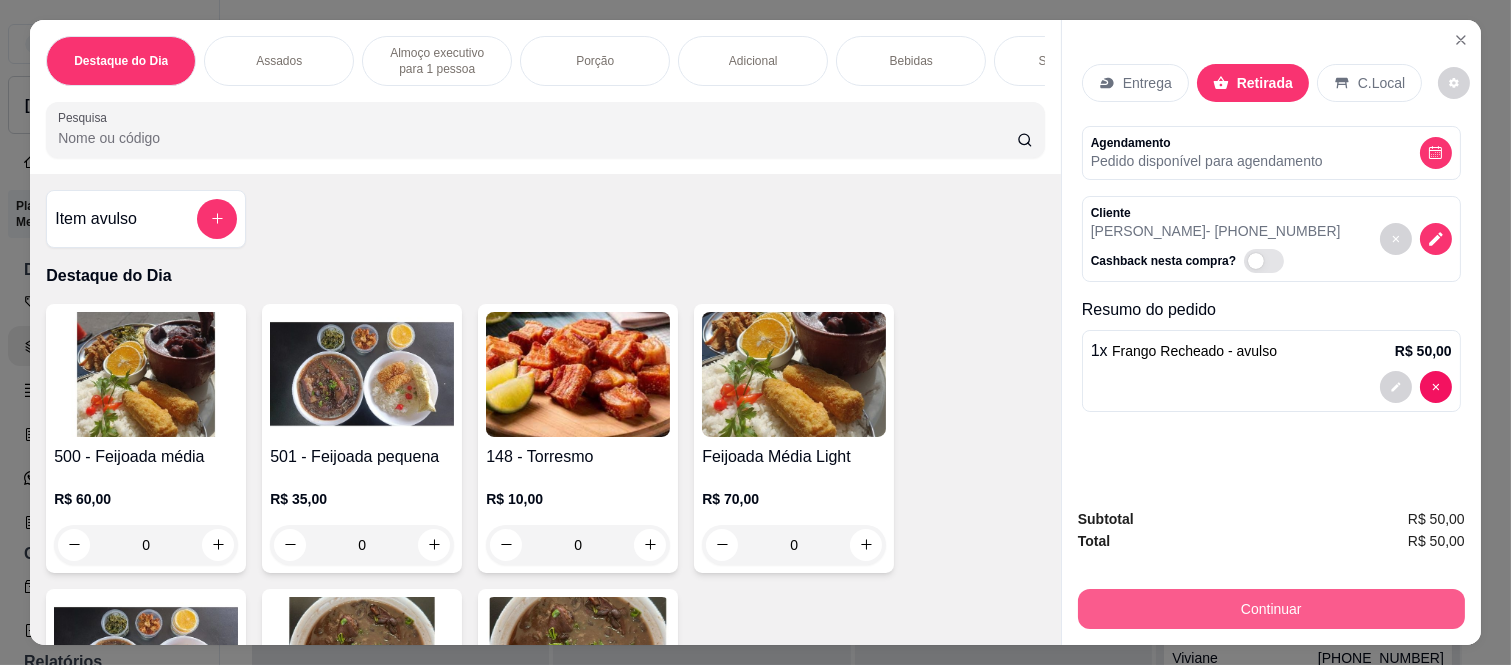 click on "Continuar" at bounding box center [1271, 609] 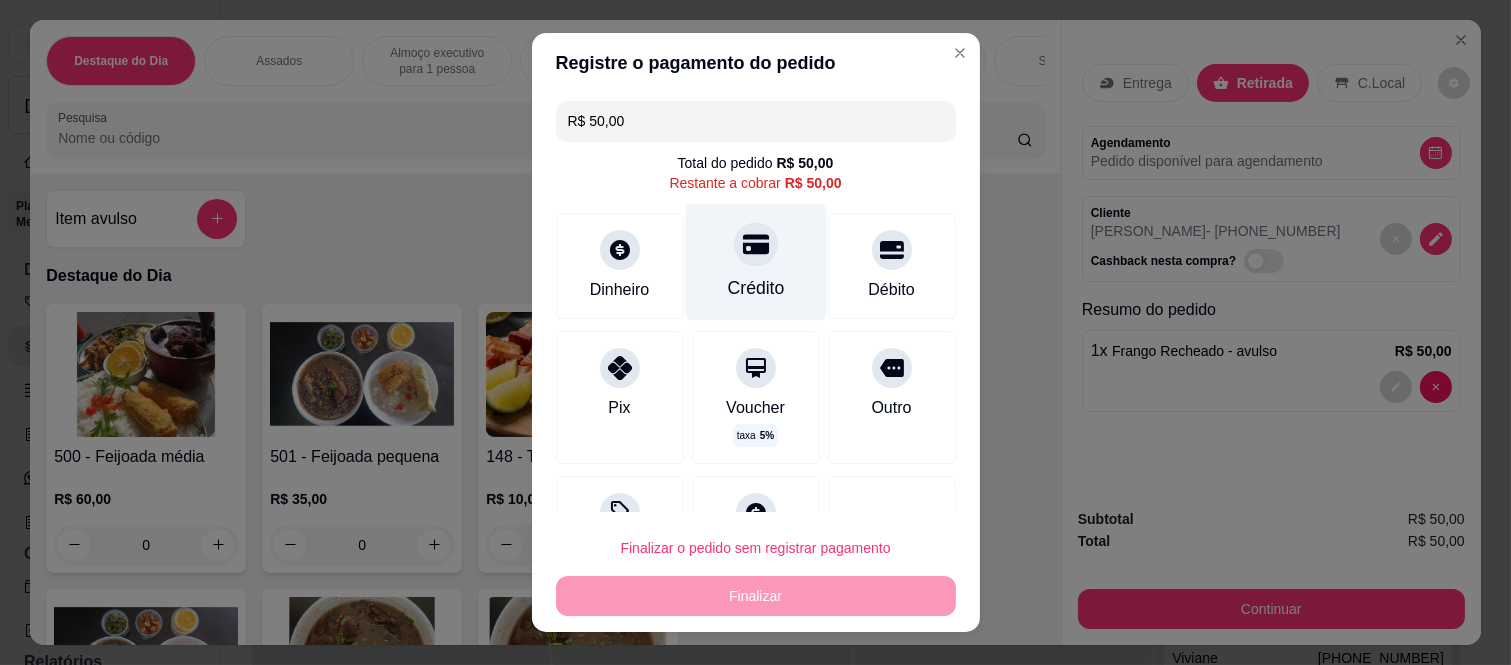 click at bounding box center (756, 245) 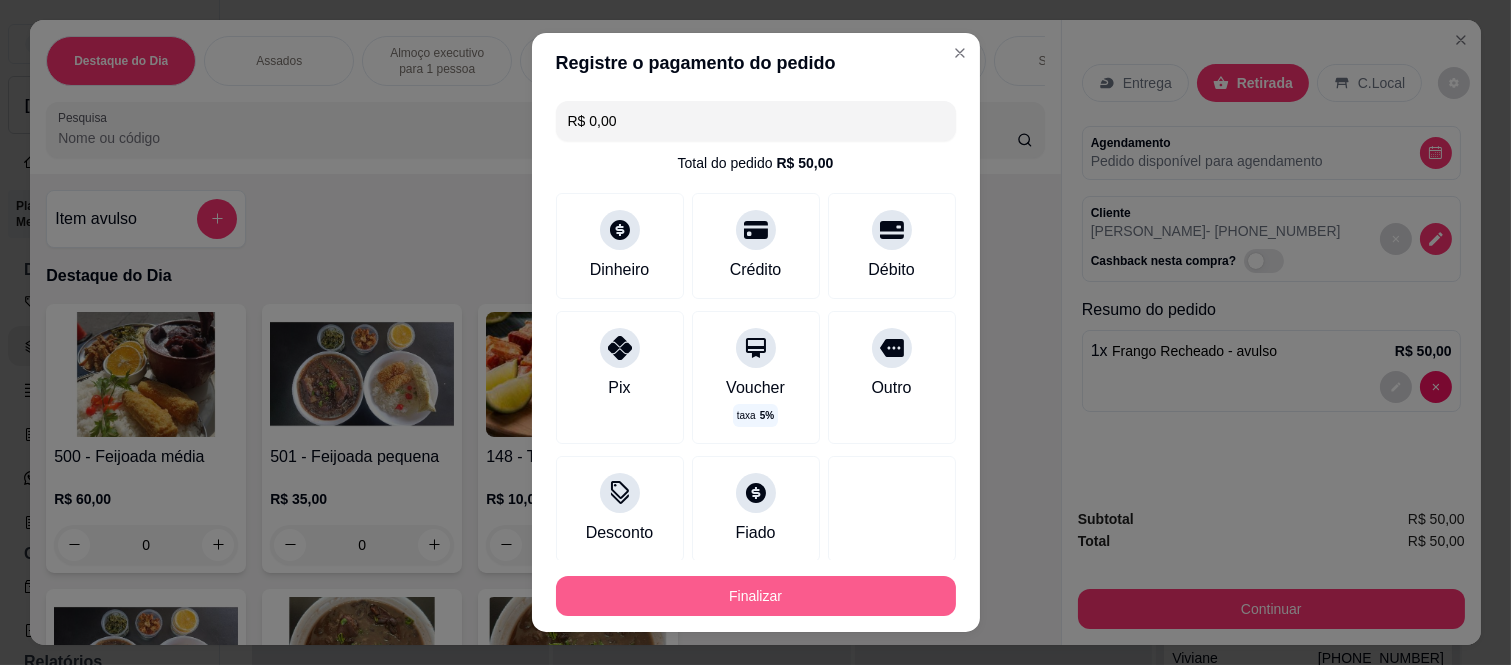 click on "Finalizar" at bounding box center [756, 596] 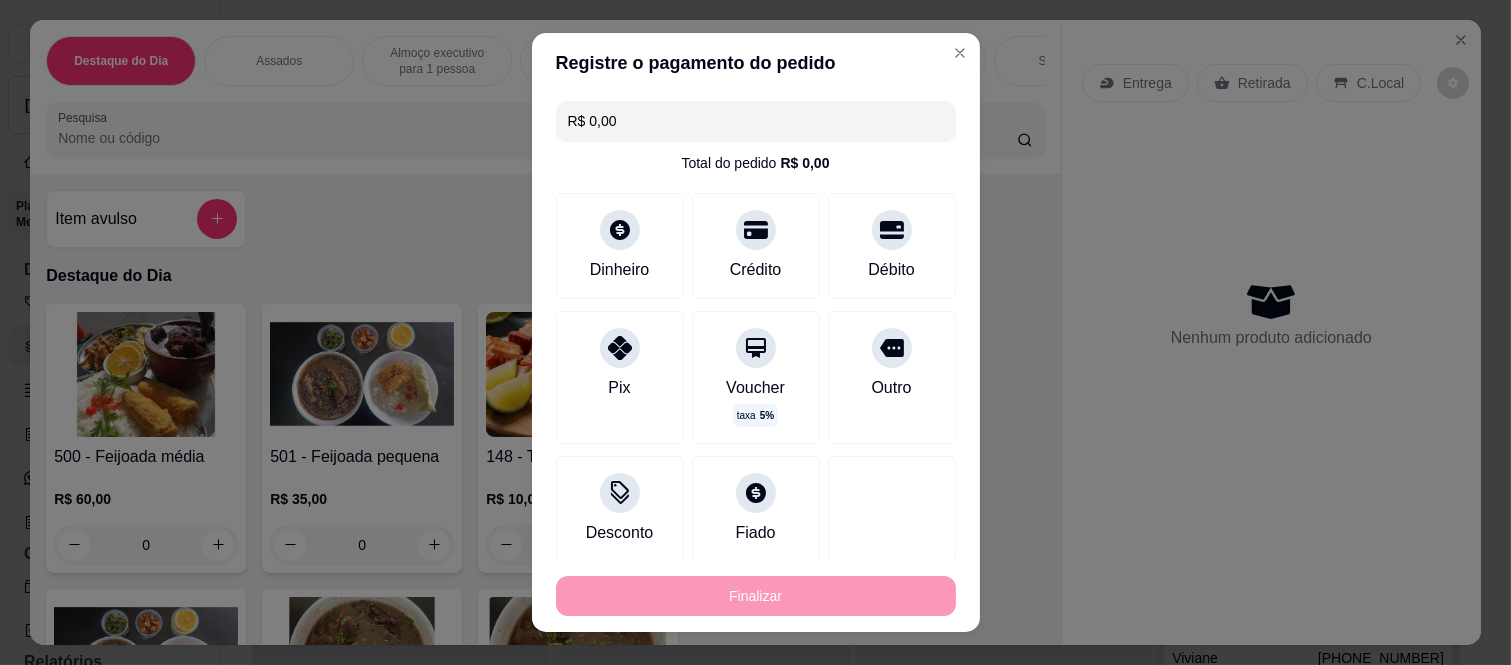 type on "-R$ 50,00" 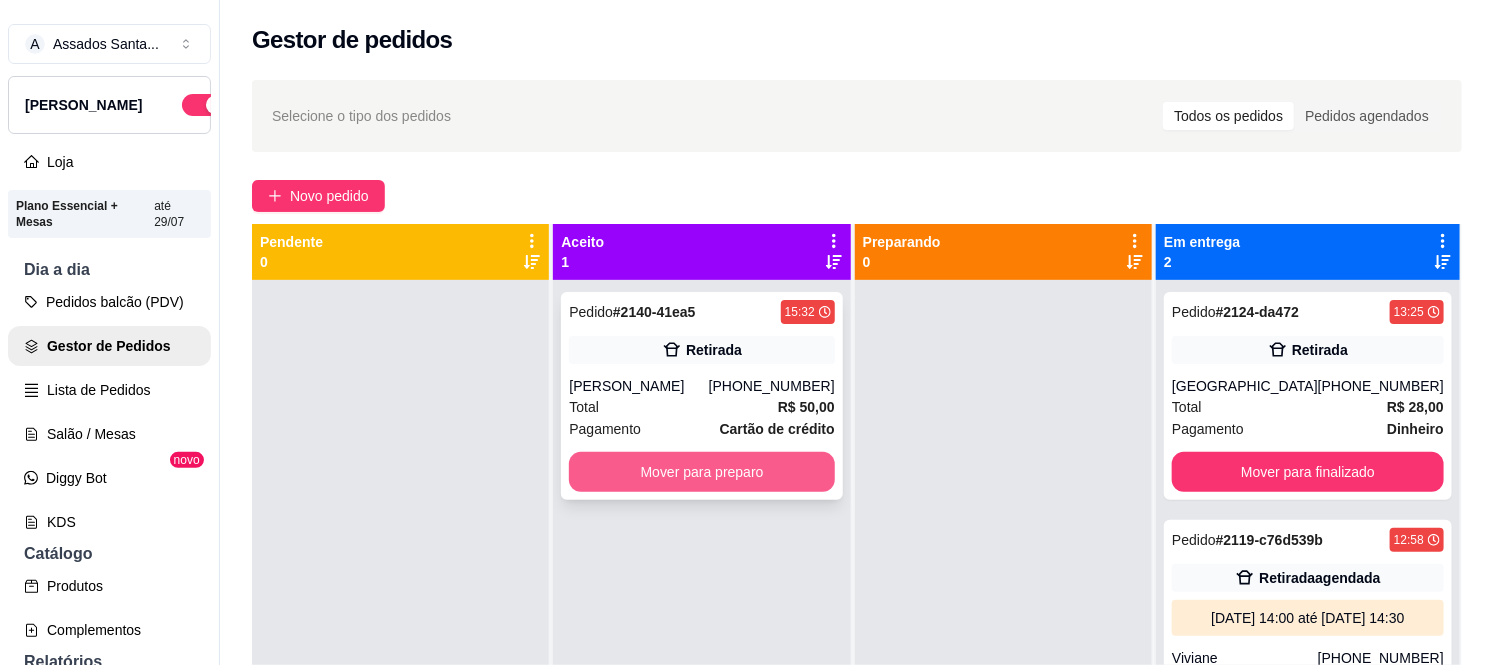 click on "Mover para preparo" at bounding box center [701, 472] 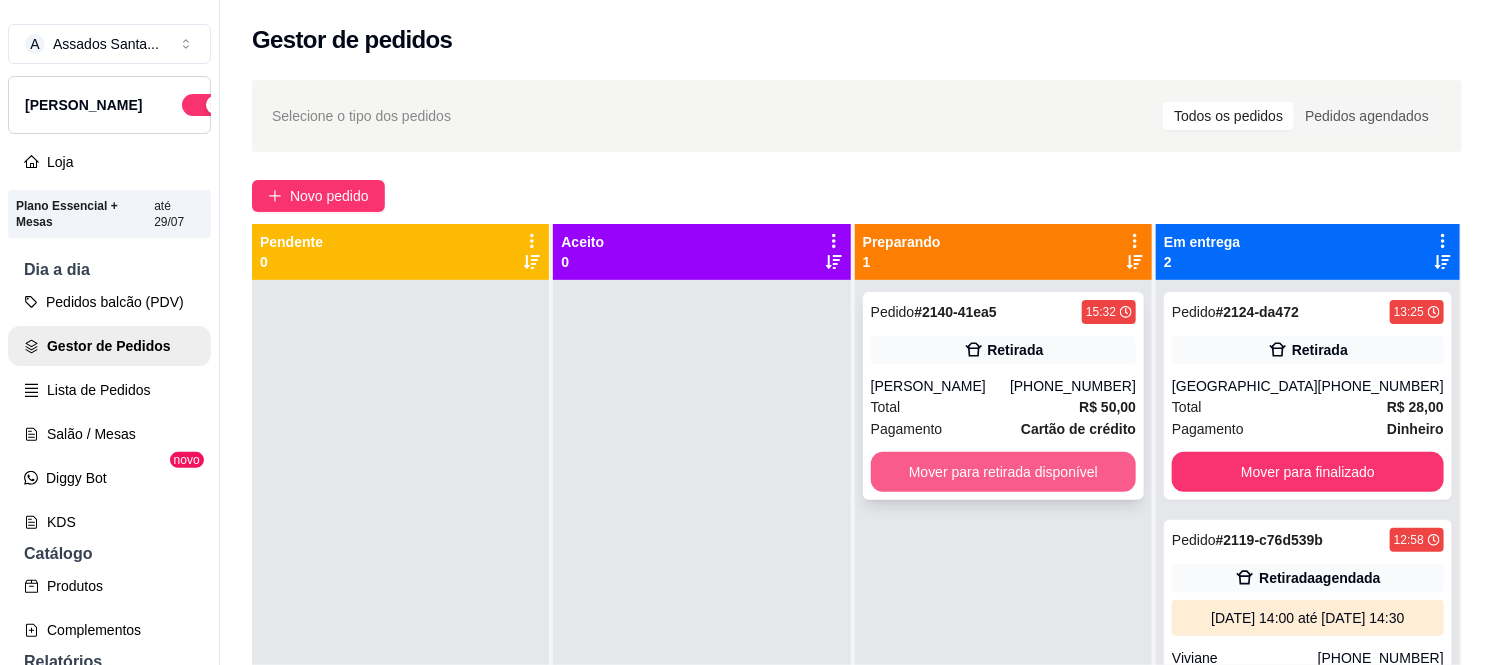 scroll, scrollTop: 55, scrollLeft: 0, axis: vertical 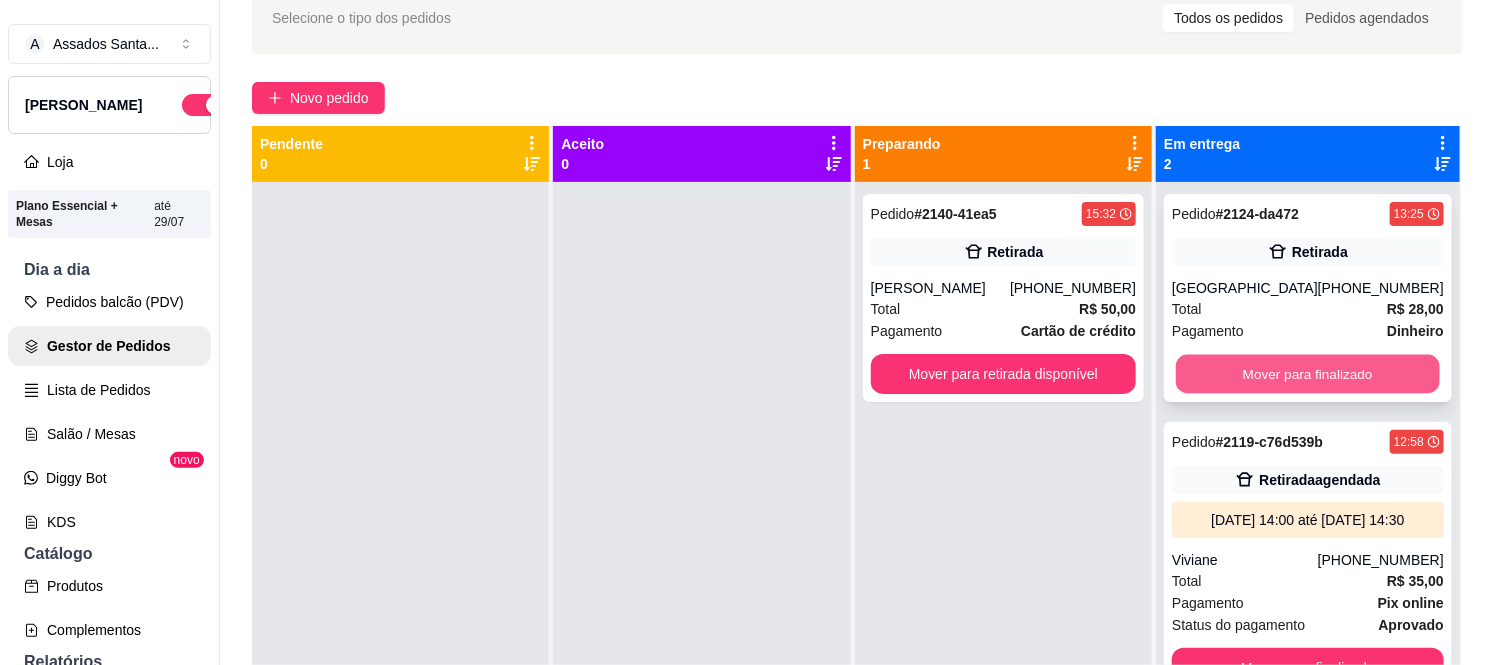 click on "Mover para finalizado" at bounding box center (1308, 374) 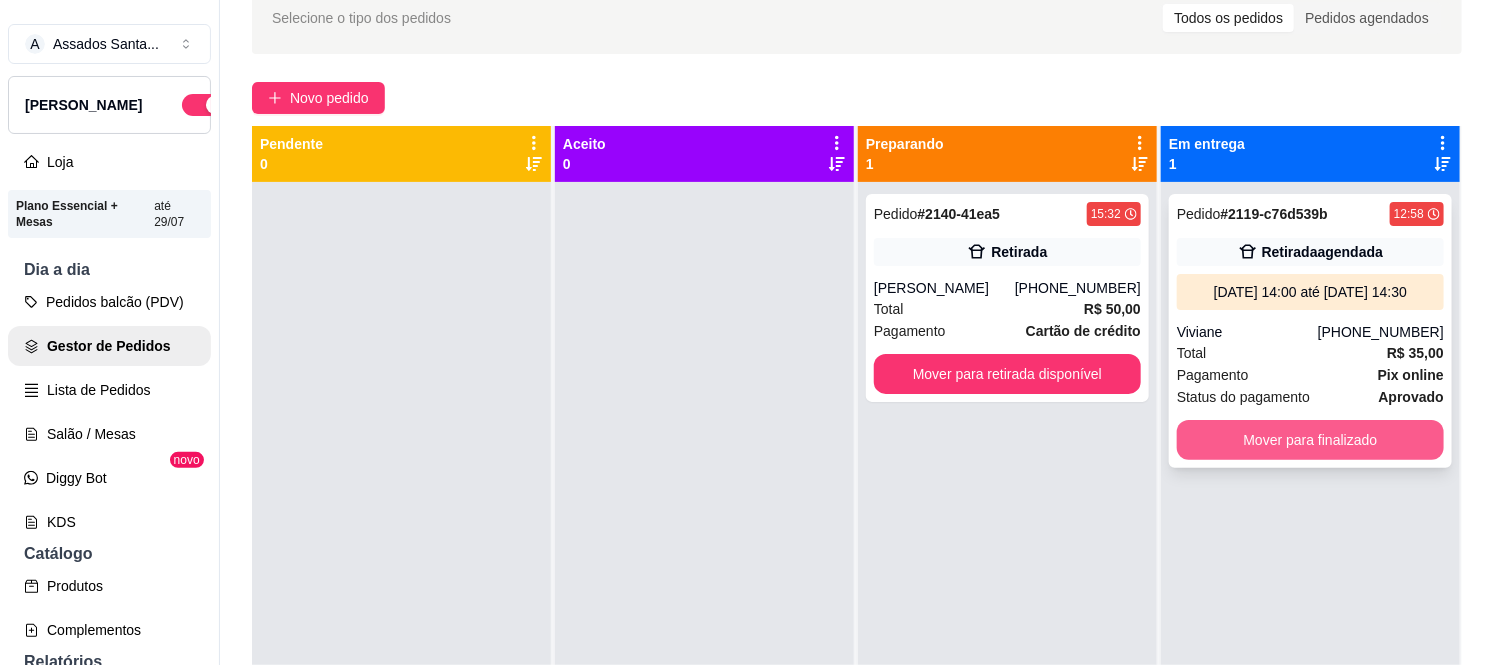 click on "Mover para finalizado" at bounding box center [1310, 440] 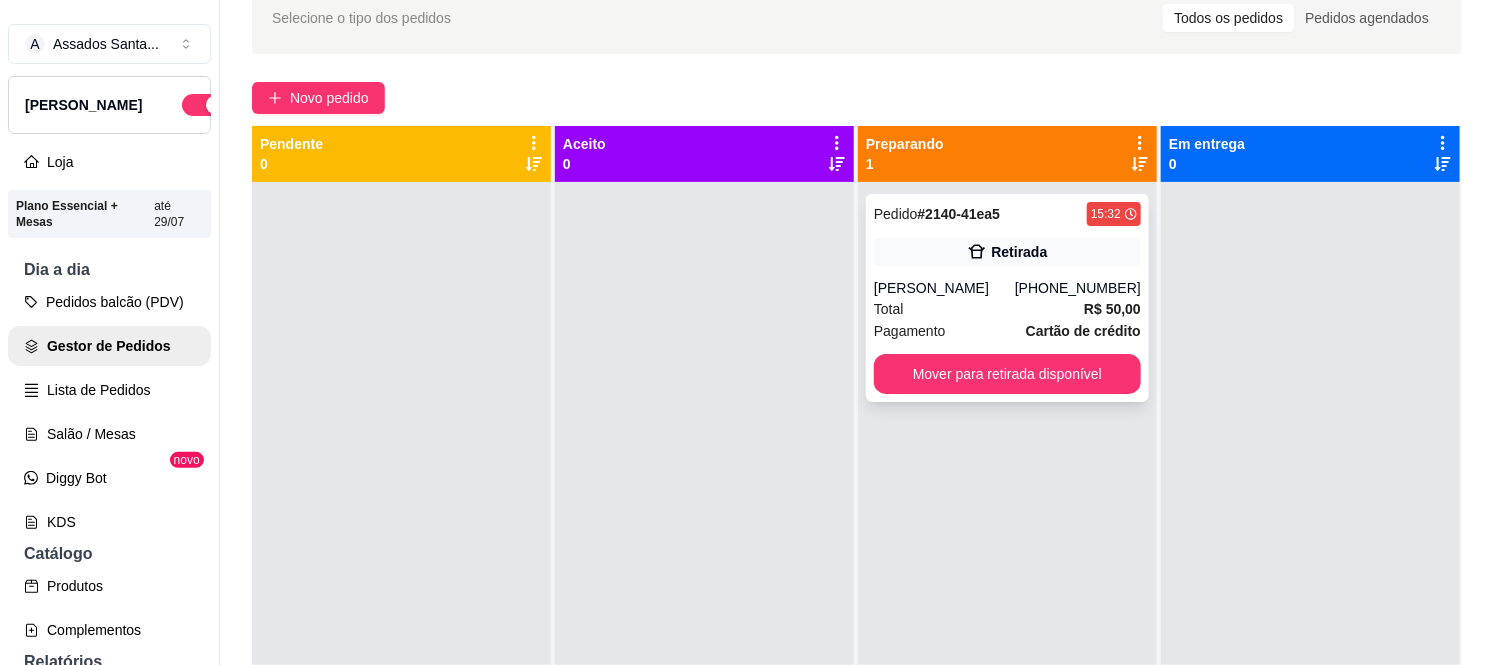 click on "+55 11 97818-4803" at bounding box center [1078, 288] 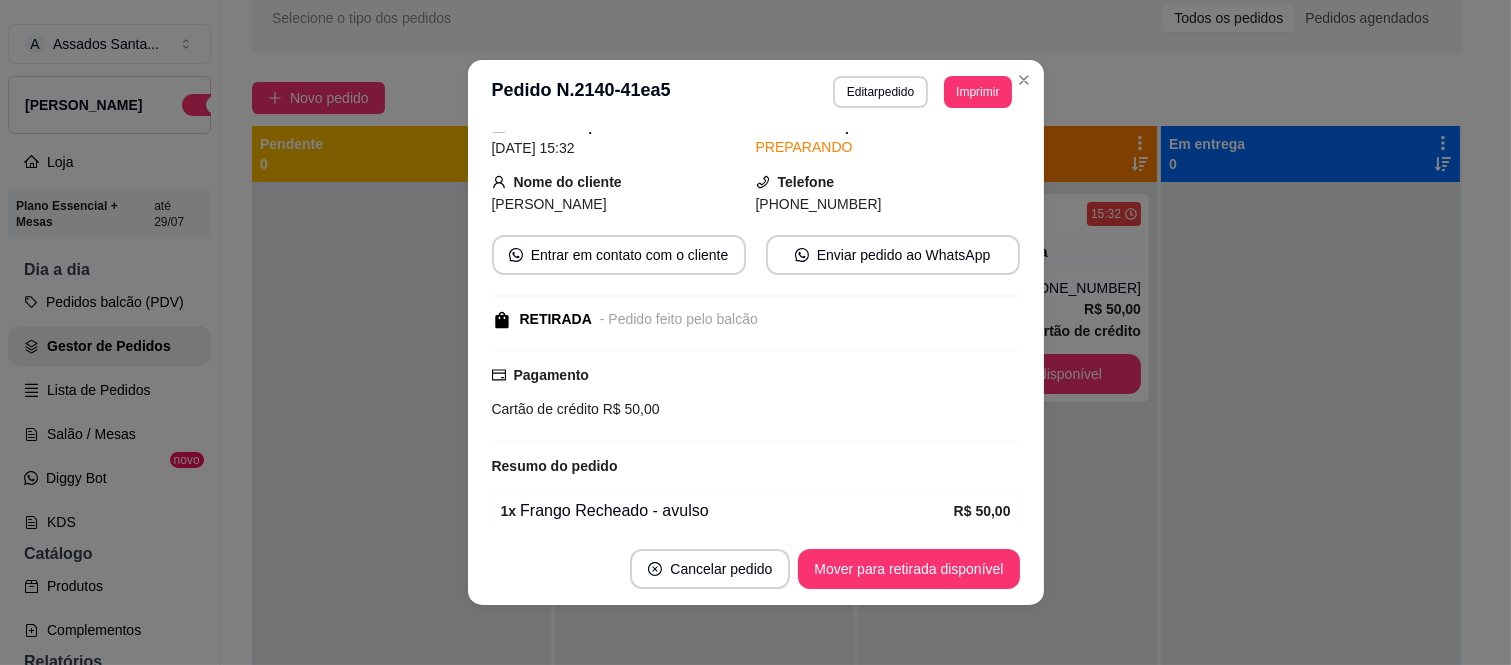 scroll, scrollTop: 170, scrollLeft: 0, axis: vertical 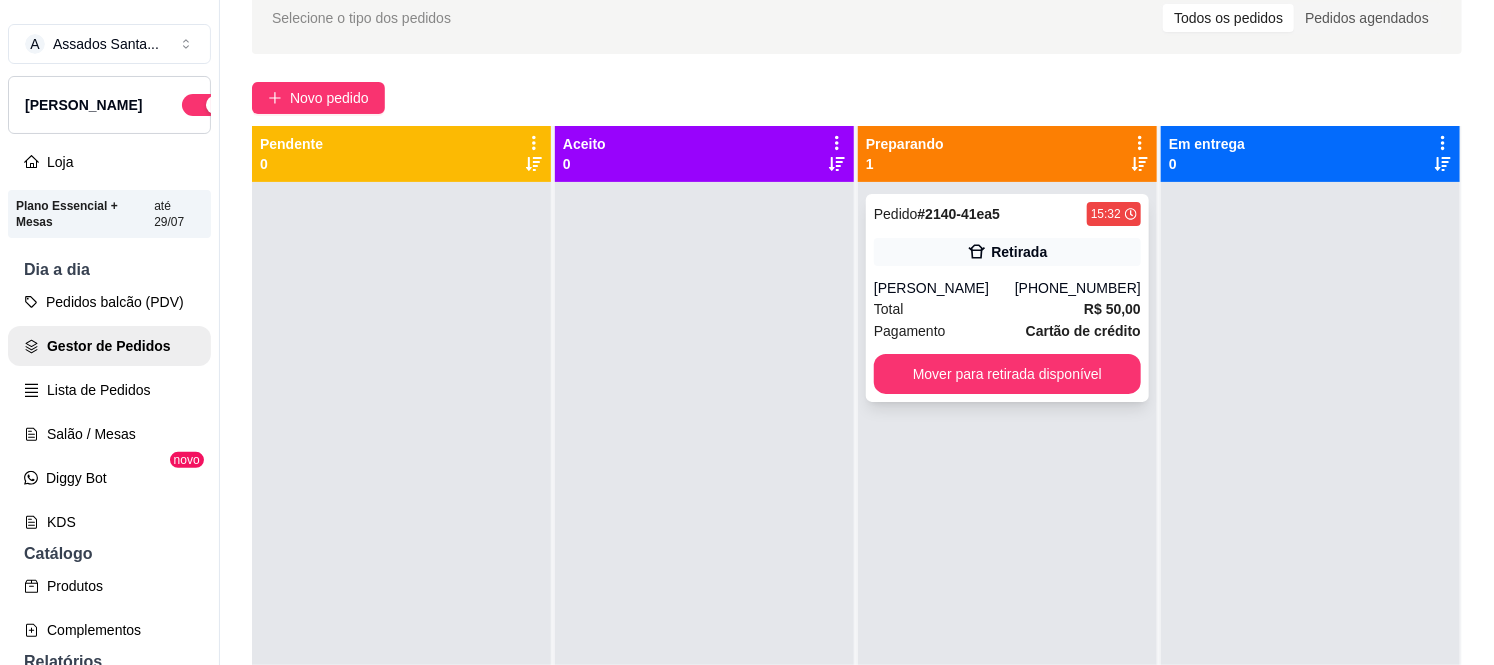 click on "Retirada" at bounding box center (1007, 252) 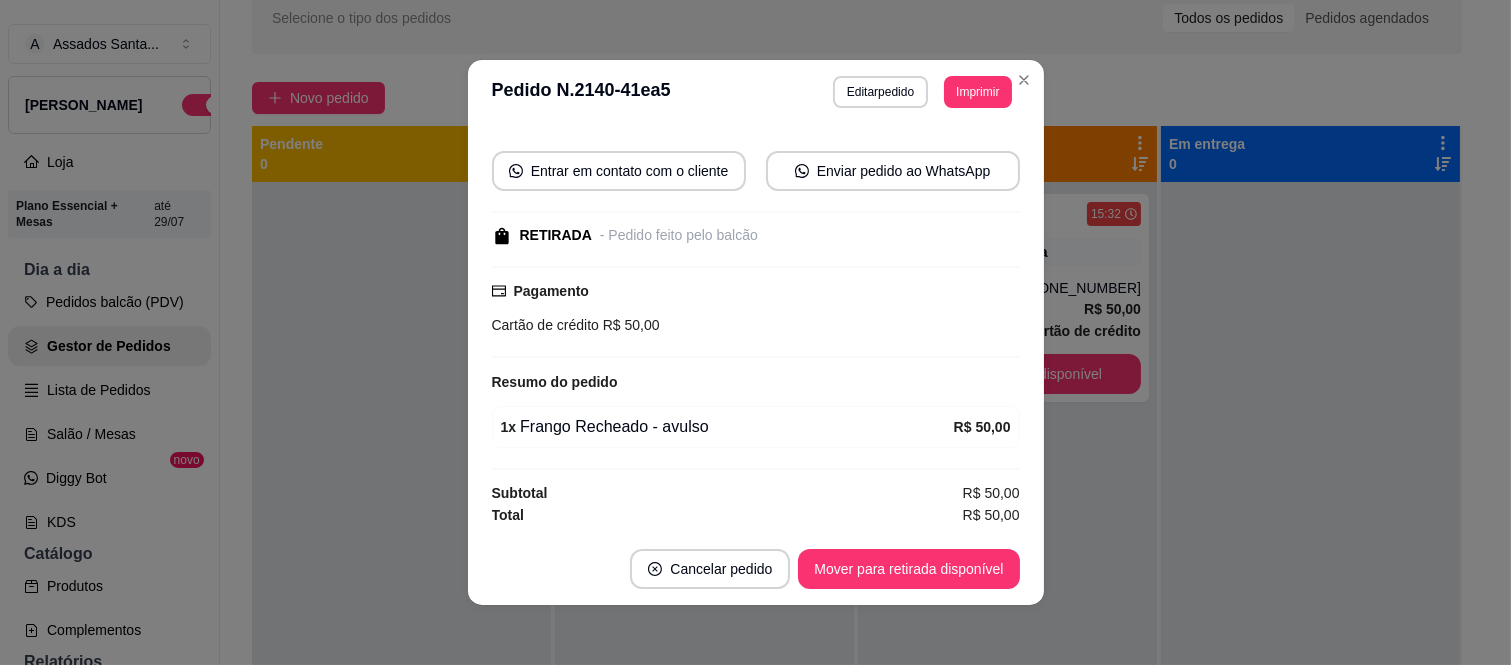 scroll, scrollTop: 170, scrollLeft: 0, axis: vertical 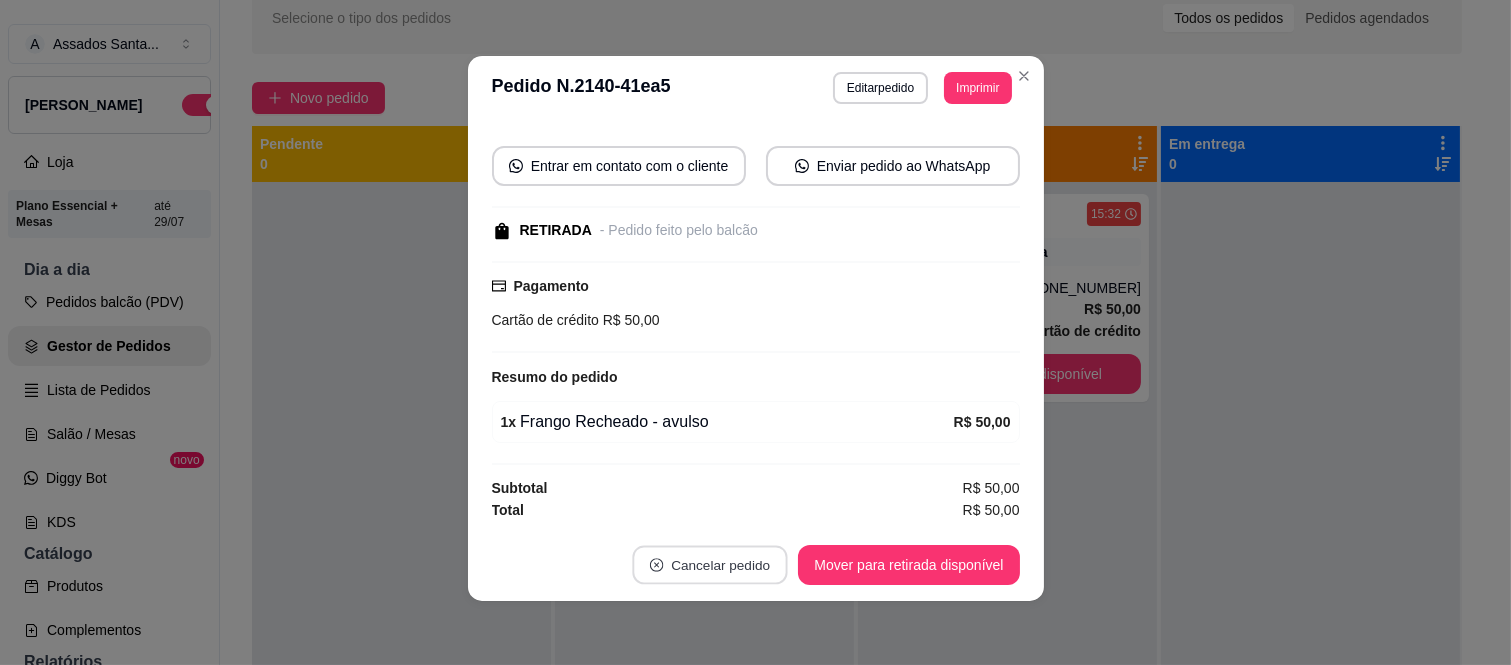 click on "Cancelar pedido" at bounding box center [710, 565] 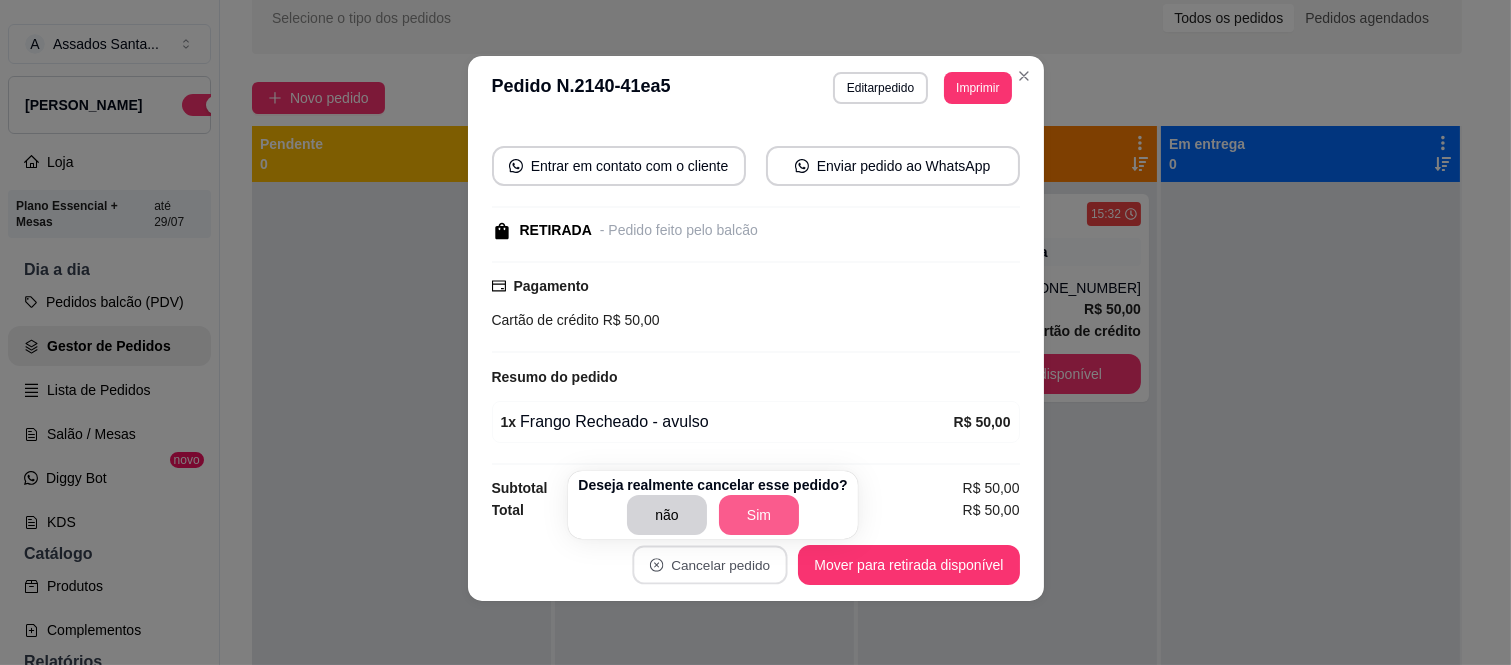 click on "Sim" at bounding box center (759, 515) 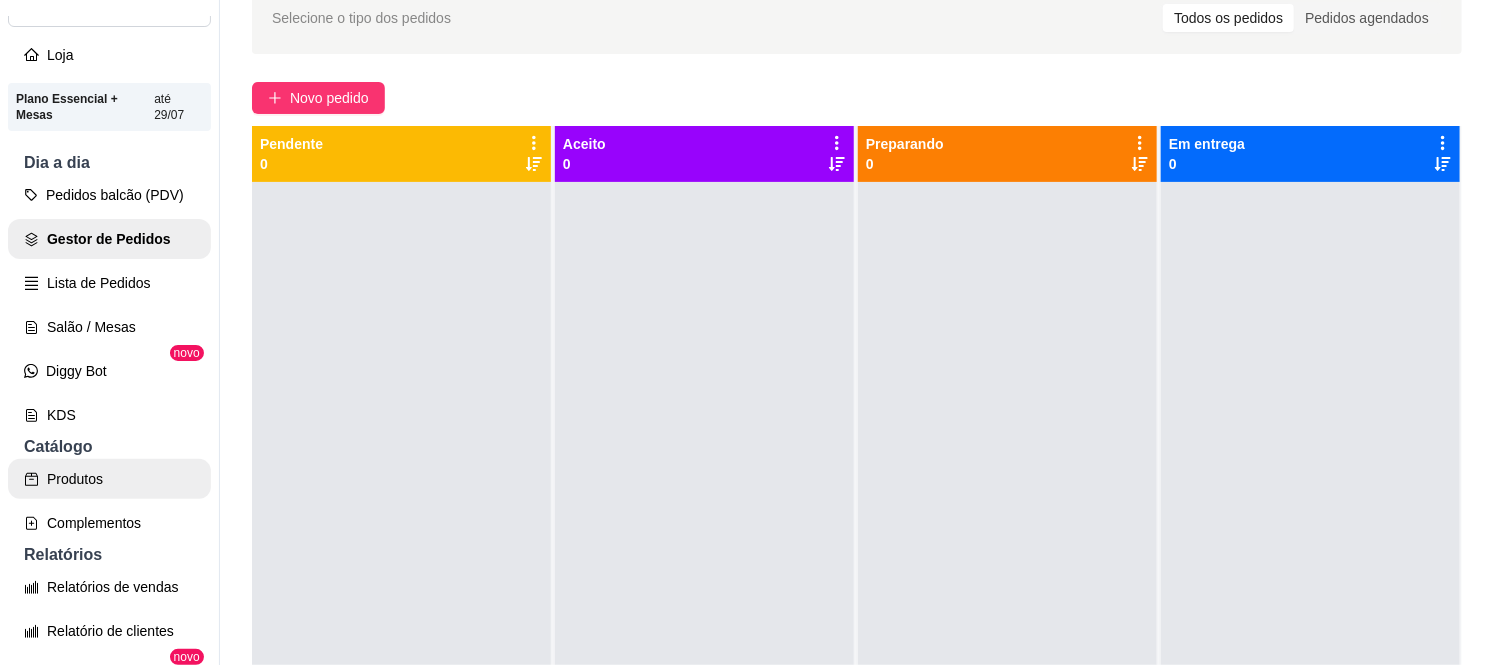 scroll, scrollTop: 111, scrollLeft: 0, axis: vertical 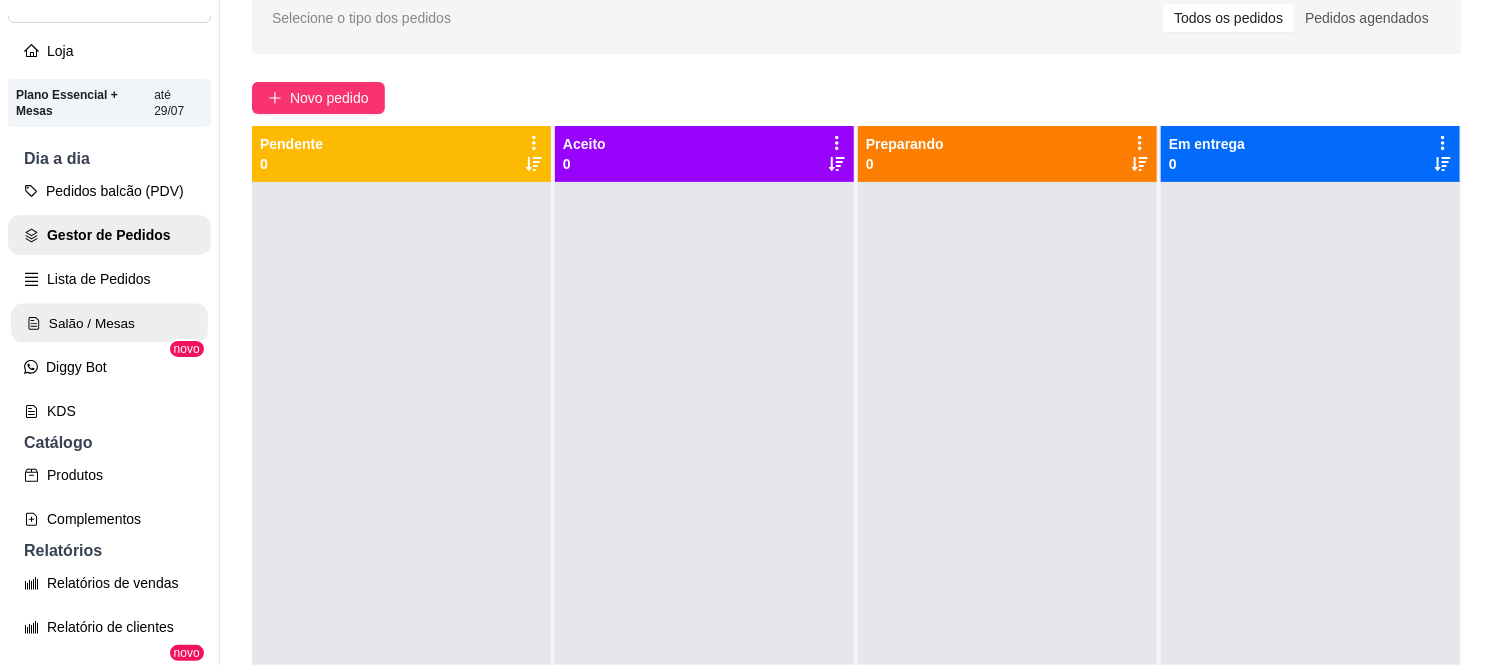 click on "Salão / Mesas" at bounding box center (109, 323) 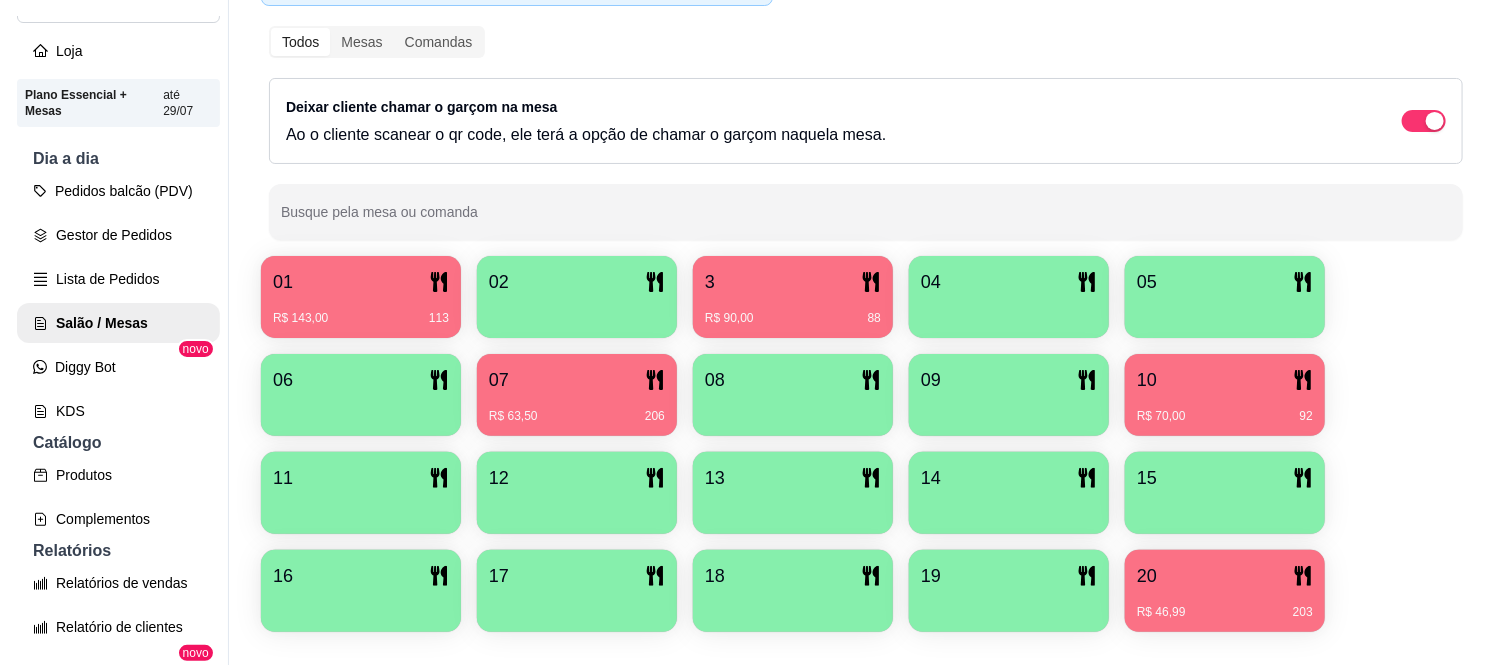 scroll, scrollTop: 256, scrollLeft: 0, axis: vertical 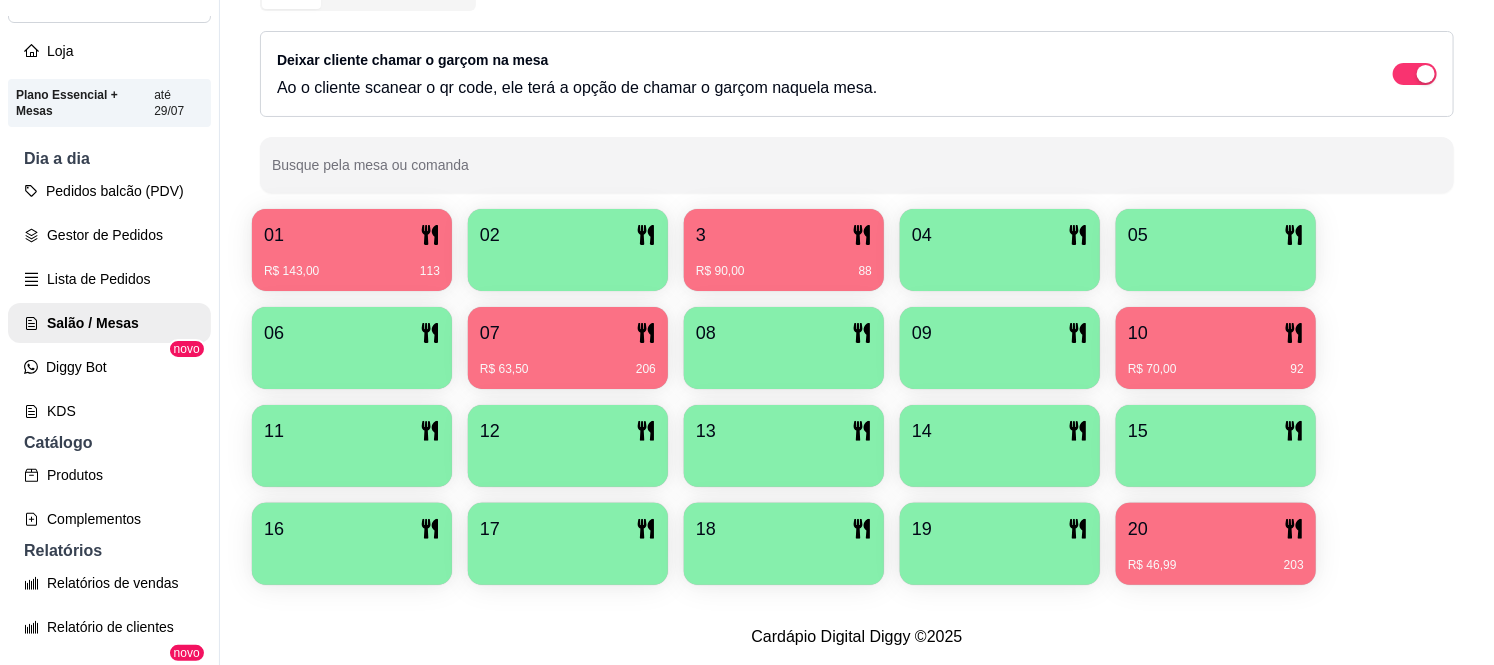 click on "R$ 143,00 113" at bounding box center (352, 264) 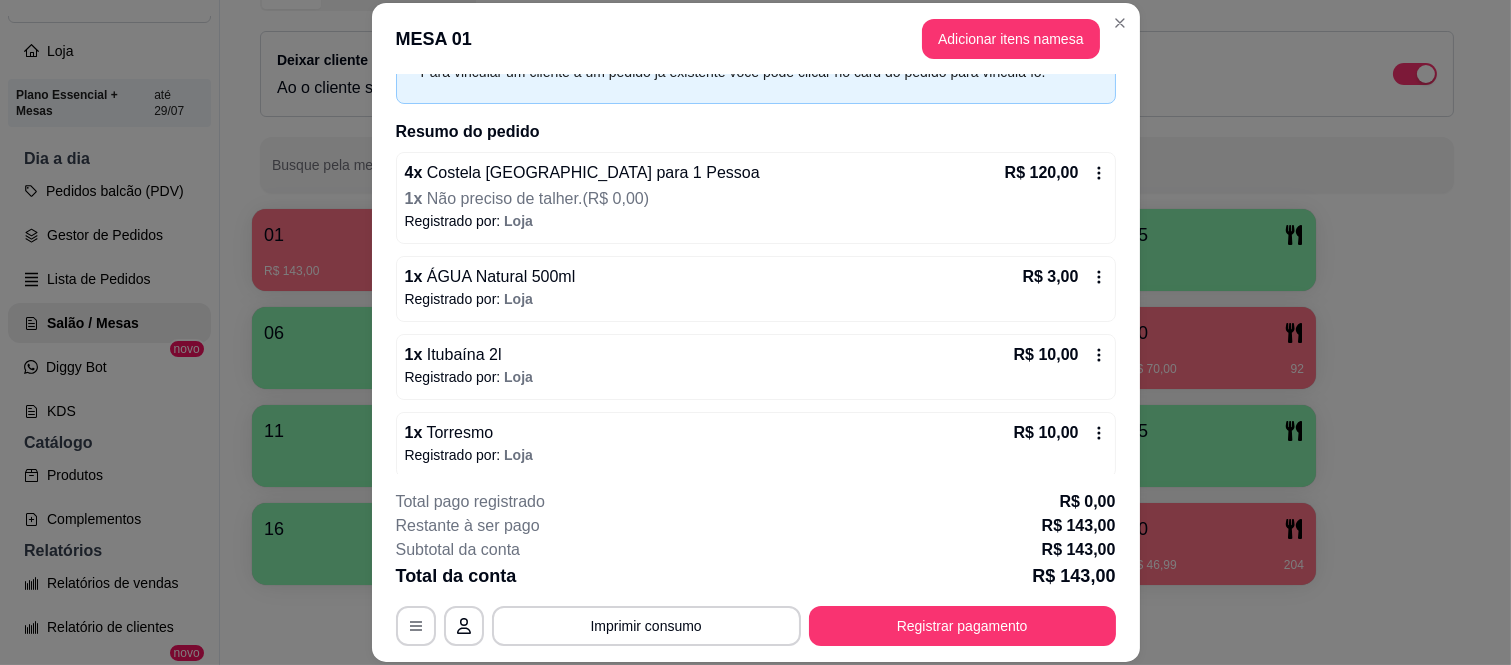 scroll, scrollTop: 124, scrollLeft: 0, axis: vertical 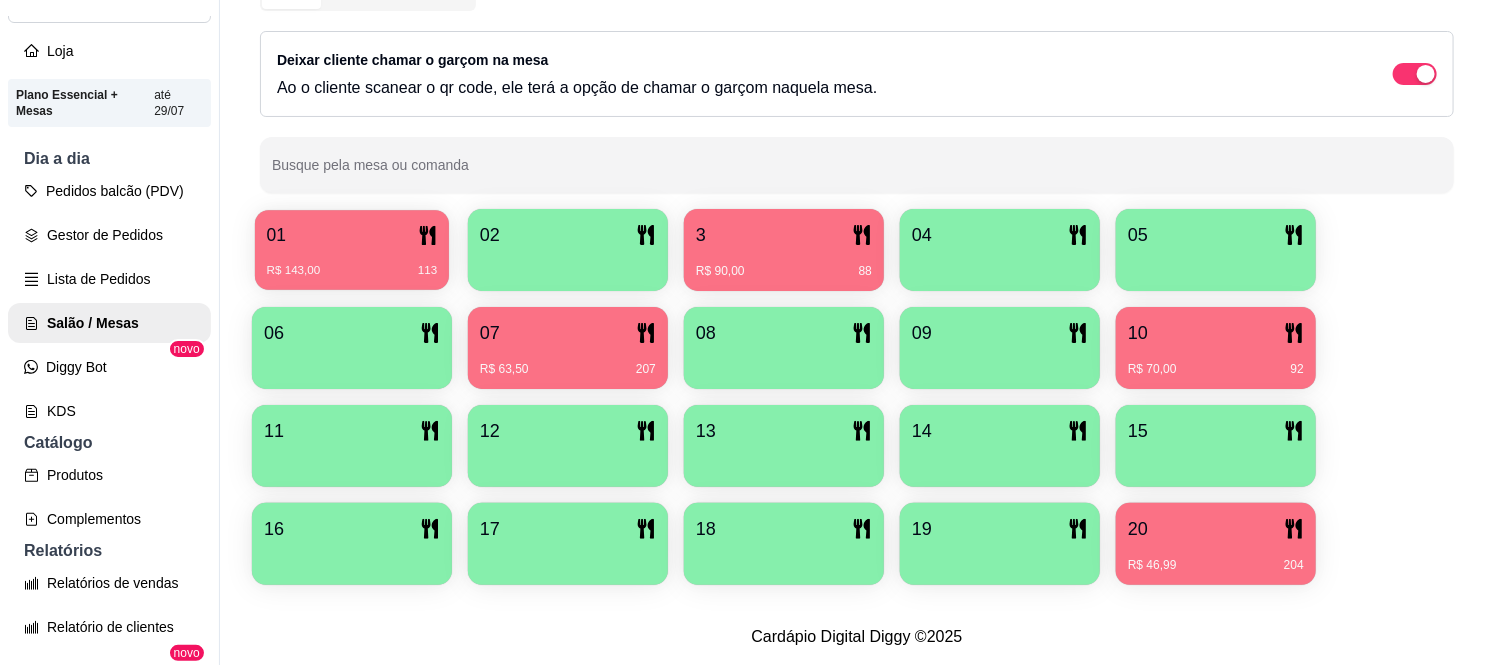 click on "R$ 143,00 113" at bounding box center [352, 263] 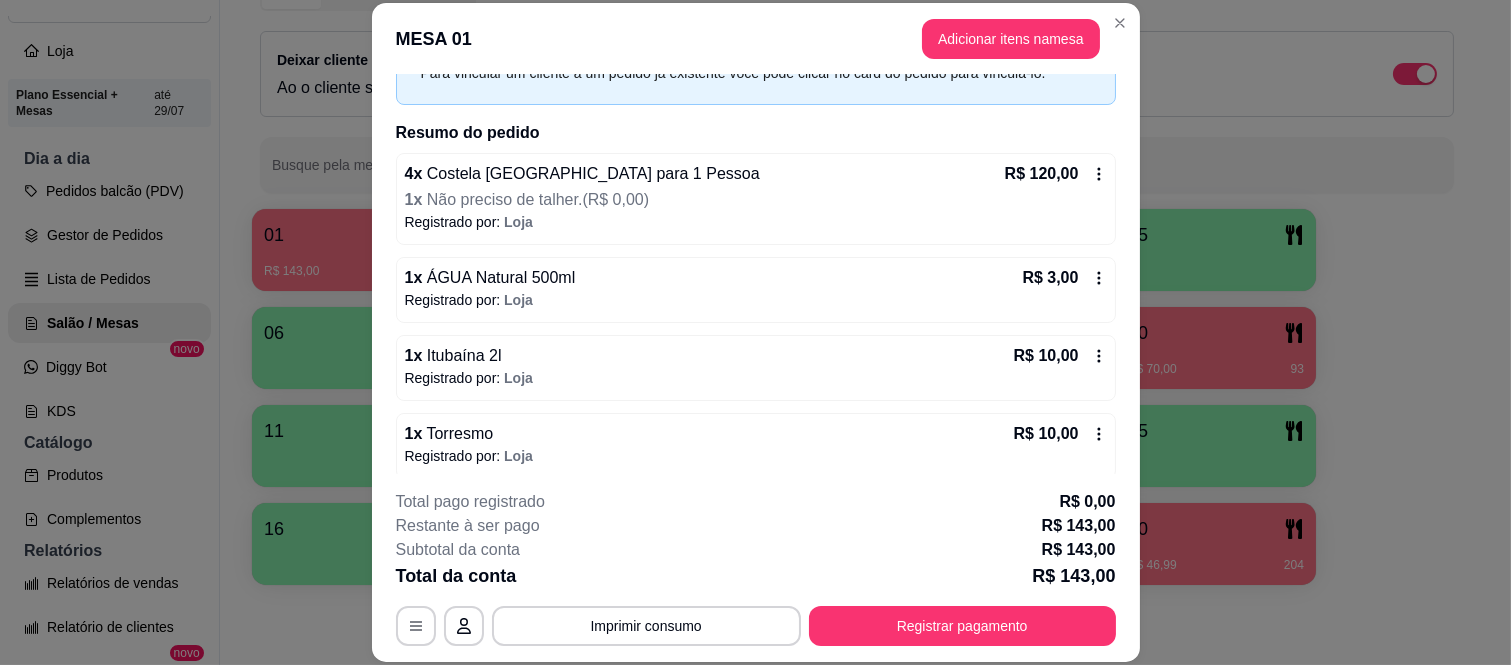 scroll, scrollTop: 124, scrollLeft: 0, axis: vertical 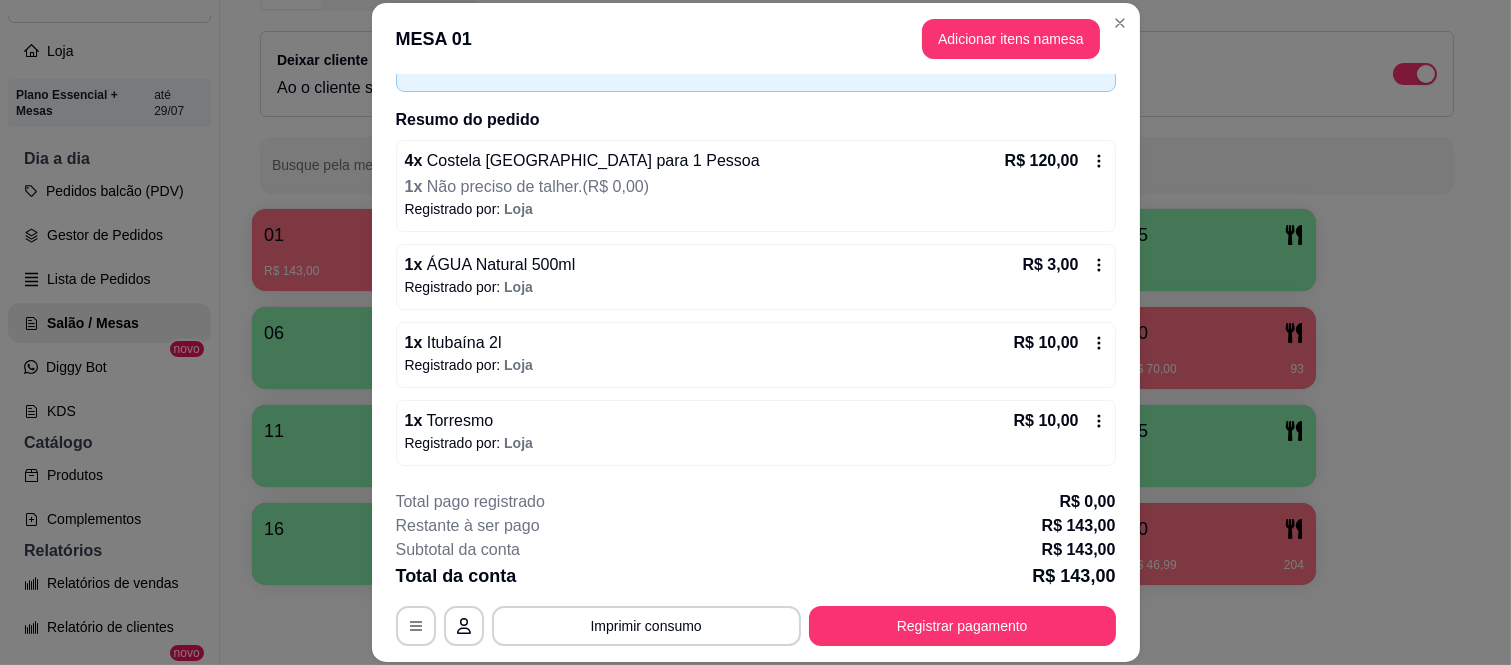 click on "Registrar pagamento" at bounding box center [962, 626] 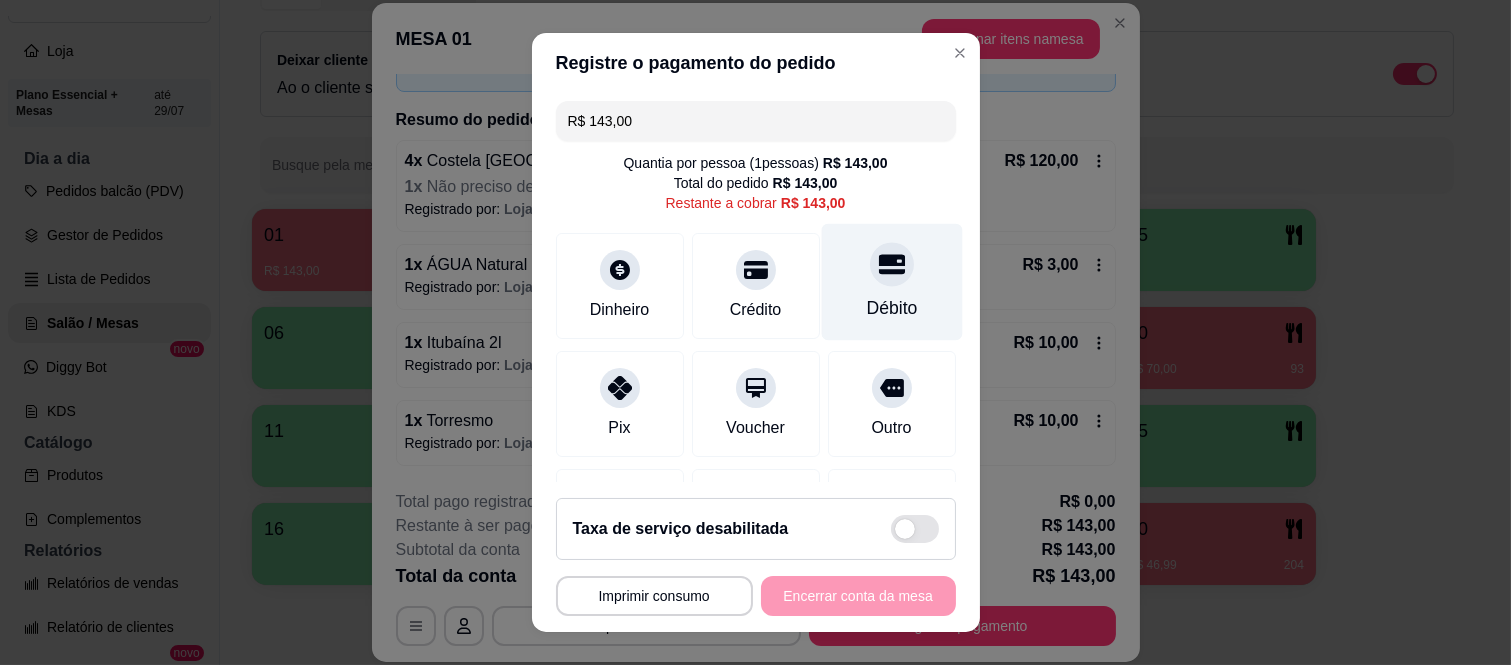 click on "Débito" at bounding box center (891, 282) 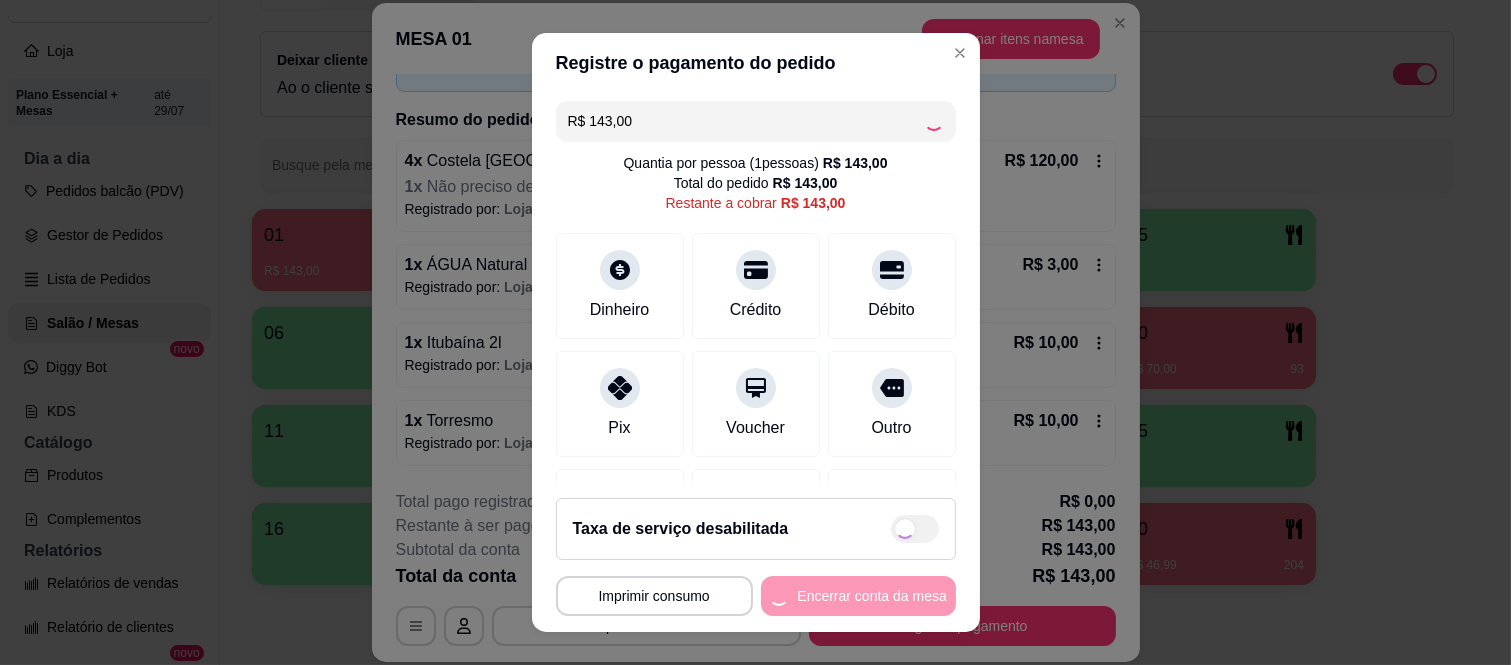 type on "R$ 0,00" 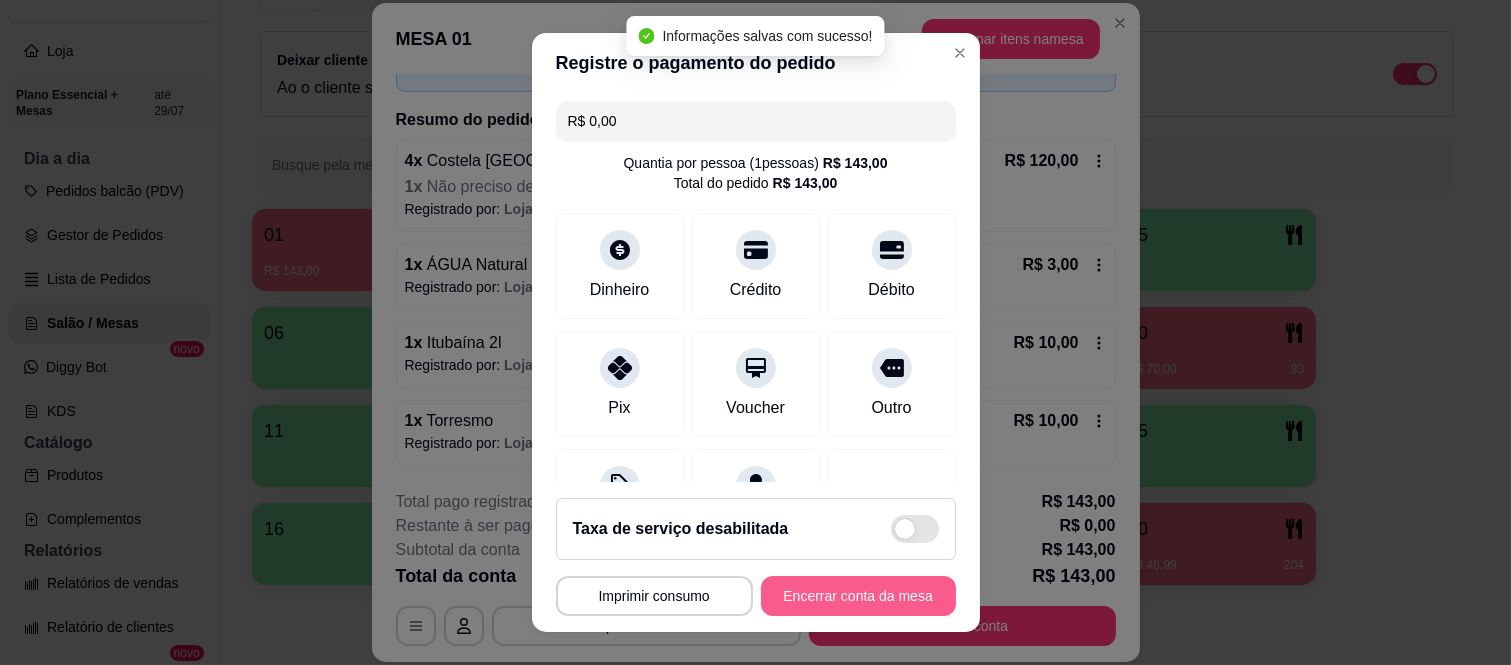 click on "Encerrar conta da mesa" at bounding box center [858, 596] 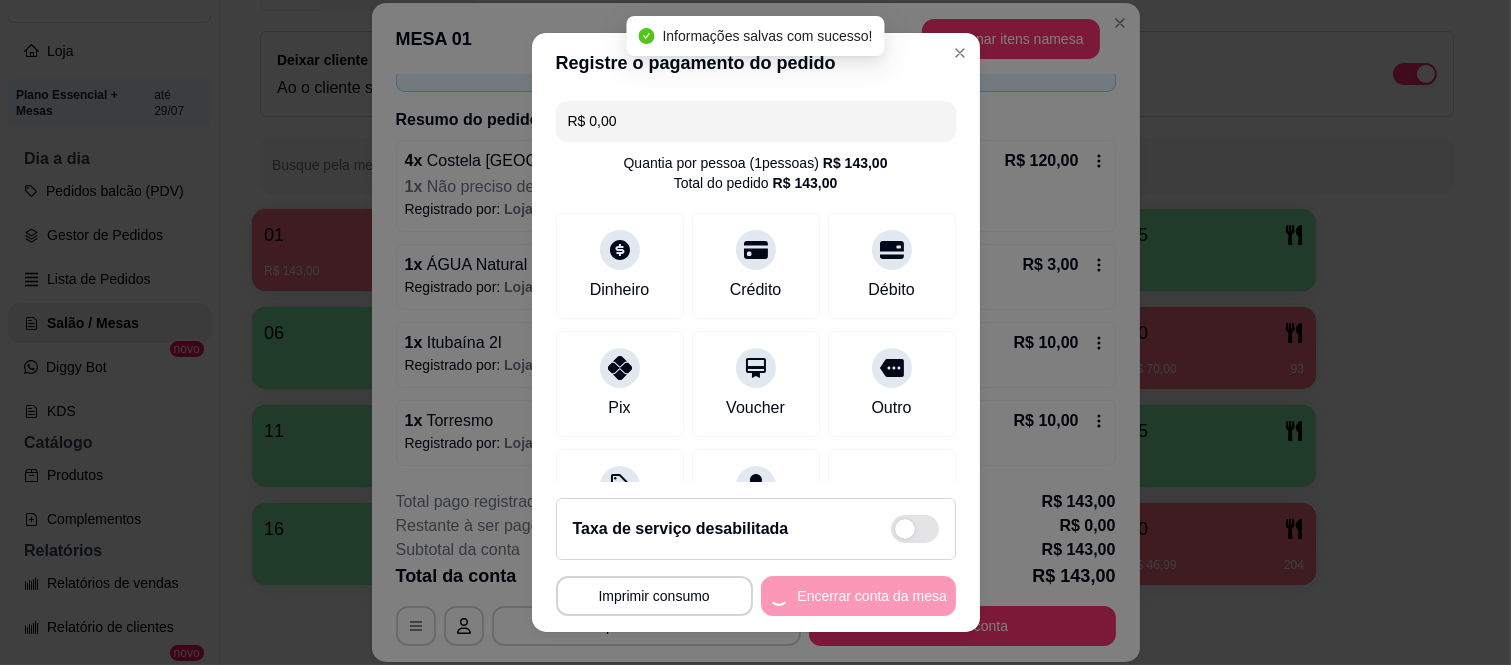 scroll, scrollTop: 0, scrollLeft: 0, axis: both 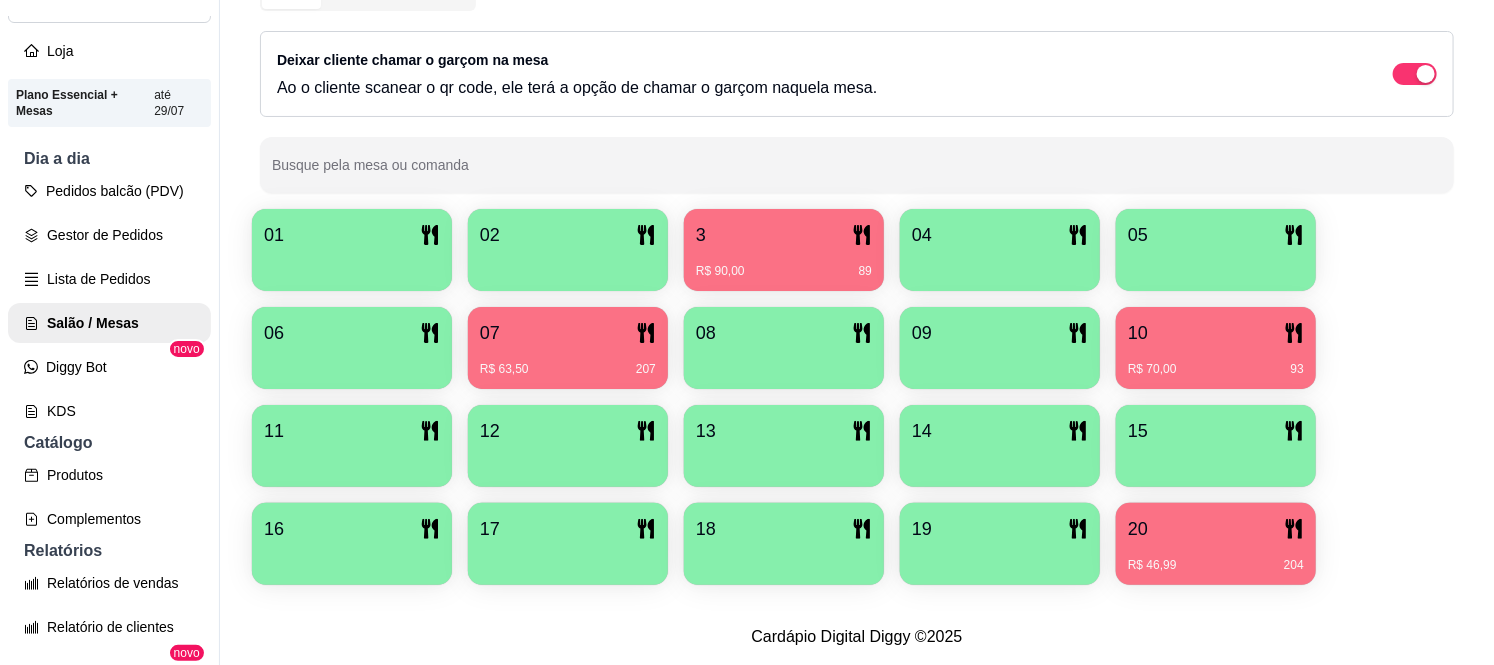 click on "3 R$ 90,00 89" at bounding box center [784, 250] 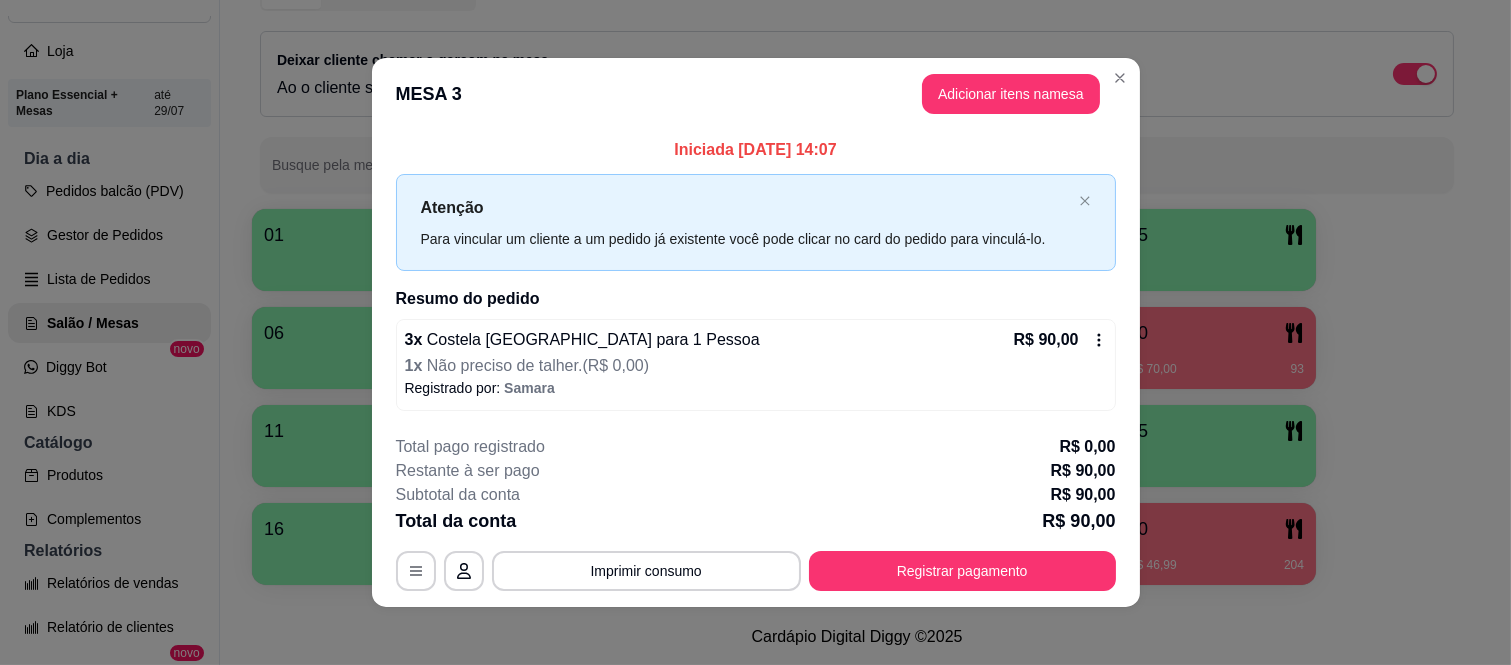 scroll, scrollTop: 5, scrollLeft: 0, axis: vertical 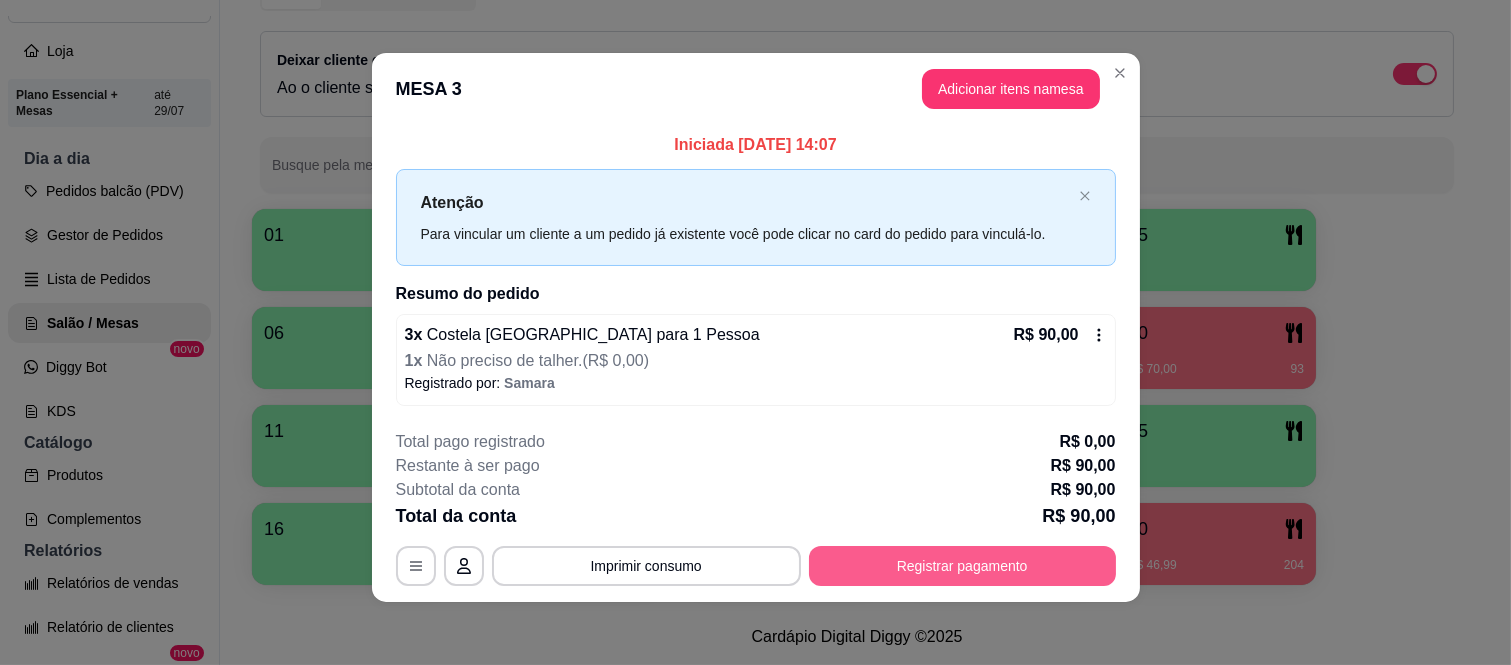 click on "Registrar pagamento" at bounding box center [962, 566] 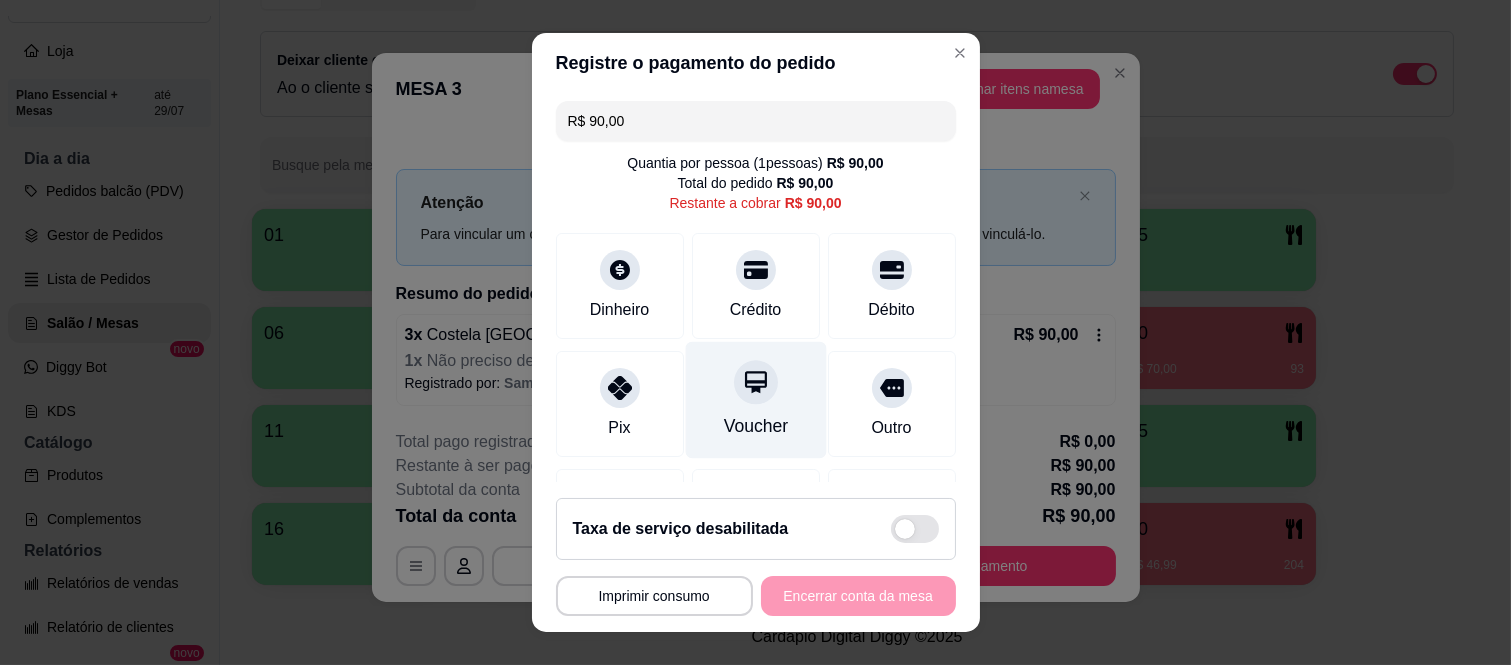 click on "Voucher" at bounding box center (755, 426) 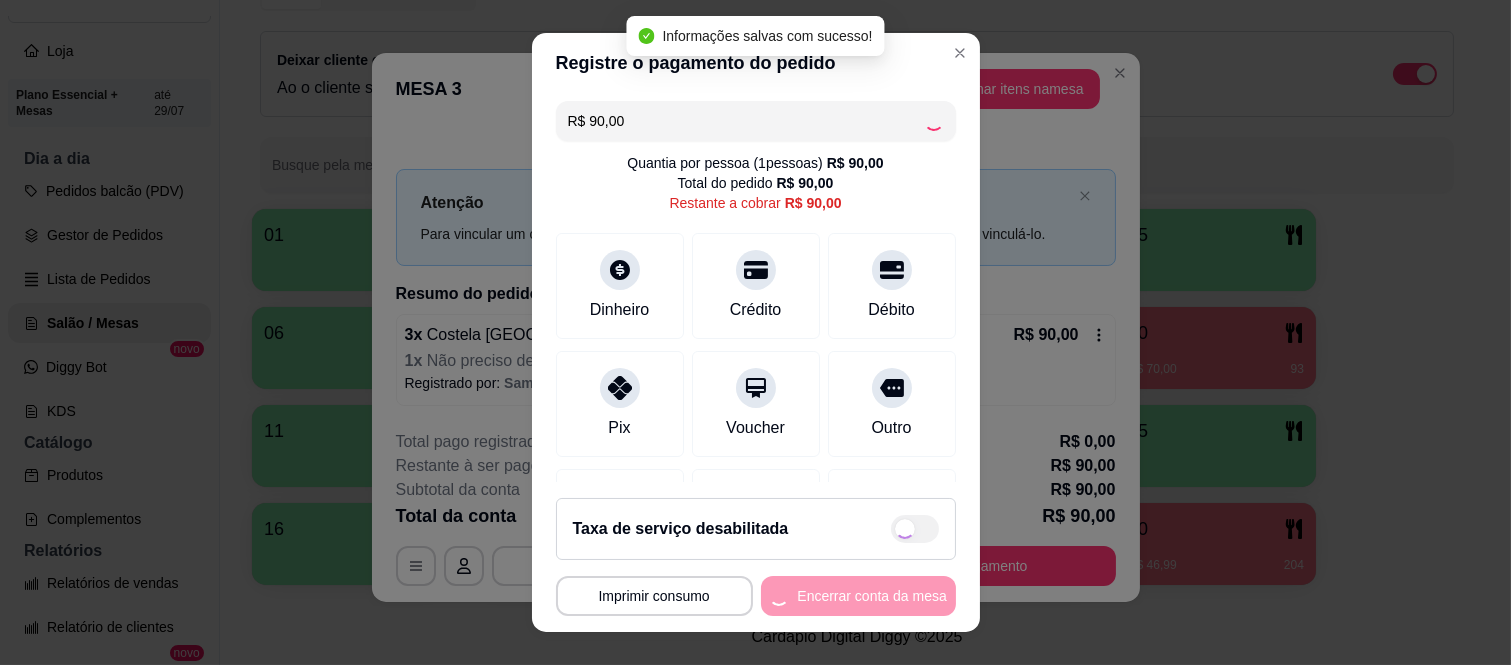 type on "R$ 0,00" 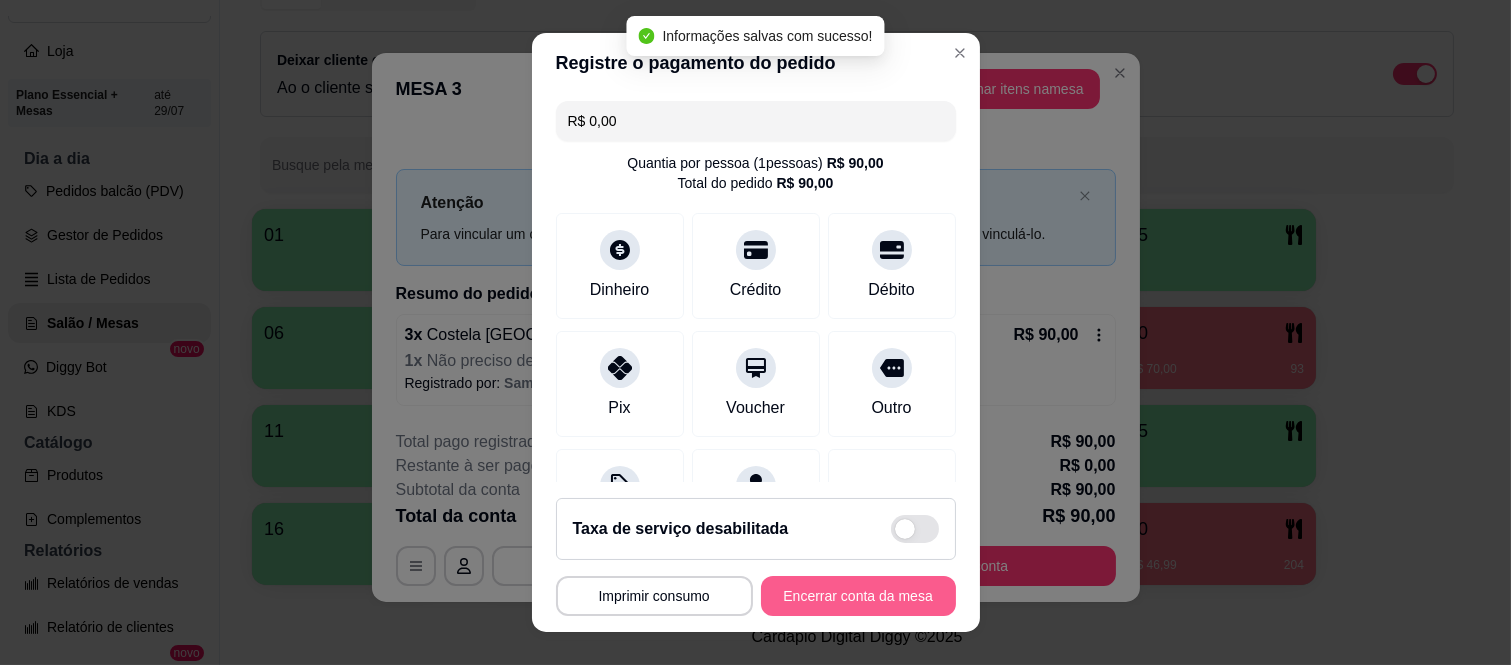 click on "Encerrar conta da mesa" at bounding box center [858, 596] 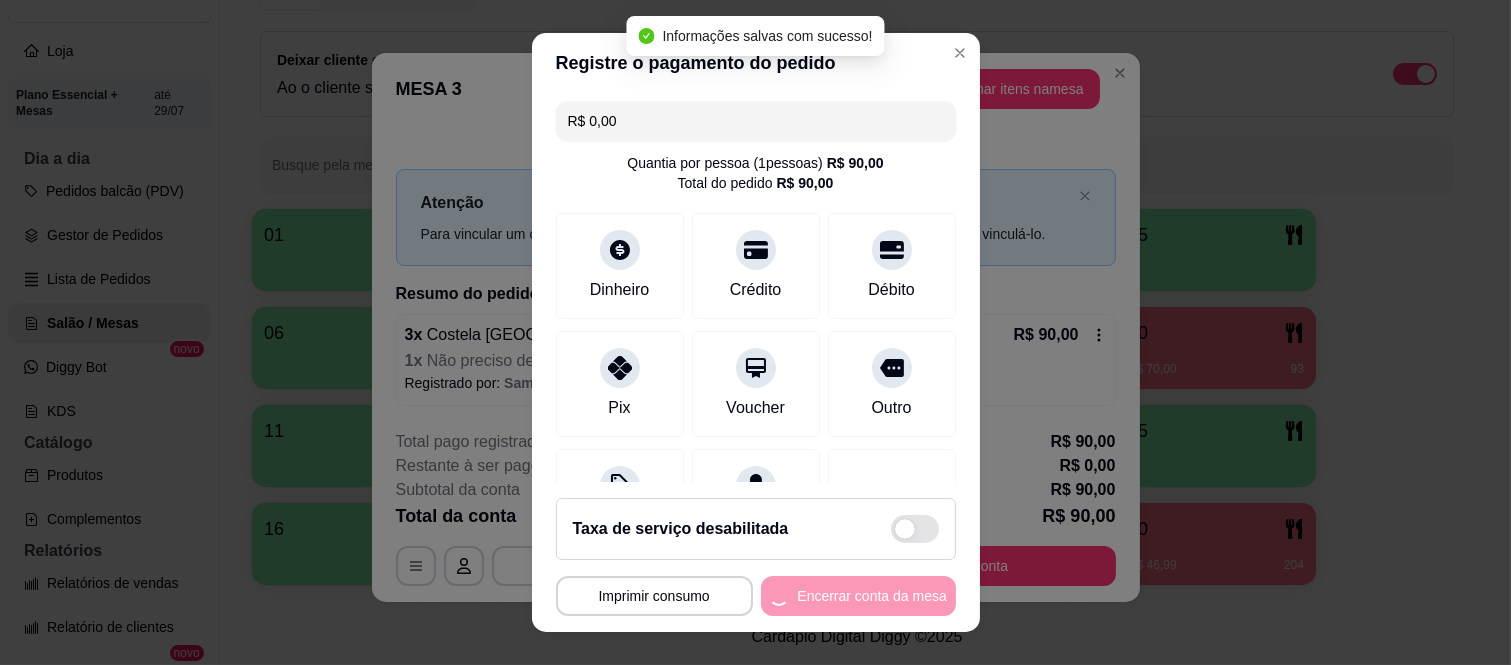 scroll, scrollTop: 0, scrollLeft: 0, axis: both 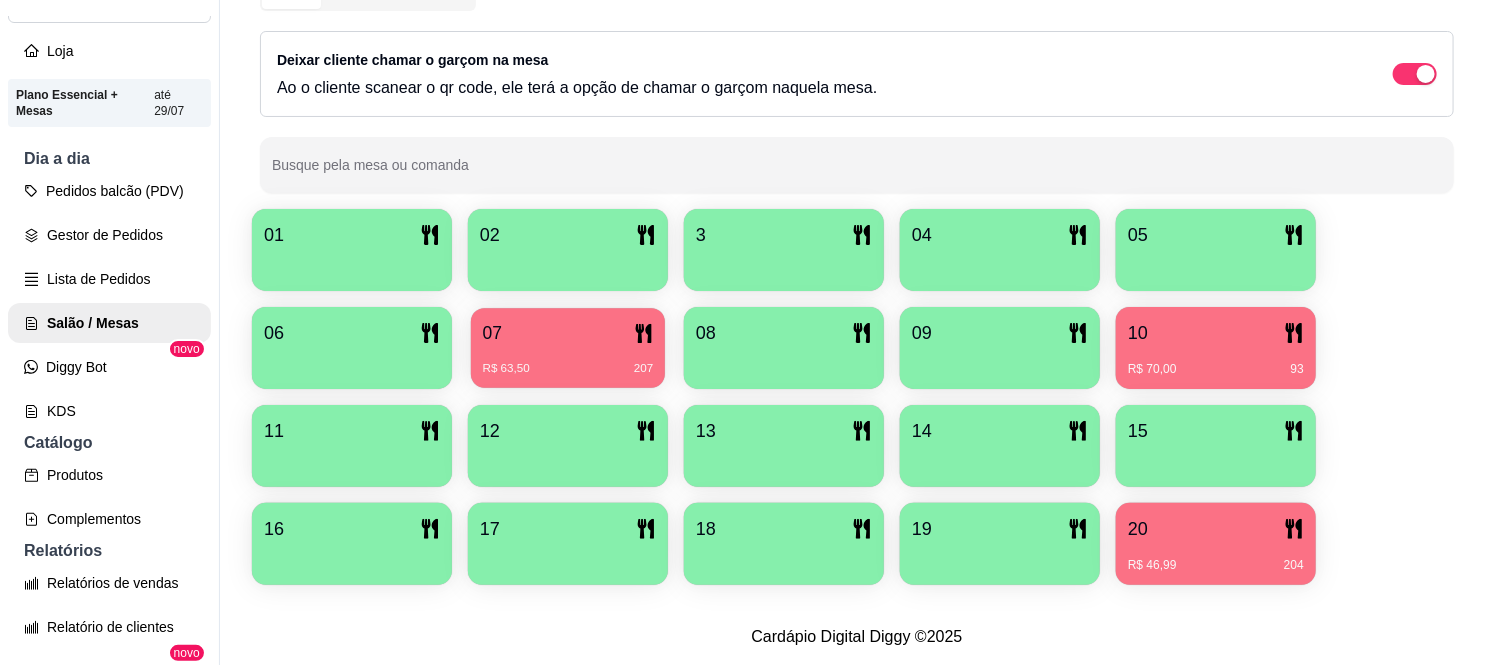 click on "07" at bounding box center [568, 333] 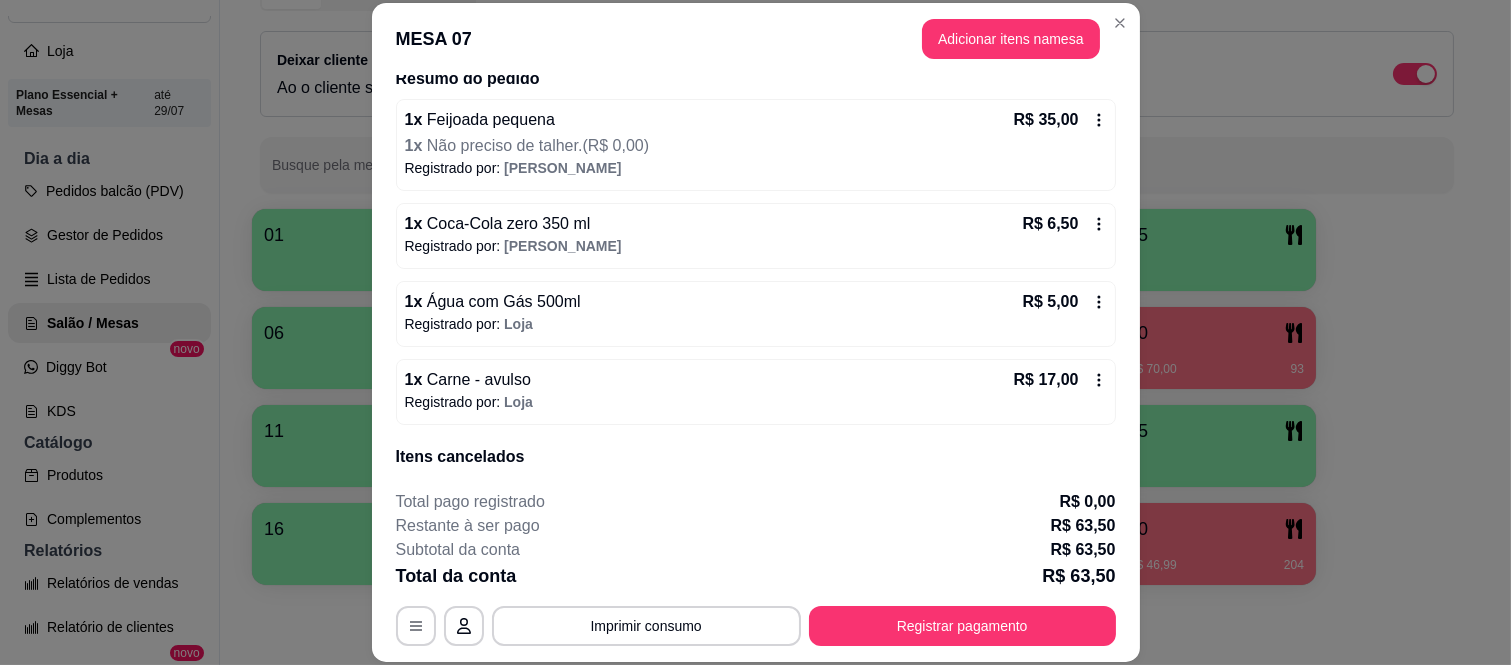 scroll, scrollTop: 127, scrollLeft: 0, axis: vertical 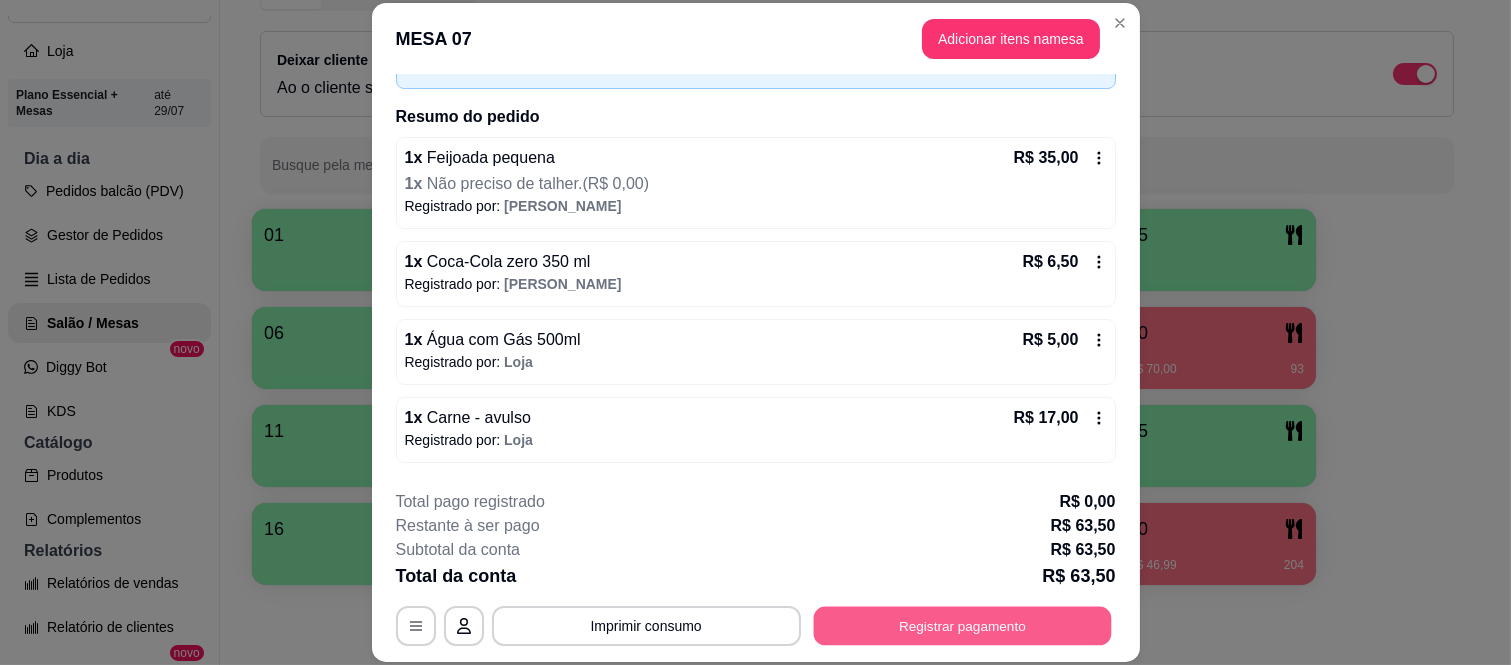 click on "Registrar pagamento" at bounding box center (962, 625) 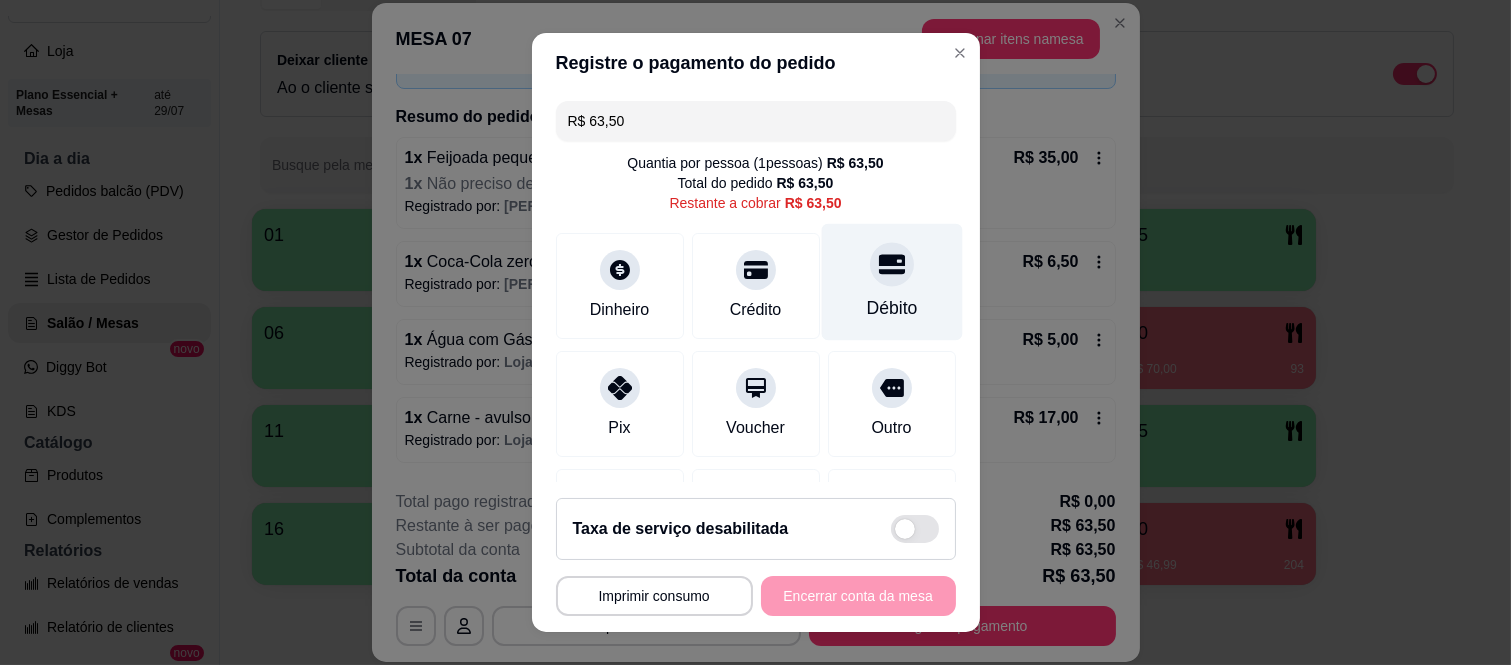 click at bounding box center (892, 265) 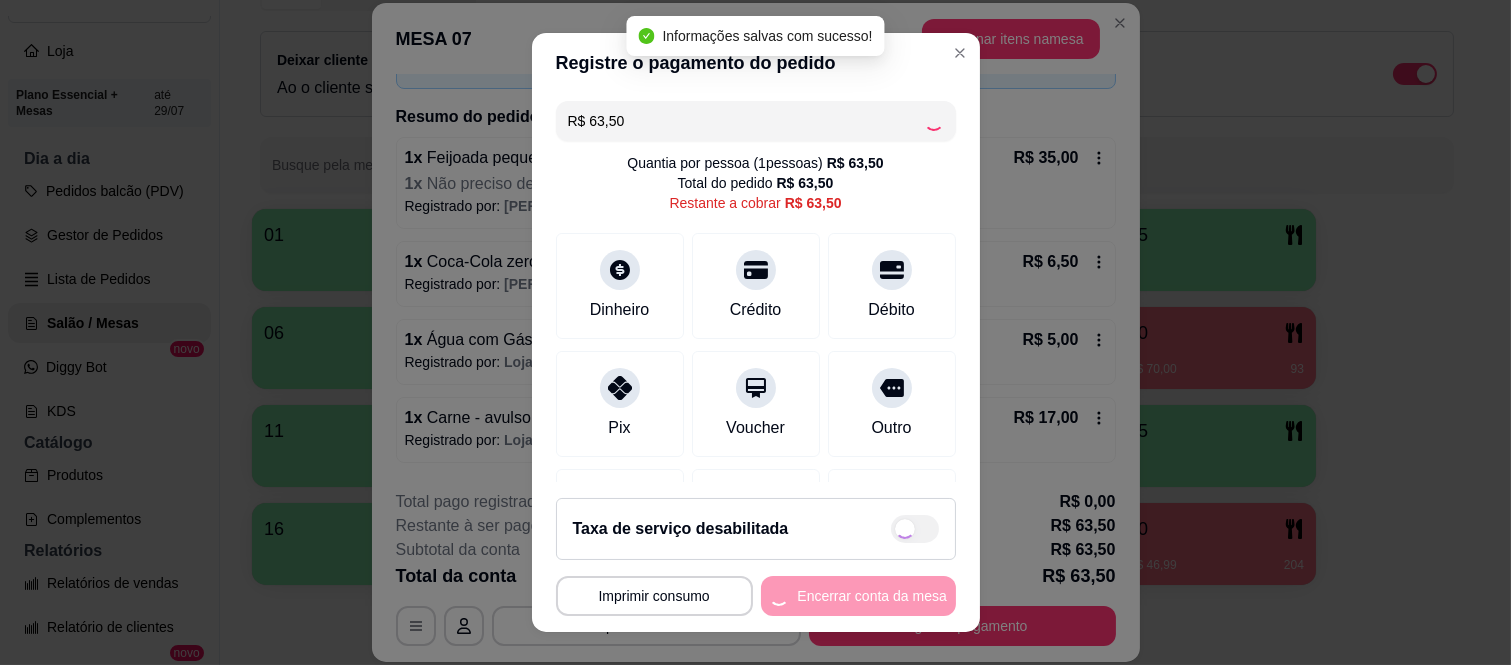 type on "R$ 0,00" 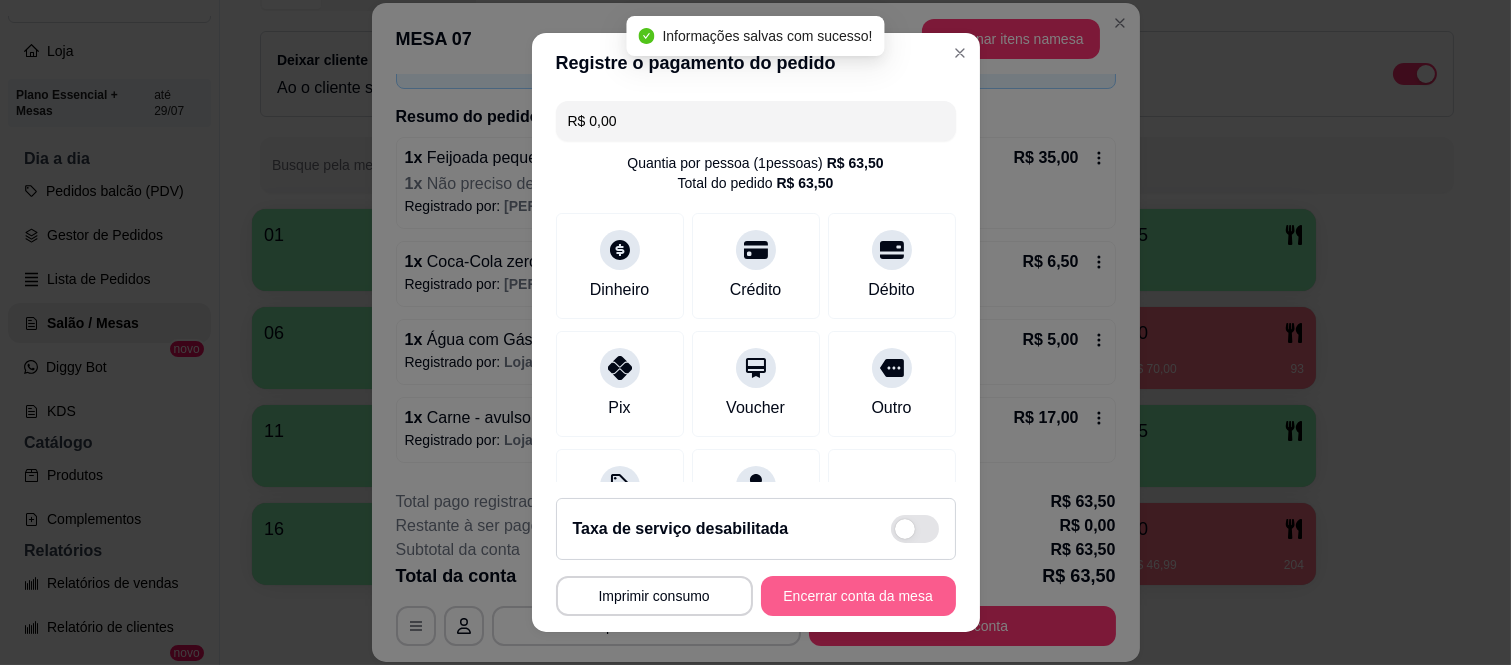 click on "Encerrar conta da mesa" at bounding box center [858, 596] 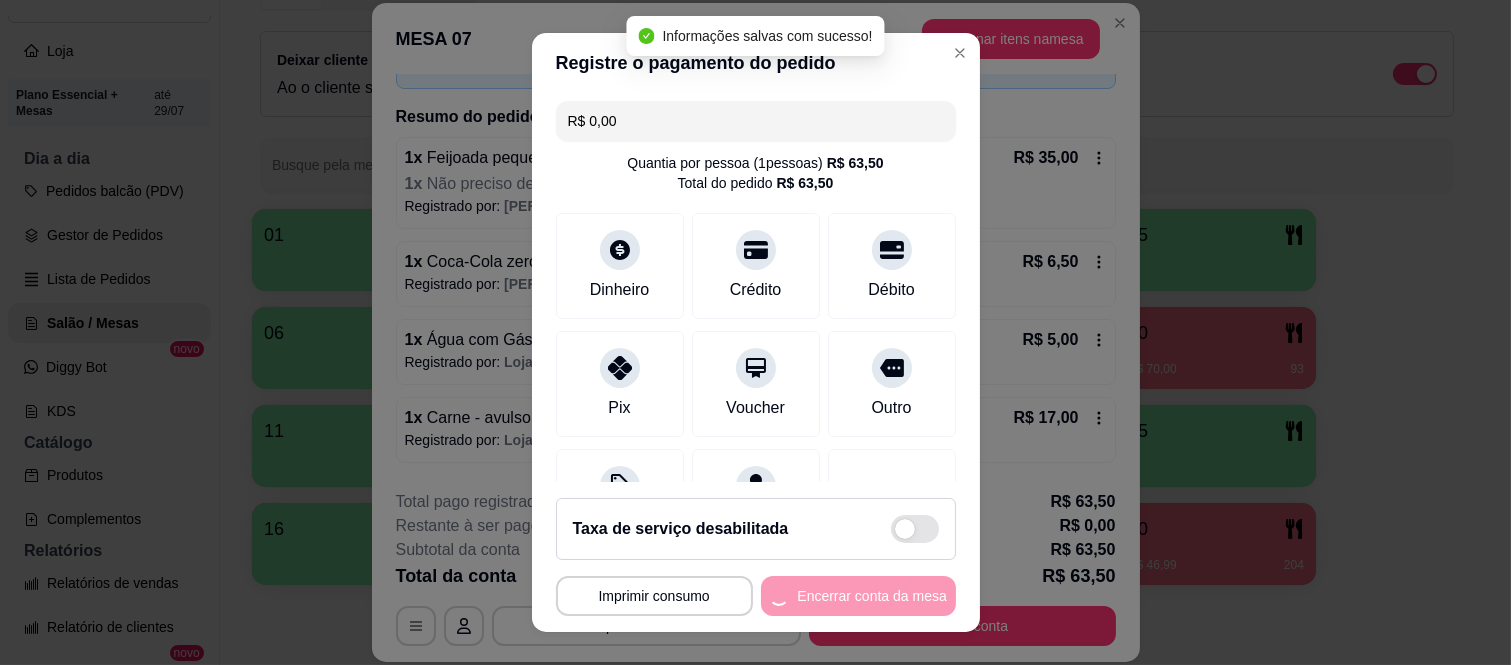 click on "**********" at bounding box center (756, 596) 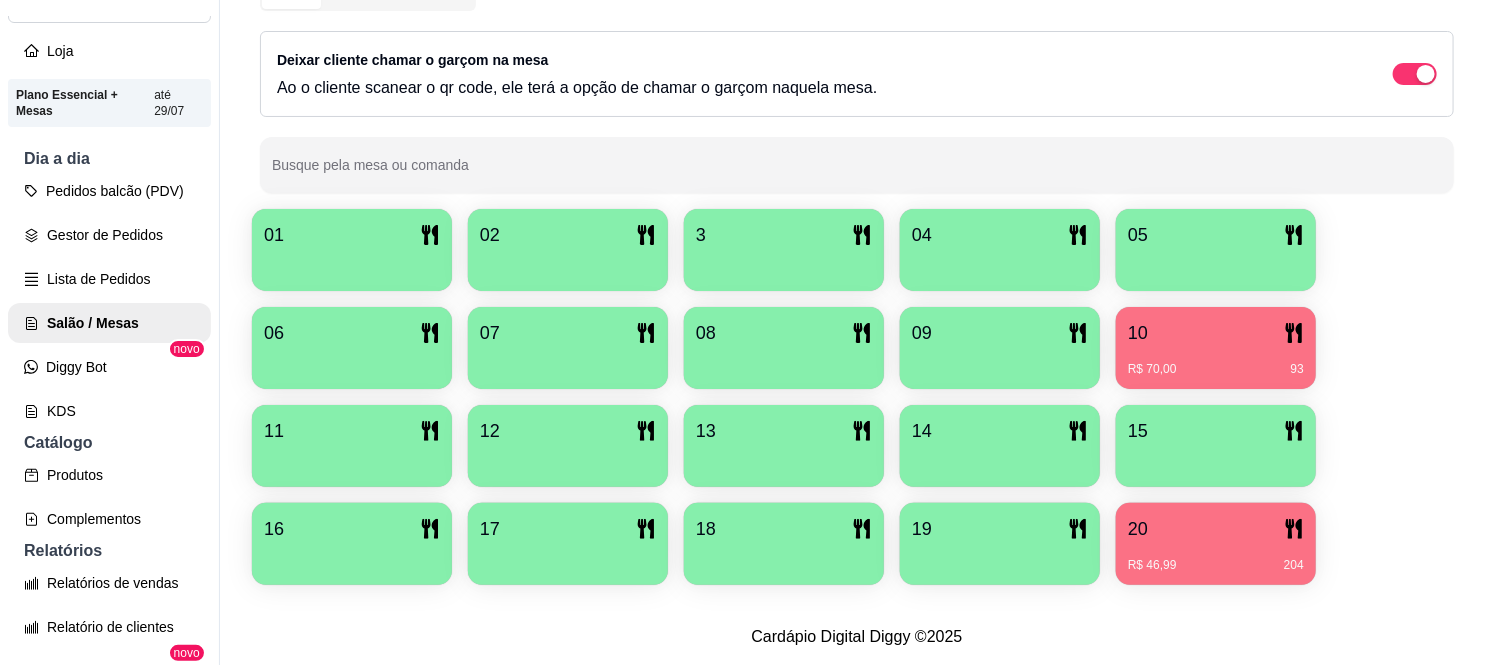 click on "R$ 46,99 204" at bounding box center (1216, 558) 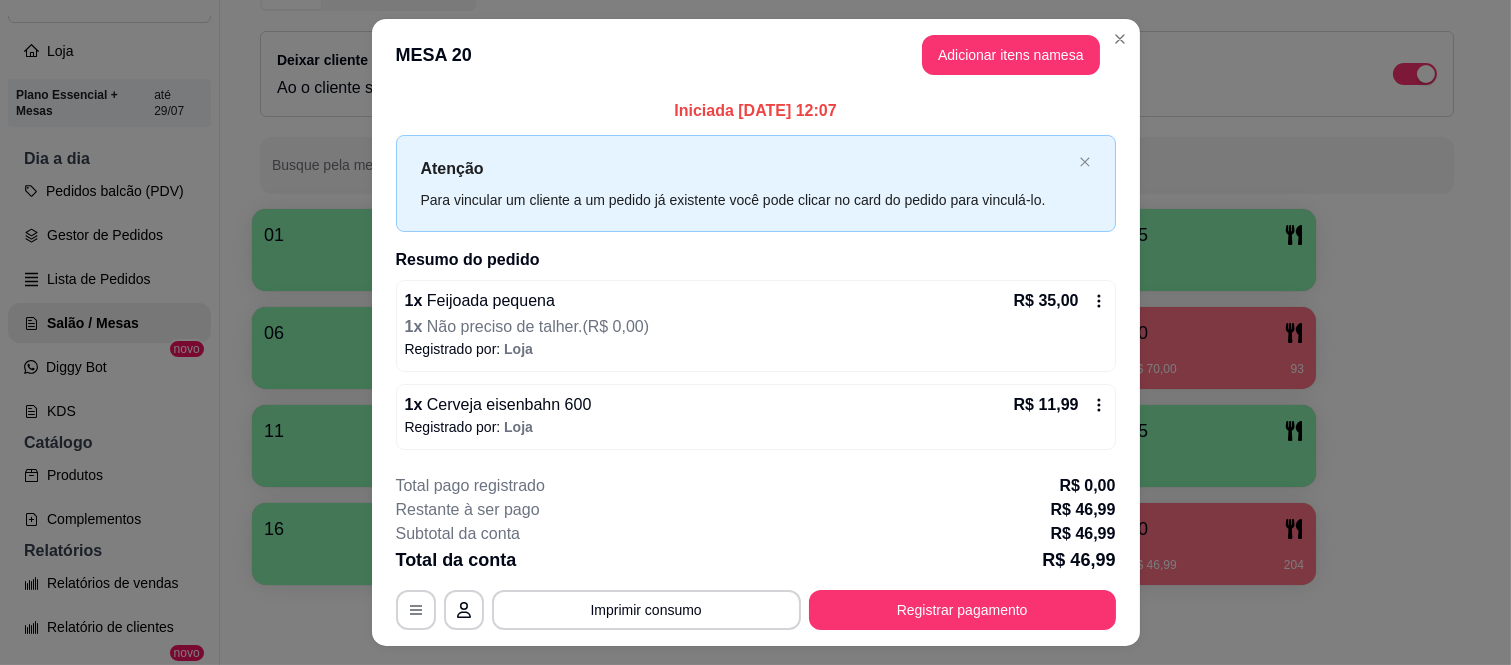 scroll, scrollTop: 45, scrollLeft: 0, axis: vertical 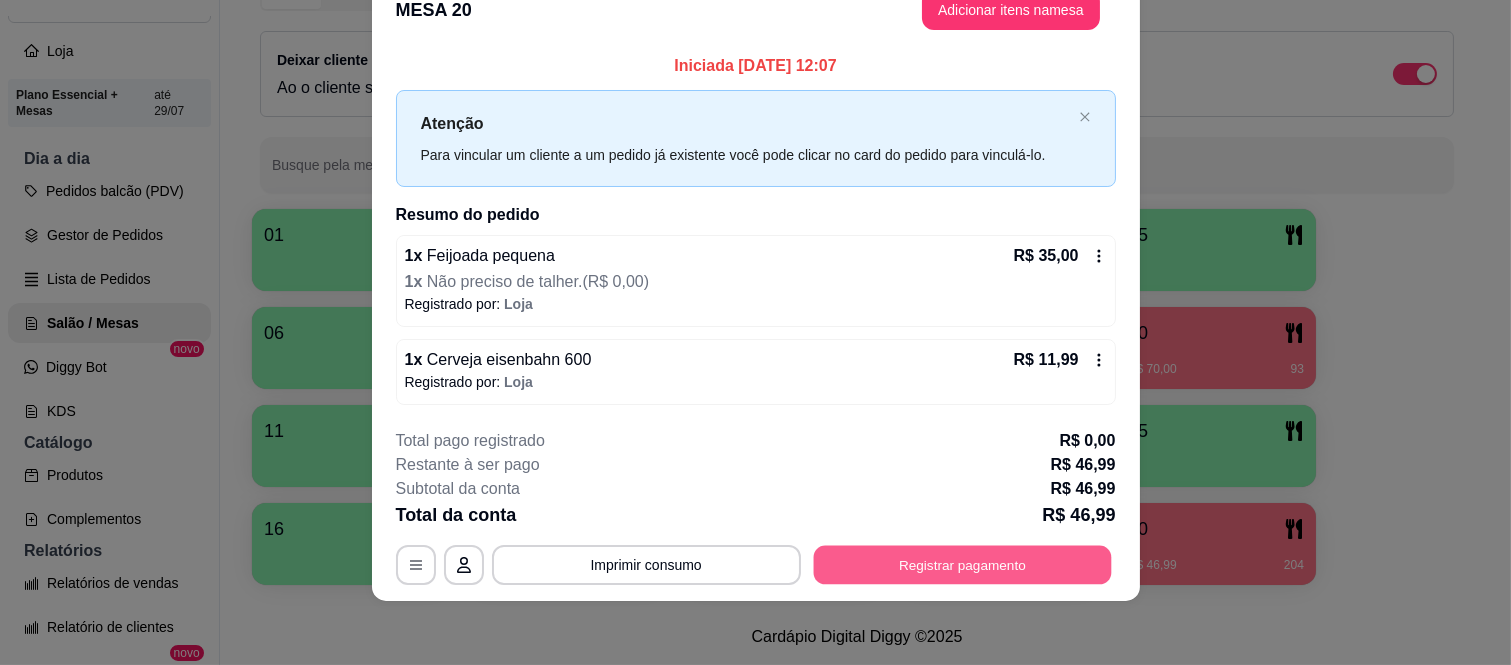 click on "Registrar pagamento" at bounding box center (962, 565) 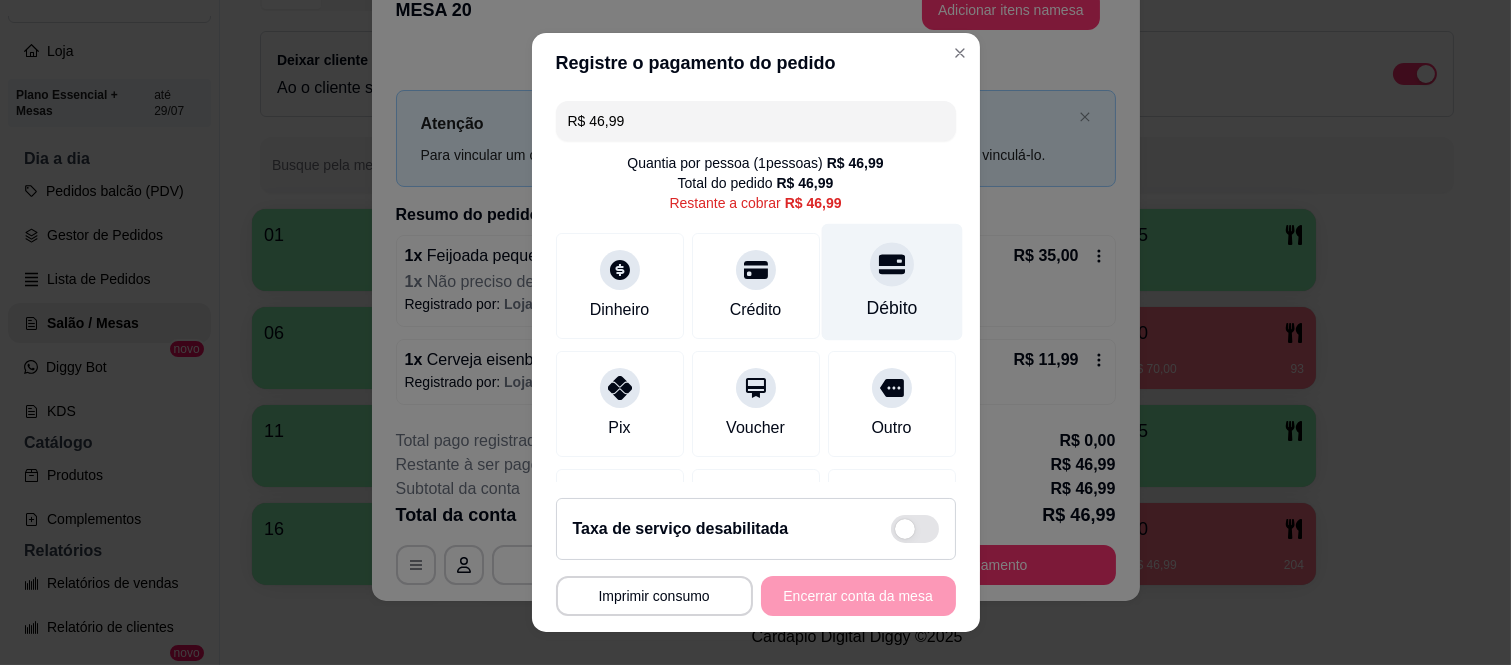 click on "Débito" at bounding box center (891, 282) 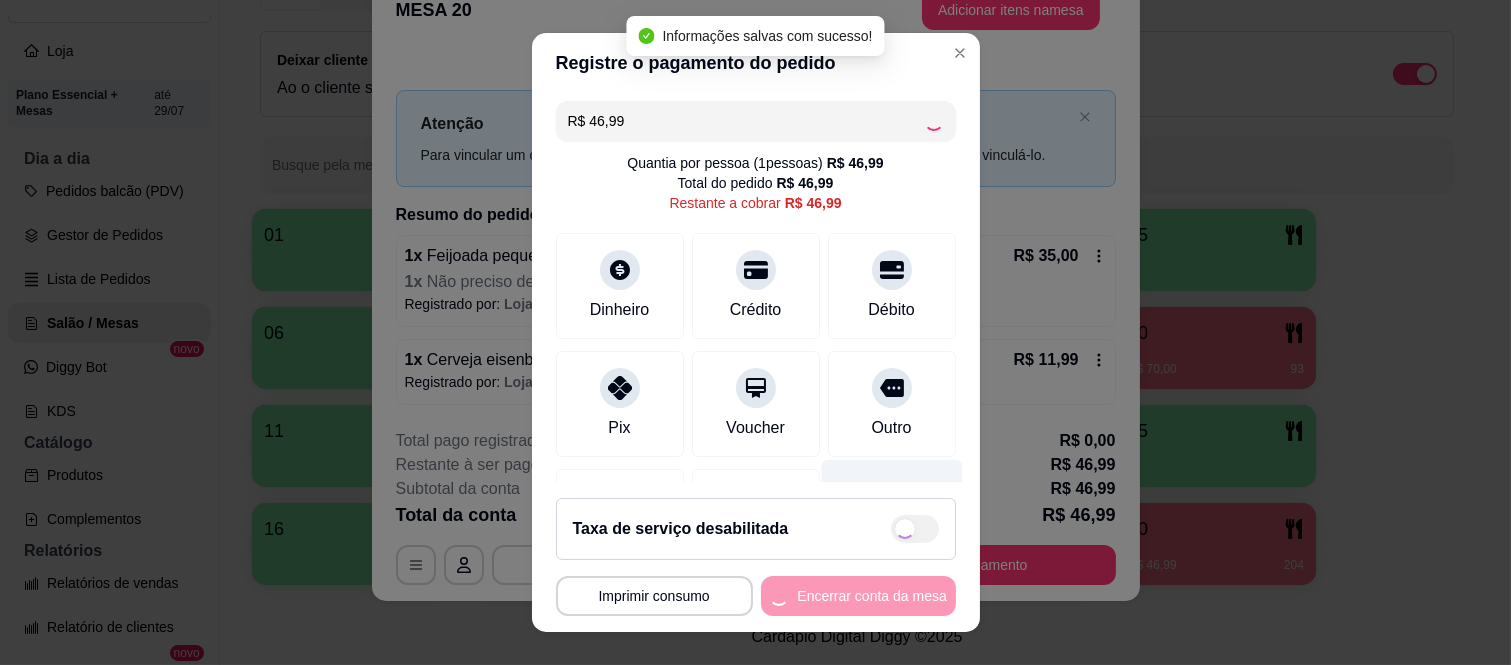type on "R$ 0,00" 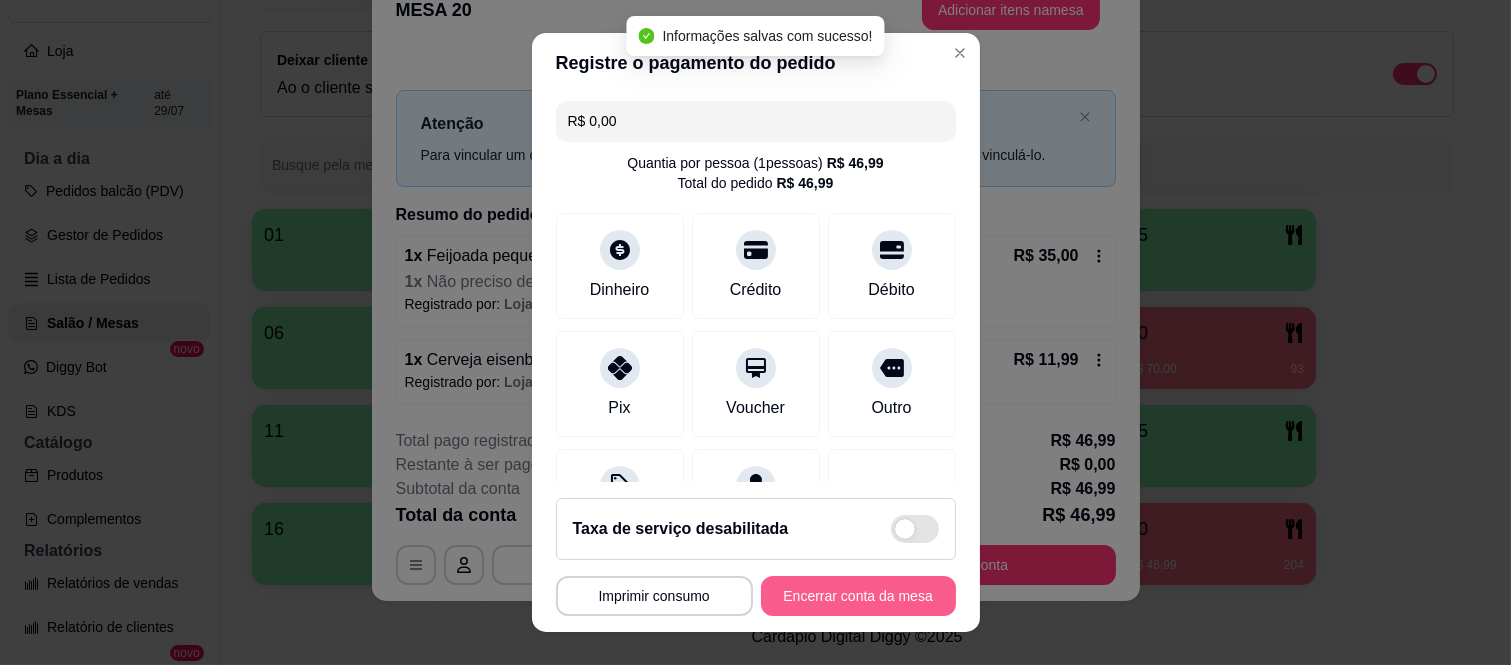 click on "Encerrar conta da mesa" at bounding box center (858, 596) 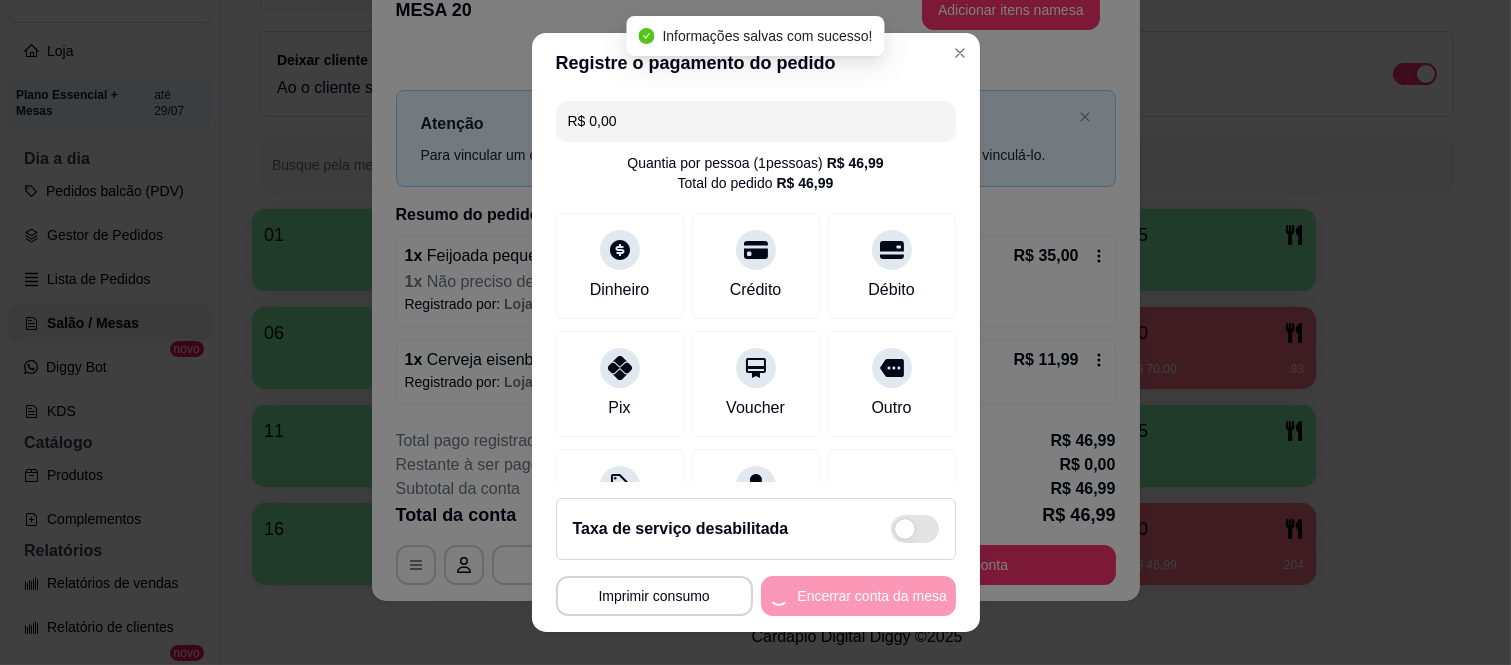 scroll, scrollTop: 0, scrollLeft: 0, axis: both 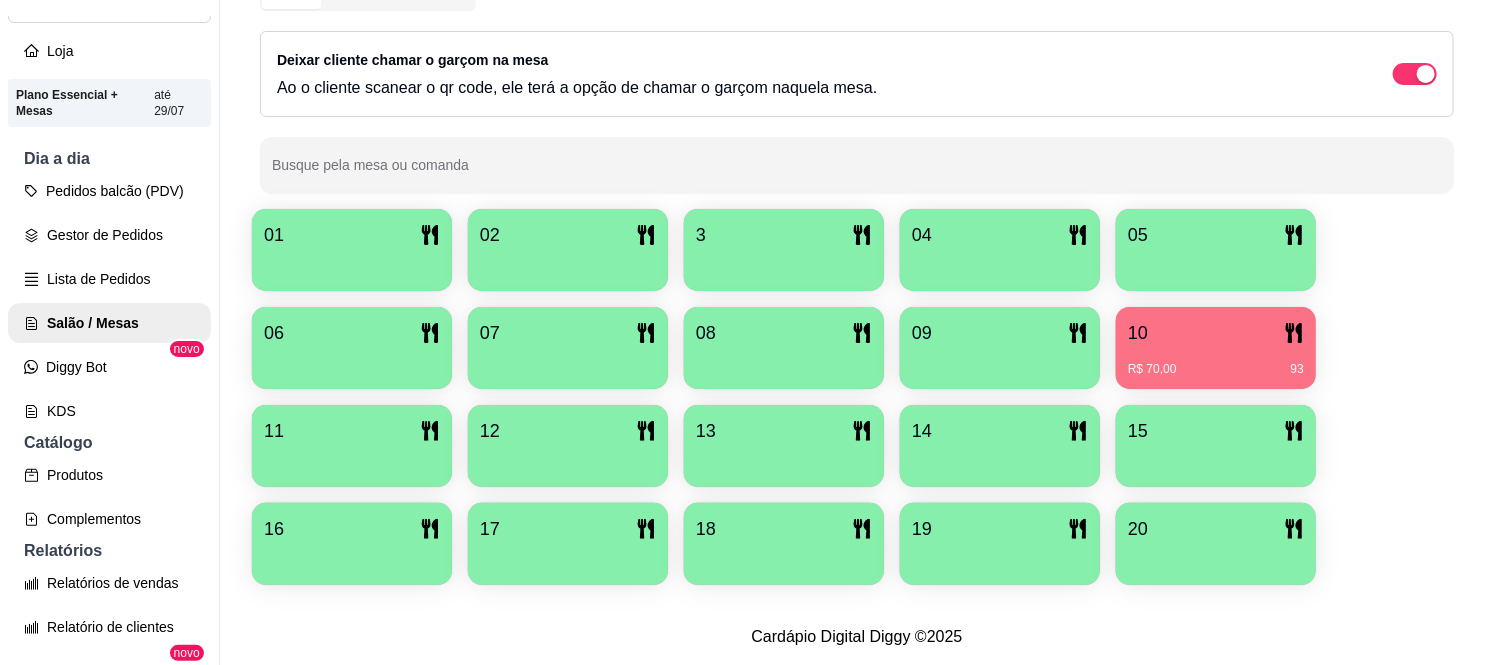 click on "10 R$ 70,00 93" at bounding box center (1216, 348) 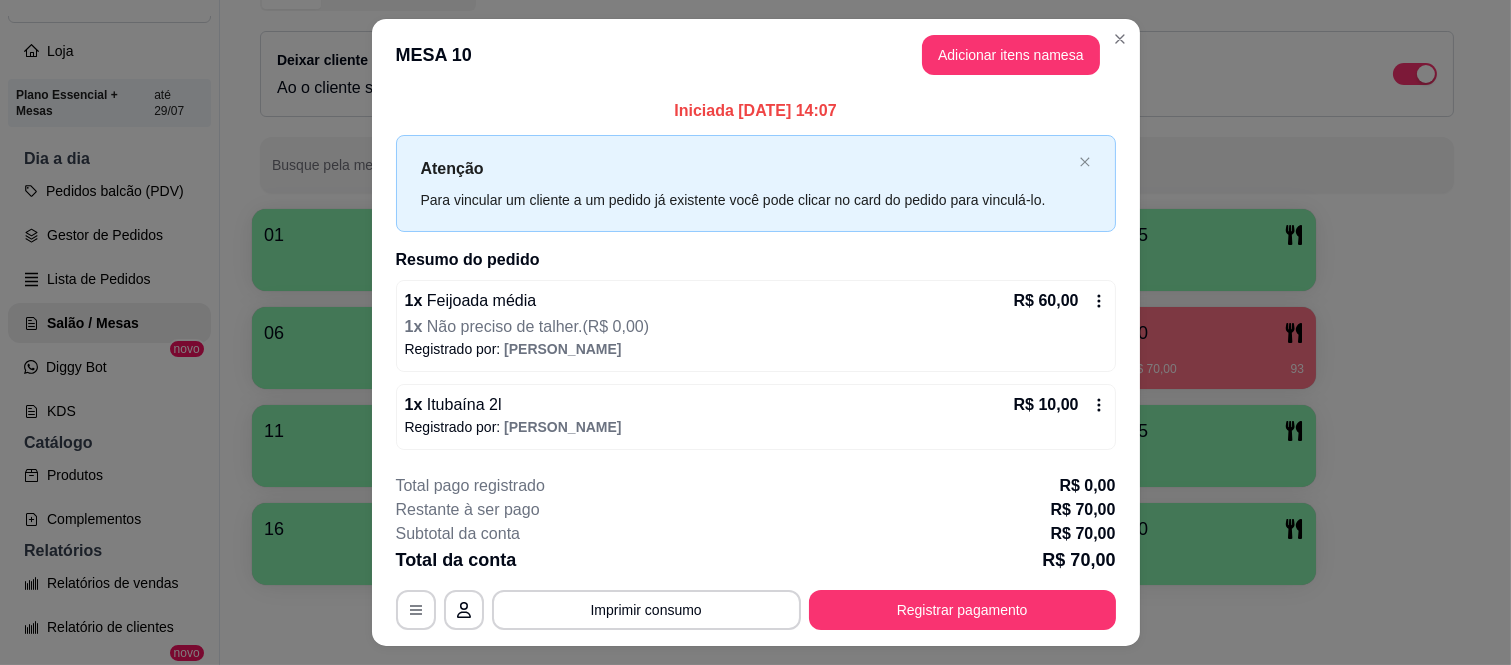 scroll, scrollTop: 45, scrollLeft: 0, axis: vertical 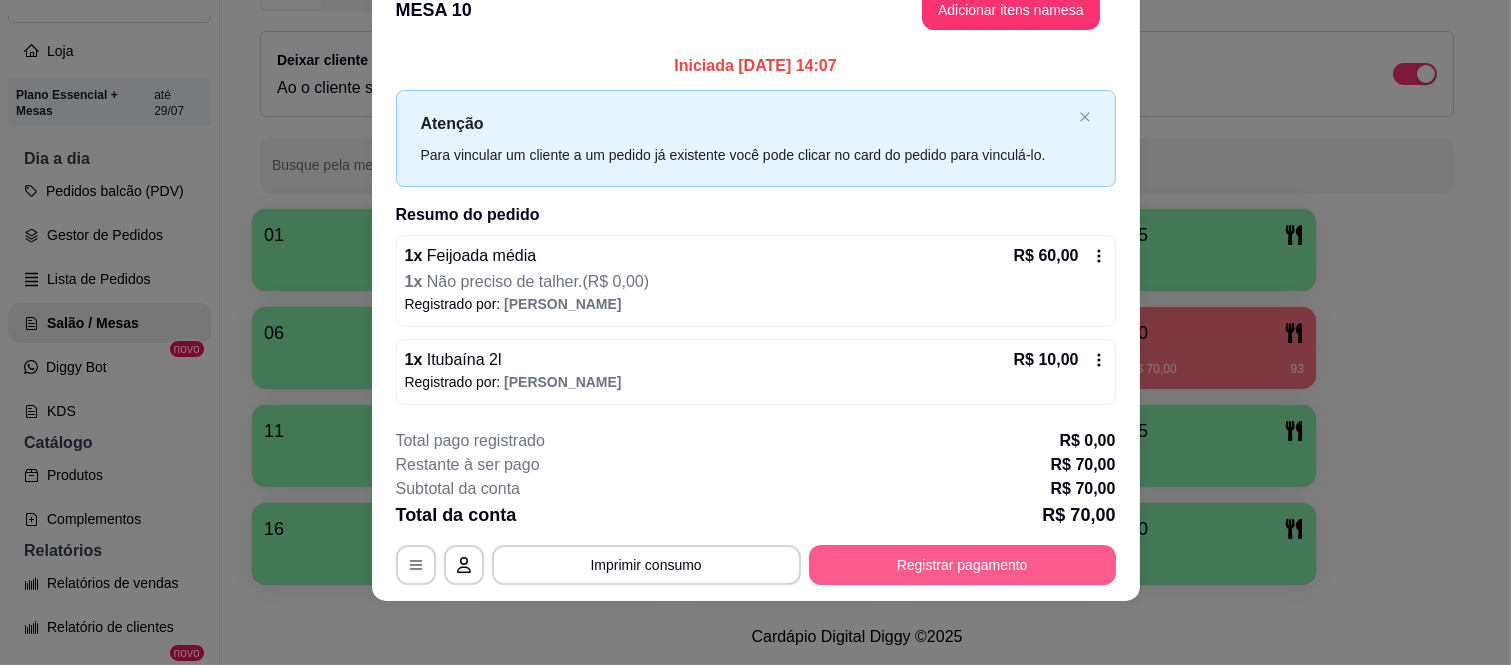 click on "Registrar pagamento" at bounding box center [962, 565] 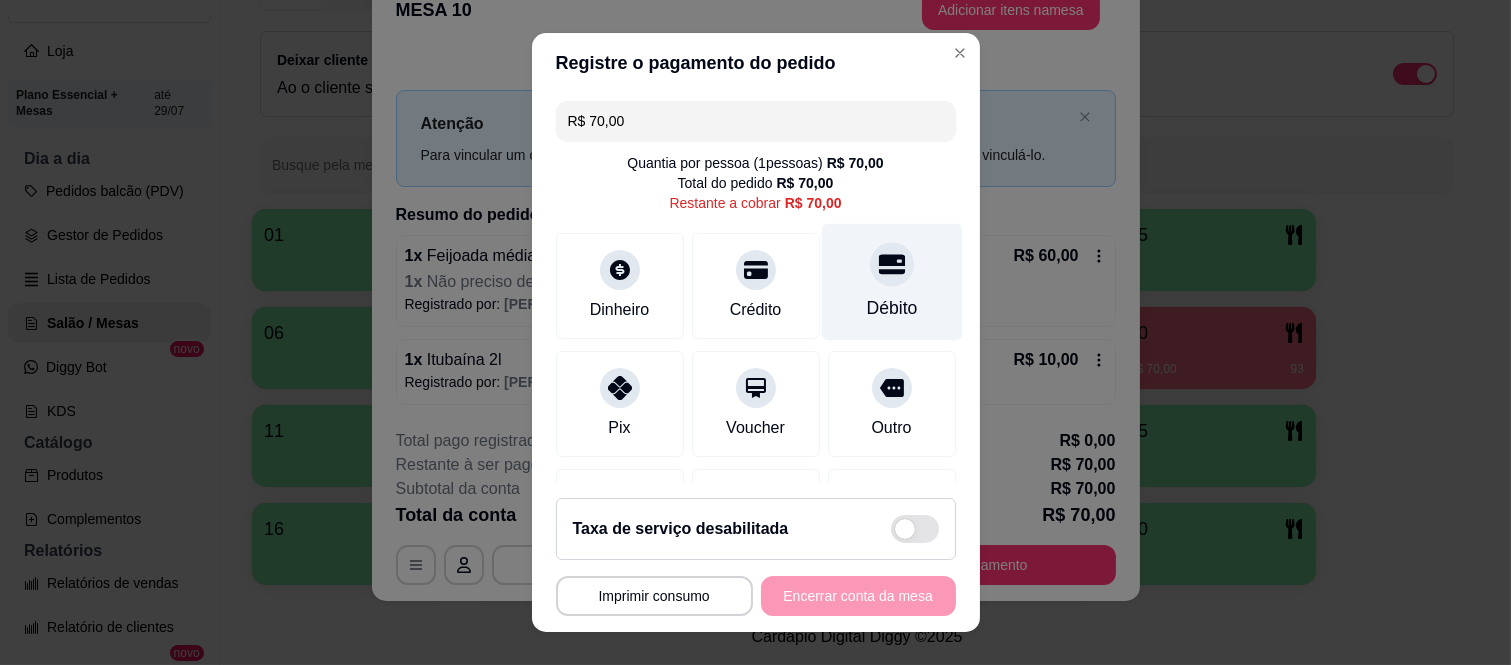 click on "Débito" at bounding box center [891, 282] 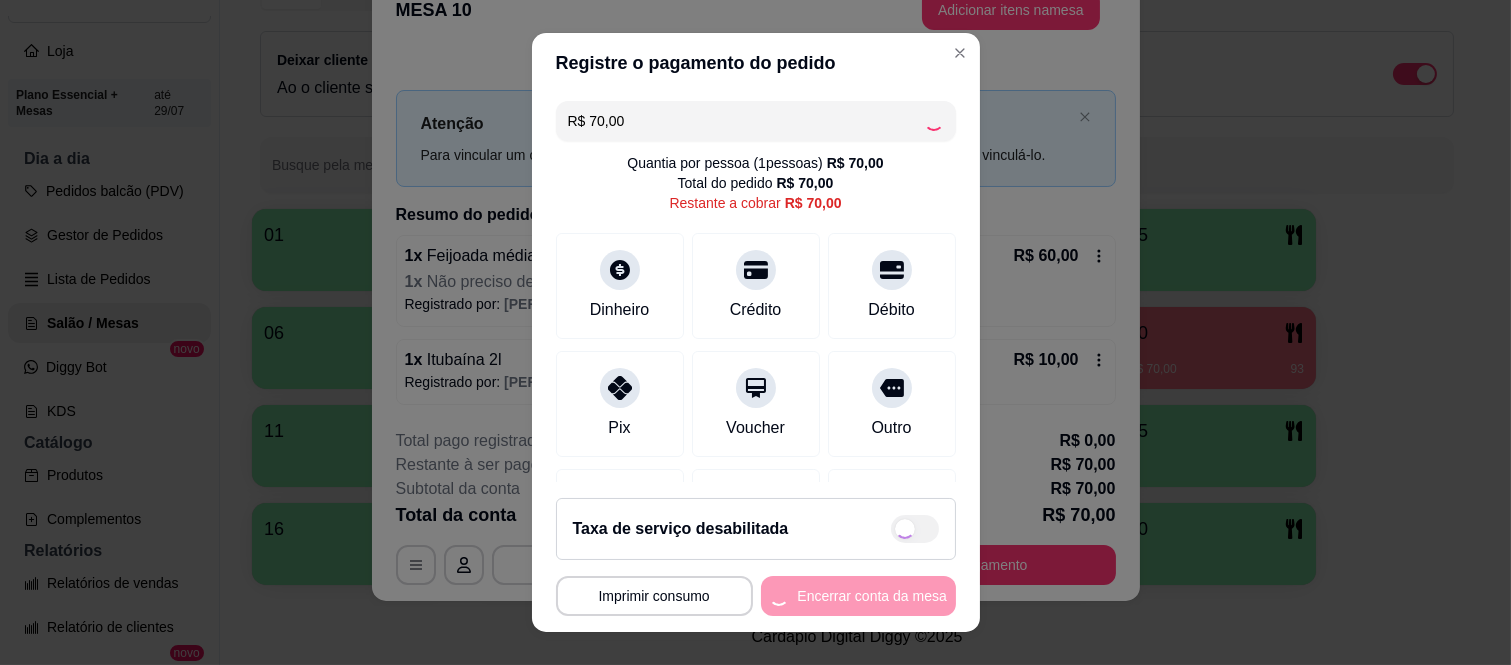 type on "R$ 0,00" 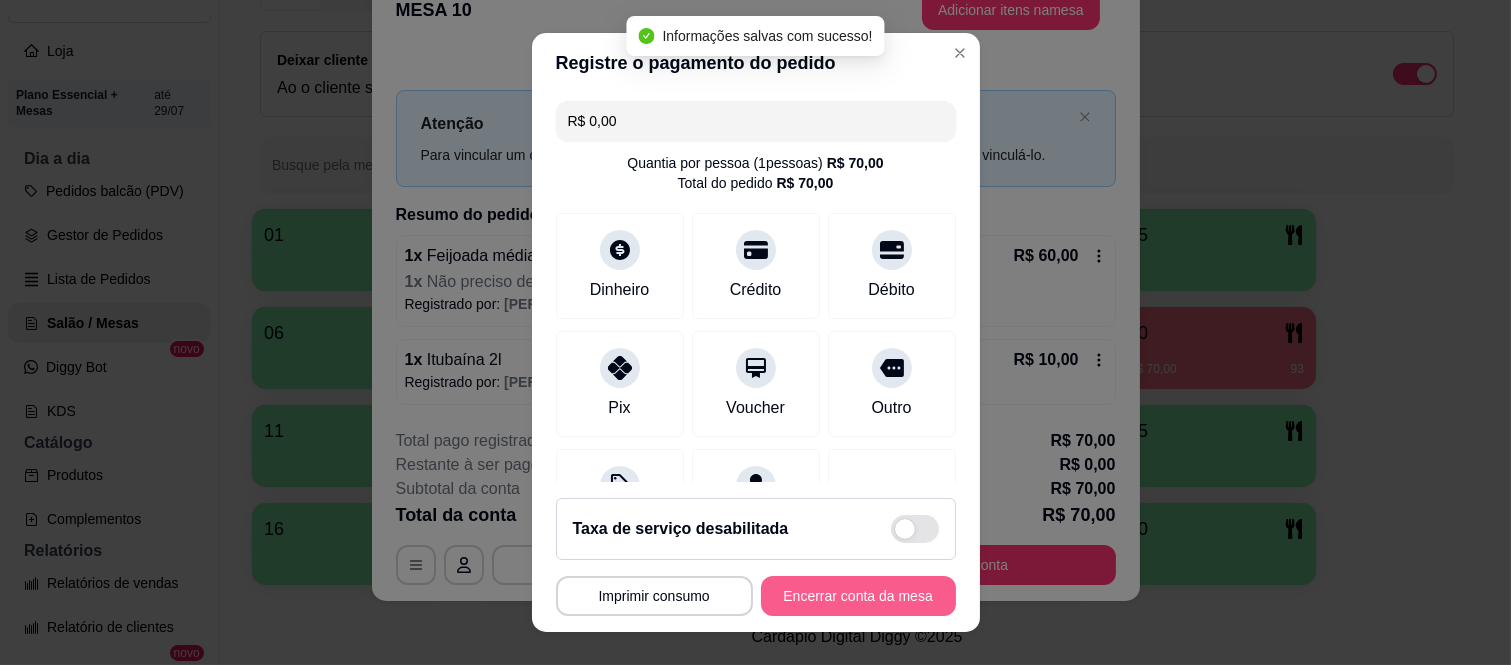 click on "Encerrar conta da mesa" at bounding box center [858, 596] 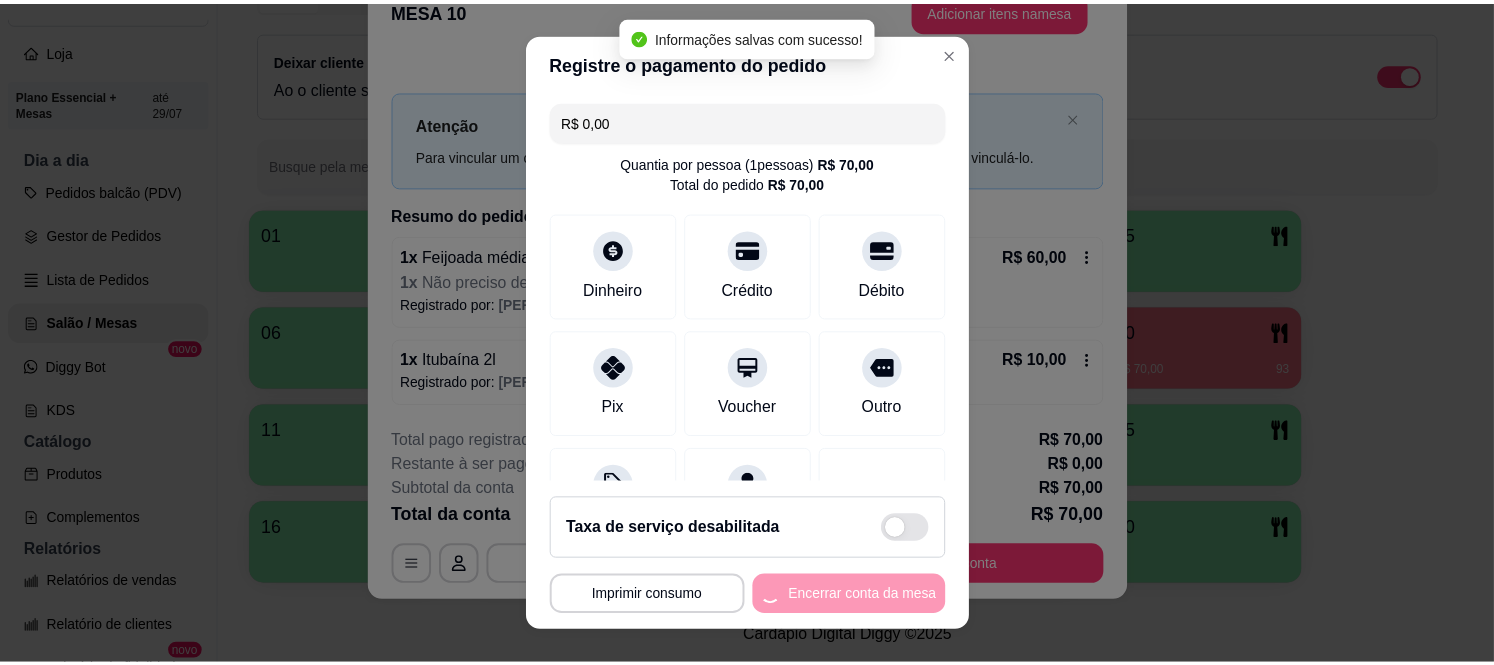 scroll, scrollTop: 0, scrollLeft: 0, axis: both 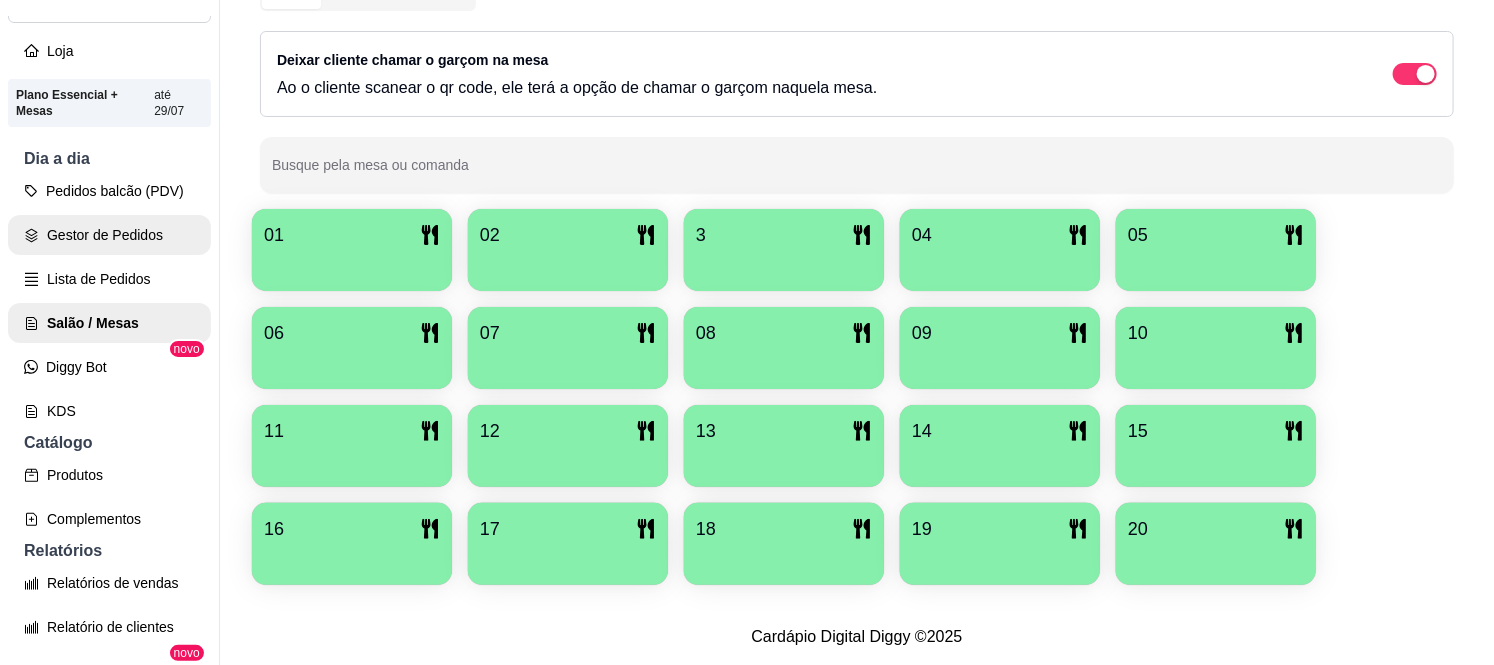 click on "Gestor de Pedidos" at bounding box center [109, 235] 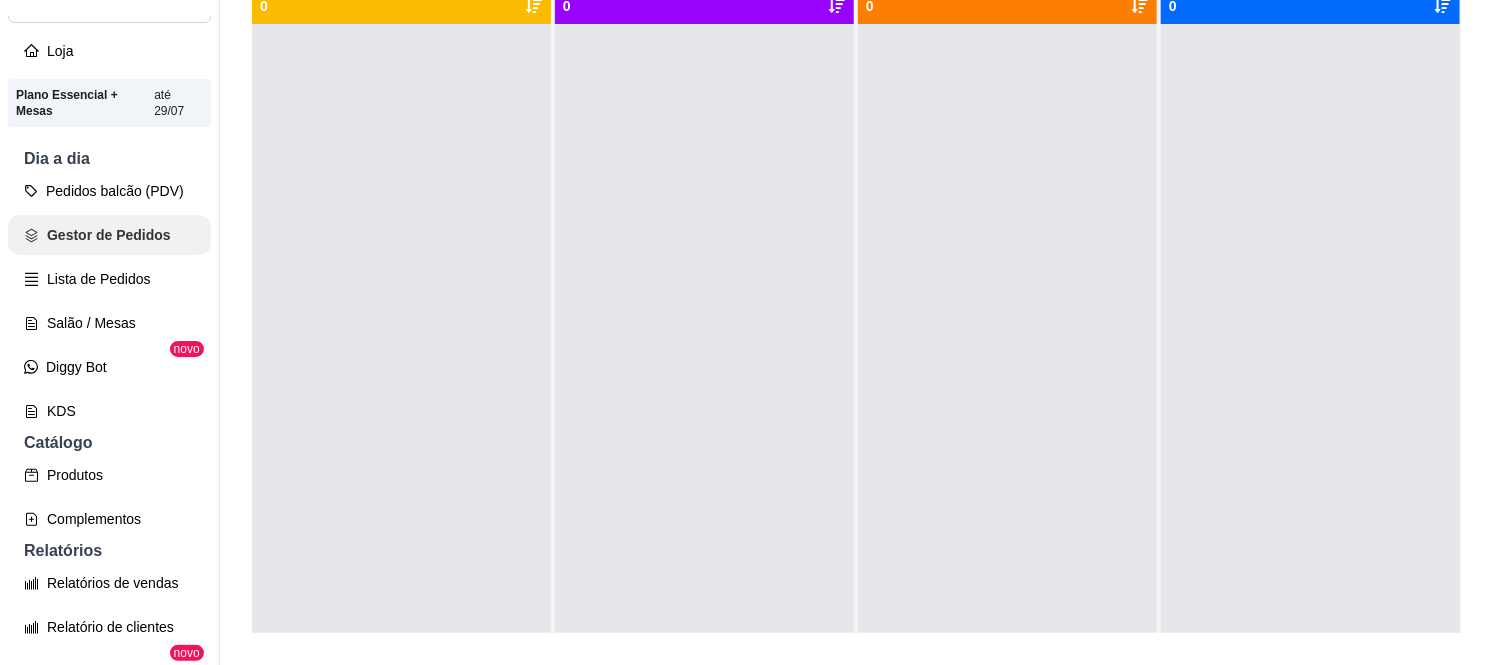 scroll, scrollTop: 0, scrollLeft: 0, axis: both 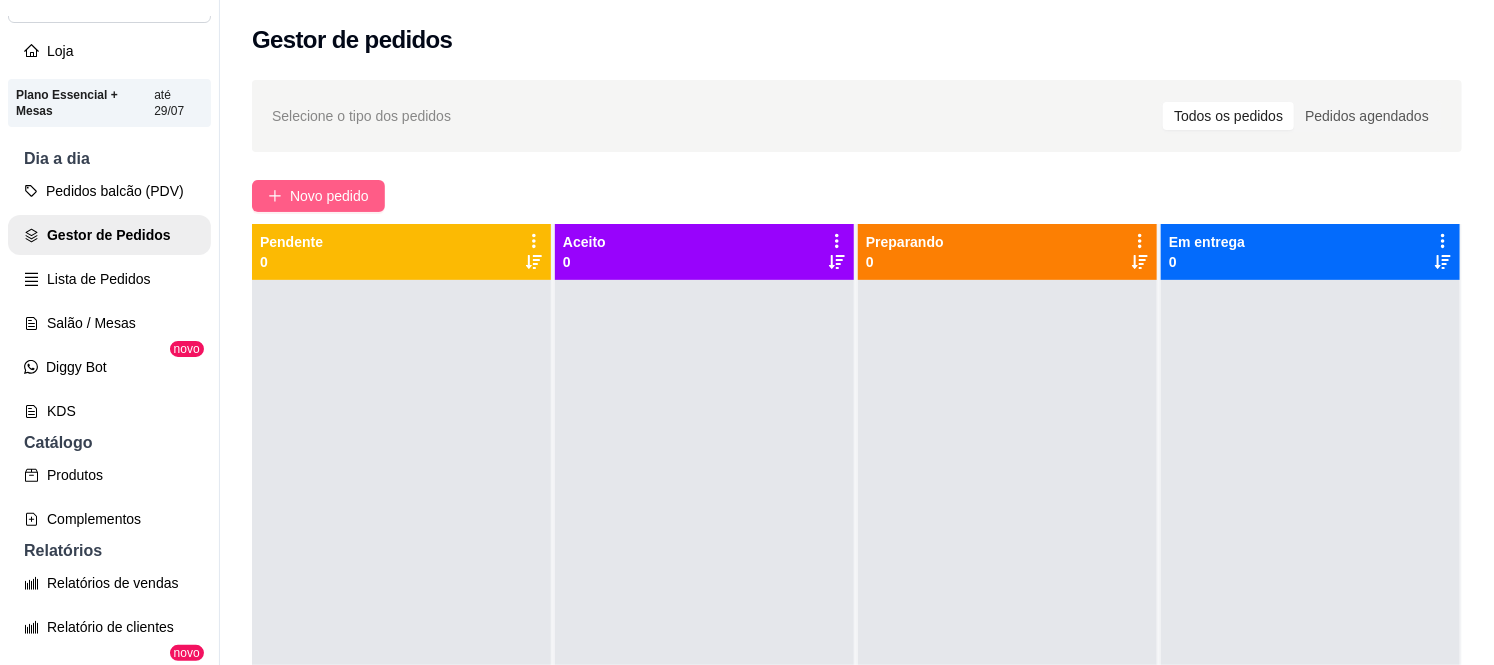 click on "Novo pedido" at bounding box center (329, 196) 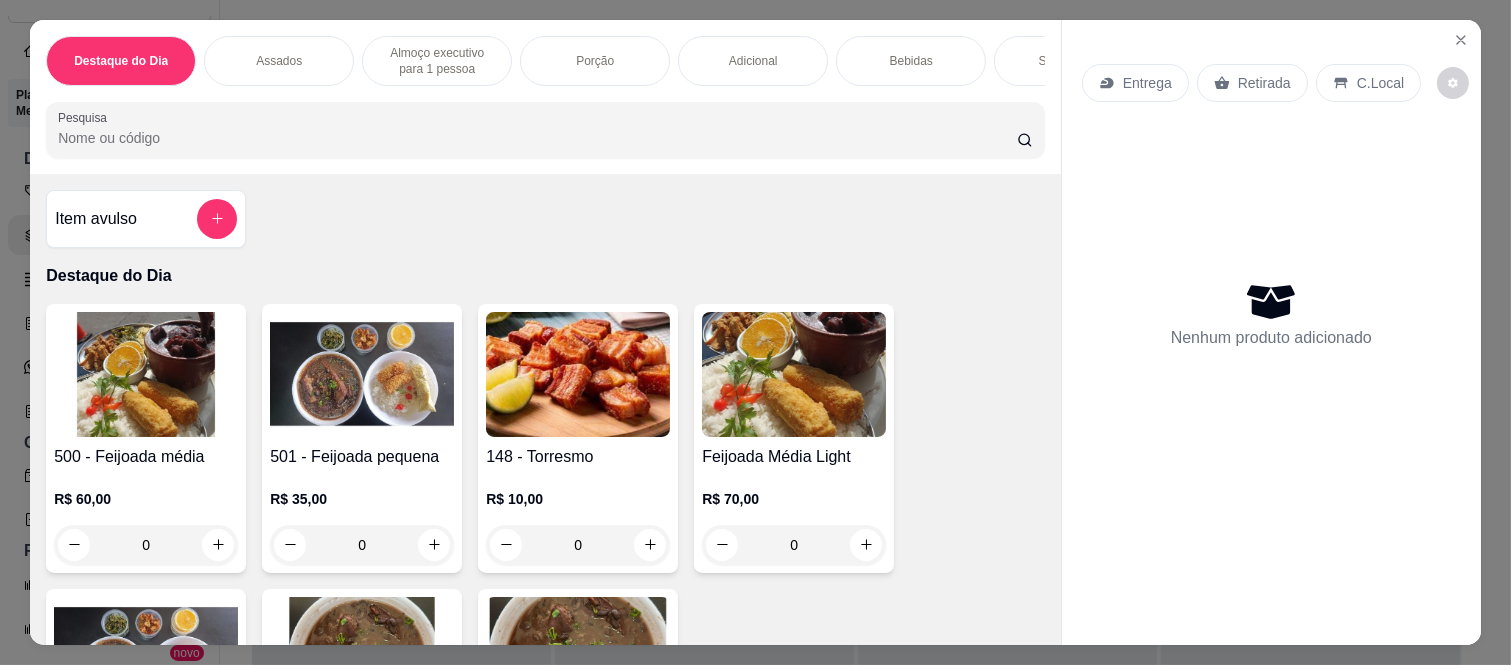click on "0" at bounding box center (146, 545) 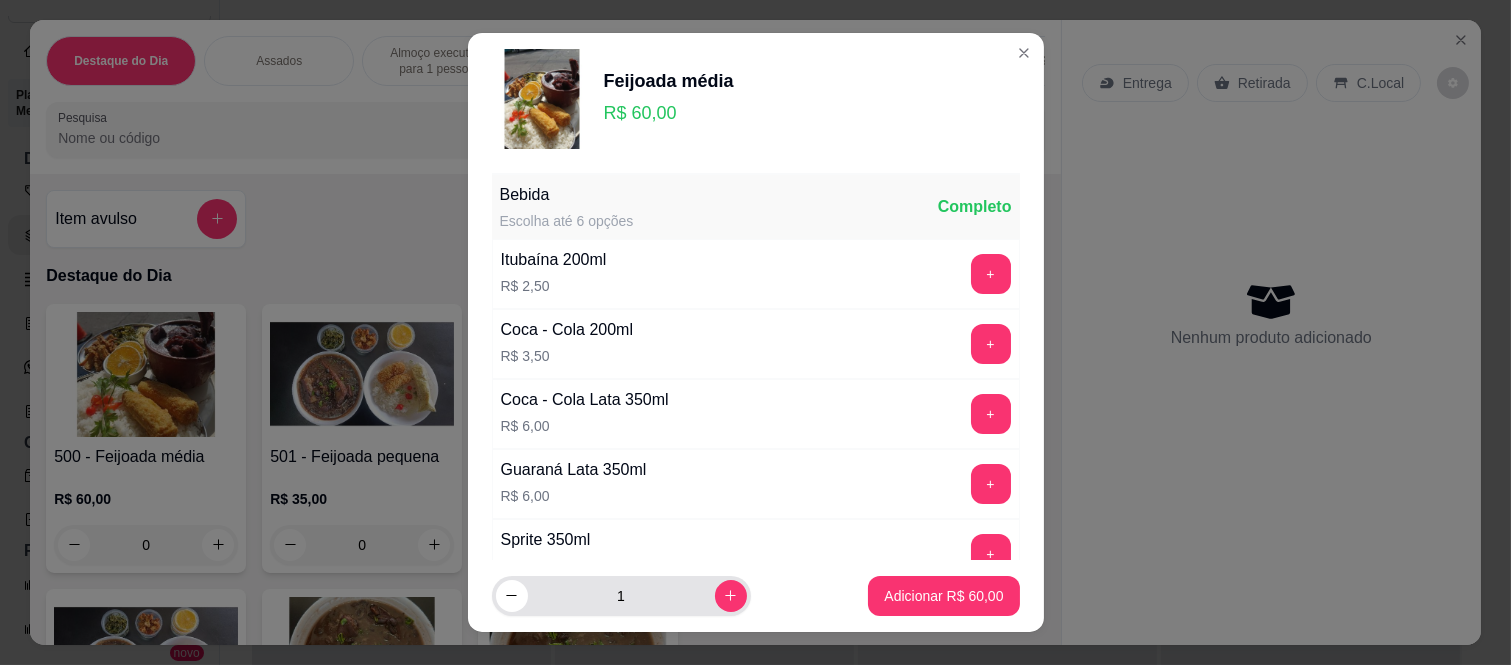 click on "1" at bounding box center [621, 596] 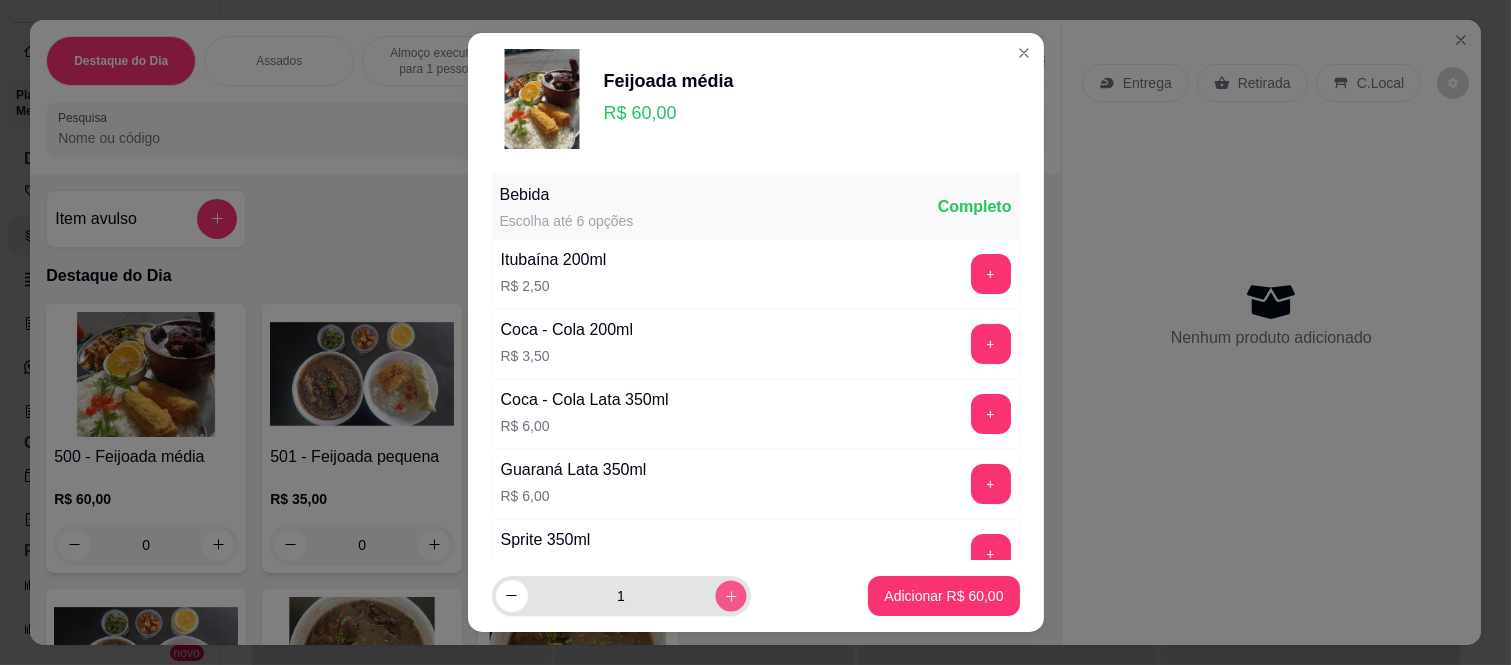 click at bounding box center (730, 595) 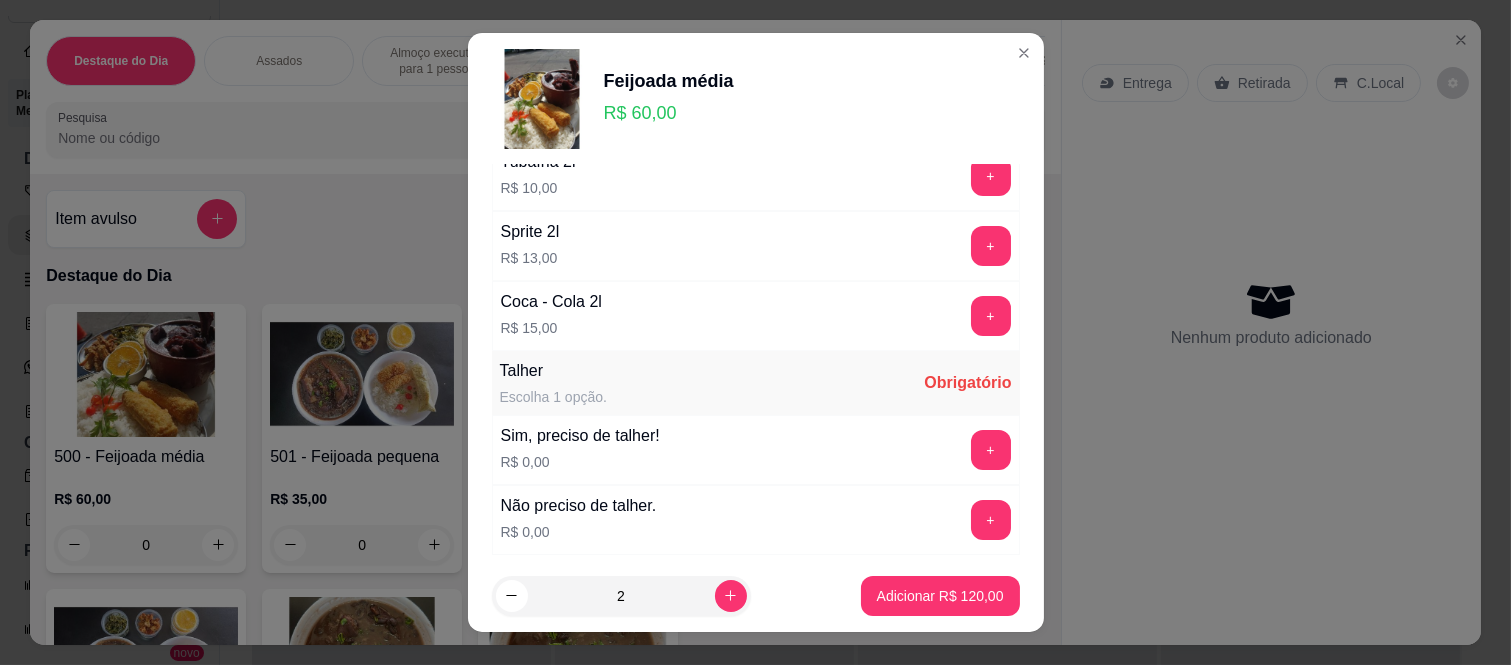 scroll, scrollTop: 1226, scrollLeft: 0, axis: vertical 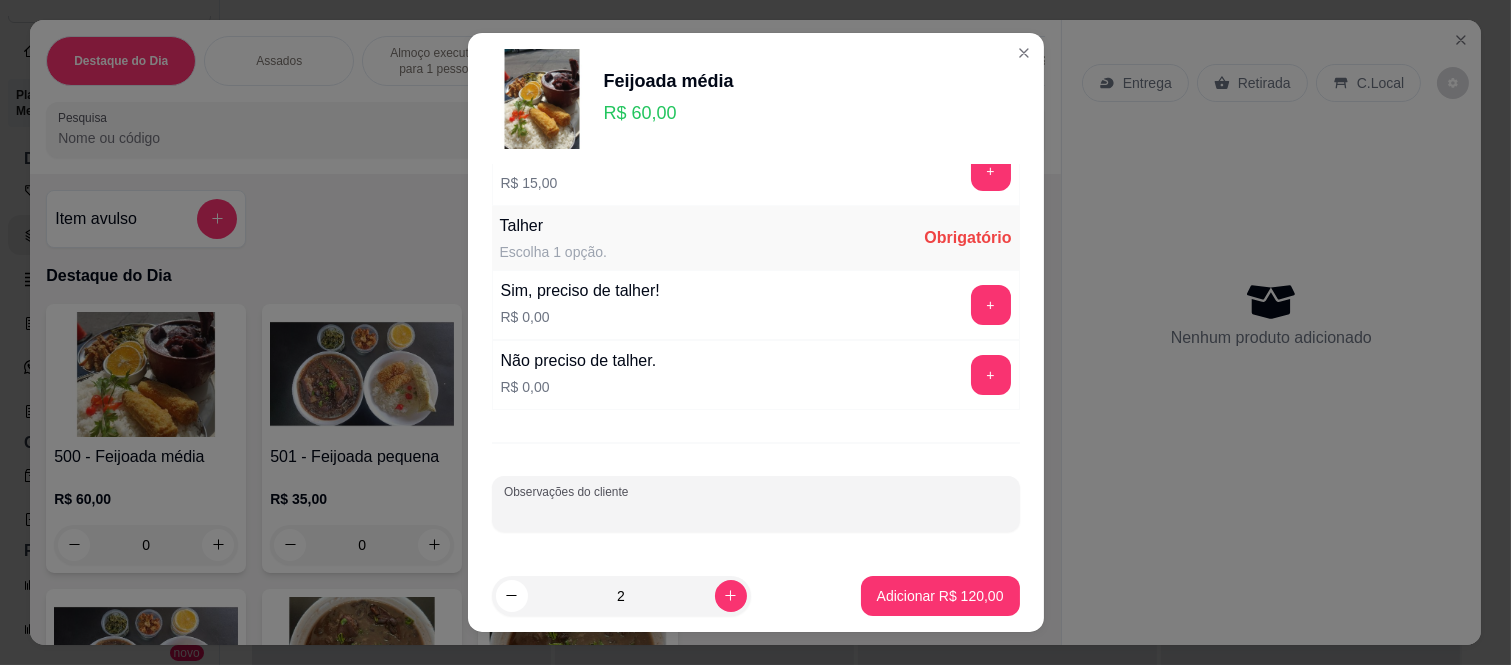 click on "Observações do cliente" at bounding box center [756, 512] 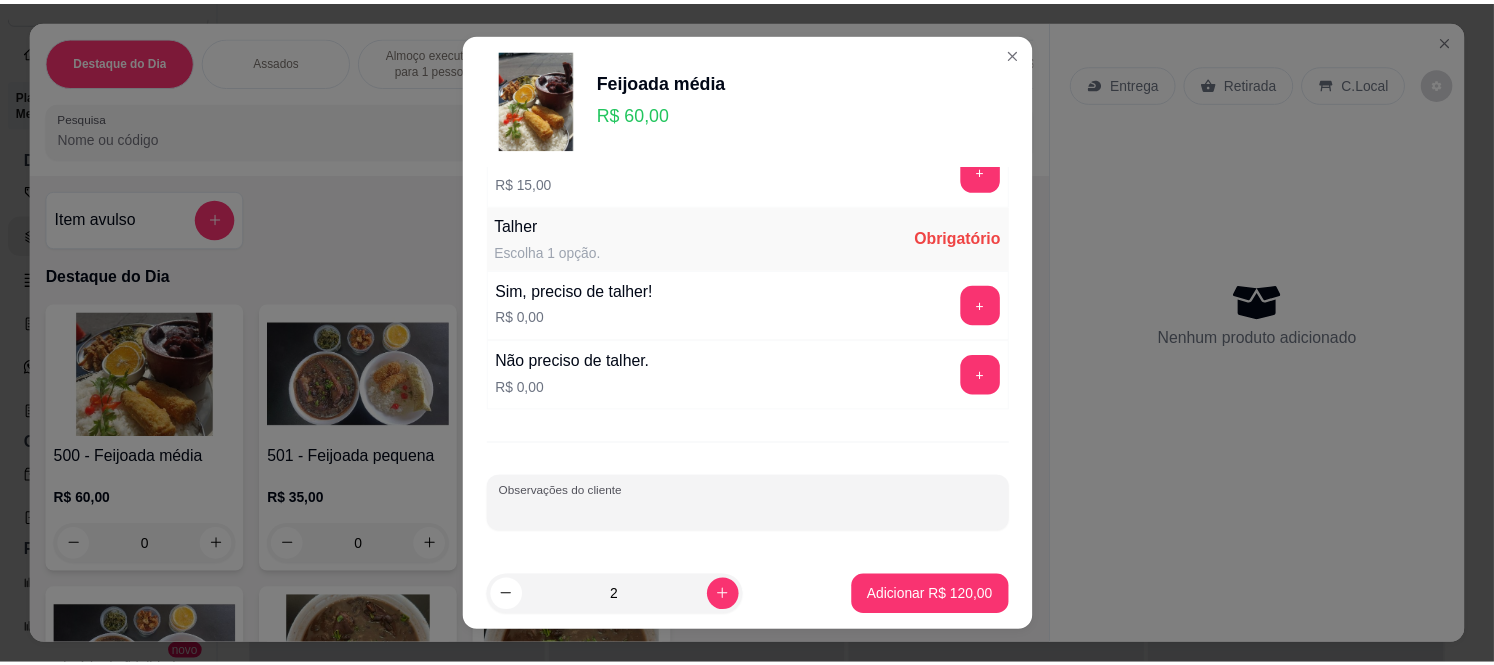 scroll, scrollTop: 1115, scrollLeft: 0, axis: vertical 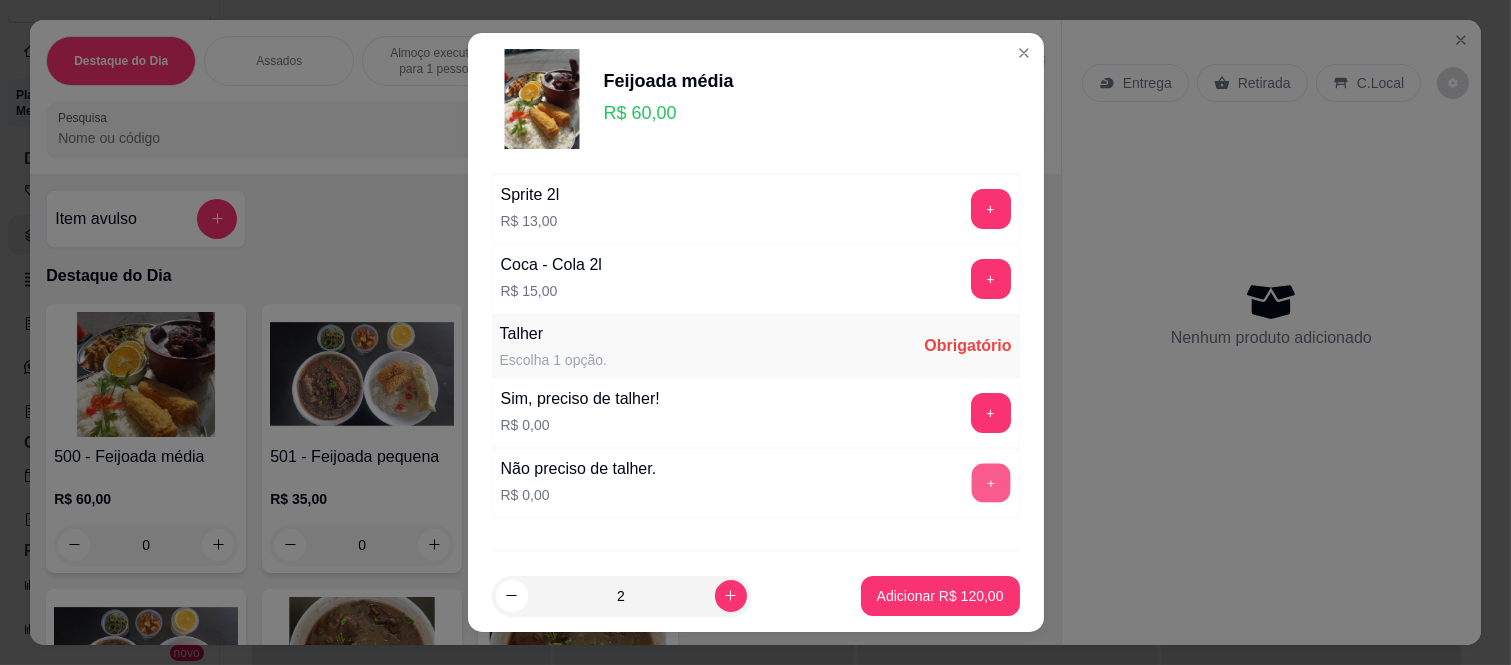 click on "+" at bounding box center [990, 483] 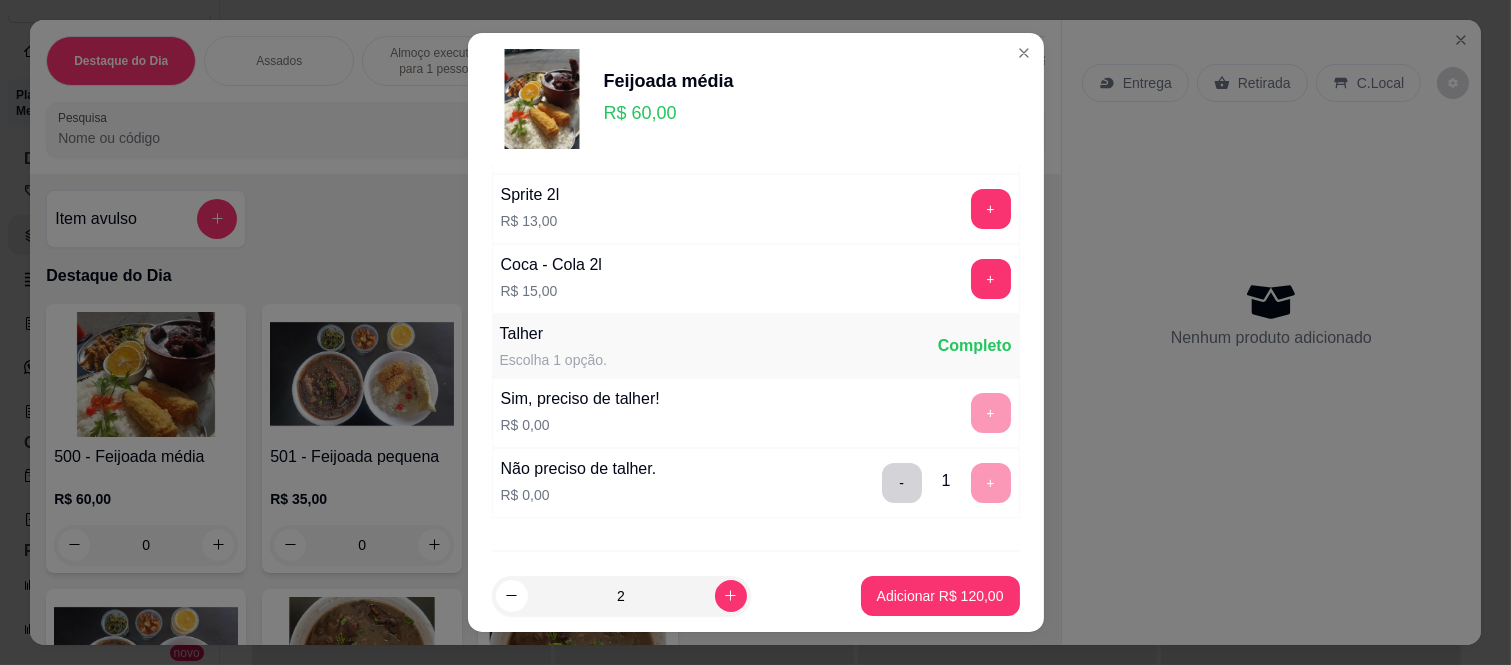 click on "-" at bounding box center [902, 483] 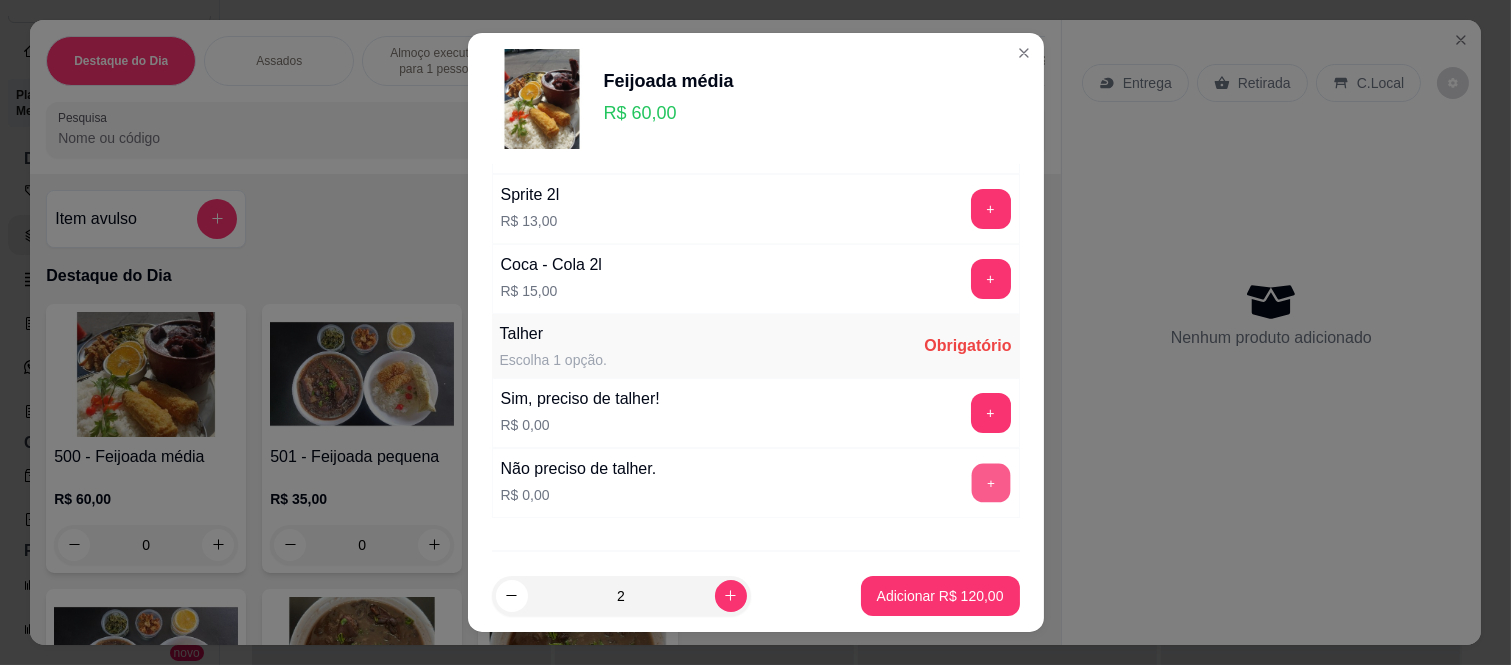 click on "+" at bounding box center [990, 483] 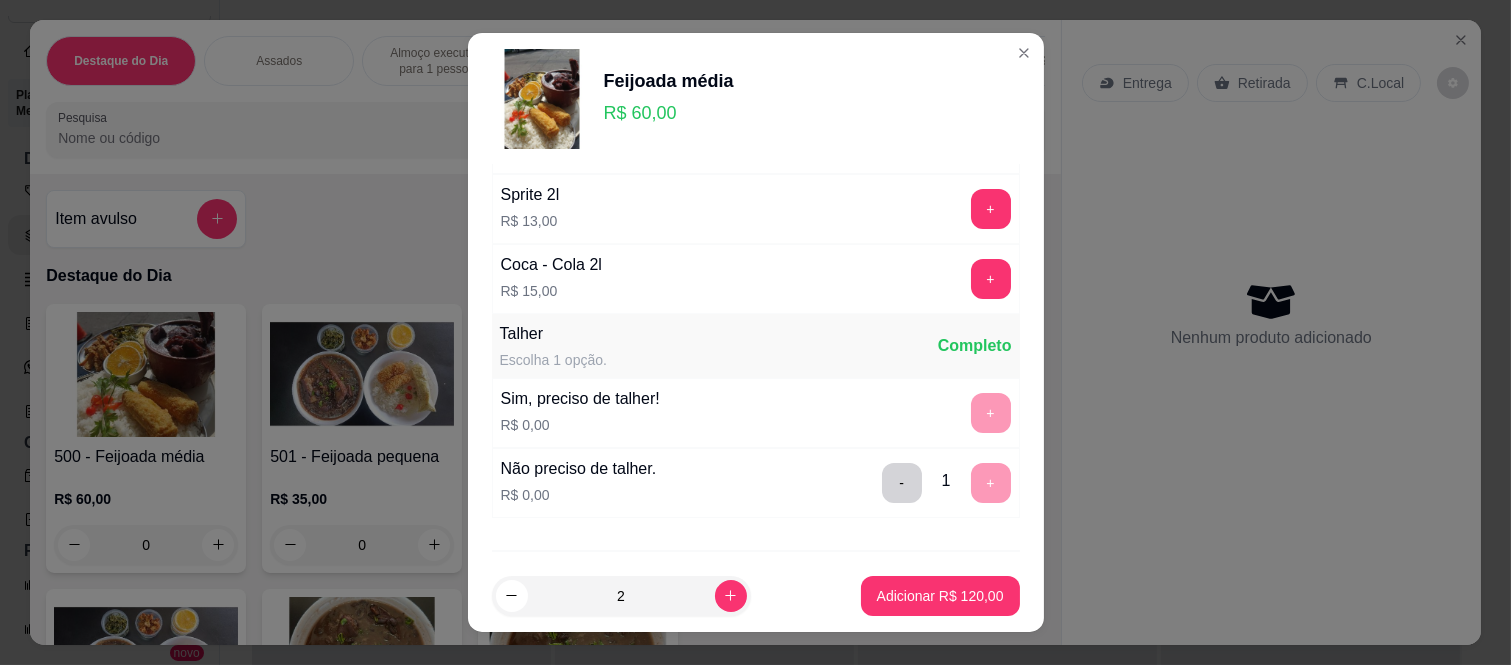 click on "Adicionar   R$ 120,00" at bounding box center (940, 596) 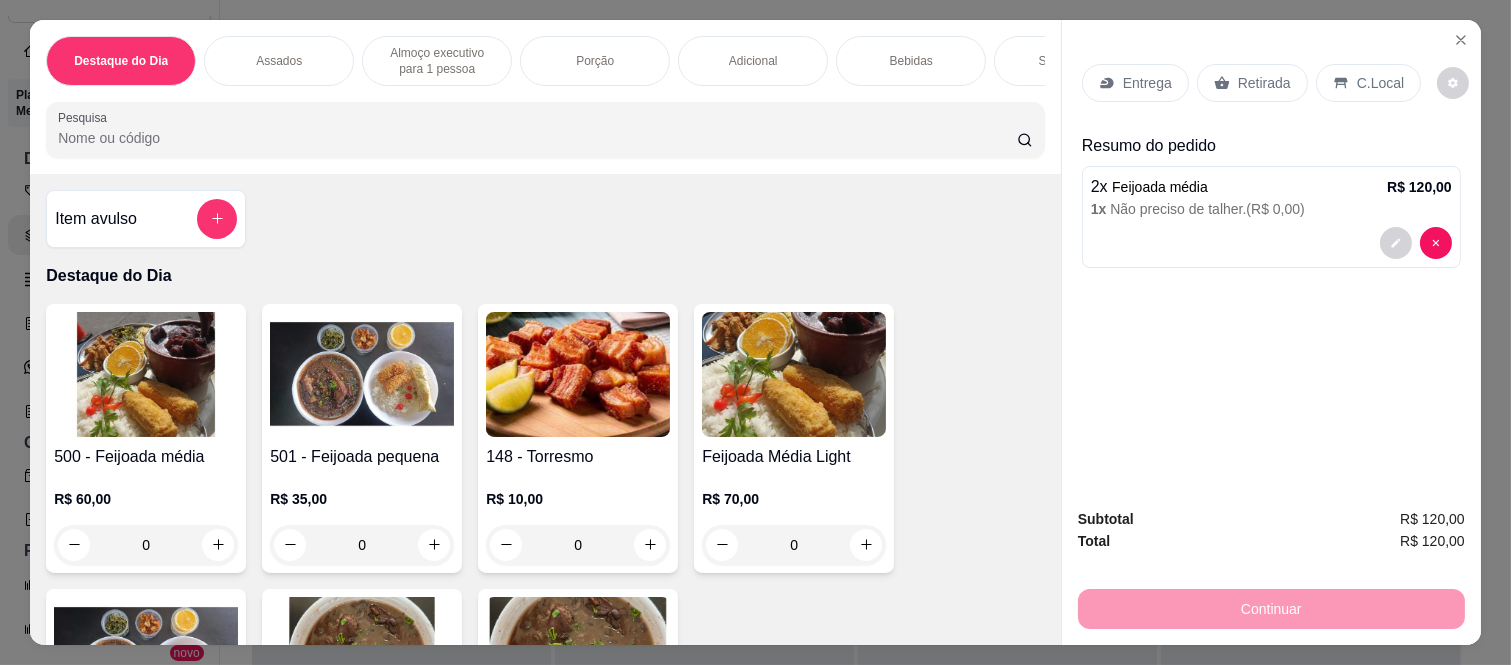 click 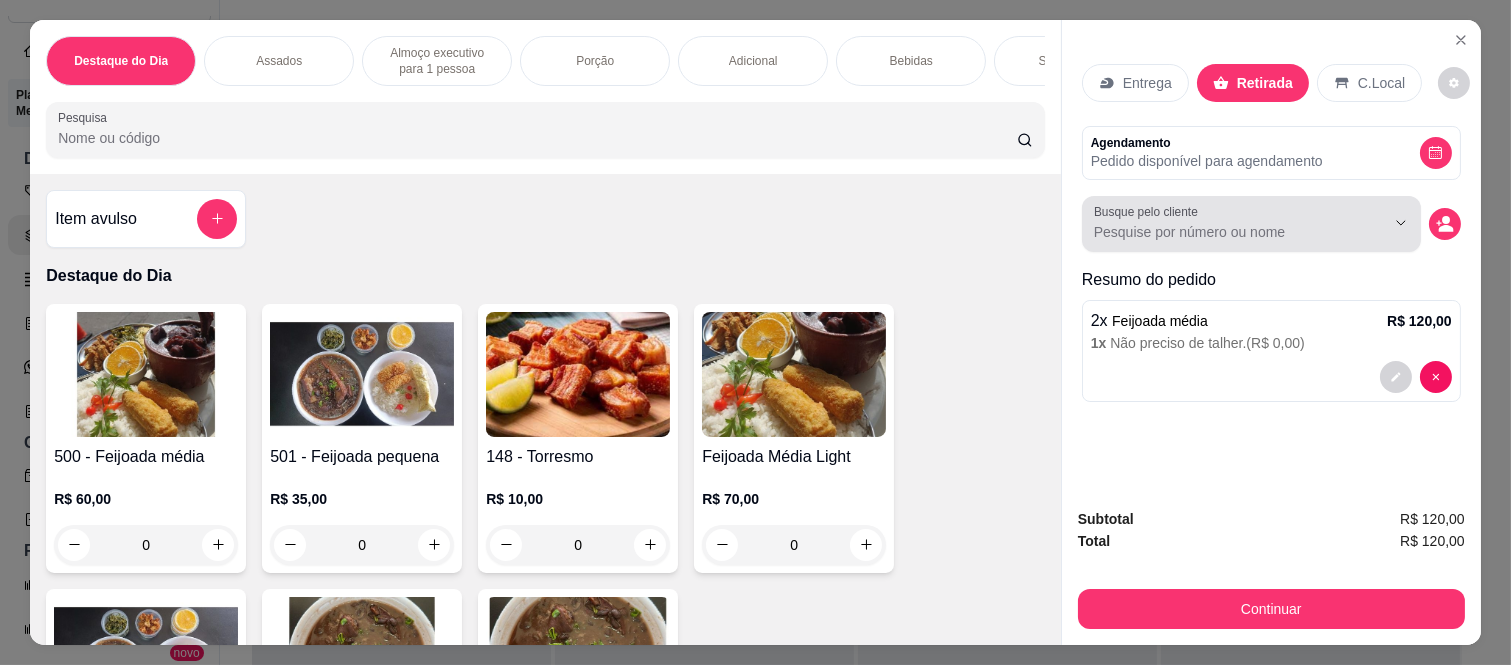 click at bounding box center [1251, 224] 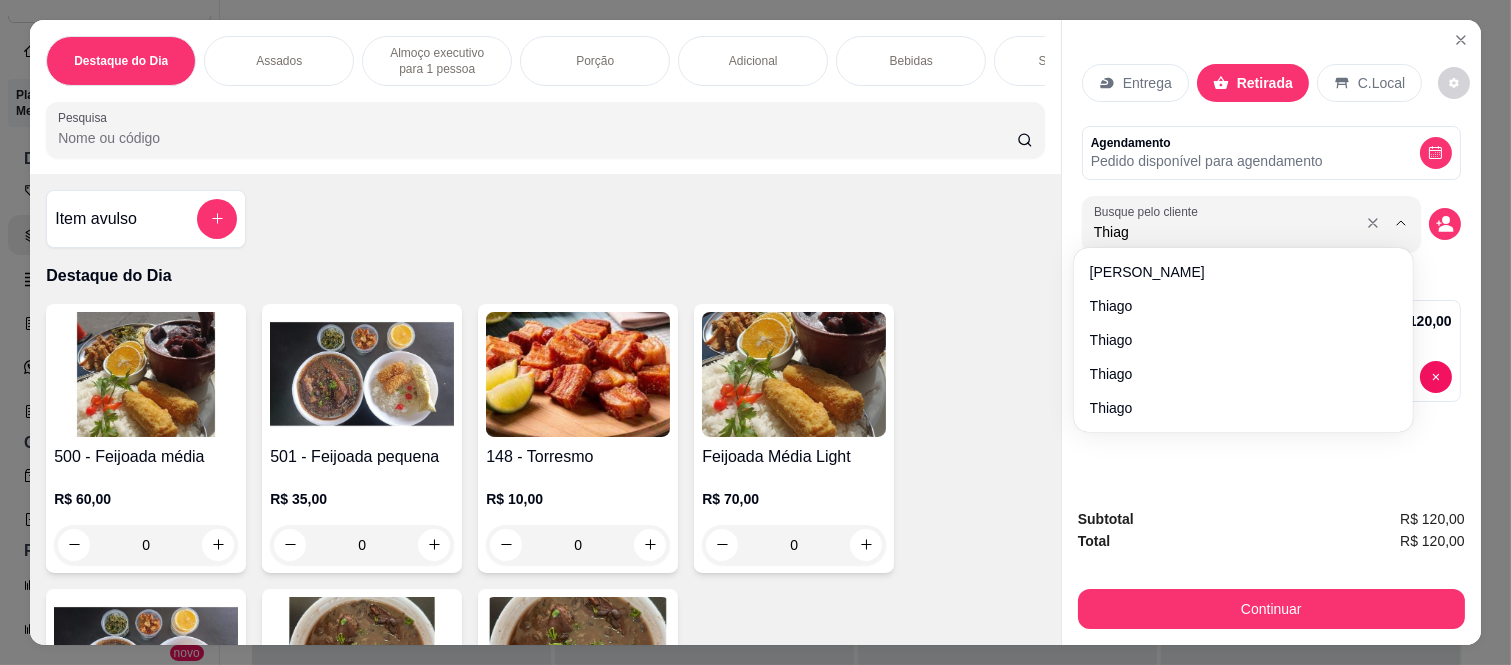 type on "Thiago" 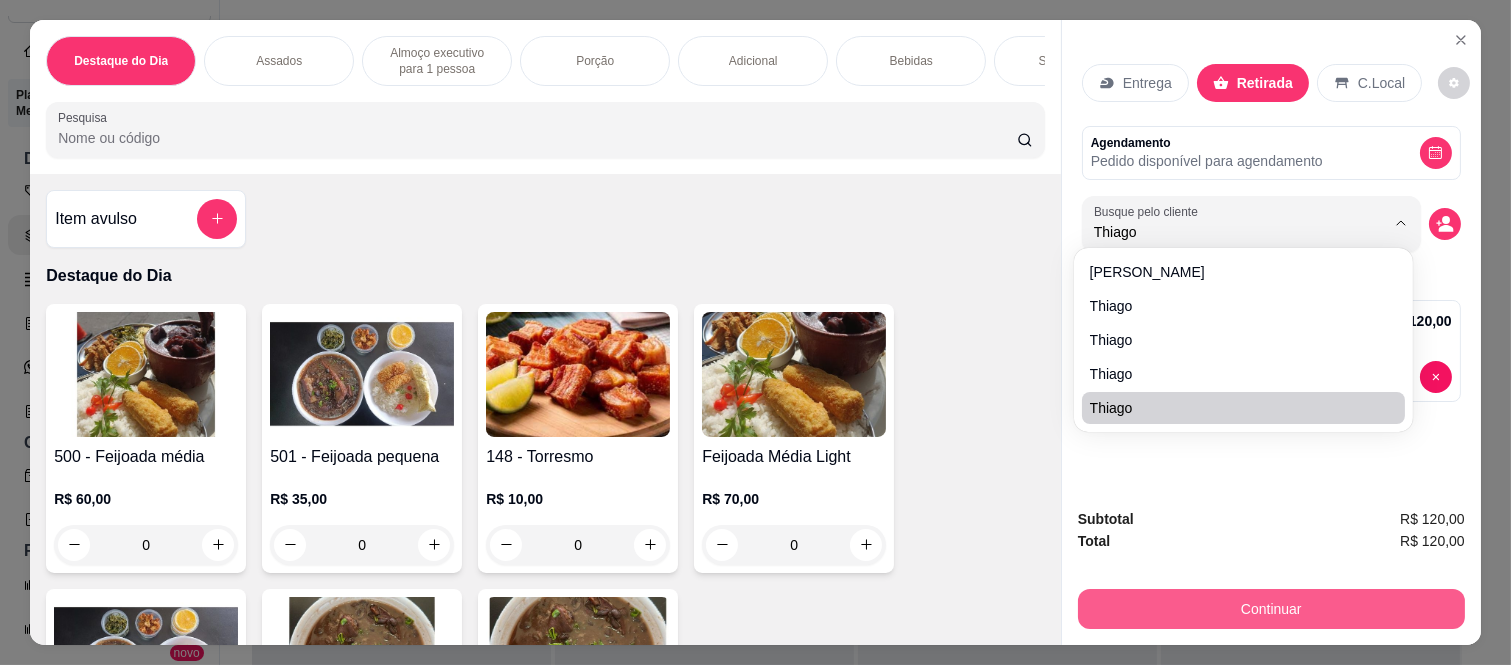 click on "Continuar" at bounding box center (1271, 609) 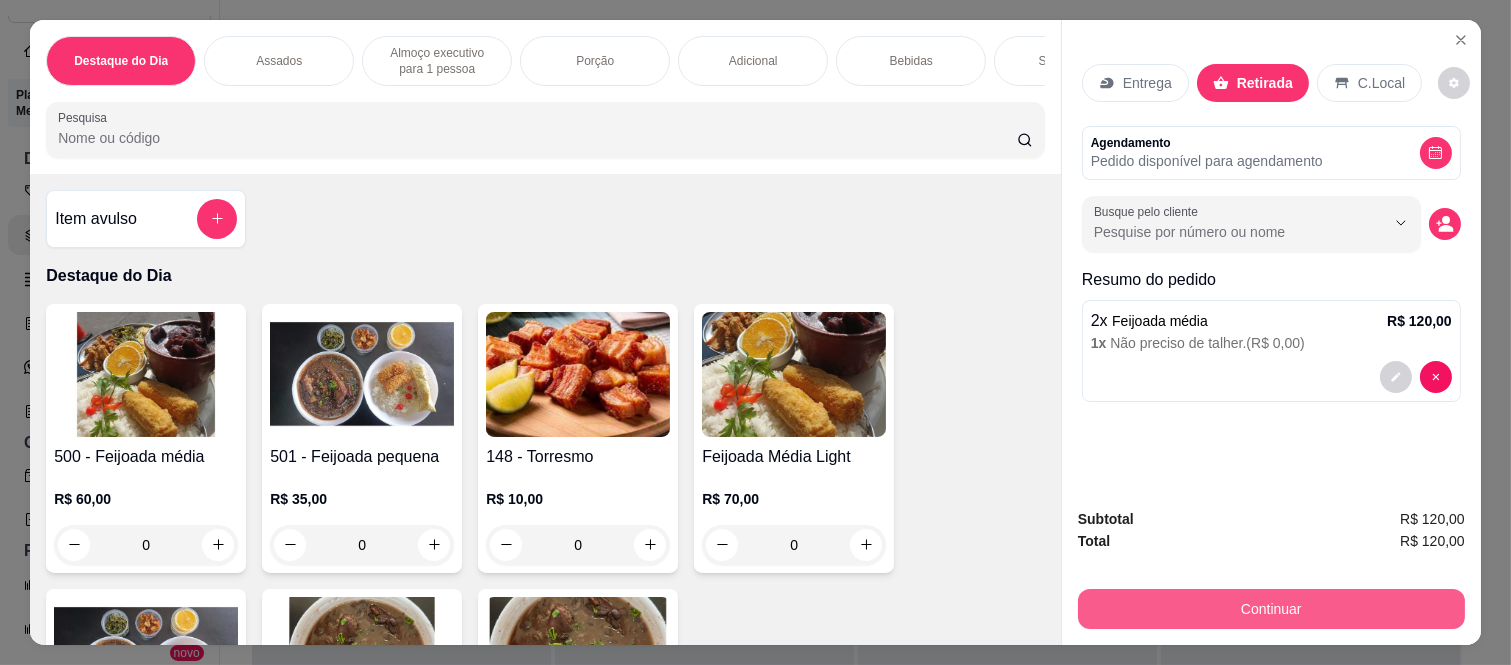 click on "Continuar" at bounding box center [1271, 609] 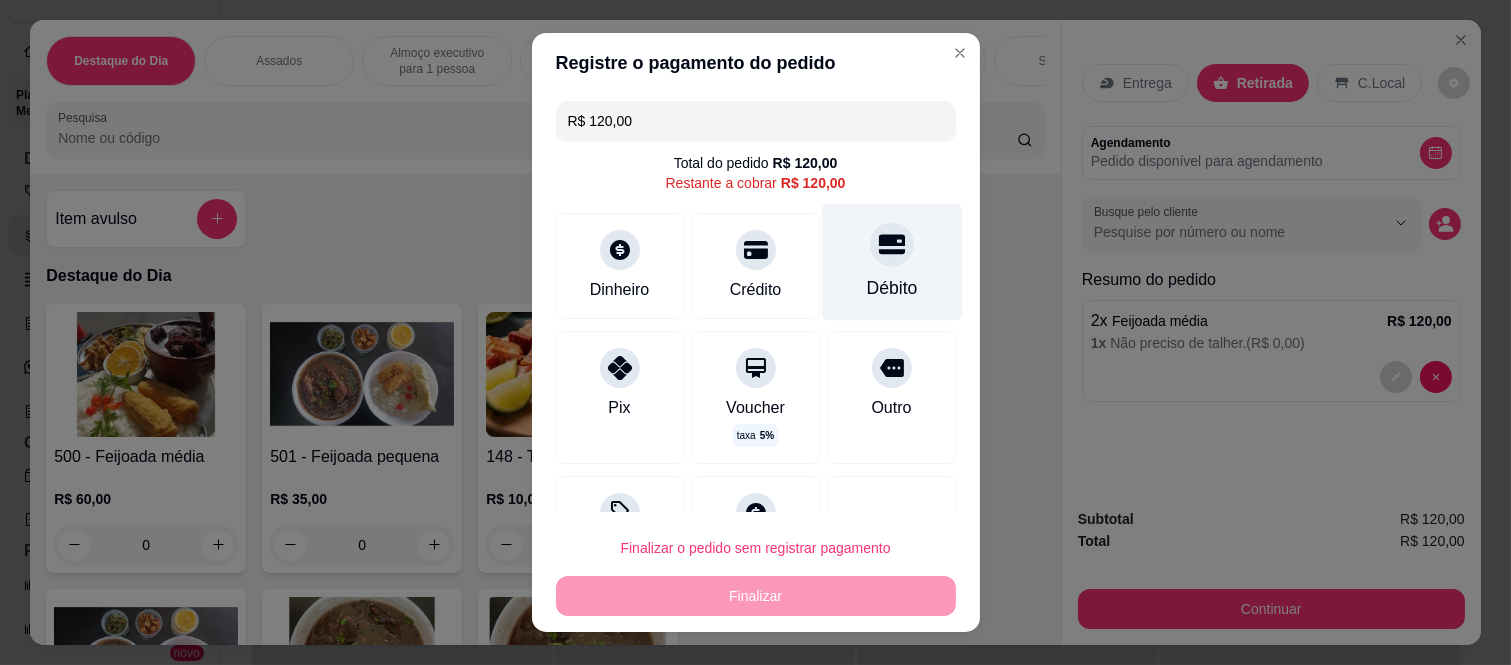 click on "Débito" at bounding box center (891, 262) 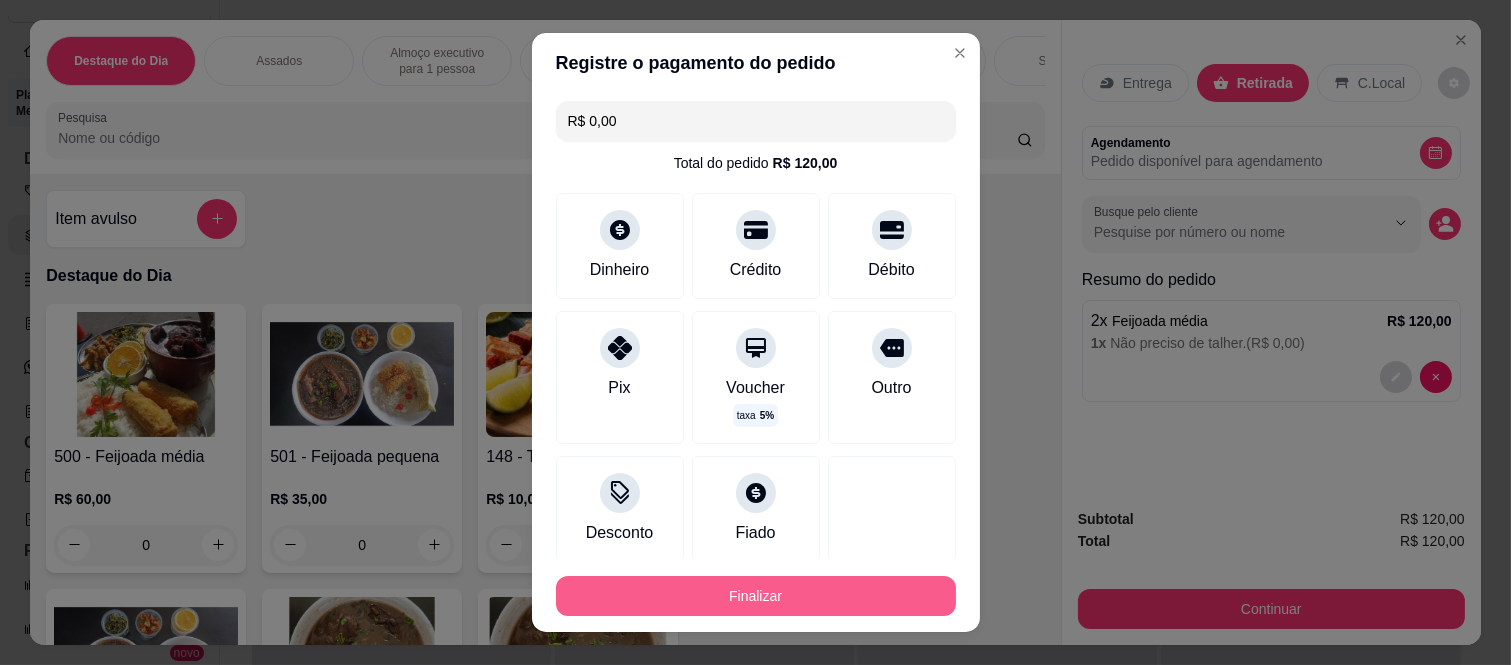 click on "Finalizar" at bounding box center (756, 596) 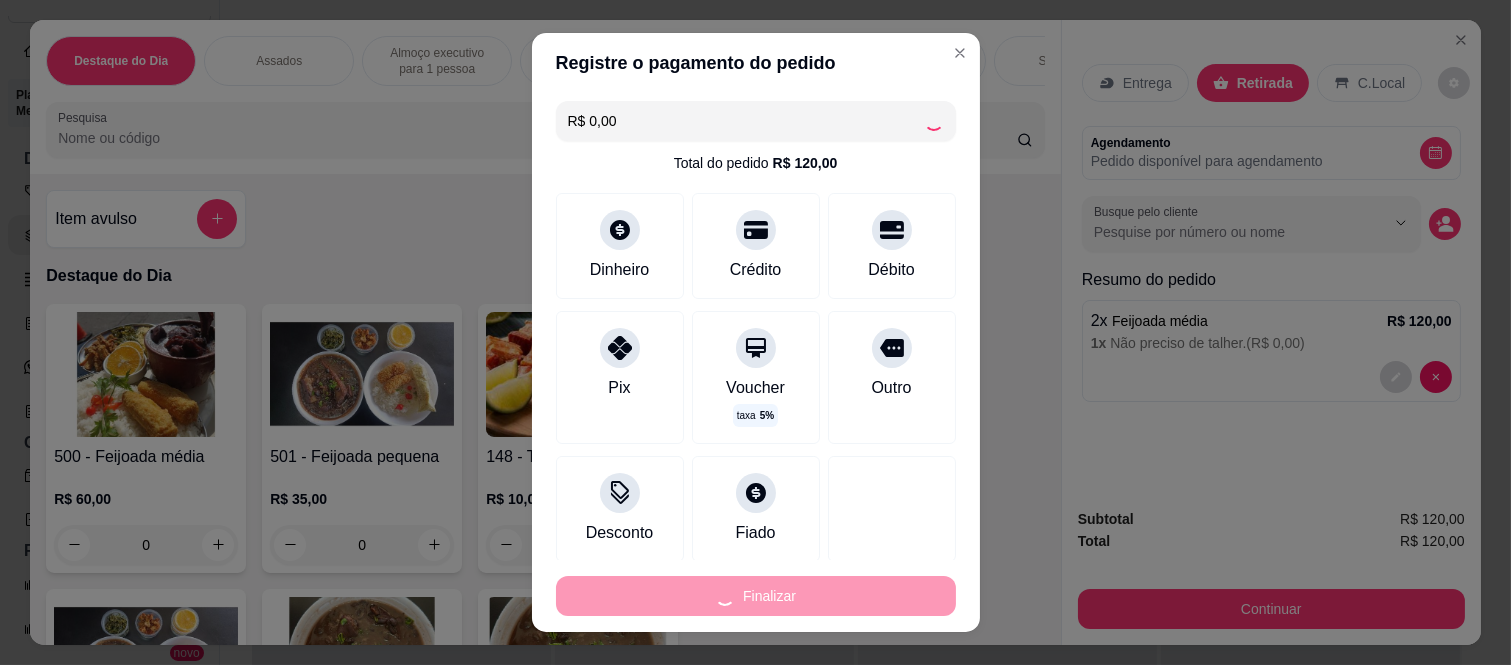 type on "-R$ 120,00" 